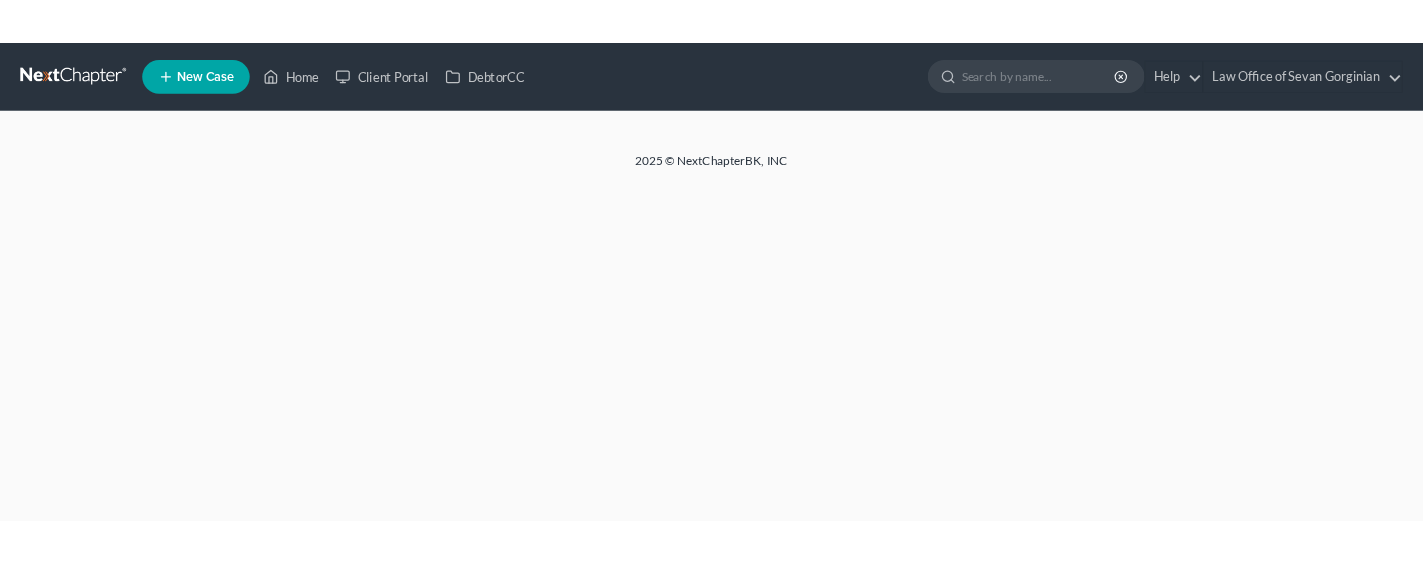scroll, scrollTop: 0, scrollLeft: 0, axis: both 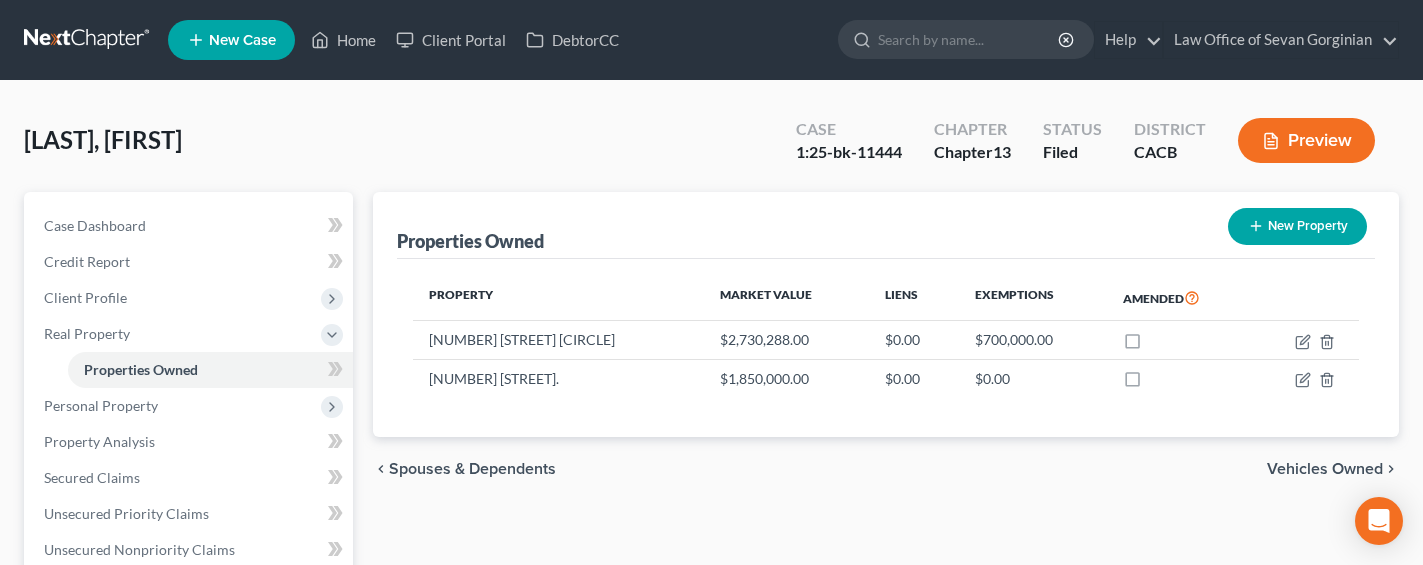 click at bounding box center (88, 40) 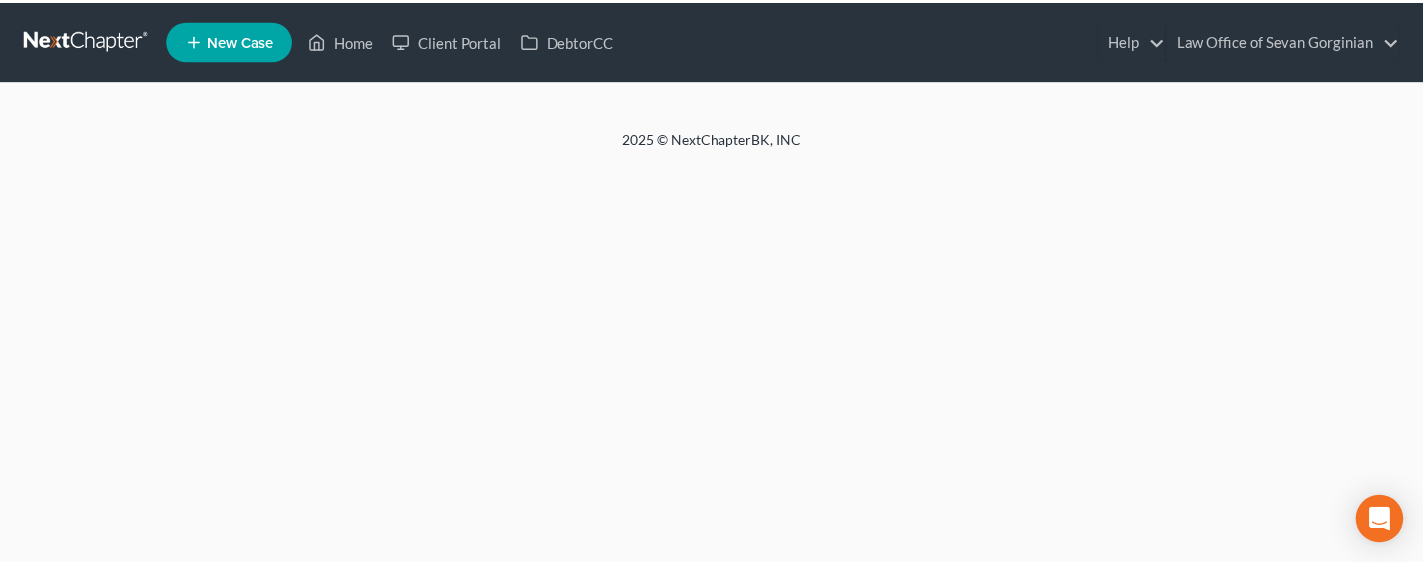 scroll, scrollTop: 0, scrollLeft: 0, axis: both 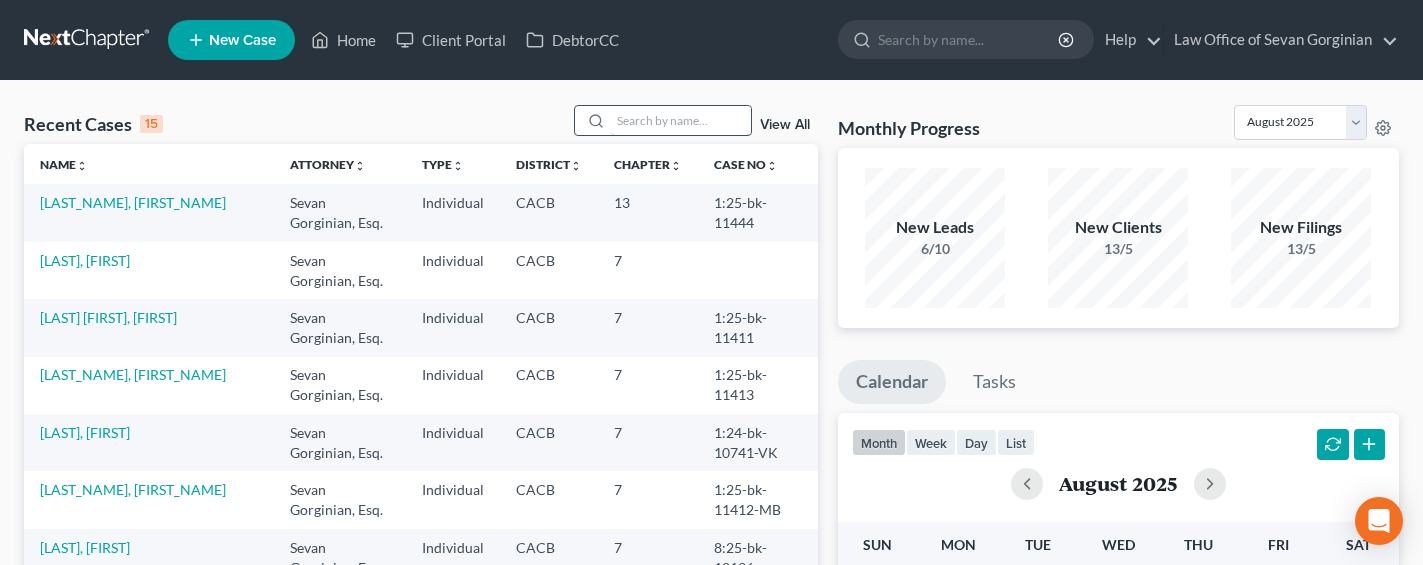 click at bounding box center (681, 120) 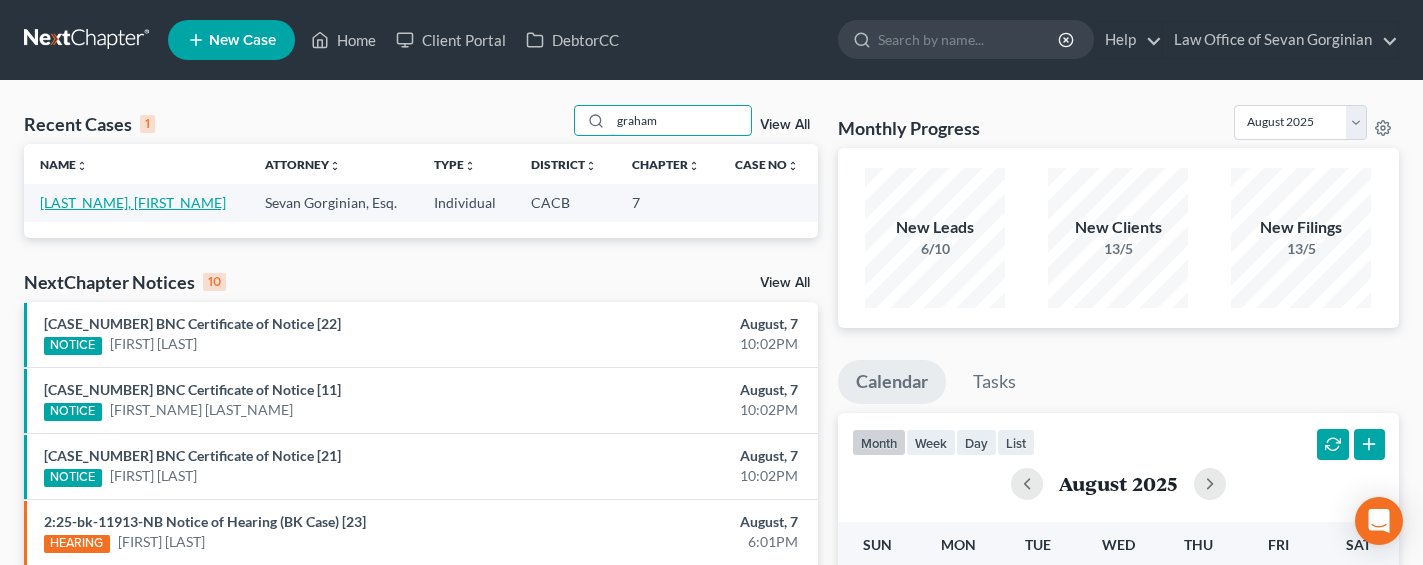 type on "graham" 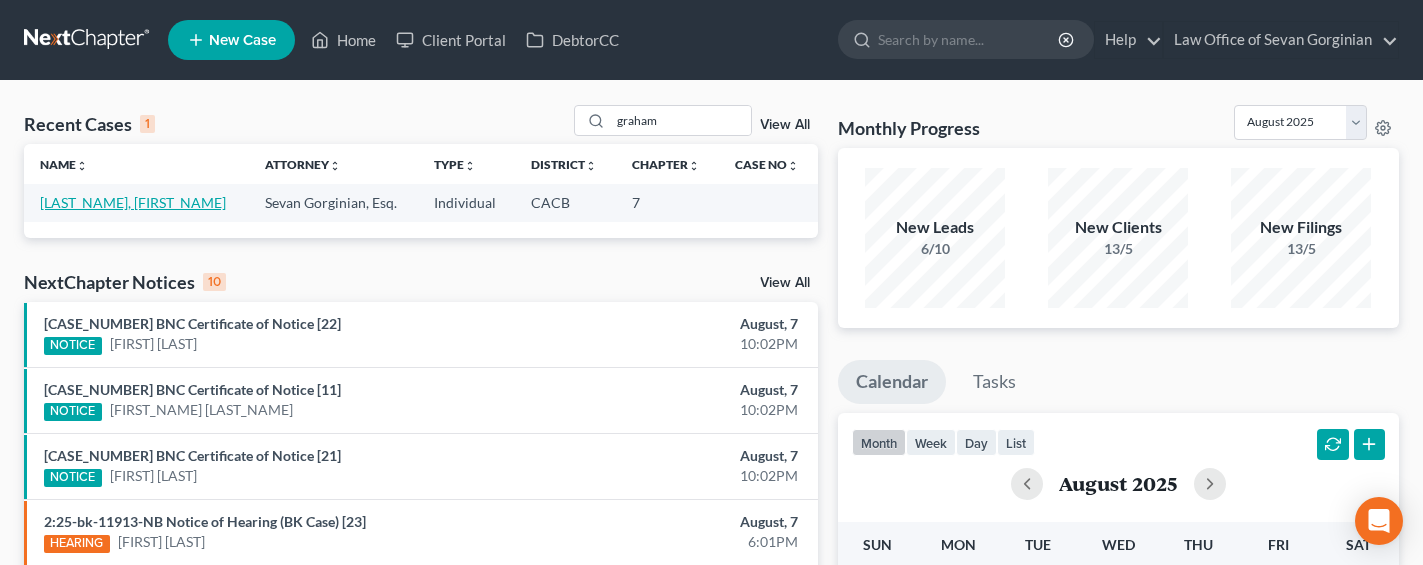 click on "[LAST_NAME], [FIRST_NAME]" at bounding box center [133, 202] 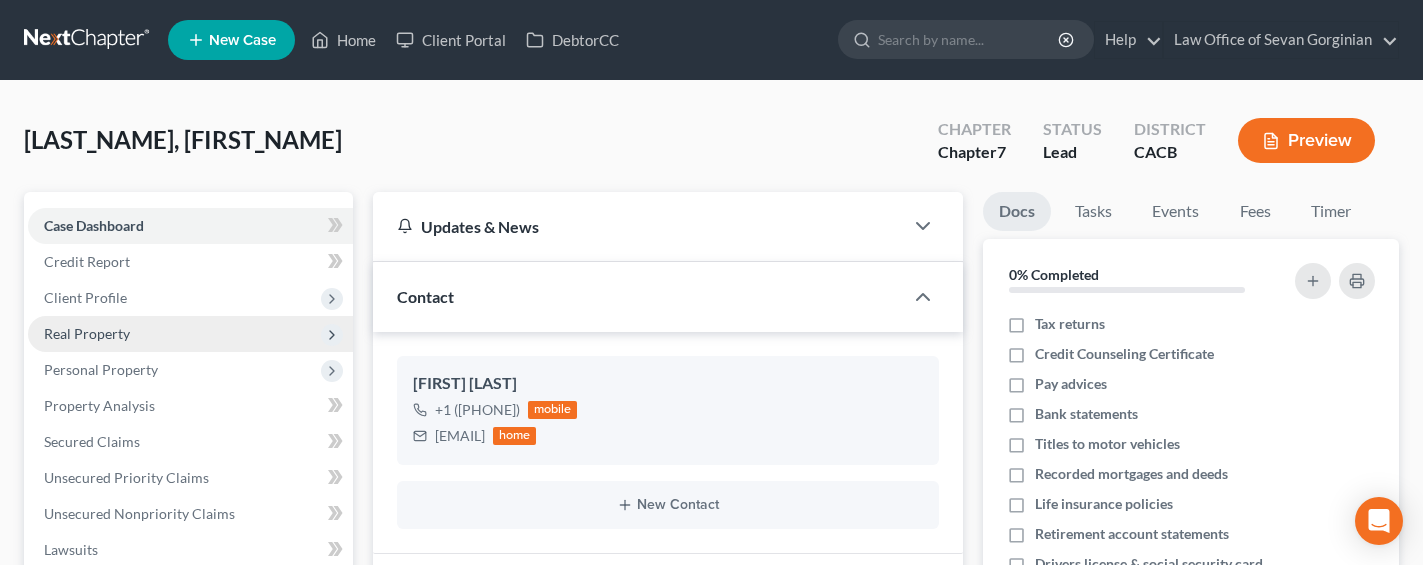 click on "Real Property" at bounding box center [87, 333] 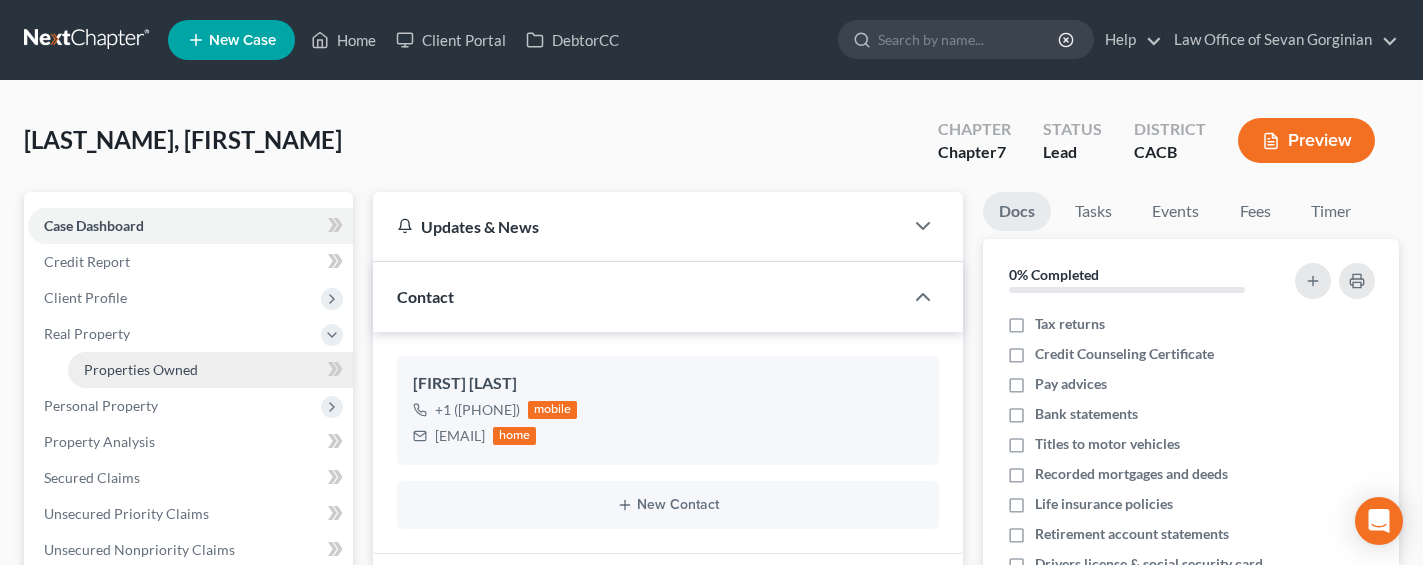 click on "Properties Owned" at bounding box center (141, 369) 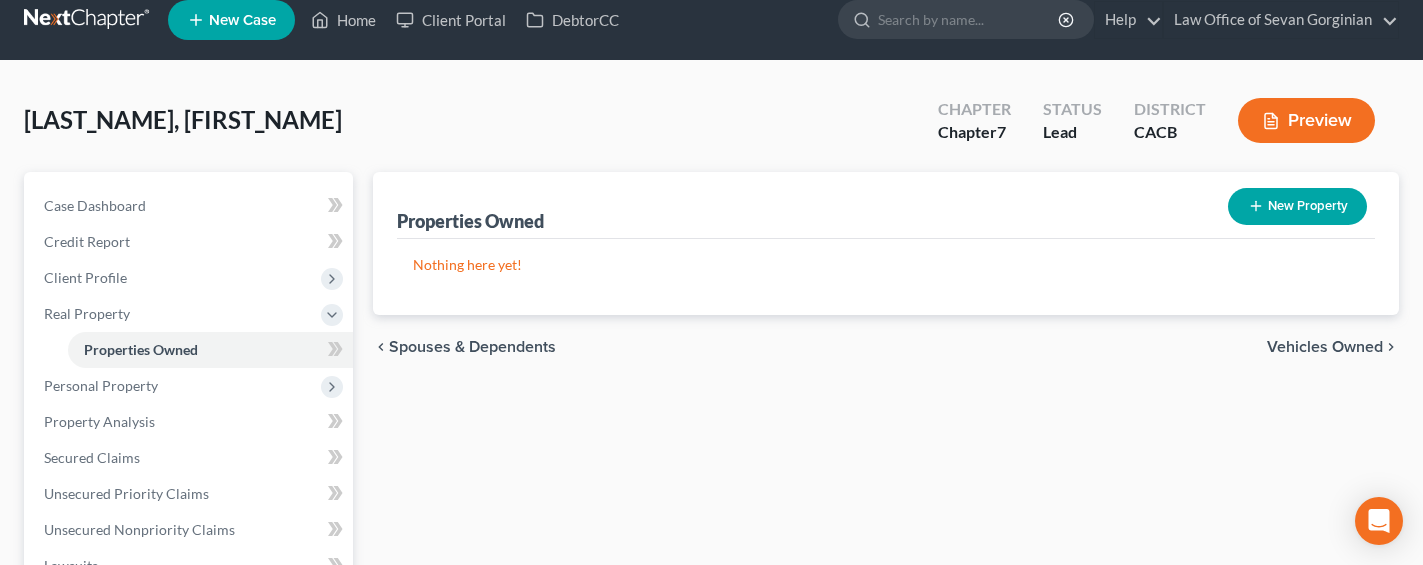 scroll, scrollTop: 44, scrollLeft: 0, axis: vertical 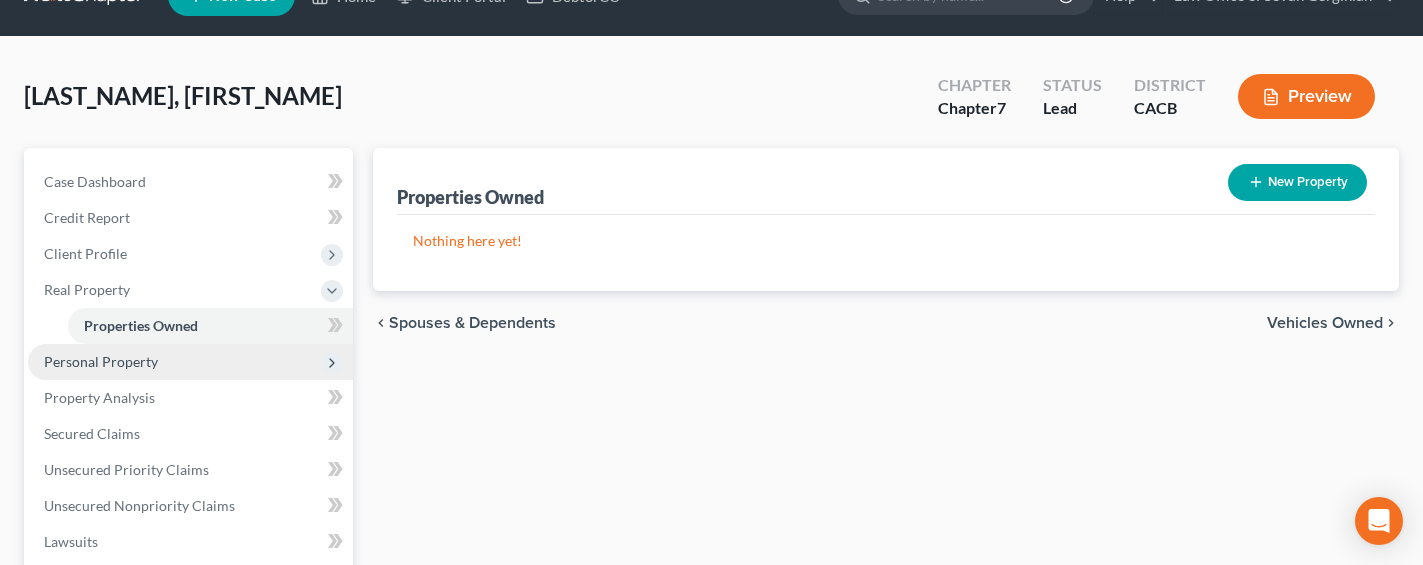 click on "Personal Property" at bounding box center [101, 361] 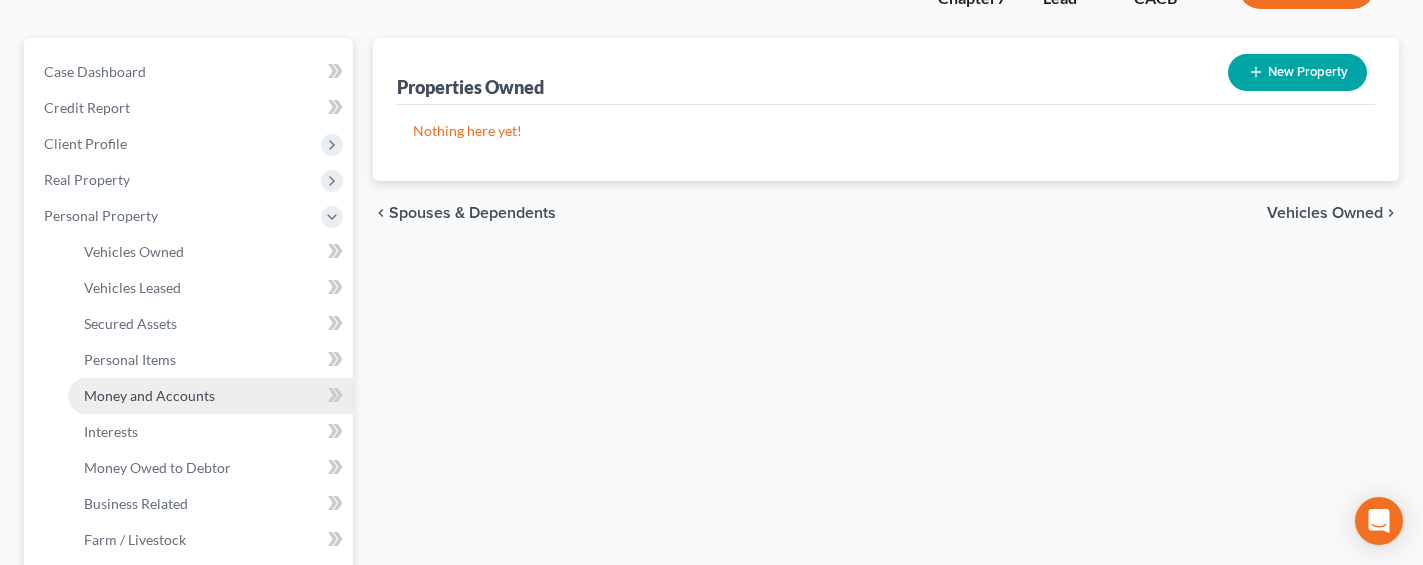 scroll, scrollTop: 269, scrollLeft: 0, axis: vertical 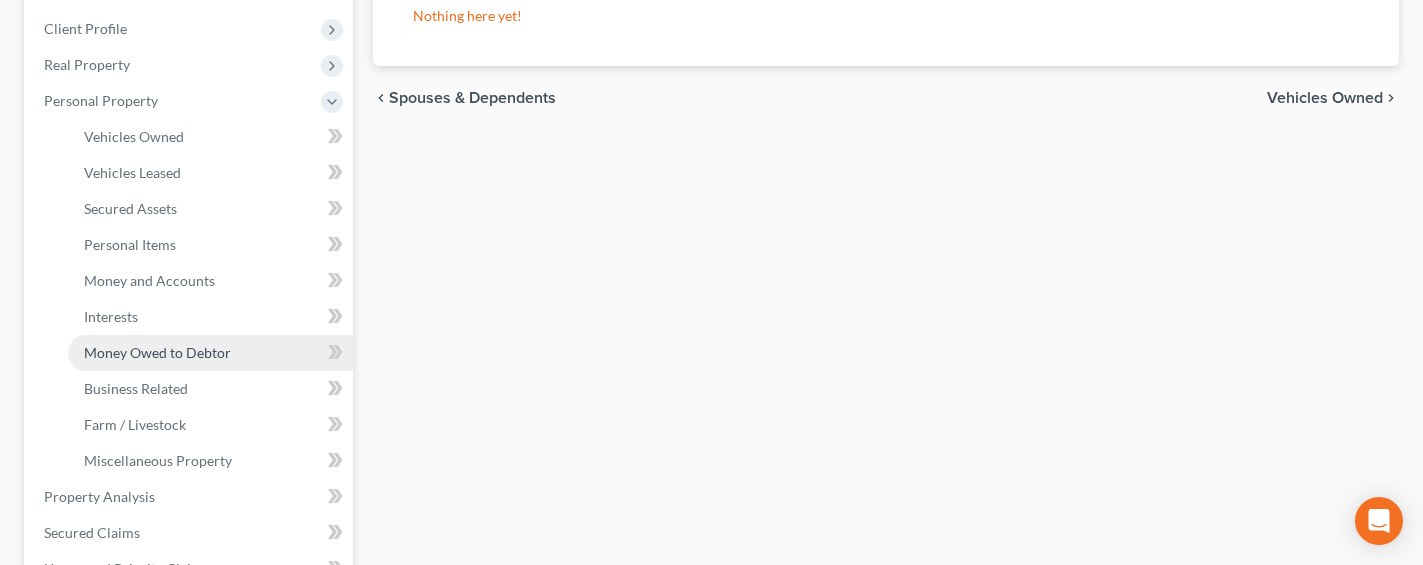click on "Money Owed to Debtor" at bounding box center (157, 352) 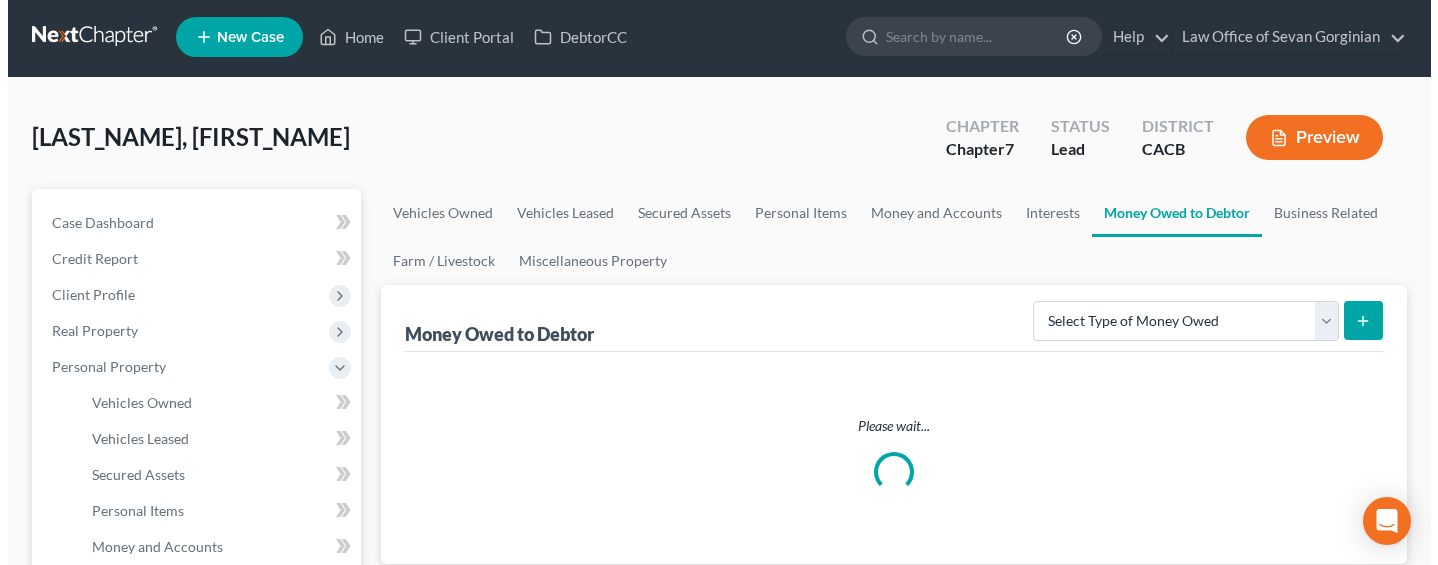 scroll, scrollTop: 0, scrollLeft: 0, axis: both 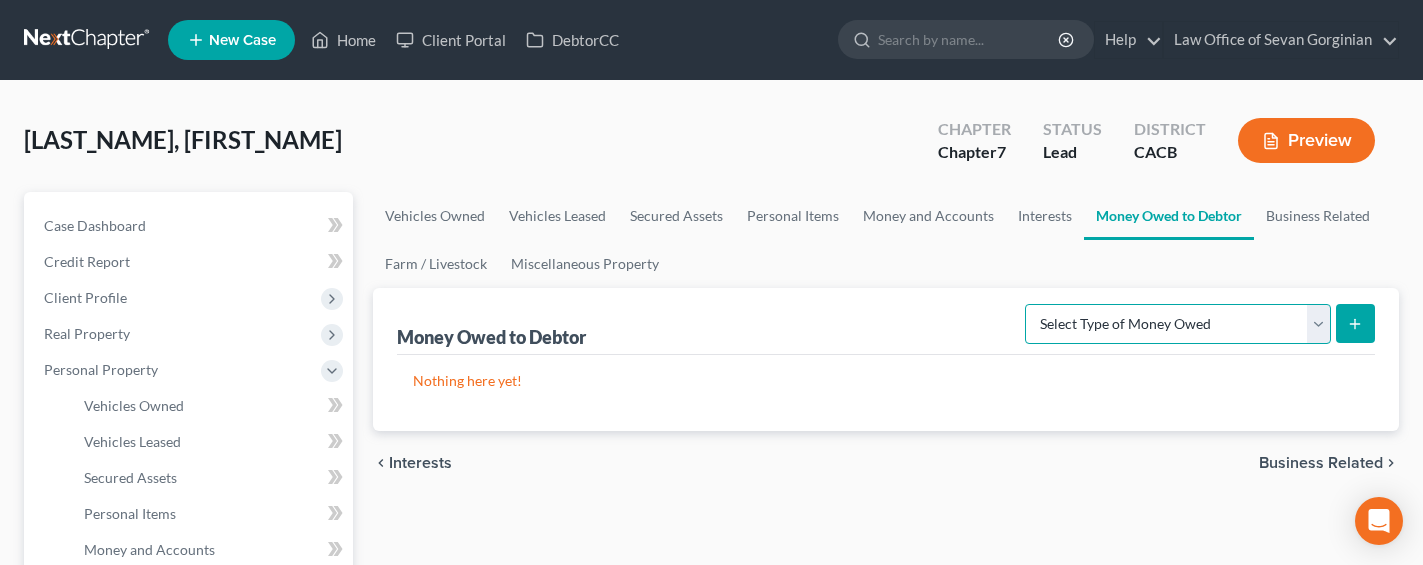 click on "Select Type of Money Owed Accounts Receivable Alimony Child Support Claims Against Third Parties Disability Benefits Disability Insurance Payments Divorce Settlements Equitable or Future Interests Expected Tax Refund and Unused NOLs Financial Assets Not Yet Listed Life Estate of Descendants Maintenance Other Contingent & Unliquidated Claims Property Settlements Sick or Vacation Pay Social Security Benefits Trusts Unpaid Loans Unpaid Wages Workers Compensation" at bounding box center (1178, 324) 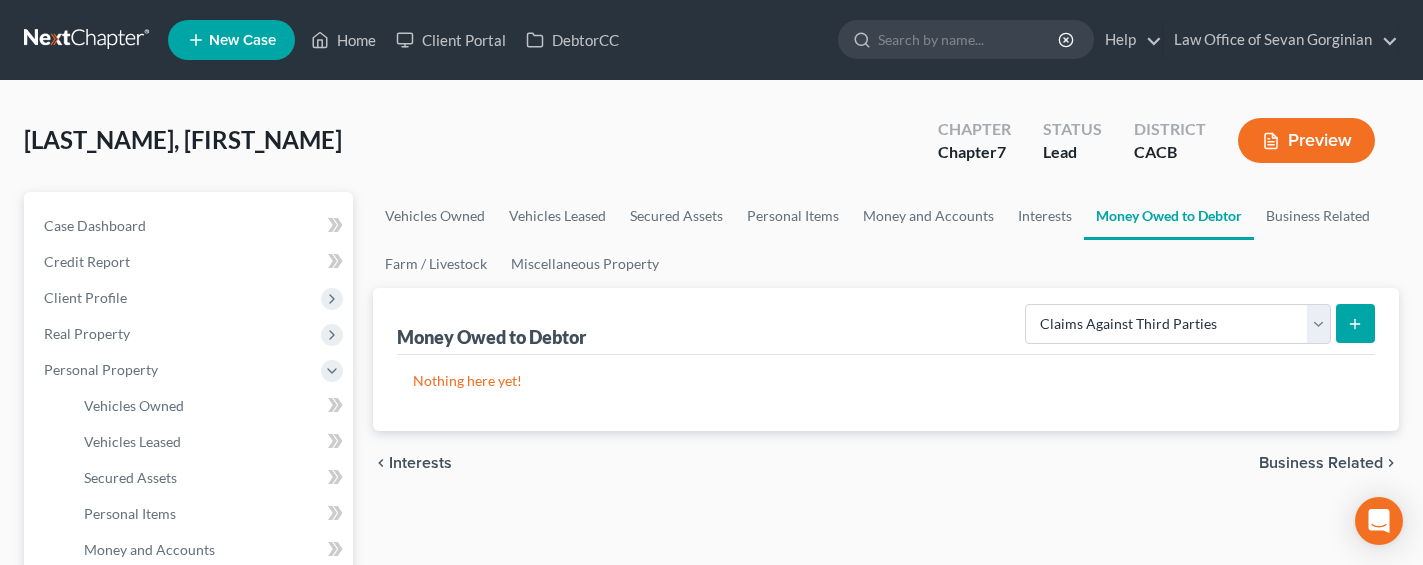 click at bounding box center (1355, 323) 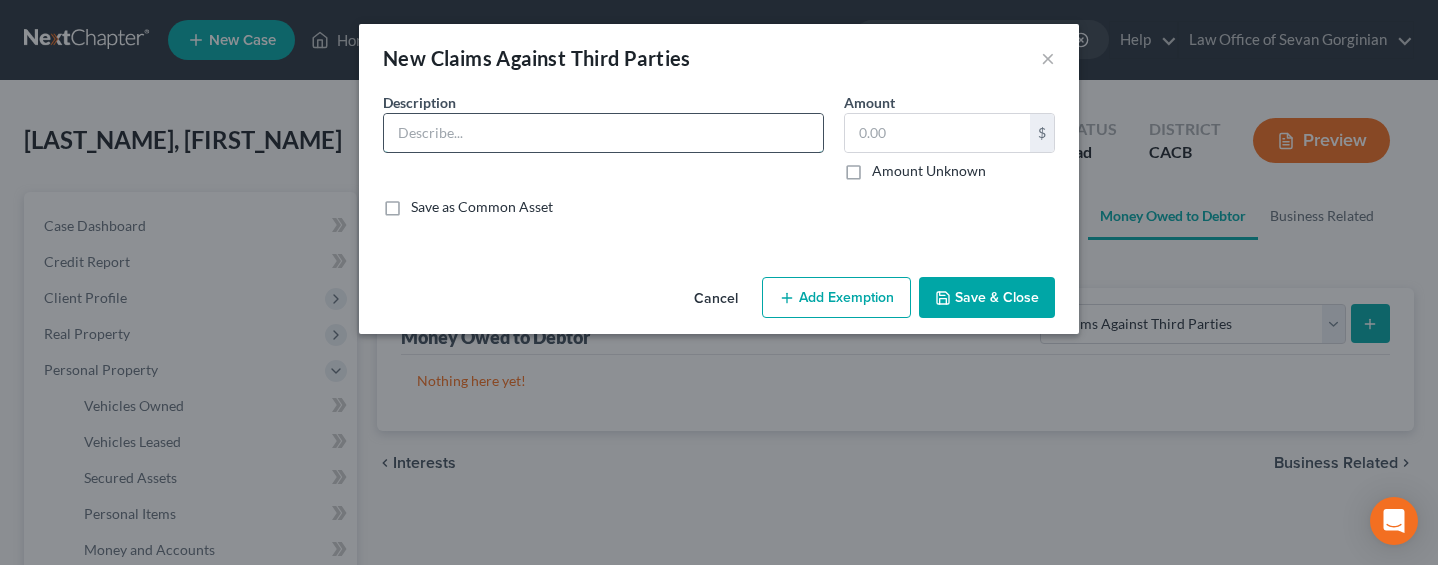 click at bounding box center [603, 133] 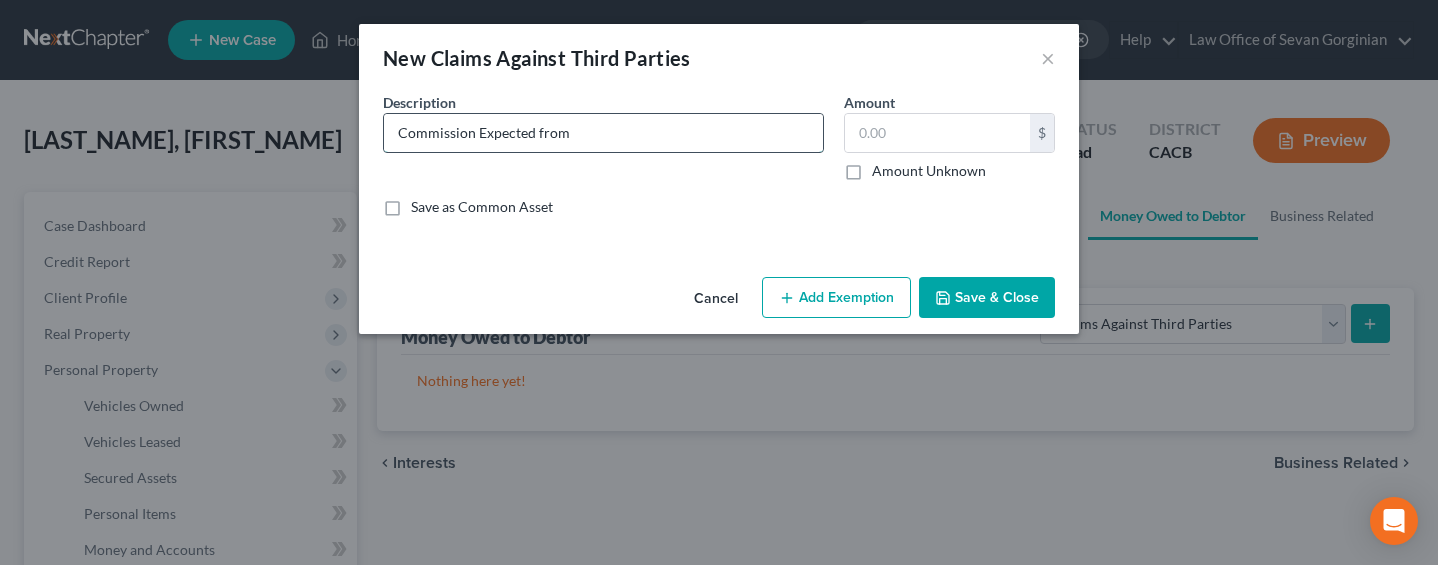 click on "Commission Expected from" at bounding box center (603, 133) 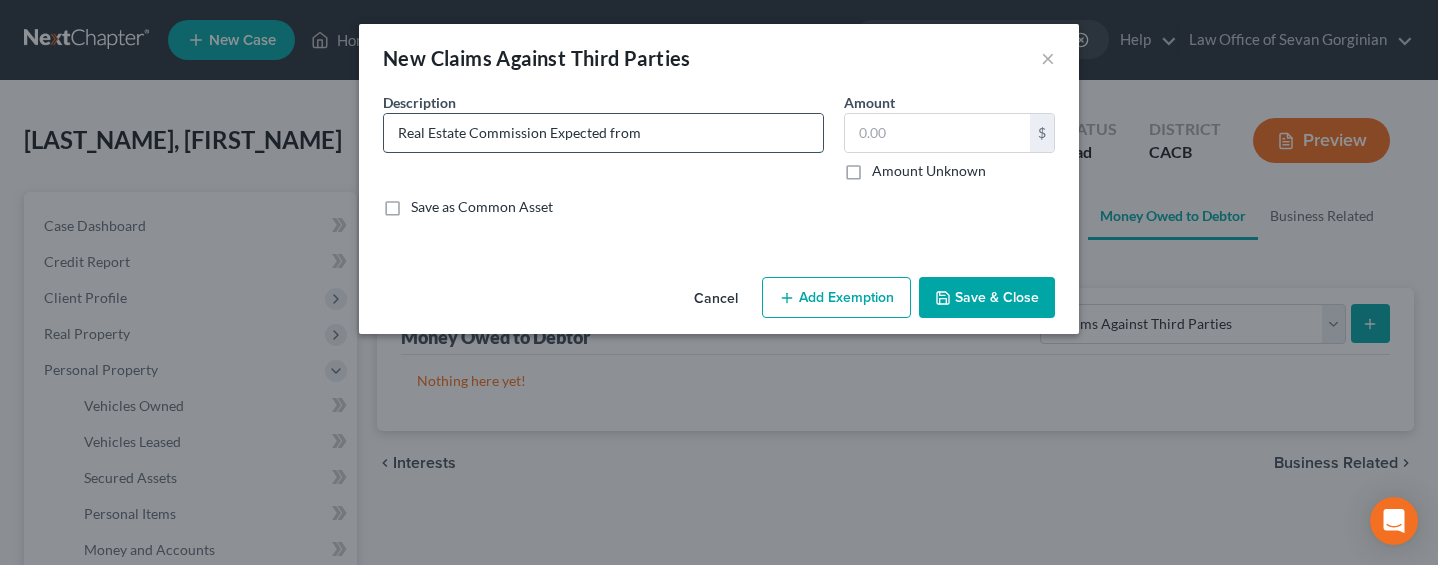 click on "Real Estate Commission Expected from" at bounding box center [603, 133] 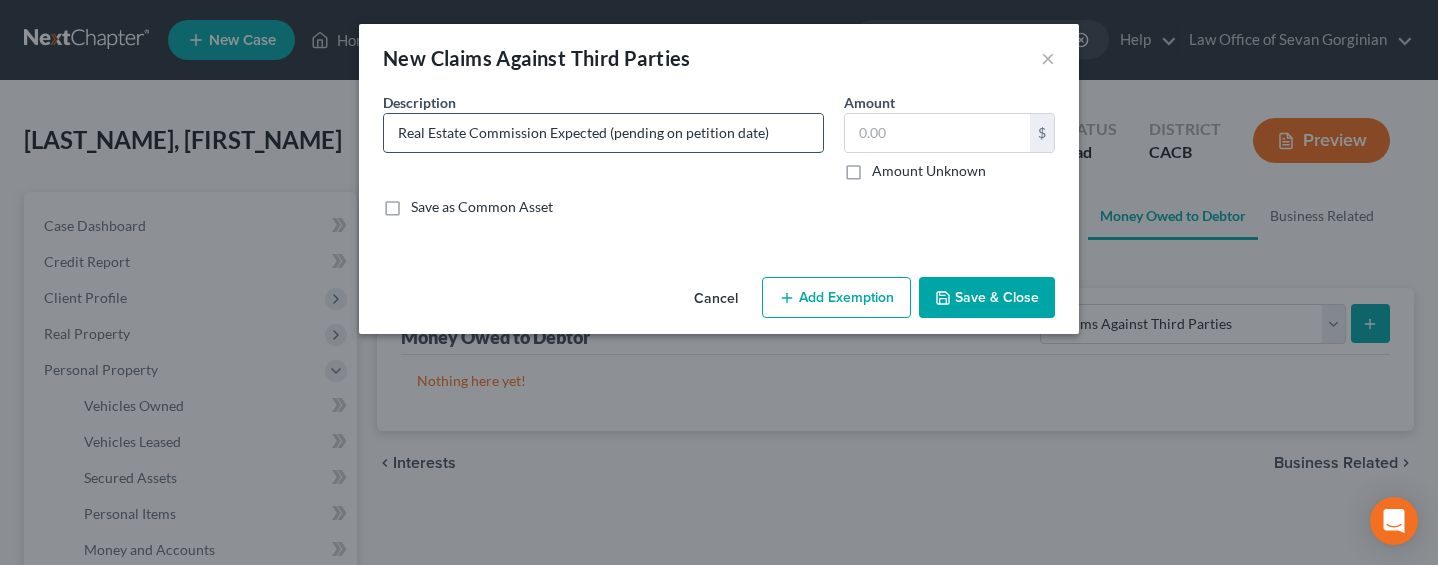 type on "Real Estate Commission Expected (pending on petition date)" 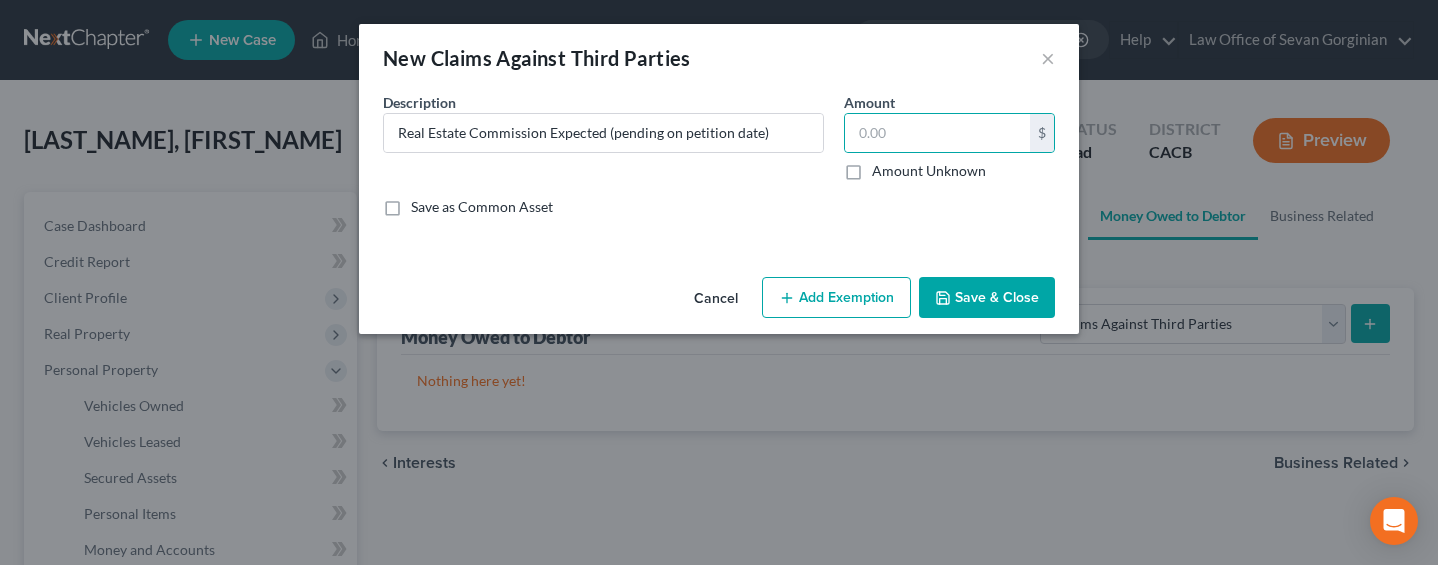 click on "Add Exemption" at bounding box center [836, 298] 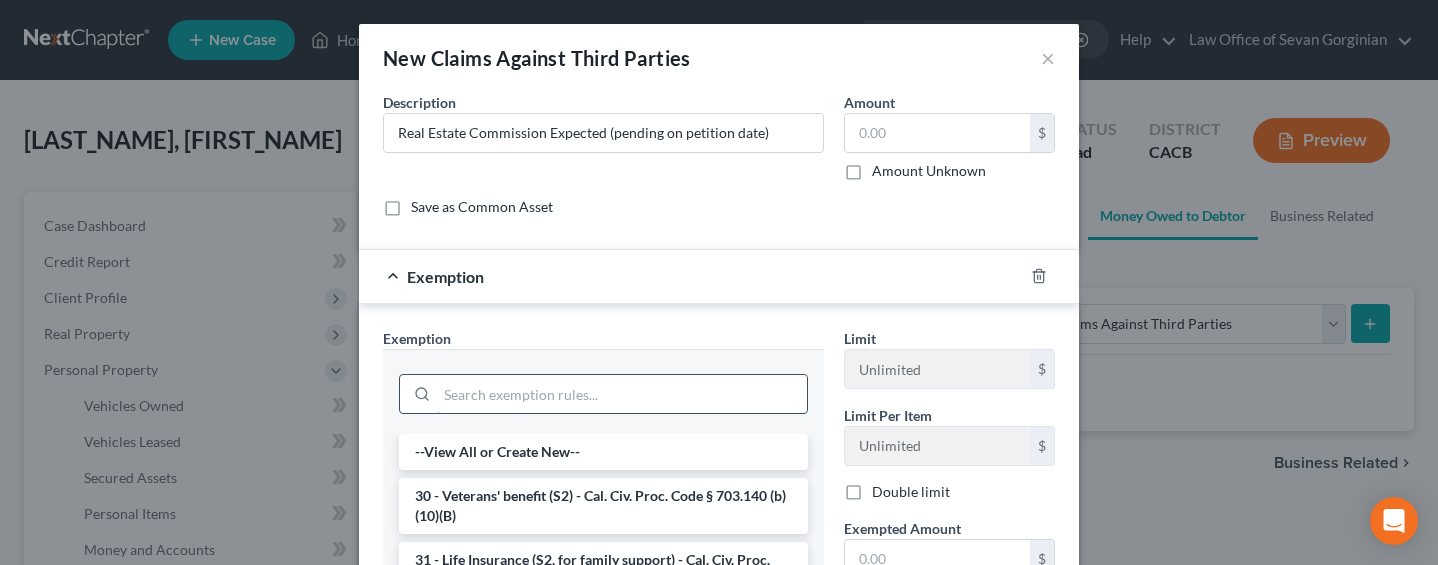 click at bounding box center (622, 394) 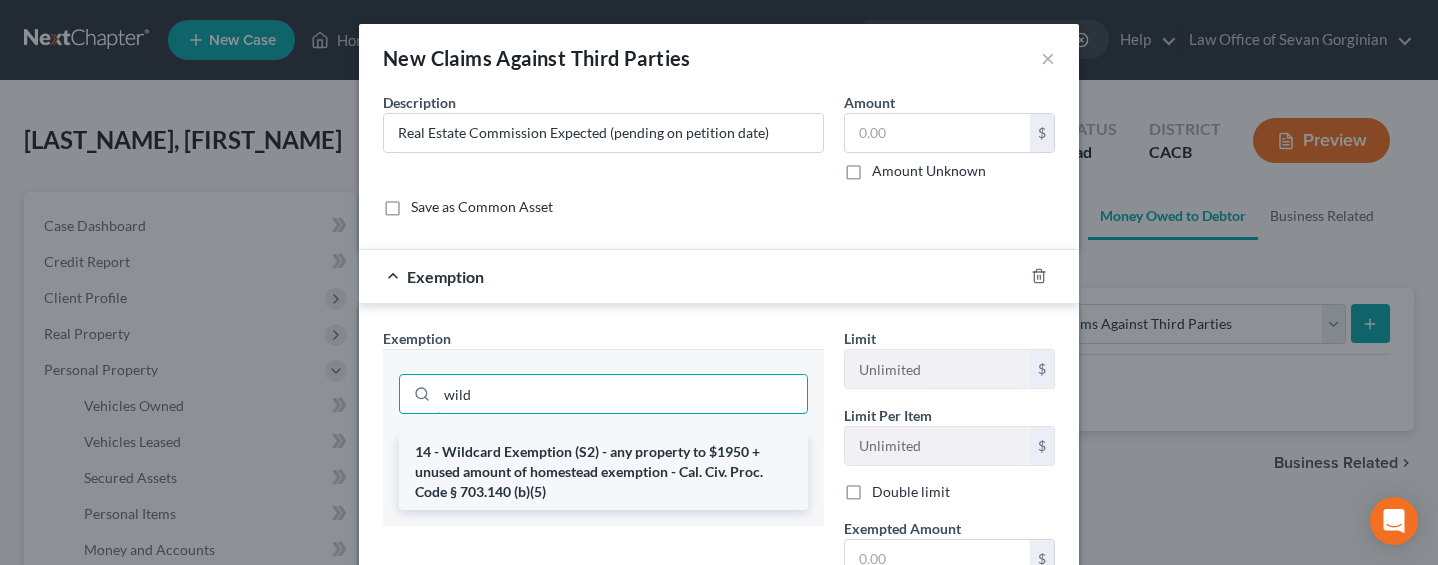 type on "wild" 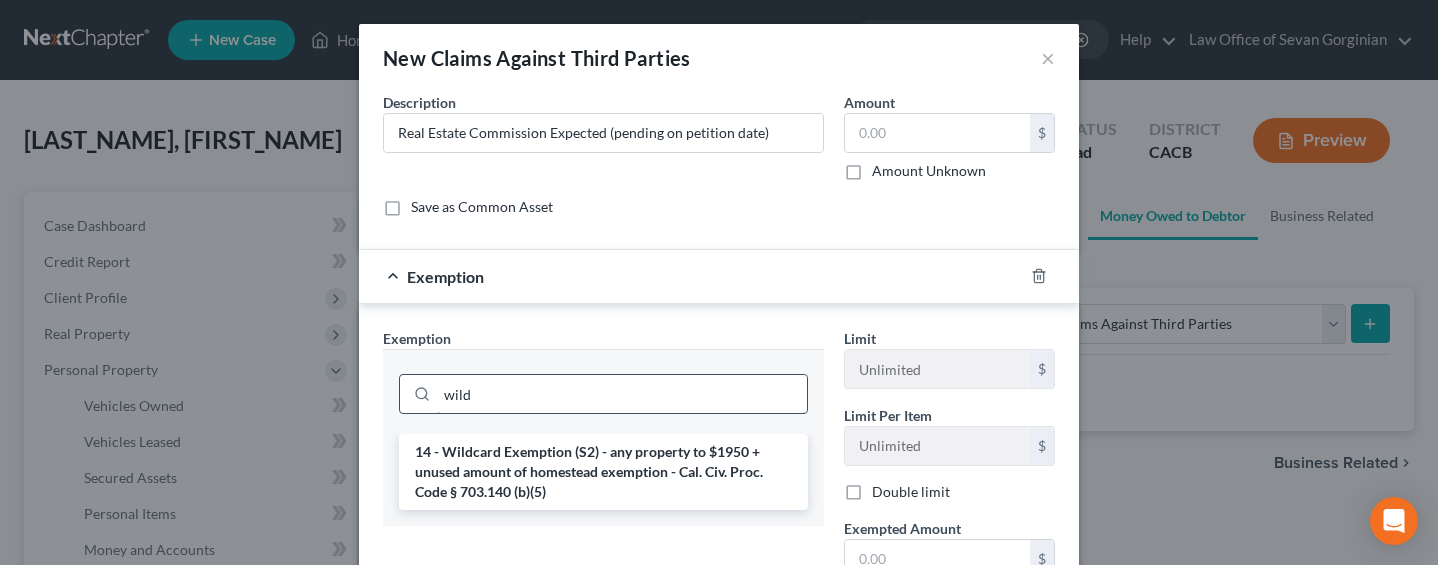 click on "14 - Wildcard Exemption (S2) - any property to $1950 + unused amount of homestead exemption  - Cal. Civ. Proc. Code § 703.140 (b)(5)" at bounding box center (603, 472) 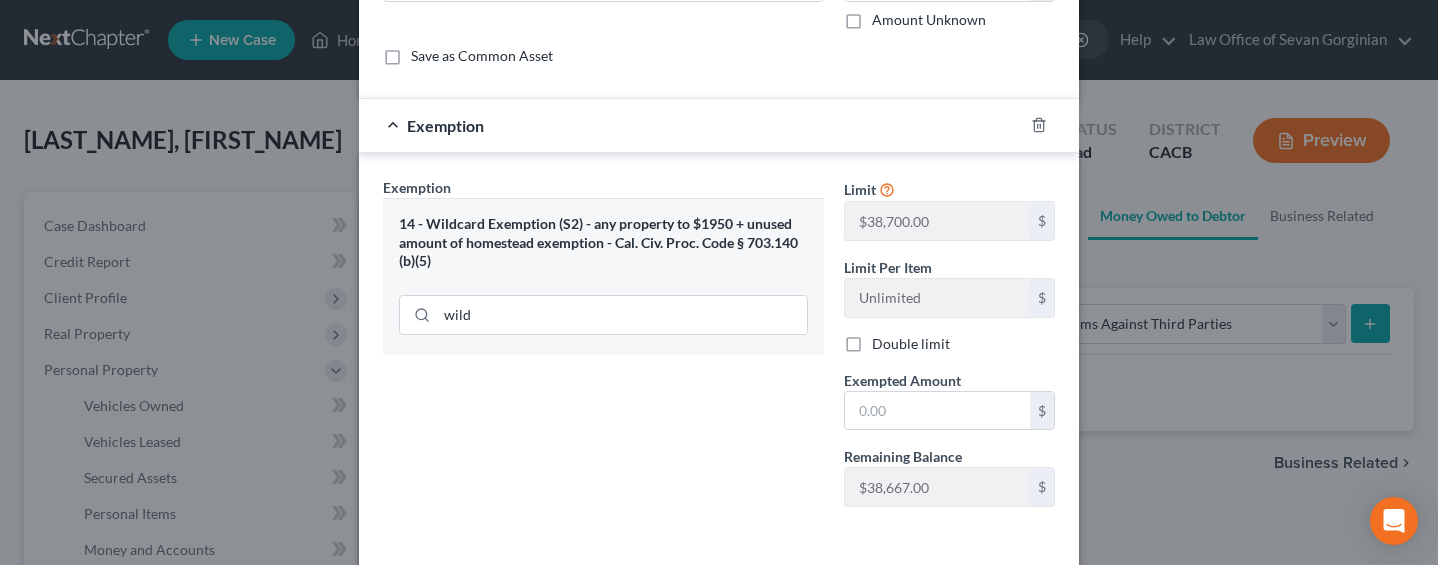 scroll, scrollTop: 48, scrollLeft: 0, axis: vertical 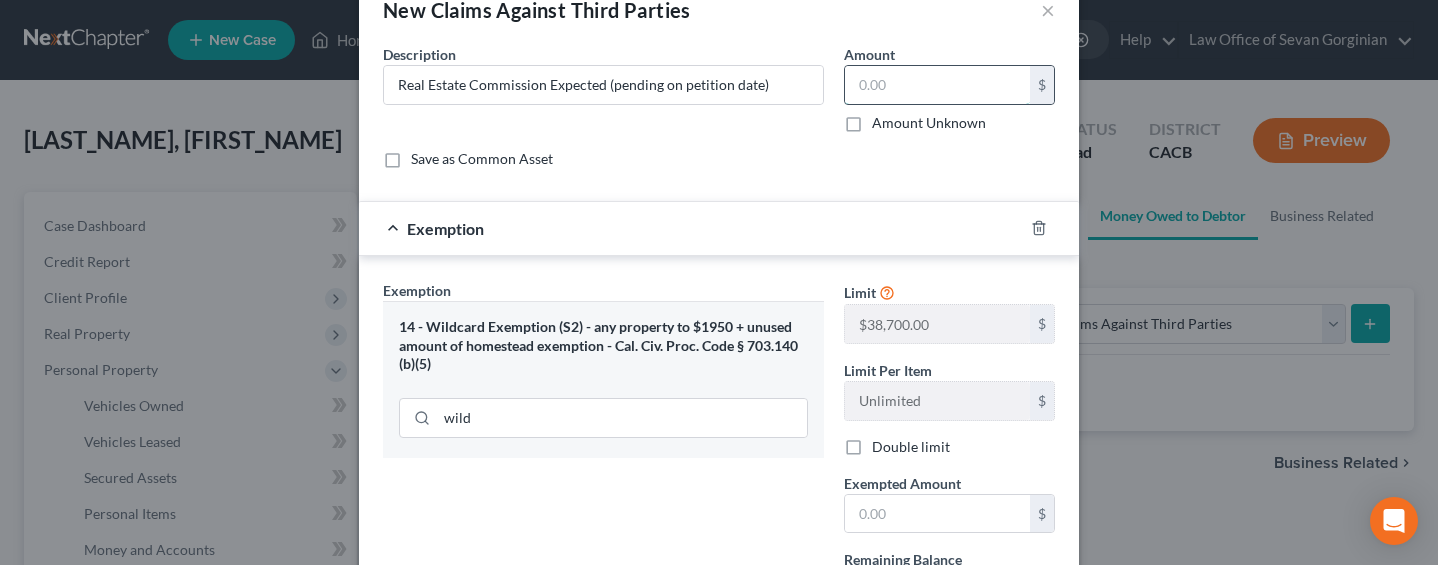 click at bounding box center (937, 85) 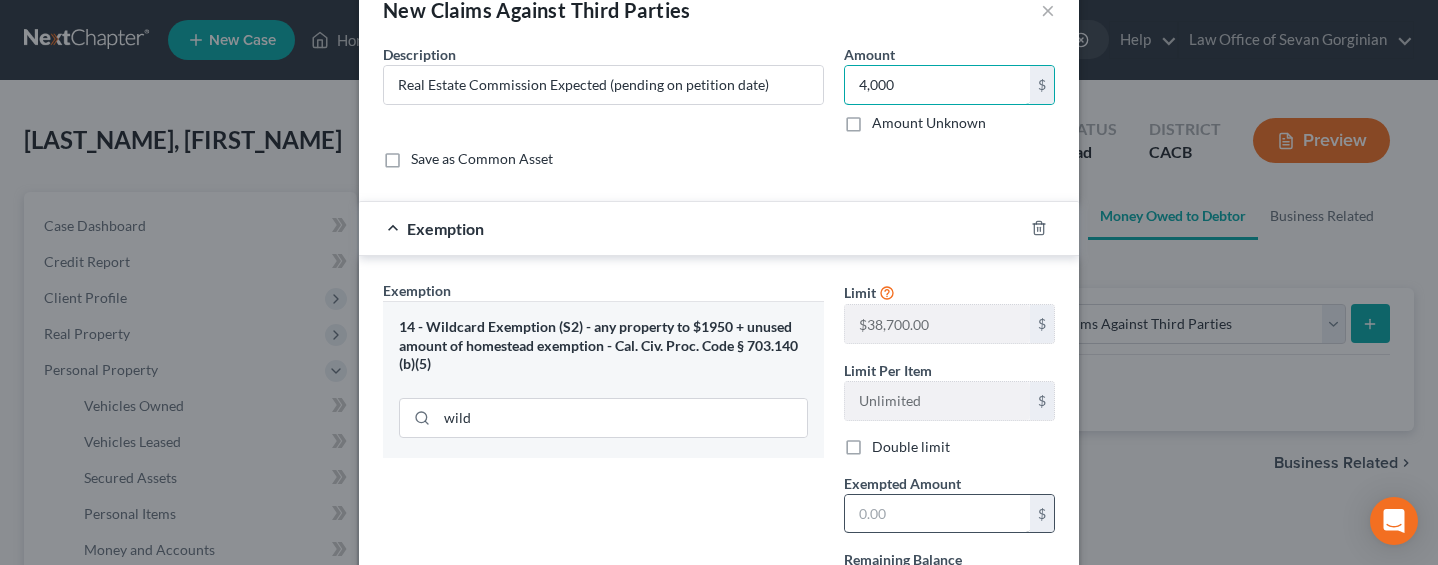 type on "4,000" 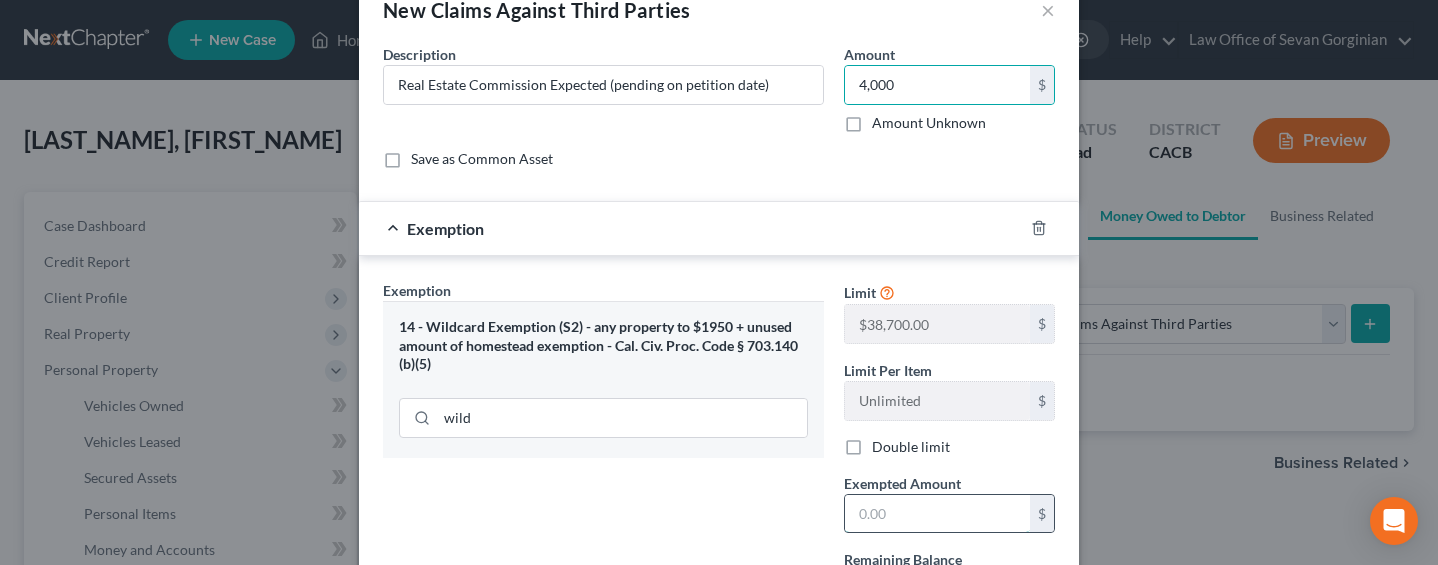 click at bounding box center [937, 514] 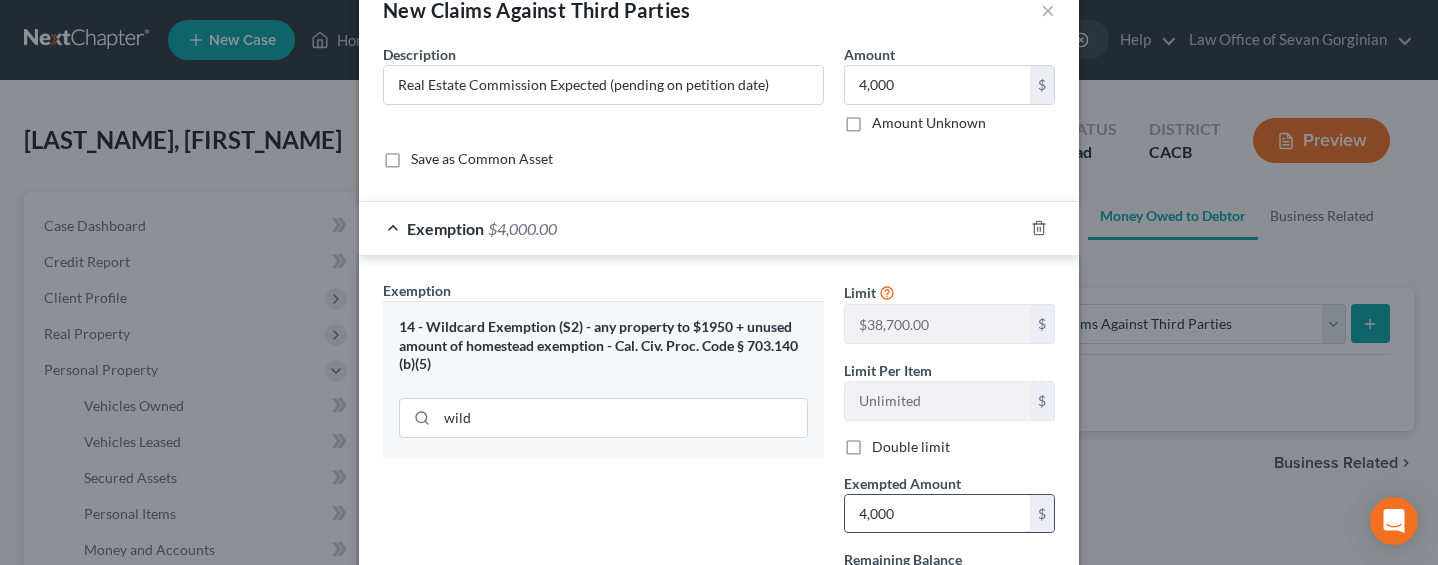 type on "4,000" 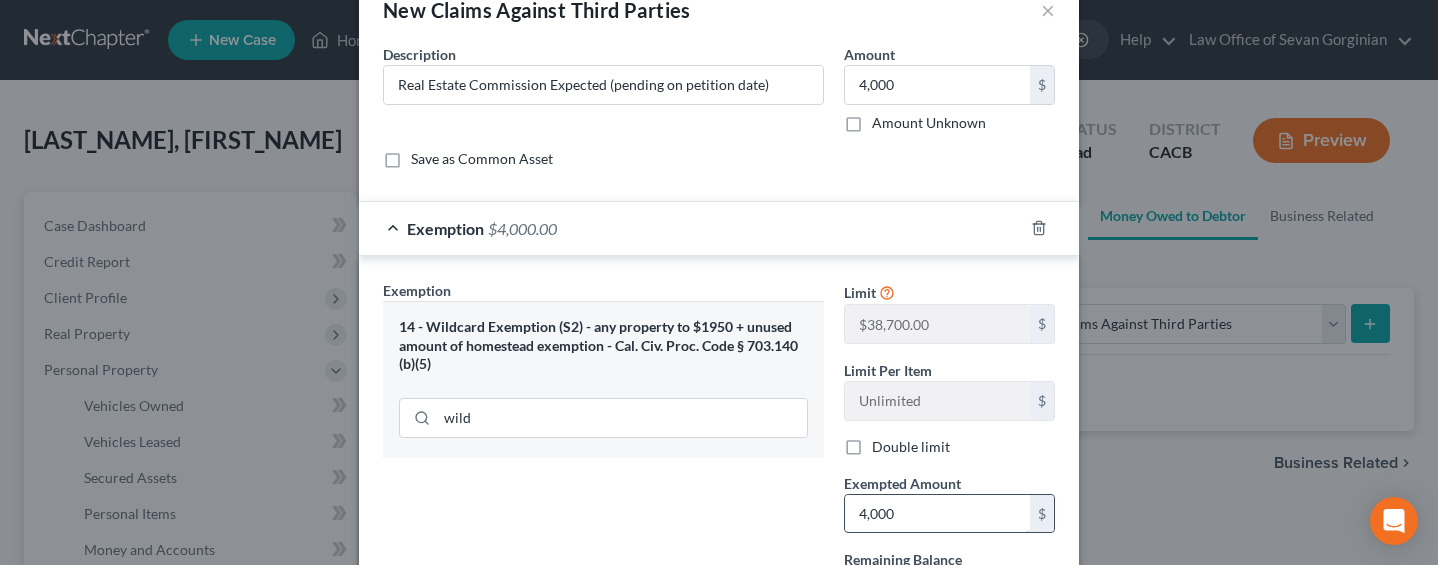 type 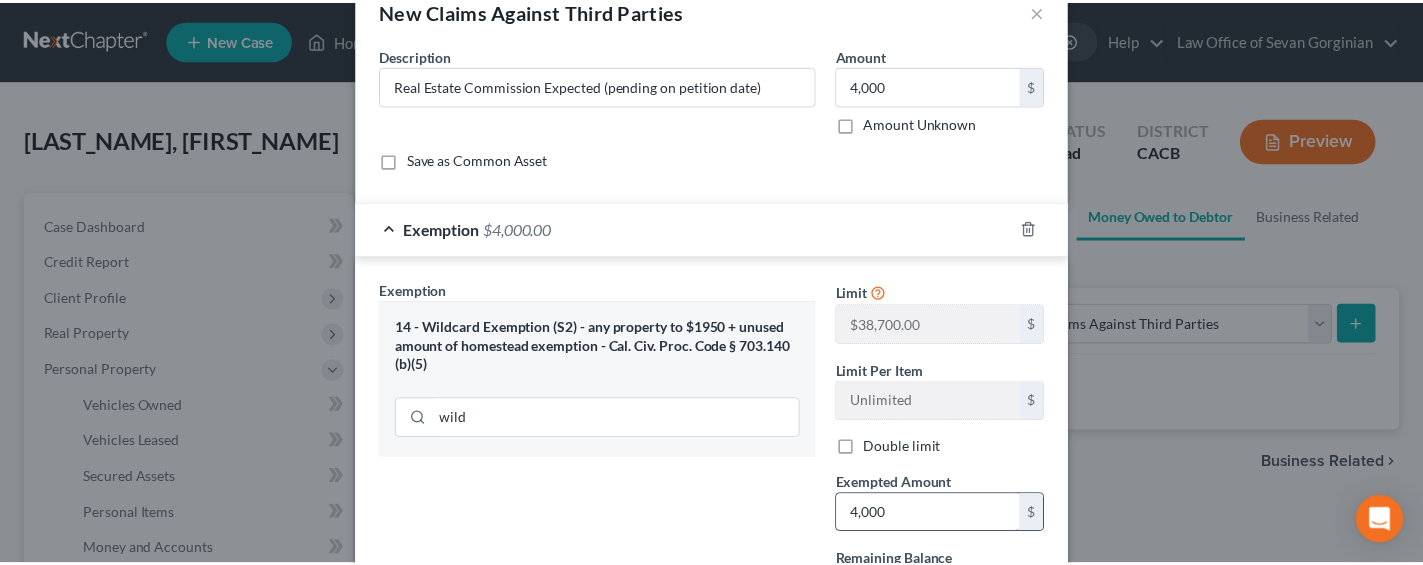 scroll, scrollTop: 236, scrollLeft: 0, axis: vertical 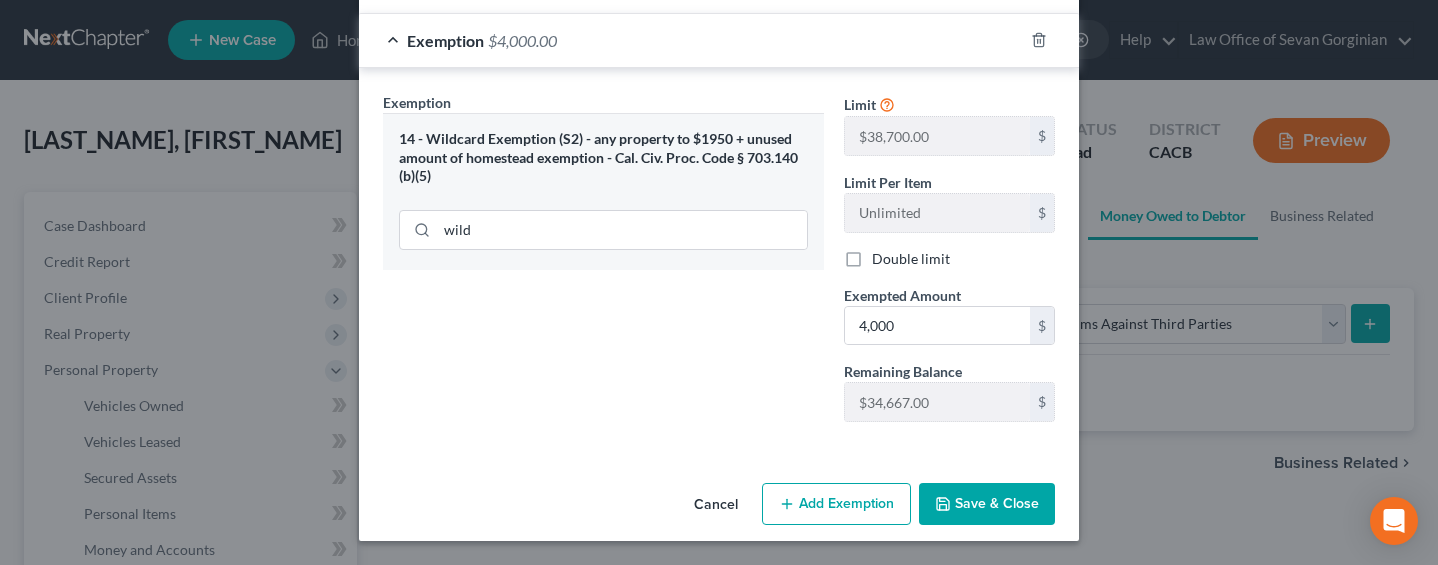 click on "Save & Close" at bounding box center [987, 504] 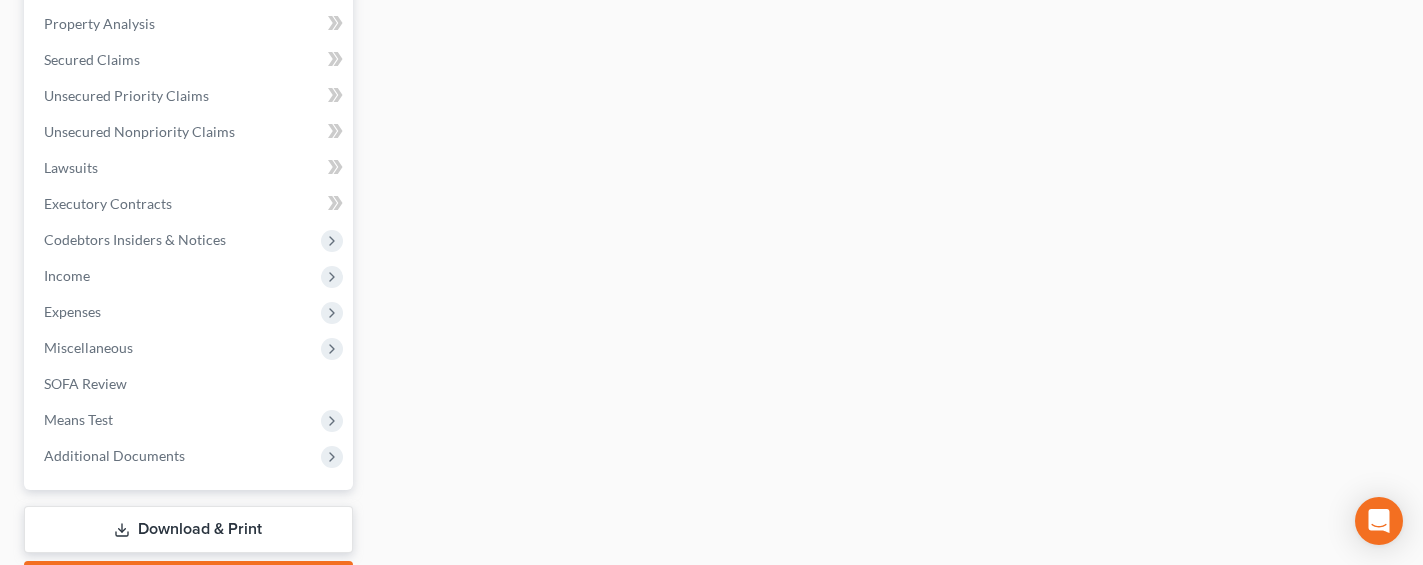 scroll, scrollTop: 856, scrollLeft: 0, axis: vertical 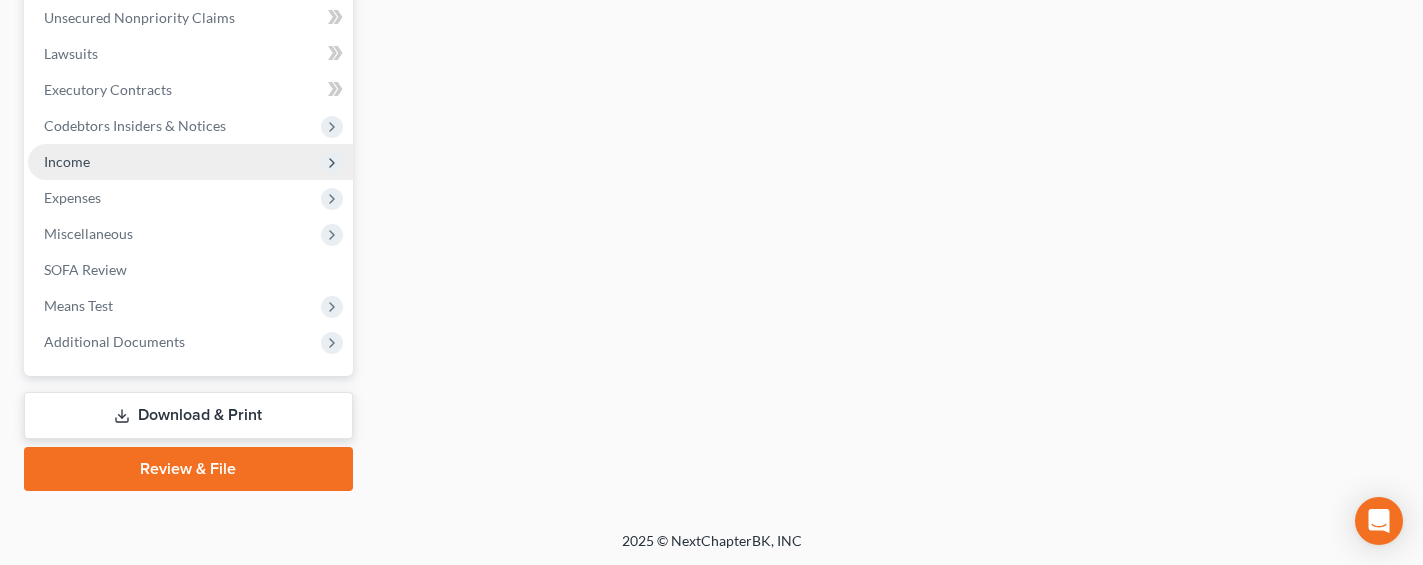click on "Income" at bounding box center [67, 161] 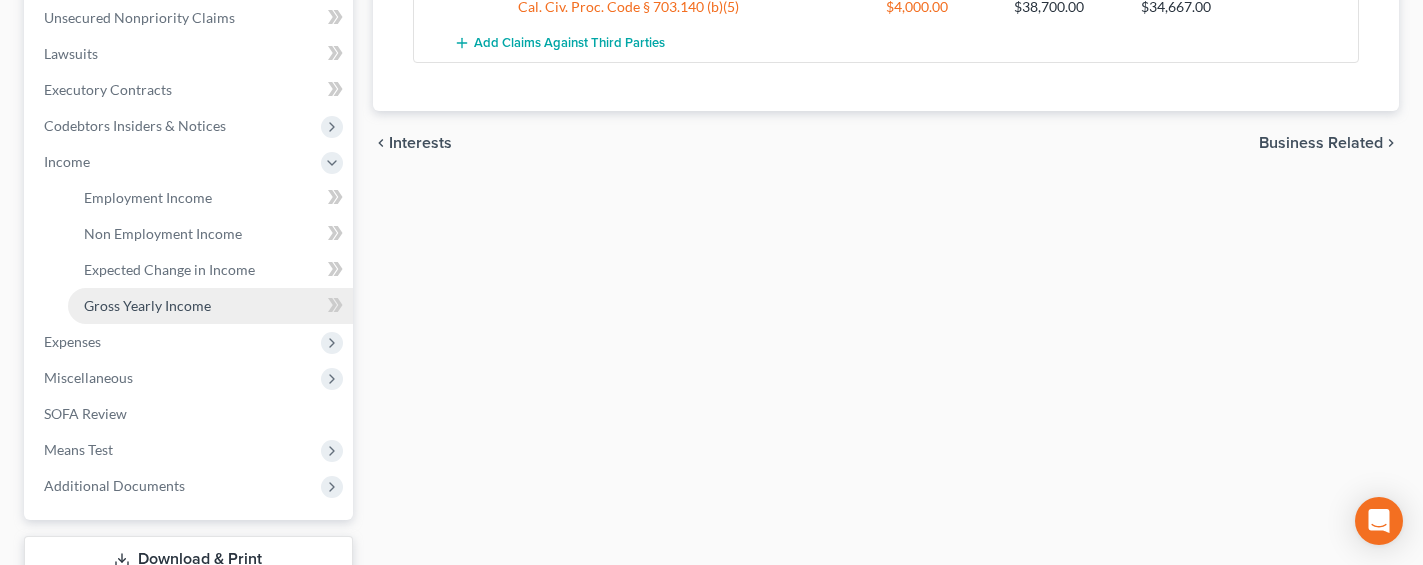 click on "Gross Yearly Income" at bounding box center (147, 305) 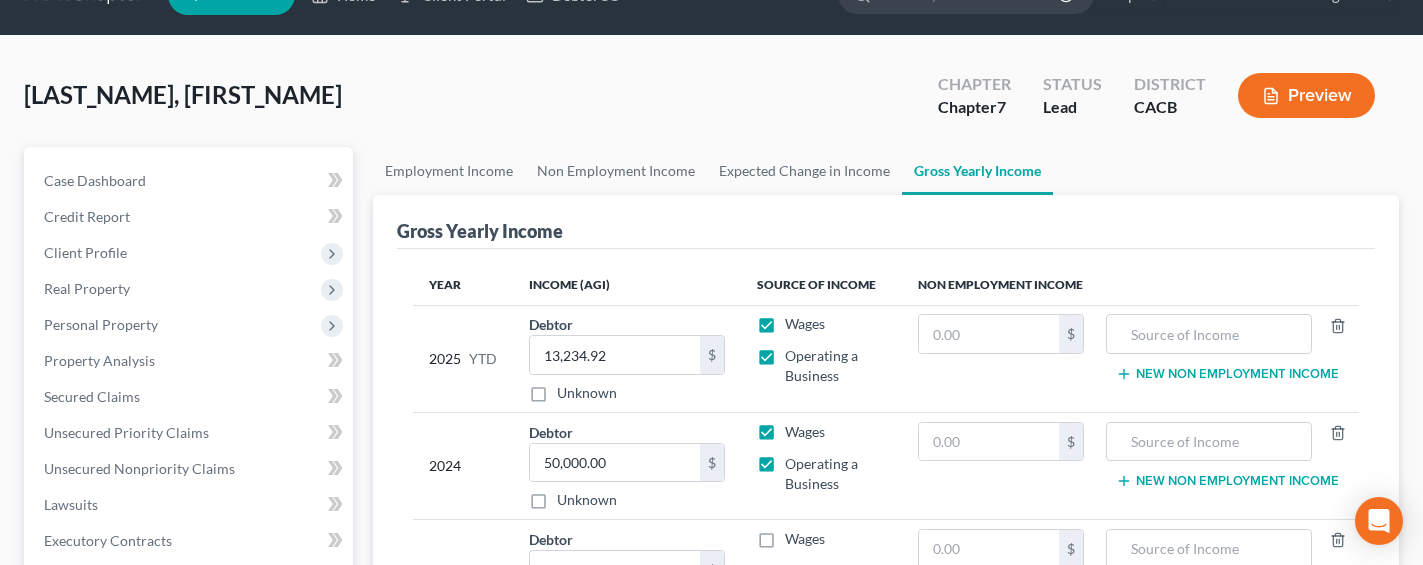 scroll, scrollTop: 0, scrollLeft: 0, axis: both 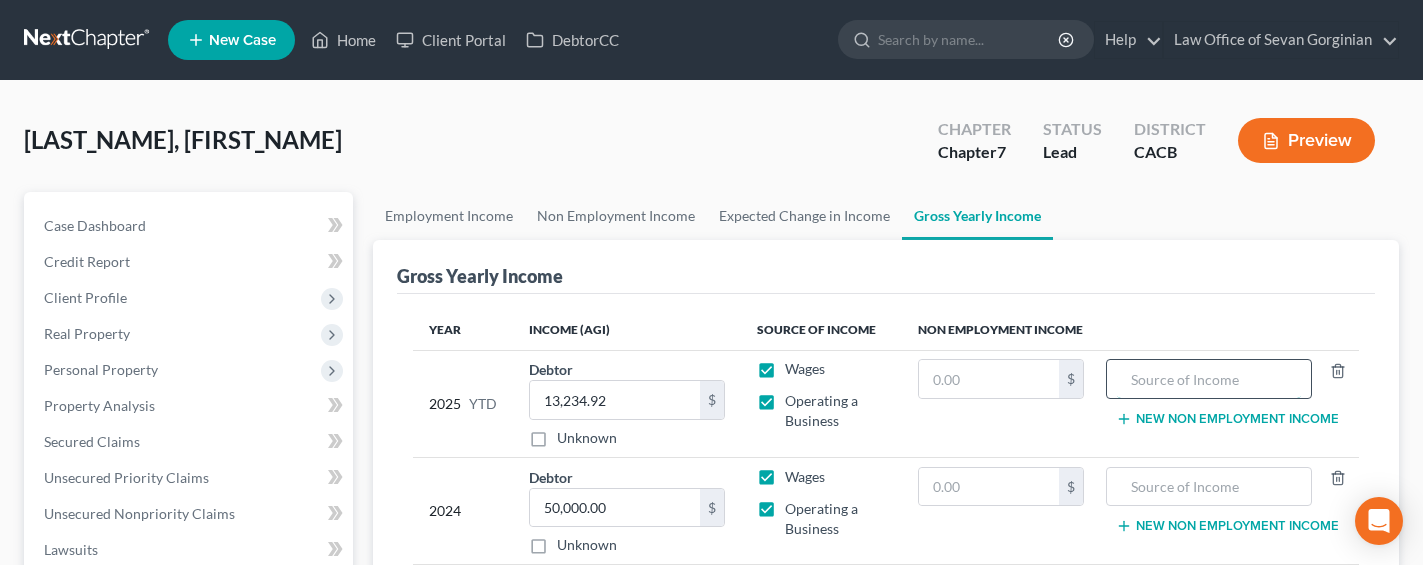 click at bounding box center (1209, 379) 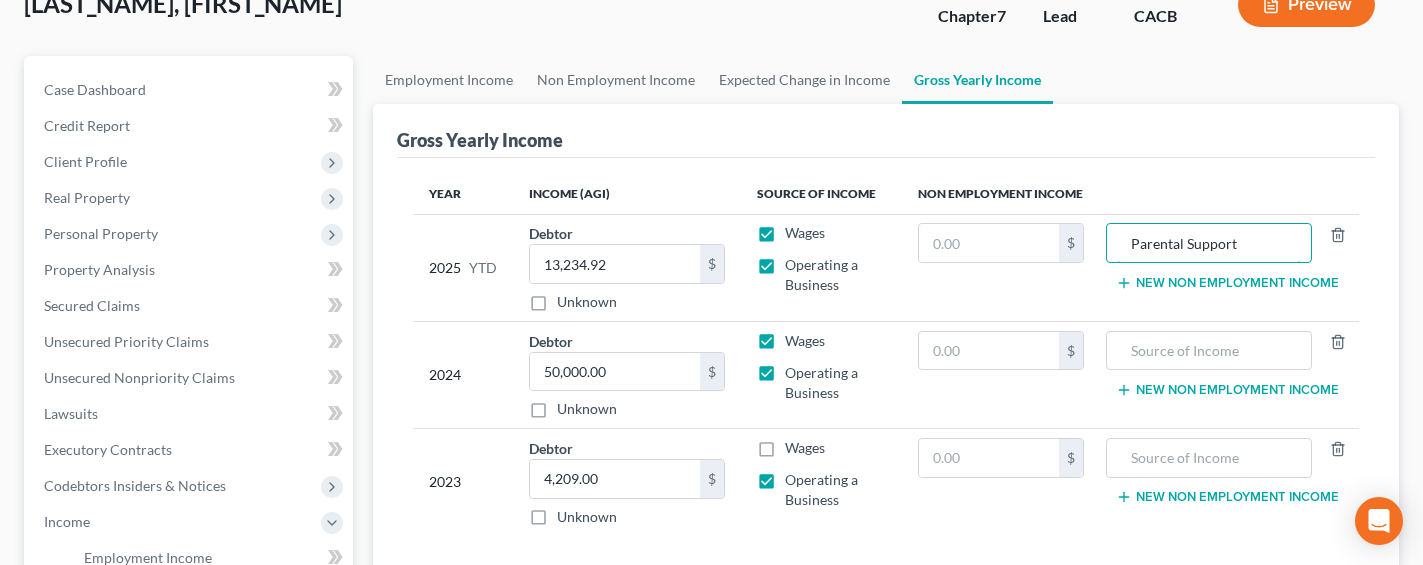 scroll, scrollTop: 184, scrollLeft: 0, axis: vertical 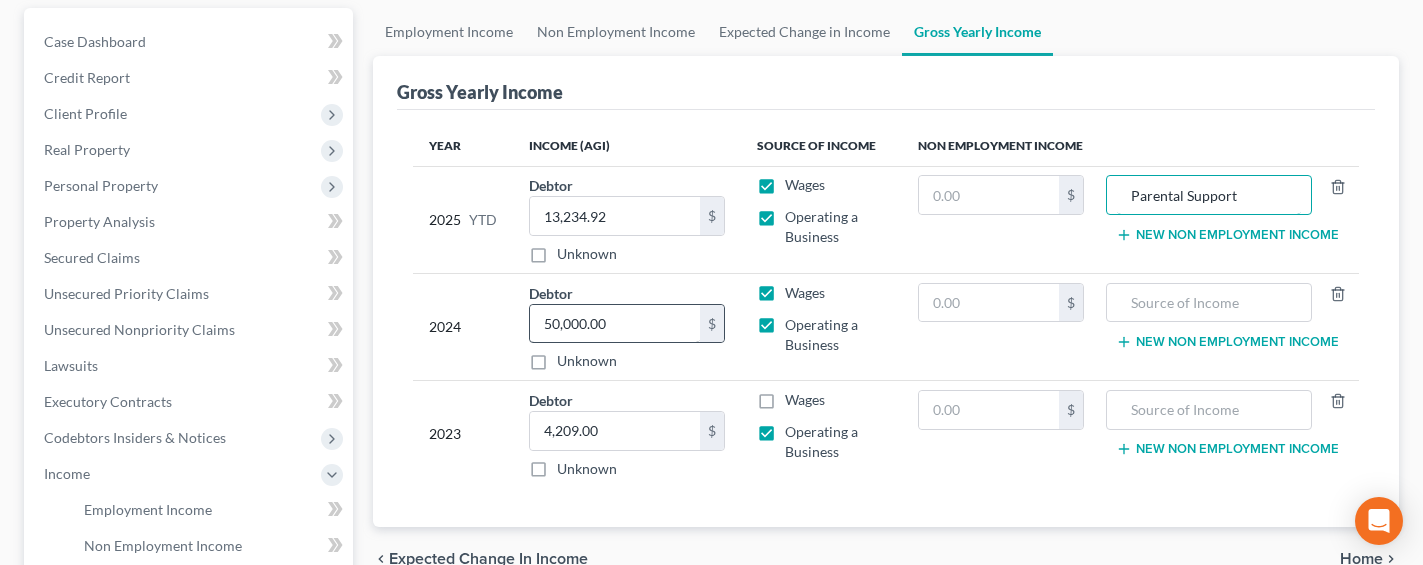 type on "Parental Support" 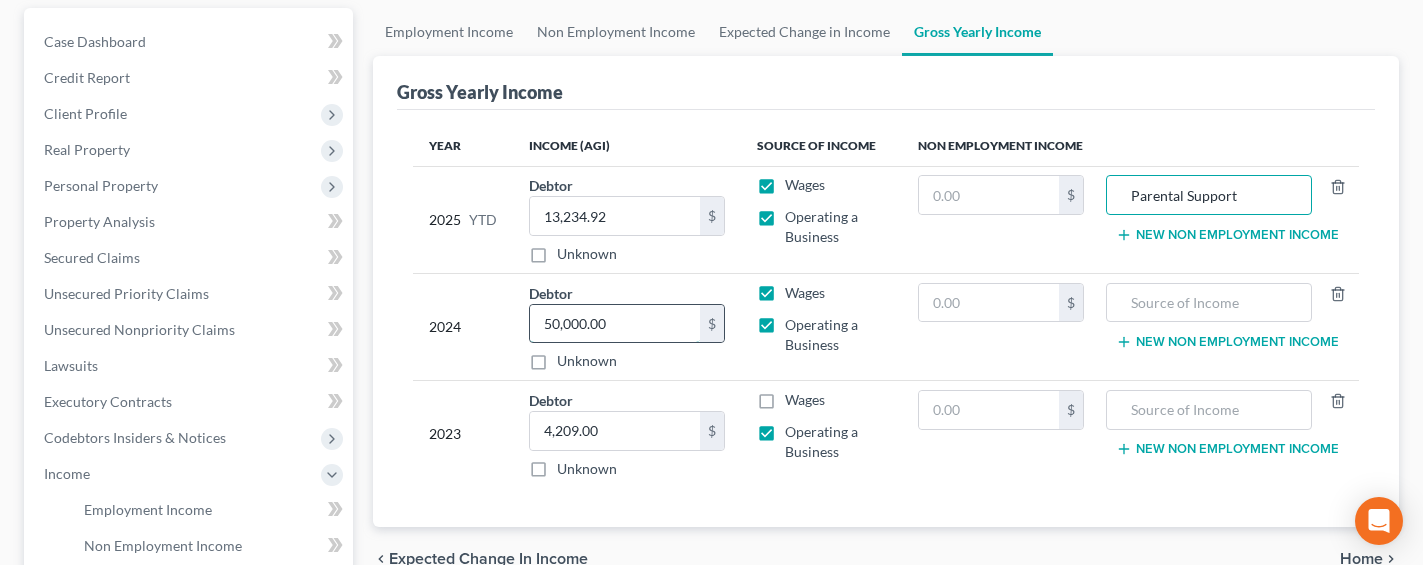 click on "50,000.00" at bounding box center (615, 324) 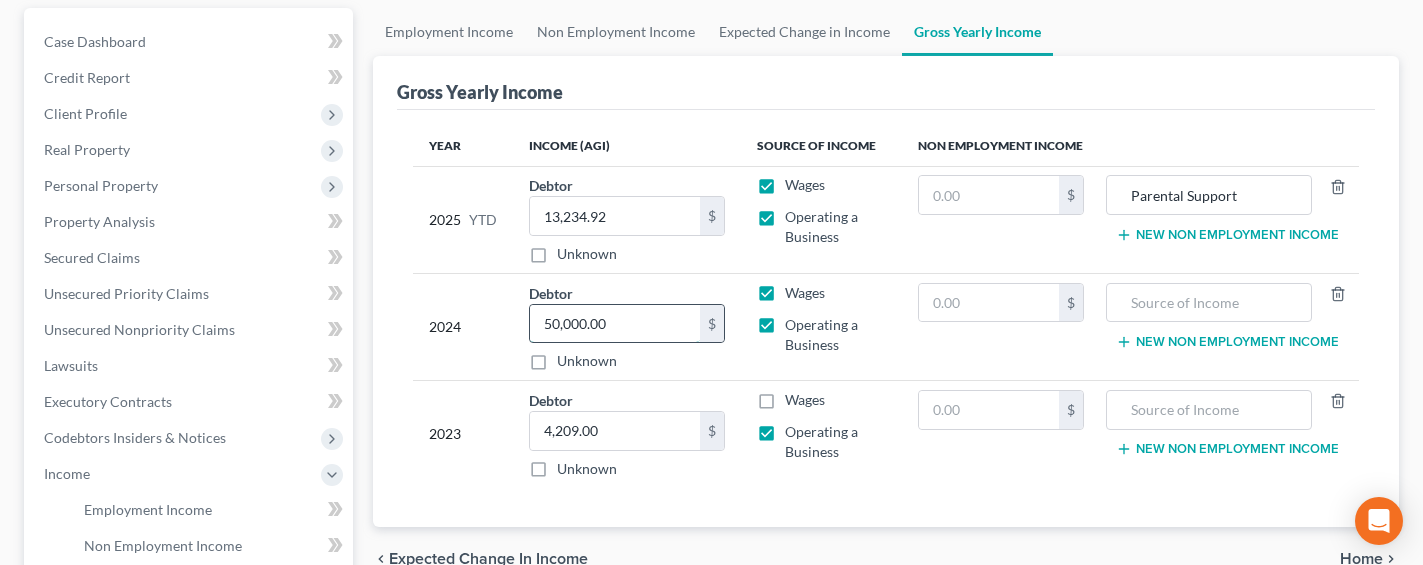 click on "50,000.00" at bounding box center [615, 324] 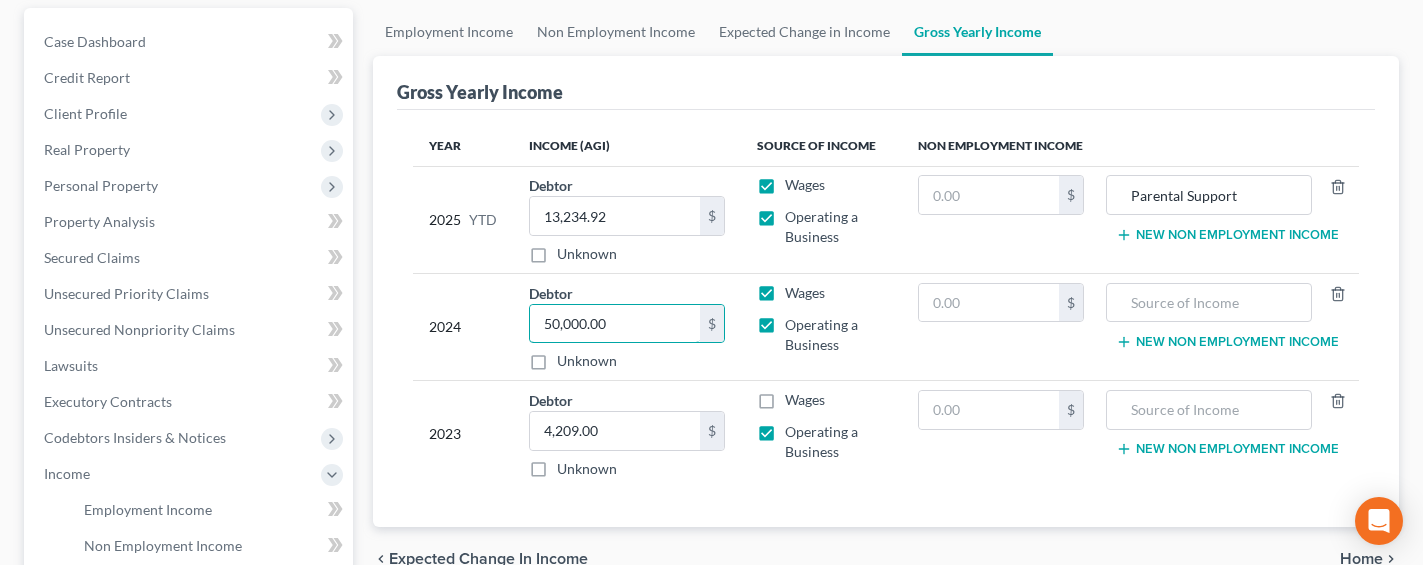 drag, startPoint x: 622, startPoint y: 323, endPoint x: 518, endPoint y: 321, distance: 104.019226 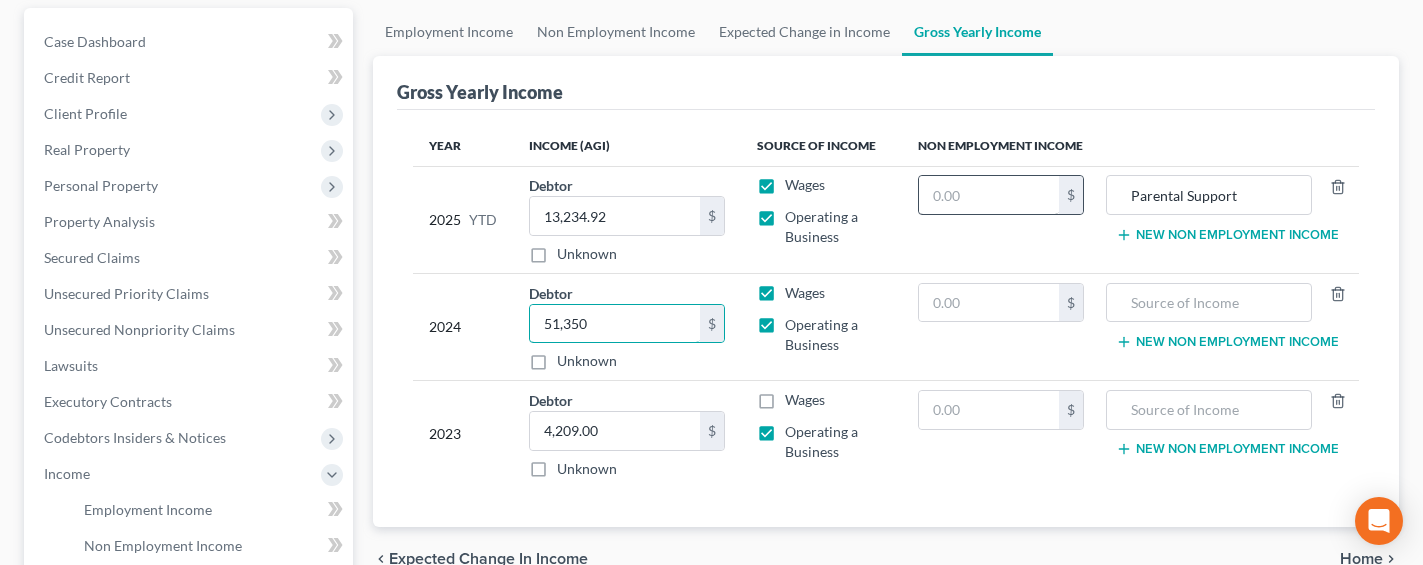 type on "51,350" 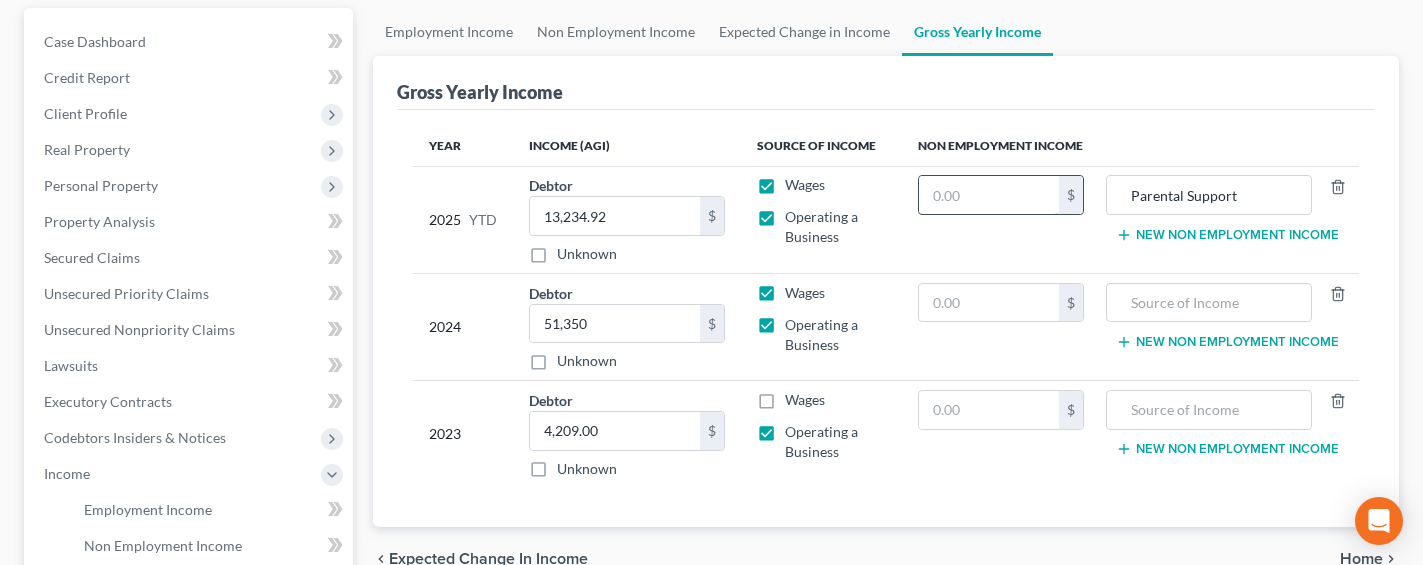 click at bounding box center [989, 195] 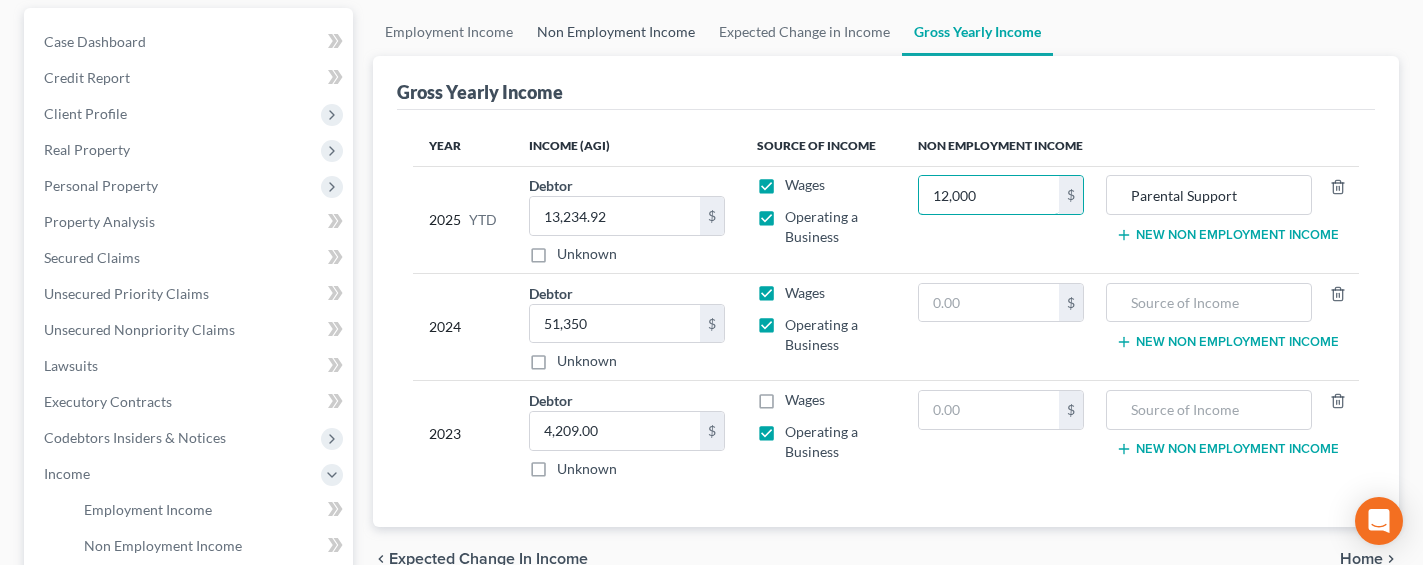 type on "12,000" 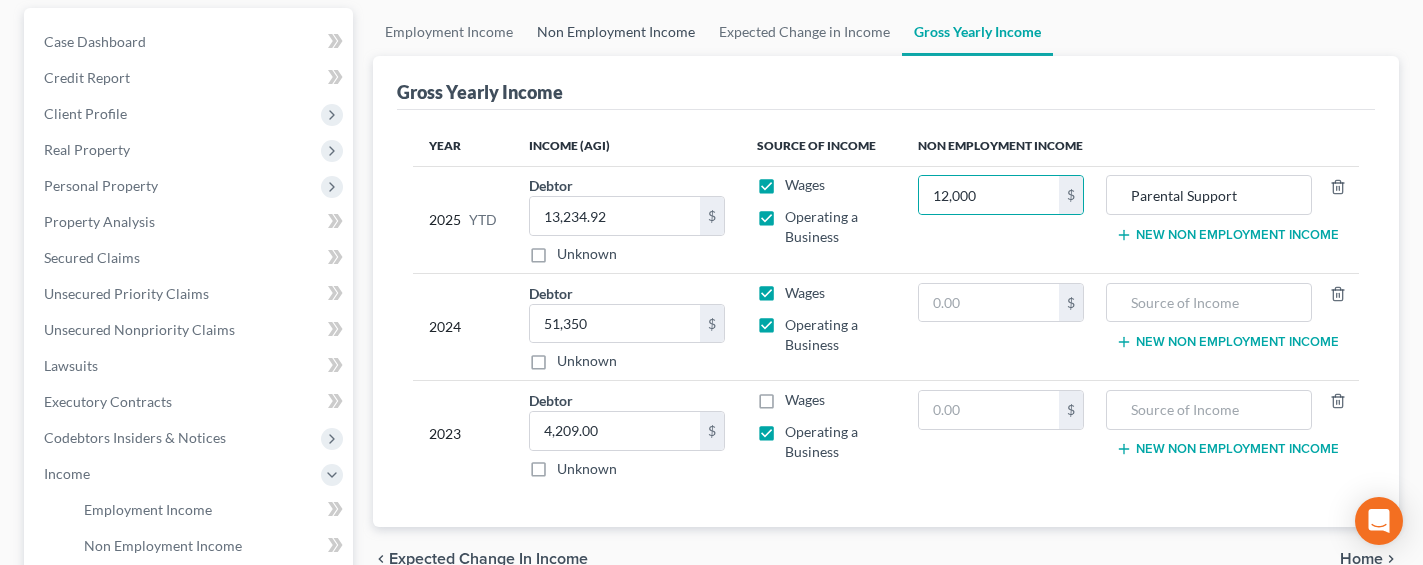 click on "Non Employment Income" at bounding box center [616, 32] 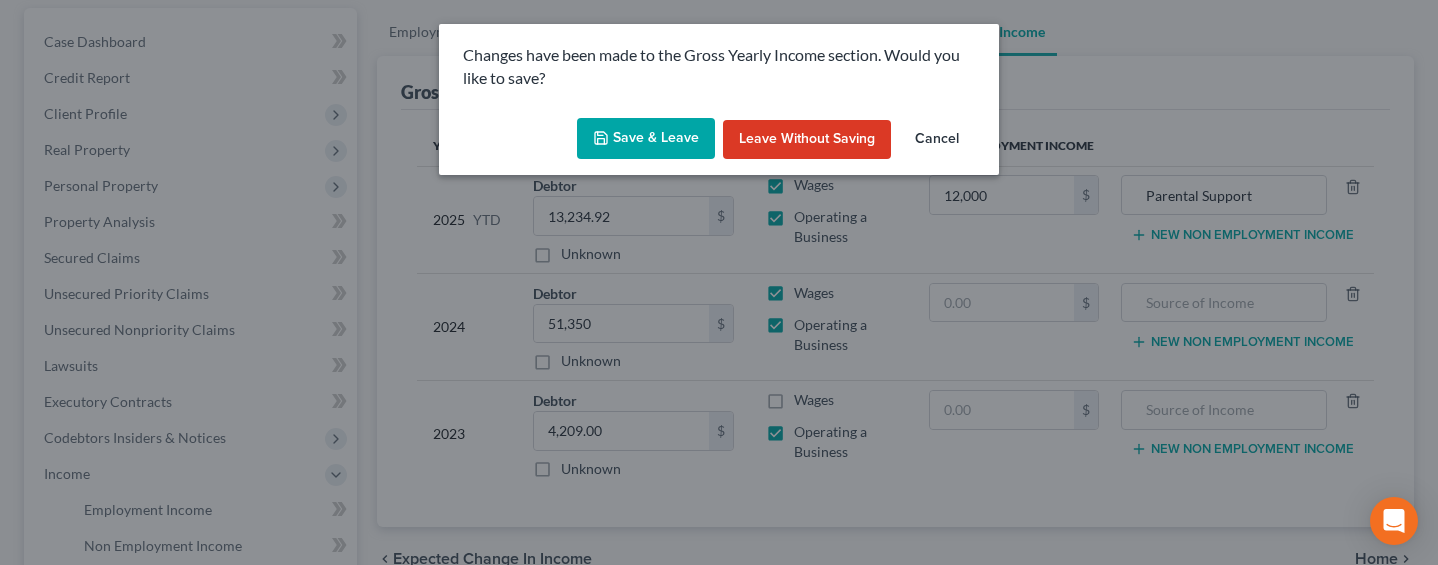 click on "Save & Leave" at bounding box center (646, 139) 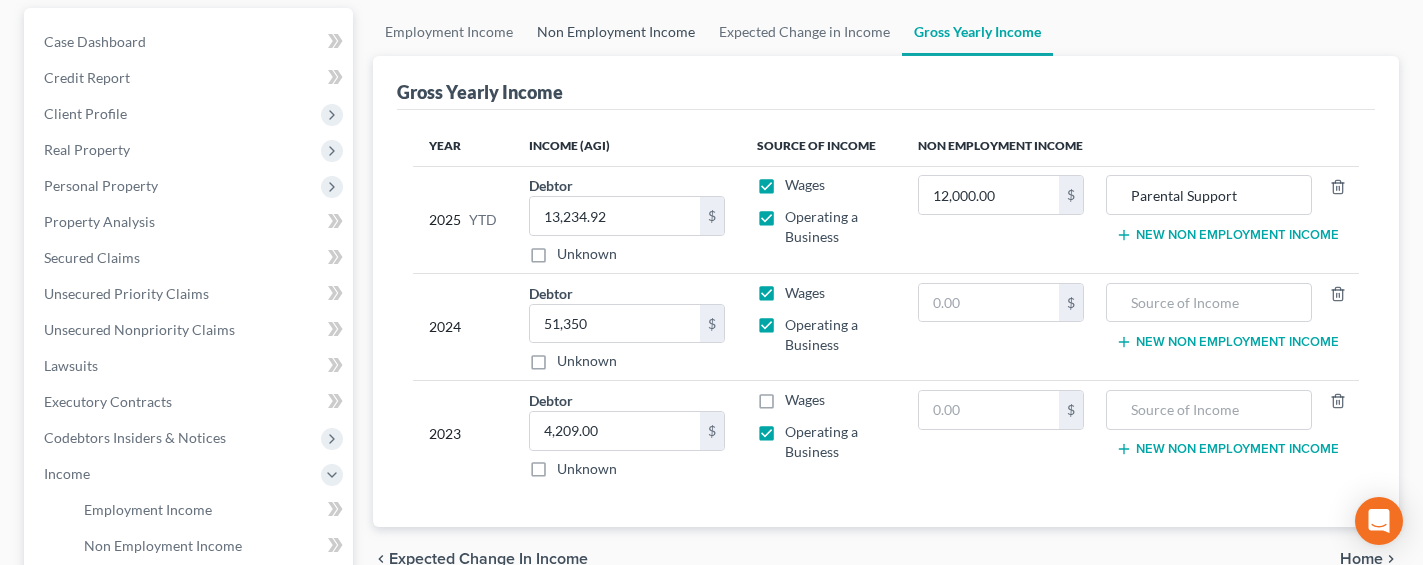click on "Non Employment Income" at bounding box center [616, 32] 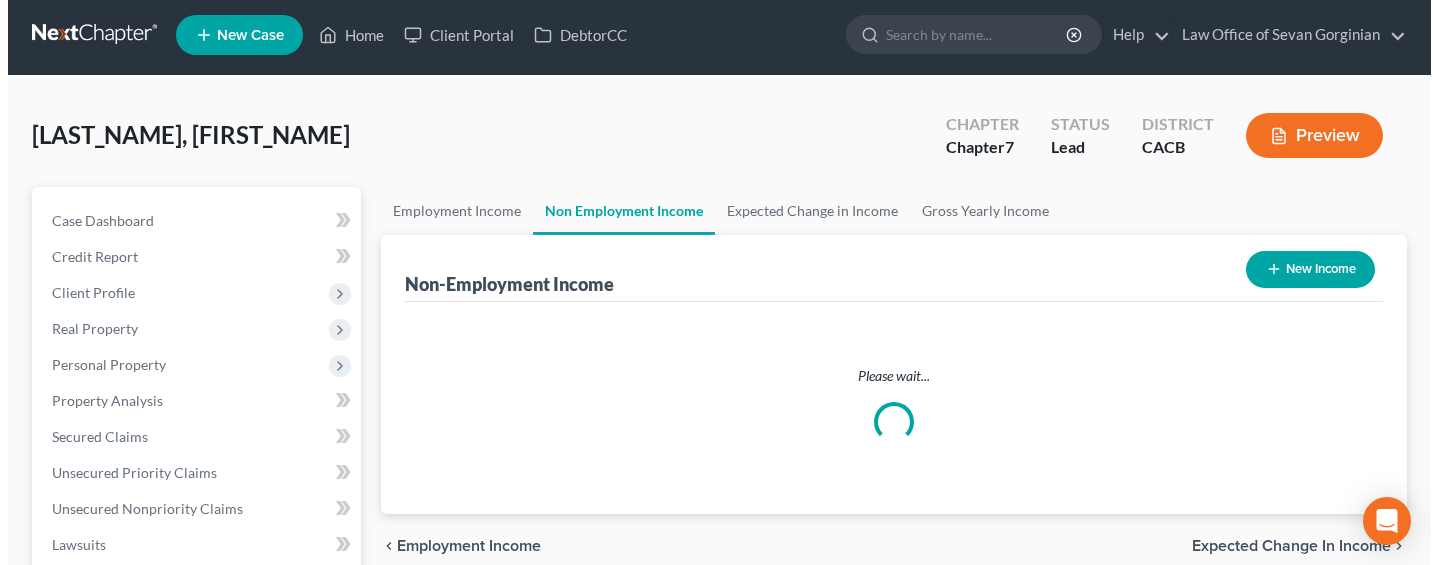 scroll, scrollTop: 0, scrollLeft: 0, axis: both 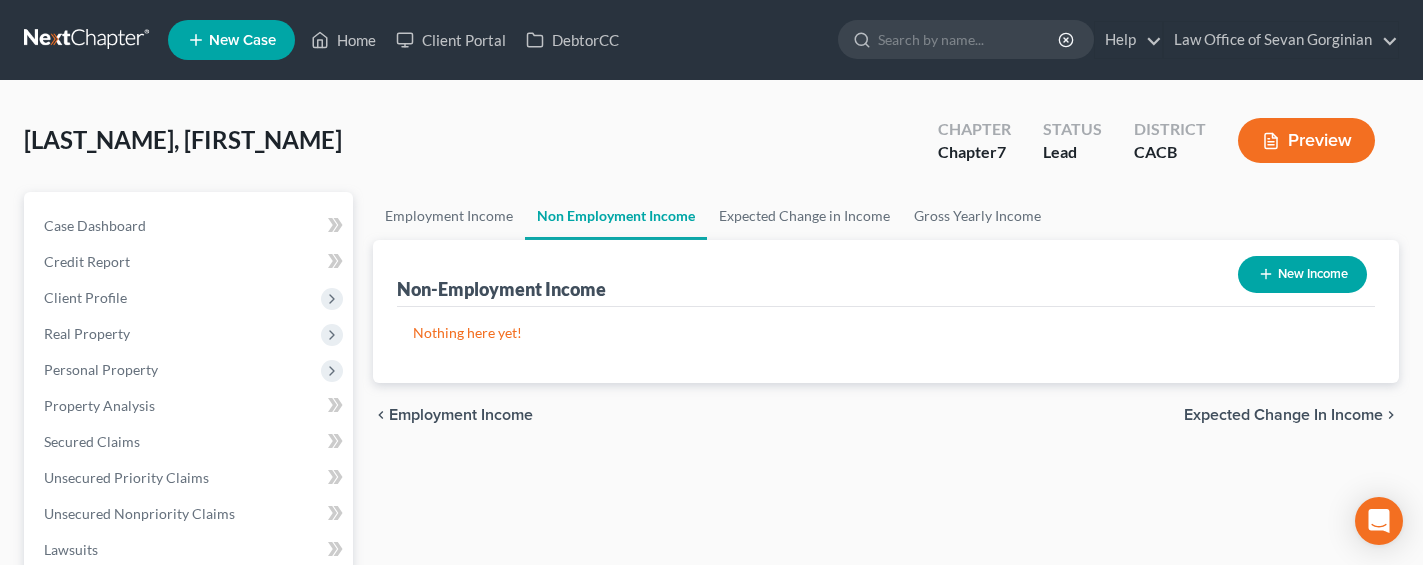click on "New Income" at bounding box center [1302, 274] 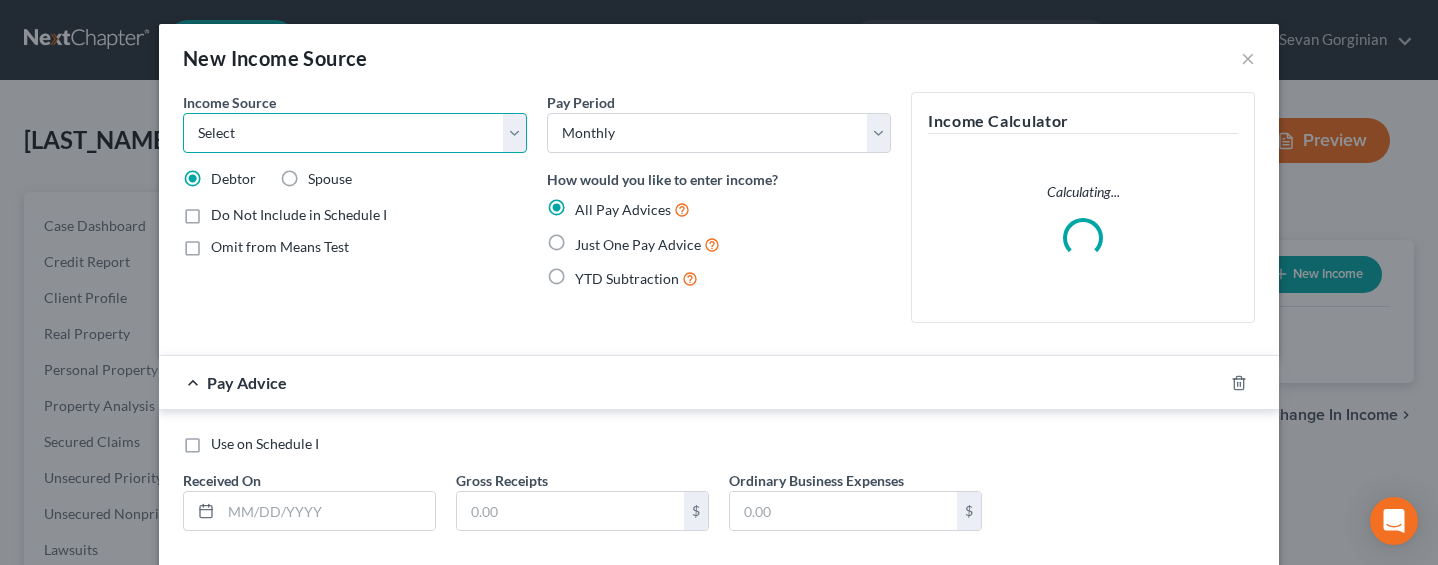 click on "Select Unemployment Disability (from employer) Pension Retirement Social Security / Social Security Disability Other Government Assistance Interests, Dividends or Royalties Child / Family Support Contributions to Household Property / Rental Business, Professional or Farm Alimony / Maintenance Payments Military Disability Benefits Other Monthly Income" at bounding box center [355, 133] 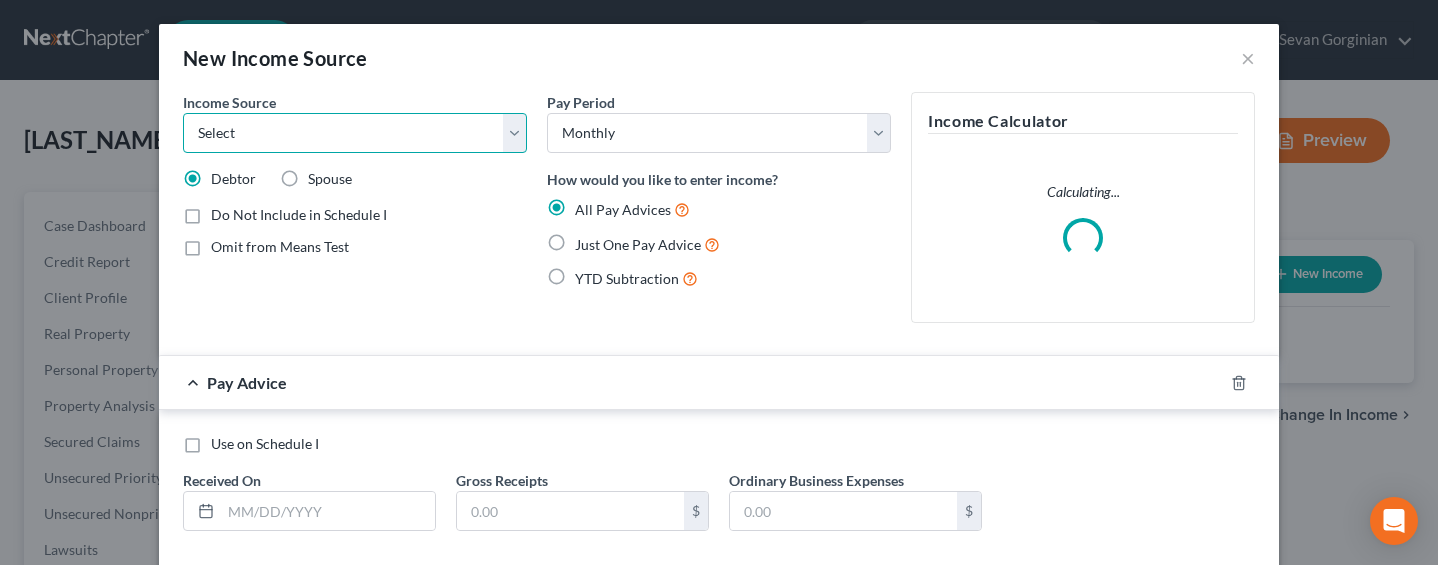 select on "13" 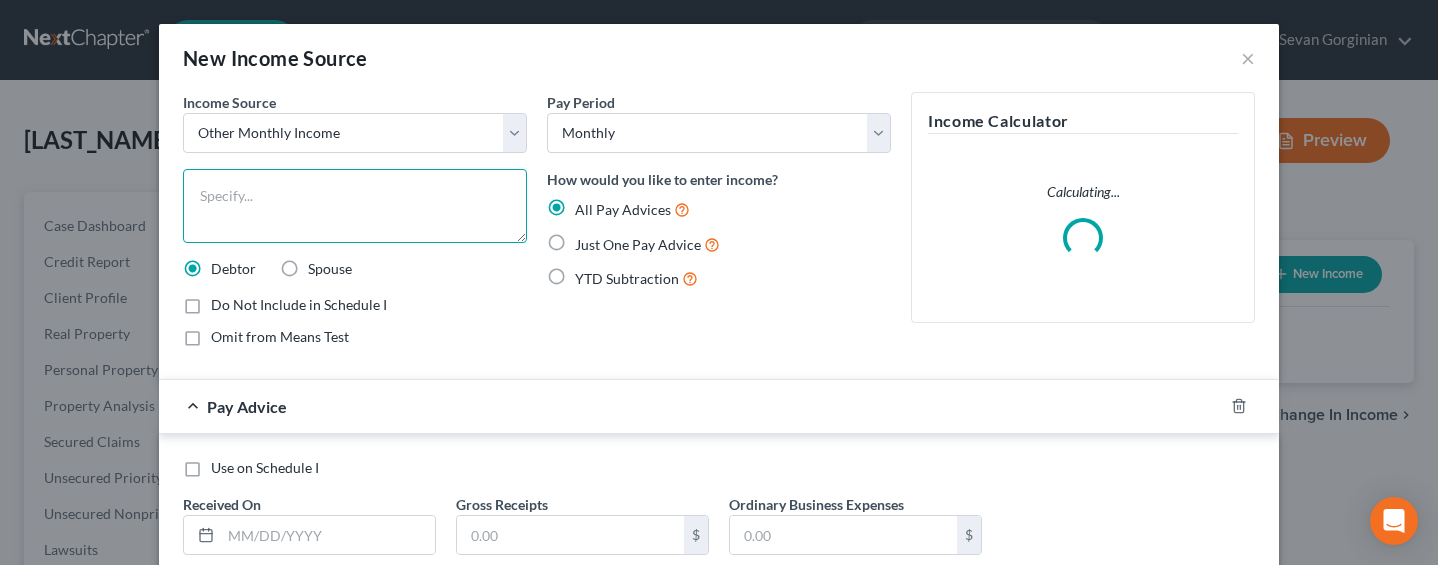click at bounding box center (355, 206) 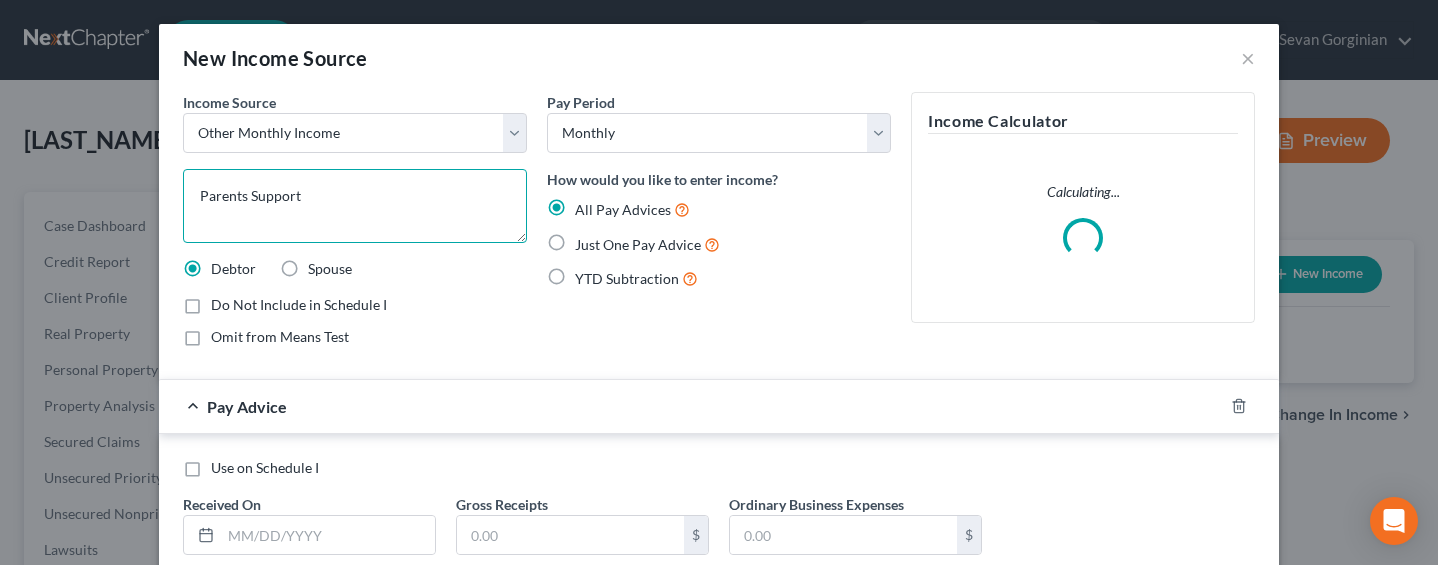 type on "Parents Support" 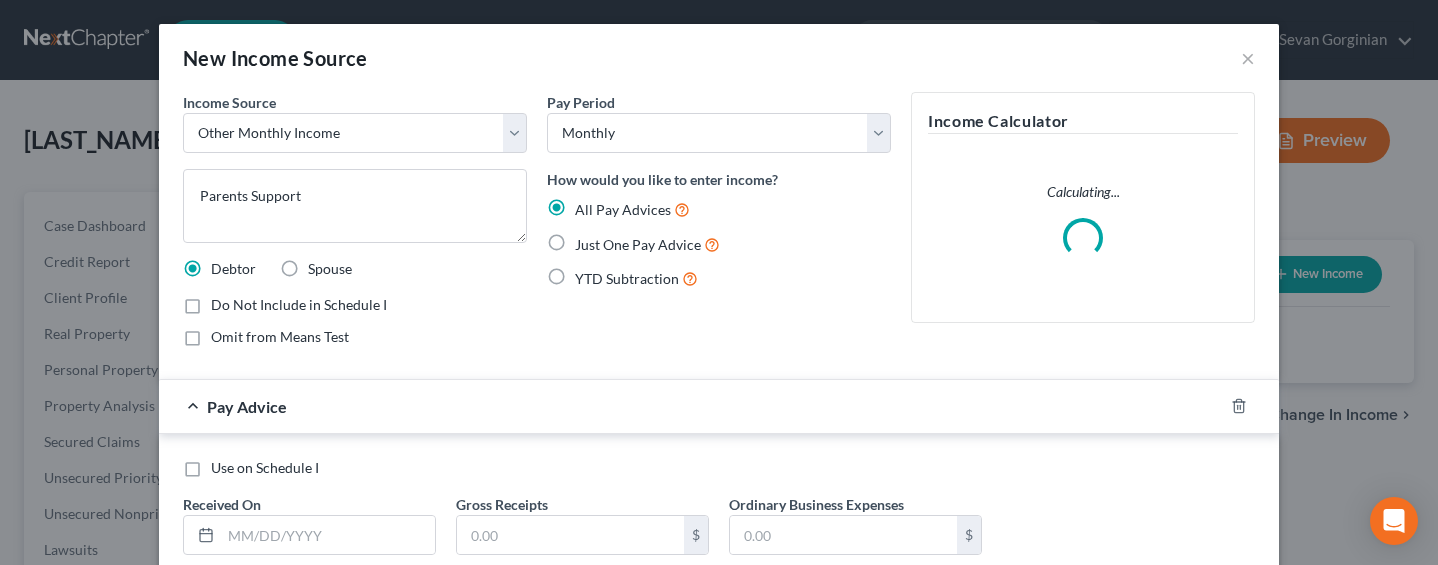 click on "Just One Pay Advice" at bounding box center [638, 244] 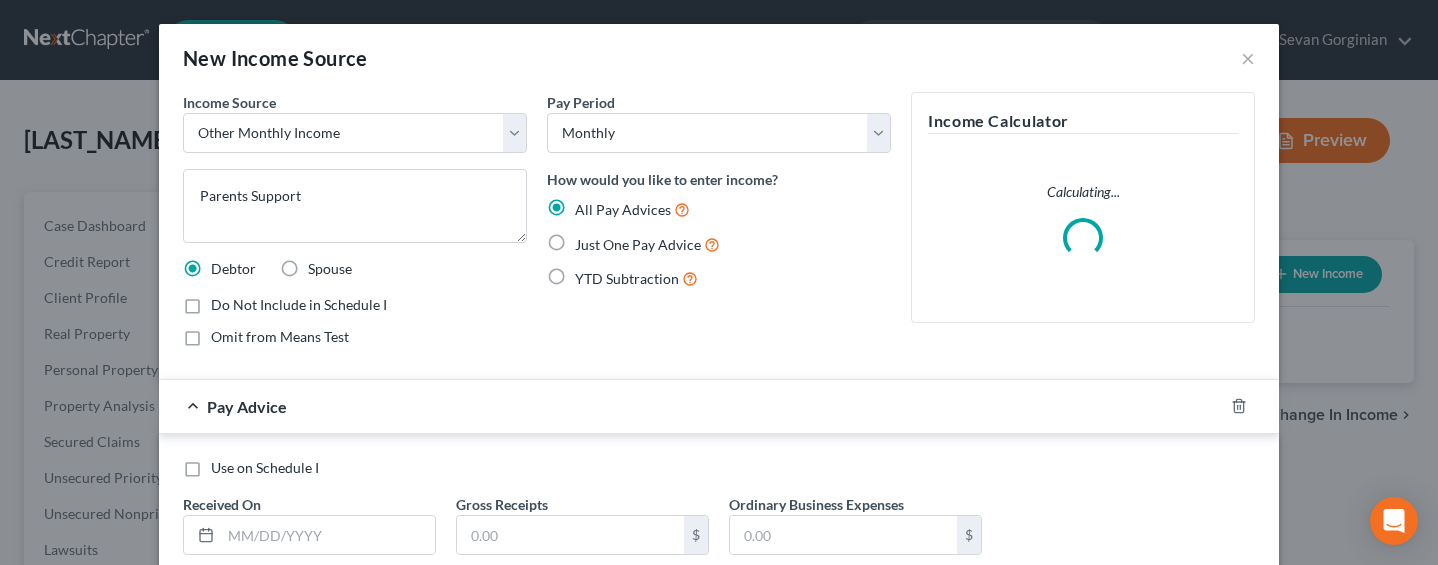 click on "Just One Pay Advice" at bounding box center (589, 239) 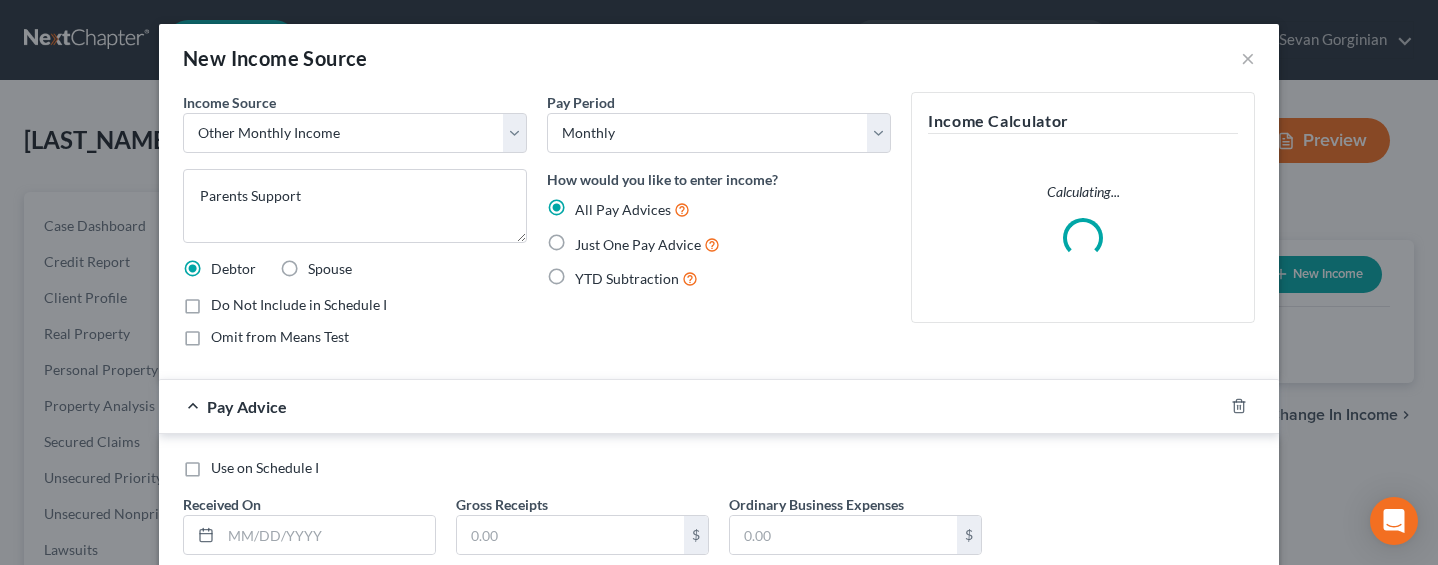 radio on "true" 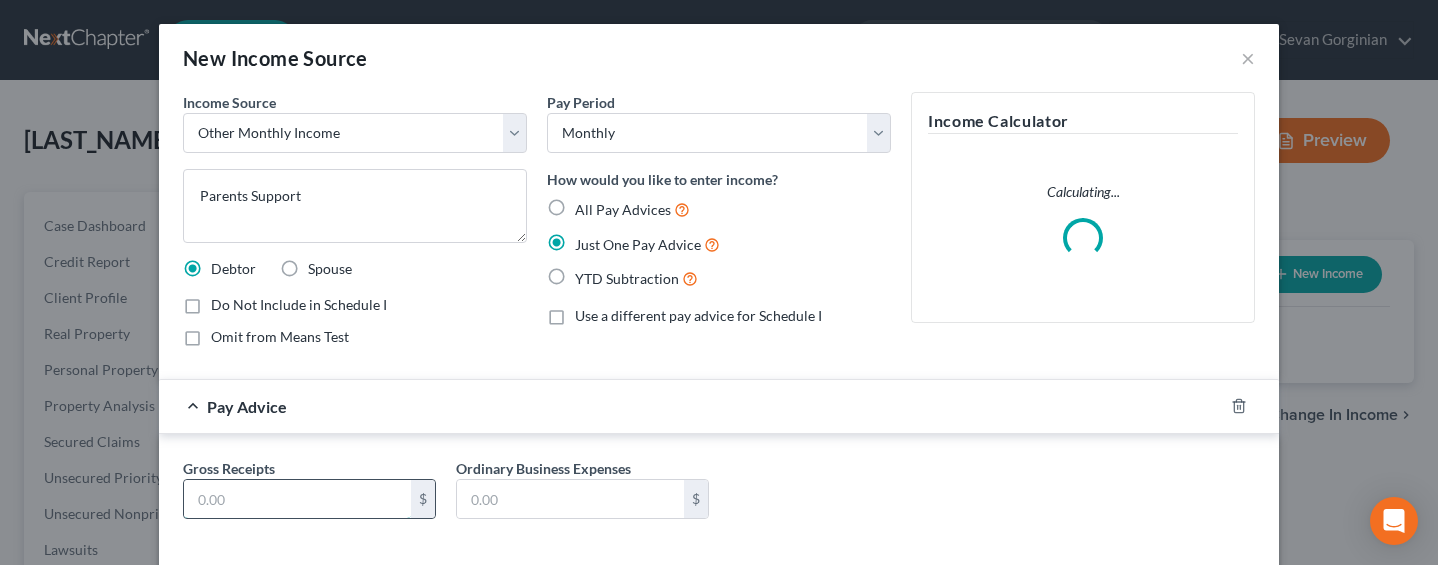 click at bounding box center [297, 499] 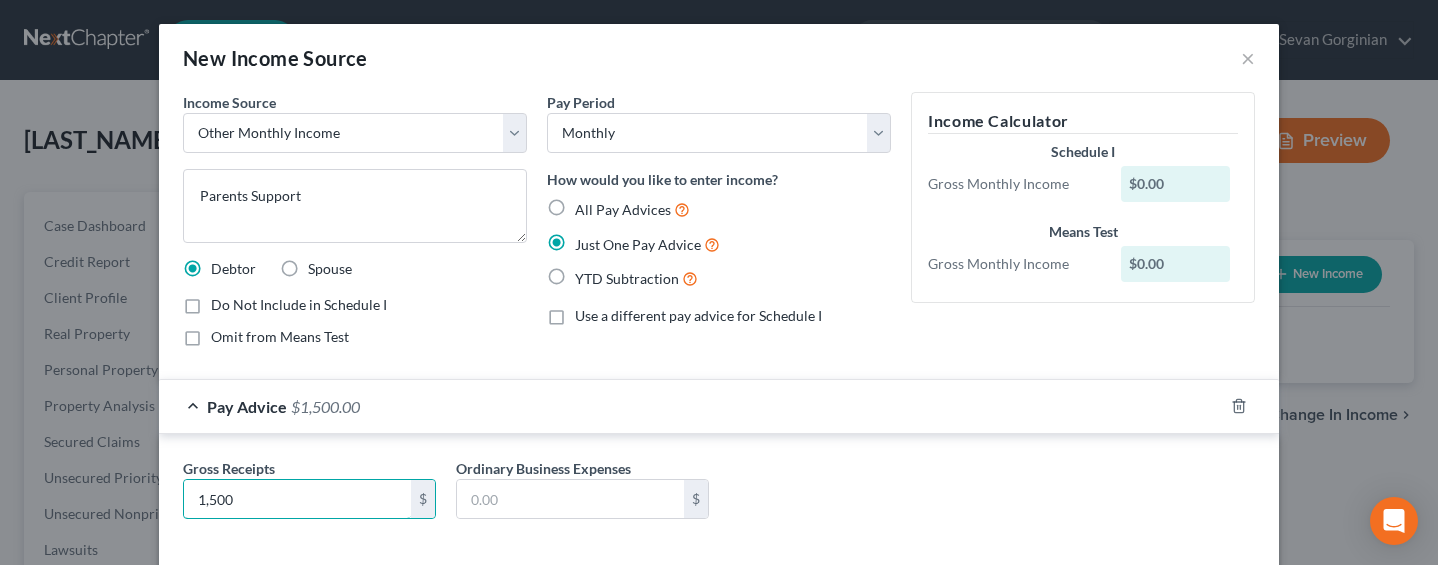 type on "1,500" 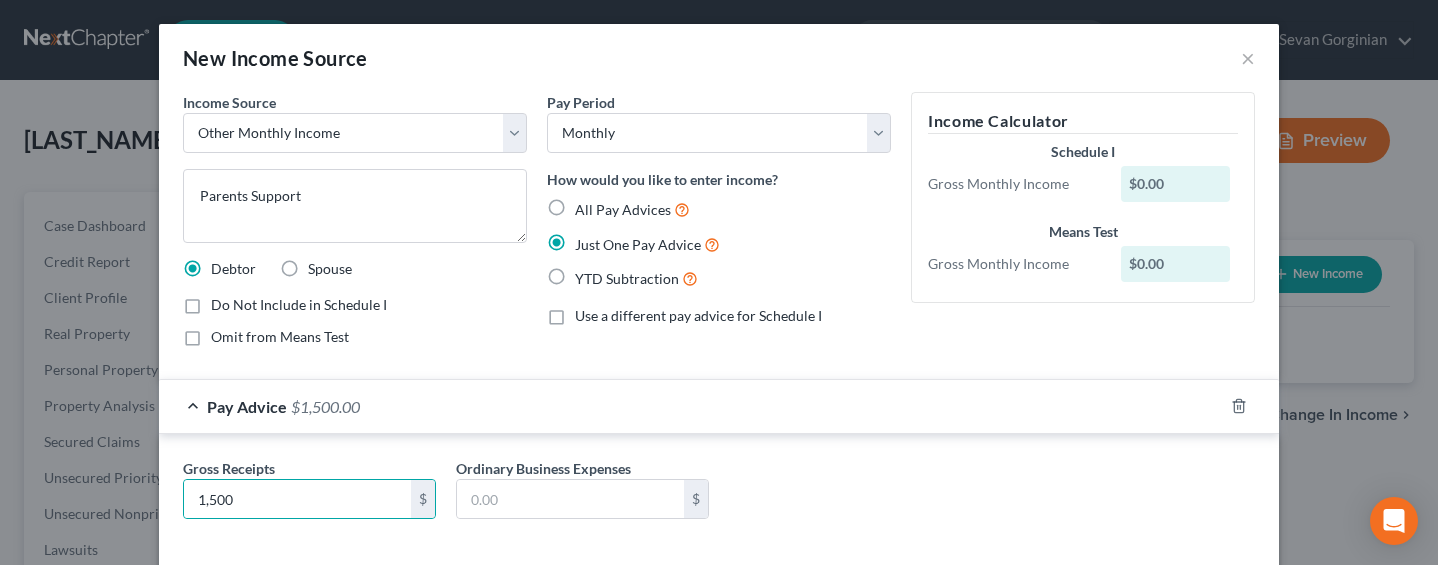 click on "Do Not Include in Schedule I" at bounding box center [299, 304] 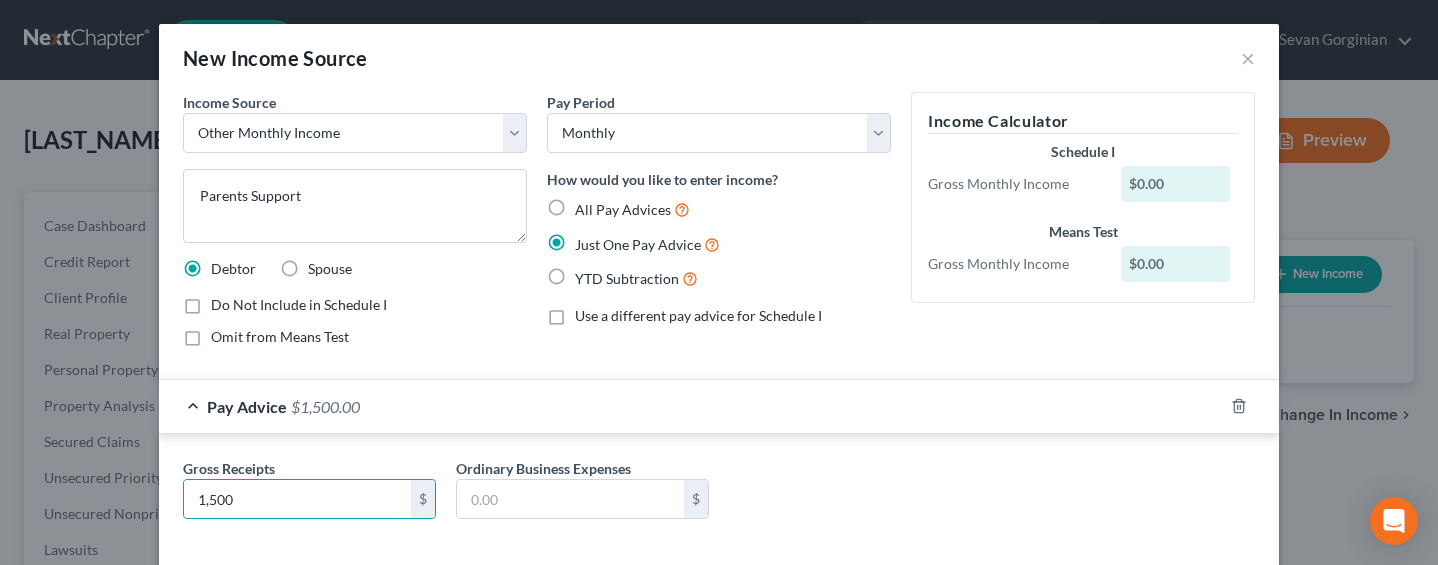 click on "Do Not Include in Schedule I" at bounding box center [225, 301] 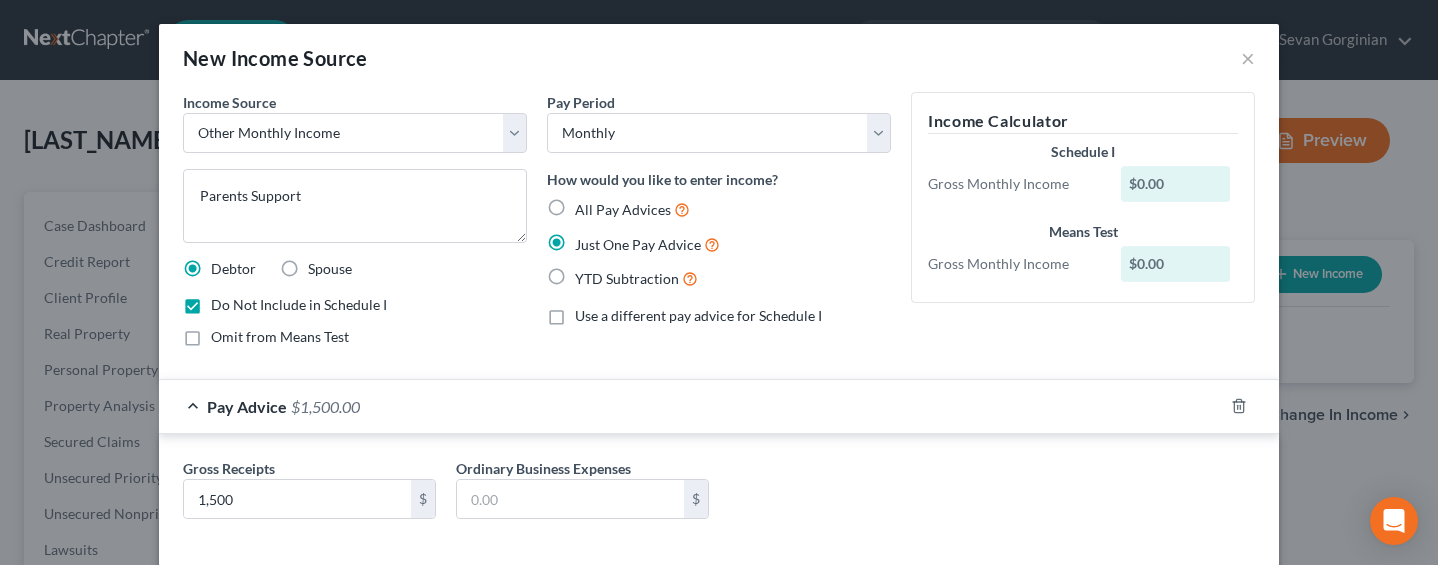 click on "Do Not Include in Schedule I" at bounding box center (299, 304) 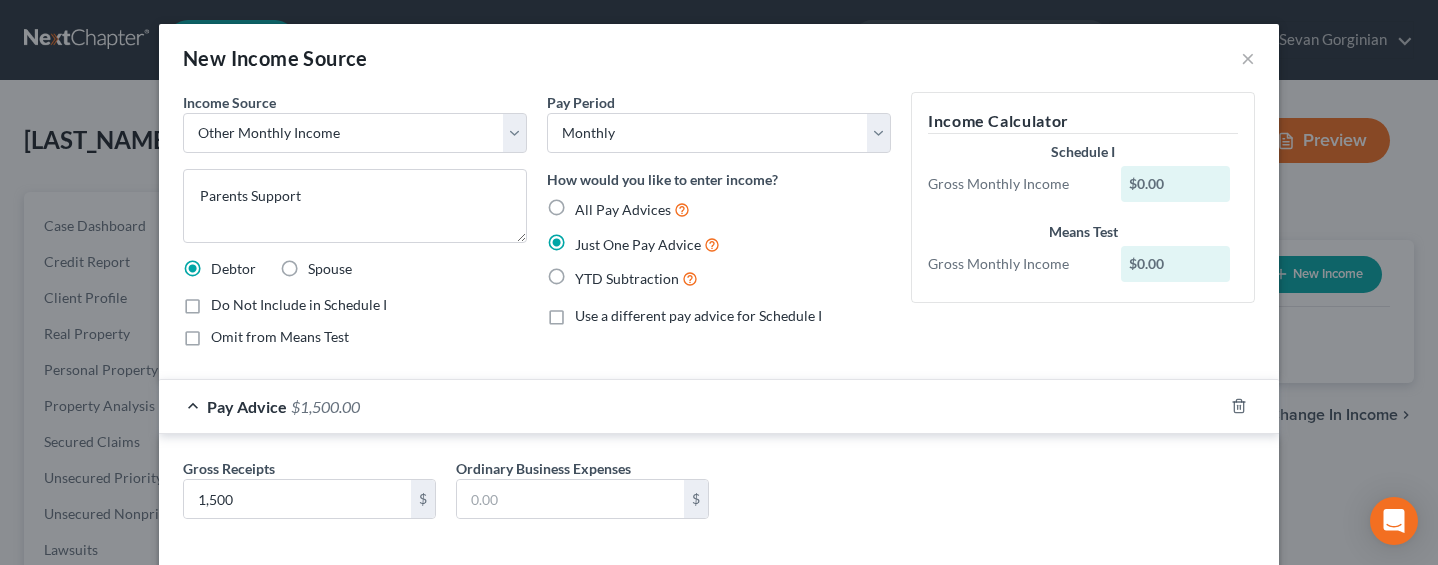 click on "Omit from Means Test" at bounding box center [280, 336] 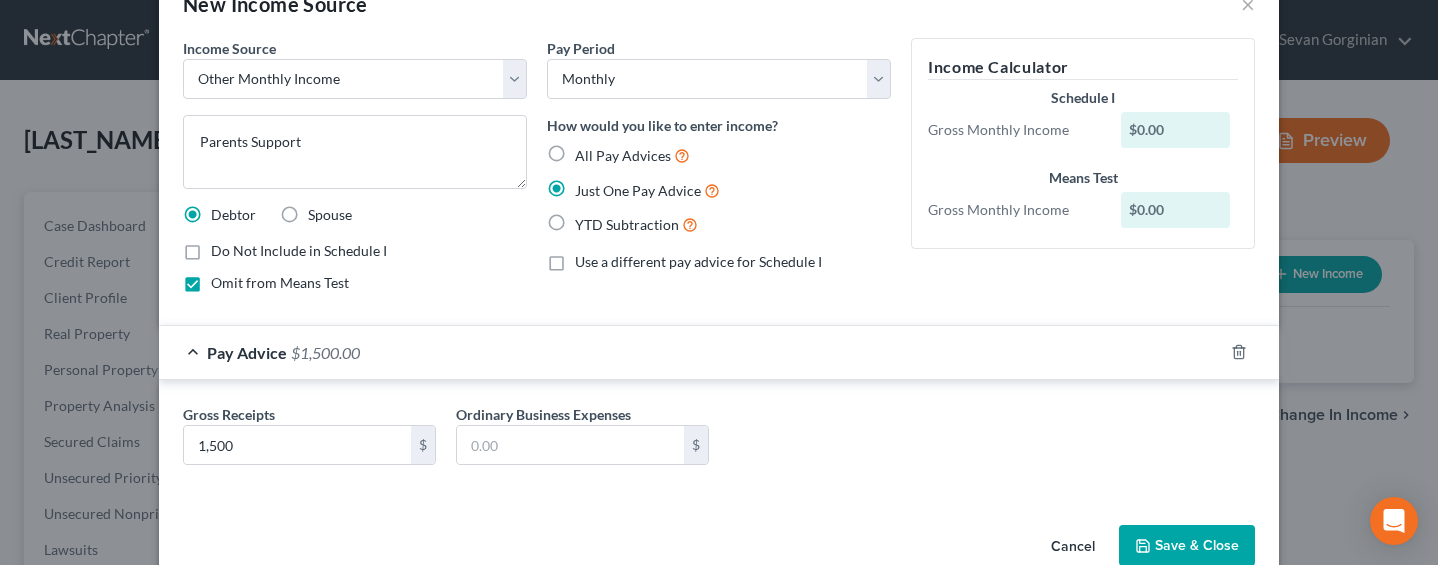 scroll, scrollTop: 95, scrollLeft: 0, axis: vertical 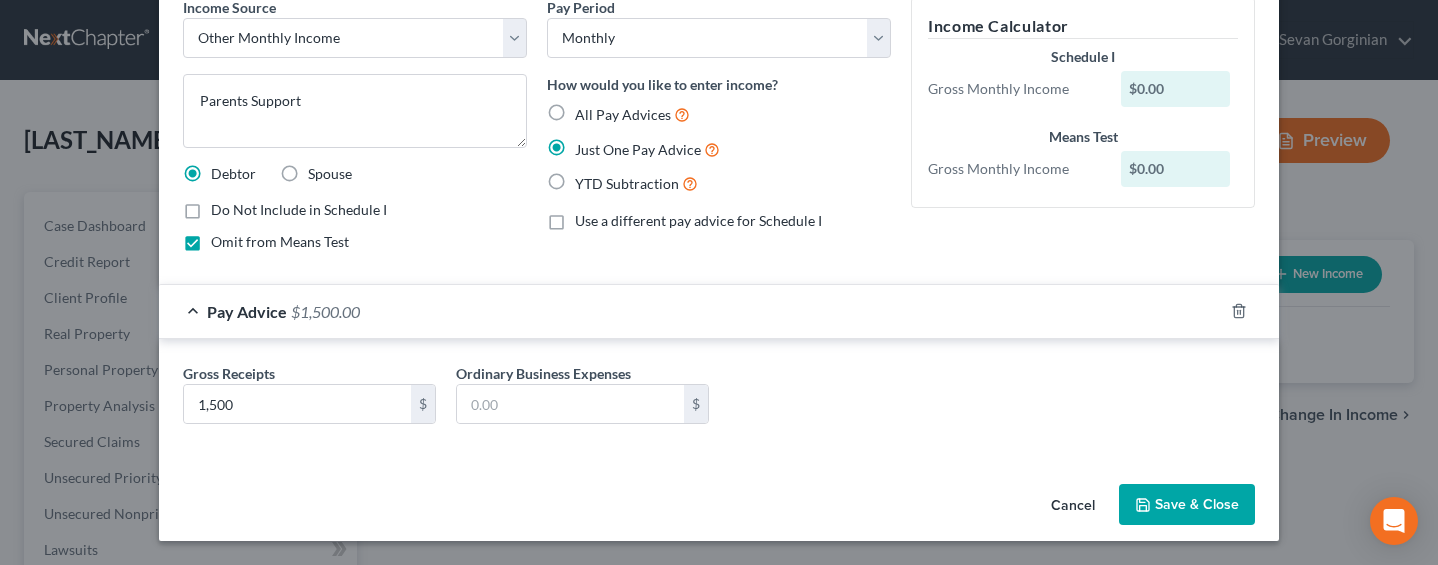 click on "Save & Close" at bounding box center [1187, 505] 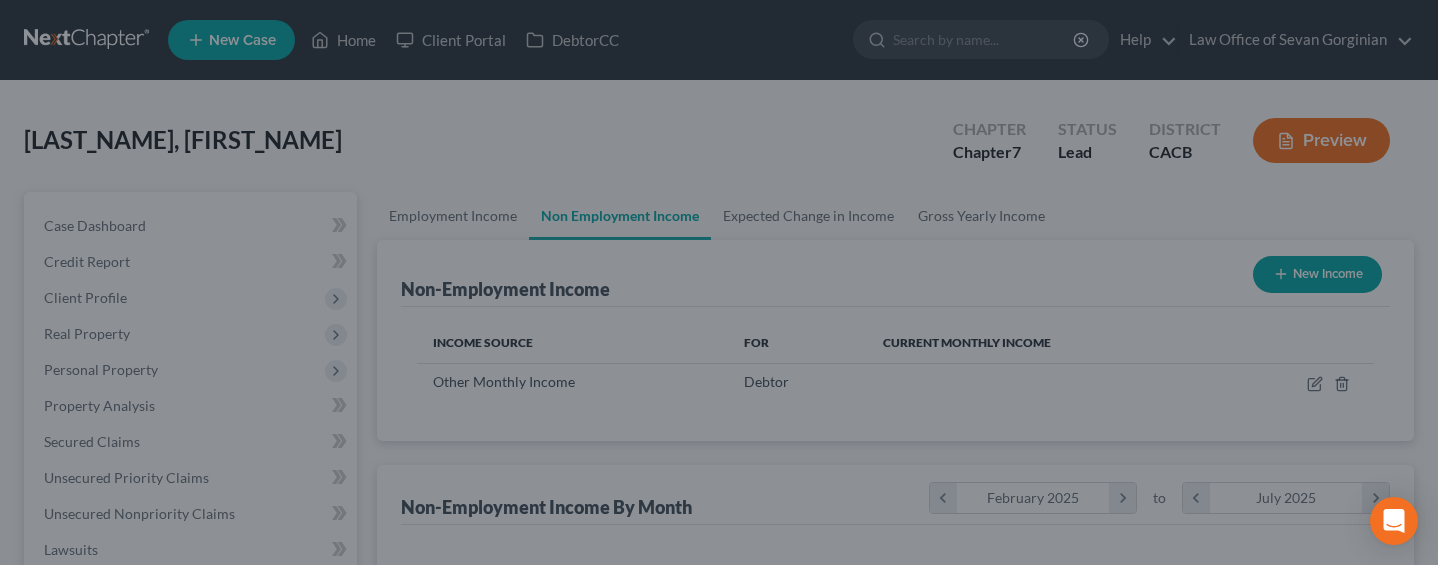 scroll, scrollTop: 999641, scrollLeft: 999418, axis: both 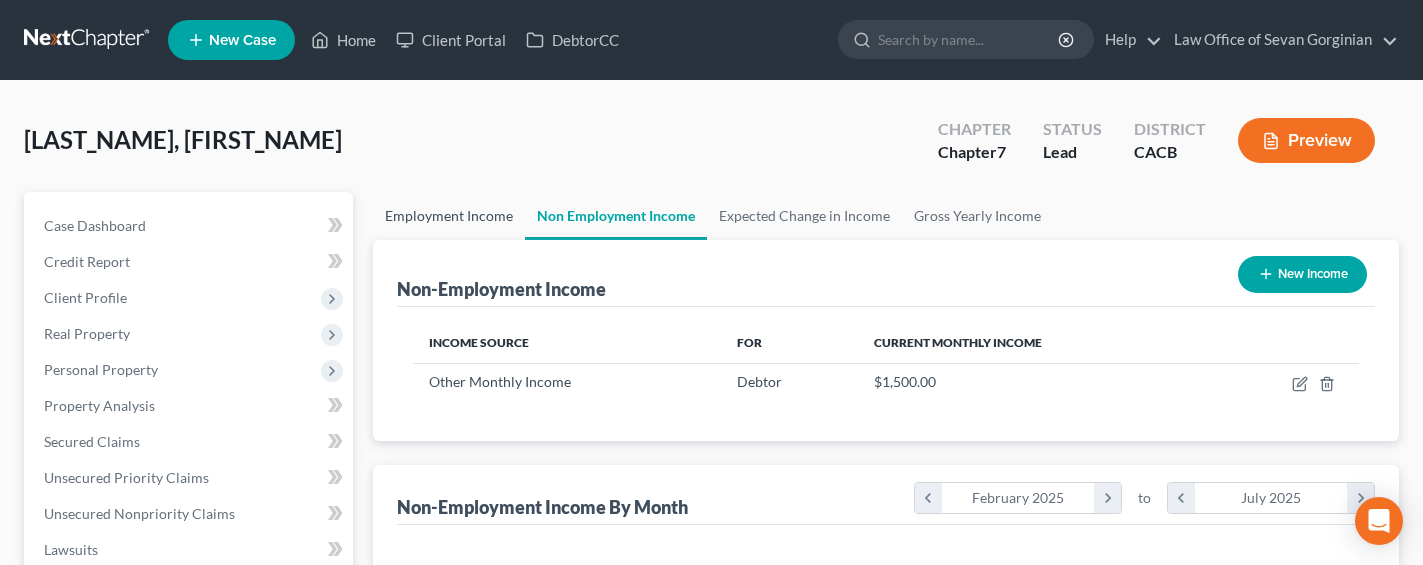 click on "Employment Income" at bounding box center (449, 216) 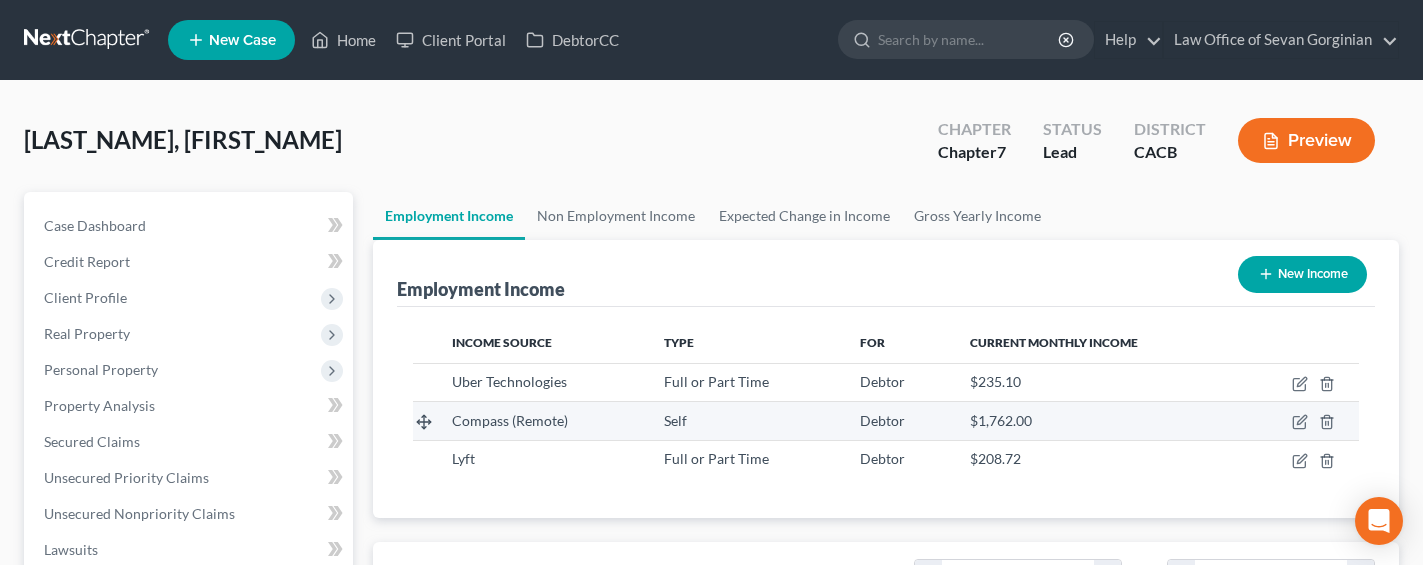 scroll, scrollTop: 999641, scrollLeft: 999424, axis: both 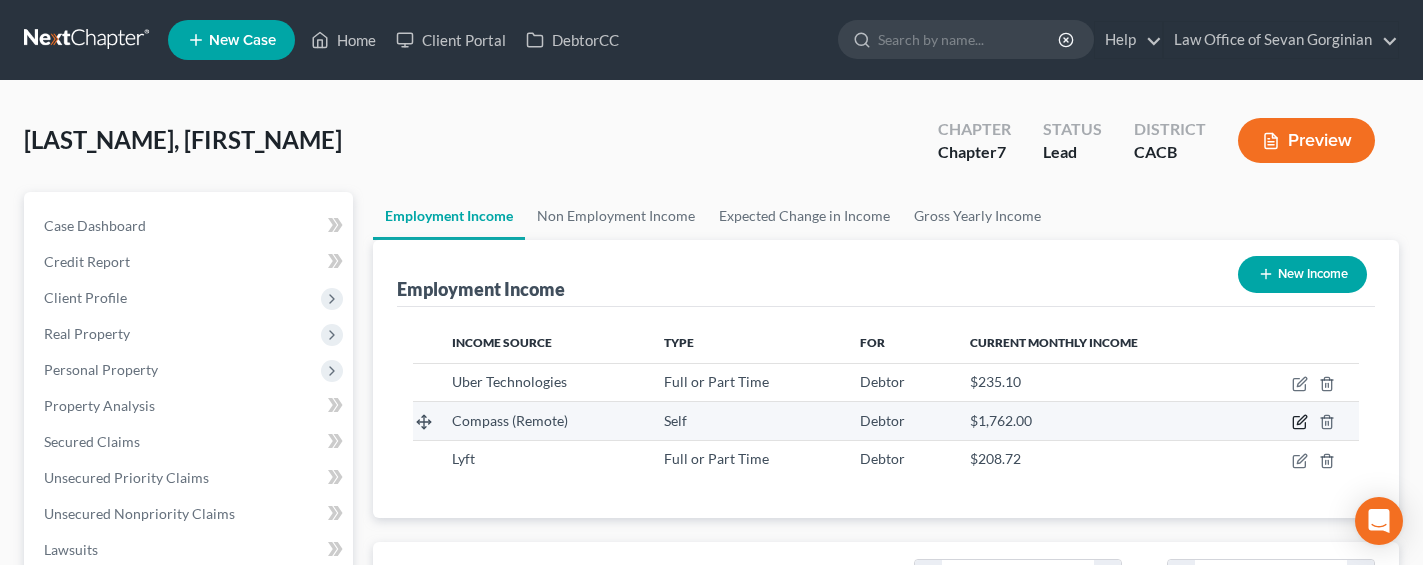 click 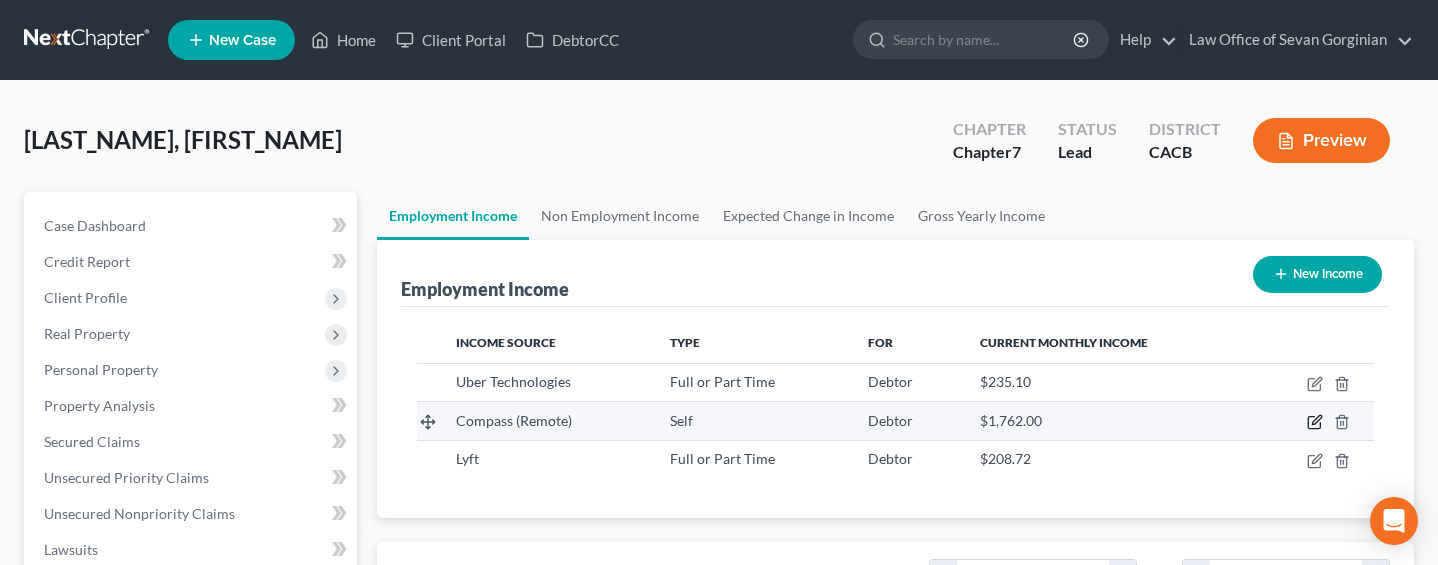 scroll, scrollTop: 999641, scrollLeft: 999418, axis: both 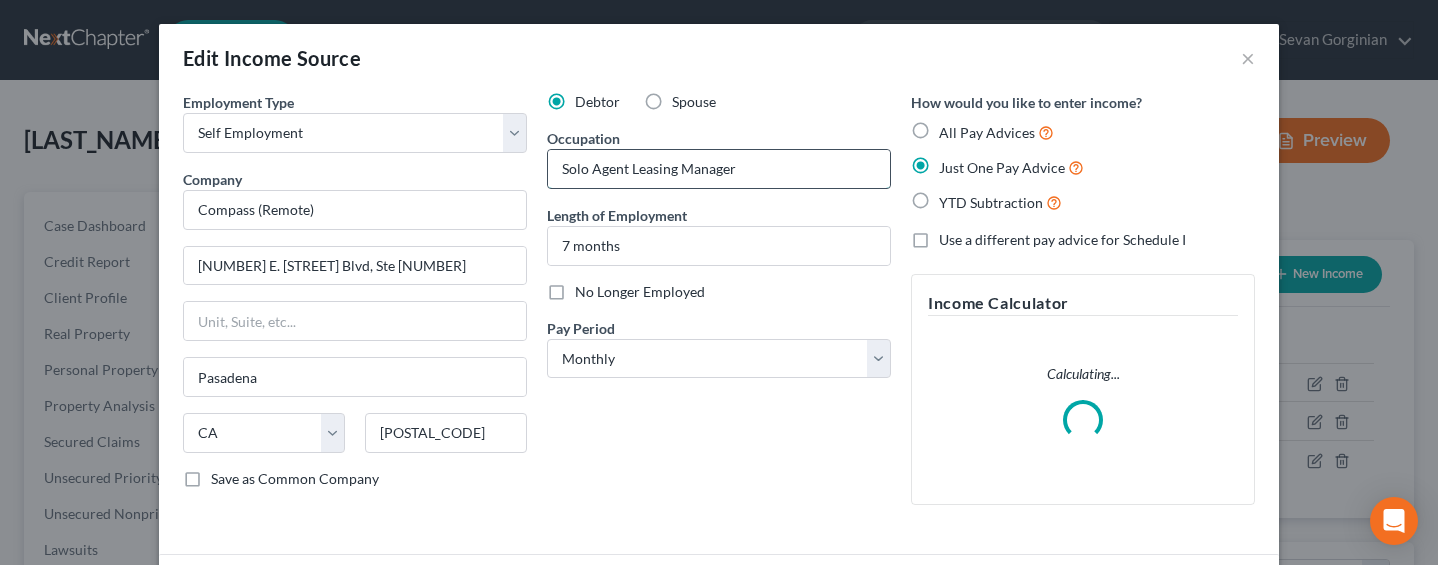 click on "Solo Agent Leasing Manager" at bounding box center [719, 169] 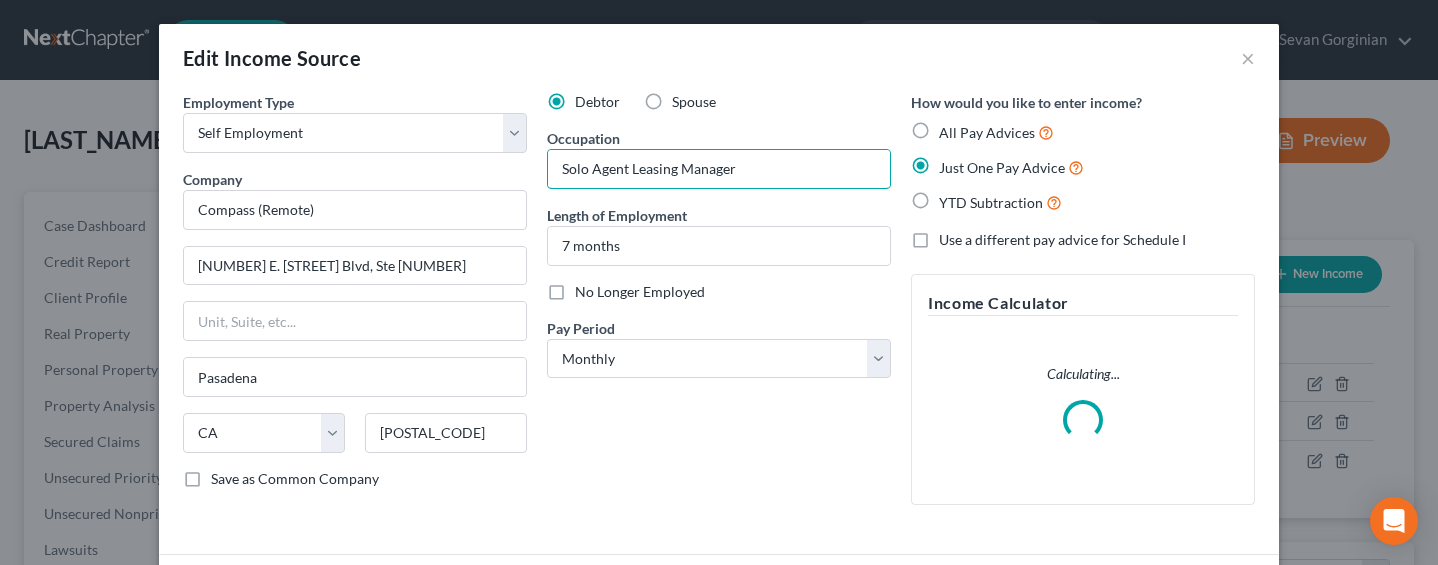 drag, startPoint x: 756, startPoint y: 173, endPoint x: 463, endPoint y: 173, distance: 293 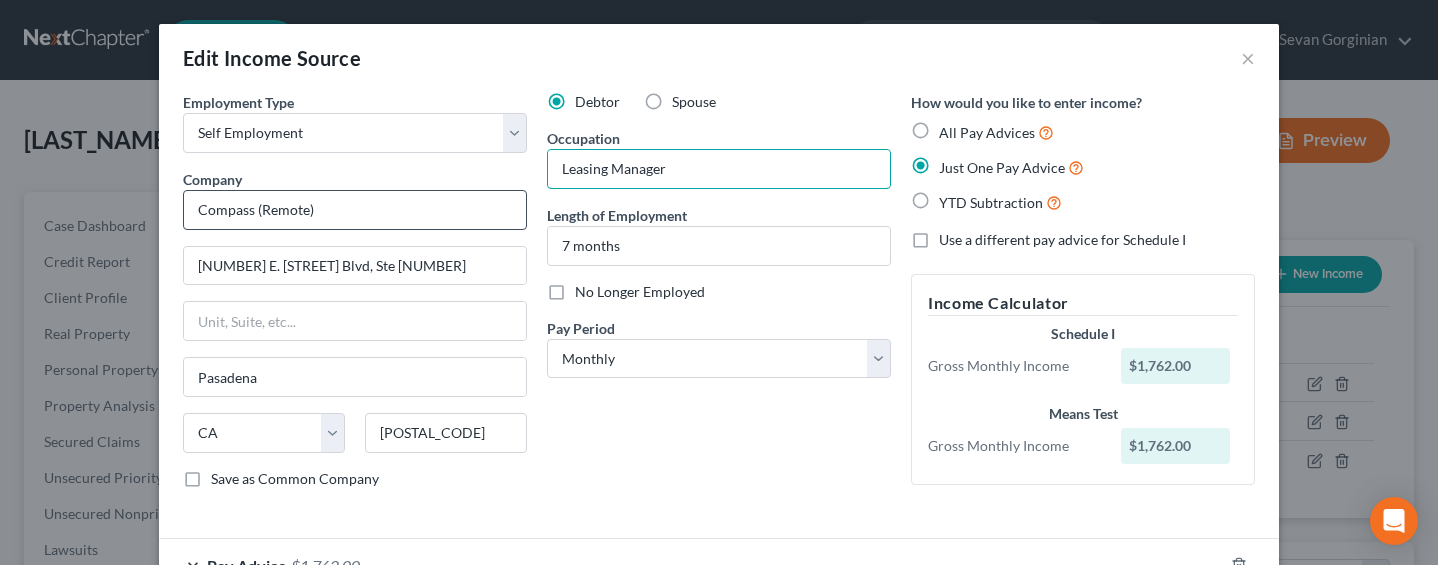 type on "Leasing Manager" 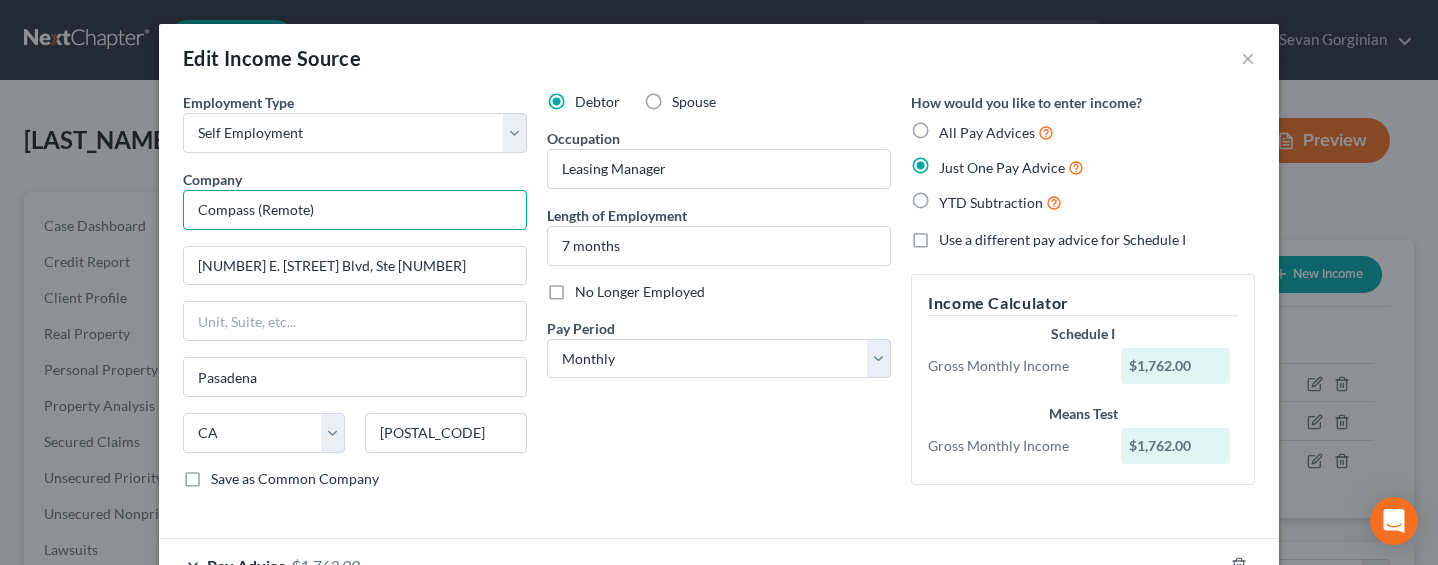 drag, startPoint x: 353, startPoint y: 208, endPoint x: 243, endPoint y: 210, distance: 110.01818 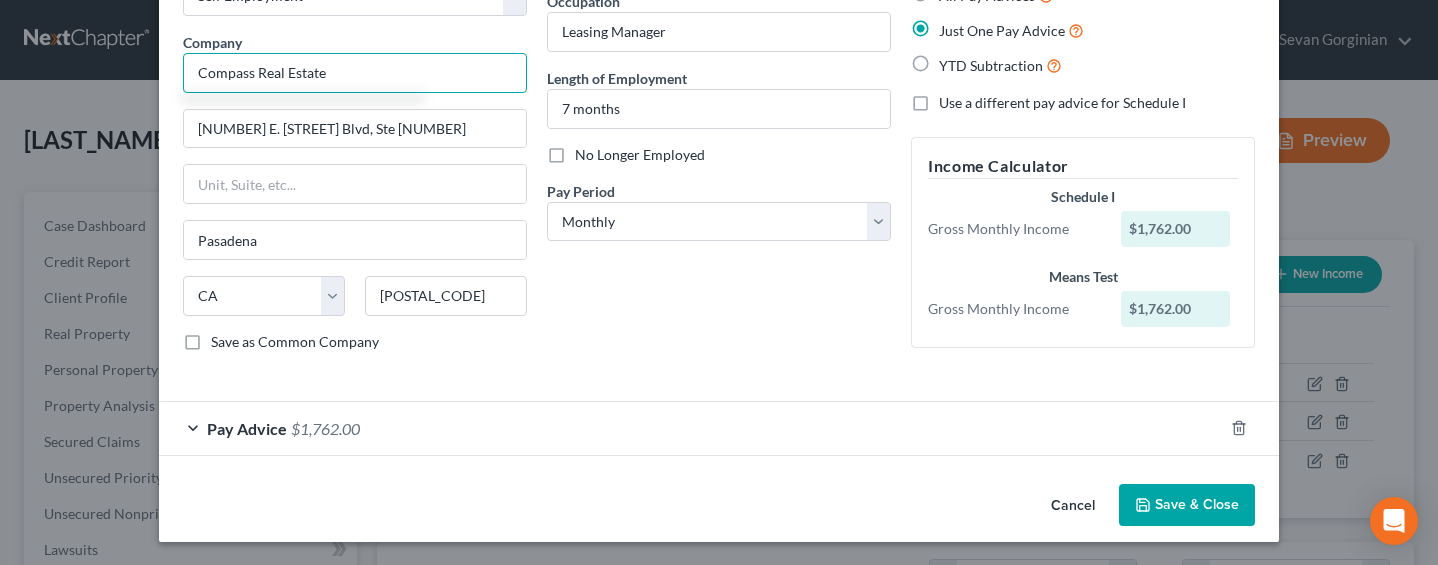 scroll, scrollTop: 137, scrollLeft: 0, axis: vertical 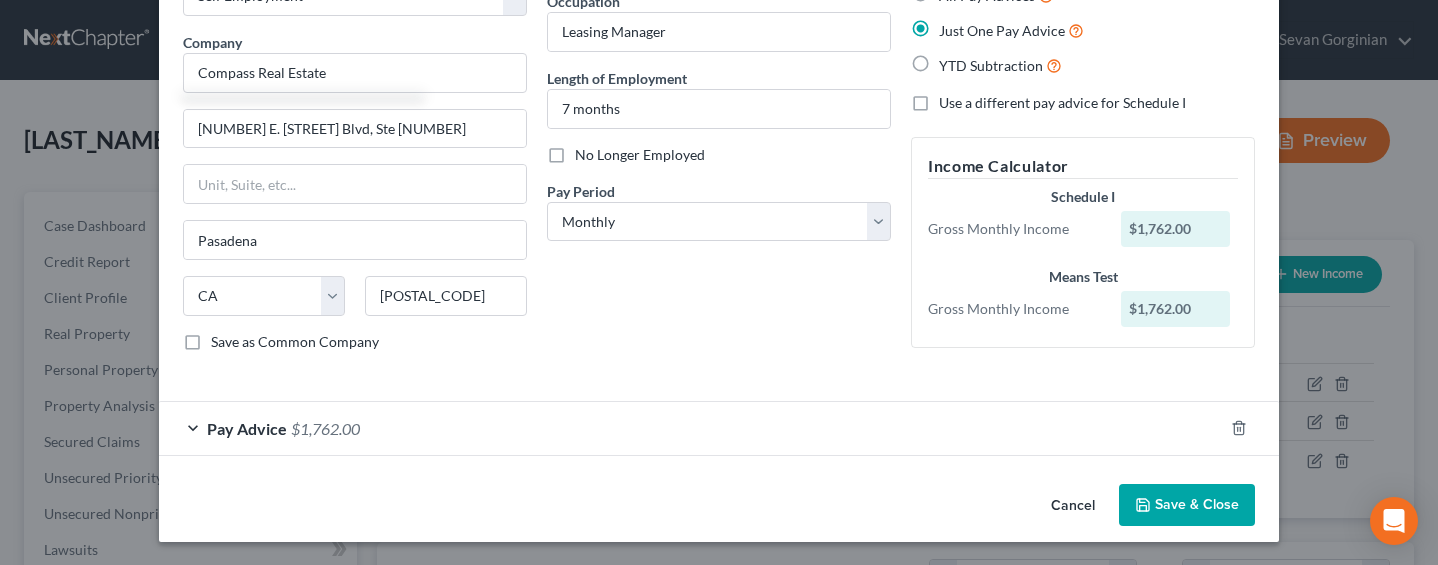 click on "Pay Advice $1,762.00" at bounding box center (691, 428) 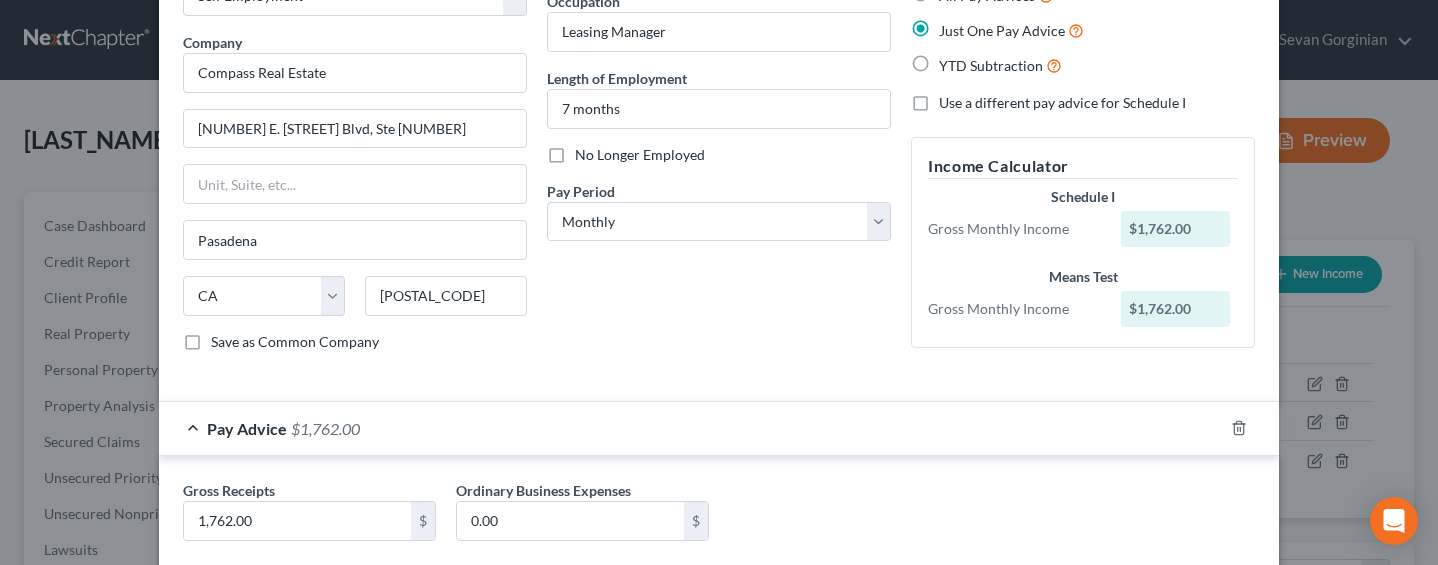 type on "Compass Real Estate" 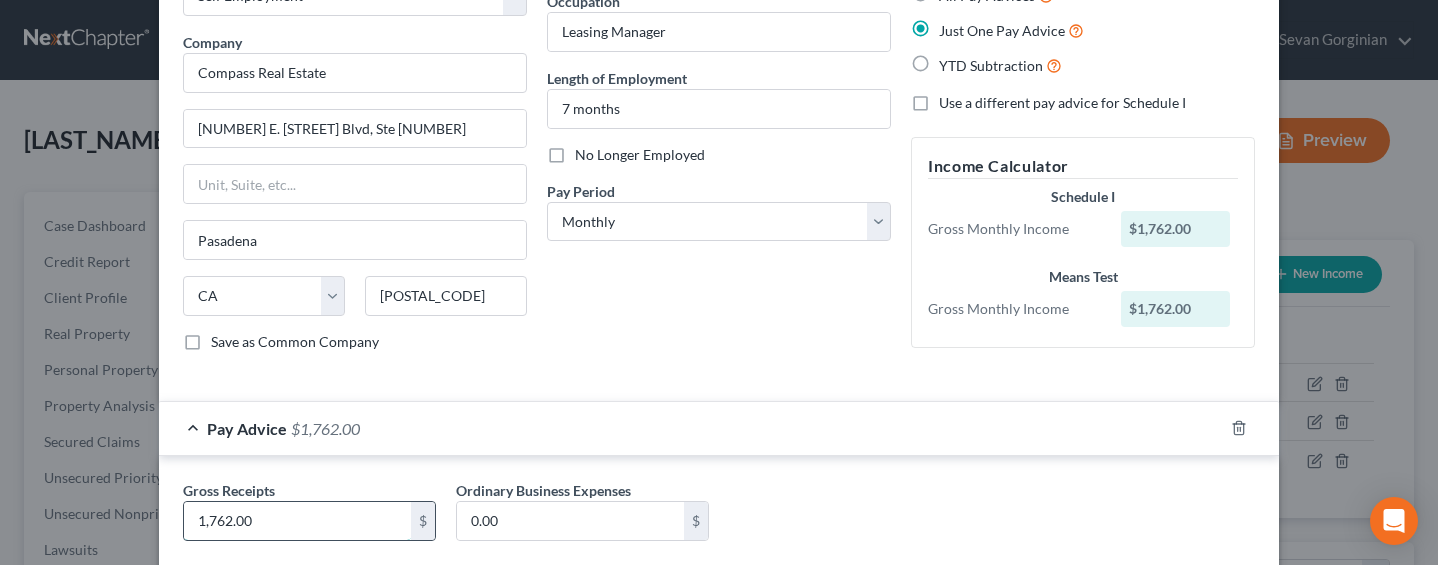 click on "1,762.00" at bounding box center (297, 521) 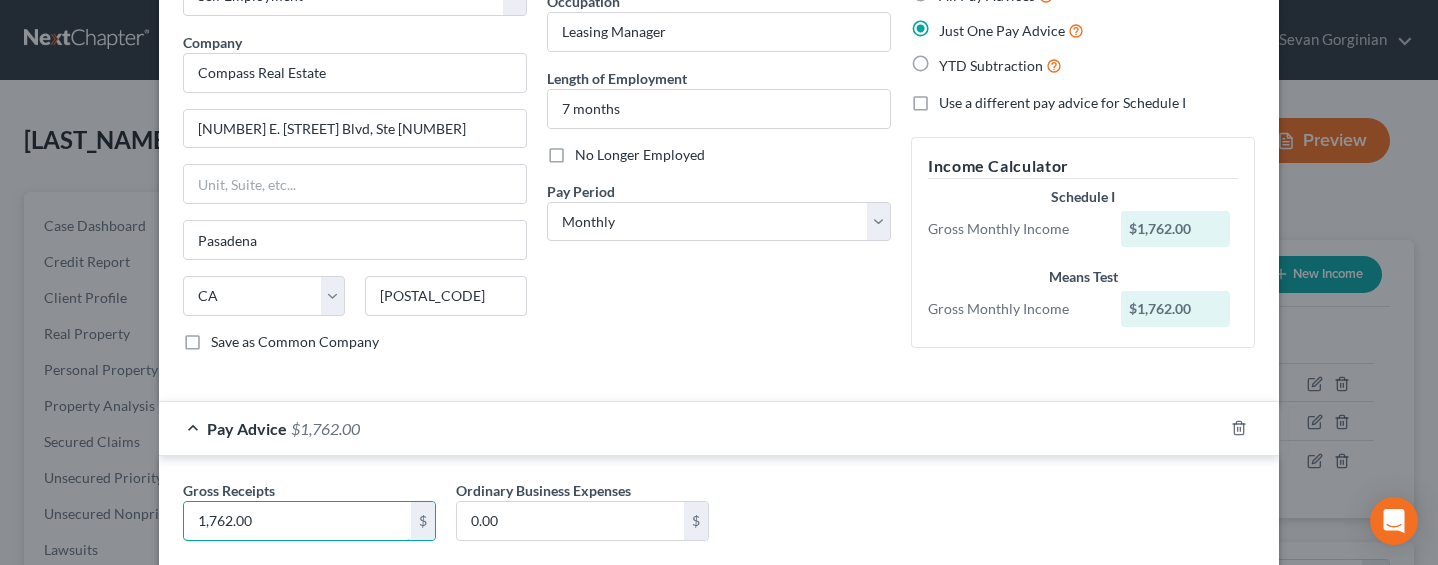 drag, startPoint x: 256, startPoint y: 521, endPoint x: 158, endPoint y: 517, distance: 98.0816 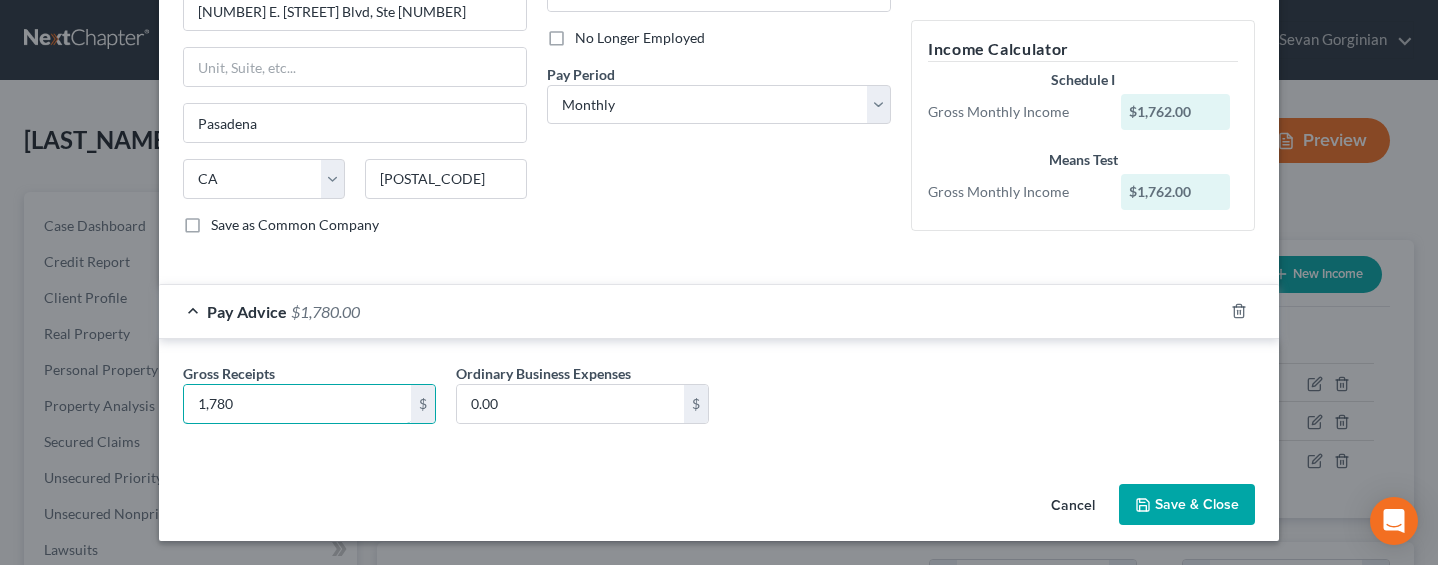 scroll, scrollTop: 254, scrollLeft: 0, axis: vertical 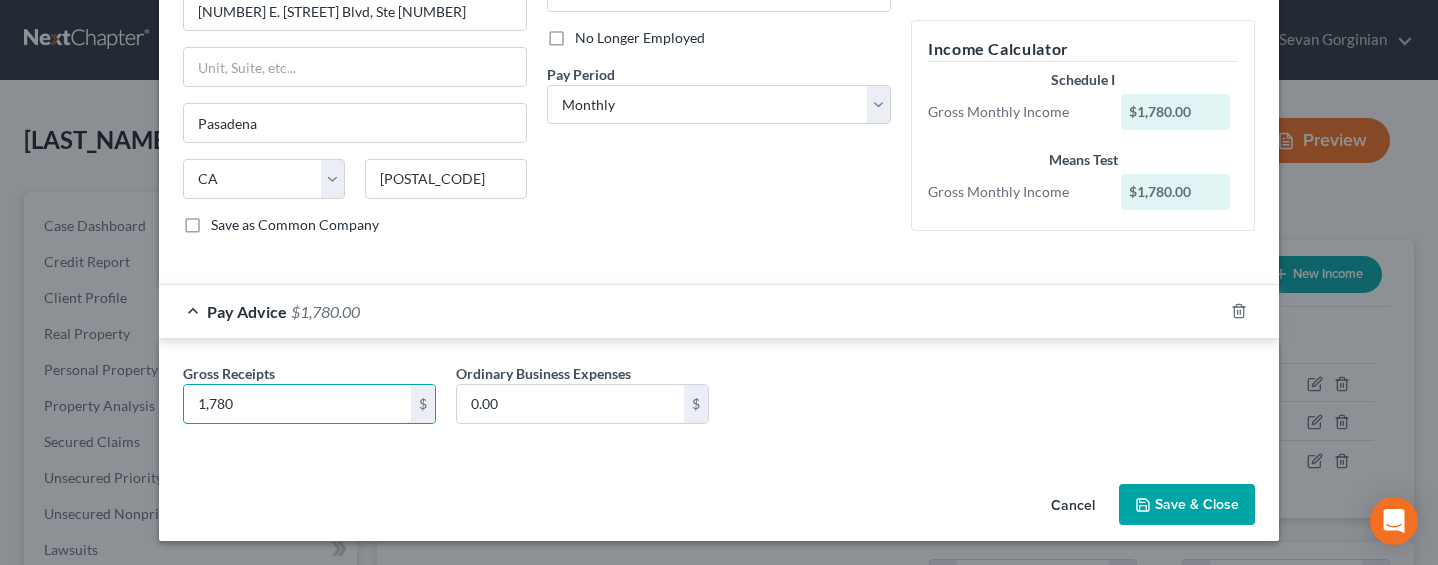 type on "1,780" 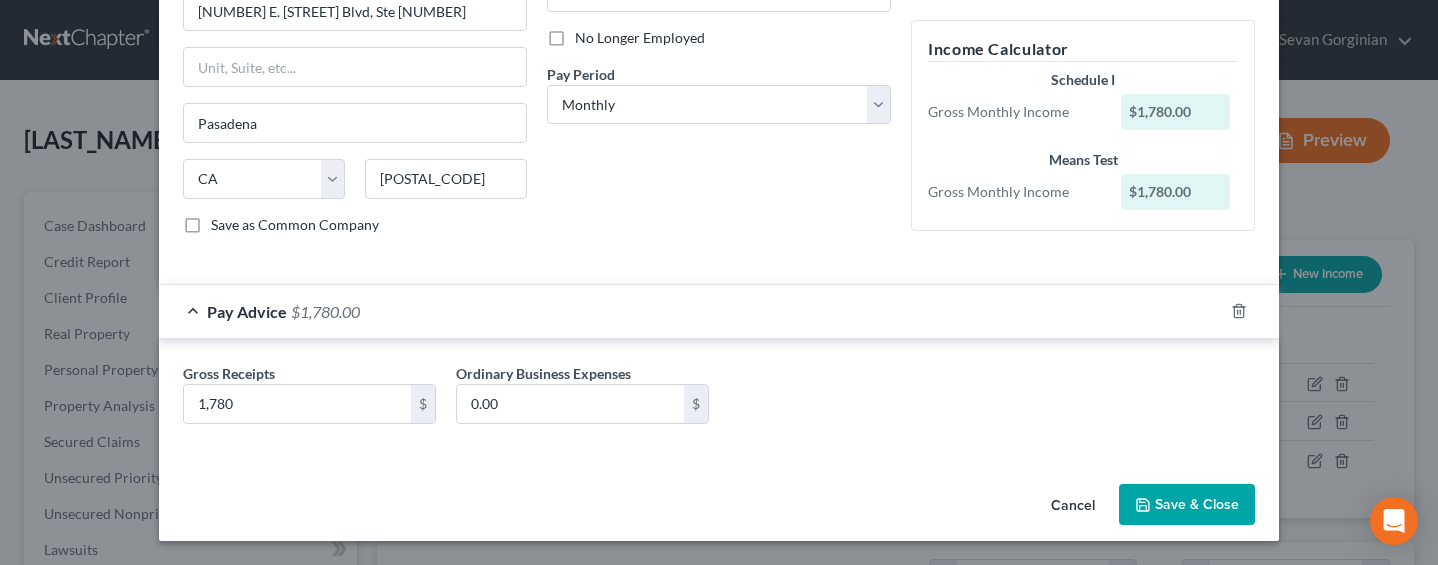 click on "Gross Receipts 1,780 $ Ordinary Business Expenses 0.00 $" at bounding box center [719, 401] 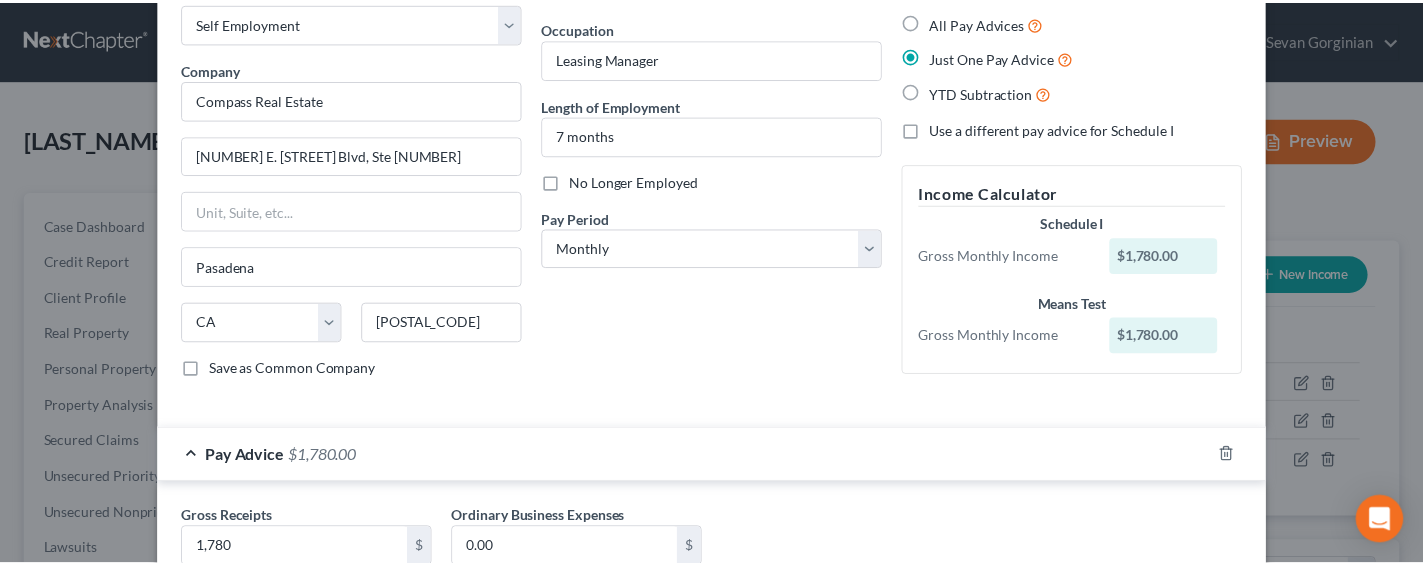 scroll, scrollTop: 254, scrollLeft: 0, axis: vertical 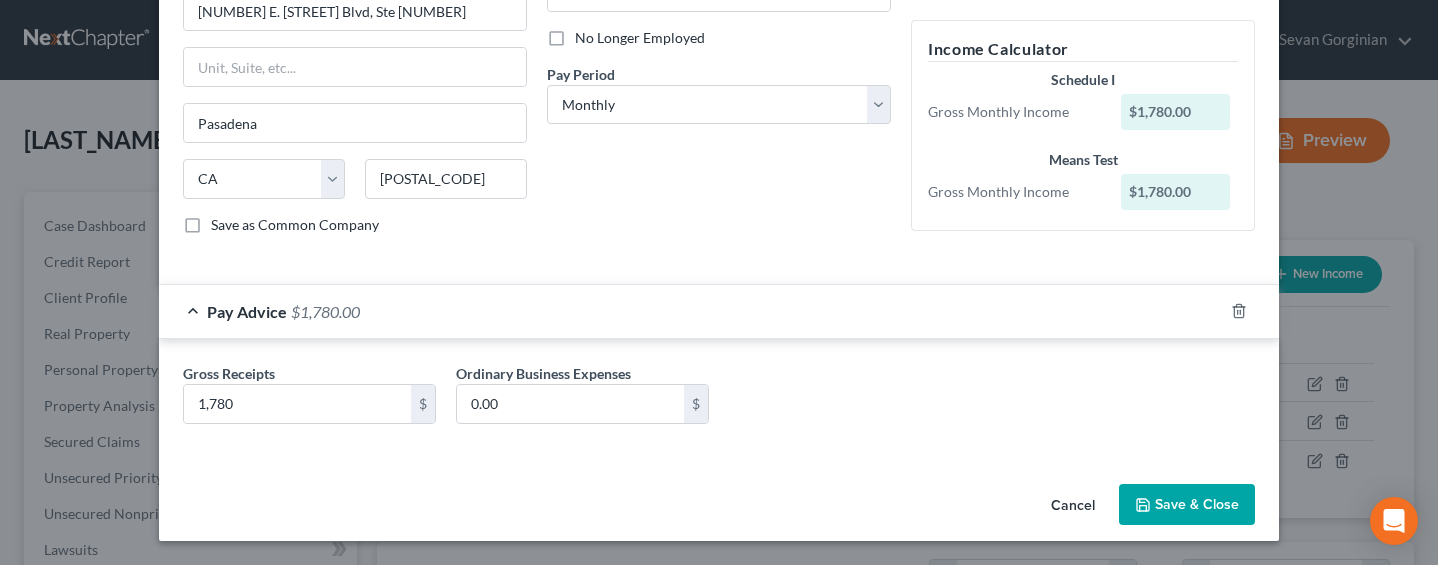 click on "Save & Close" at bounding box center (1187, 505) 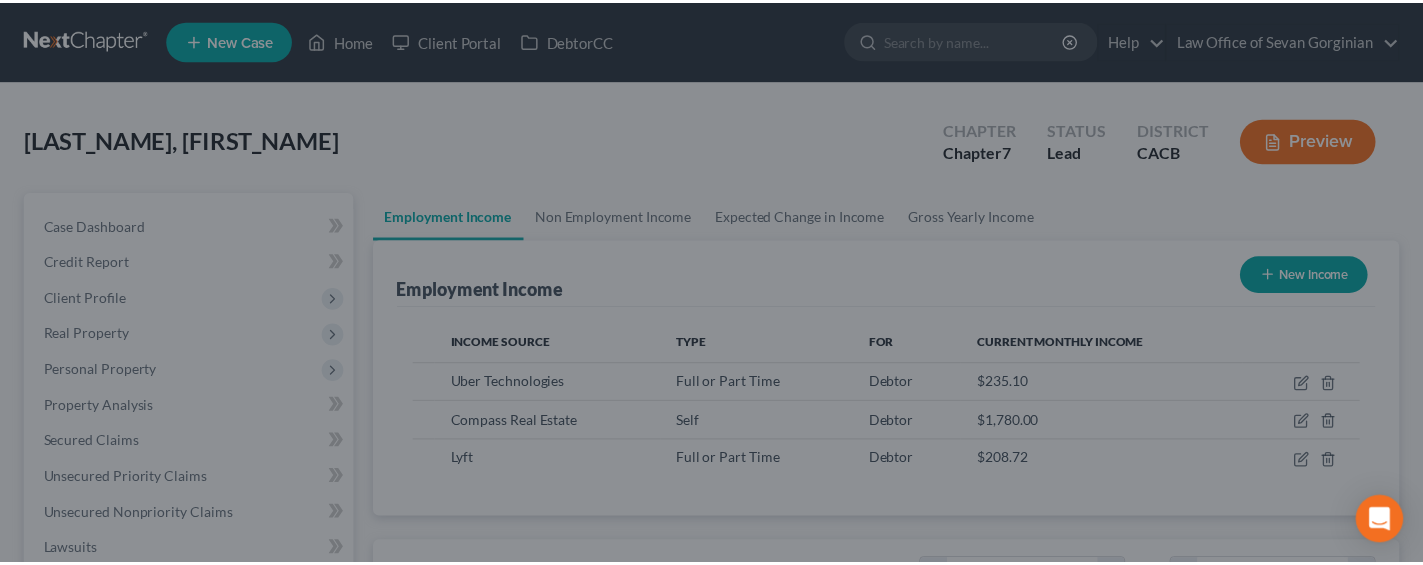 scroll, scrollTop: 358, scrollLeft: 575, axis: both 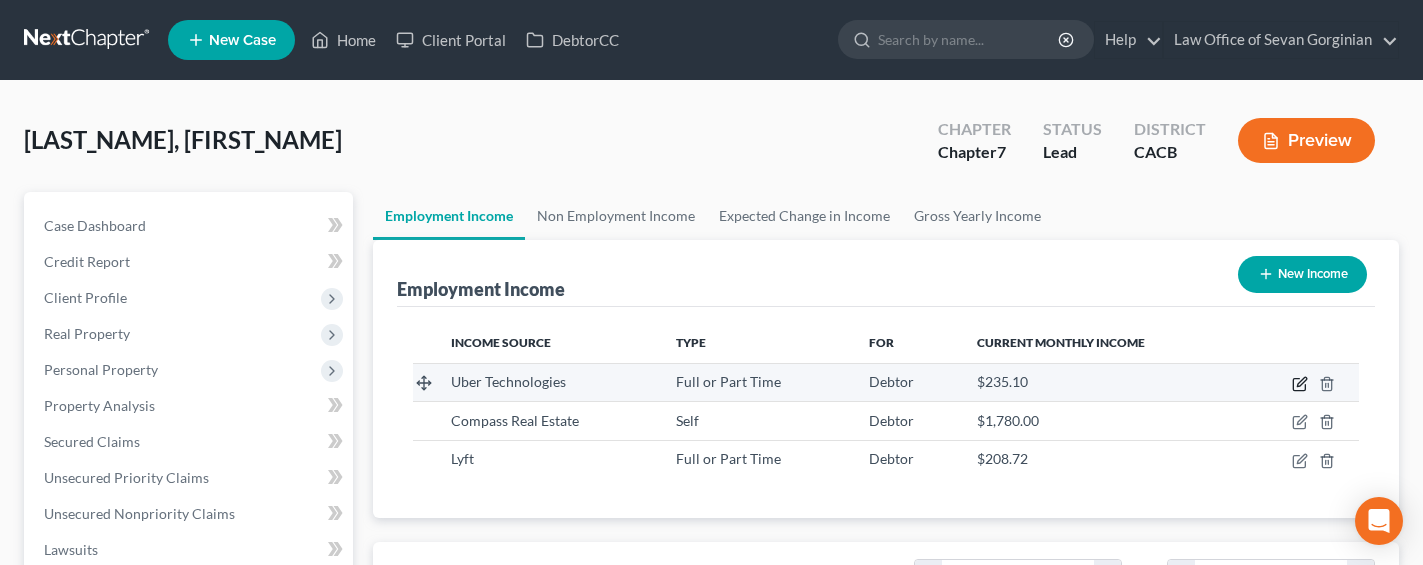 click 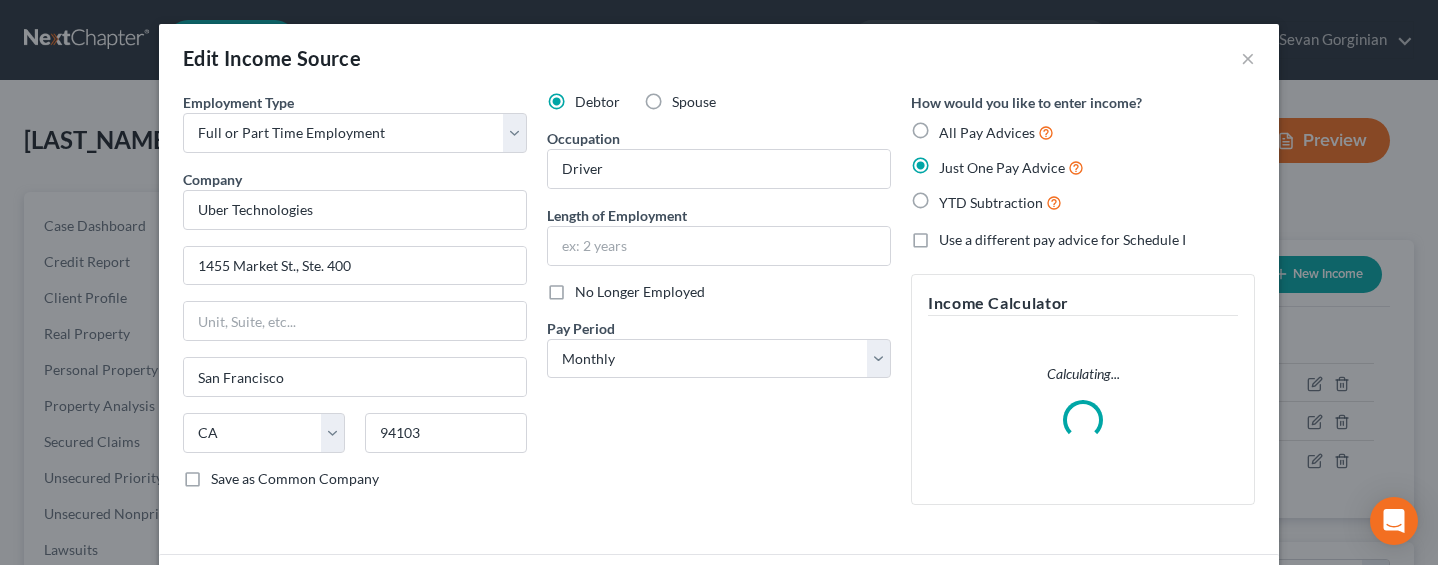 scroll, scrollTop: 999641, scrollLeft: 999418, axis: both 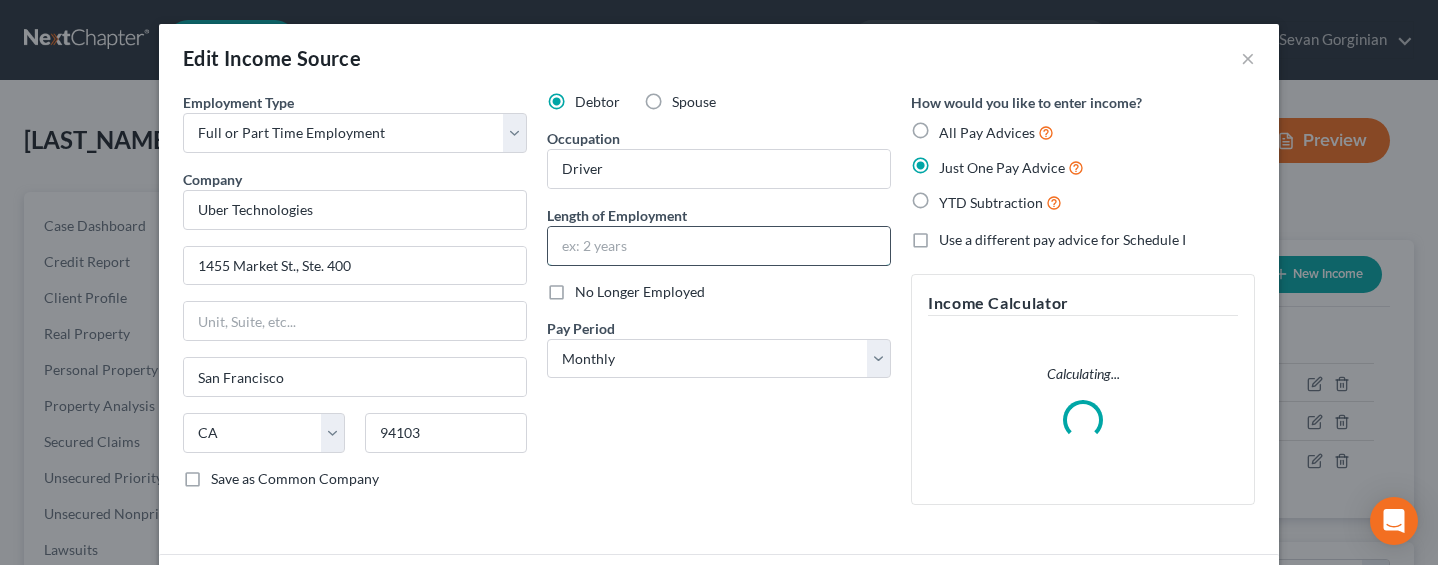 drag, startPoint x: 648, startPoint y: 262, endPoint x: 649, endPoint y: 251, distance: 11.045361 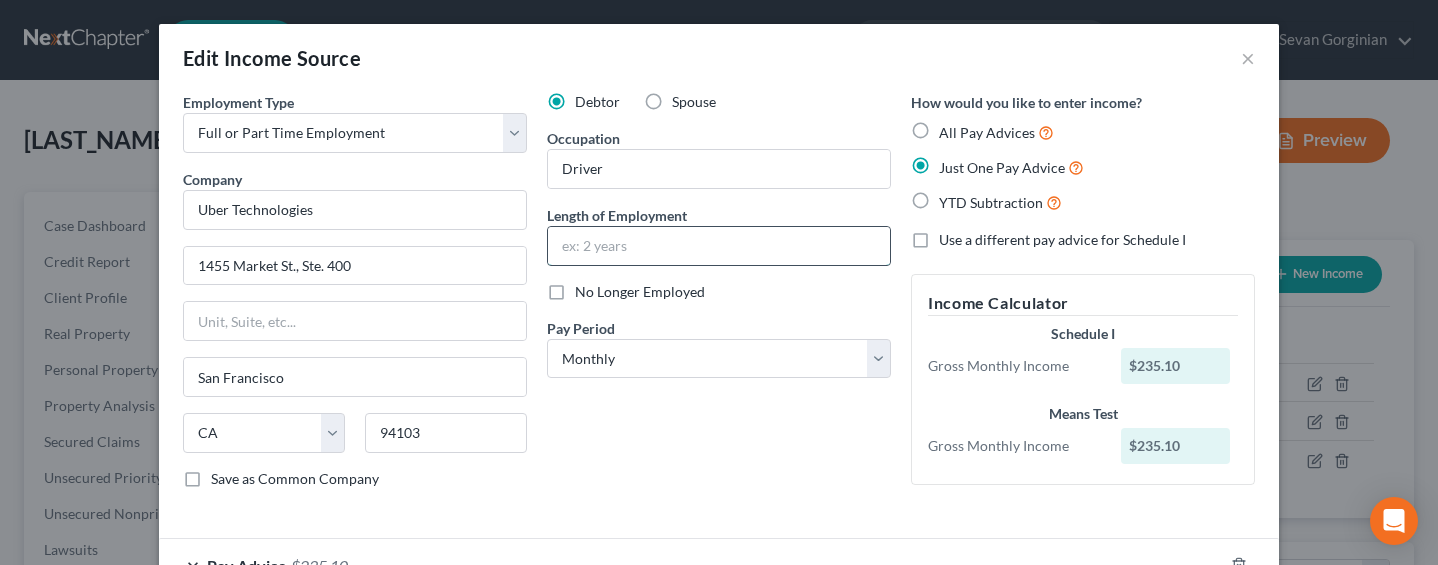 click at bounding box center [719, 246] 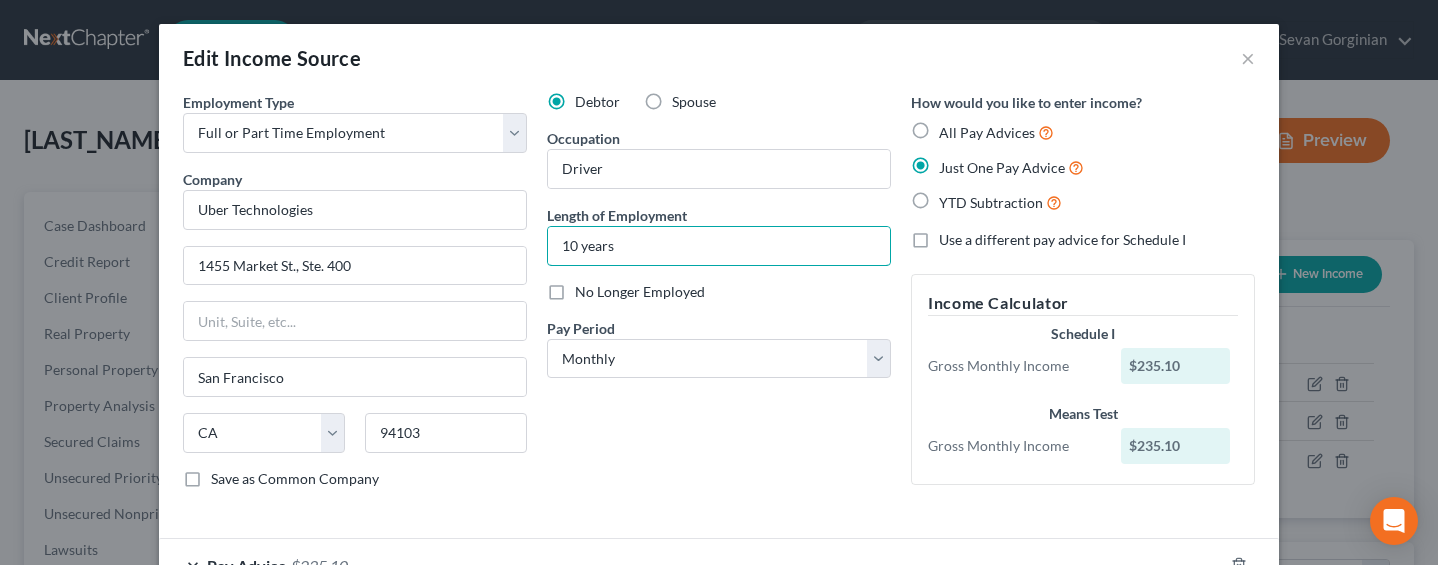 type on "10 years" 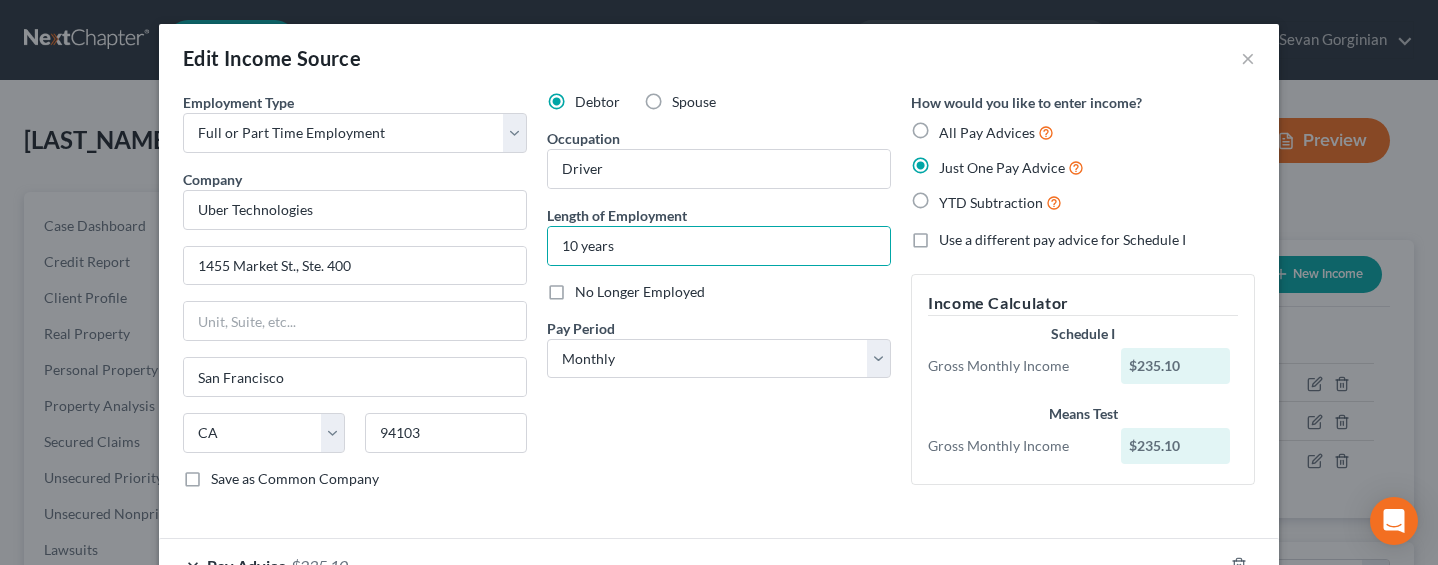 click on "Debtor Spouse Occupation Driver Length of Employment 10 years No Longer Employed
Pay Period
*
Select Monthly Twice Monthly Every Other Week Weekly" at bounding box center [719, 298] 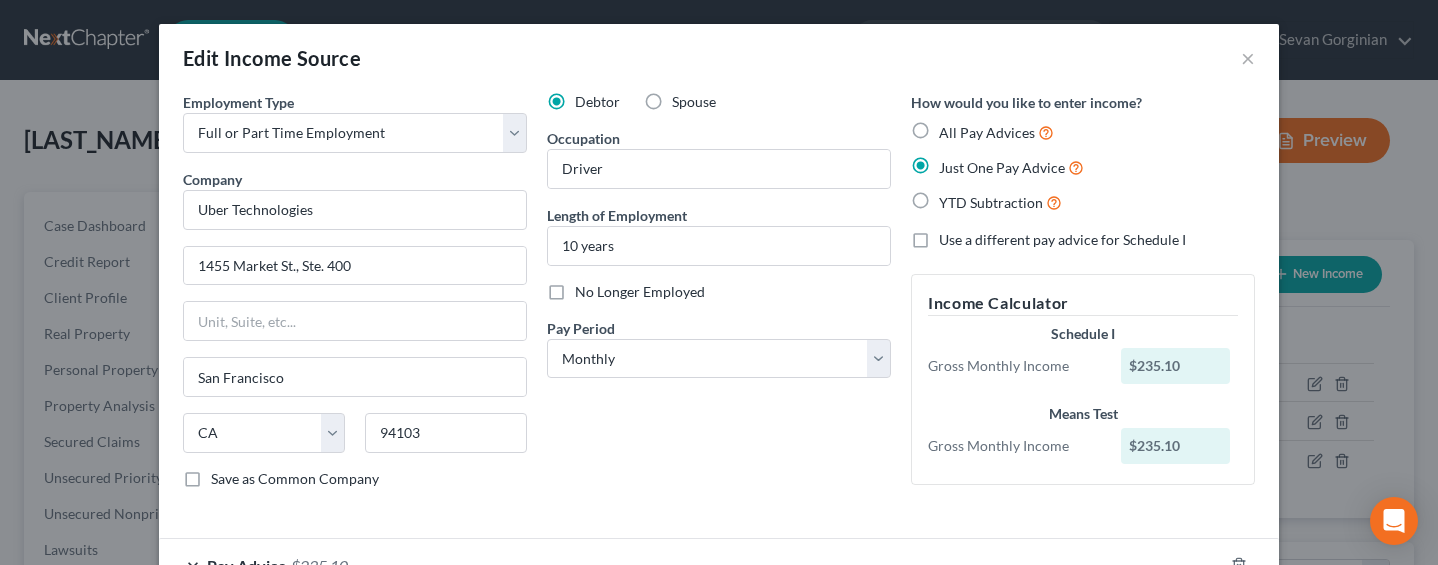 scroll, scrollTop: 137, scrollLeft: 0, axis: vertical 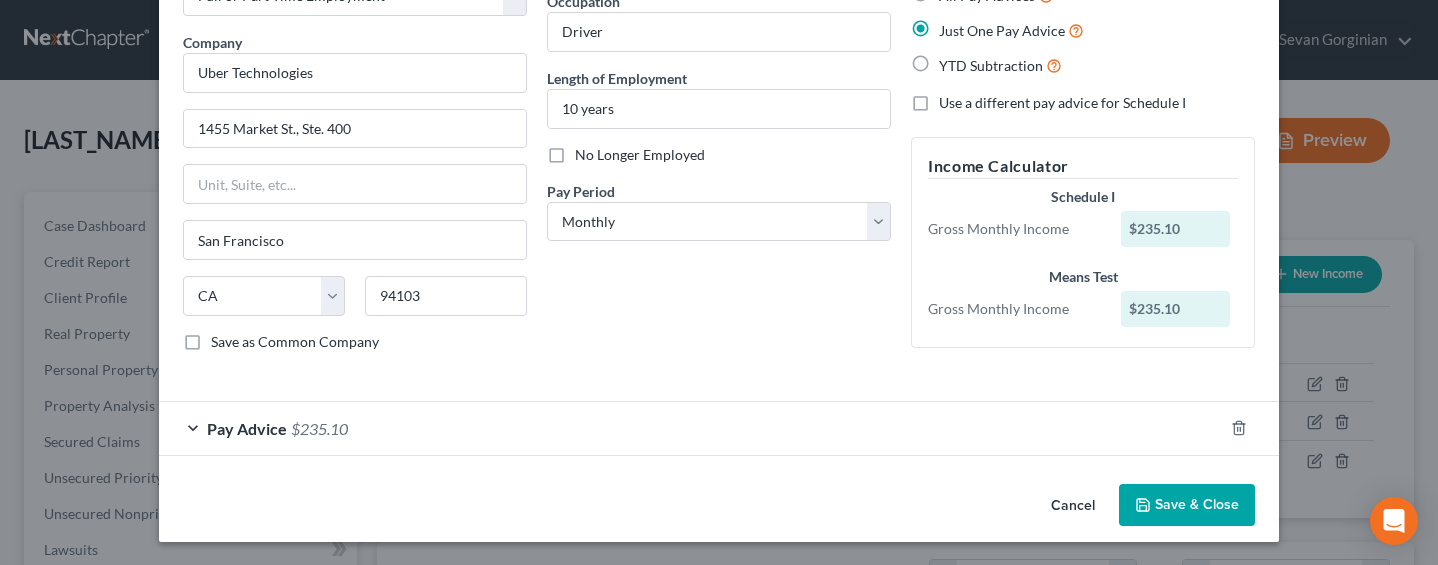 click on "$235.10" at bounding box center (319, 428) 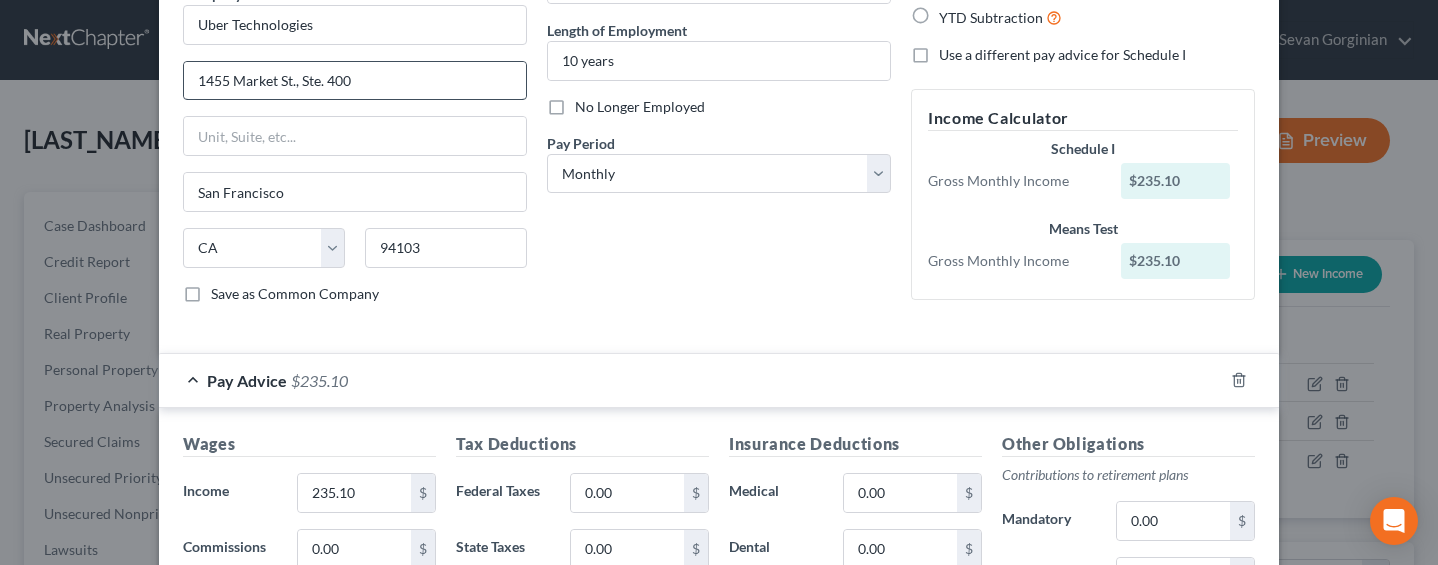 scroll, scrollTop: 0, scrollLeft: 0, axis: both 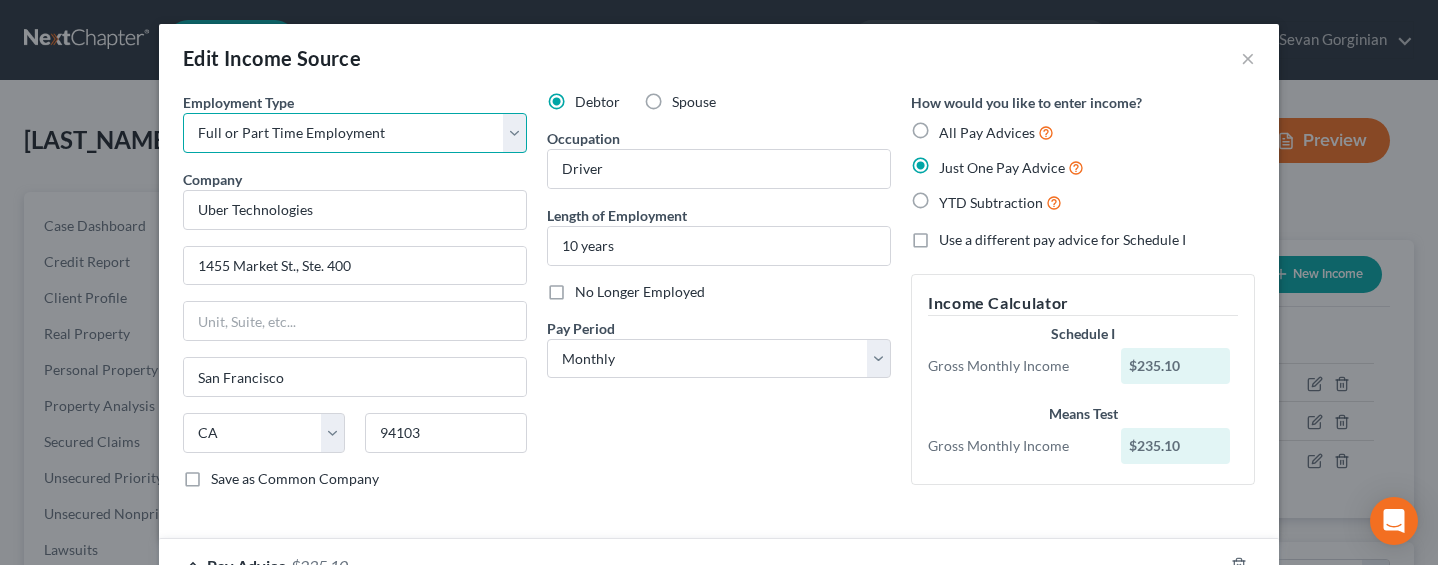 click on "Select Full or Part Time Employment Self Employment" at bounding box center [355, 133] 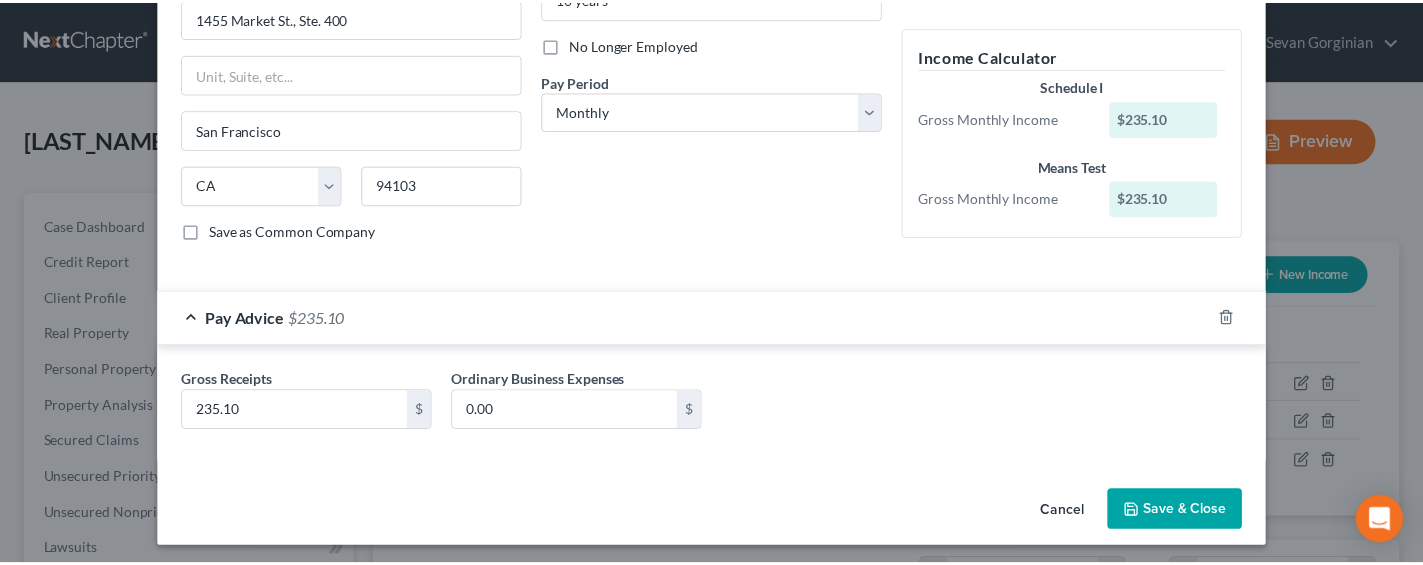 scroll, scrollTop: 254, scrollLeft: 0, axis: vertical 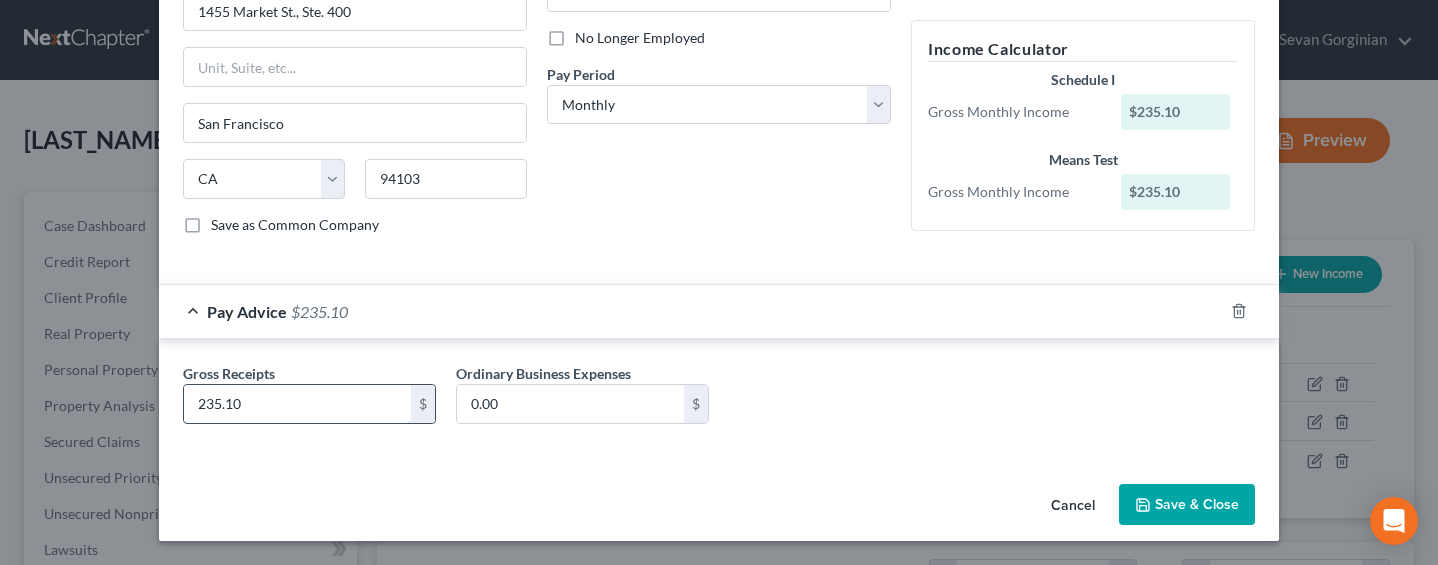click on "235.10" at bounding box center (297, 404) 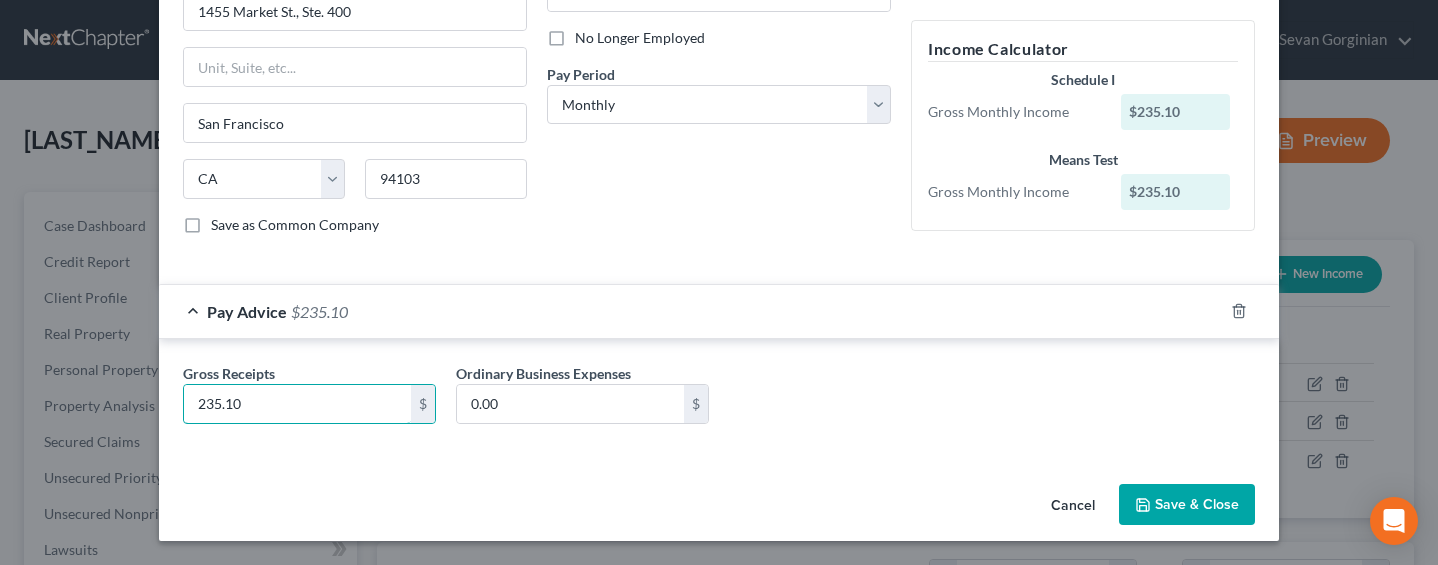 drag, startPoint x: 288, startPoint y: 403, endPoint x: 160, endPoint y: 403, distance: 128 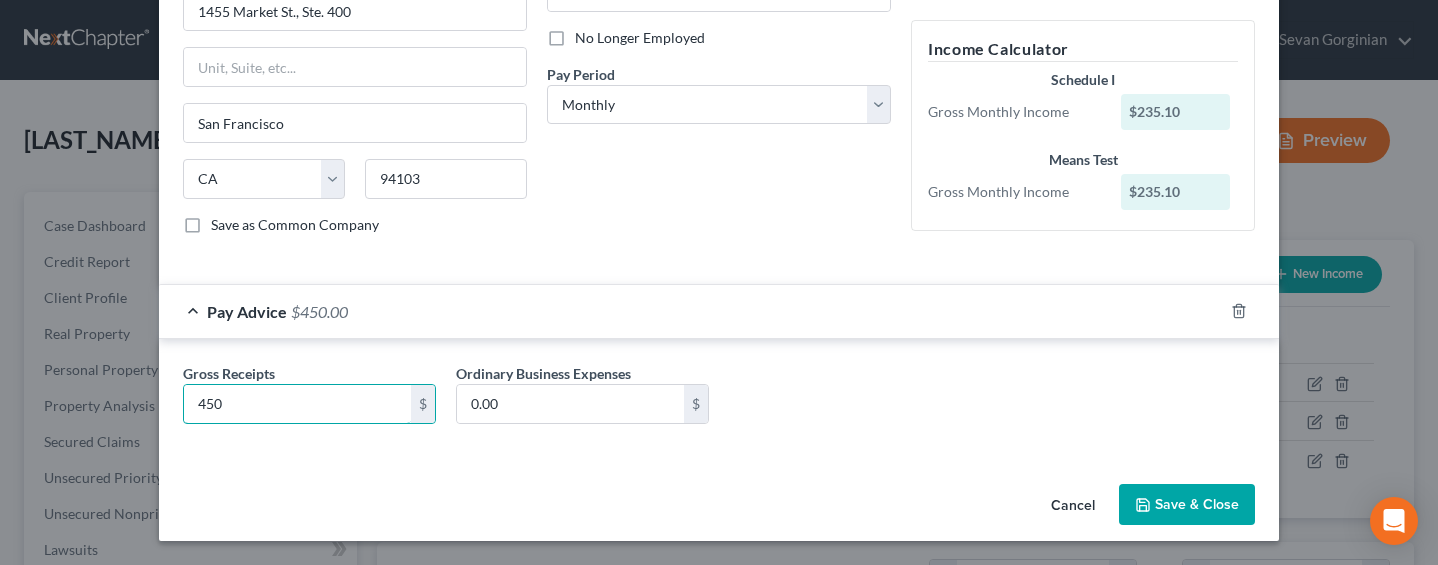 type on "450" 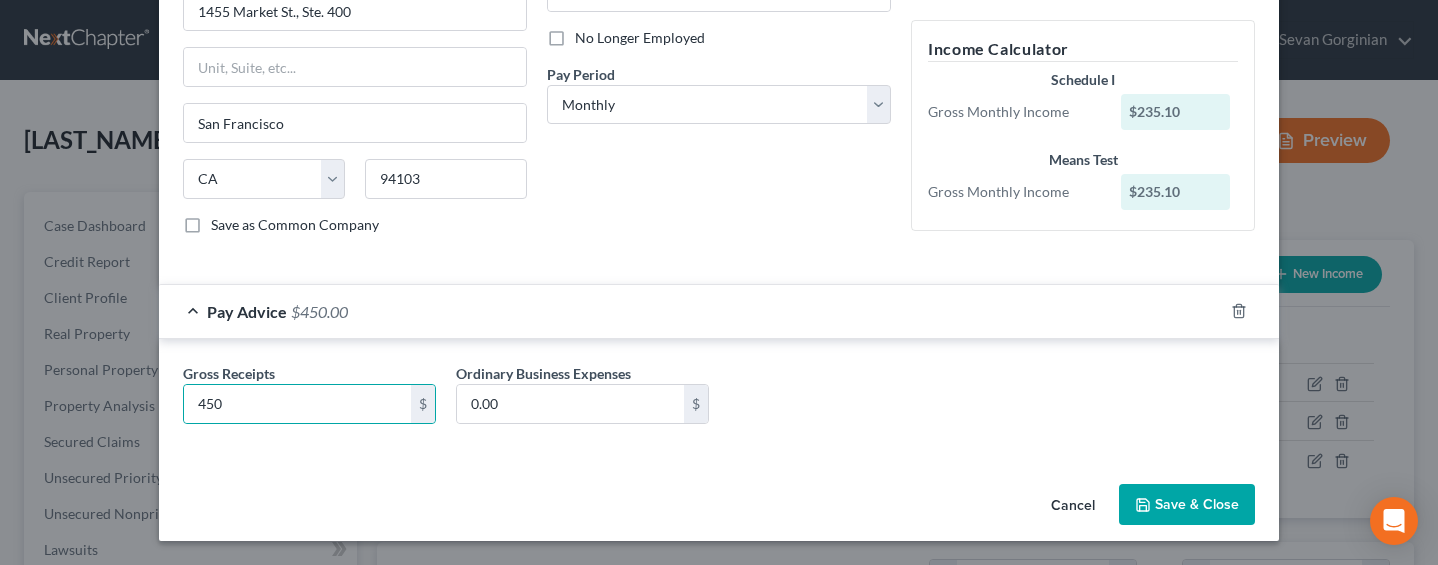 click on "Save & Close" at bounding box center [1187, 505] 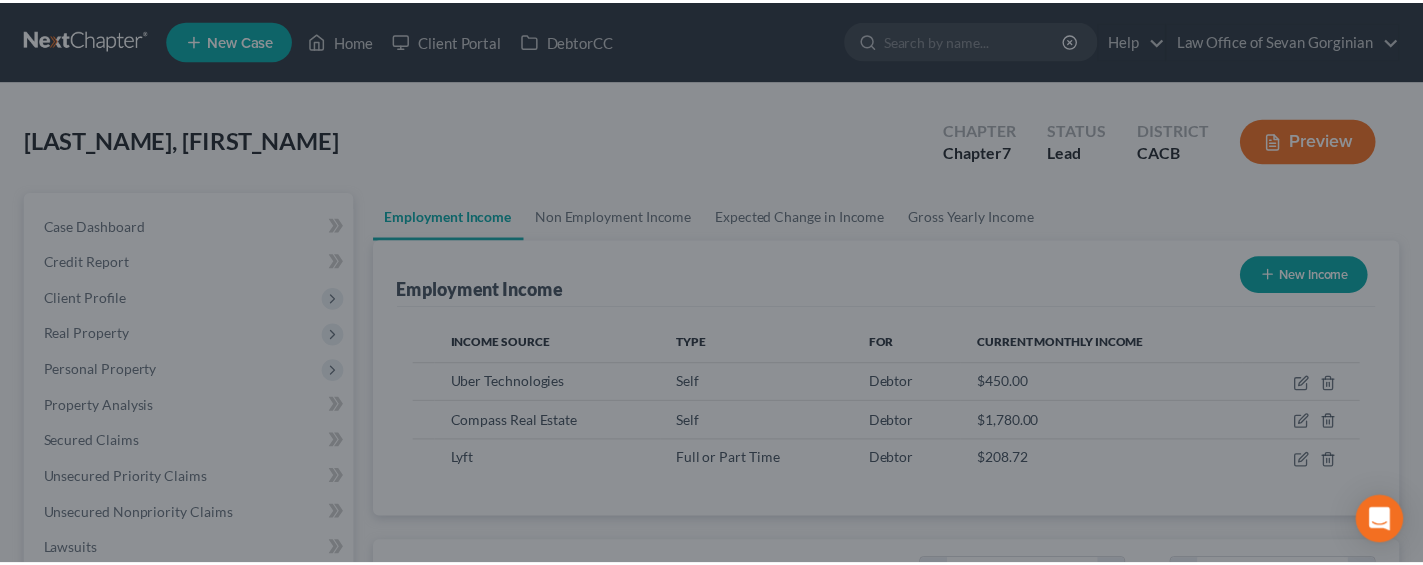scroll, scrollTop: 358, scrollLeft: 575, axis: both 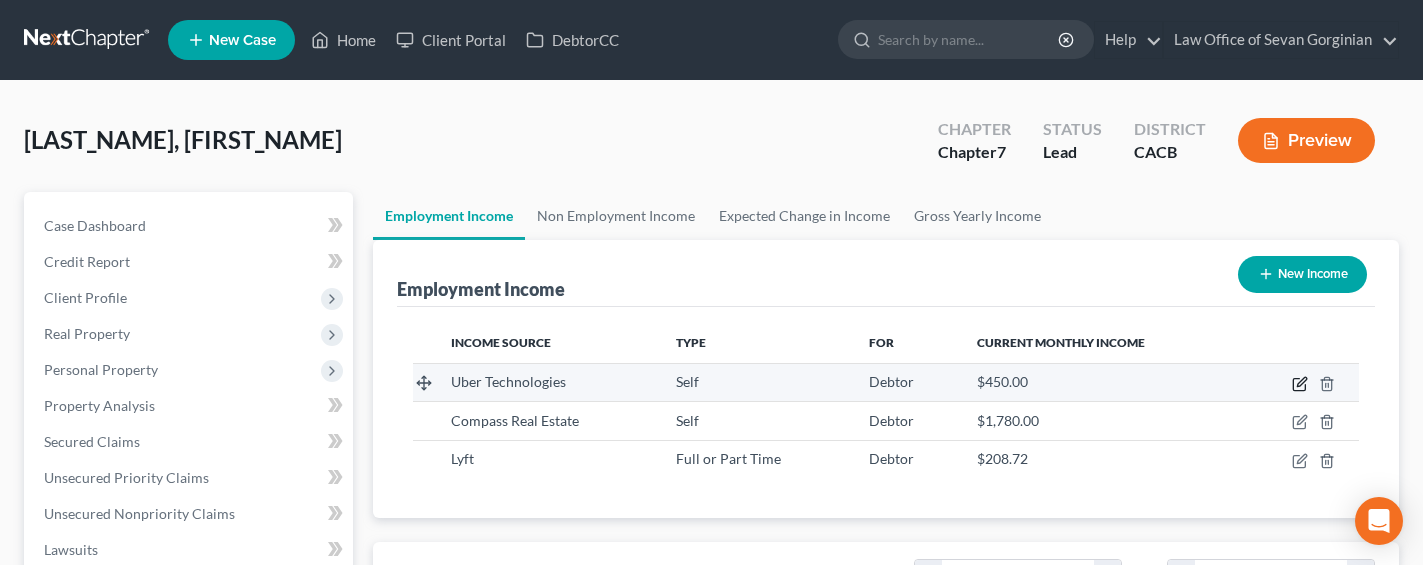 click 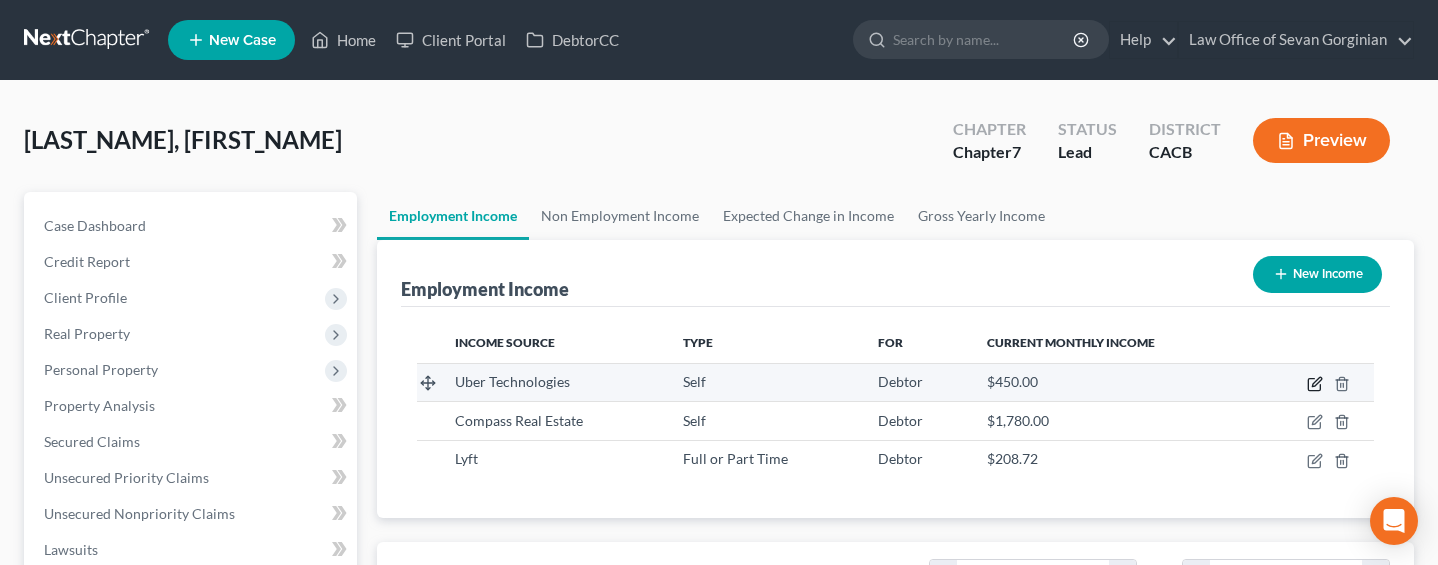 scroll, scrollTop: 999641, scrollLeft: 999418, axis: both 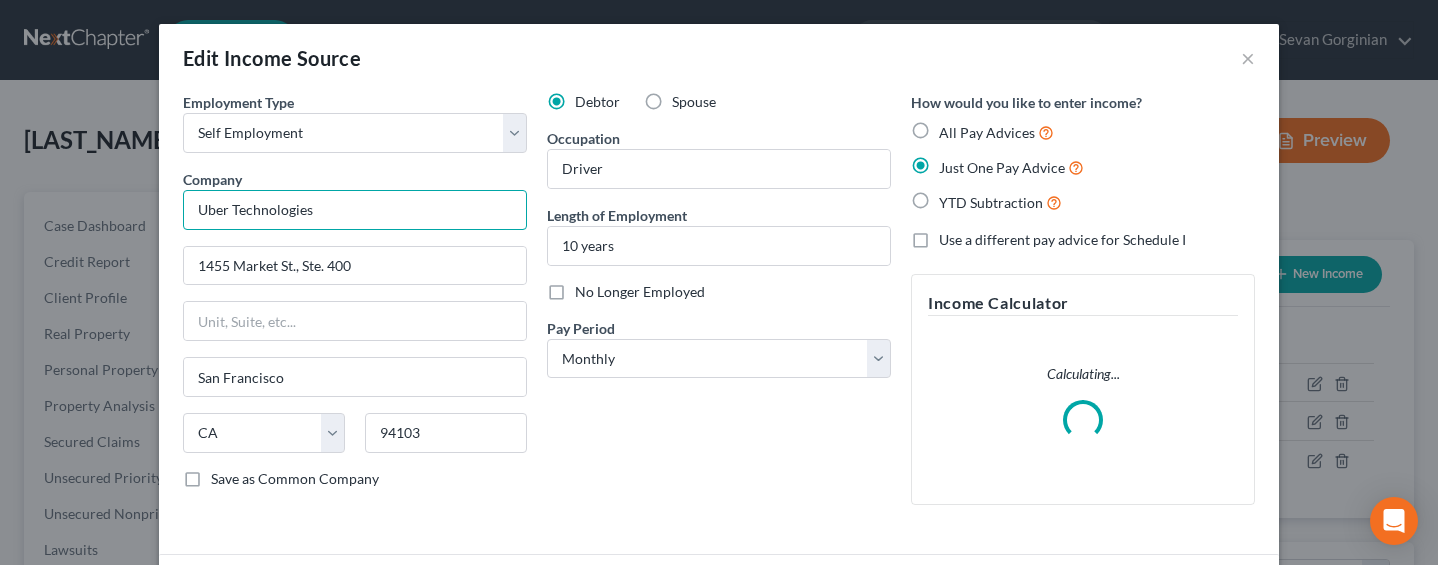 click on "Uber Technologies" at bounding box center [355, 210] 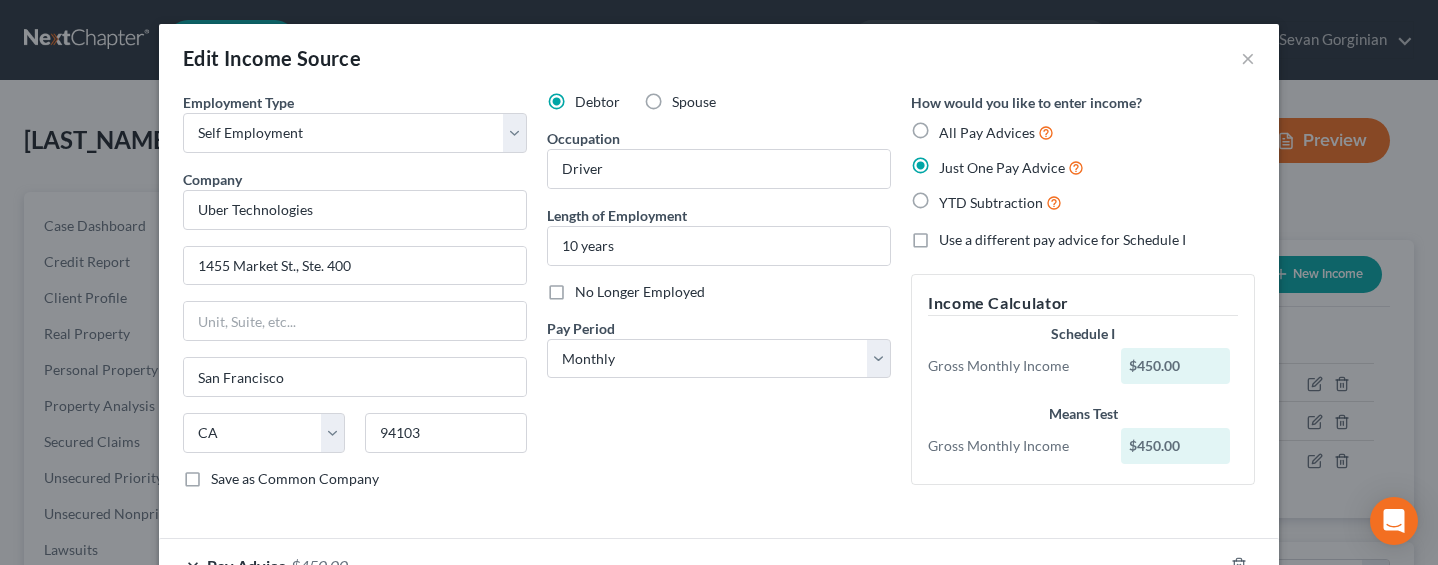 click on "Means Test Gross Monthly Income $450.00" at bounding box center (1083, 436) 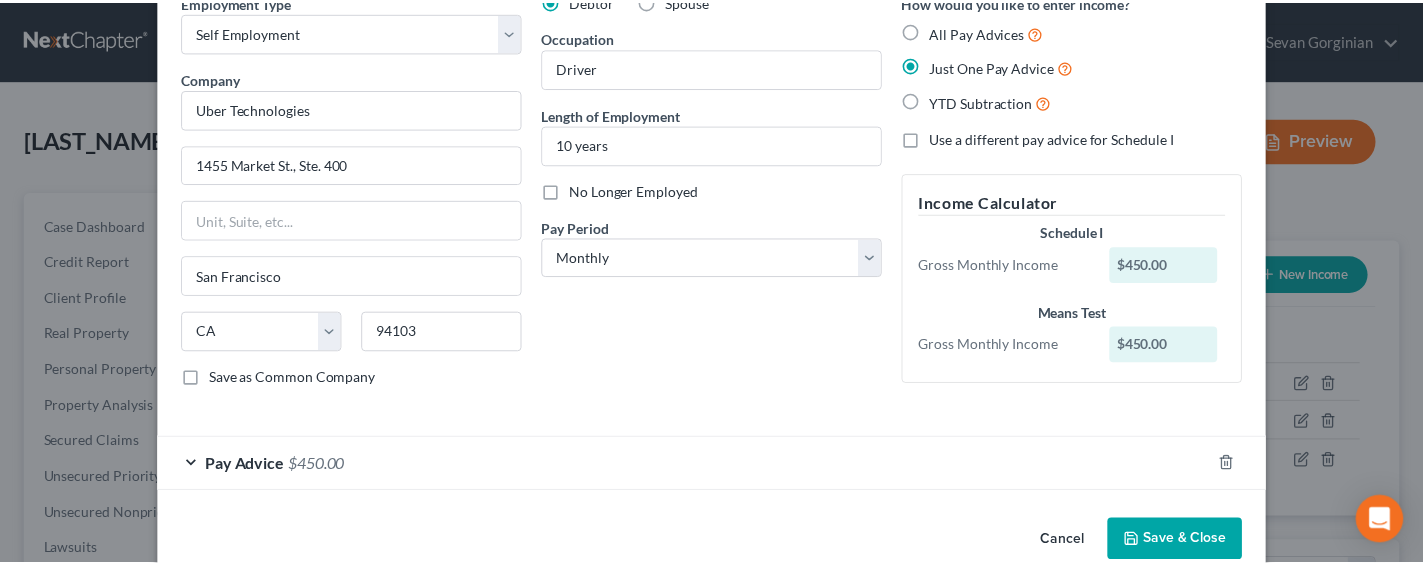scroll, scrollTop: 137, scrollLeft: 0, axis: vertical 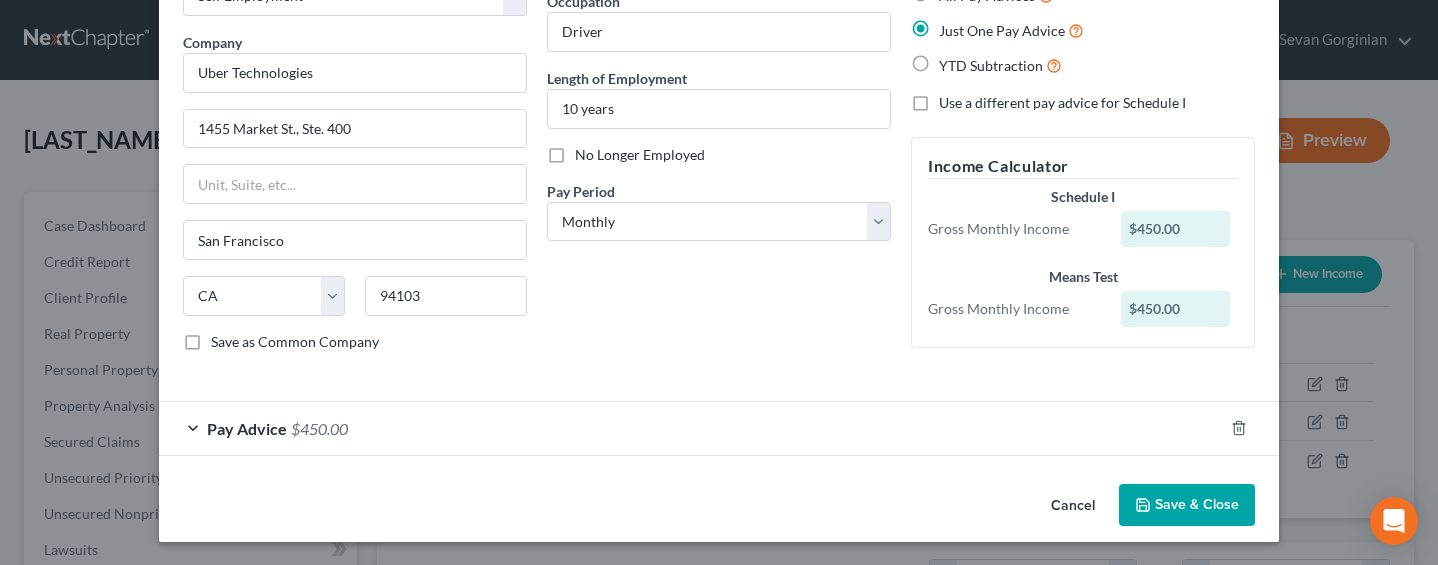 click on "Save & Close" at bounding box center [1187, 505] 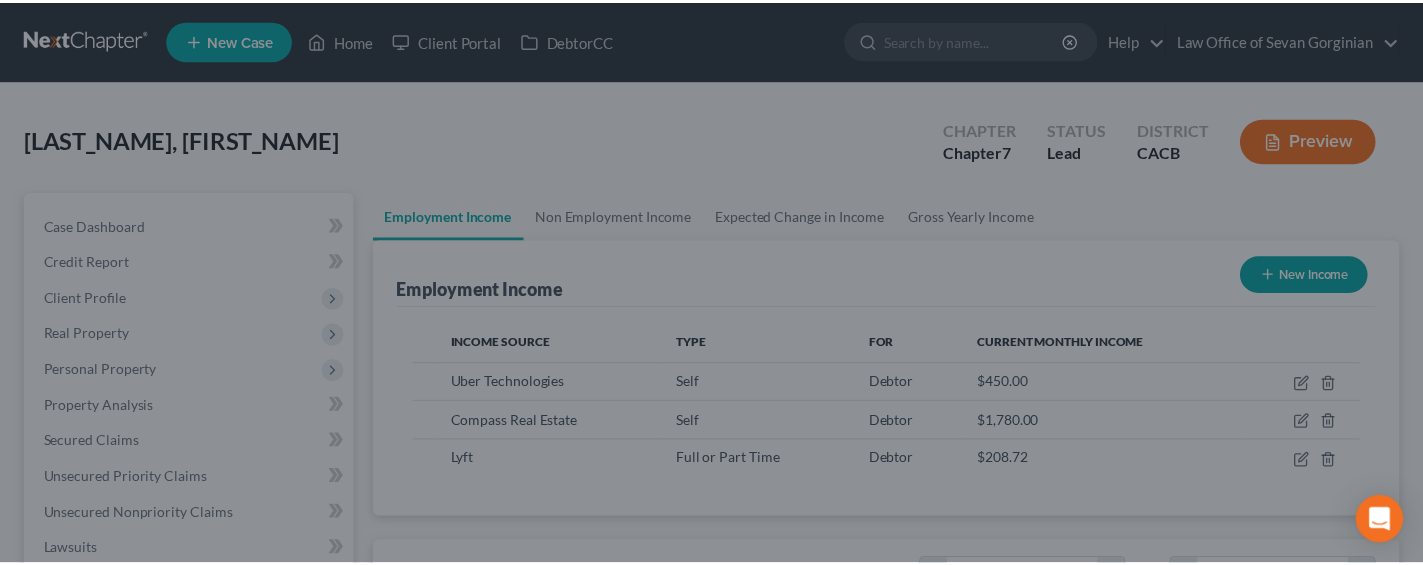 scroll, scrollTop: 358, scrollLeft: 575, axis: both 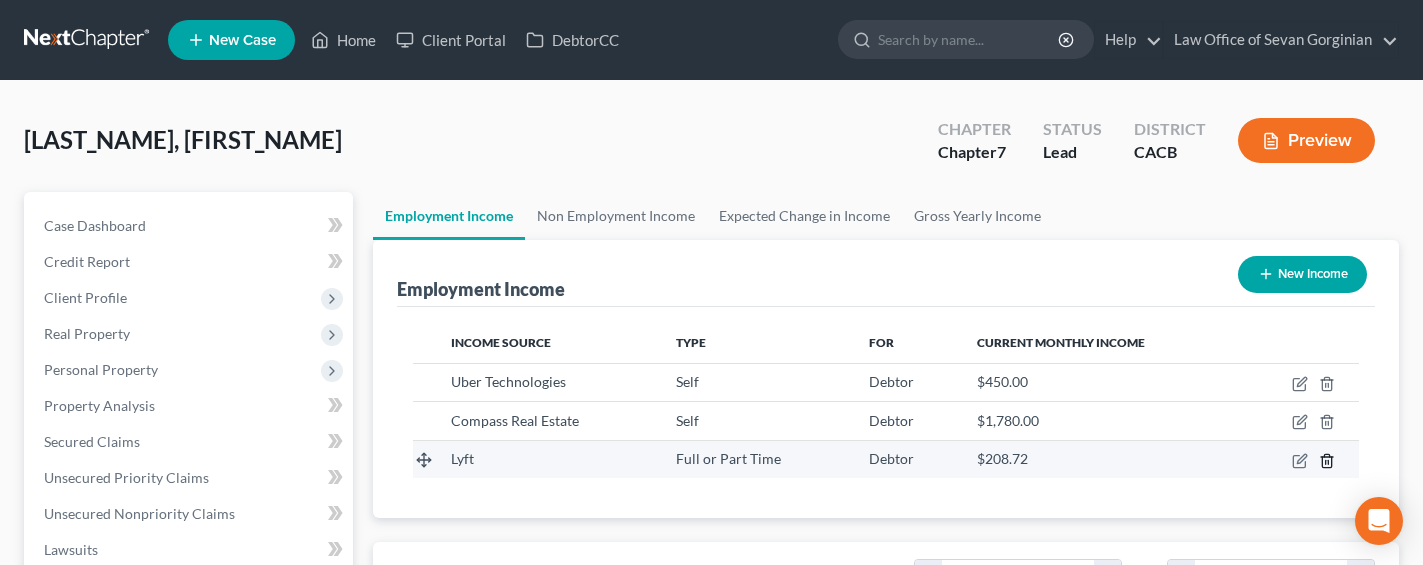click 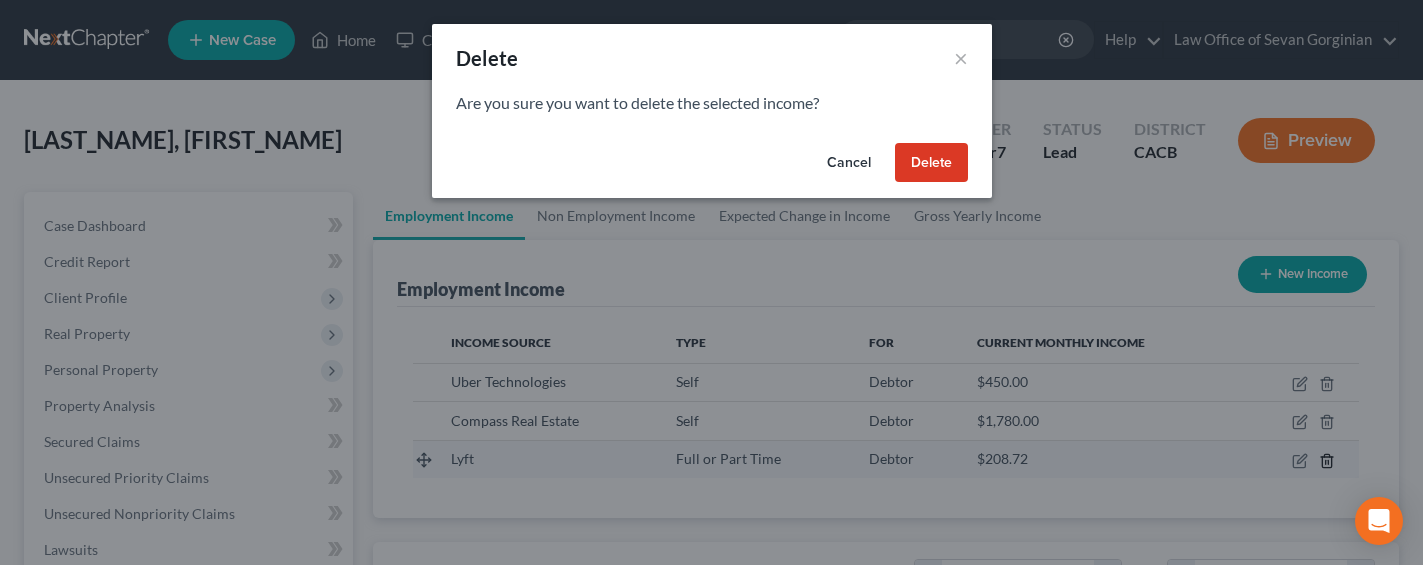 scroll, scrollTop: 999641, scrollLeft: 999418, axis: both 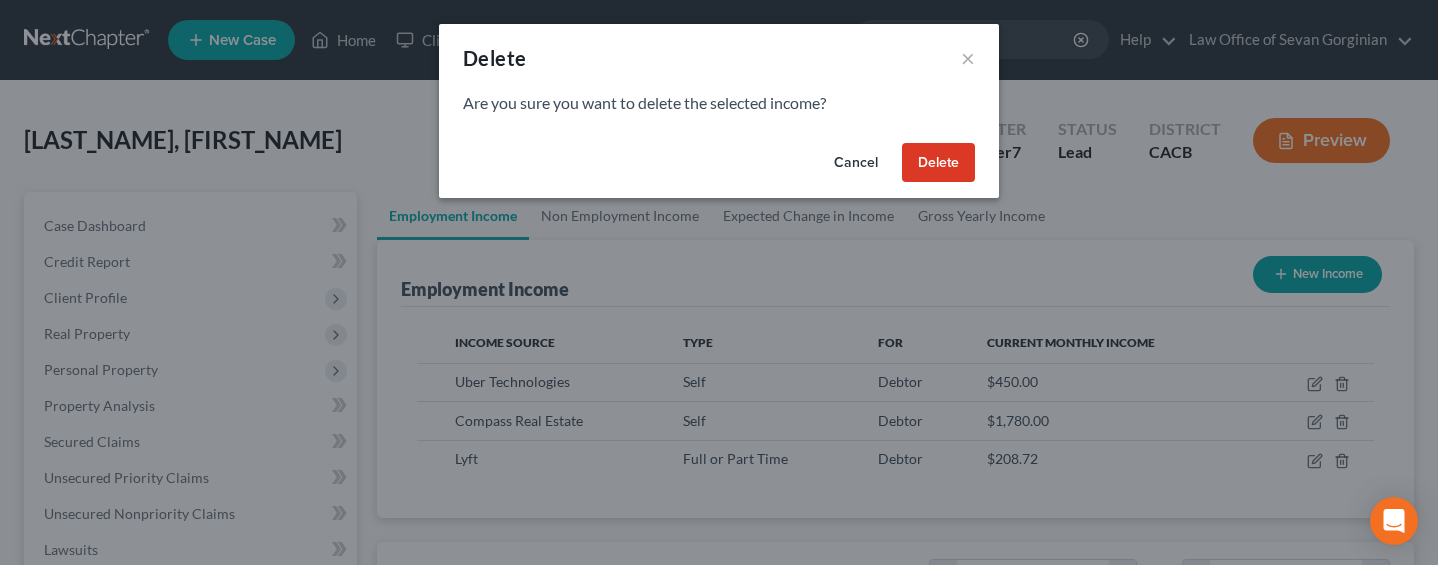 click on "Delete" at bounding box center (938, 163) 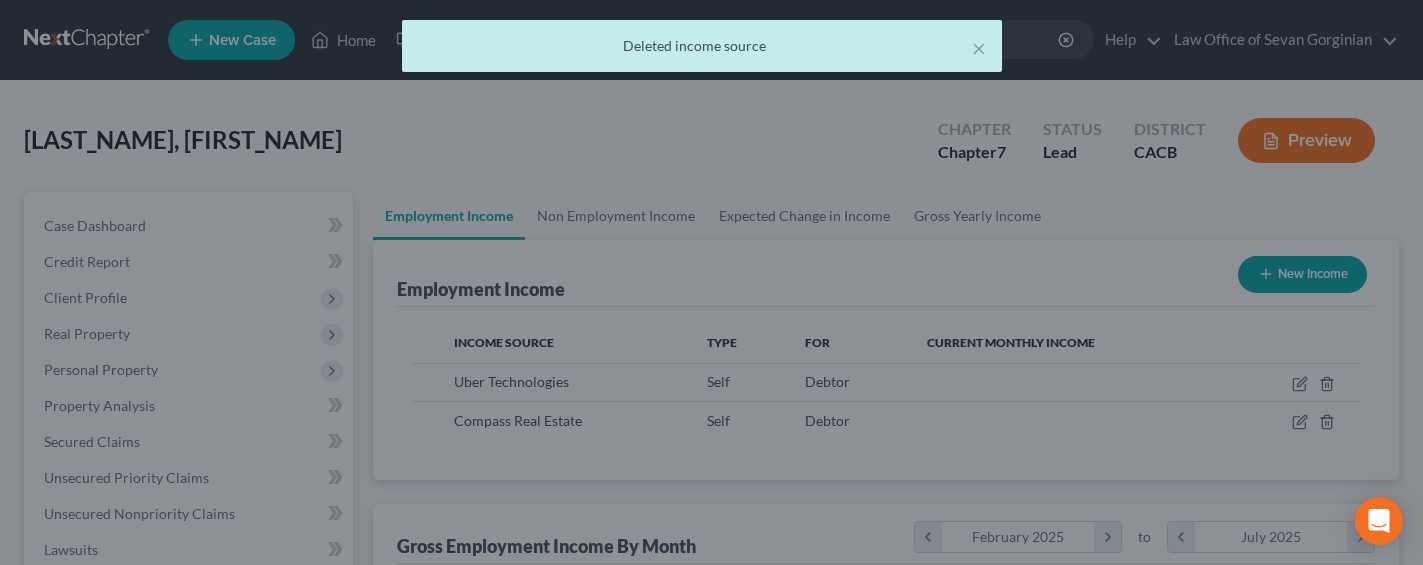 scroll, scrollTop: 358, scrollLeft: 575, axis: both 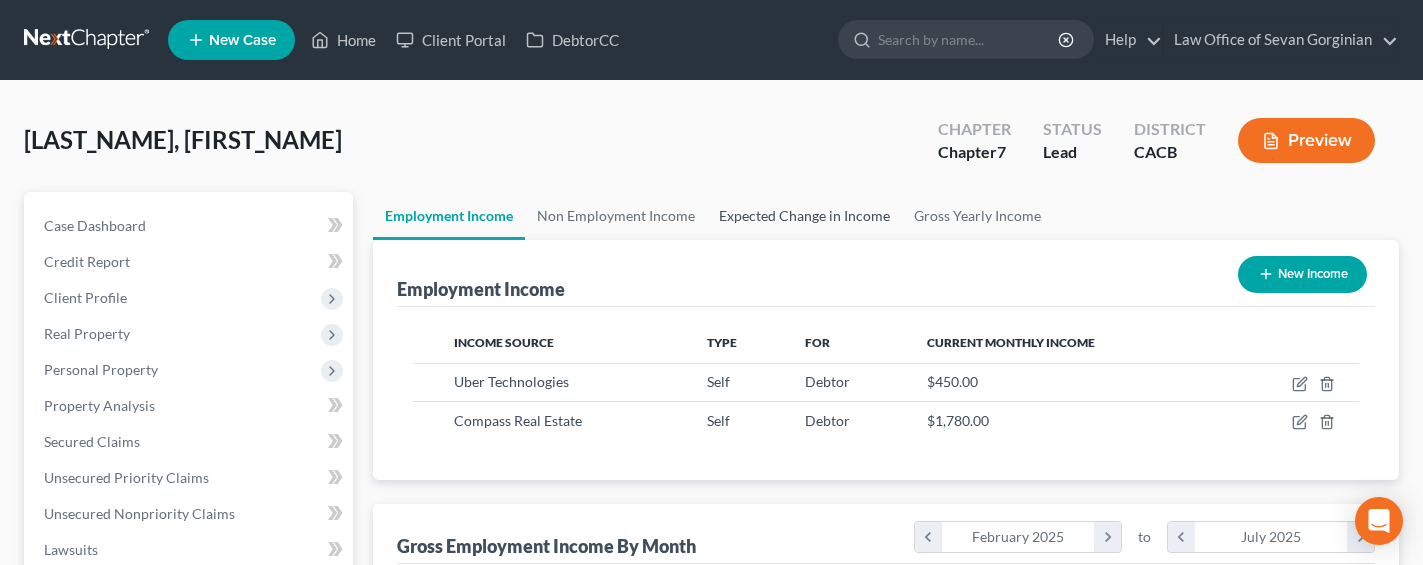click on "Expected Change in Income" at bounding box center (804, 216) 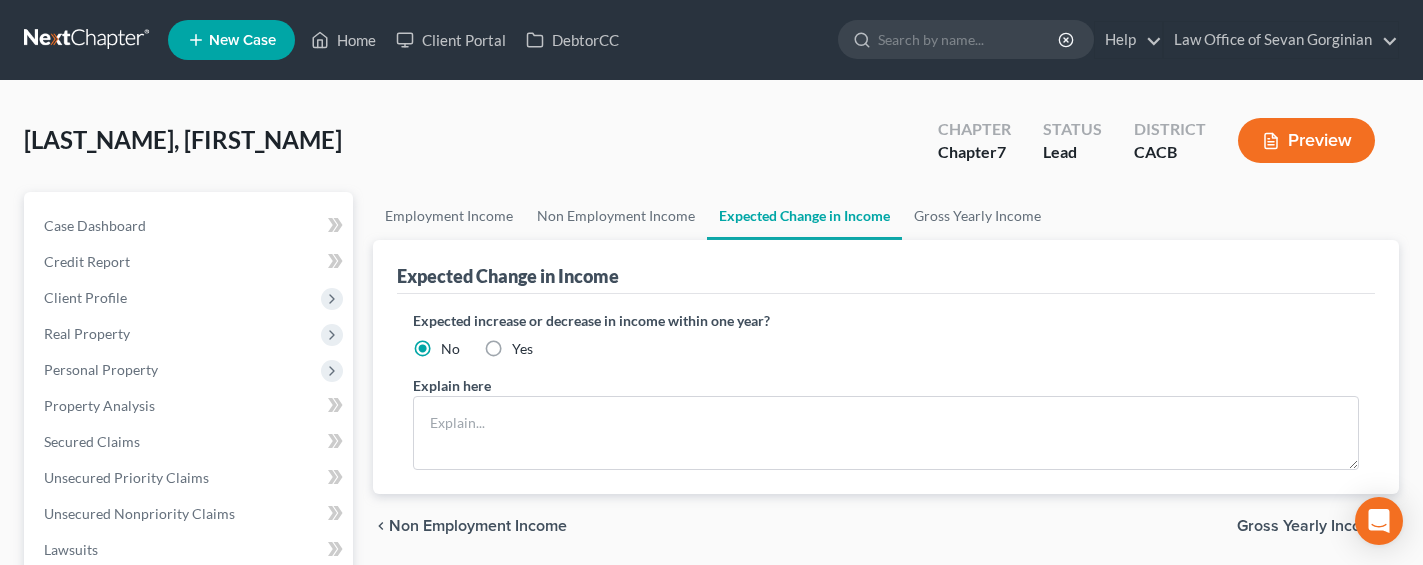 click on "Yes" at bounding box center [522, 349] 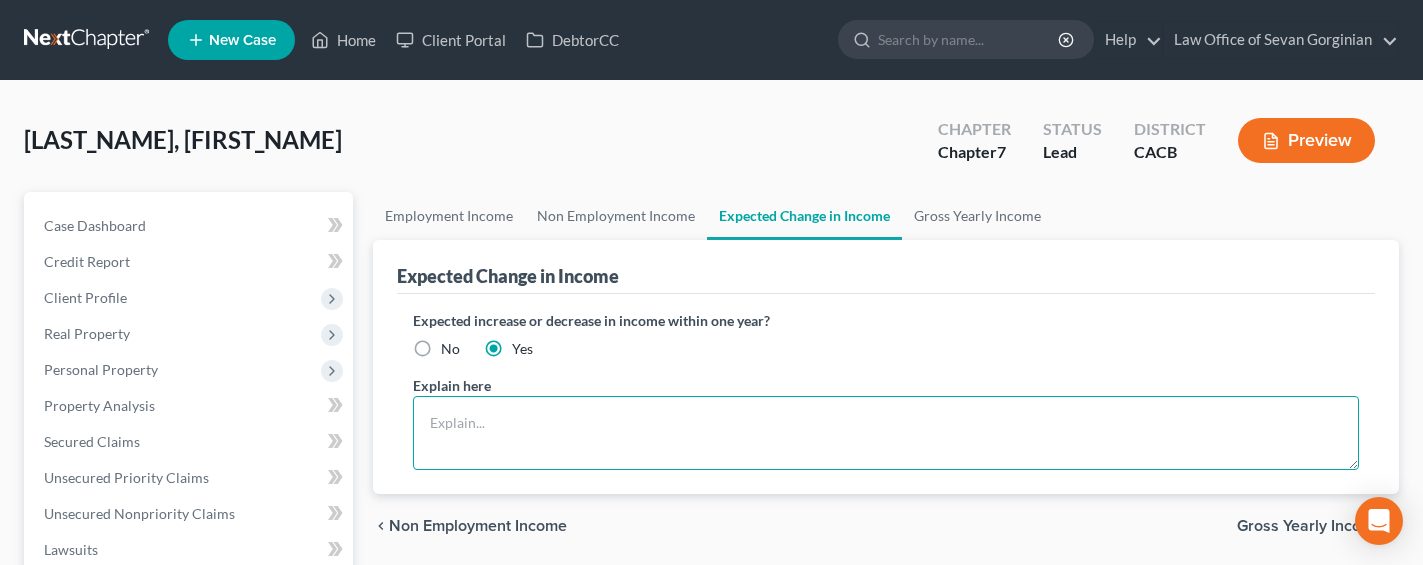 click at bounding box center [886, 433] 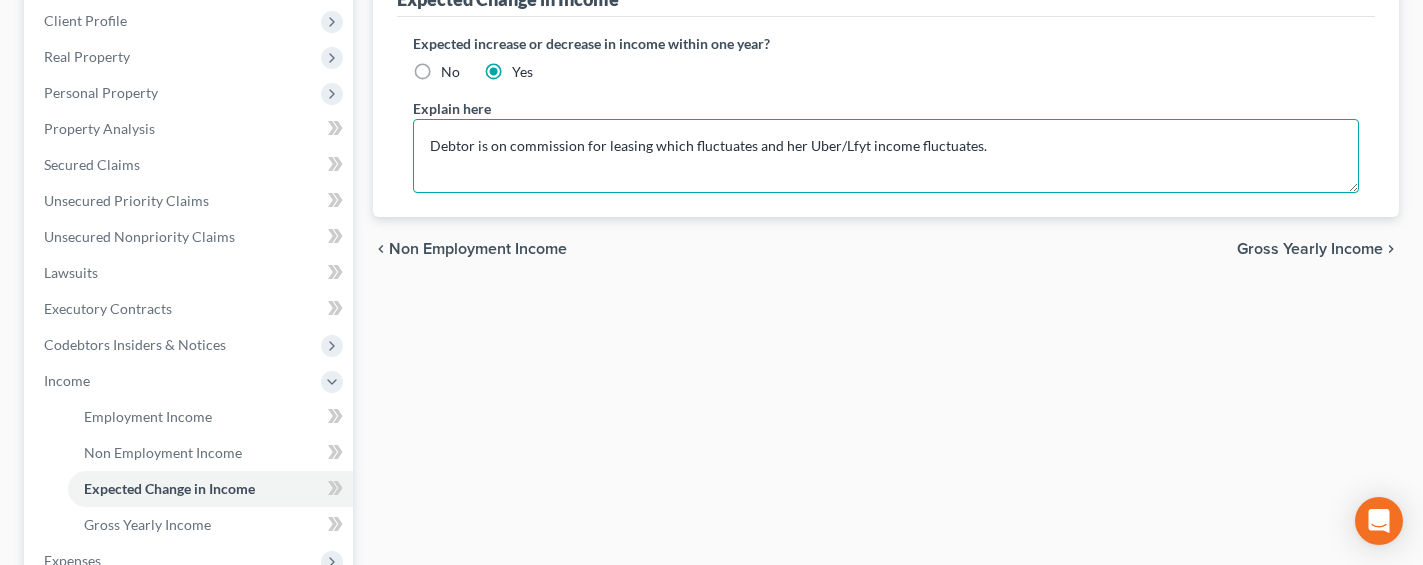 scroll, scrollTop: 449, scrollLeft: 0, axis: vertical 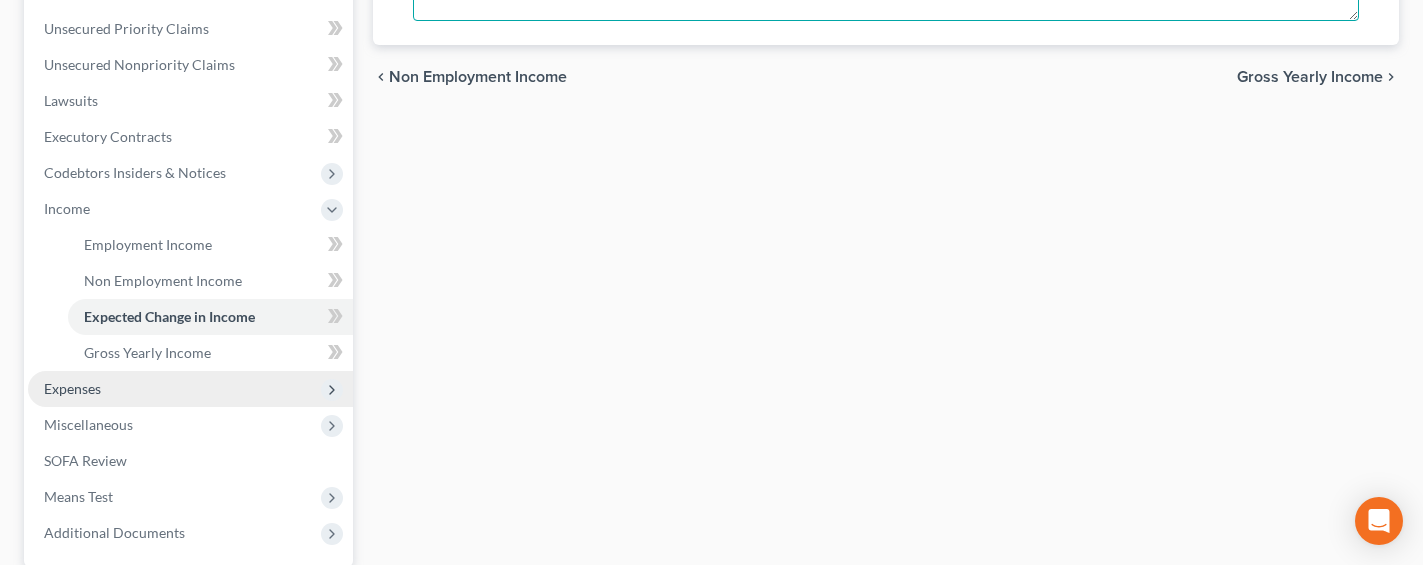 type on "Debtor is on commission for leasing which fluctuates and her Uber/Lfyt income fluctuates." 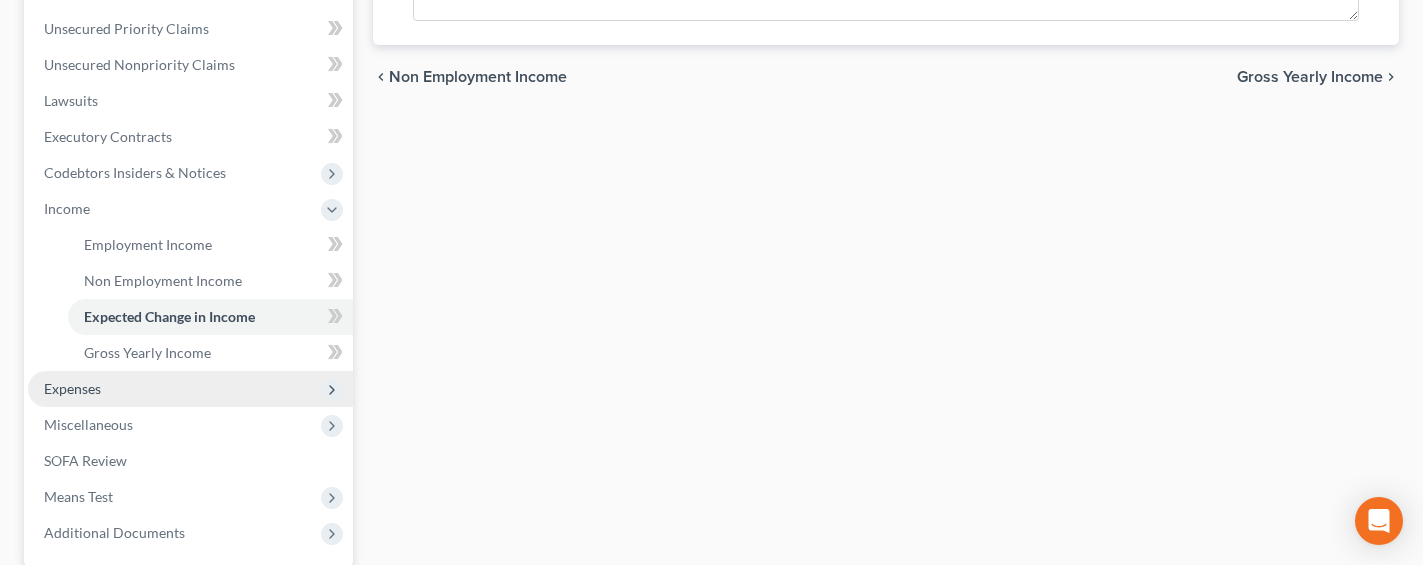 click on "Expenses" at bounding box center (72, 388) 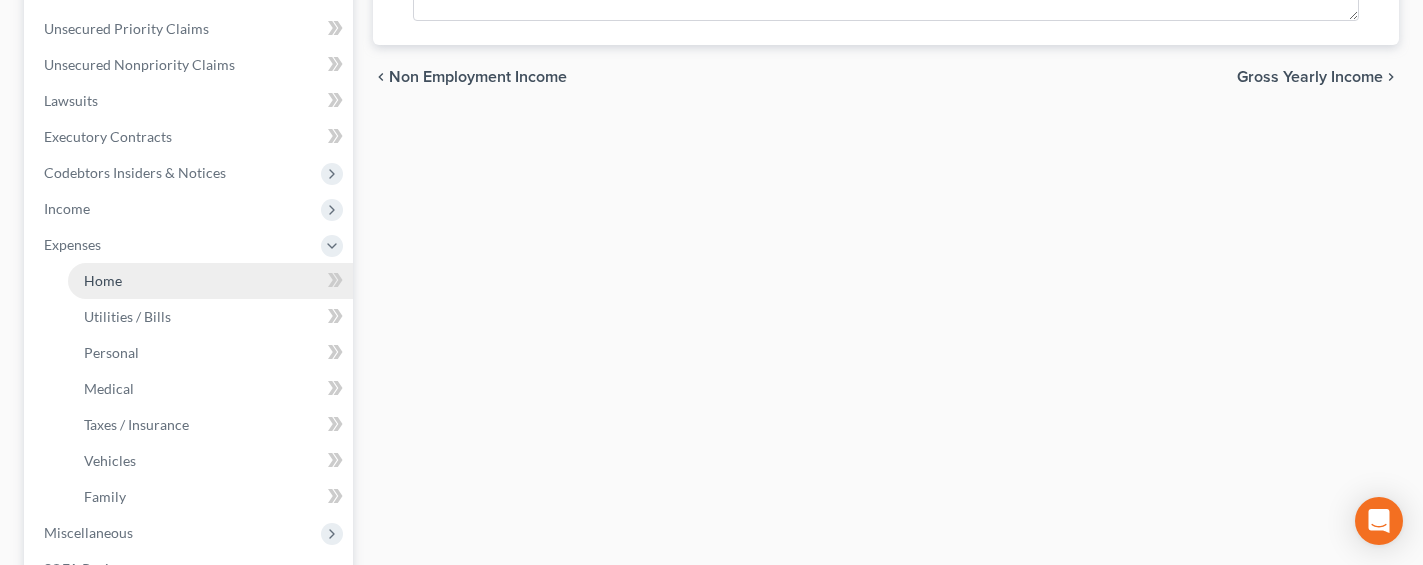 click on "Home" at bounding box center [103, 280] 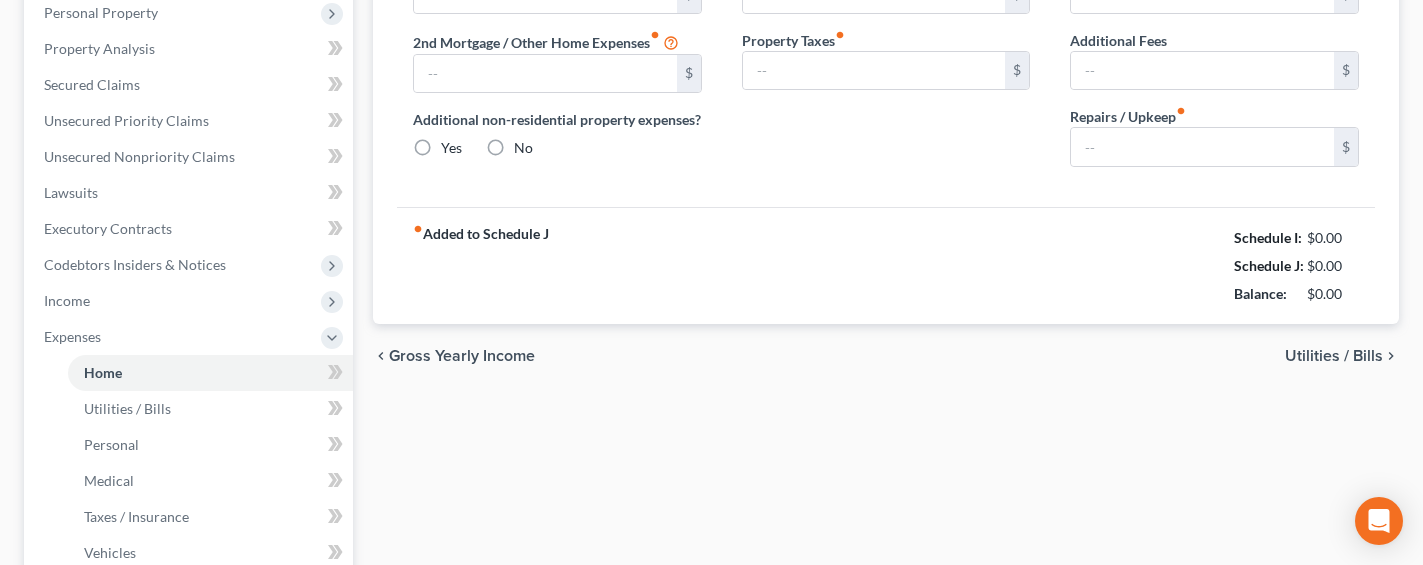 type on "1,492.00" 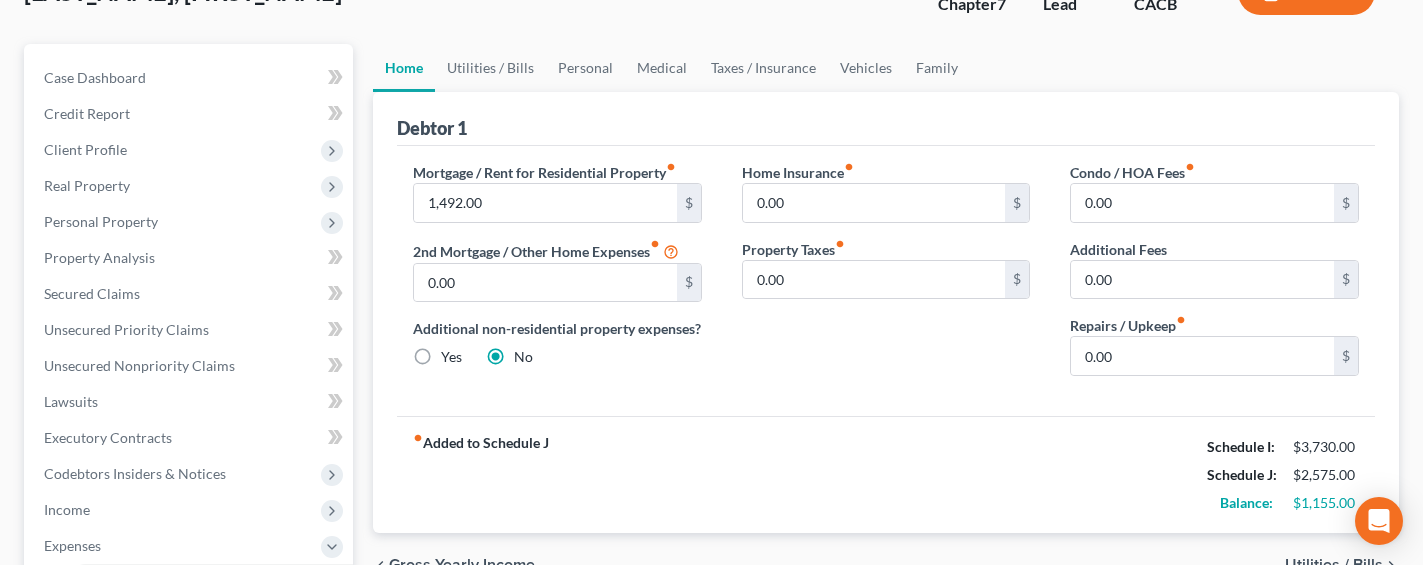 scroll, scrollTop: 32, scrollLeft: 0, axis: vertical 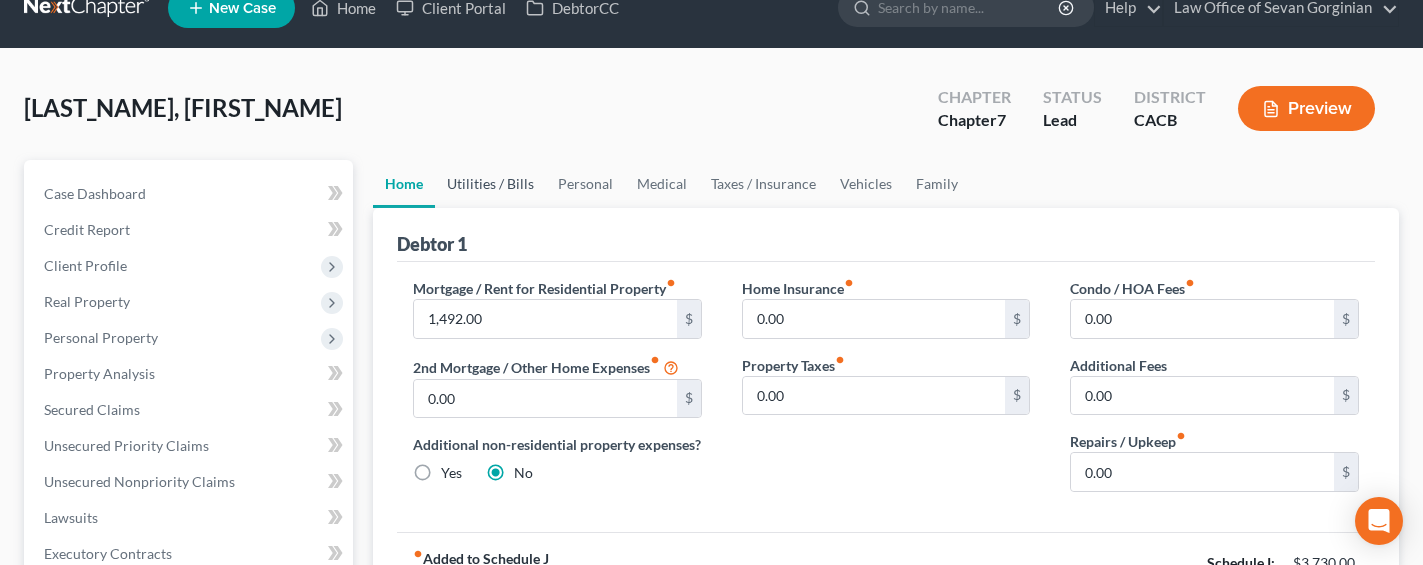 click on "Utilities / Bills" at bounding box center (490, 184) 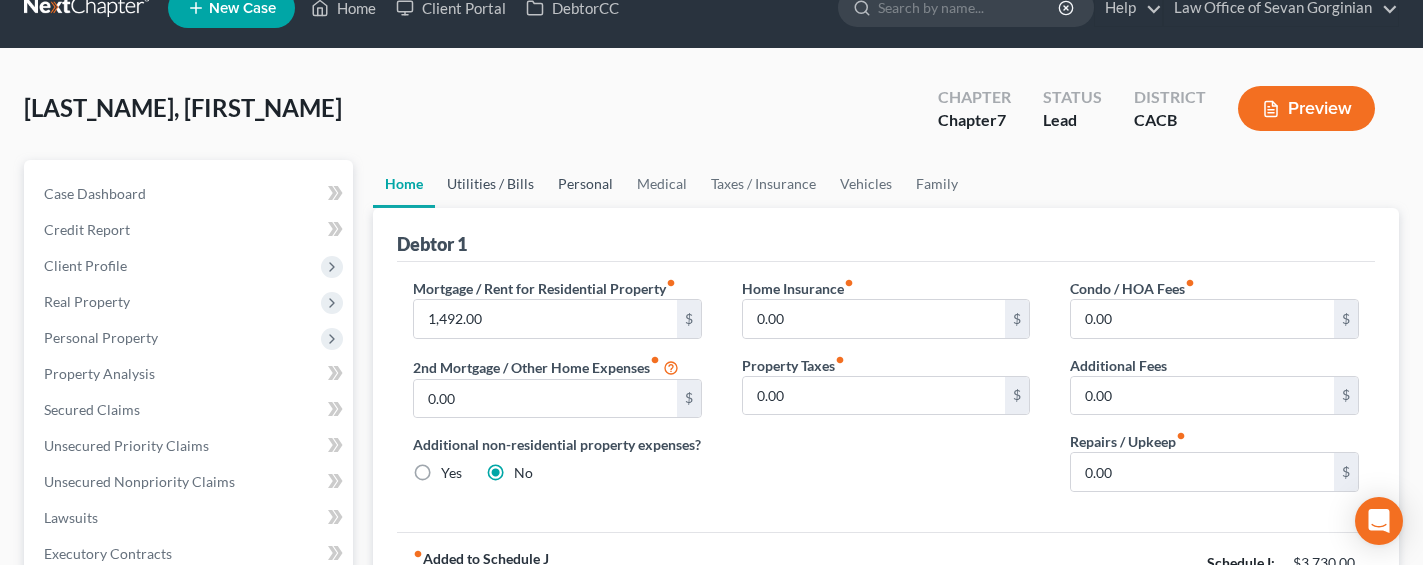 scroll, scrollTop: 0, scrollLeft: 0, axis: both 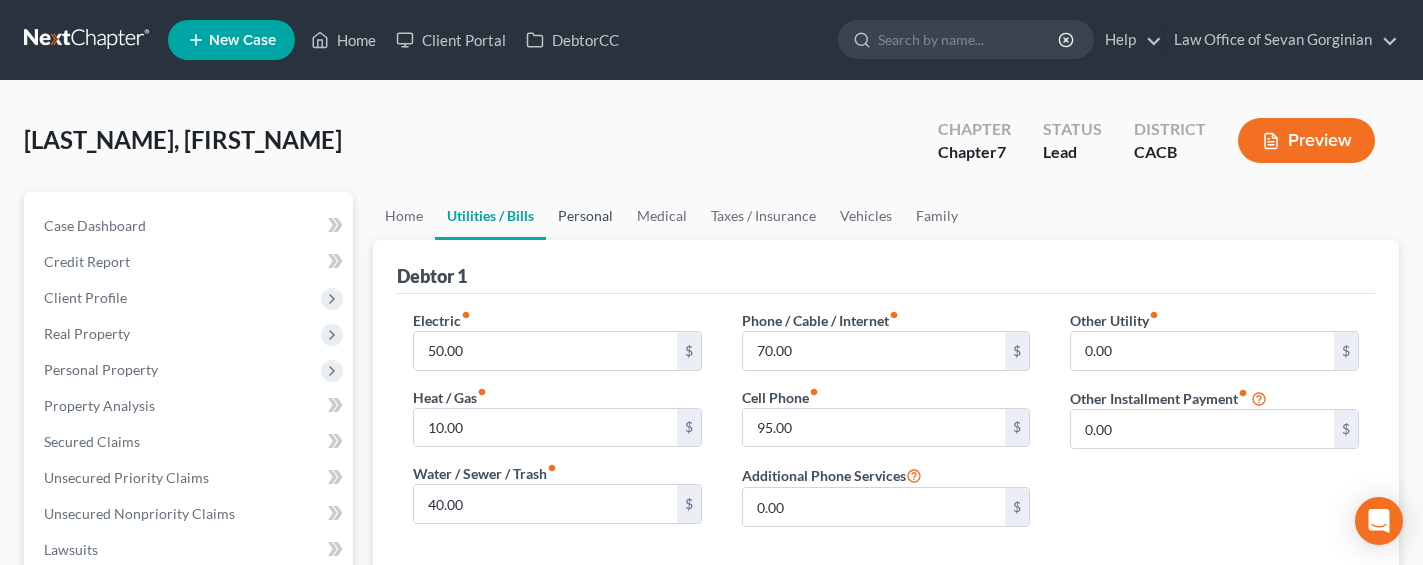 click on "Personal" at bounding box center [585, 216] 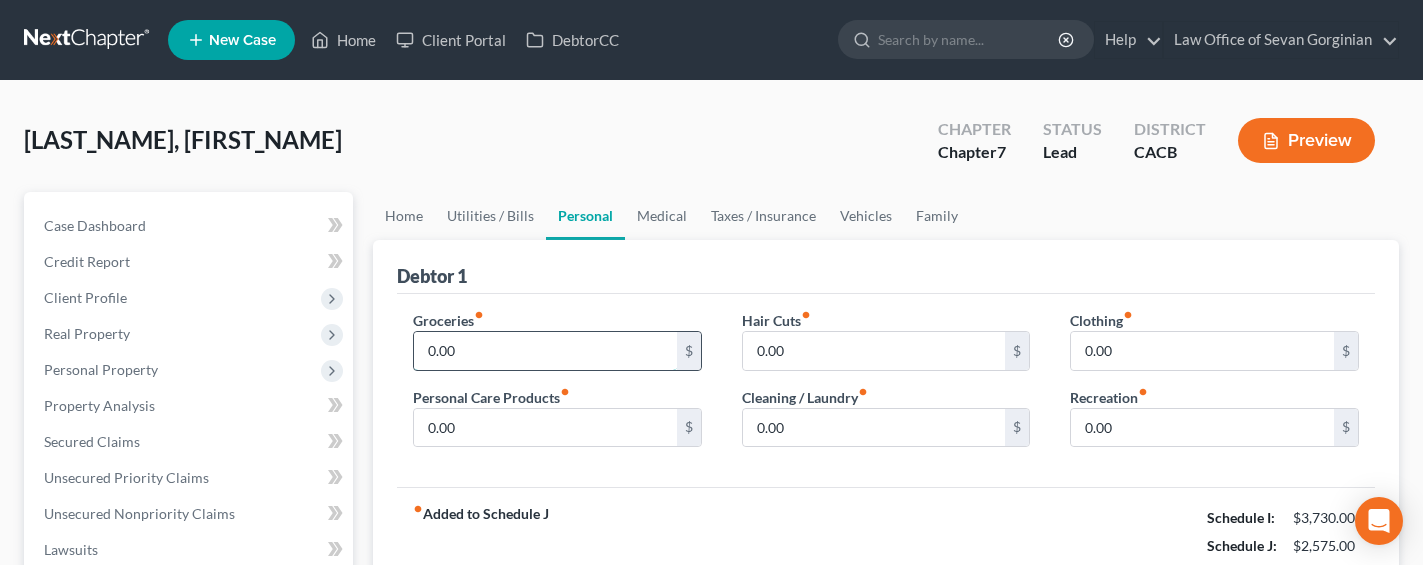 drag, startPoint x: 494, startPoint y: 356, endPoint x: 472, endPoint y: 349, distance: 23.086792 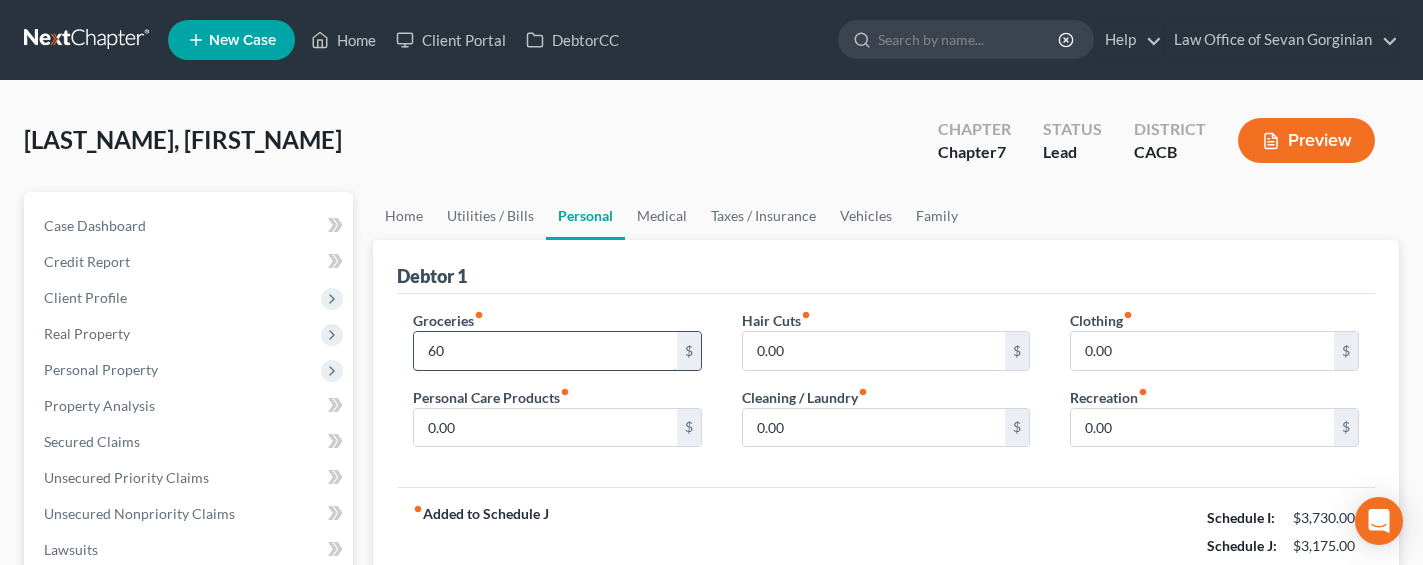 type on "6" 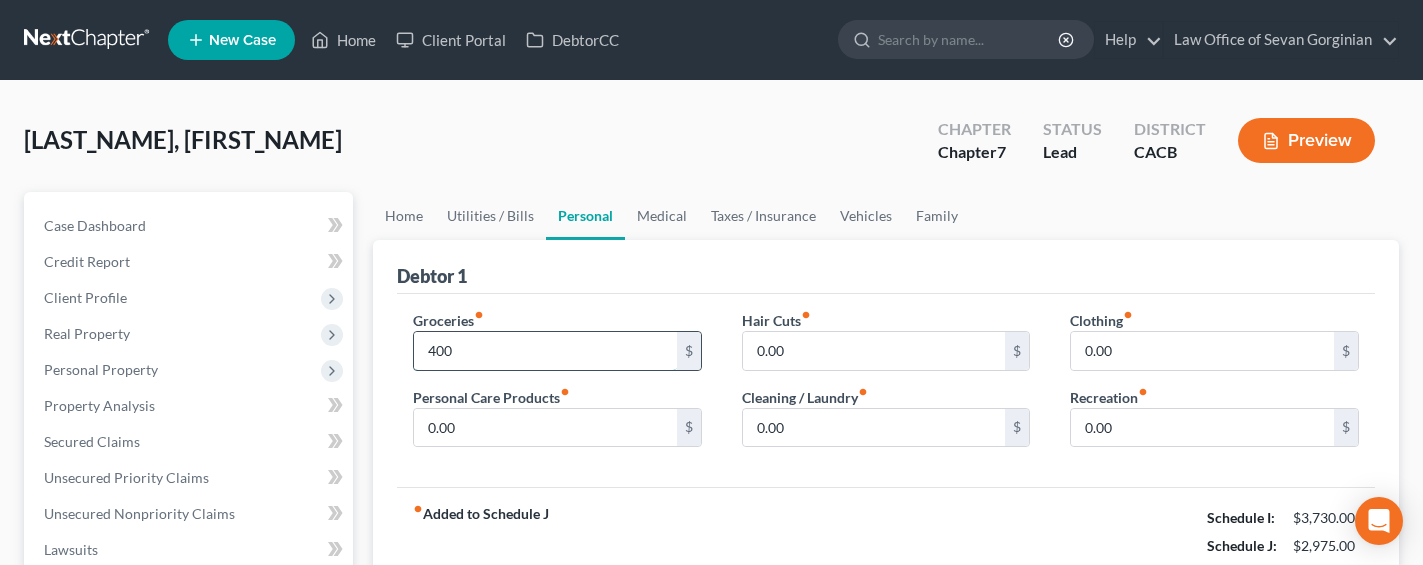 type on "400" 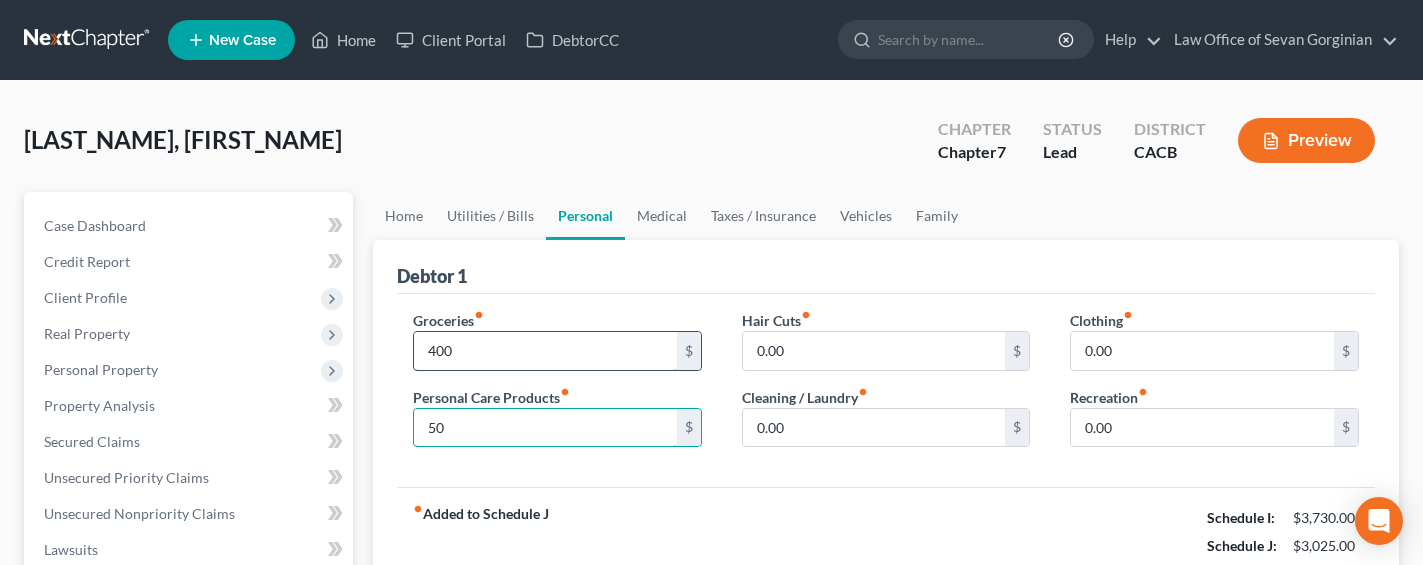 type on "50" 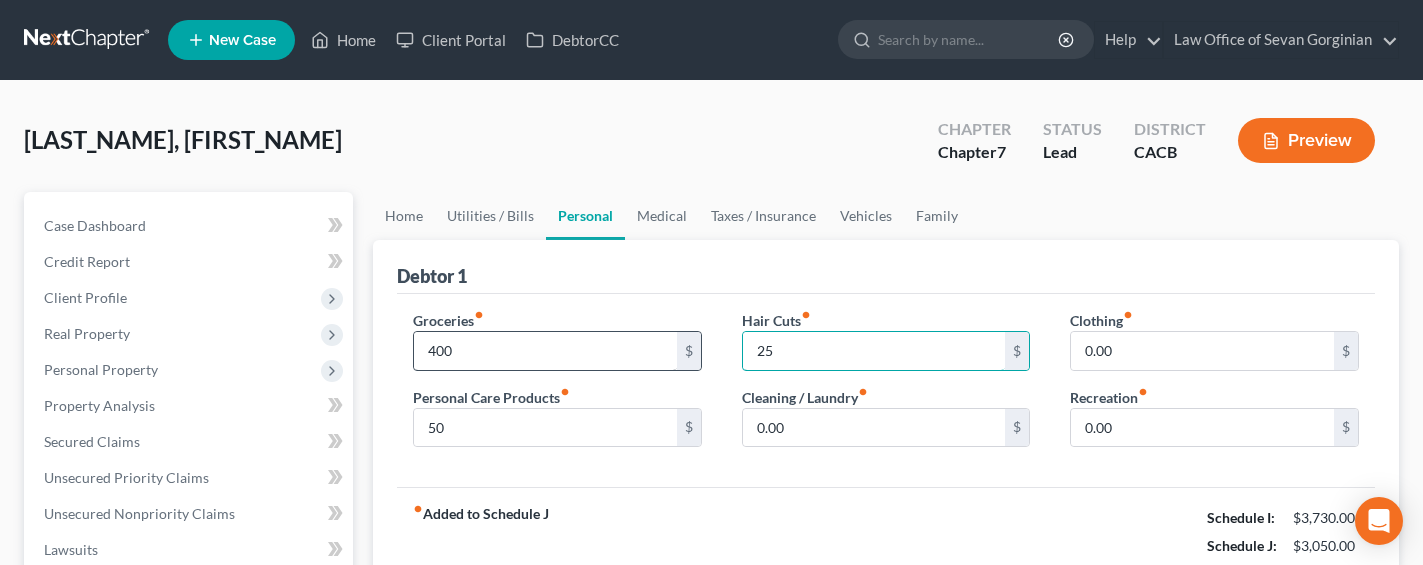type on "25" 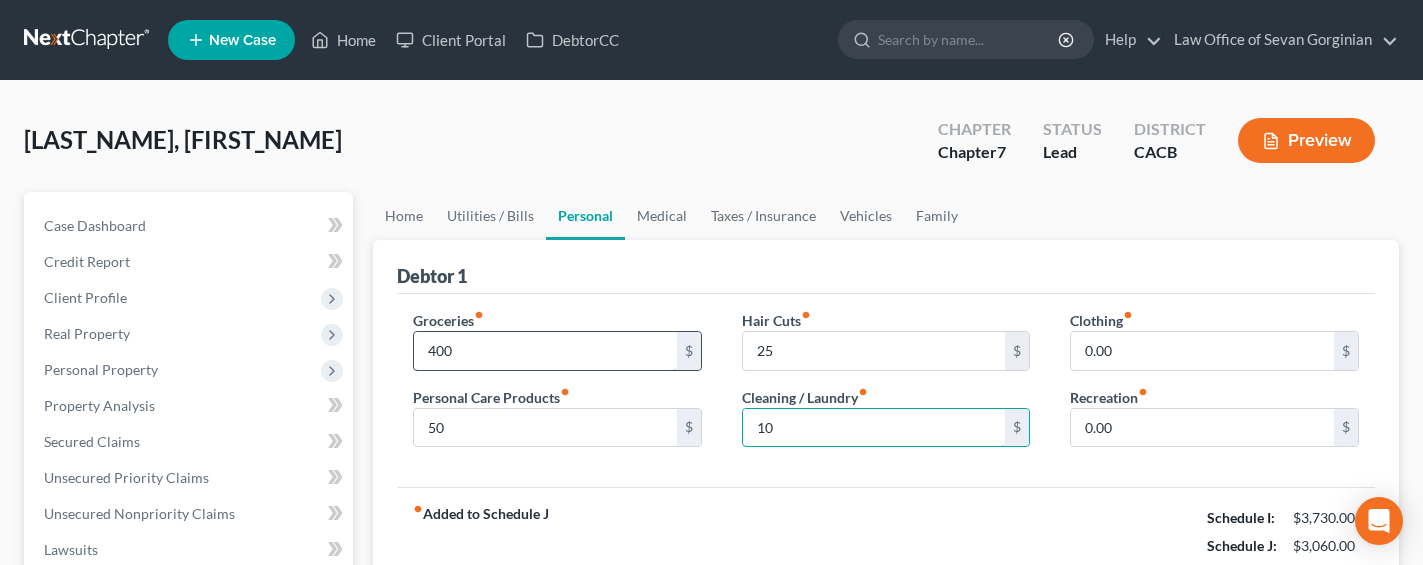 type on "10" 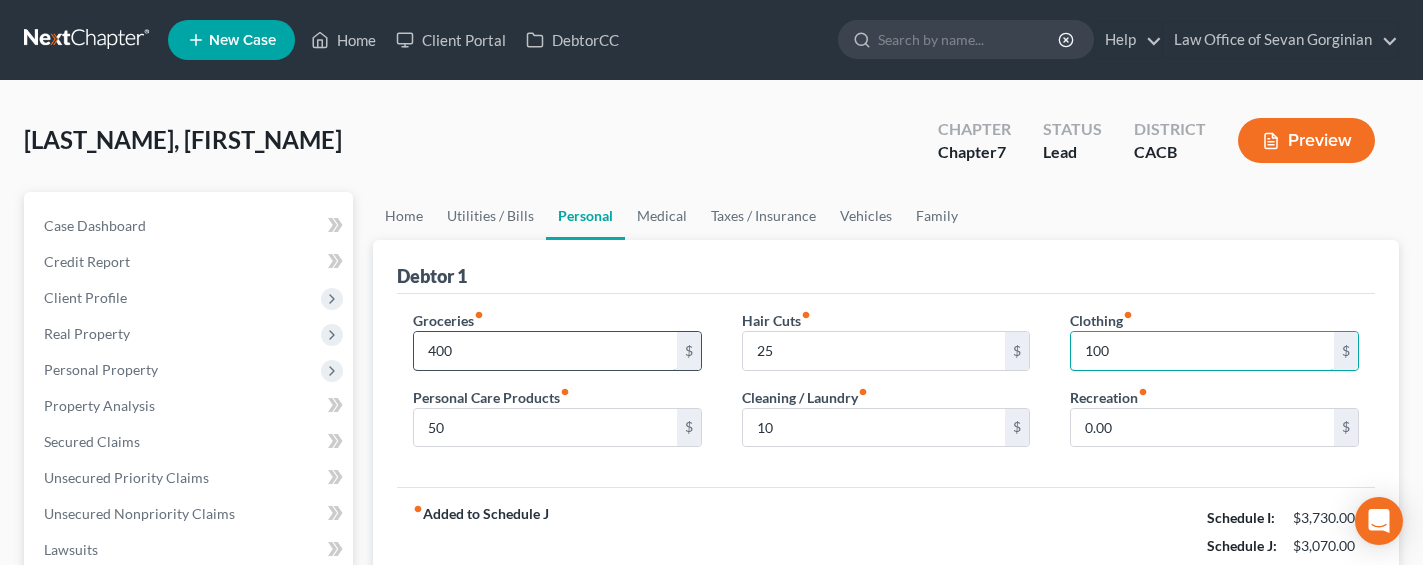 type on "100" 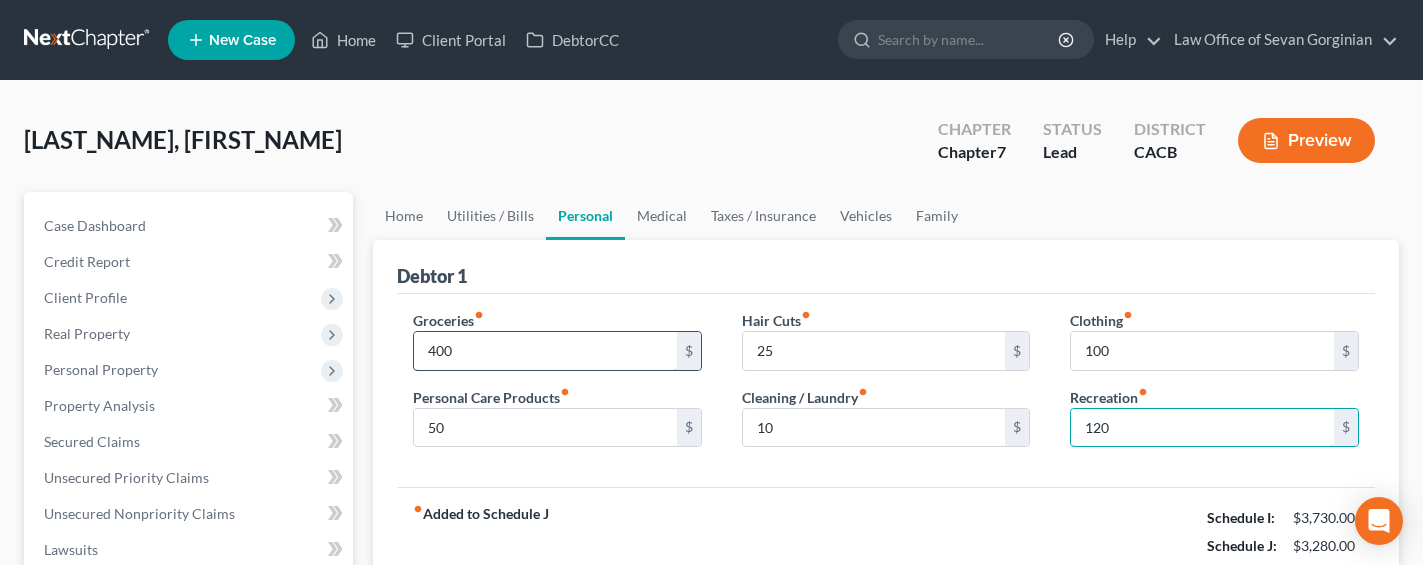 type on "120" 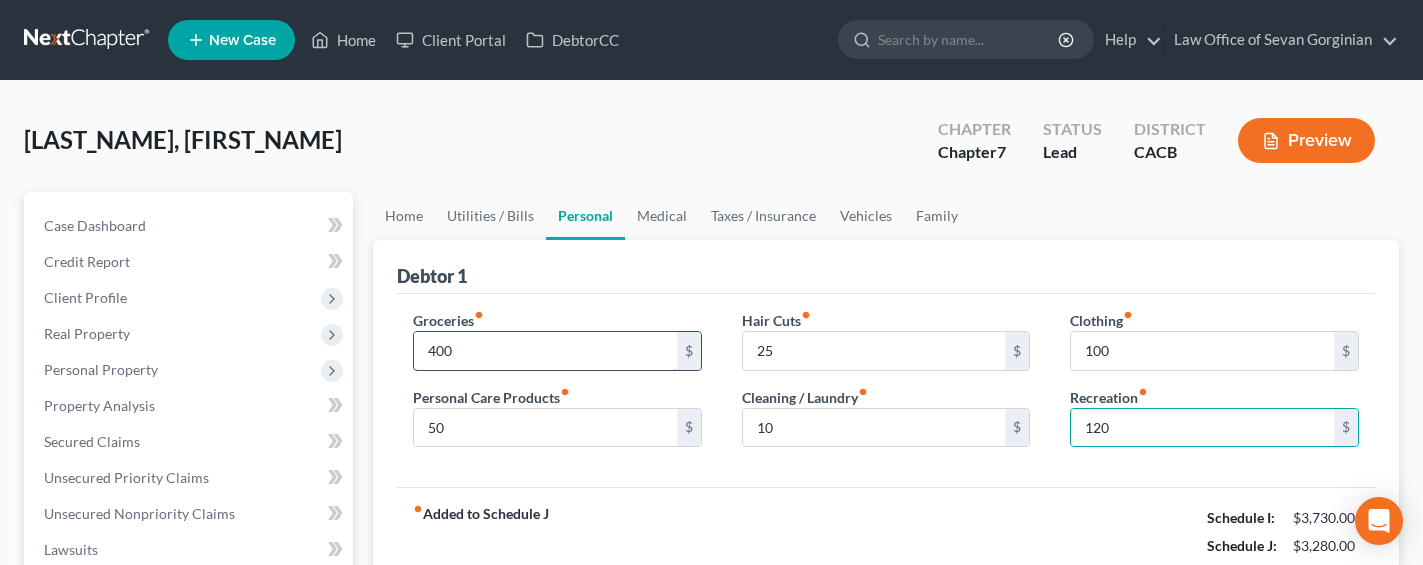 type 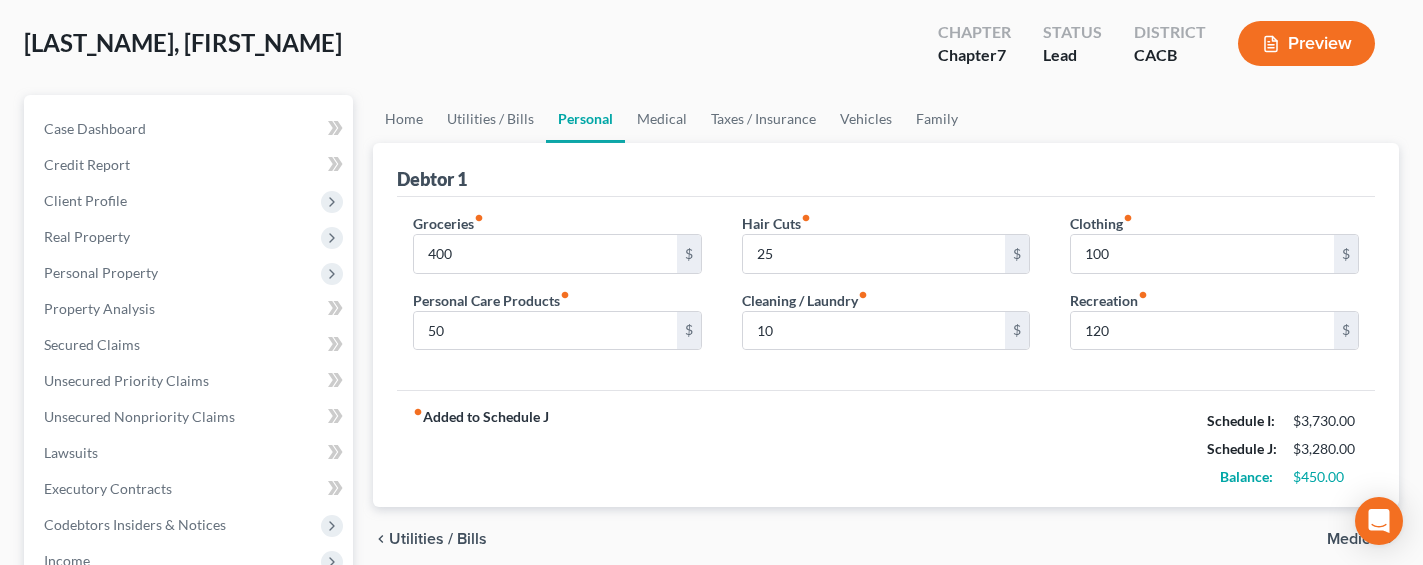 scroll, scrollTop: 0, scrollLeft: 0, axis: both 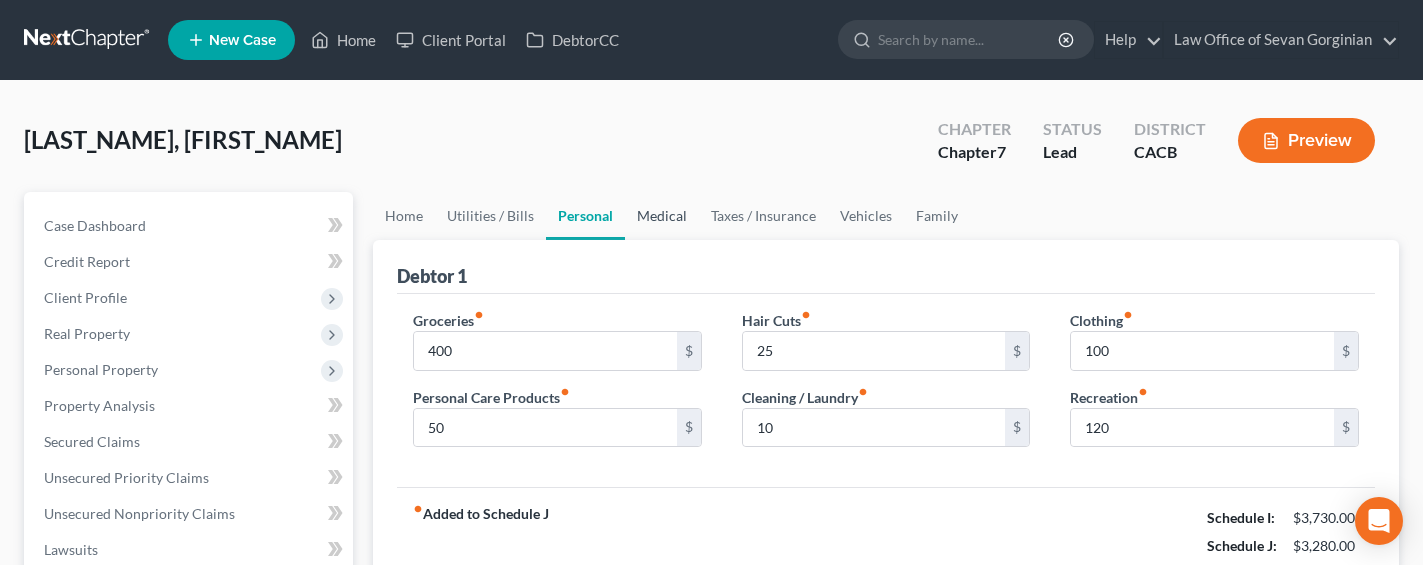 click on "Medical" at bounding box center [662, 216] 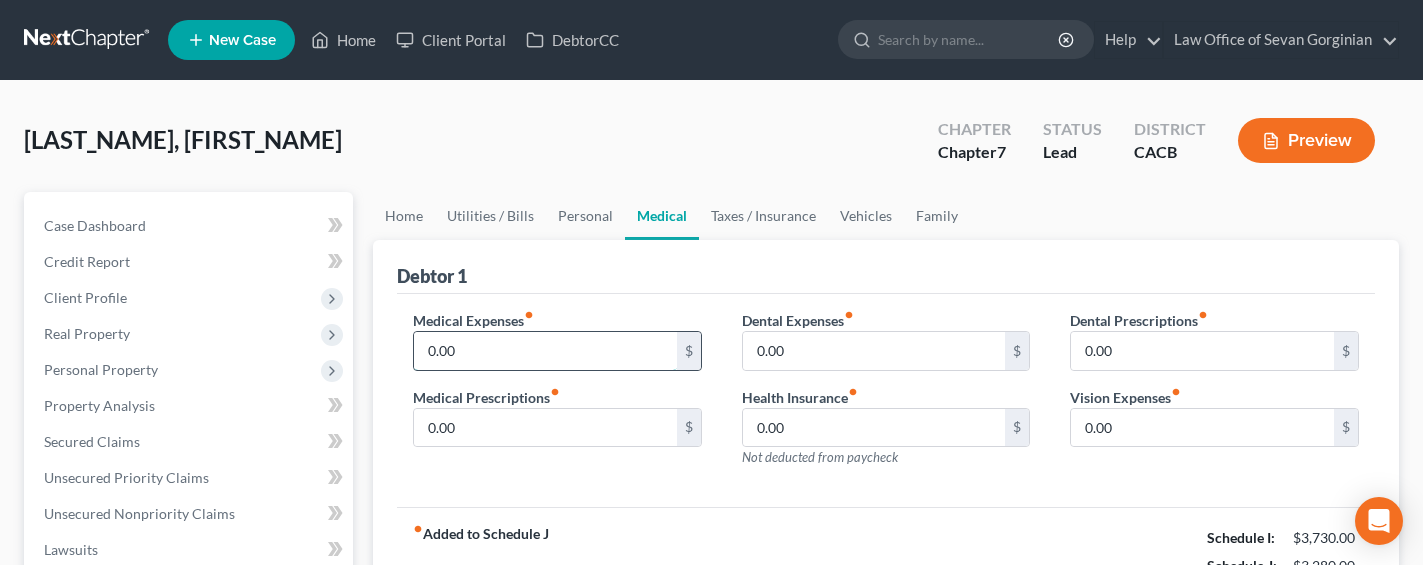 drag, startPoint x: 517, startPoint y: 348, endPoint x: 490, endPoint y: 352, distance: 27.294687 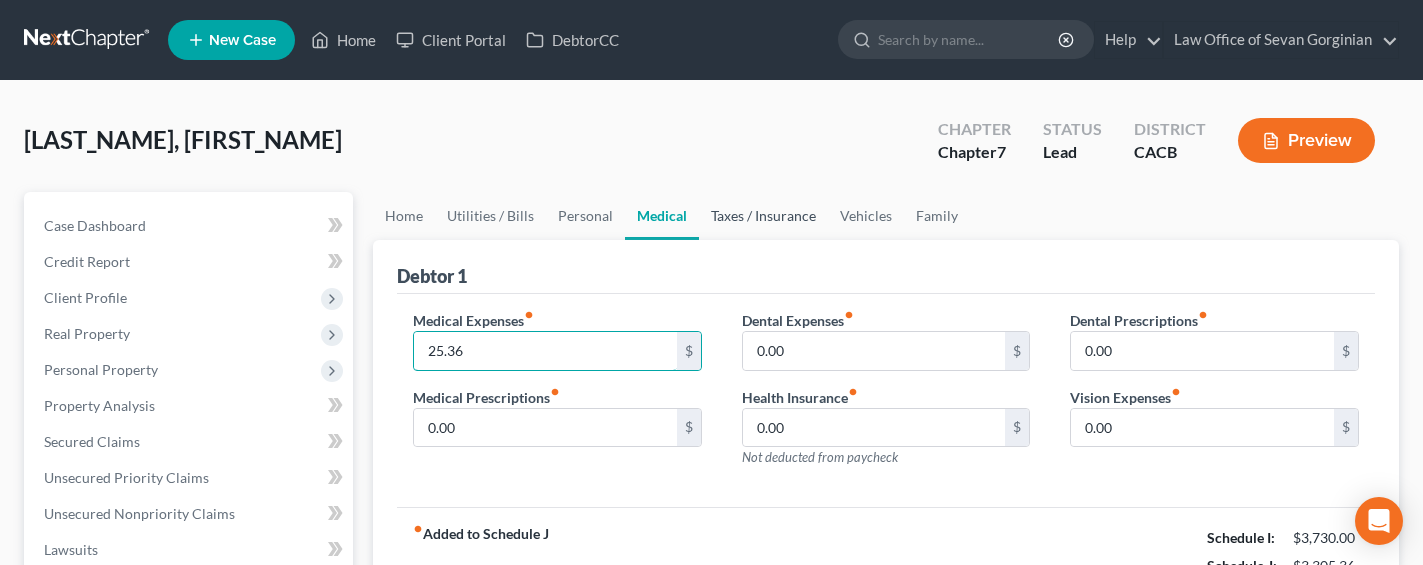 type on "25.36" 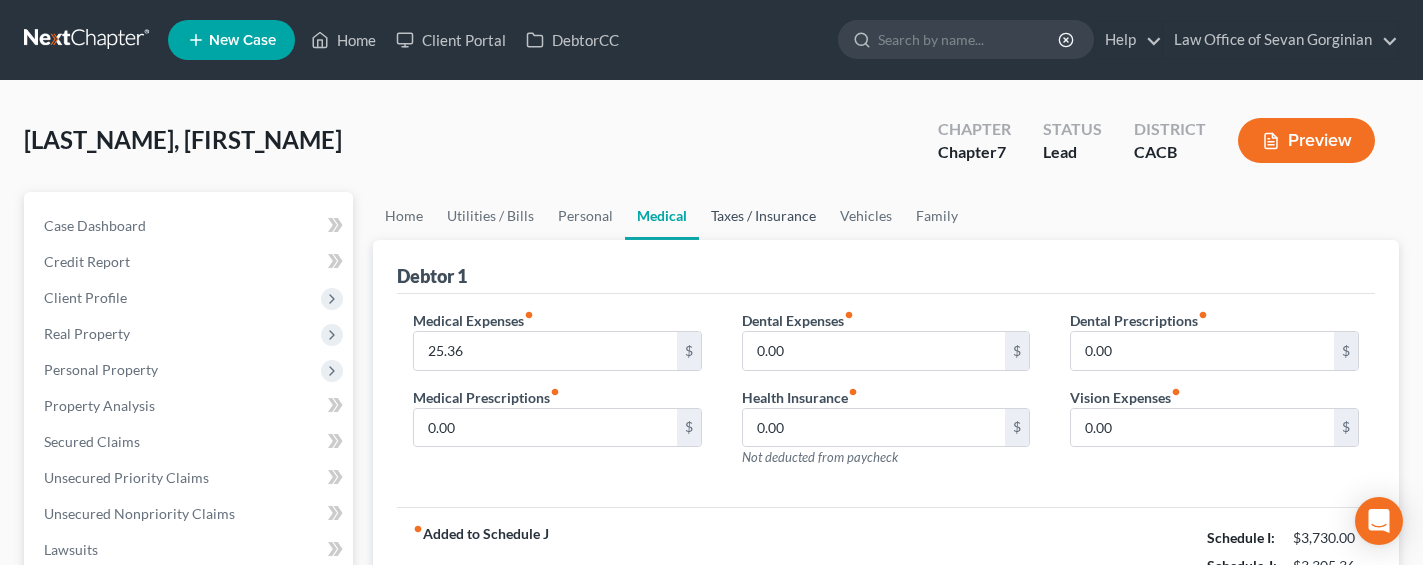 click on "Taxes / Insurance" at bounding box center (763, 216) 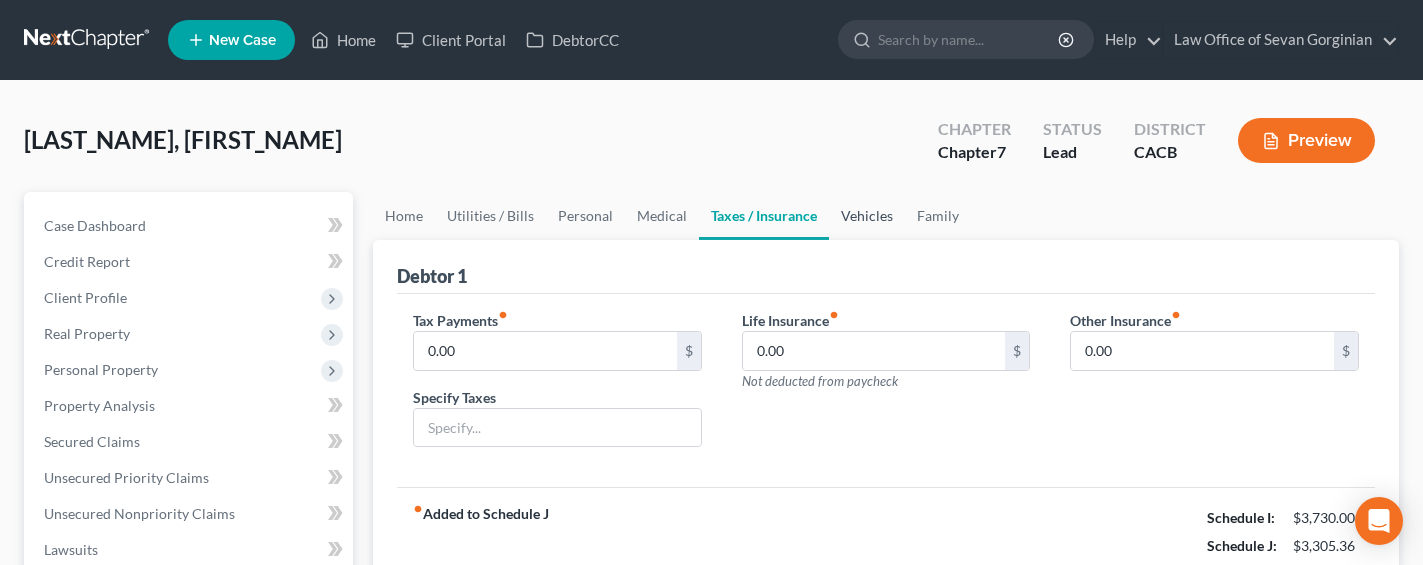 click on "Vehicles" at bounding box center (867, 216) 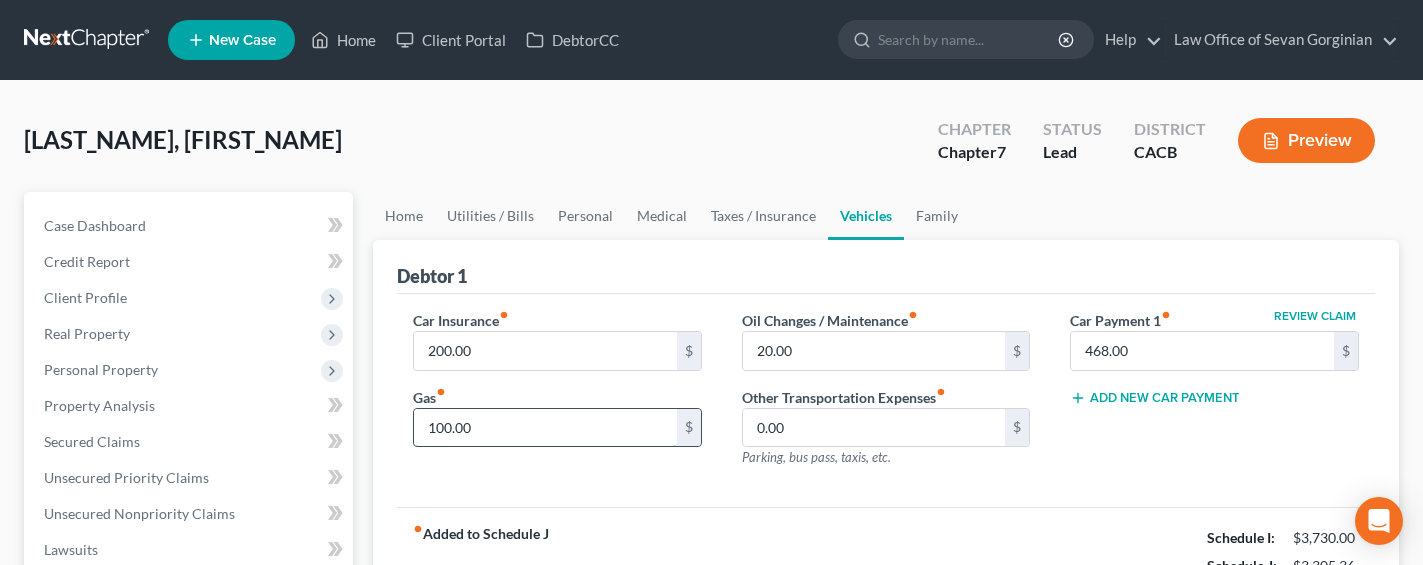 click on "100.00" at bounding box center (545, 428) 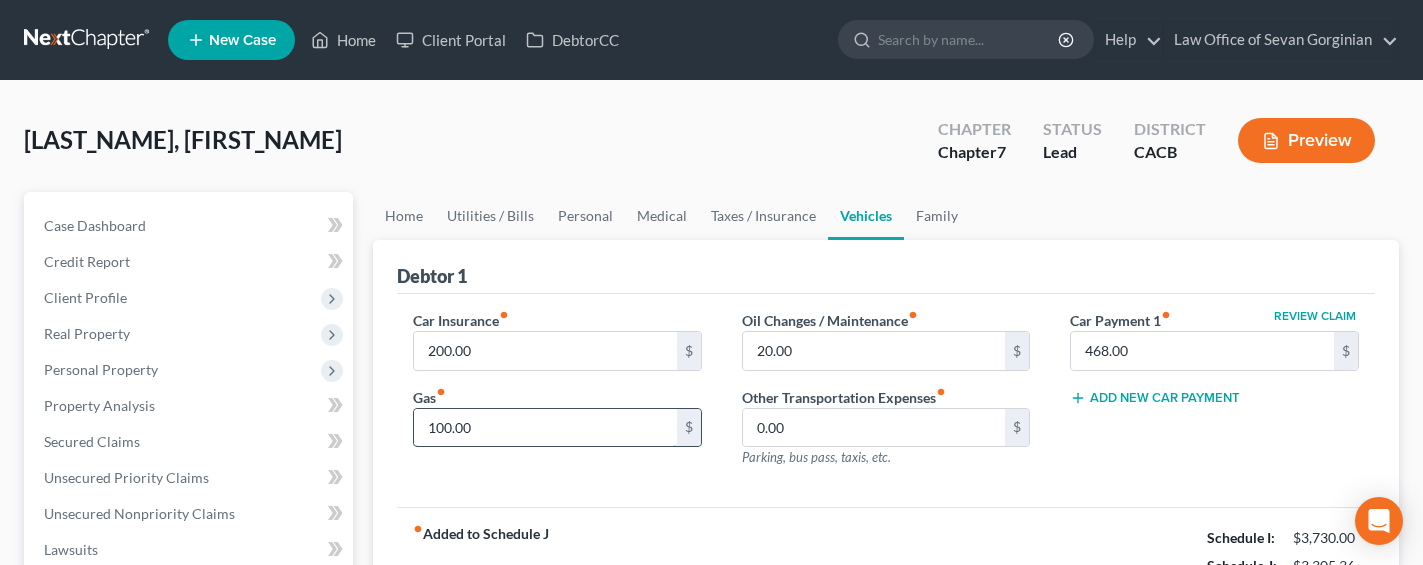drag, startPoint x: 436, startPoint y: 426, endPoint x: 416, endPoint y: 425, distance: 20.024984 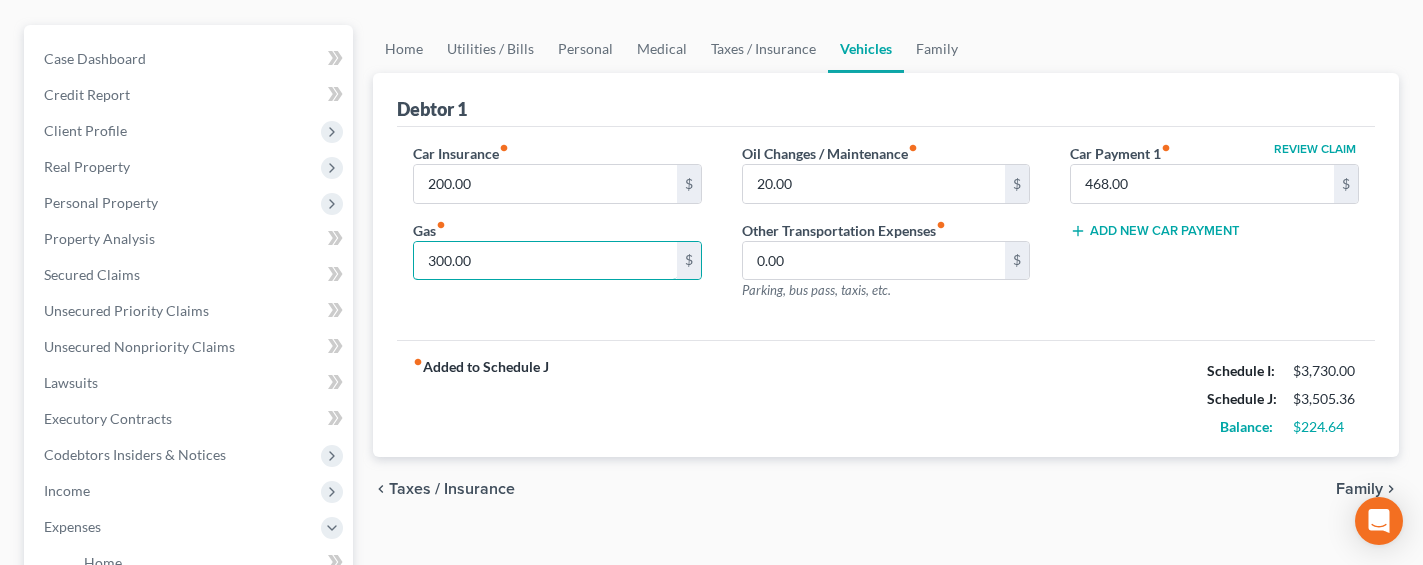 scroll, scrollTop: 204, scrollLeft: 0, axis: vertical 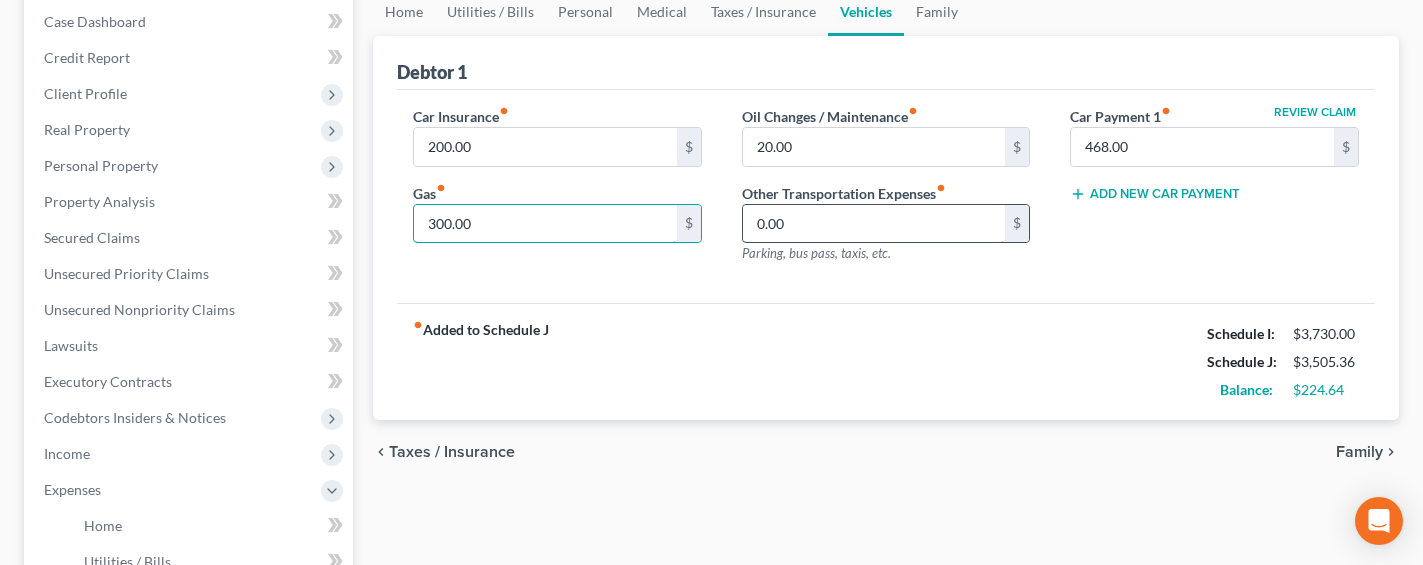 type on "300.00" 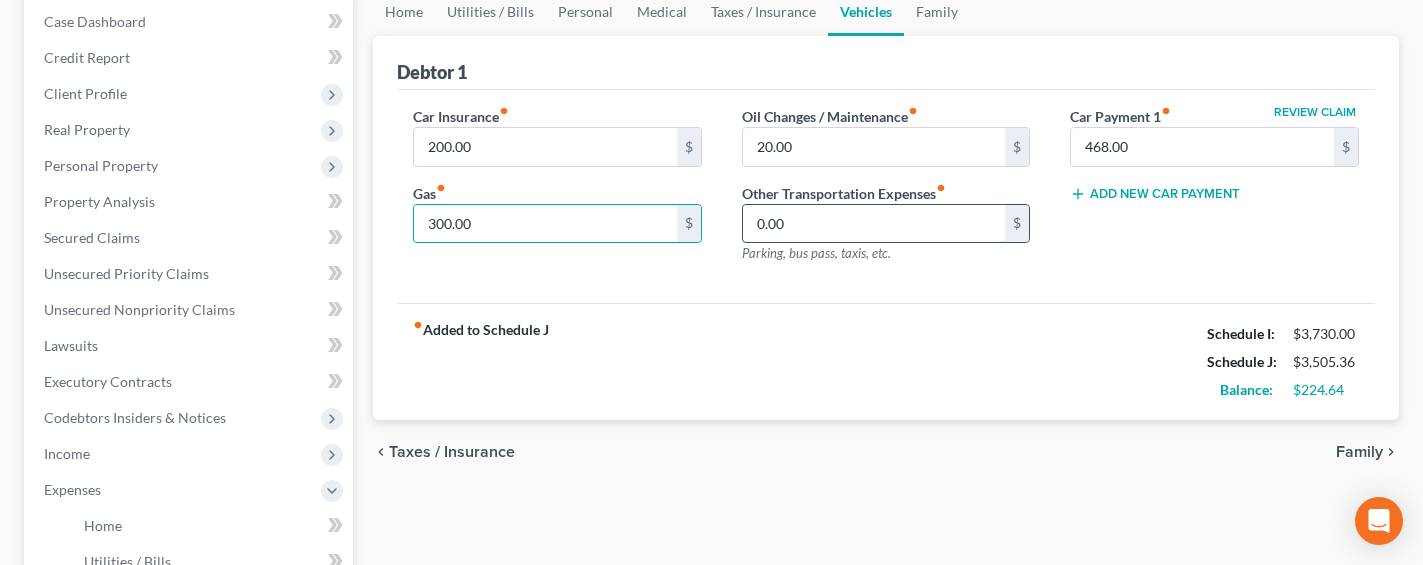 click on "0.00" at bounding box center [874, 224] 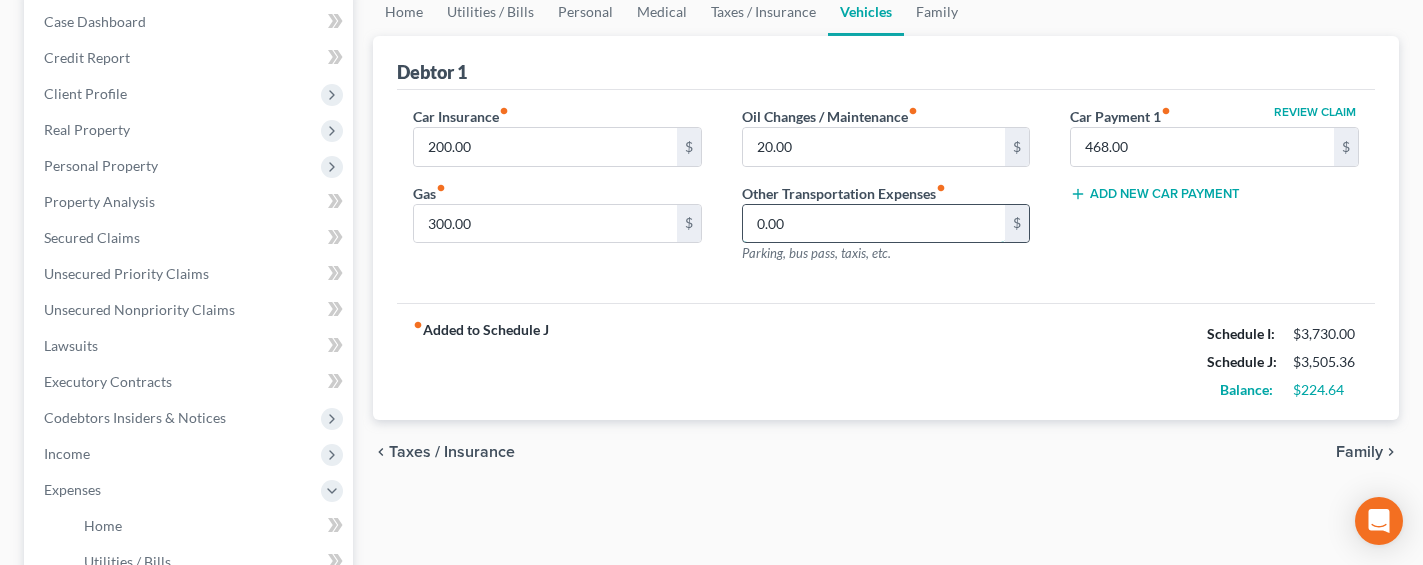 click on "0.00" at bounding box center [874, 224] 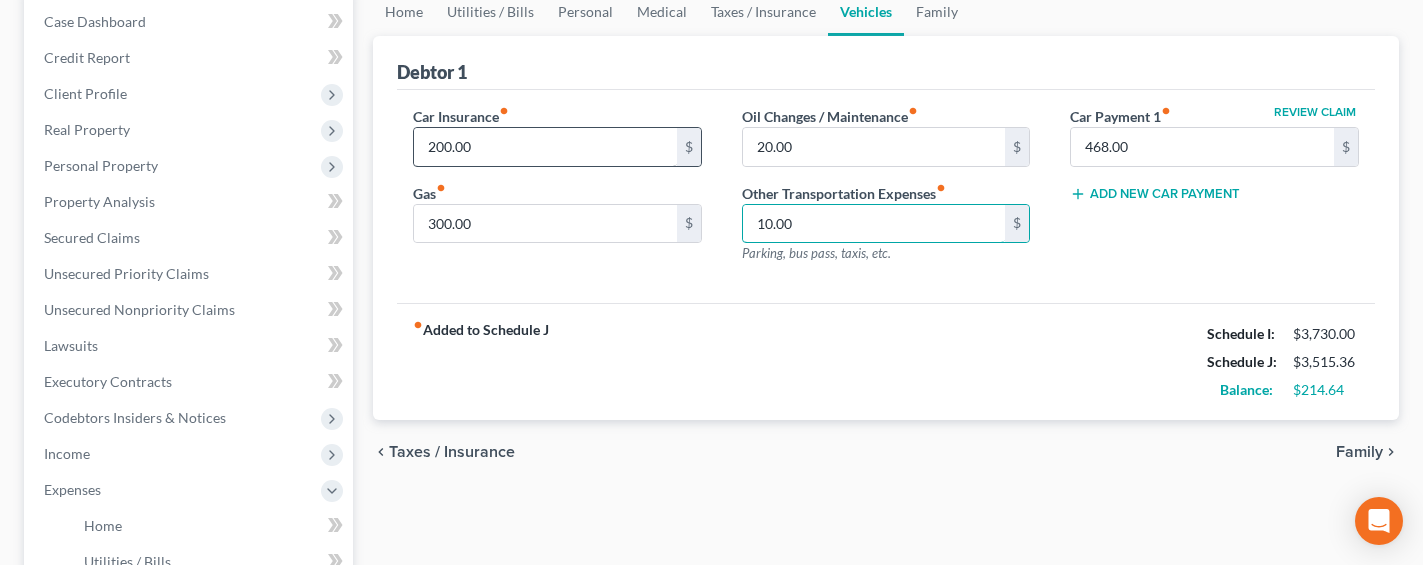 type on "10.00" 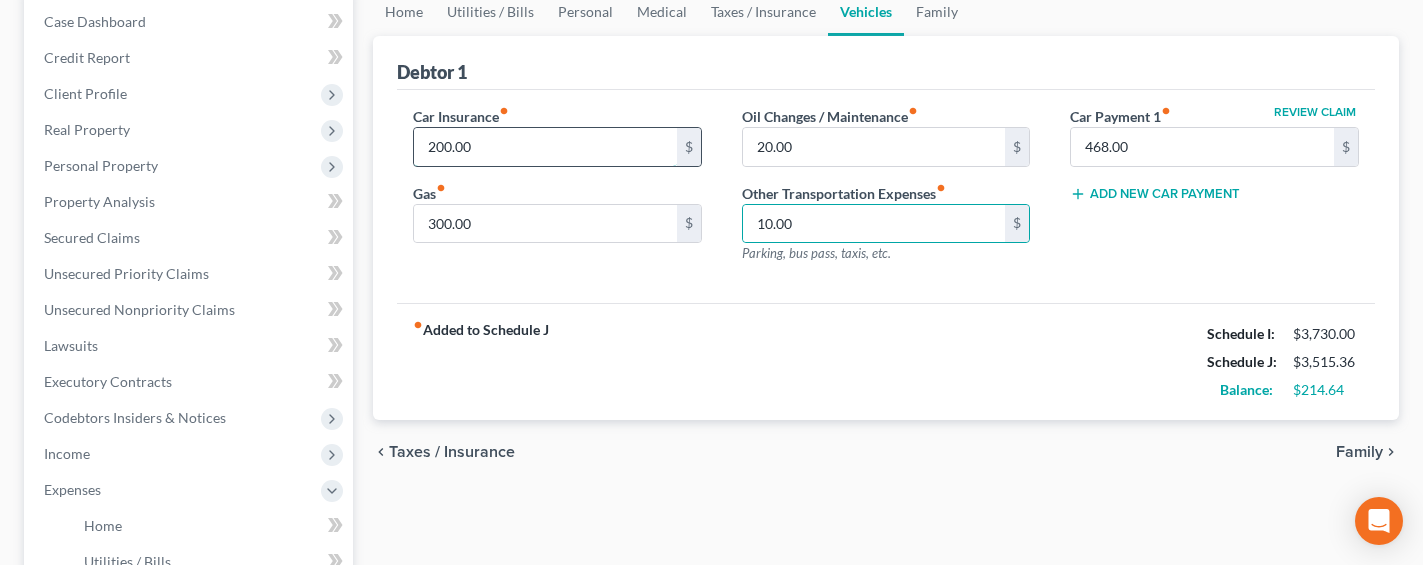 click on "200.00" at bounding box center (545, 147) 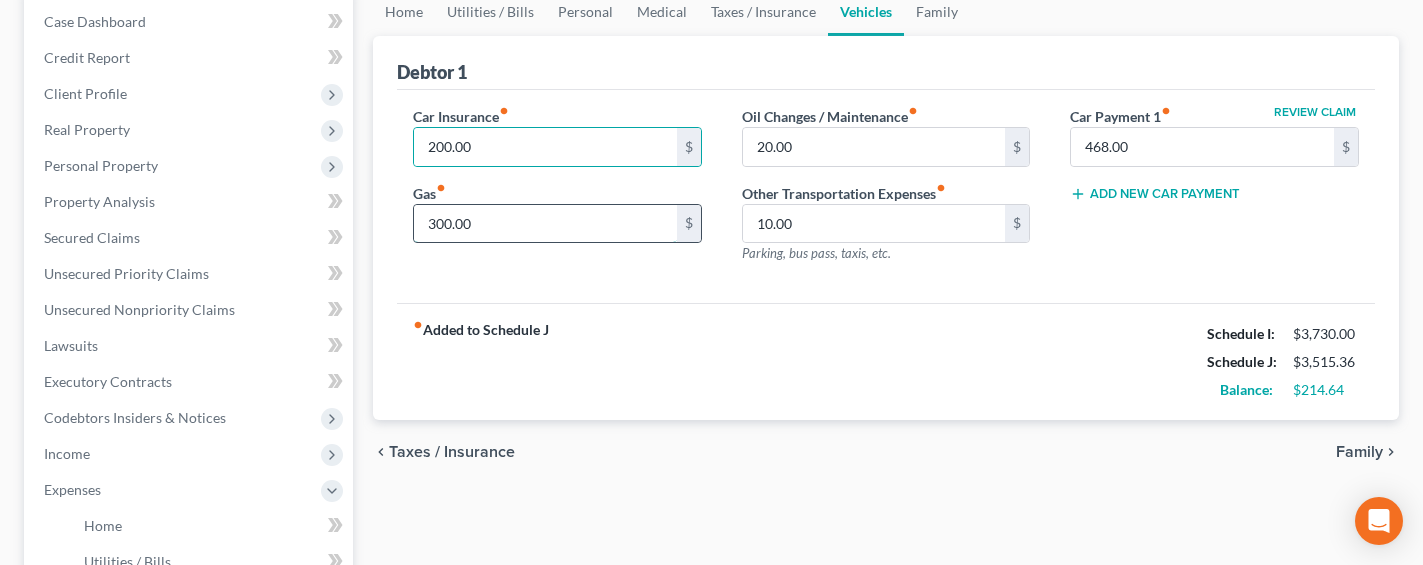 click on "300.00" at bounding box center [545, 224] 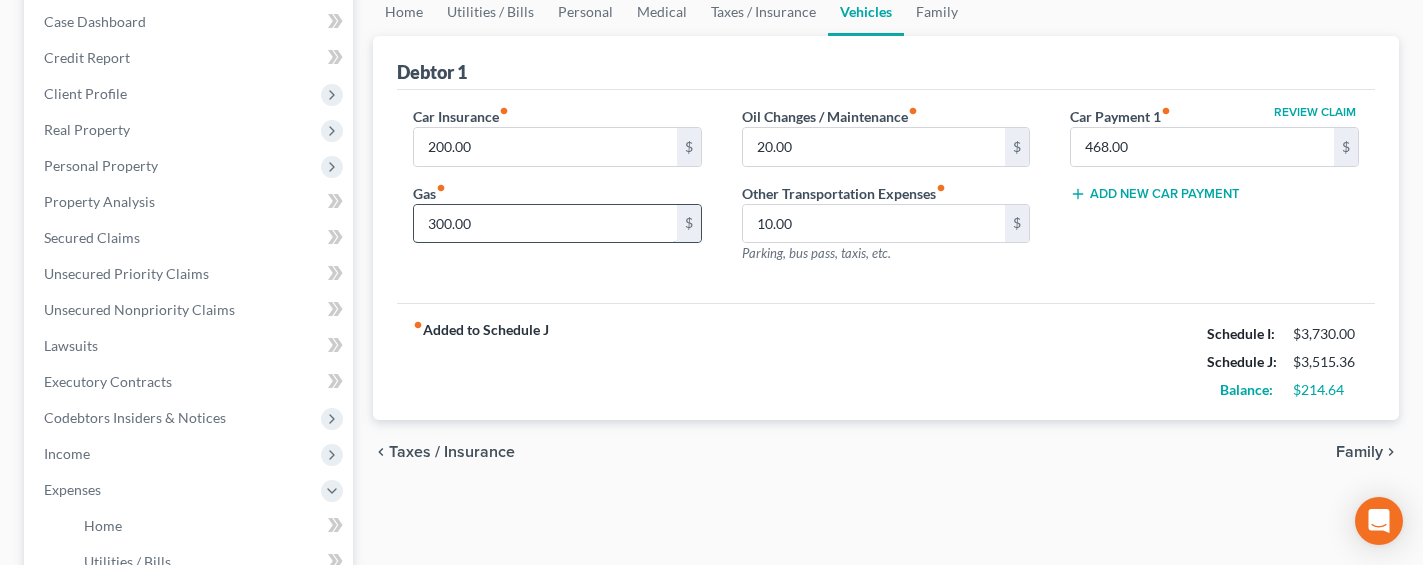 click on "300.00" at bounding box center [545, 224] 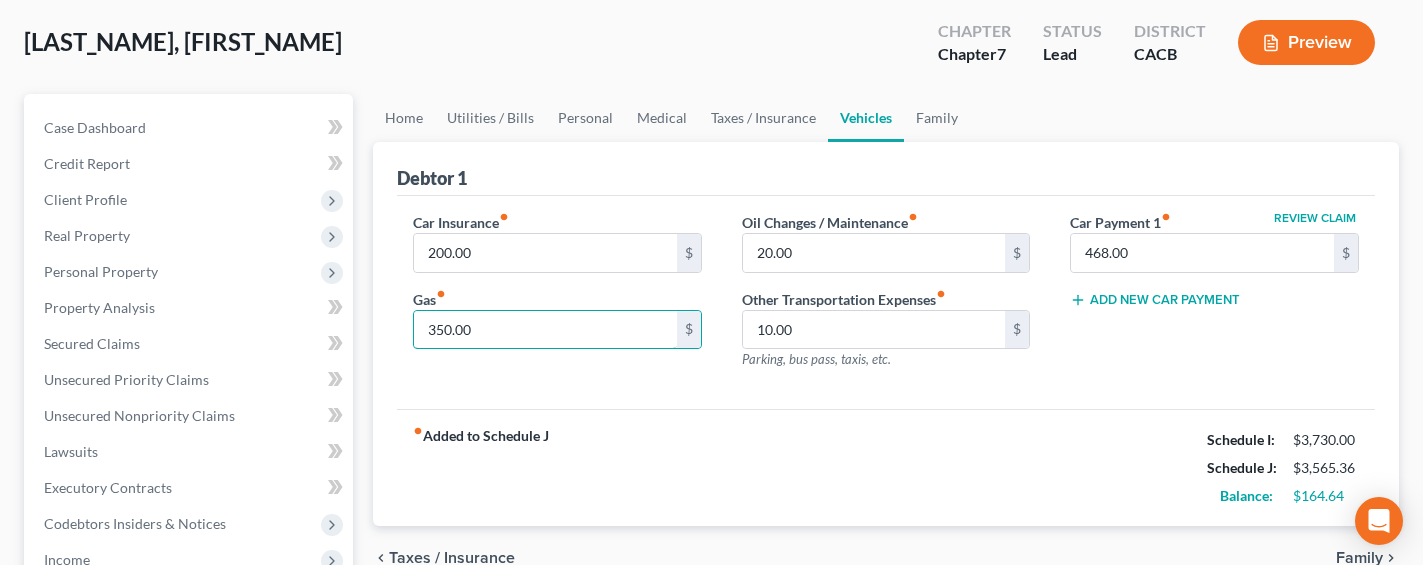 scroll, scrollTop: 0, scrollLeft: 0, axis: both 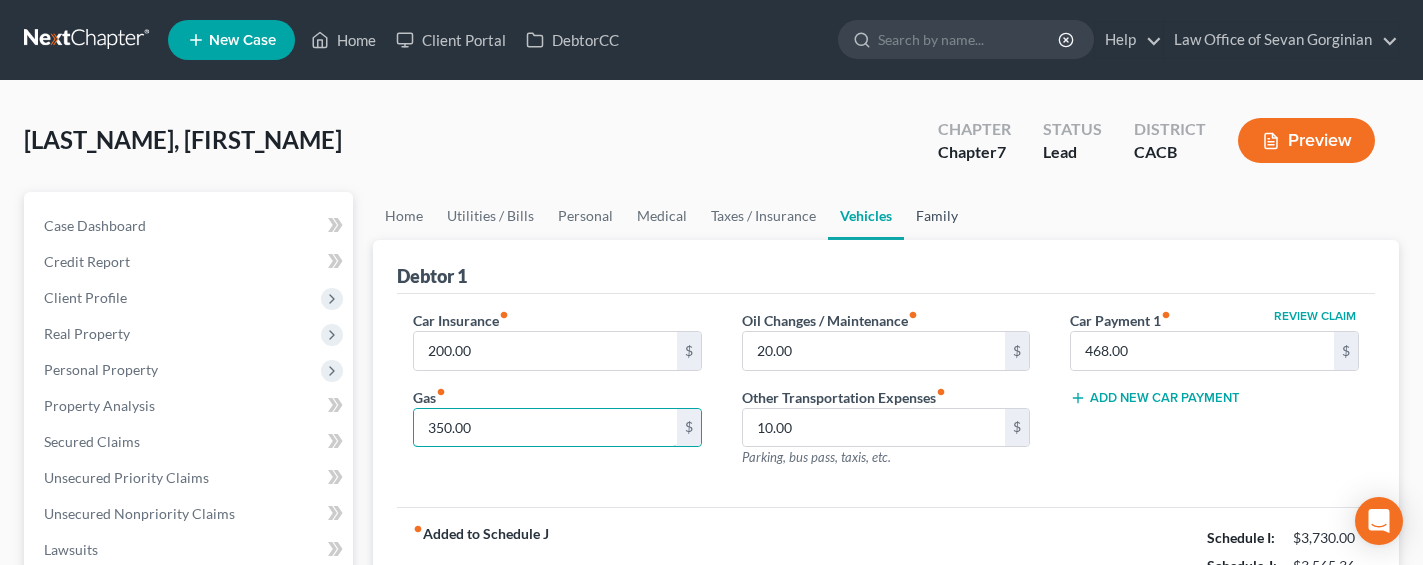 type on "350.00" 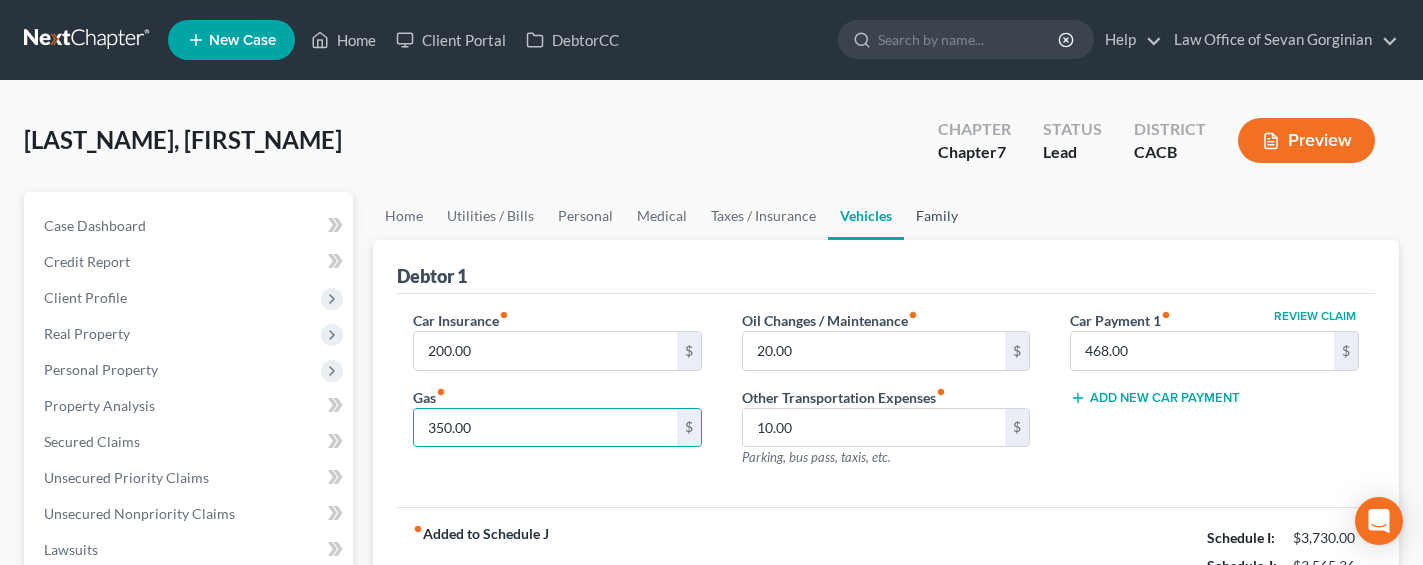 click on "Family" at bounding box center [937, 216] 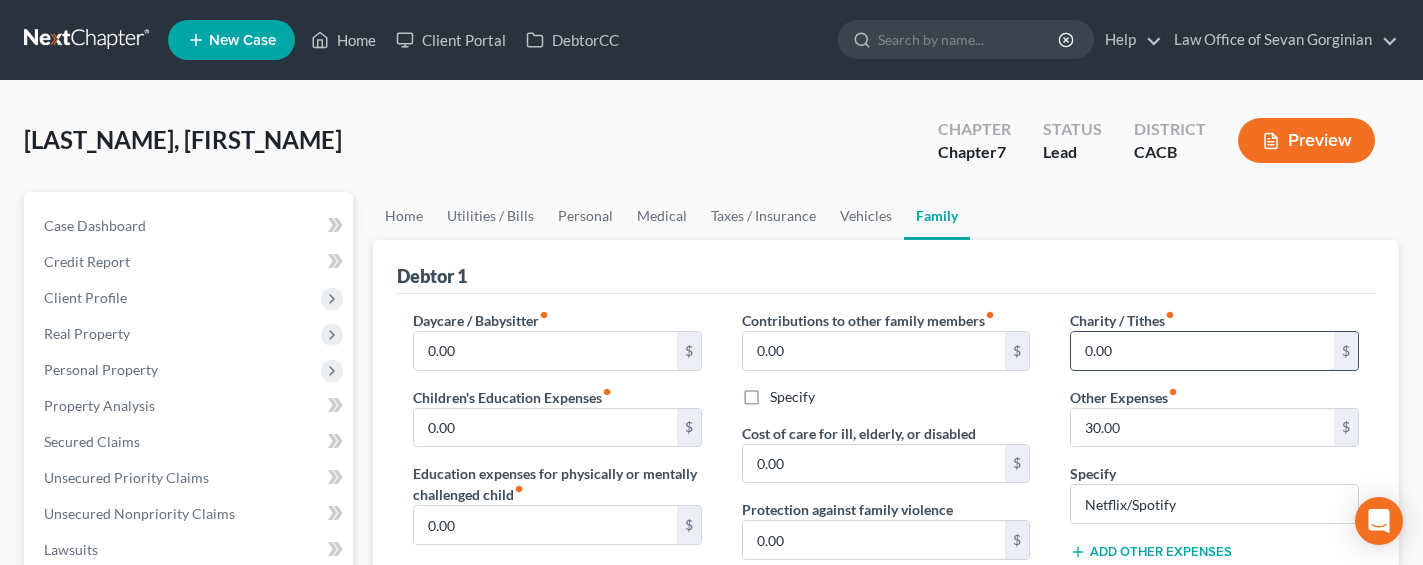 click on "0.00" at bounding box center [1202, 351] 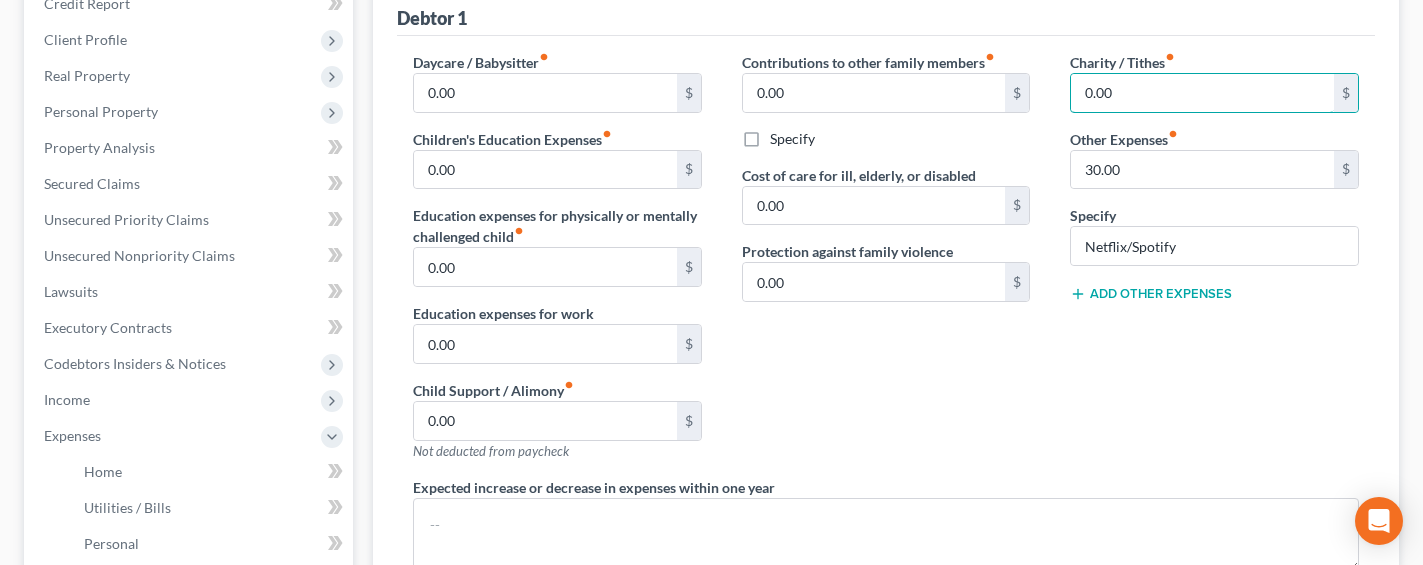 scroll, scrollTop: 295, scrollLeft: 0, axis: vertical 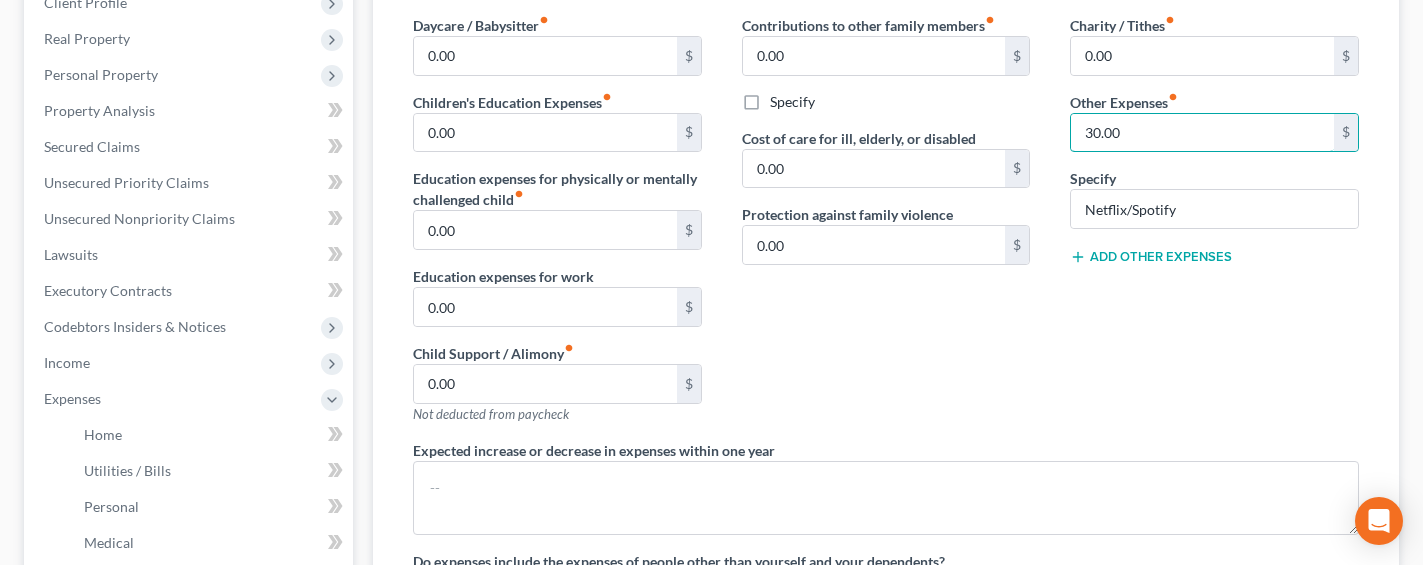 drag, startPoint x: 1146, startPoint y: 142, endPoint x: 1003, endPoint y: 123, distance: 144.25671 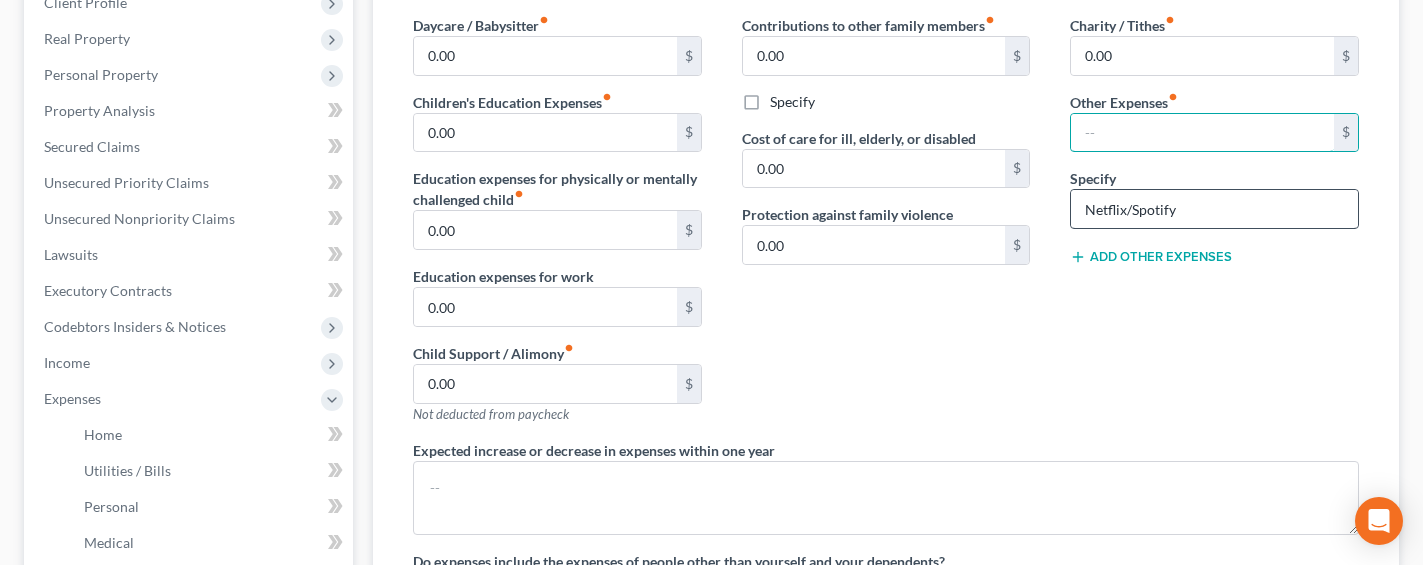 type 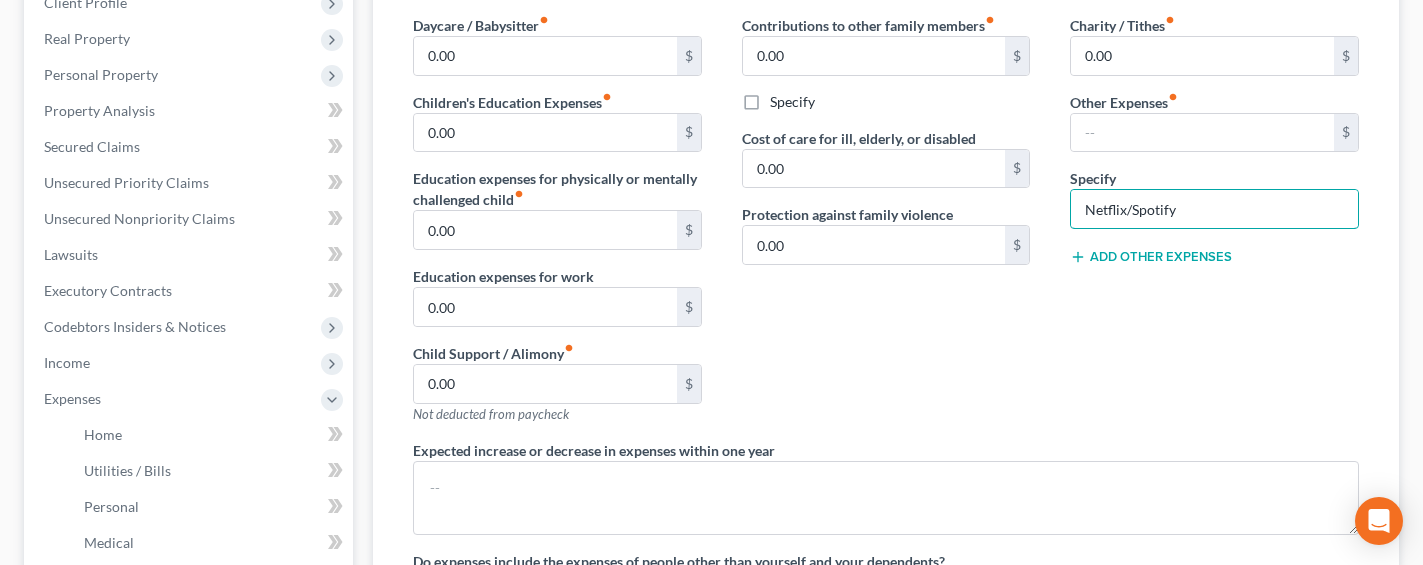drag, startPoint x: 1243, startPoint y: 219, endPoint x: 1016, endPoint y: 210, distance: 227.17834 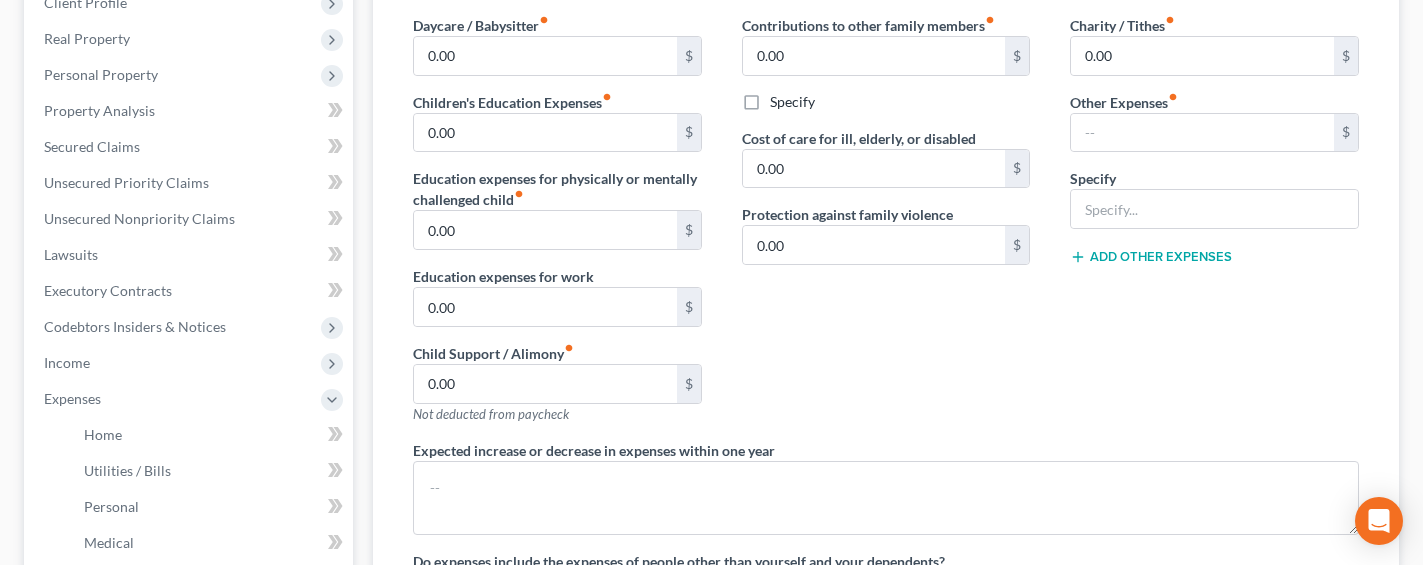 click on "Contributions to other family members  fiber_manual_record 0.00 $ Specify Cost of care for ill, elderly, or disabled 0.00 $ Protection against family violence 0.00 $" at bounding box center [886, 227] 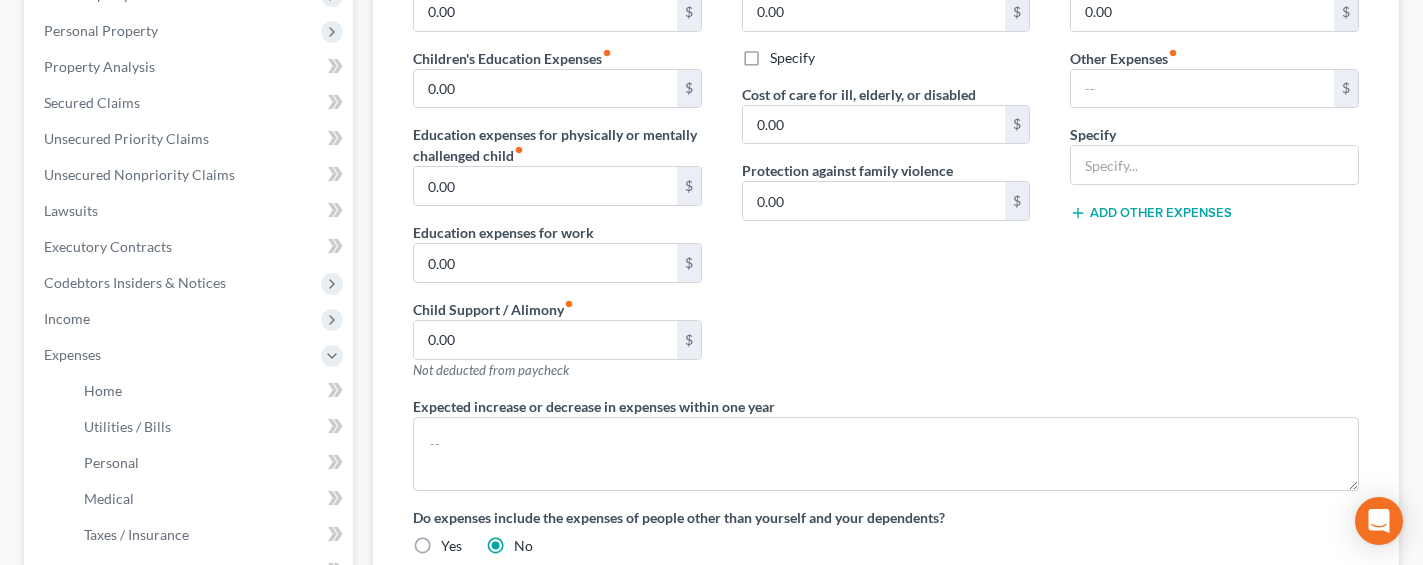 scroll, scrollTop: 339, scrollLeft: 0, axis: vertical 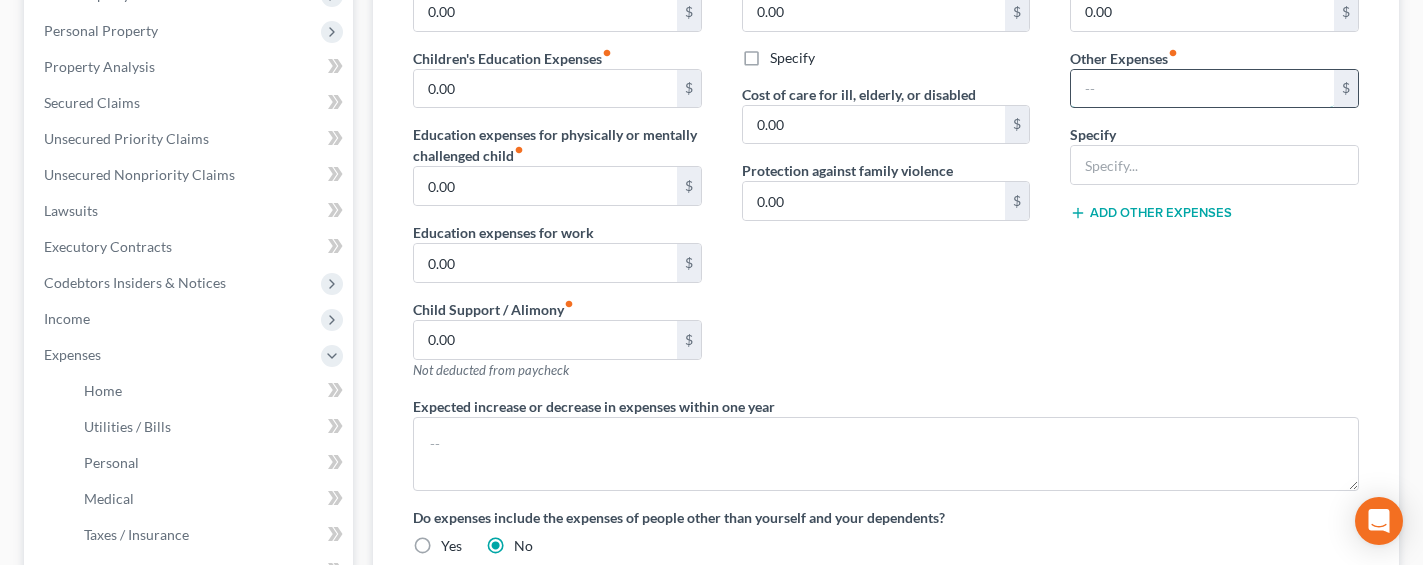 click at bounding box center [1202, 89] 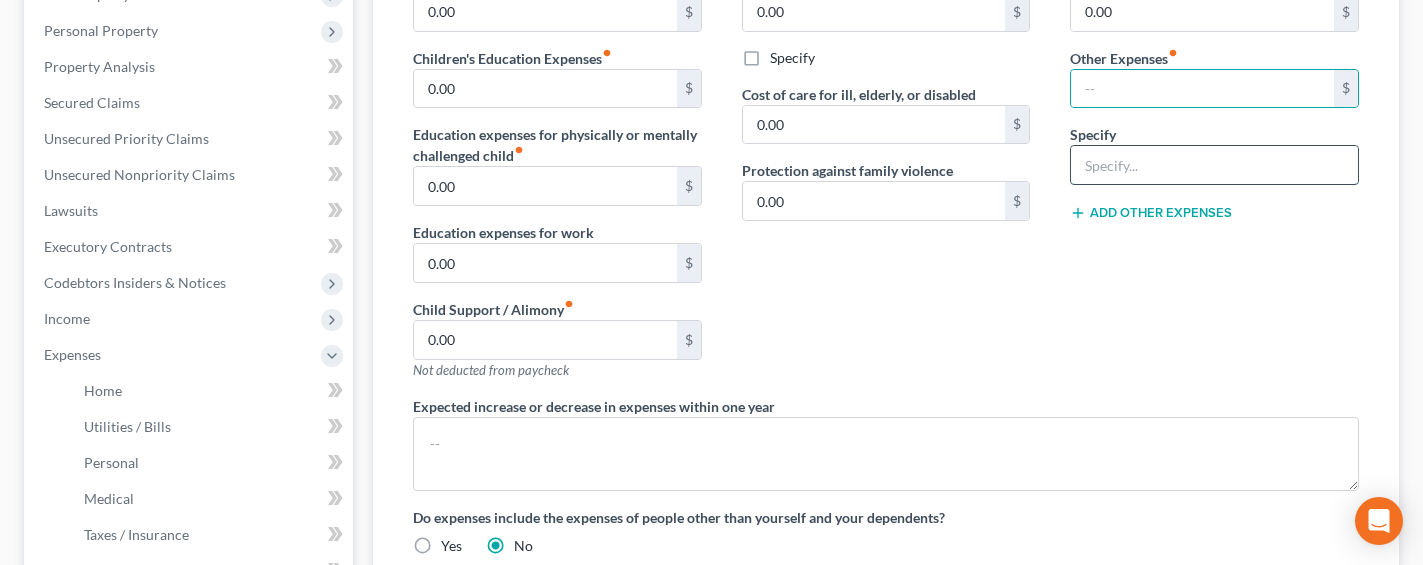click at bounding box center (1214, 165) 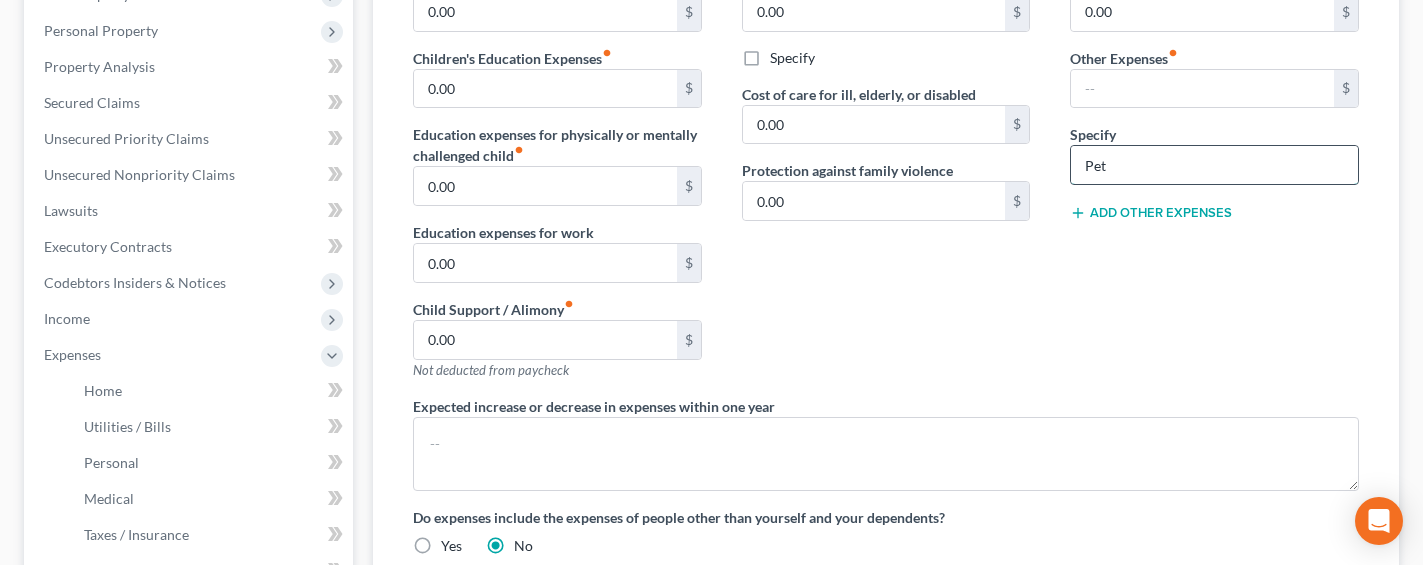 type on "Pet Expense / Vet" 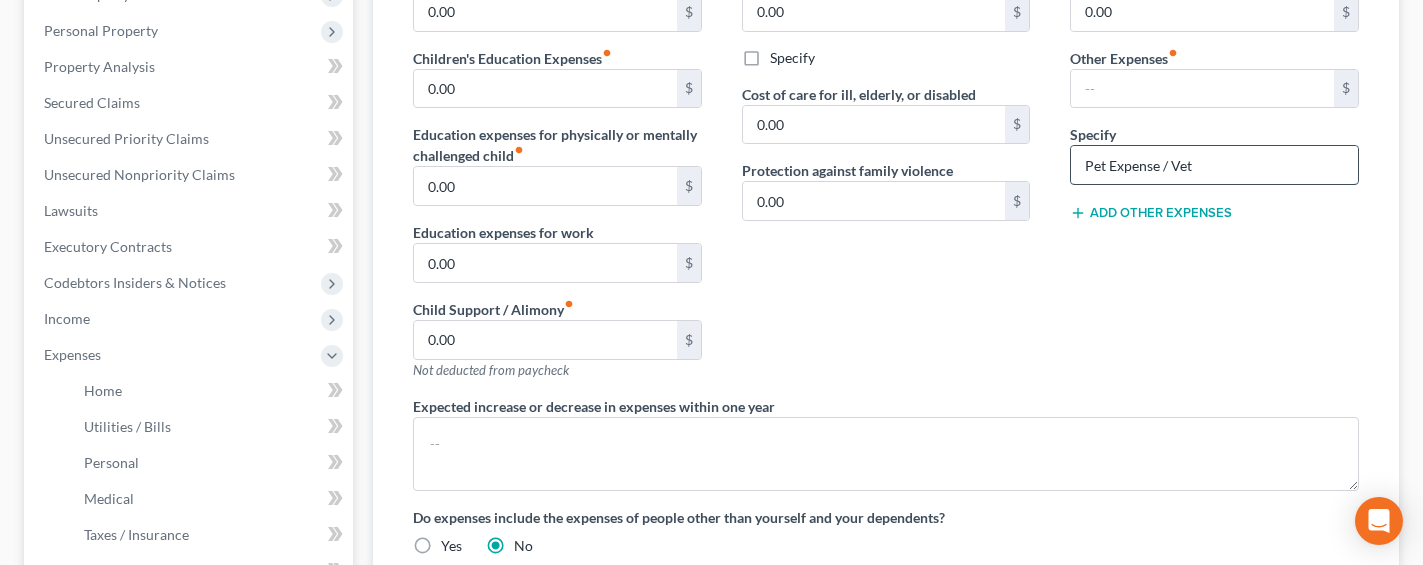type 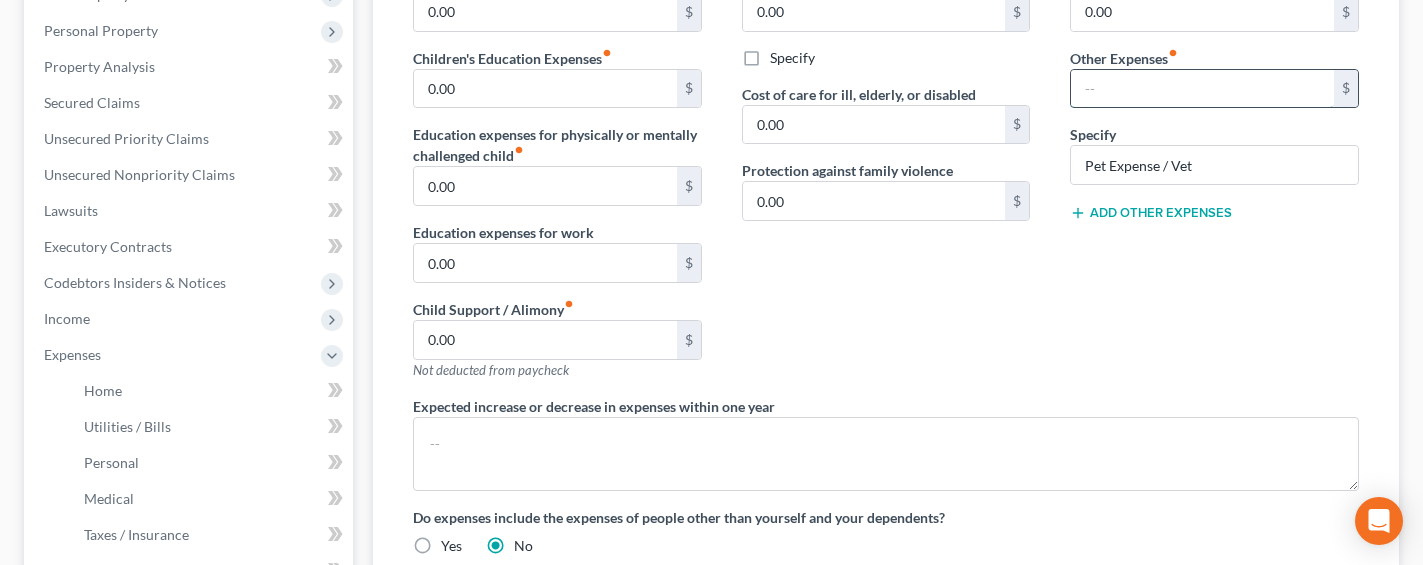 click at bounding box center [1202, 89] 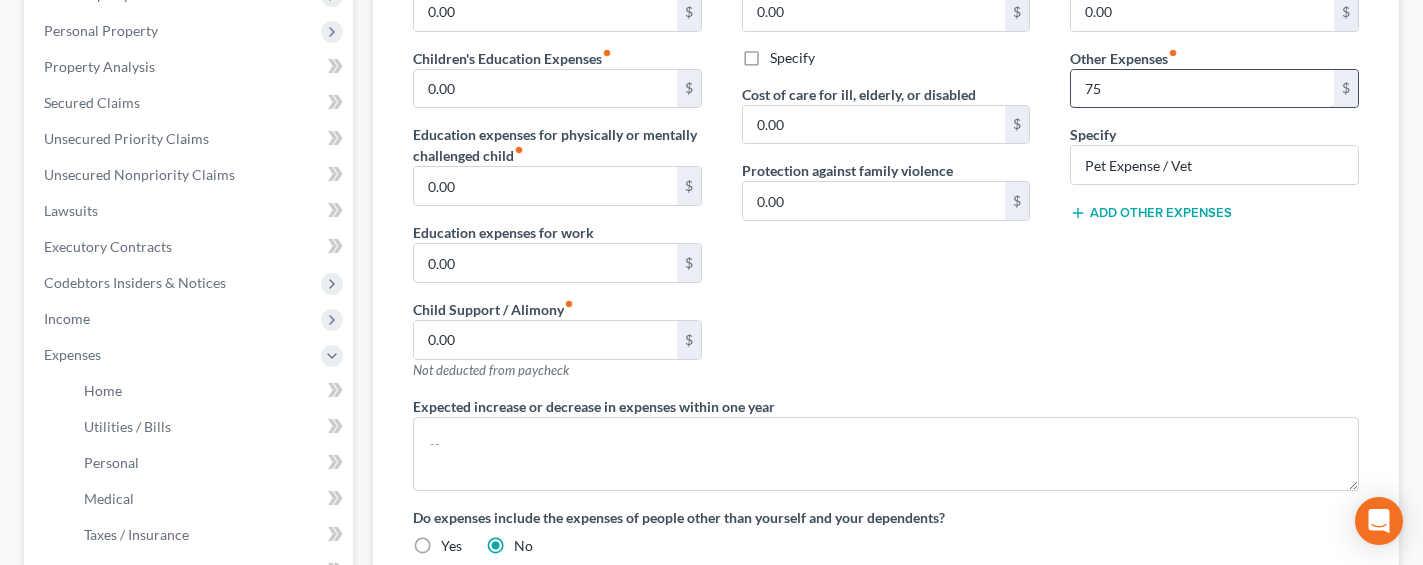 type on "75" 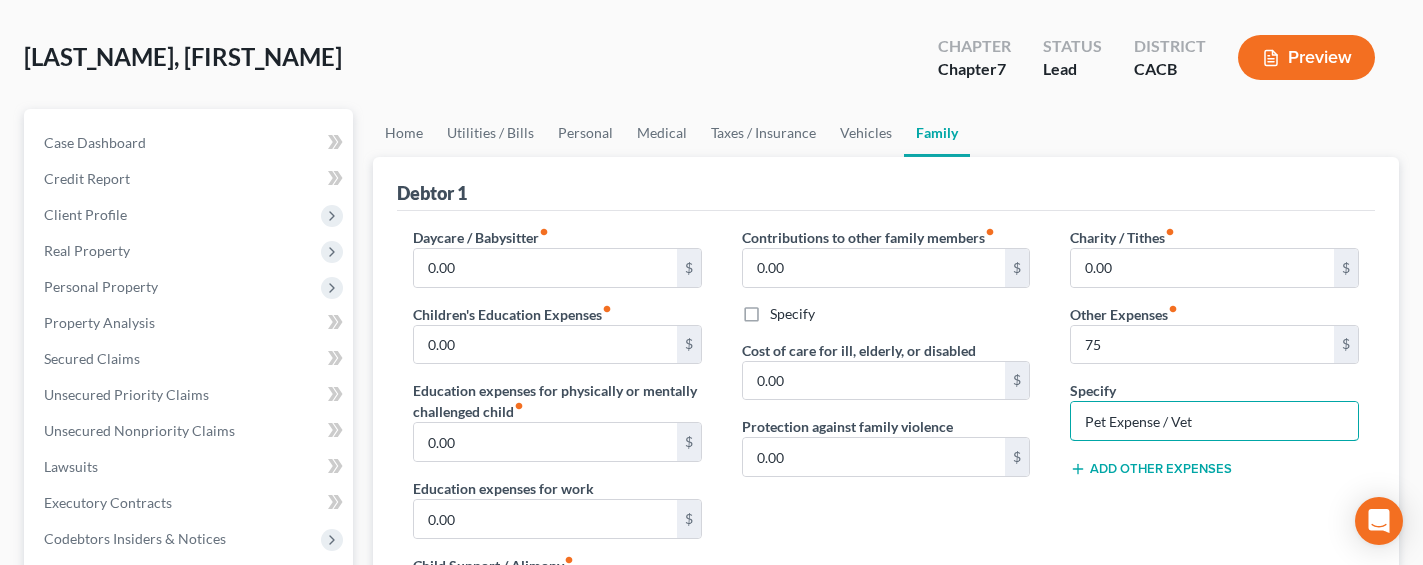 scroll, scrollTop: 0, scrollLeft: 0, axis: both 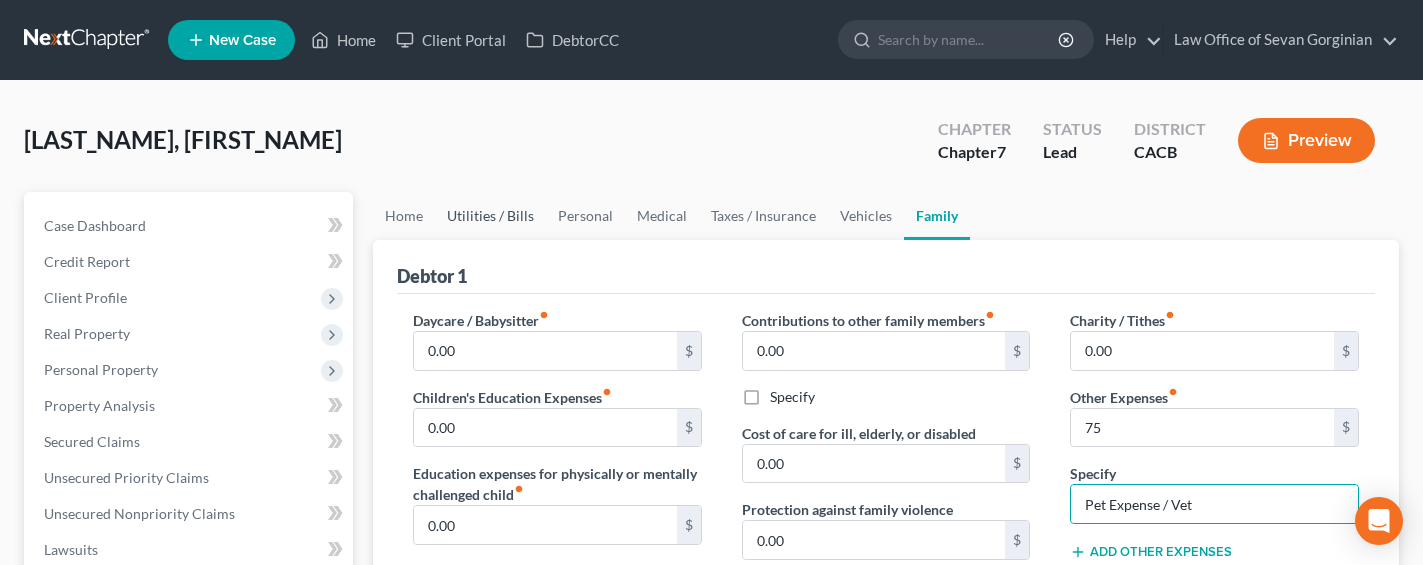 click on "Utilities / Bills" at bounding box center [490, 216] 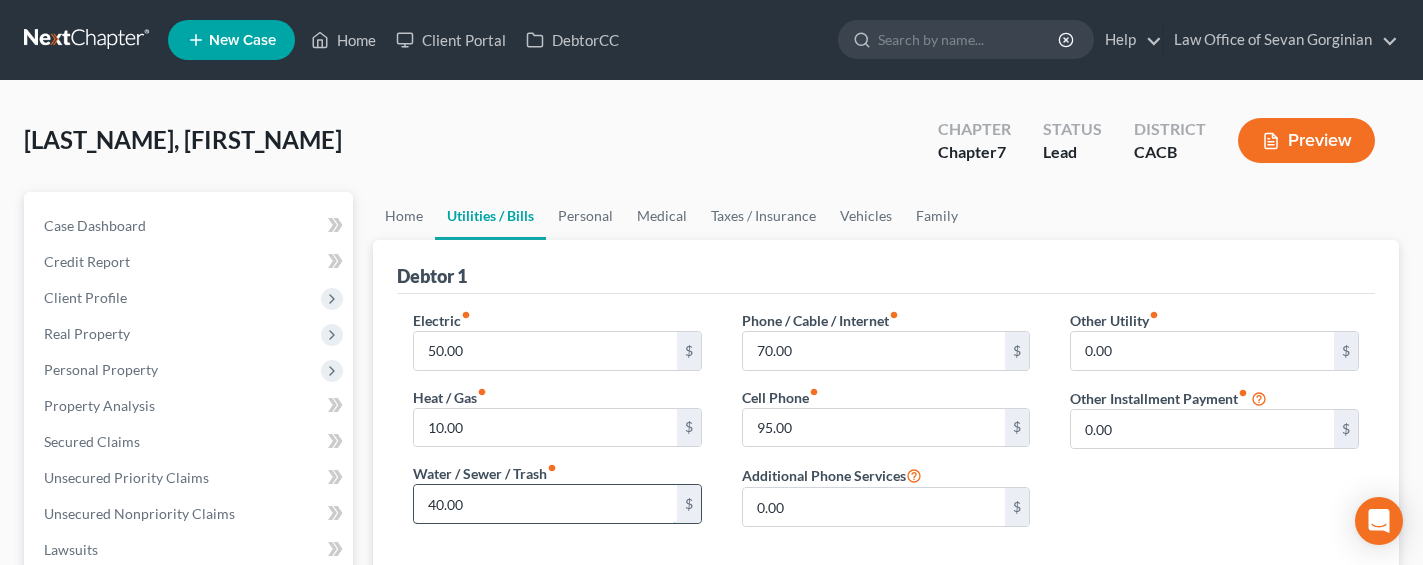 click on "40.00" at bounding box center [545, 504] 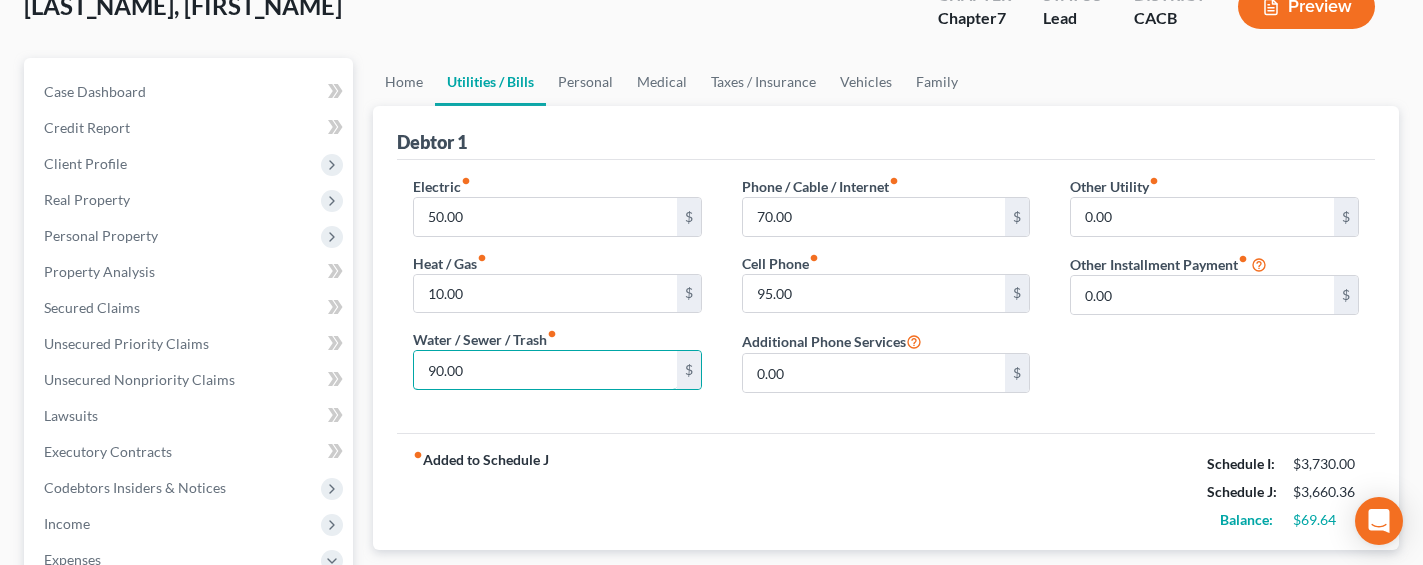 scroll, scrollTop: 0, scrollLeft: 0, axis: both 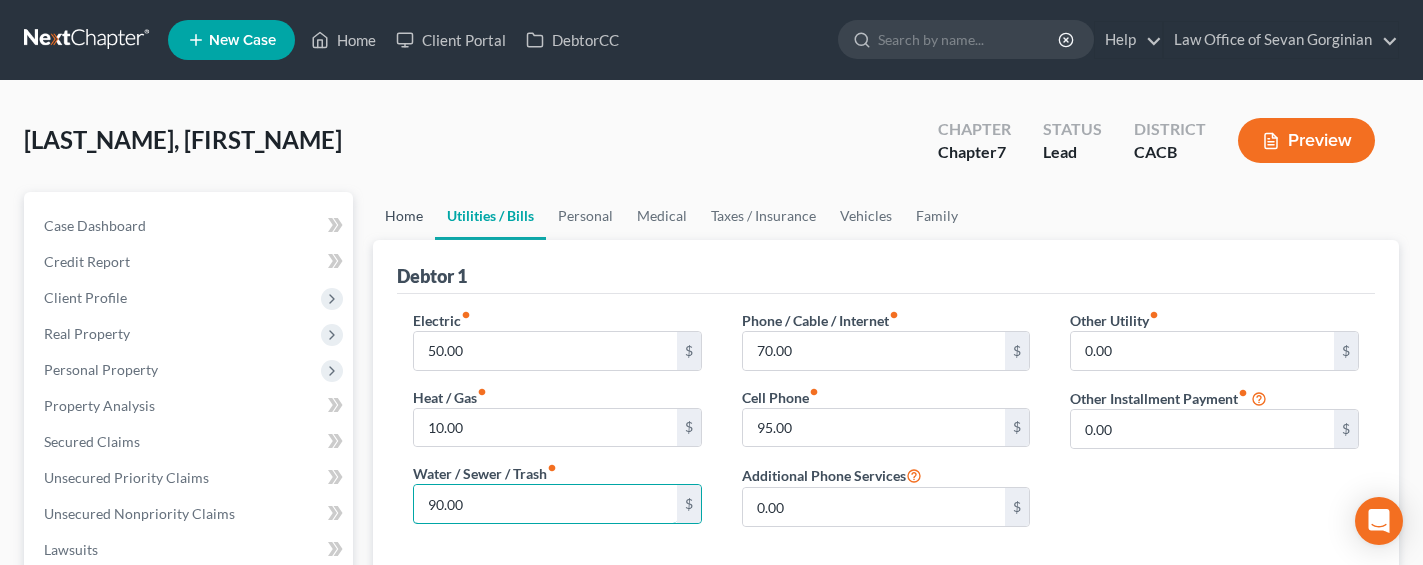 type on "90.00" 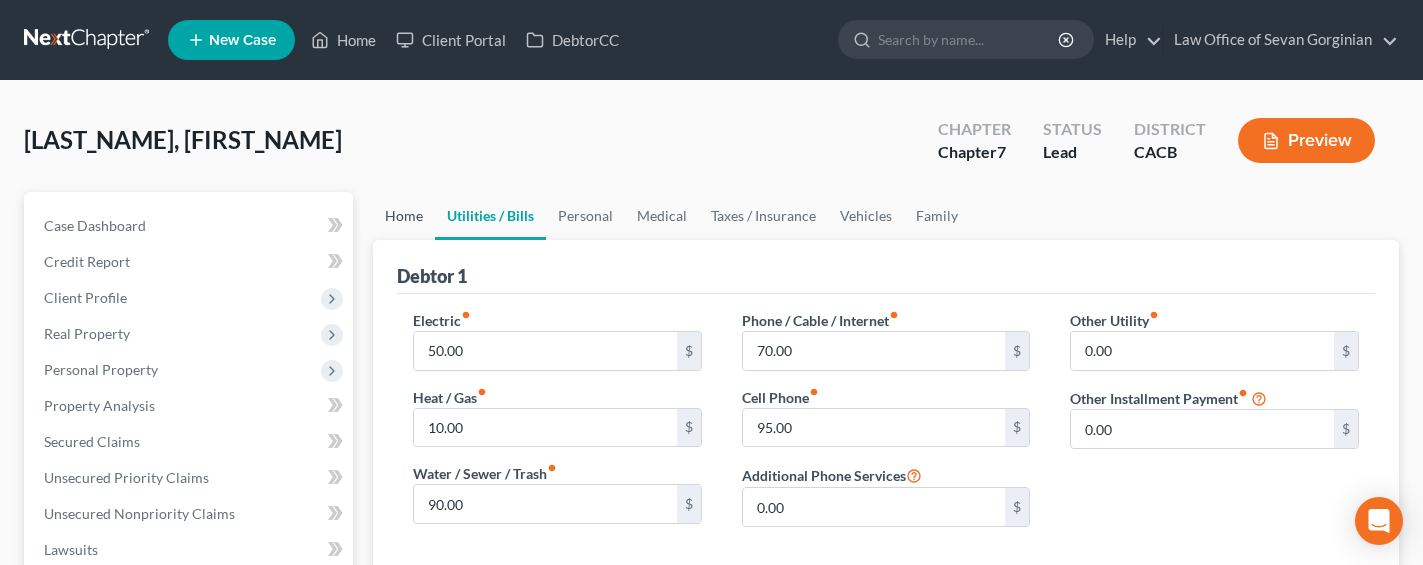 click on "Home" at bounding box center (404, 216) 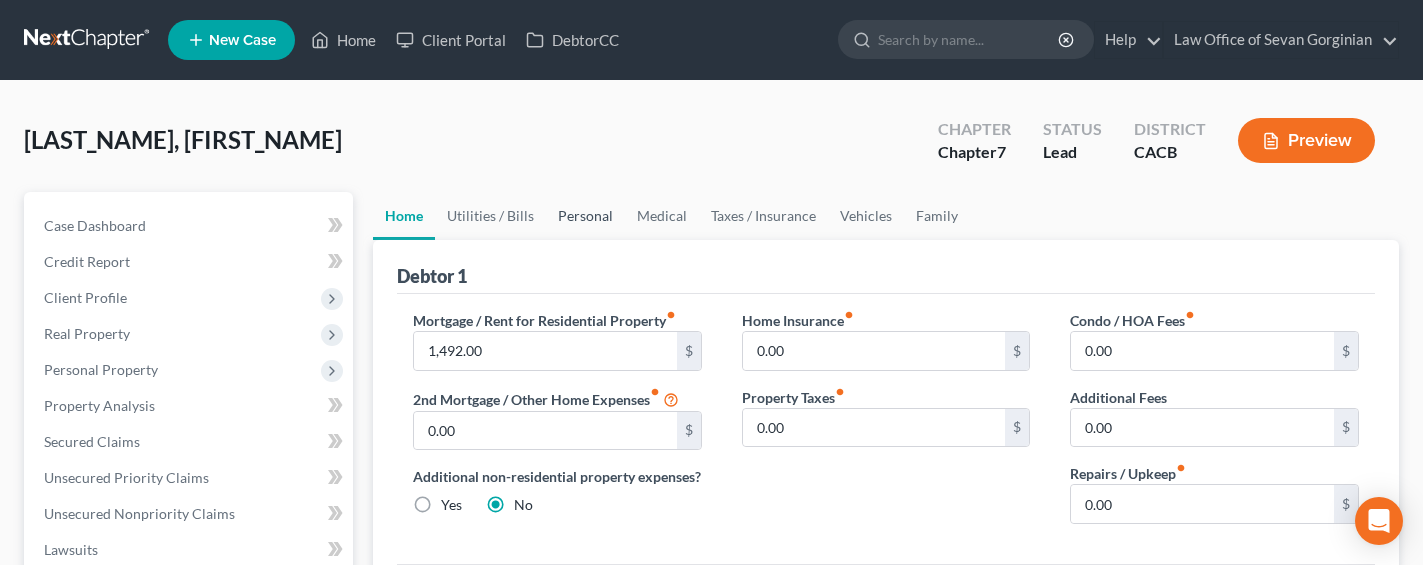 click on "Personal" at bounding box center [585, 216] 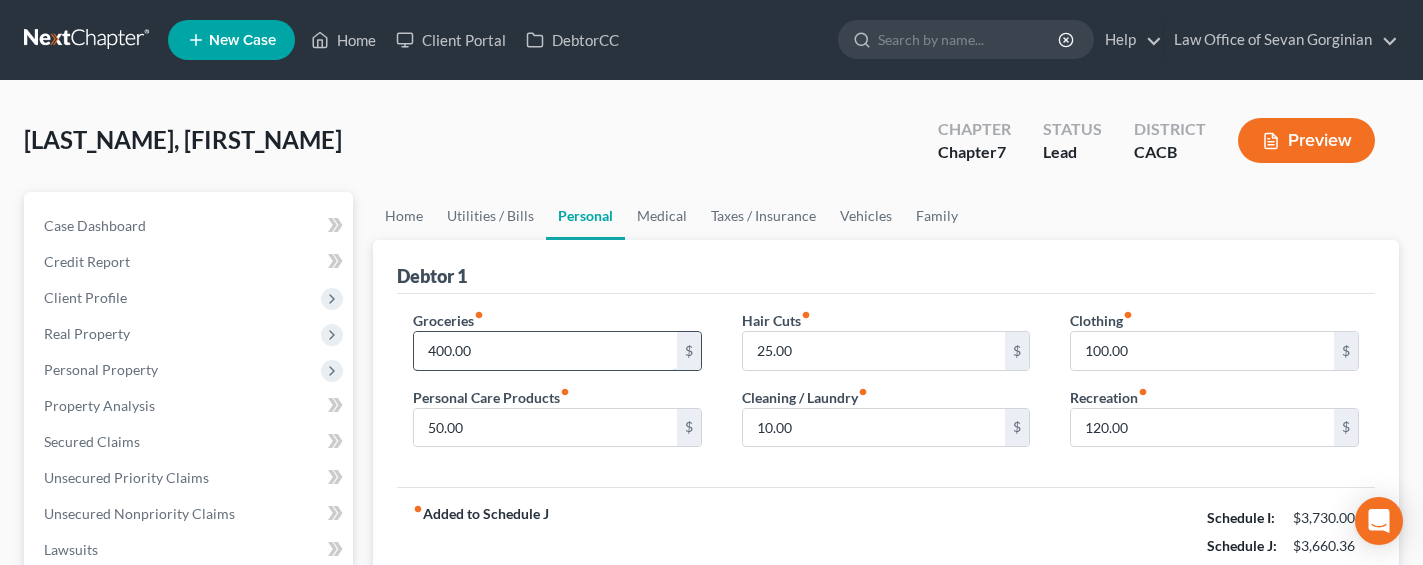 click on "400.00" at bounding box center (545, 351) 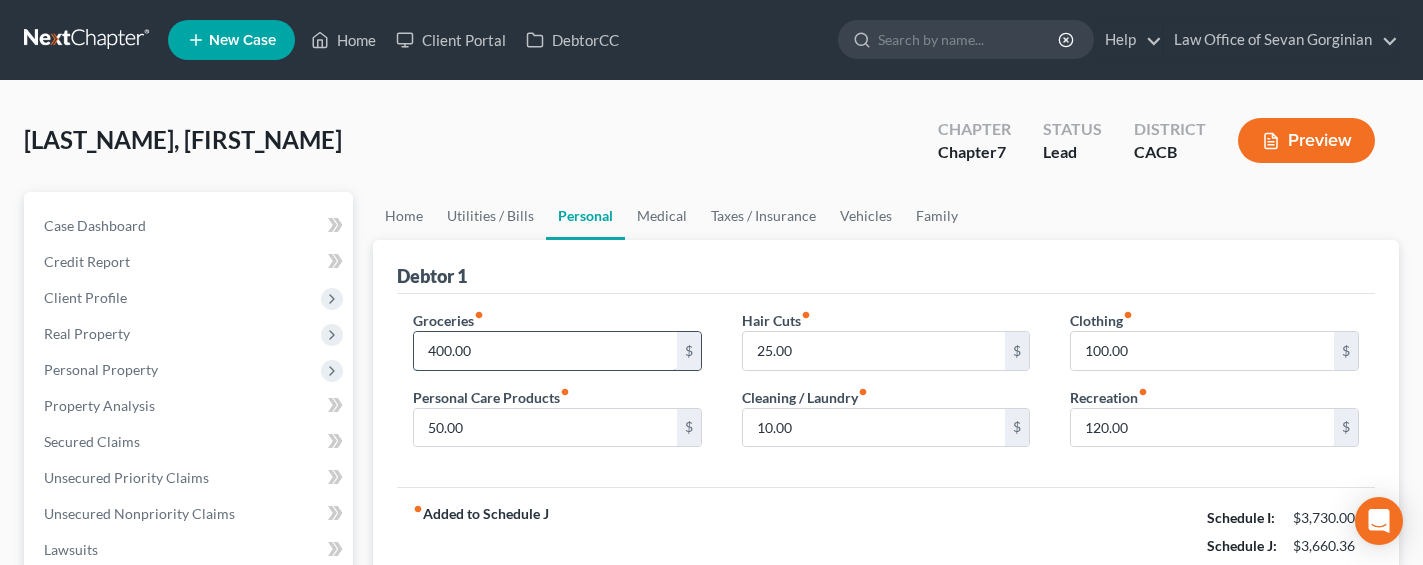 click on "400.00" at bounding box center [545, 351] 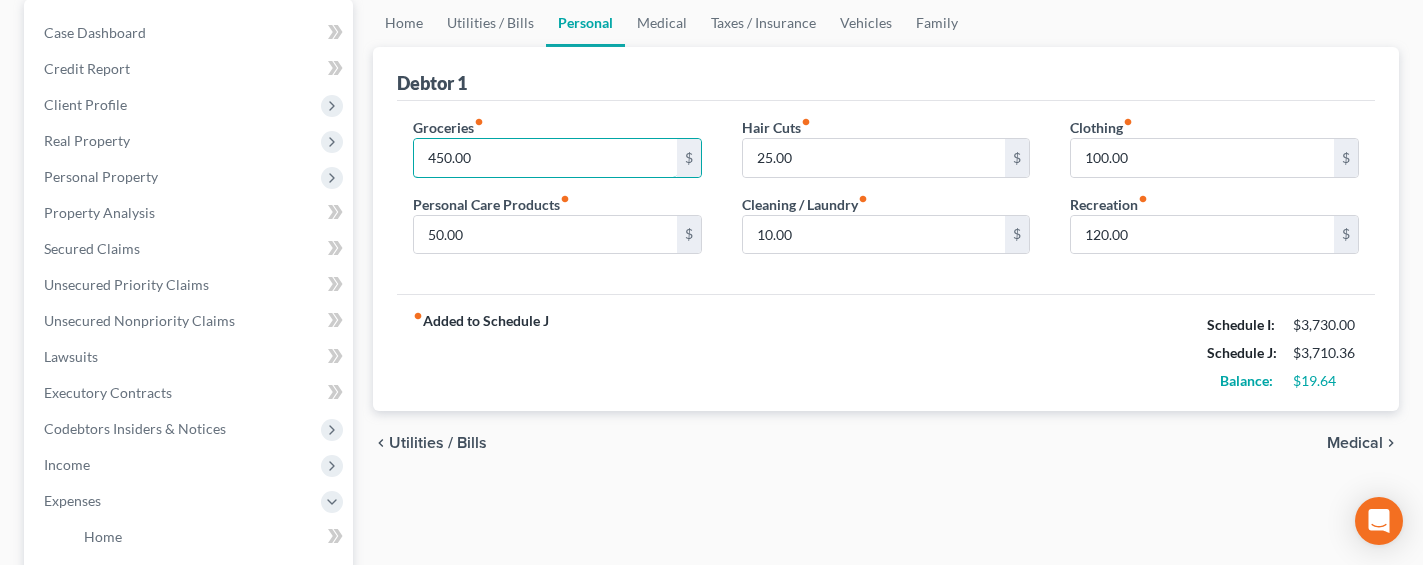 scroll, scrollTop: 220, scrollLeft: 0, axis: vertical 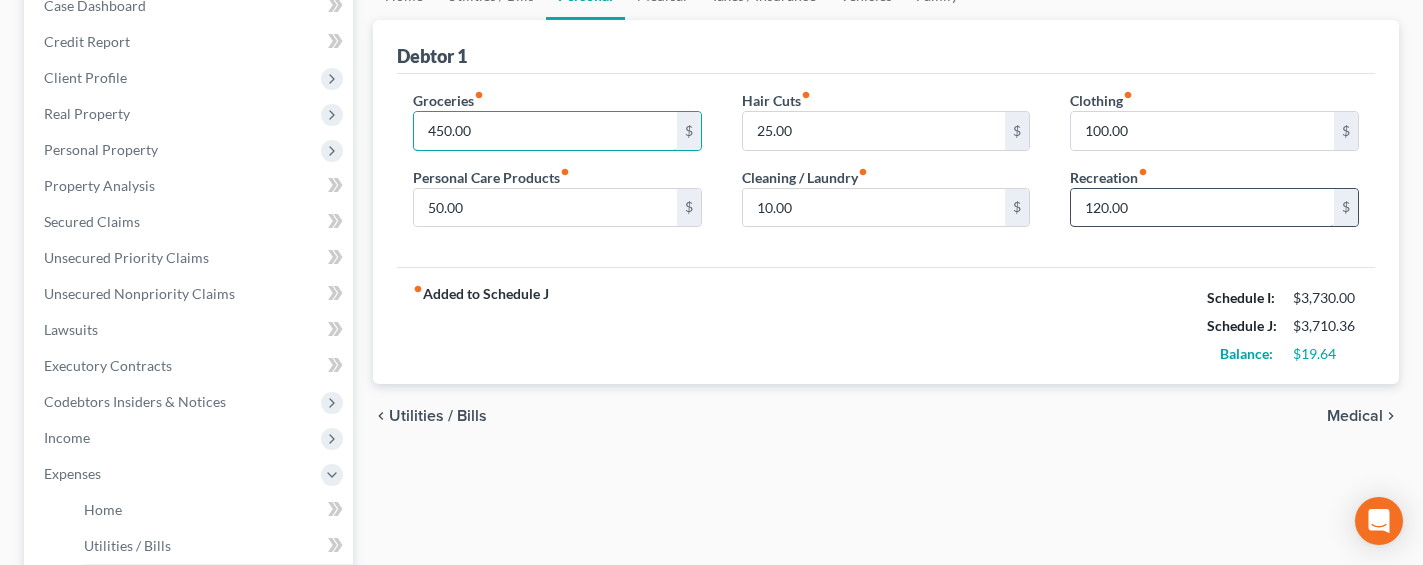 type on "450.00" 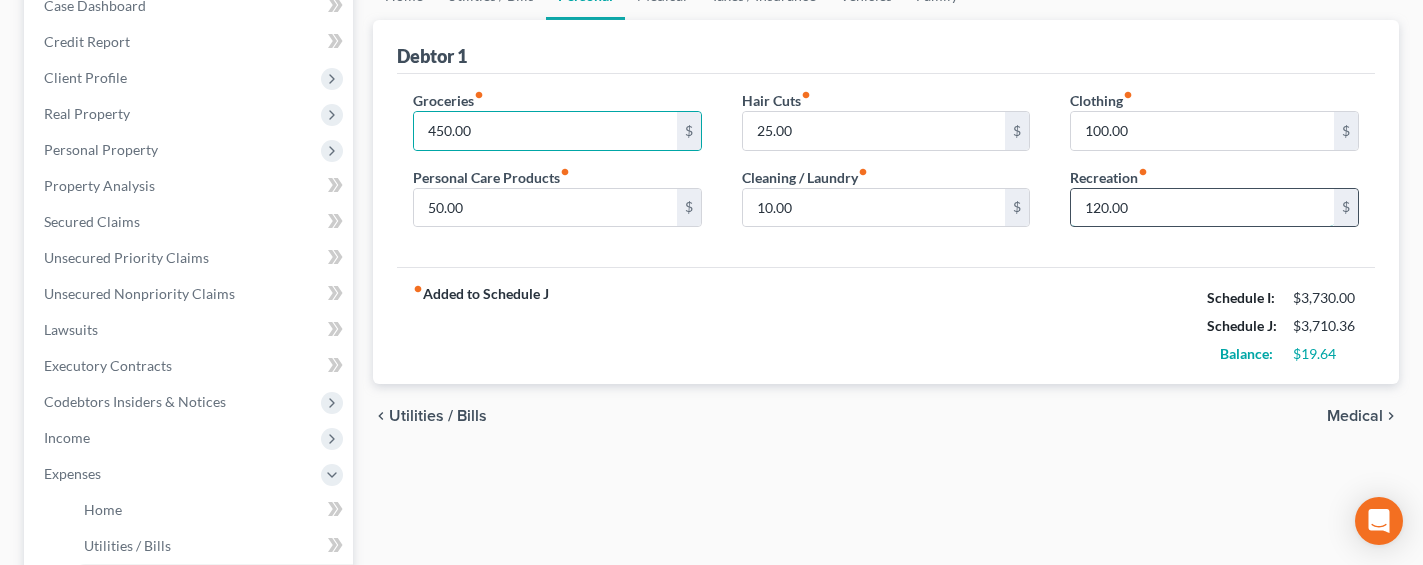 click on "120.00" at bounding box center [1202, 208] 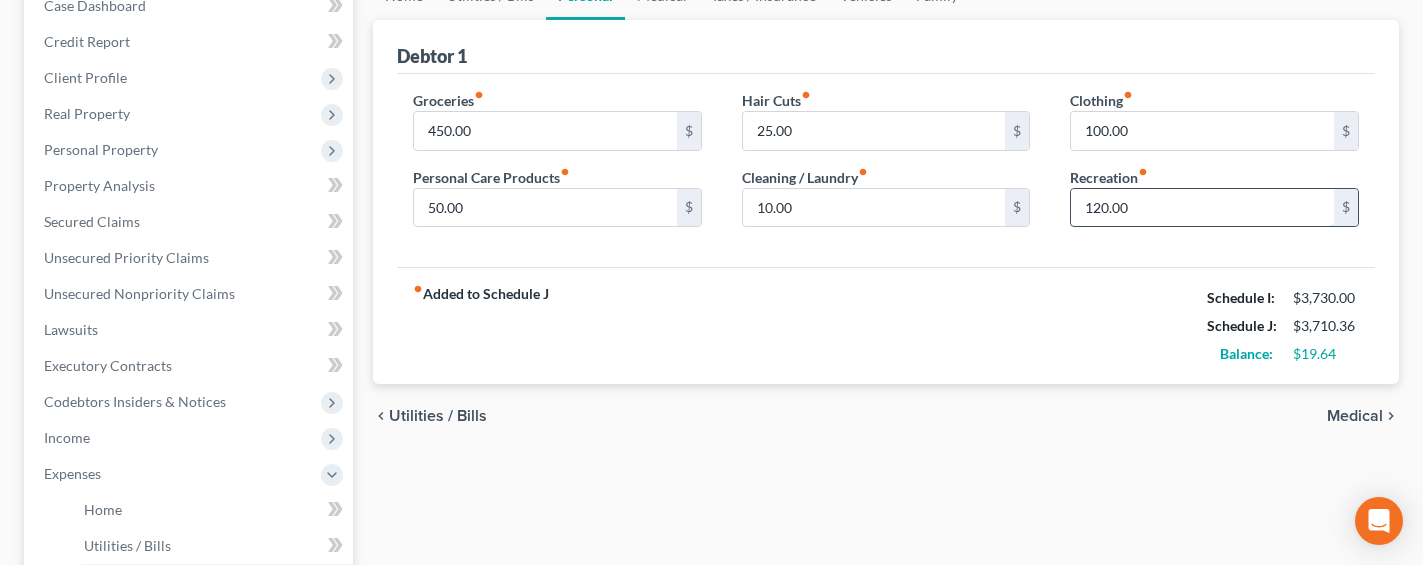 click on "120.00" at bounding box center [1202, 208] 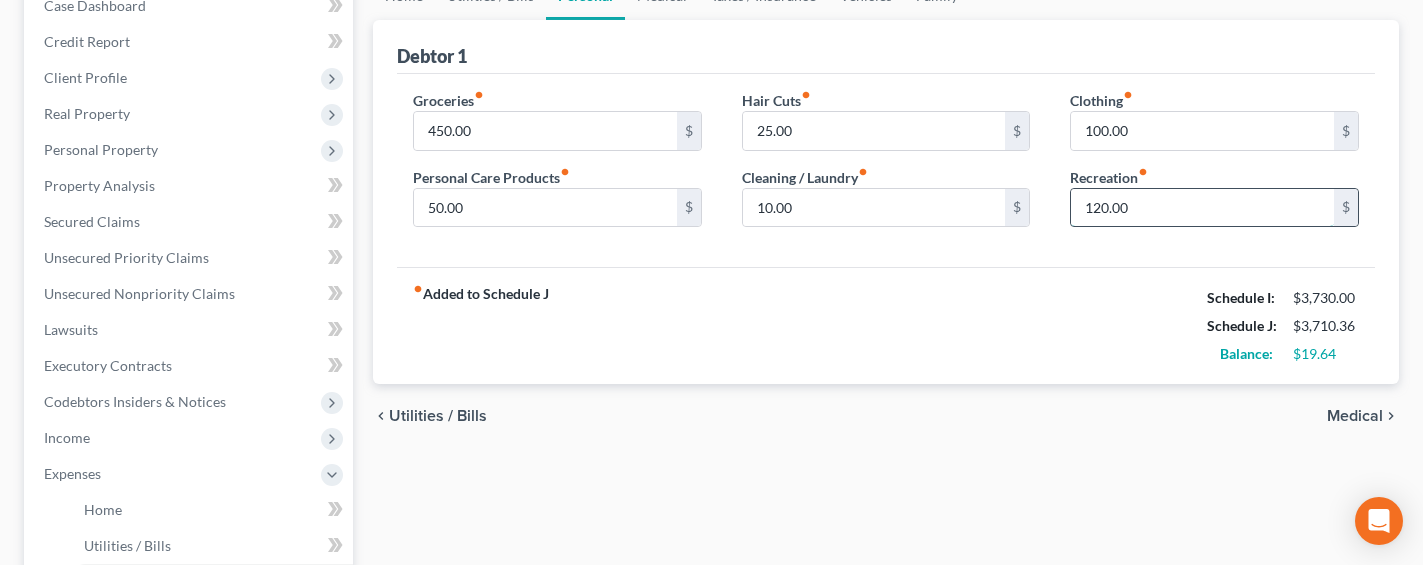 drag, startPoint x: 1103, startPoint y: 205, endPoint x: 1079, endPoint y: 205, distance: 24 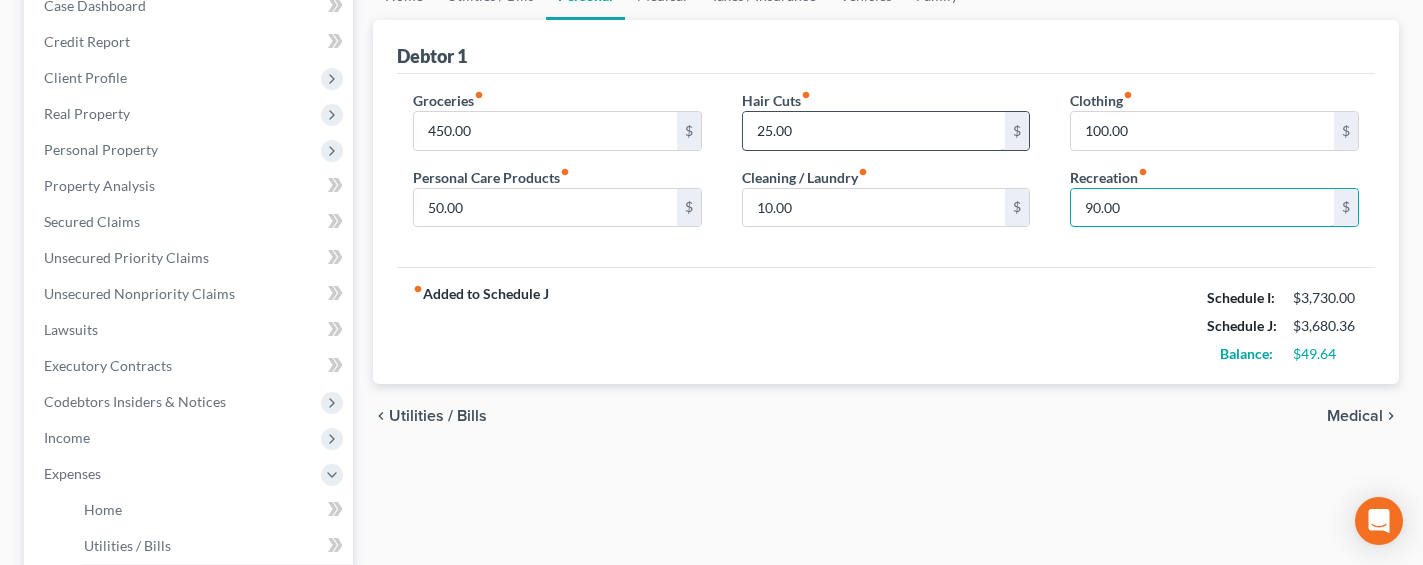 type on "90.00" 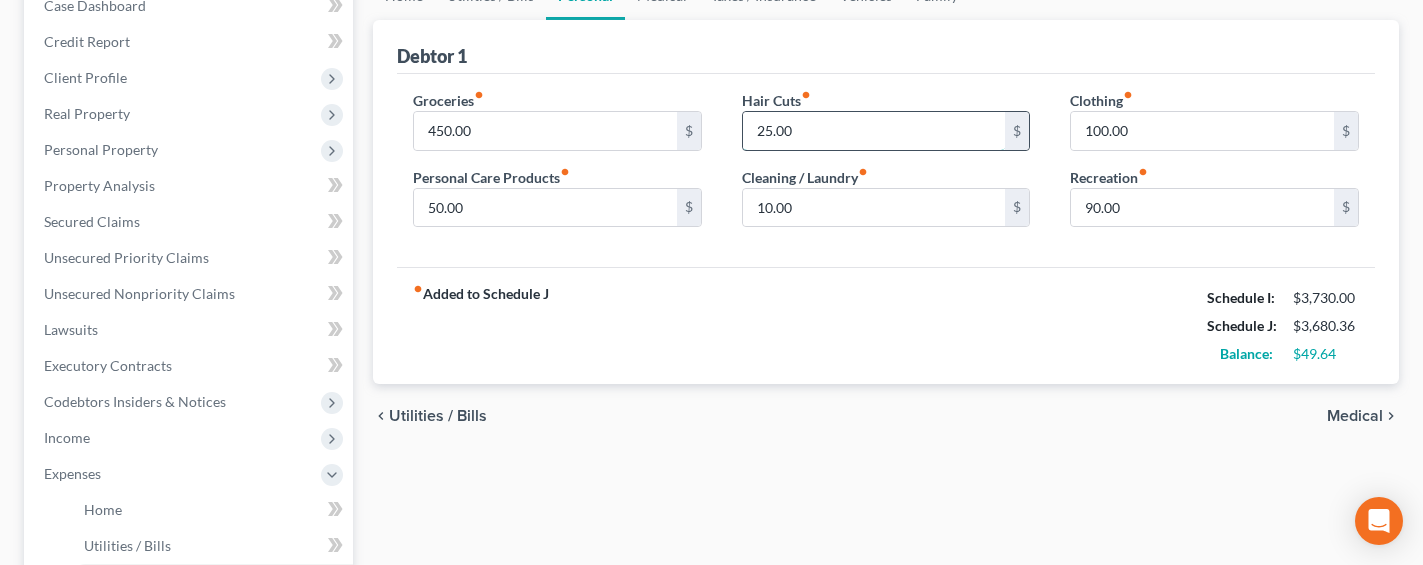 drag, startPoint x: 802, startPoint y: 131, endPoint x: 815, endPoint y: 131, distance: 13 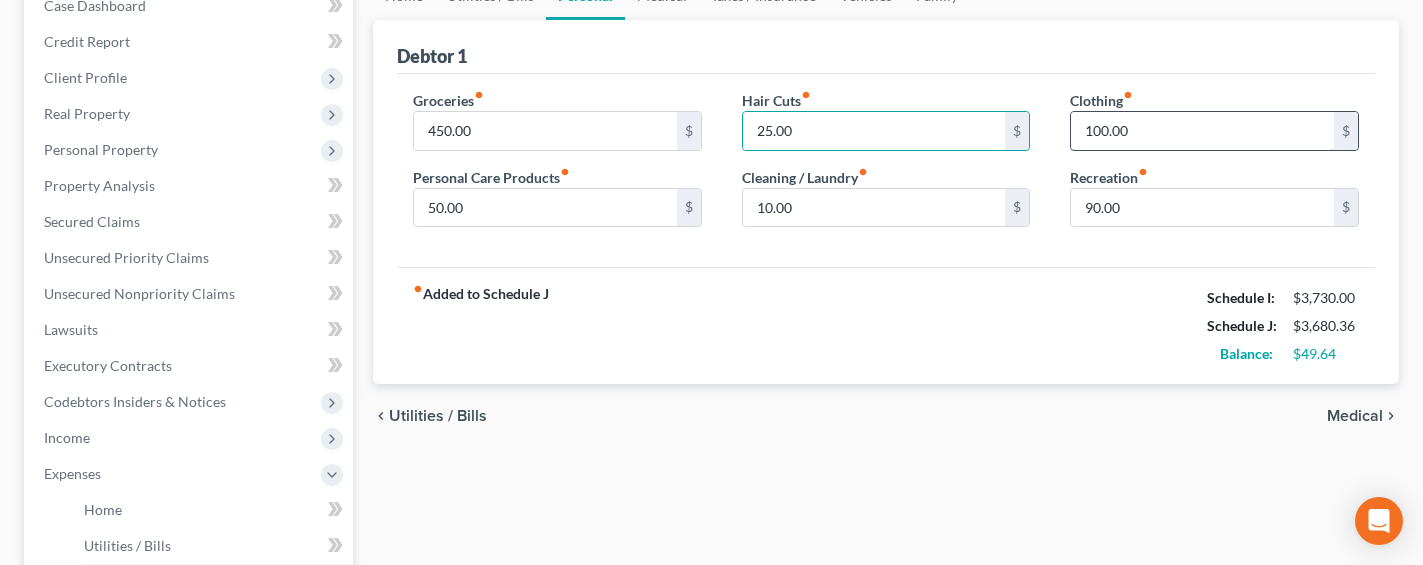 click on "100.00" at bounding box center [1202, 131] 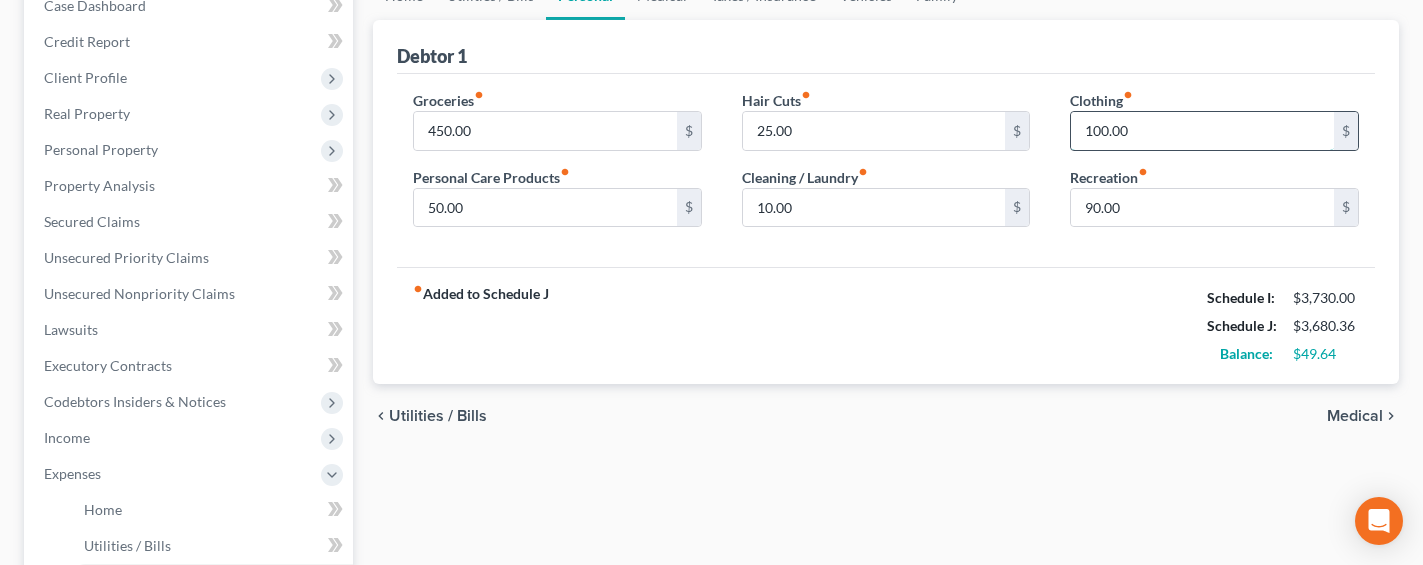 click on "100.00" at bounding box center (1202, 131) 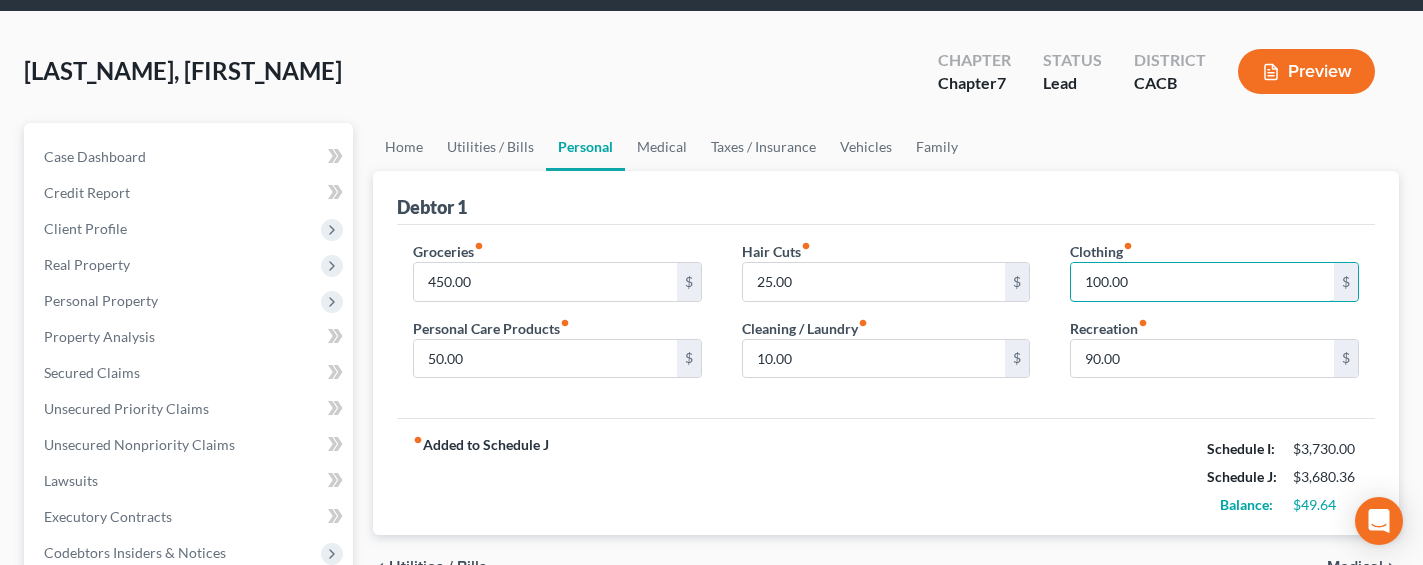 scroll, scrollTop: 16, scrollLeft: 0, axis: vertical 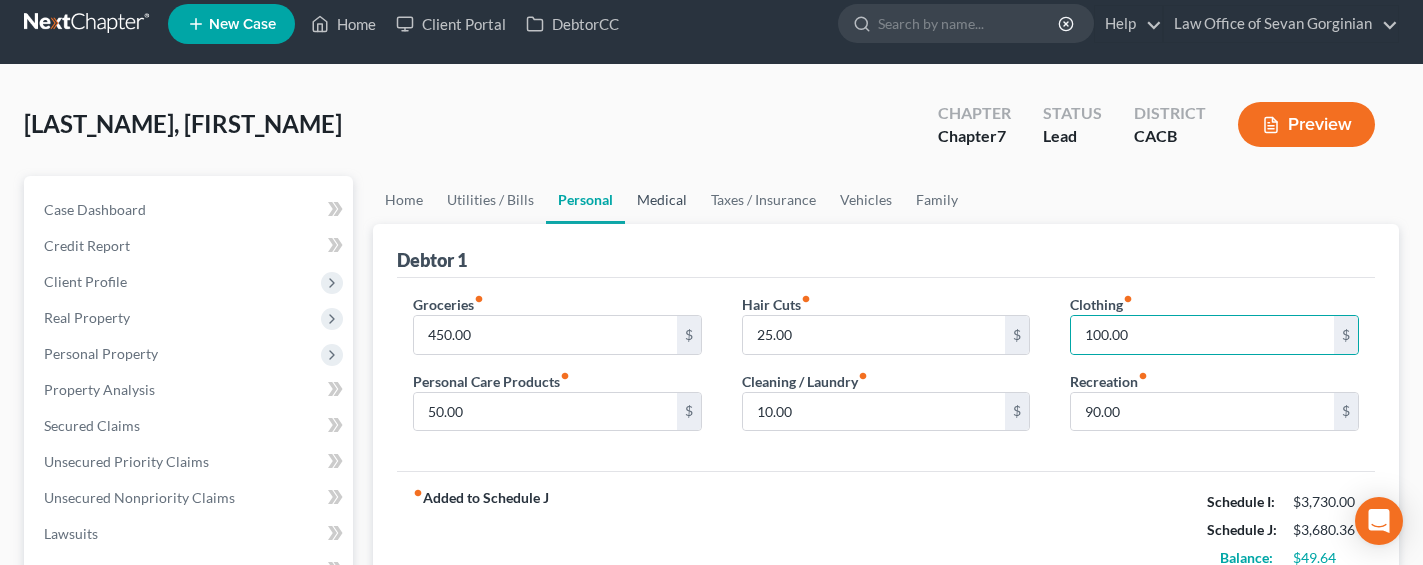 click on "Medical" at bounding box center [662, 200] 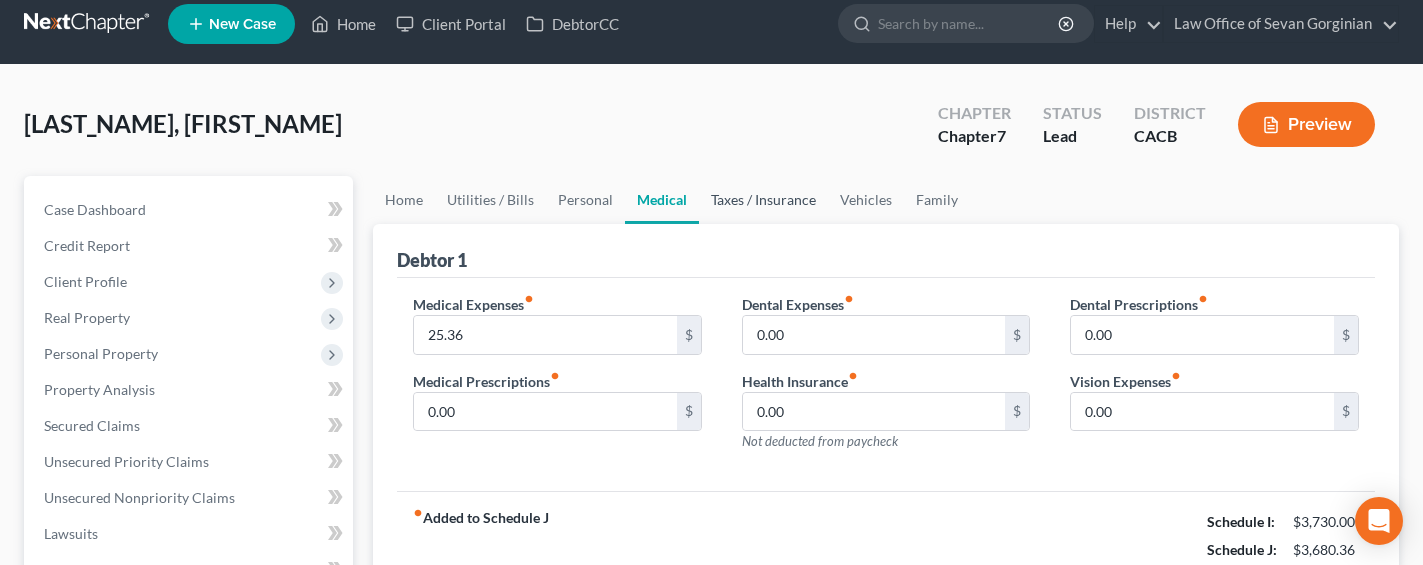scroll, scrollTop: 0, scrollLeft: 0, axis: both 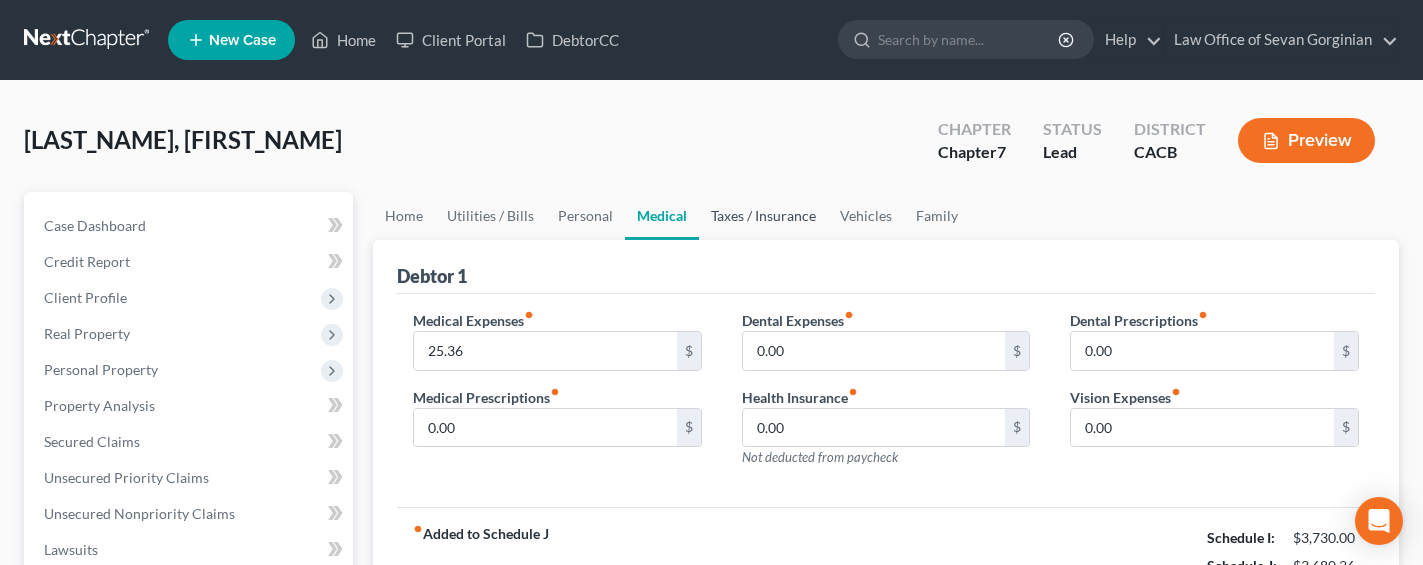 click on "Taxes / Insurance" at bounding box center [763, 216] 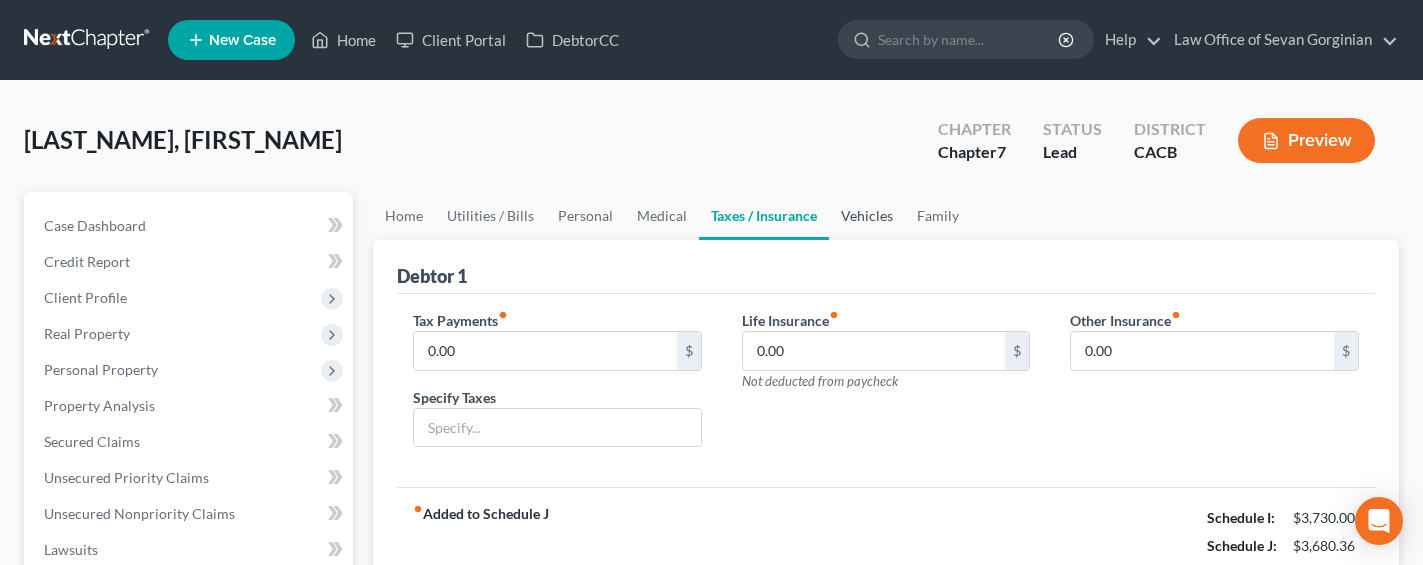 click on "Vehicles" at bounding box center (867, 216) 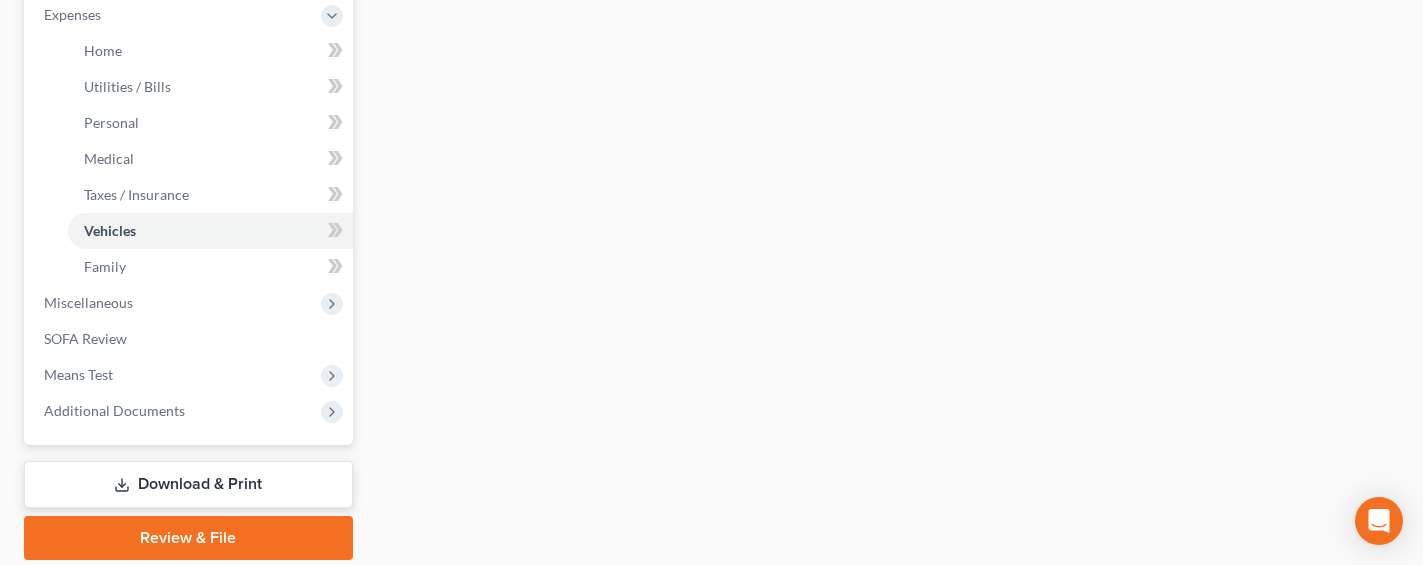 scroll, scrollTop: 703, scrollLeft: 0, axis: vertical 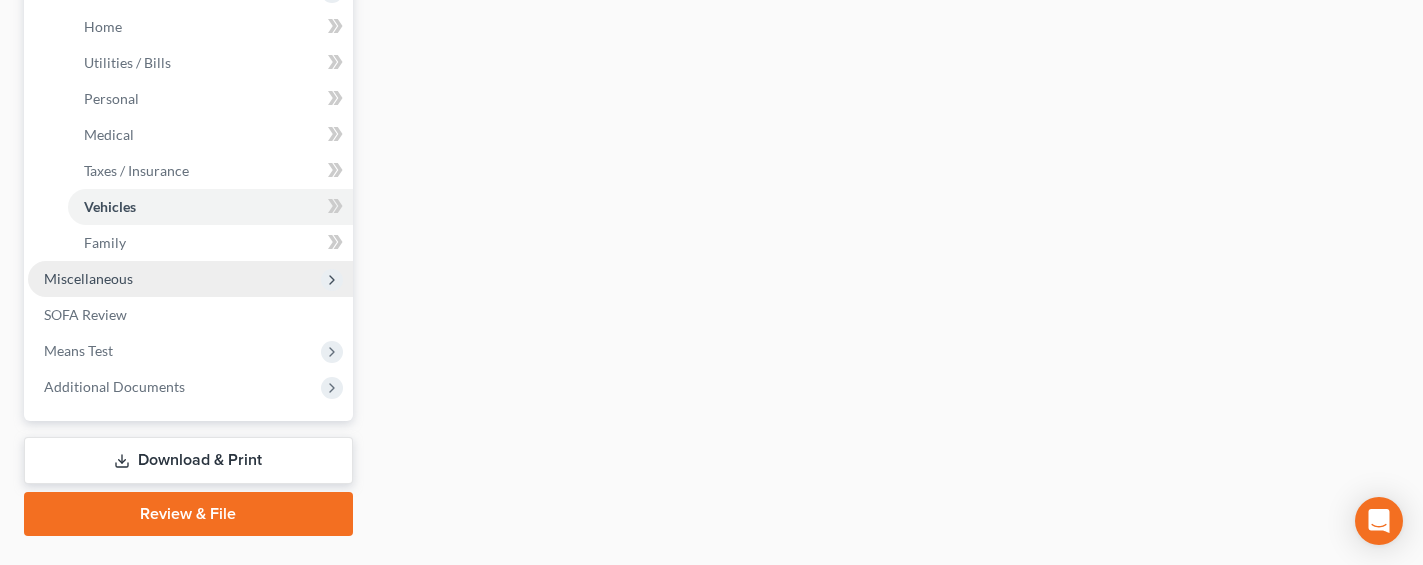 click on "Miscellaneous" at bounding box center [190, 279] 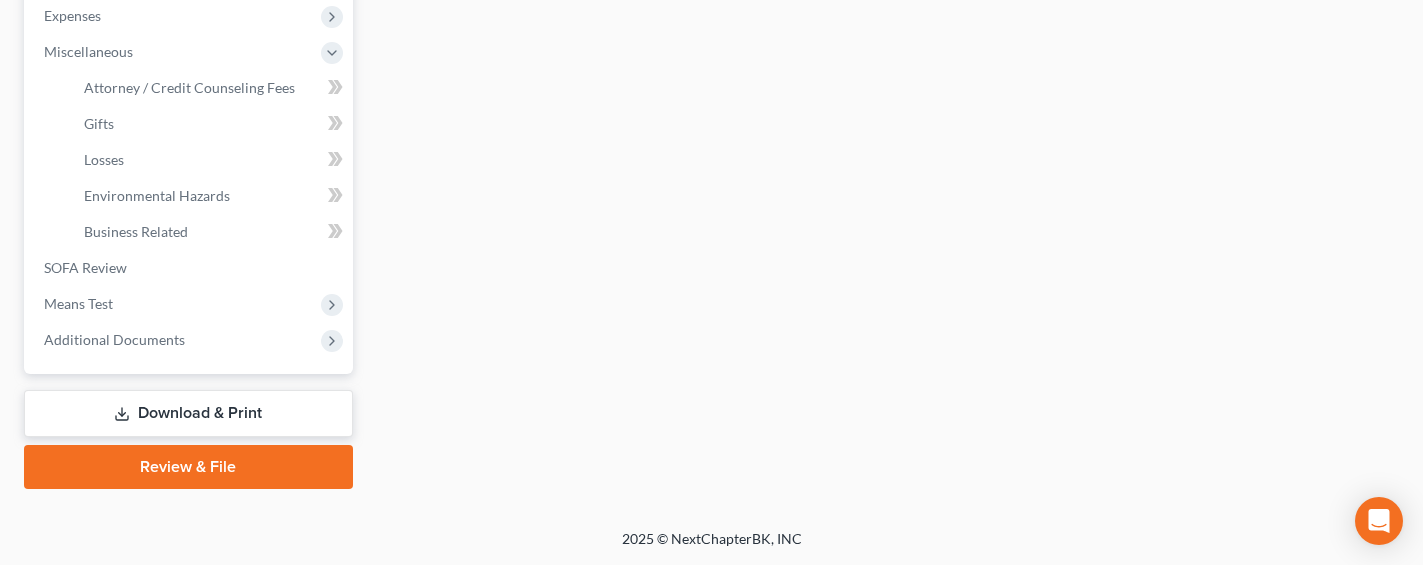 scroll, scrollTop: 676, scrollLeft: 0, axis: vertical 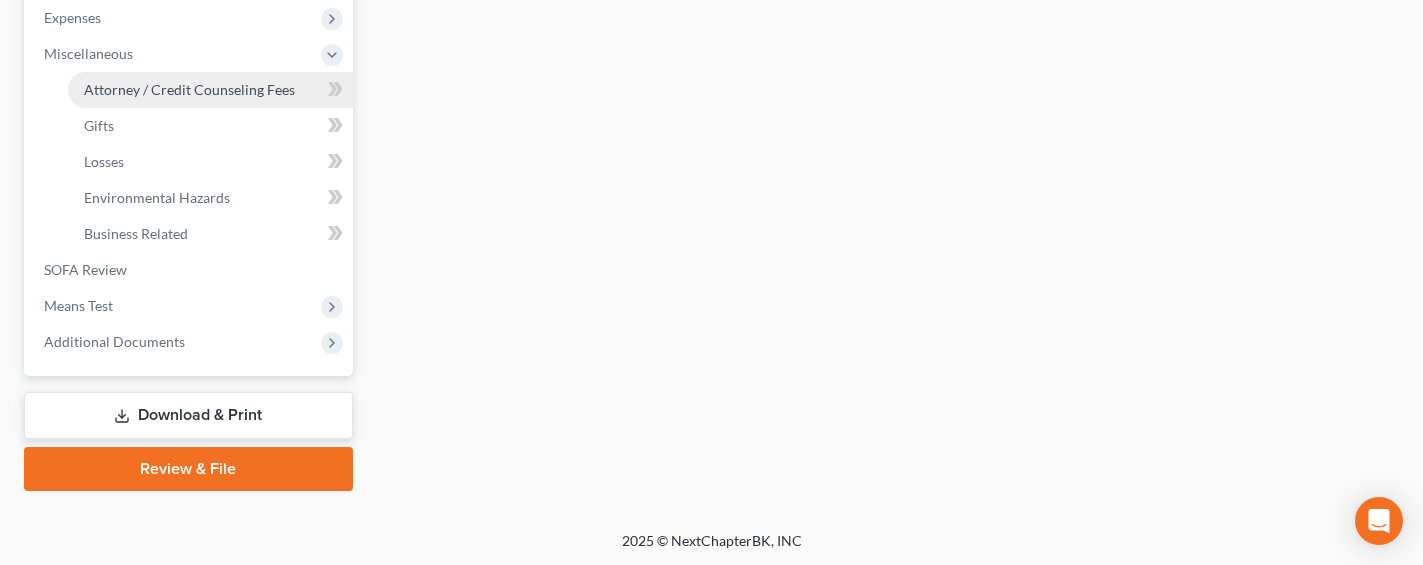 click on "Attorney / Credit Counseling Fees" at bounding box center (189, 89) 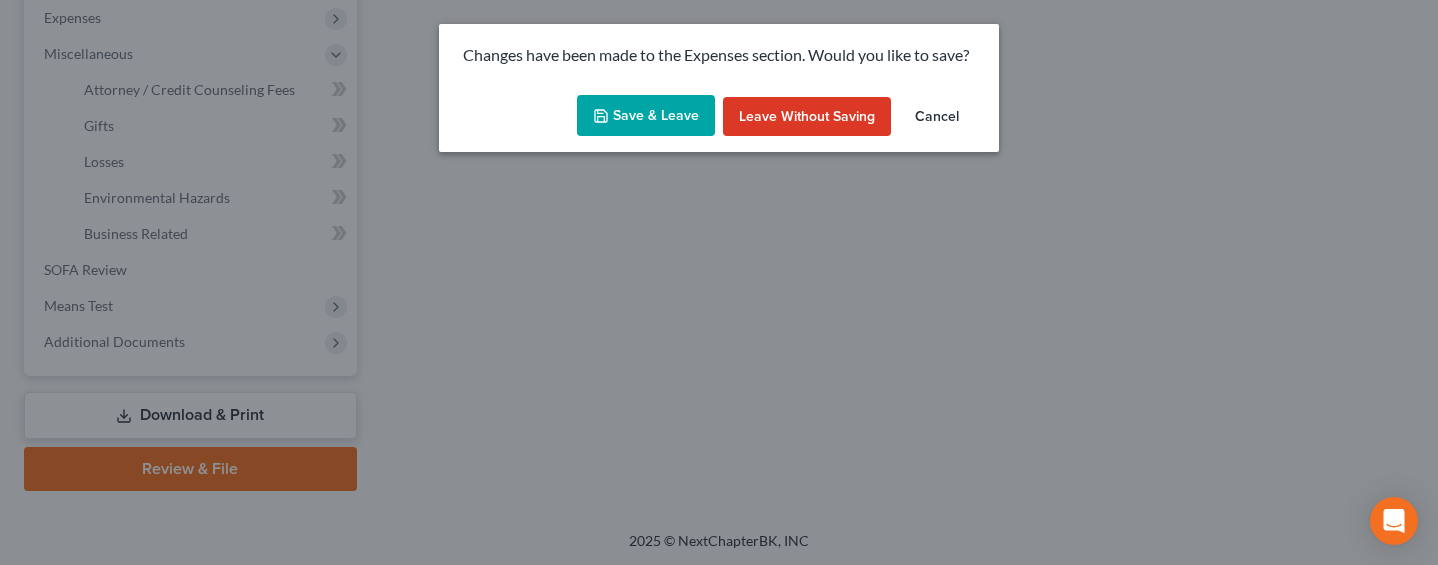 click on "Save & Leave" at bounding box center (646, 116) 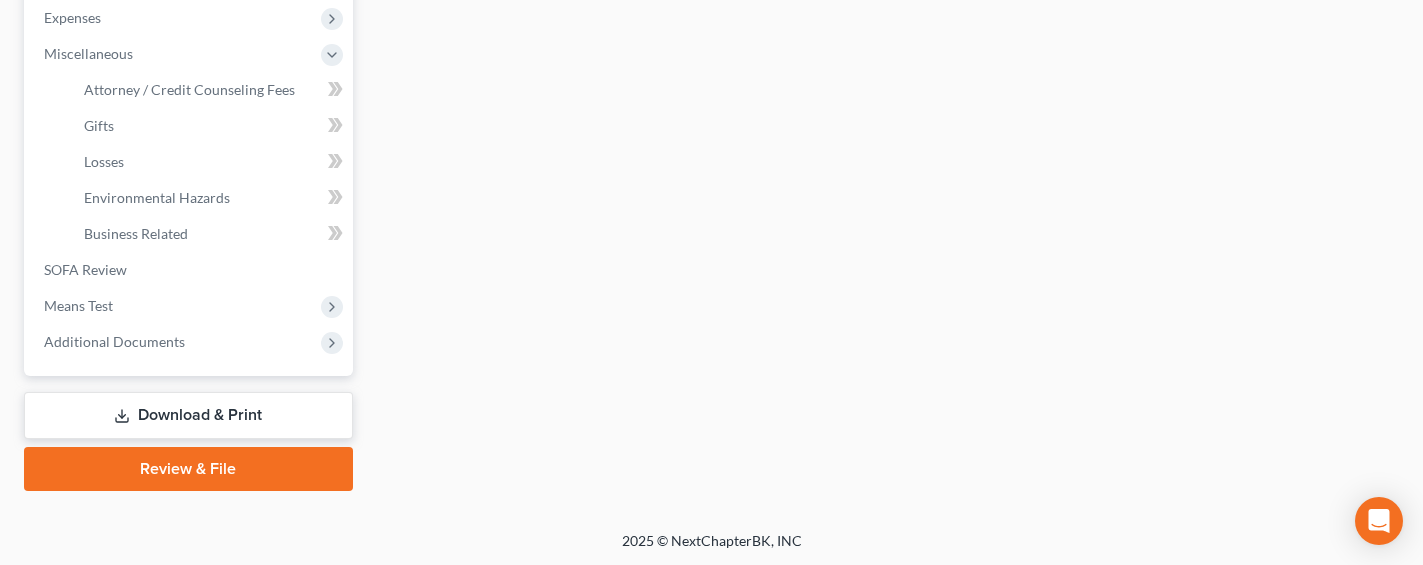 select on "0" 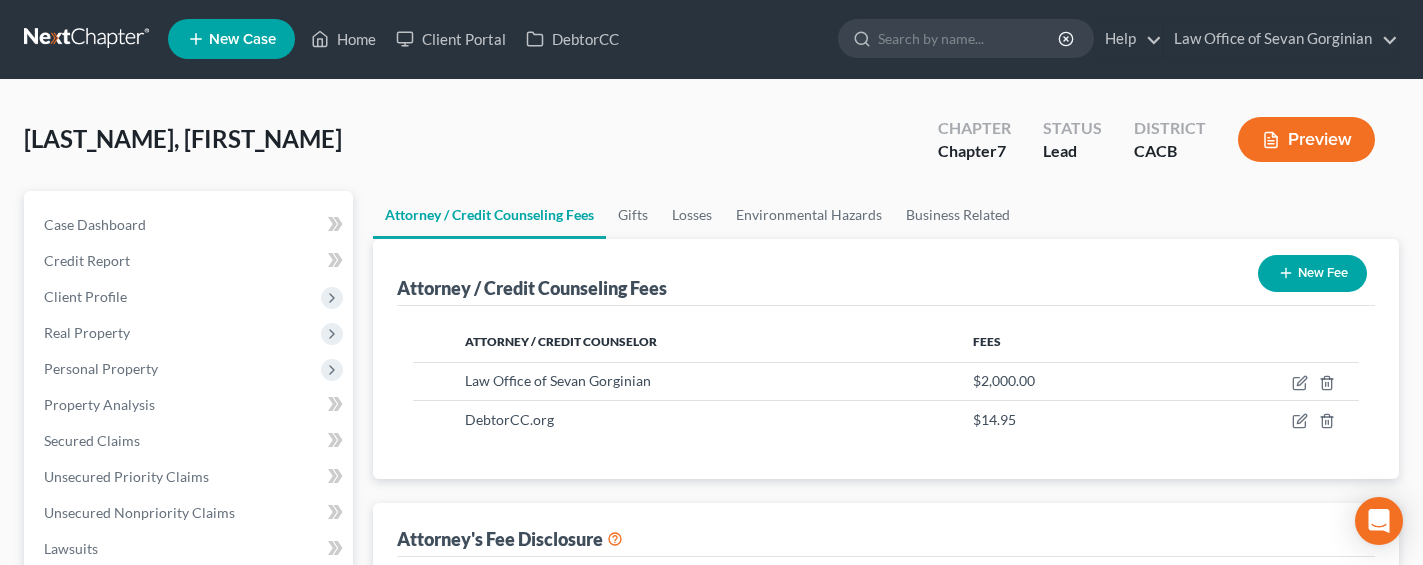 scroll, scrollTop: 0, scrollLeft: 0, axis: both 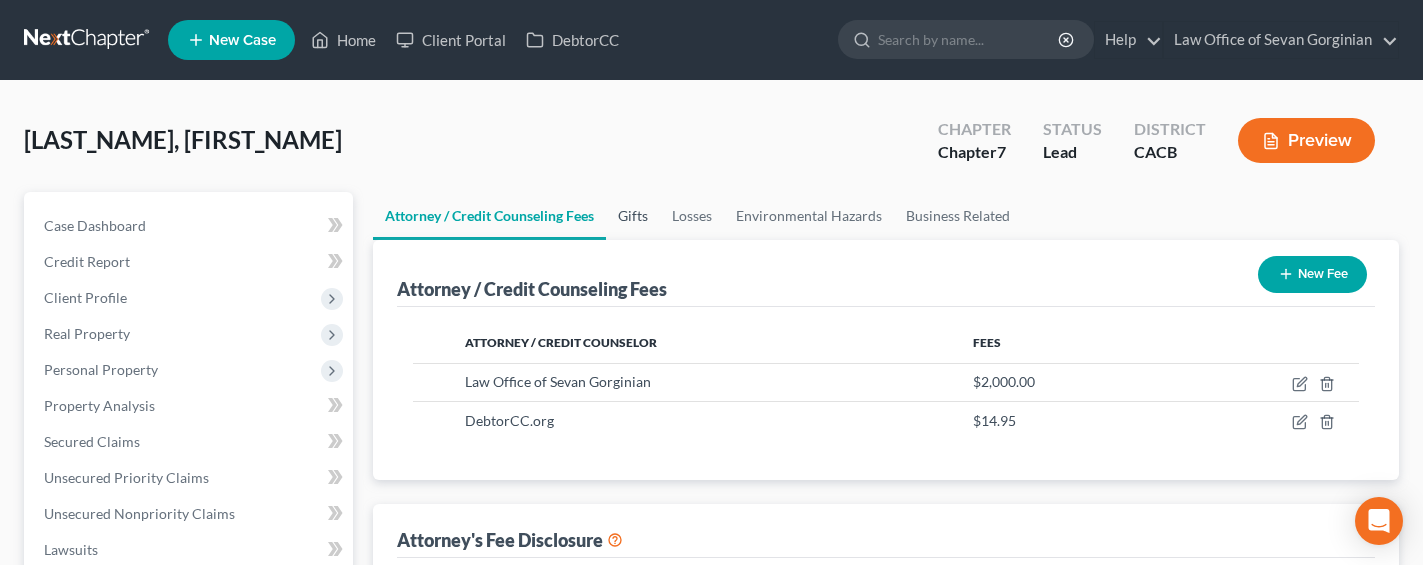 click on "Gifts" at bounding box center (633, 216) 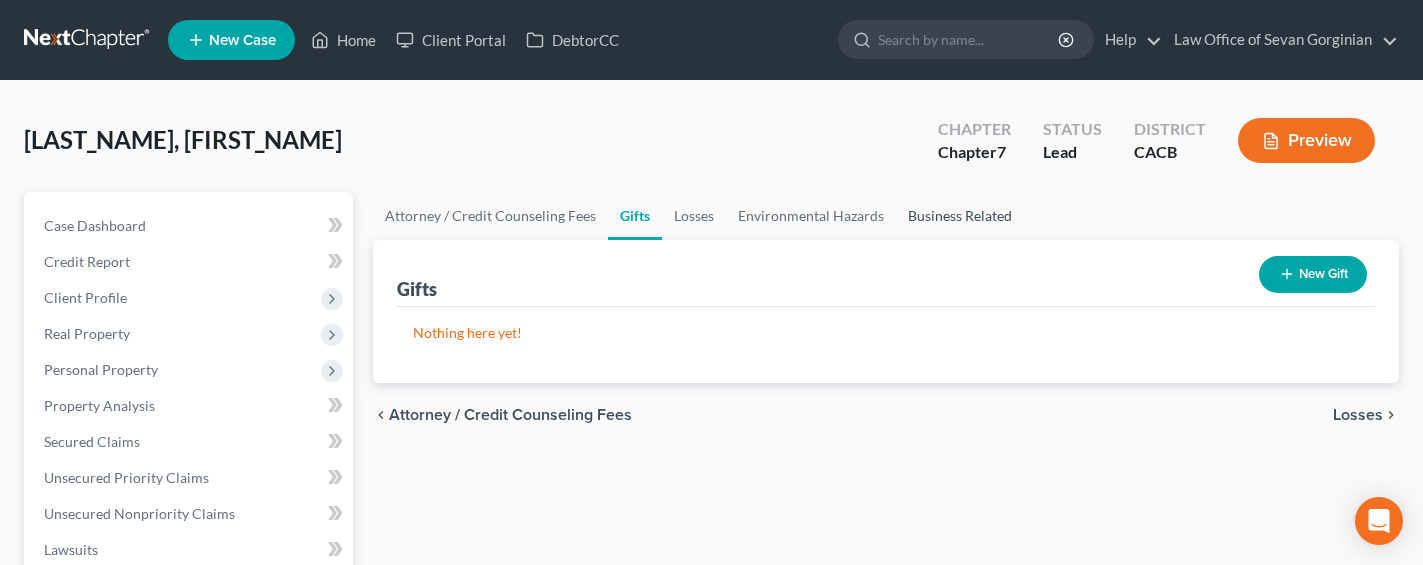 click on "Business Related" at bounding box center [960, 216] 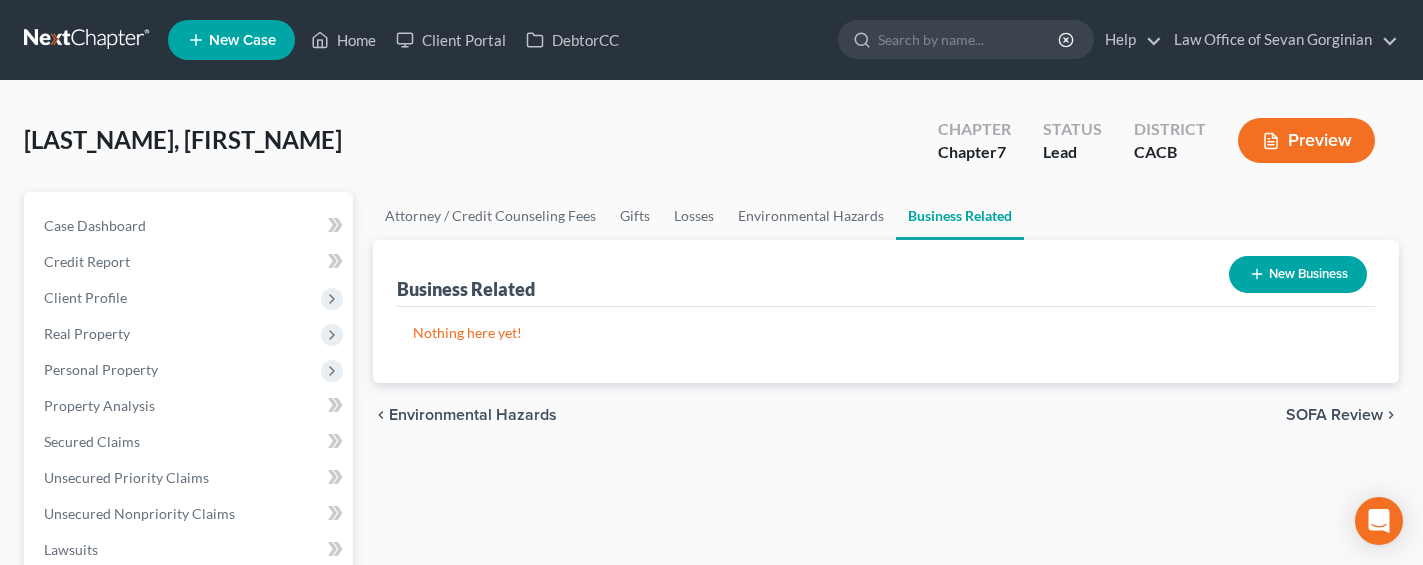 click on "New Business" at bounding box center [1298, 274] 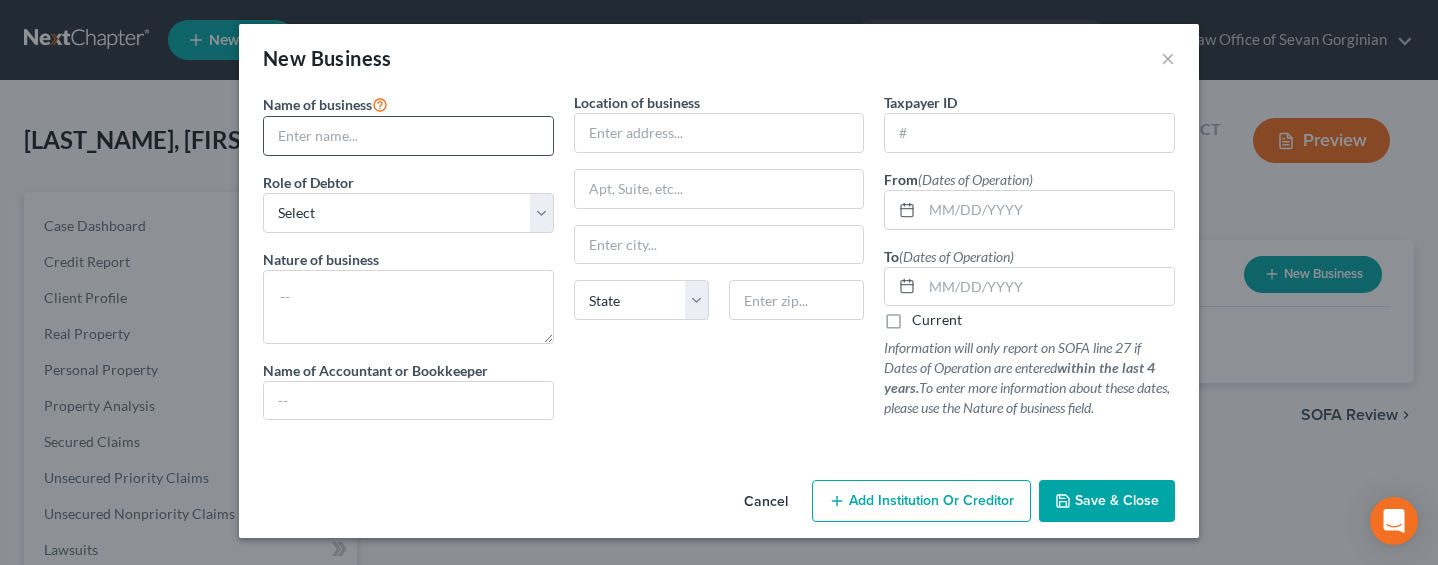 click at bounding box center (408, 136) 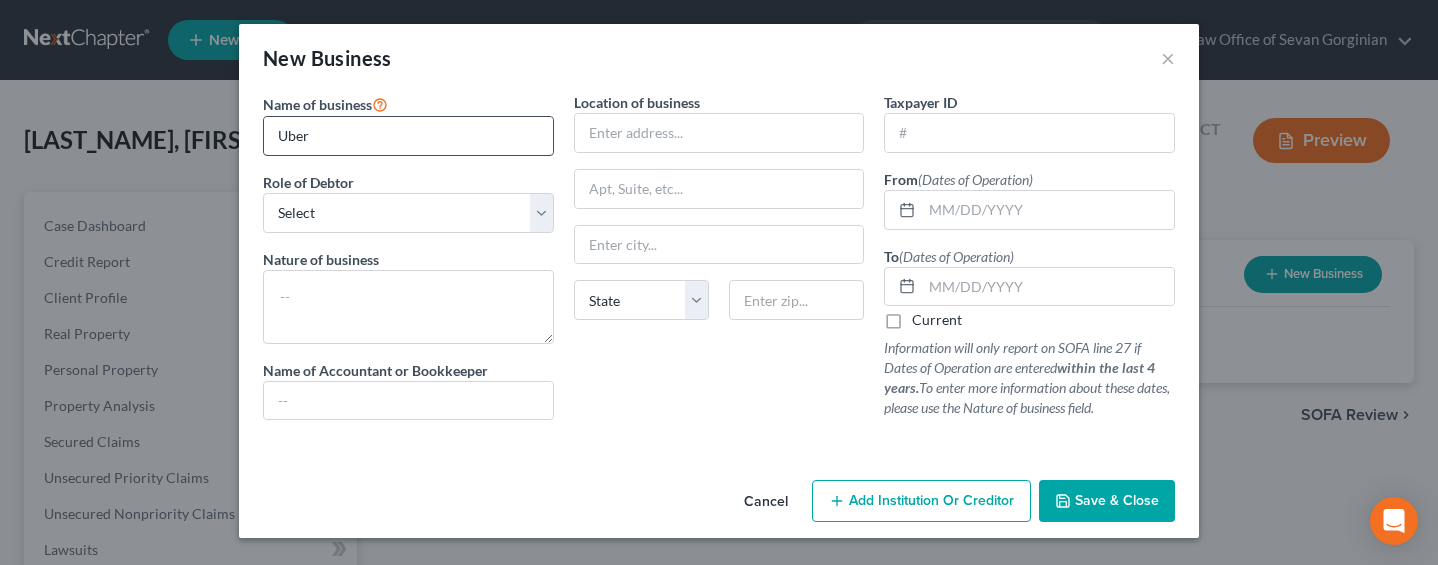 type on "Uber Driver" 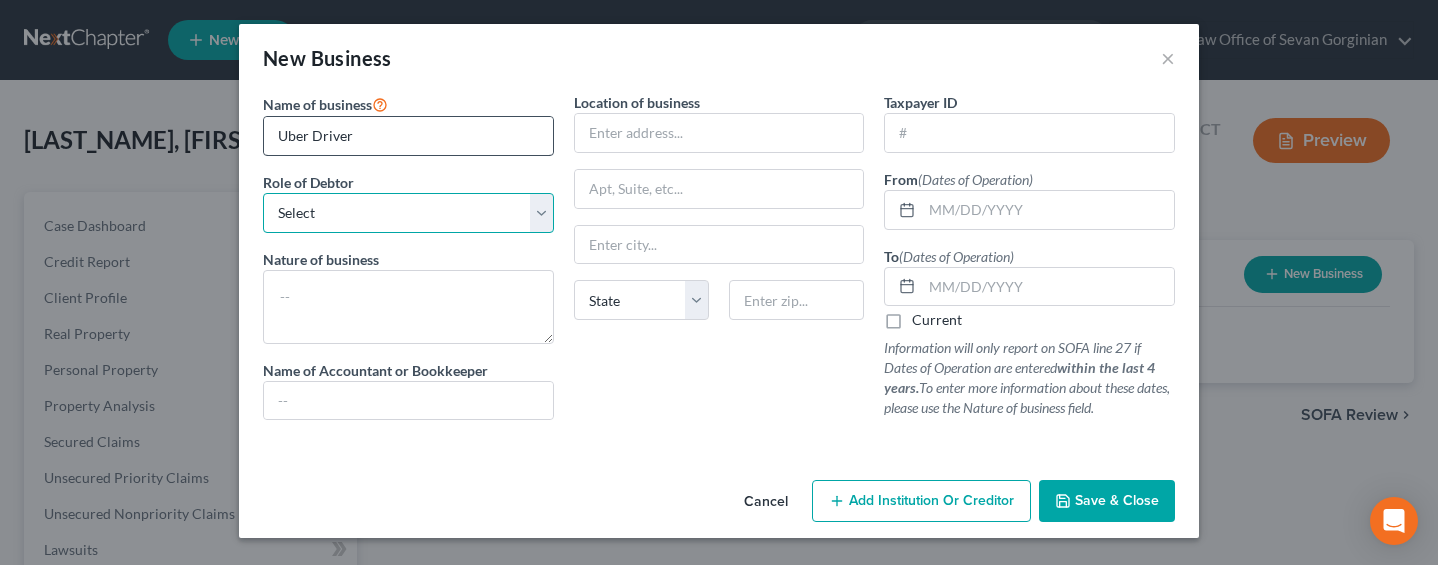 select on "sole_proprietor" 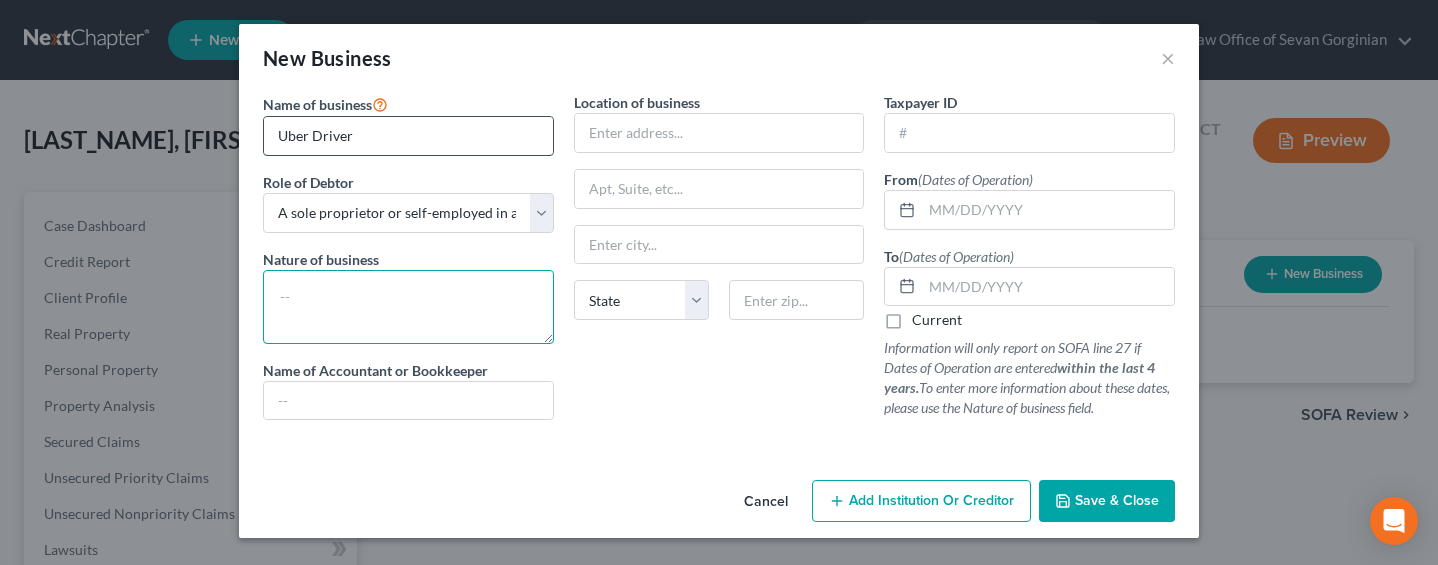 type on "S" 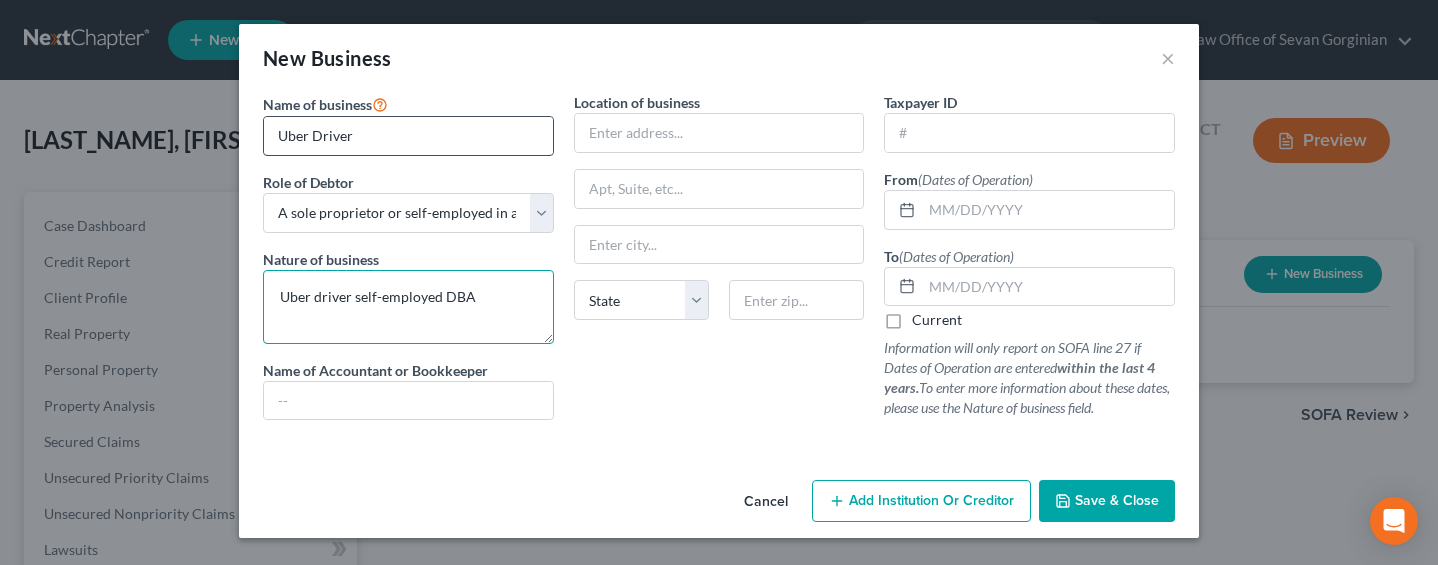 type on "Uber driver self-employed DBA" 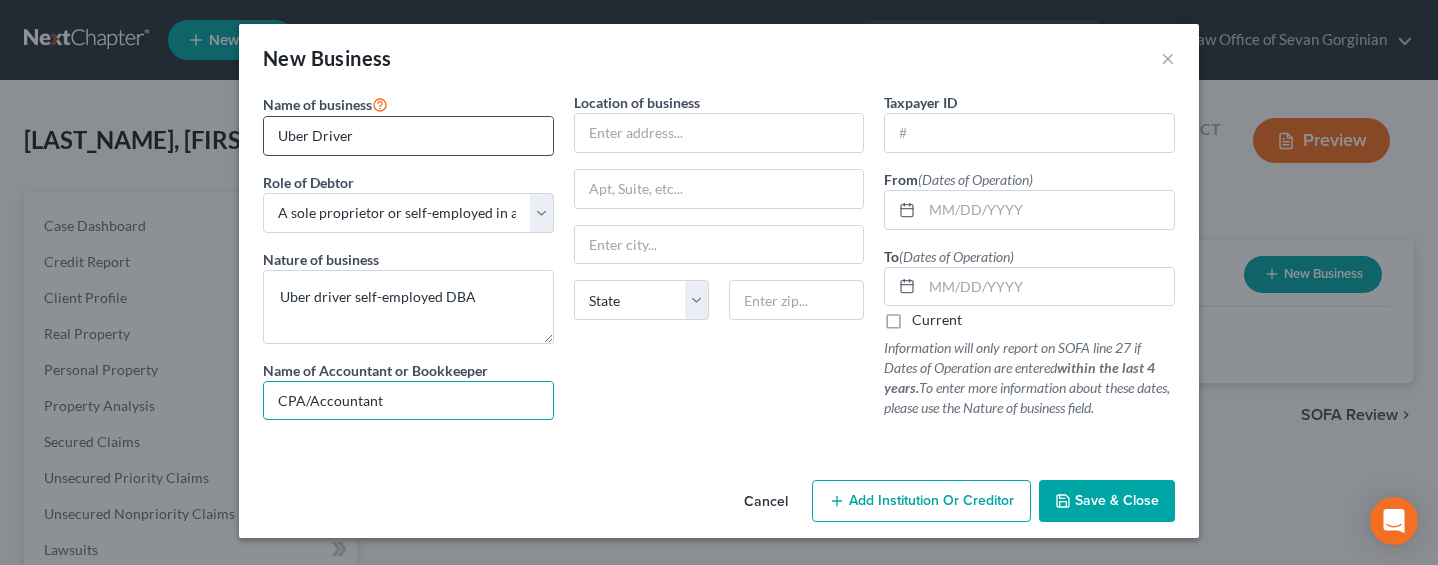 type on "CPA/Accountant" 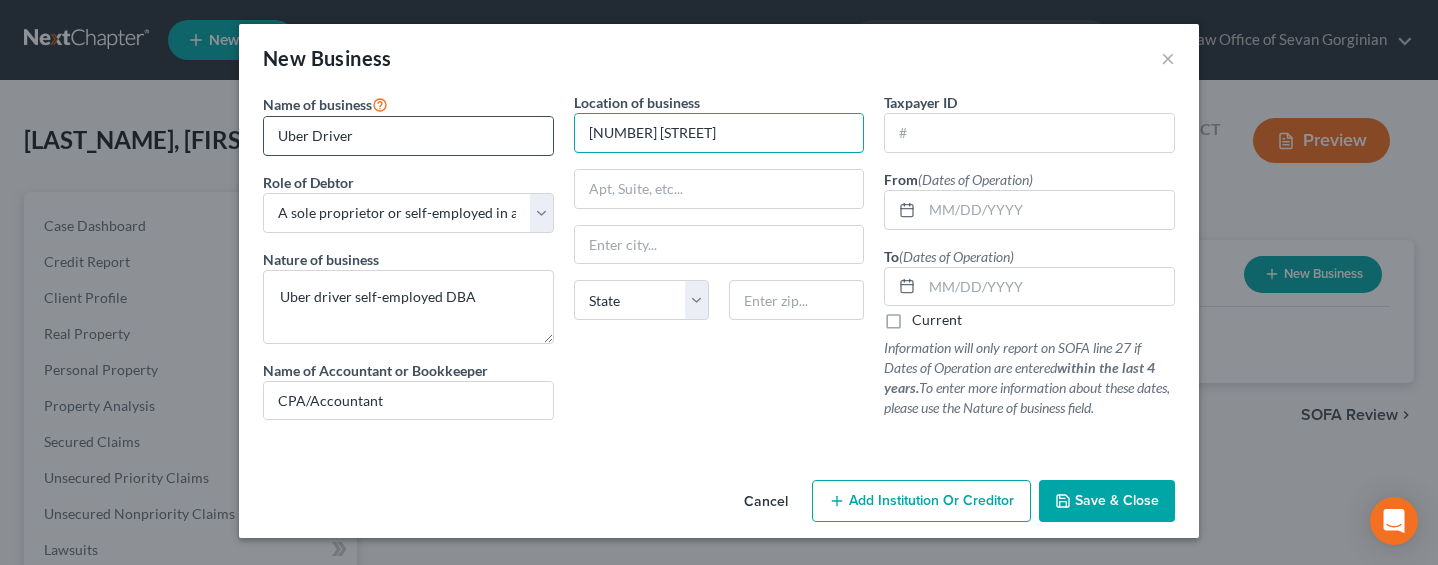 type on "1541 N. Fuller" 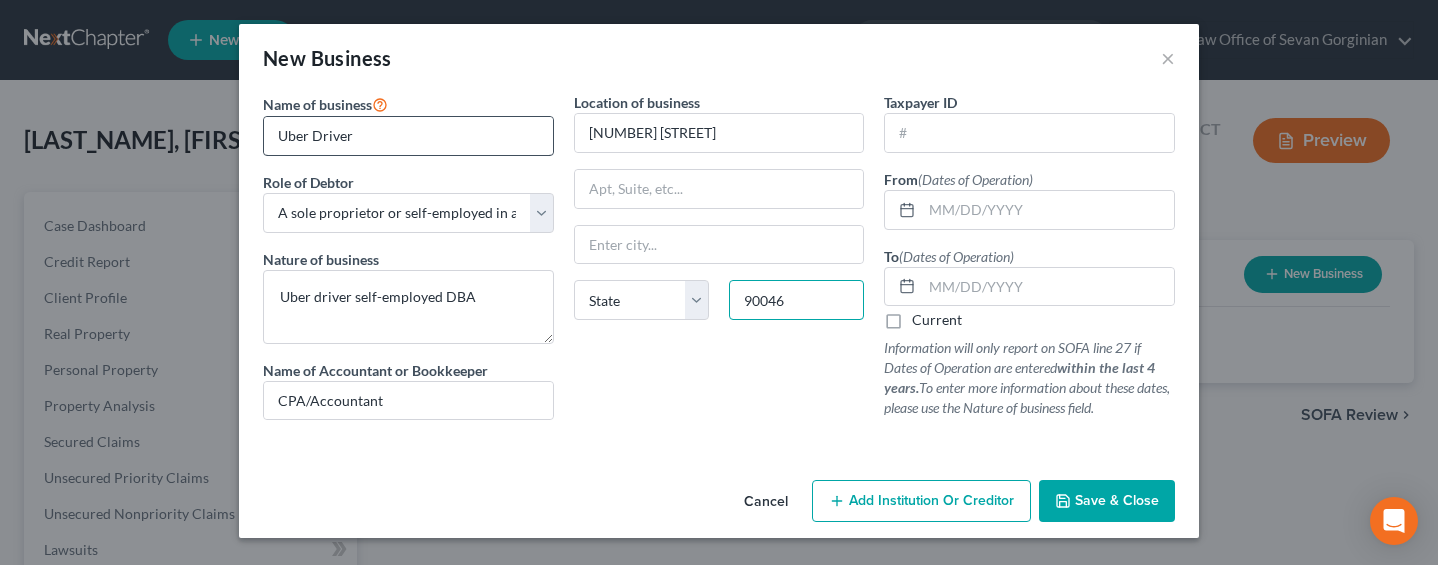 type on "90046" 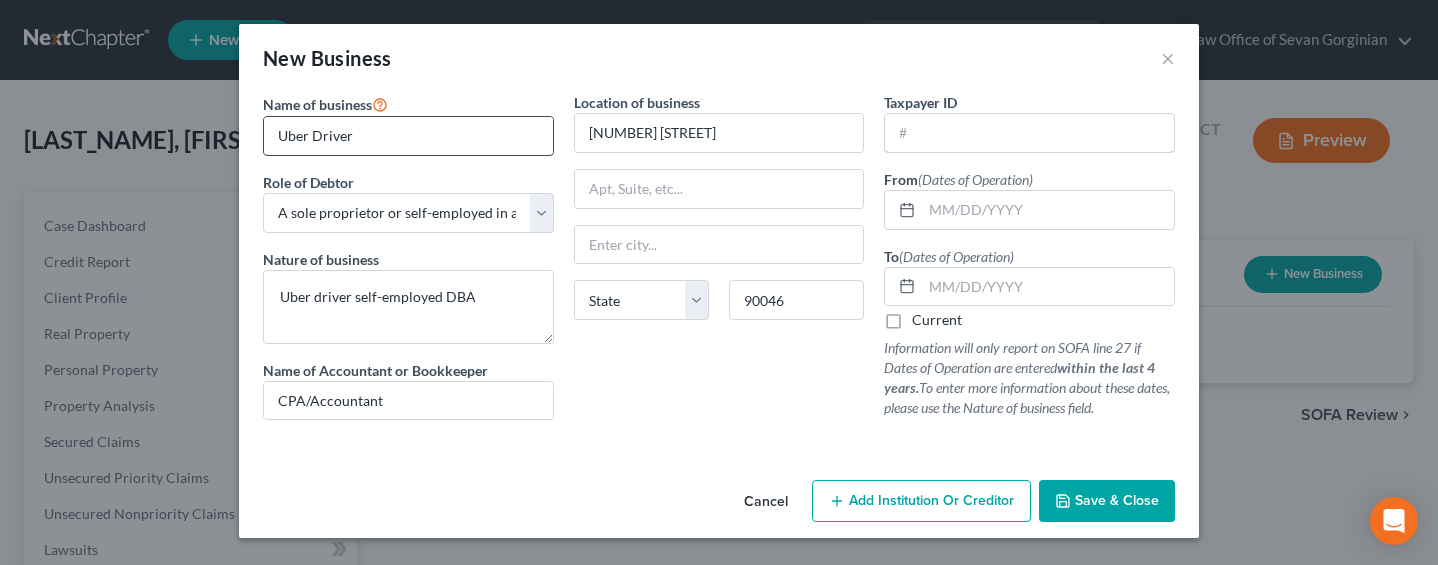 type on "Los Angeles" 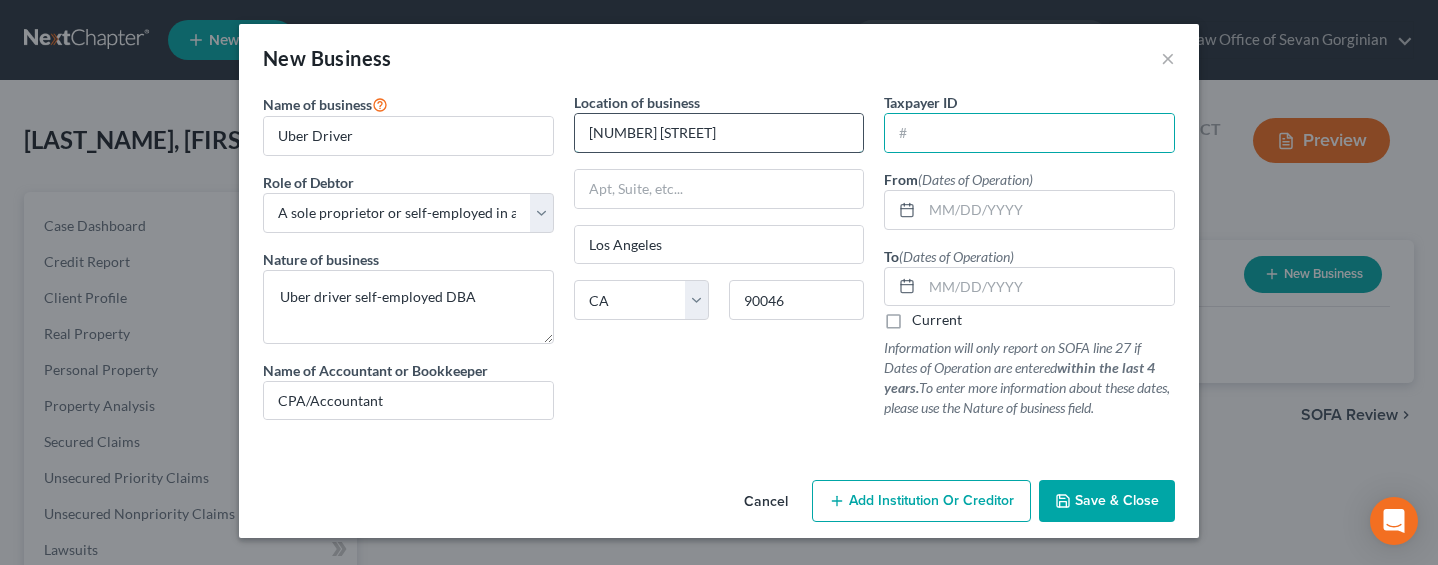 click on "1541 N. Fuller" at bounding box center [719, 133] 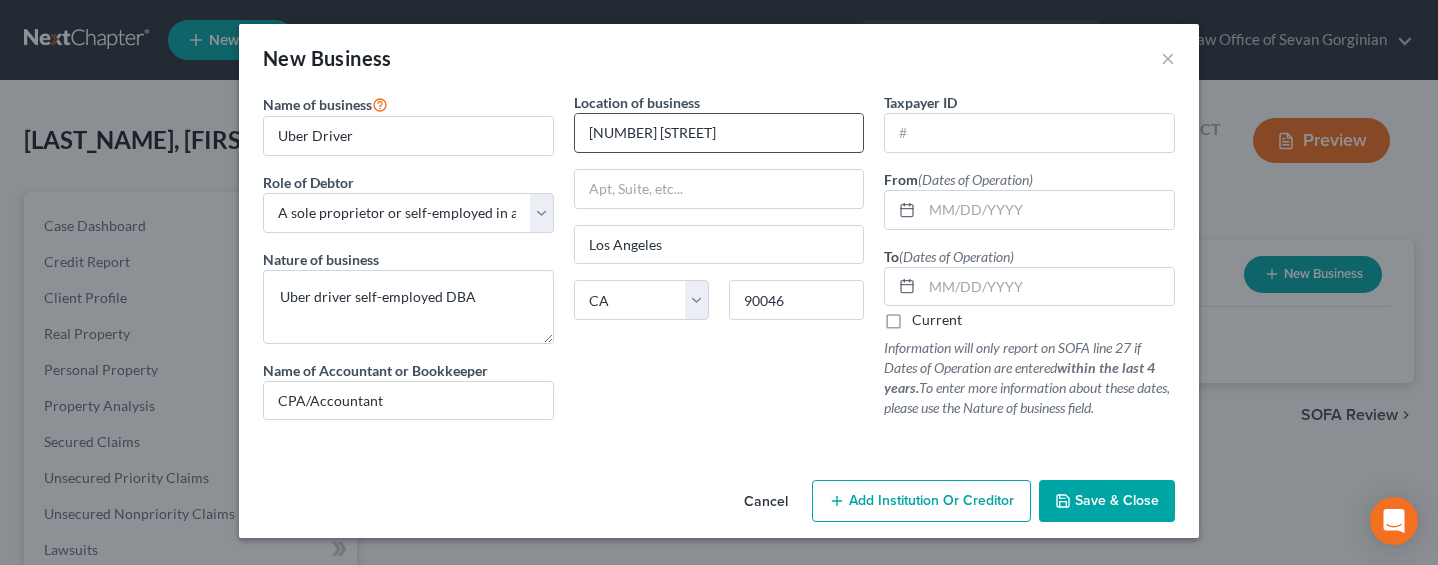 click on "1541 N. Fuller" at bounding box center (719, 133) 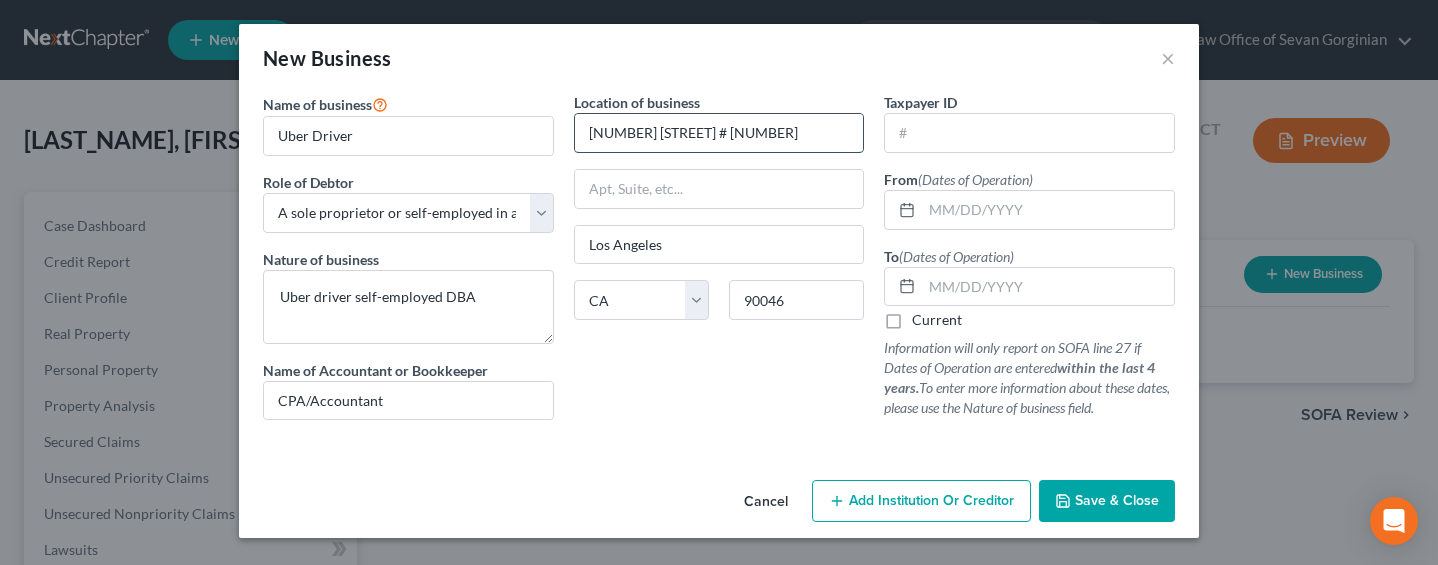 type on "1541 N. Fuller Ave. # 7" 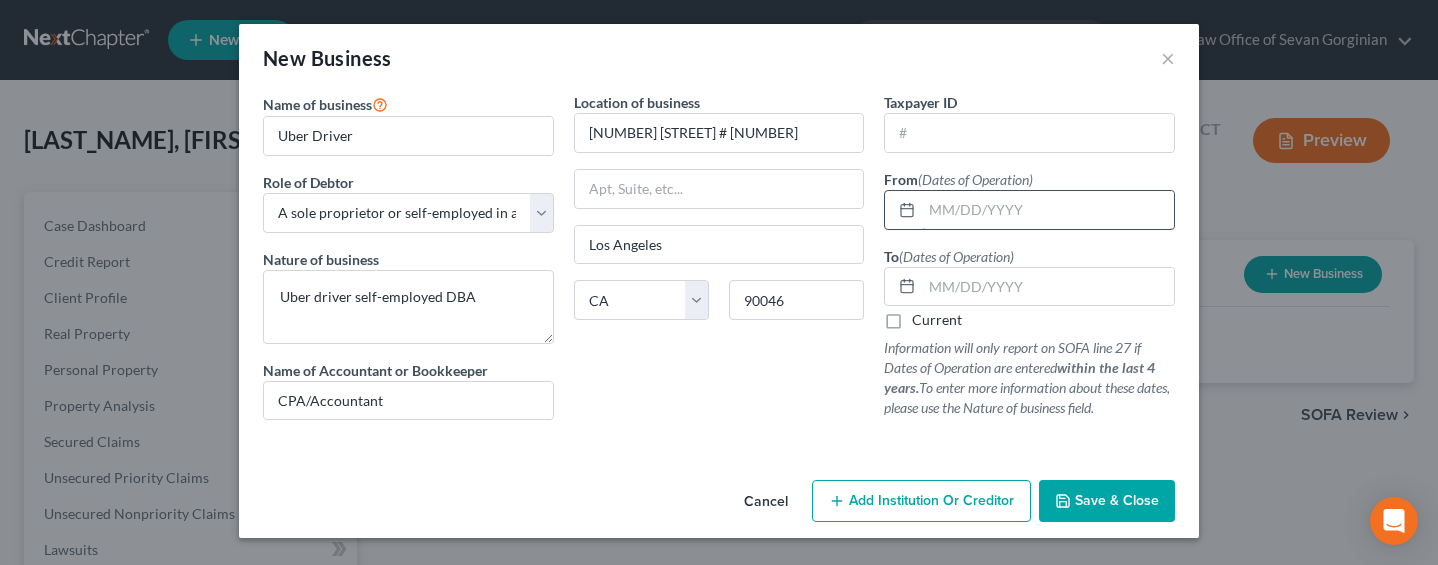 click at bounding box center [1048, 210] 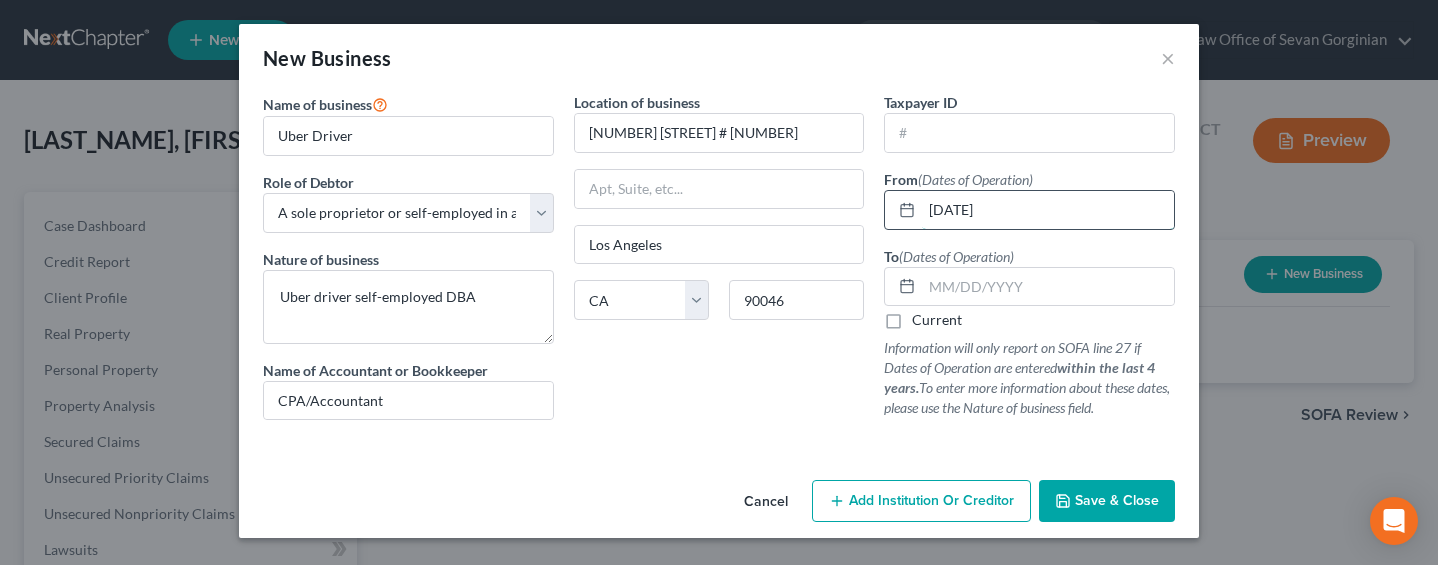 type on "02/01/2014" 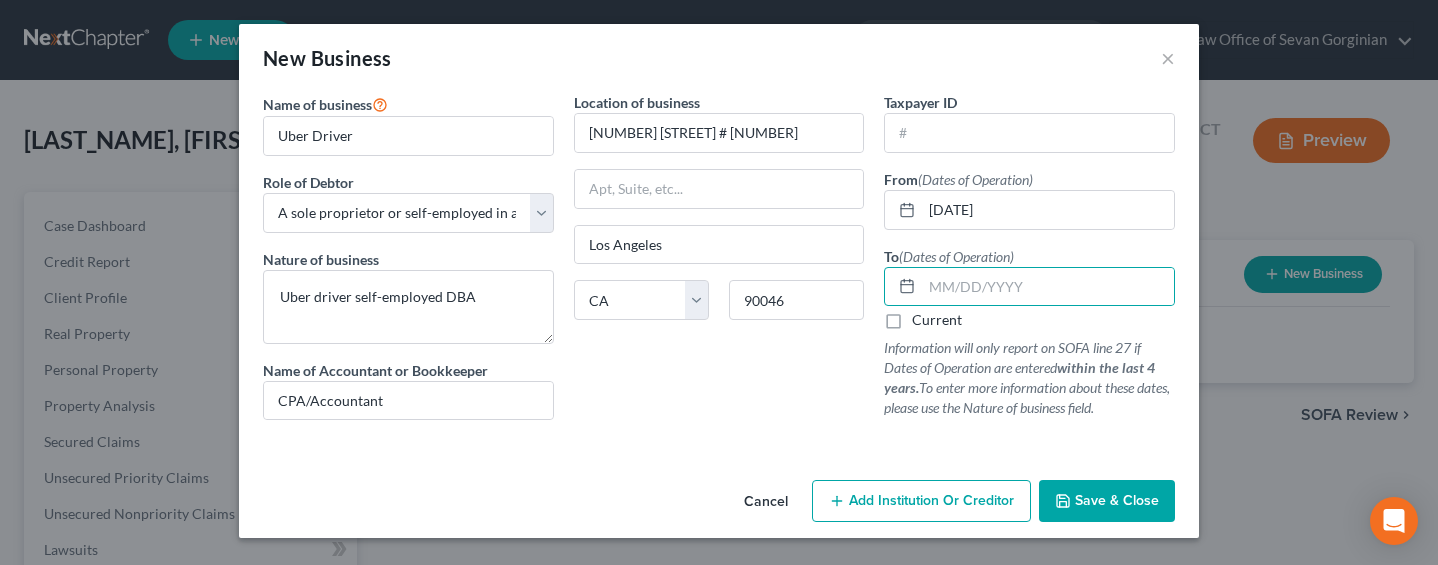 click on "Current" at bounding box center (937, 320) 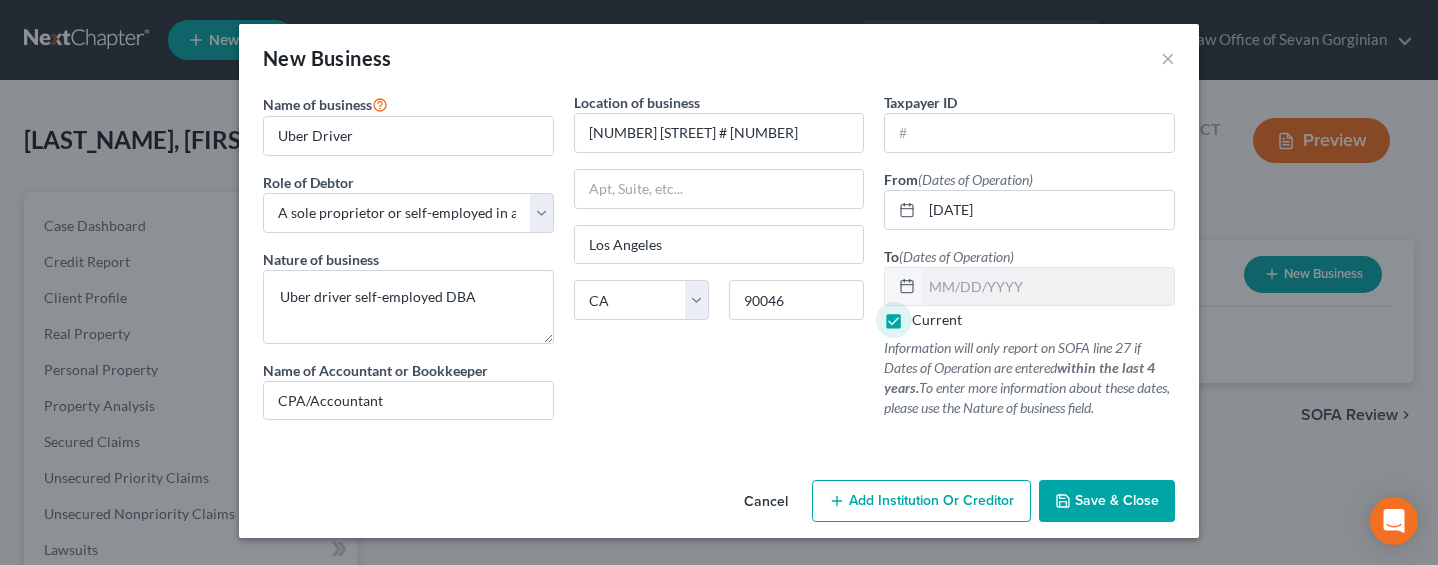 click on "Save & Close" at bounding box center (1107, 501) 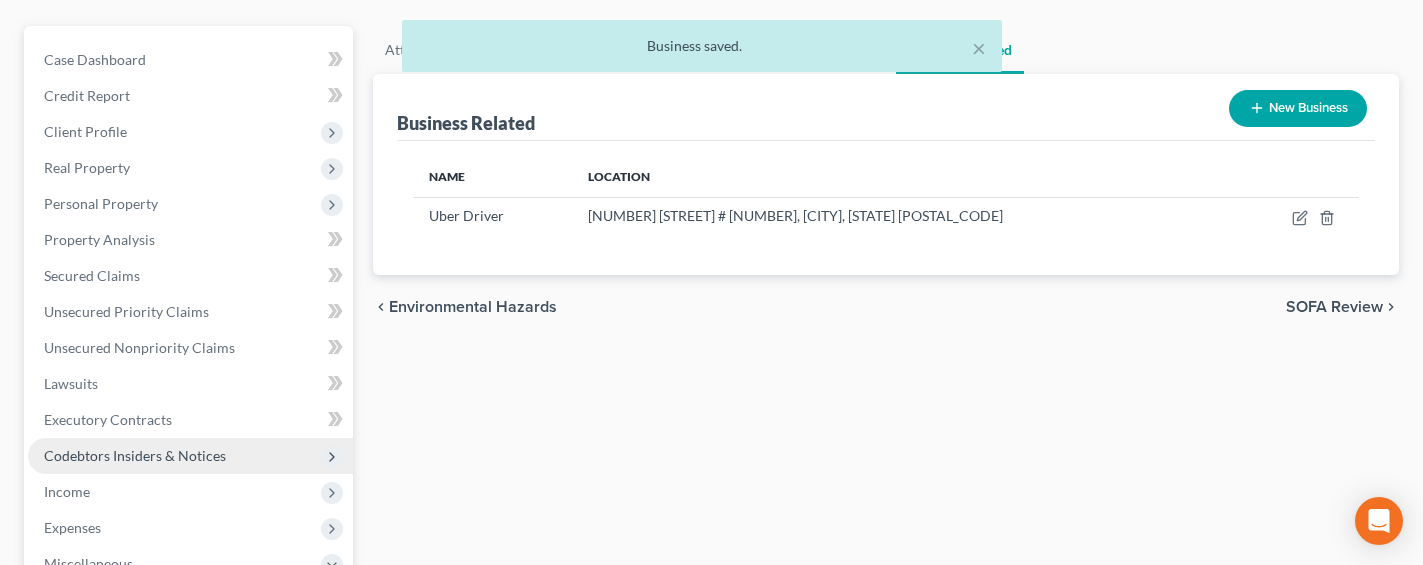 scroll, scrollTop: 204, scrollLeft: 0, axis: vertical 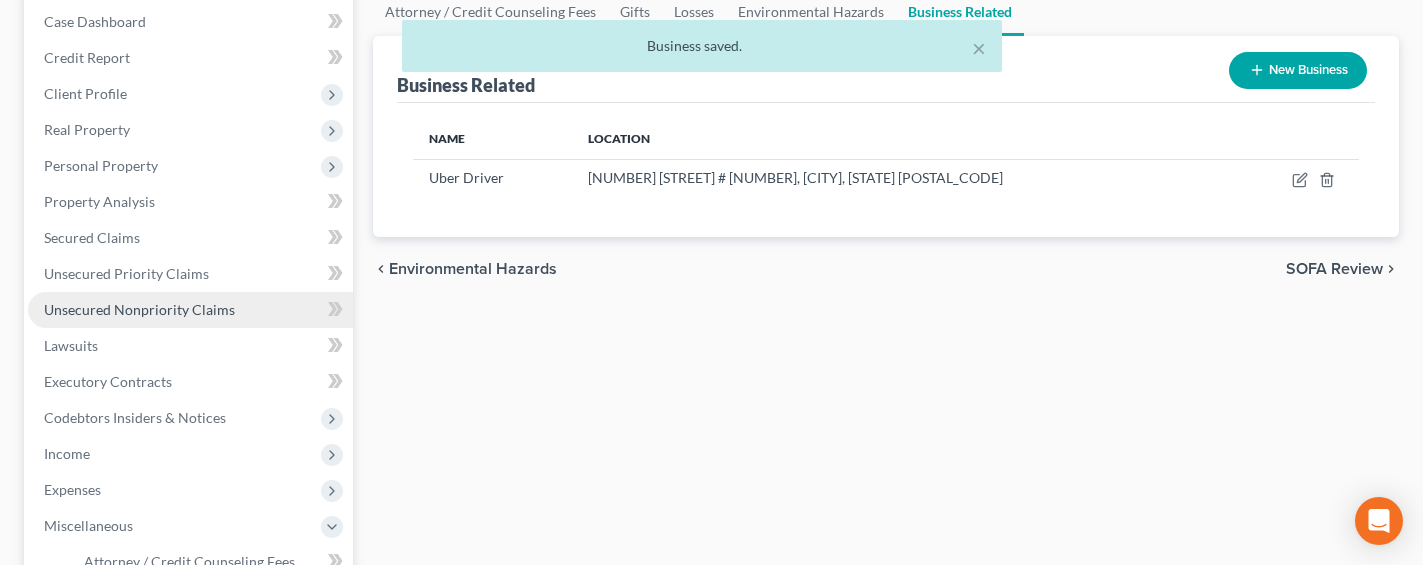click on "Unsecured Nonpriority Claims" at bounding box center [139, 309] 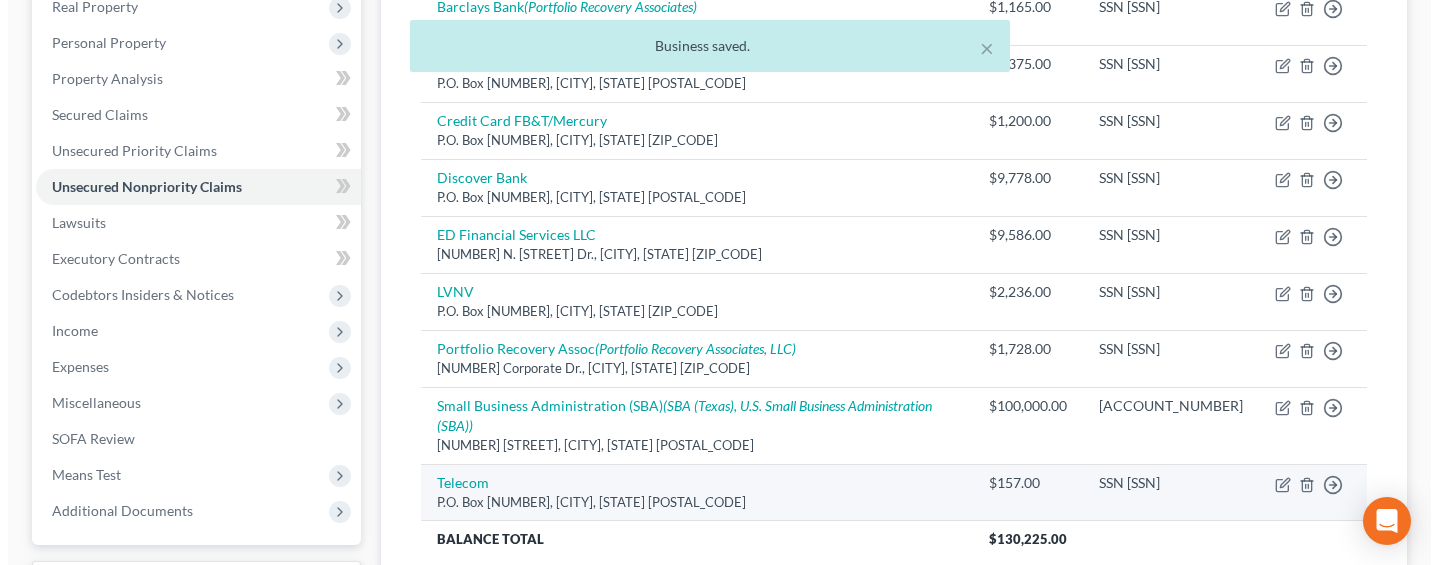 scroll, scrollTop: 429, scrollLeft: 0, axis: vertical 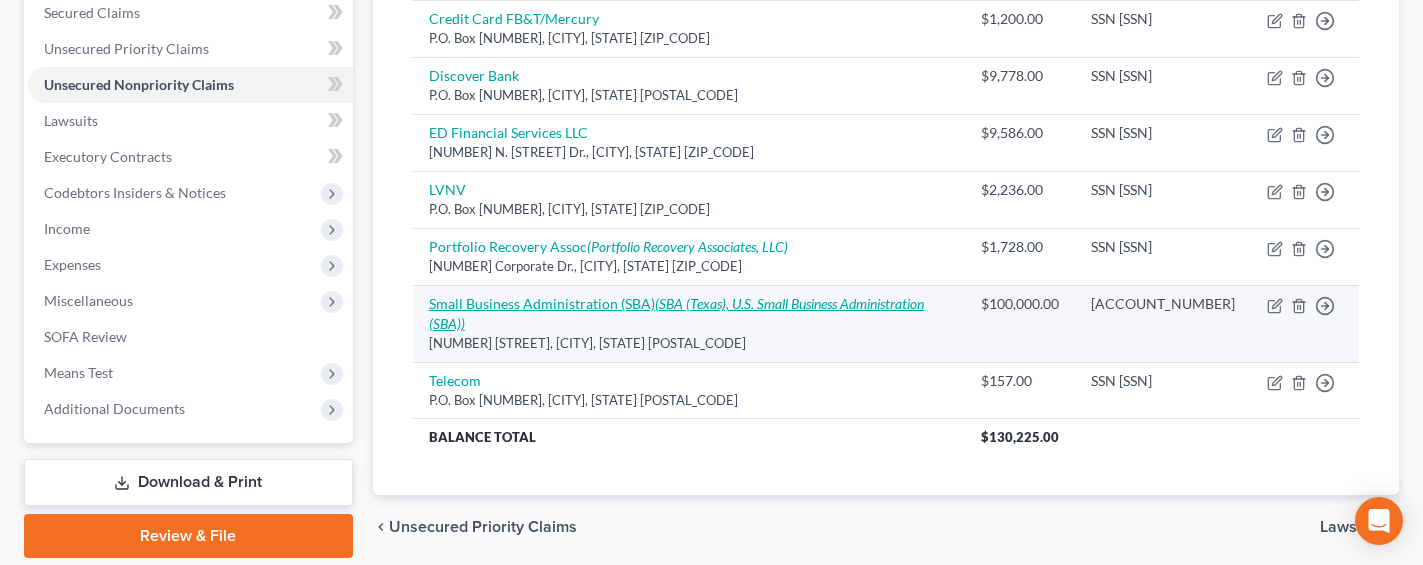 click on "Small Business Administration (SBA)  (SBA (Texas), U.S. Small Business Administration (SBA))" at bounding box center [676, 313] 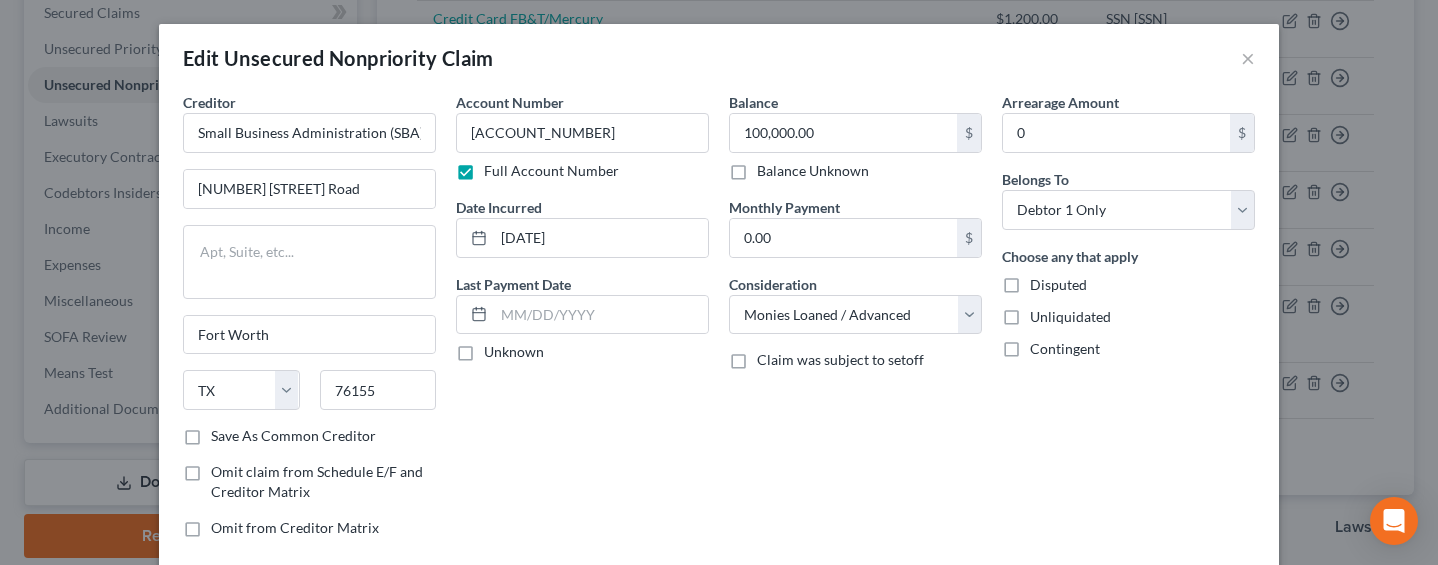 click on "Balance Unknown" at bounding box center [813, 171] 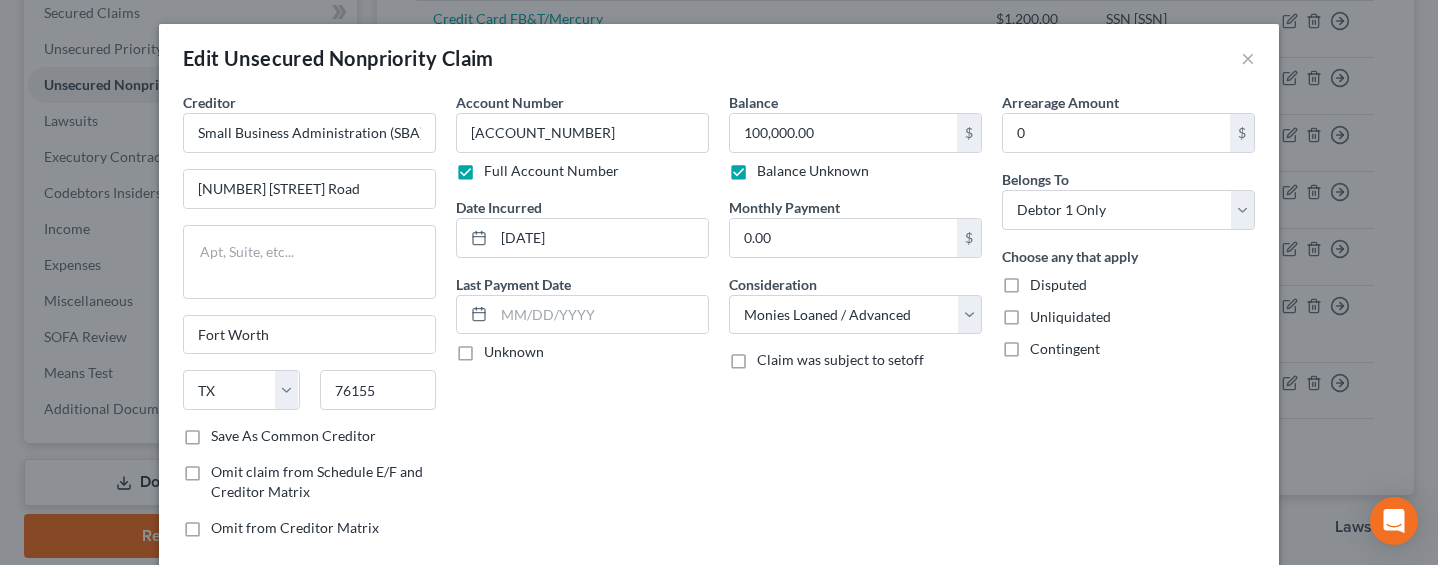 type on "0.00" 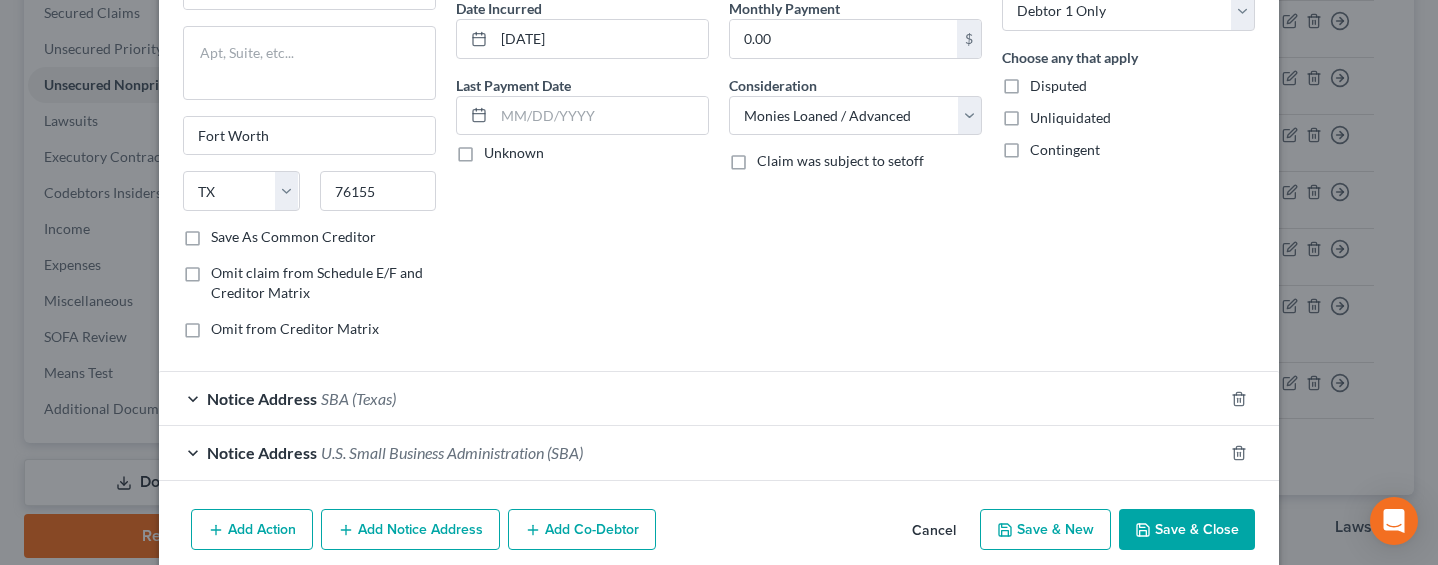 scroll, scrollTop: 282, scrollLeft: 0, axis: vertical 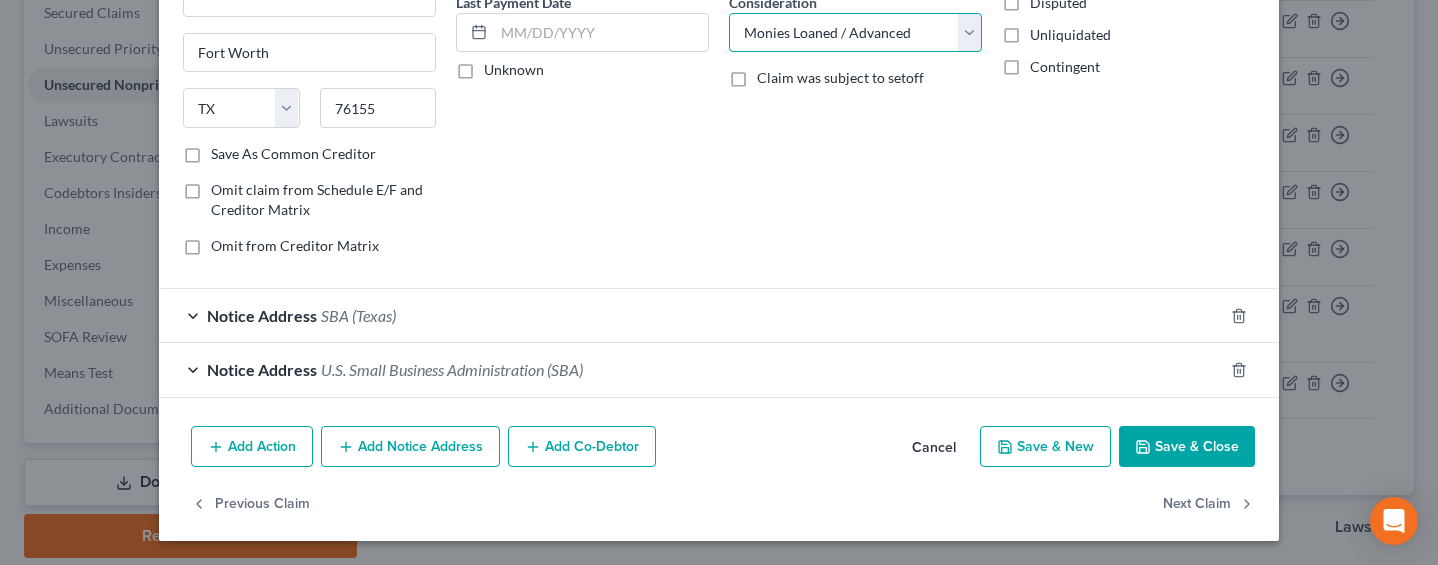 click on "Select Cable / Satellite Services Collection Agency Credit Card Debt Debt Counseling / Attorneys Deficiency Balance Domestic Support Obligations Home / Car Repairs Income Taxes Judgment Liens Medical Services Monies Loaned / Advanced Mortgage Obligation From Divorce Or Separation Obligation To Pensions Other Overdrawn Bank Account Promised To Help Pay Creditors Student Loans Suppliers And Vendors Telephone / Internet Services Utility Services" at bounding box center (855, 33) 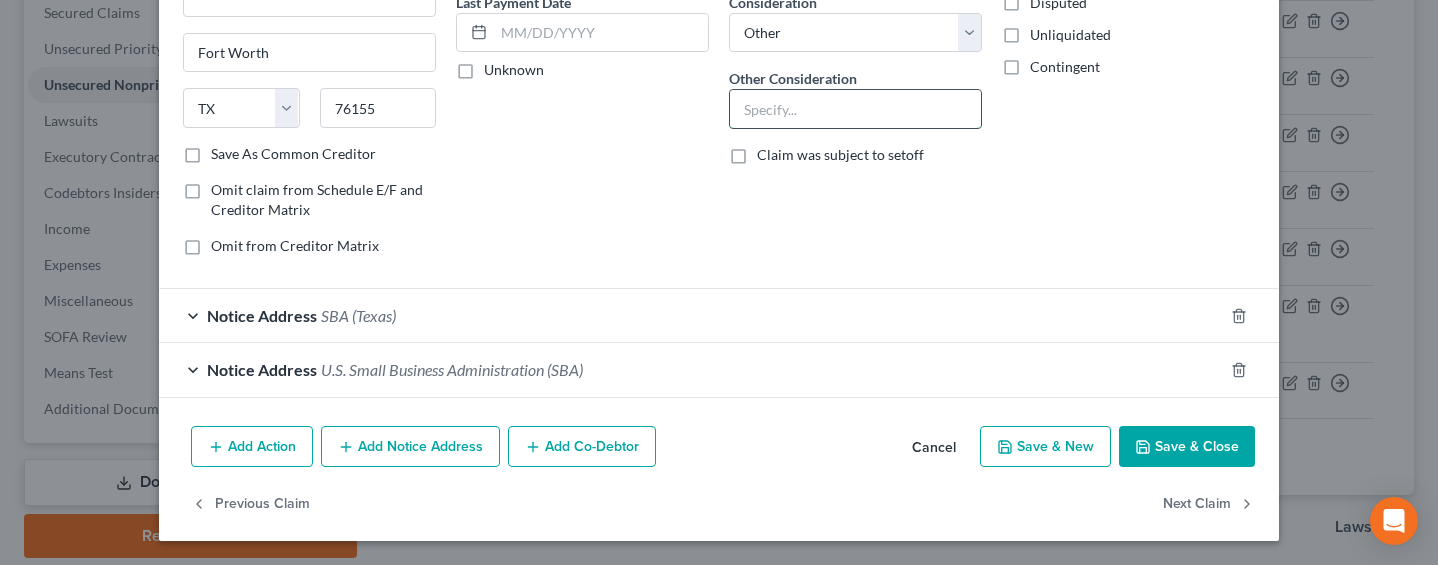 click at bounding box center [855, 109] 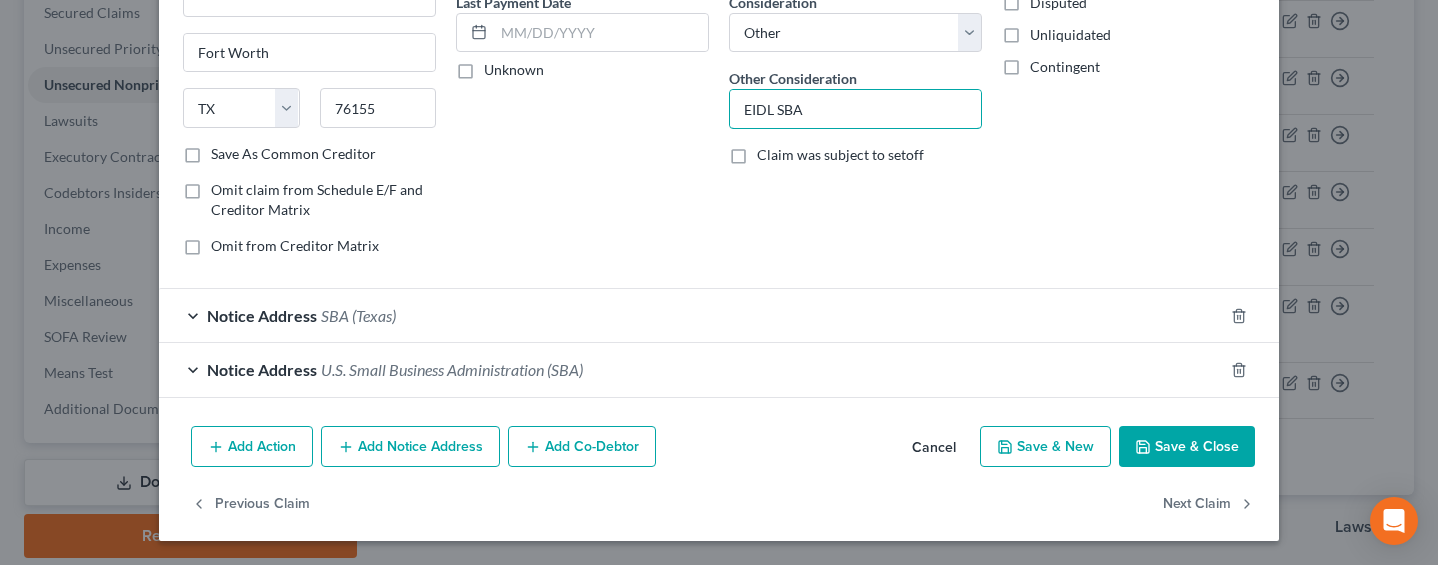type on "EIDL SBA Loan" 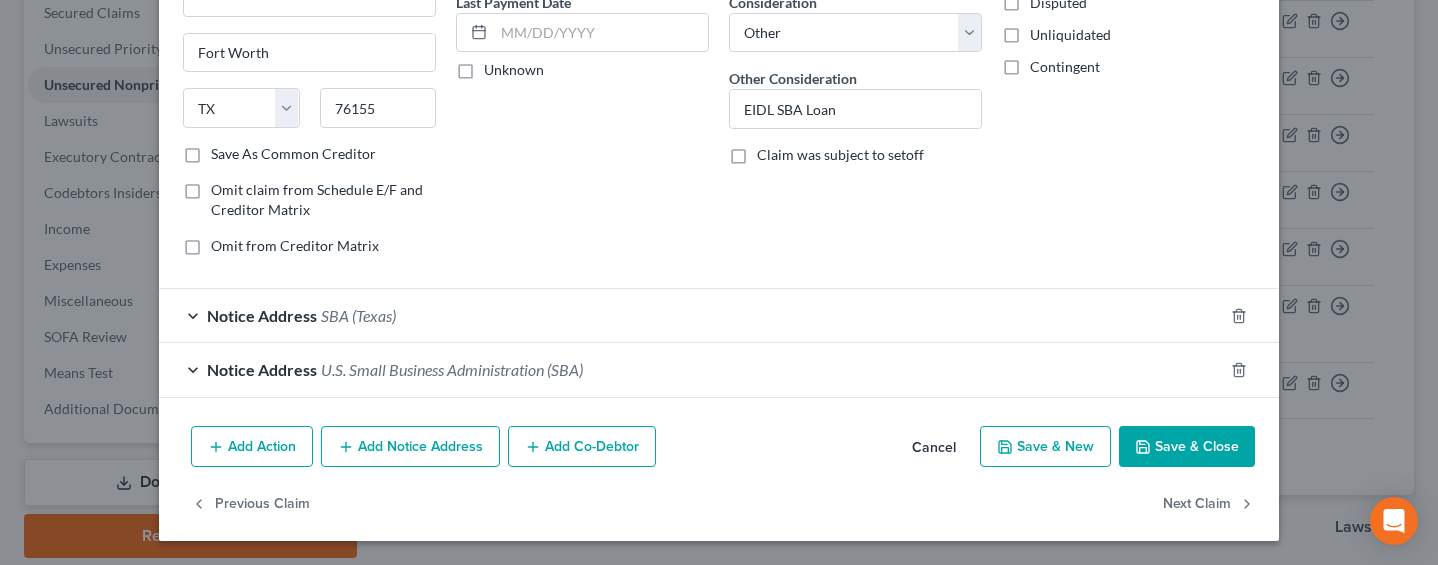 click on "Save & Close" at bounding box center (1187, 447) 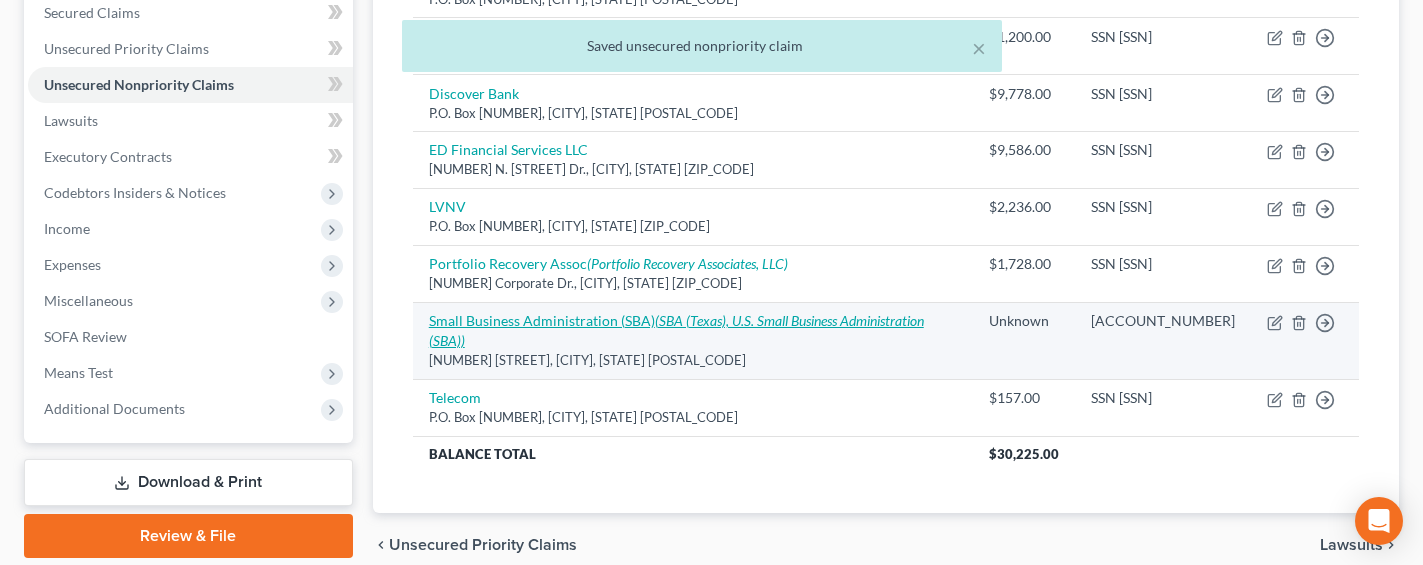 click on "Small Business Administration (SBA)  (SBA (Texas), U.S. Small Business Administration (SBA))" at bounding box center [676, 330] 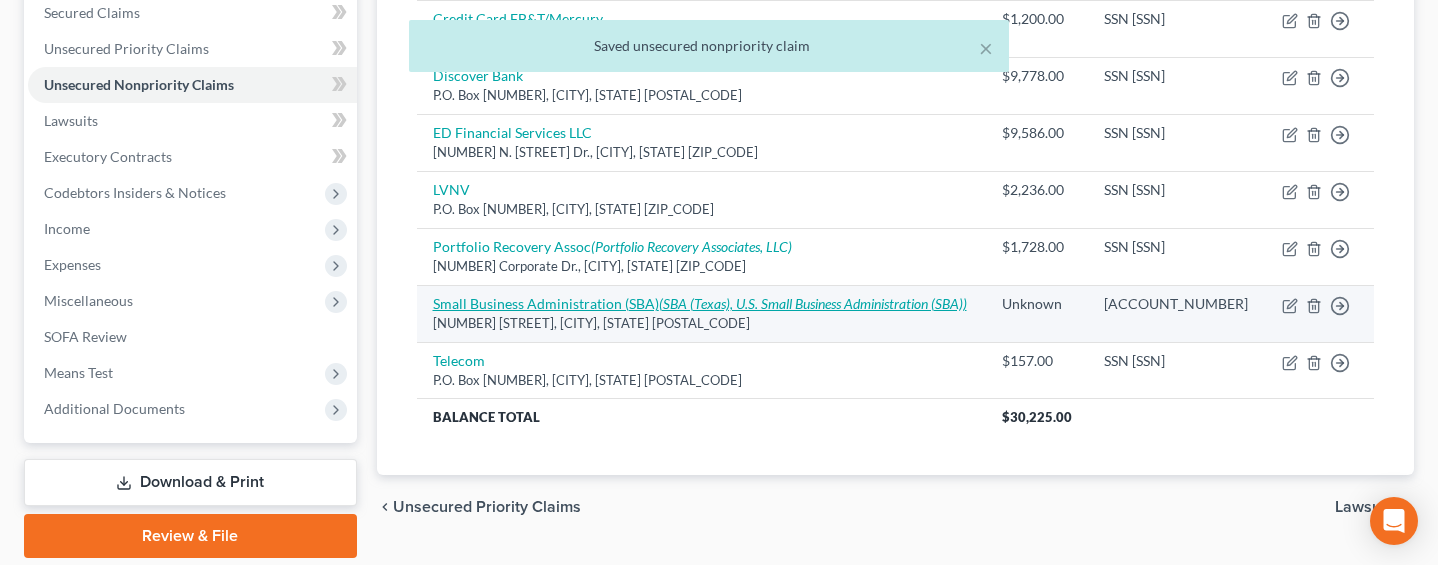 select on "45" 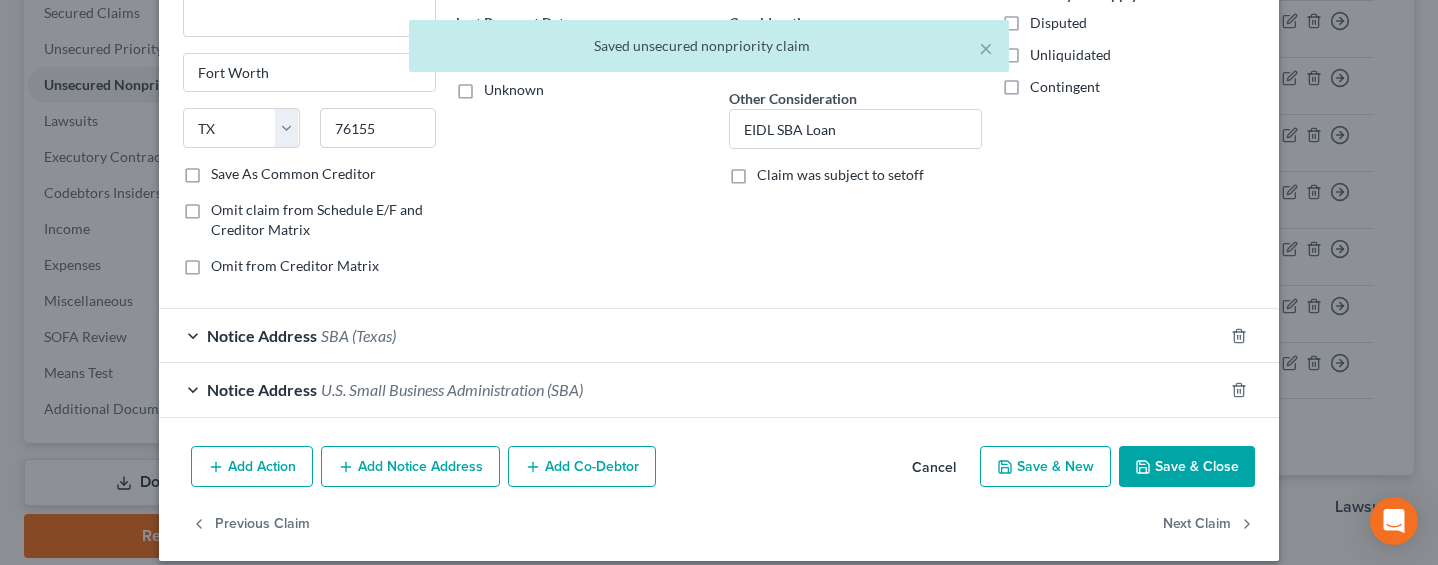 scroll, scrollTop: 282, scrollLeft: 0, axis: vertical 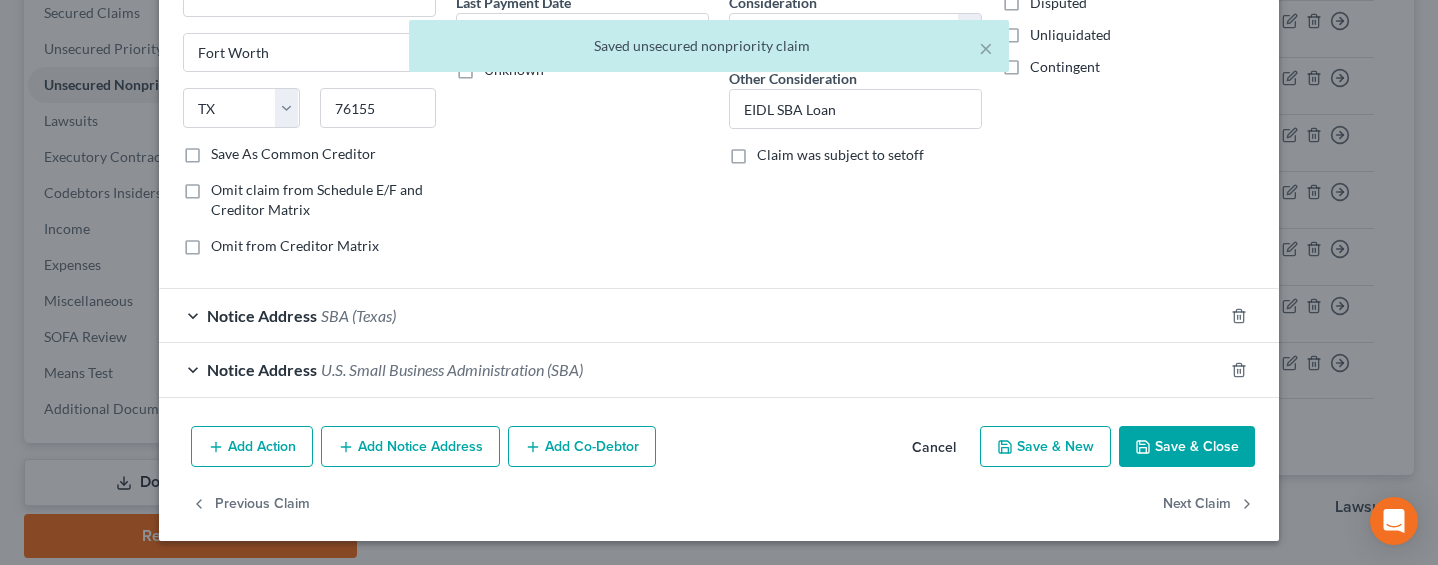 click on "Add Notice Address" at bounding box center (410, 447) 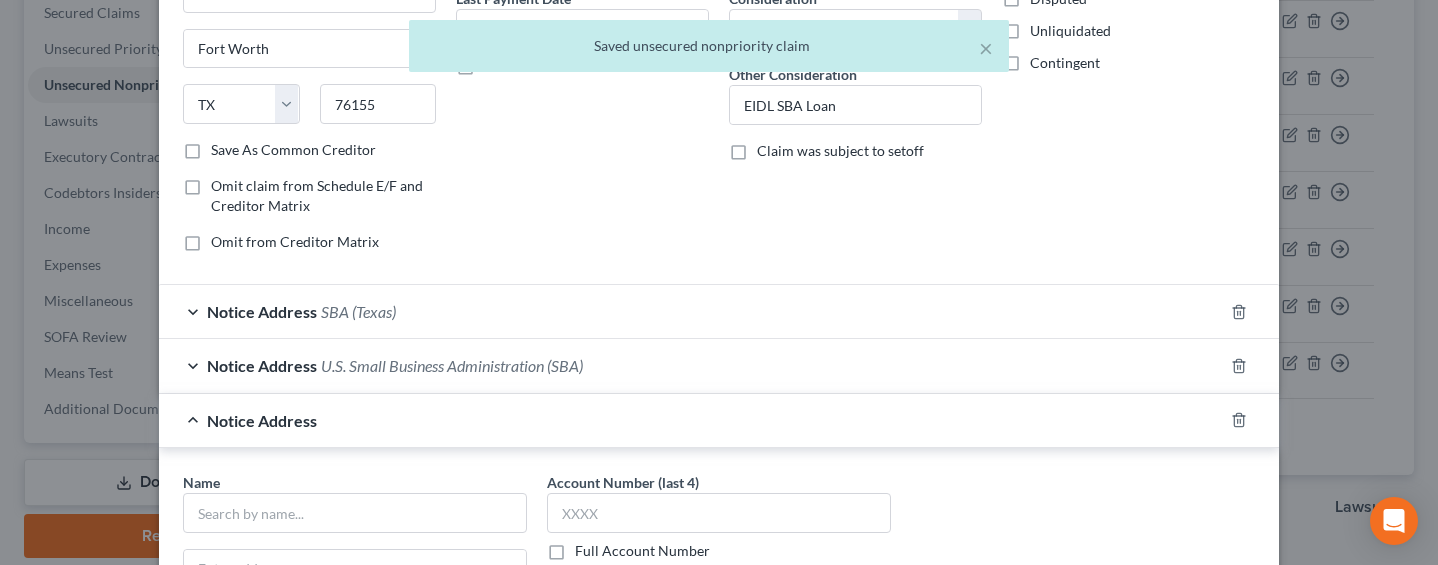 scroll, scrollTop: 712, scrollLeft: 0, axis: vertical 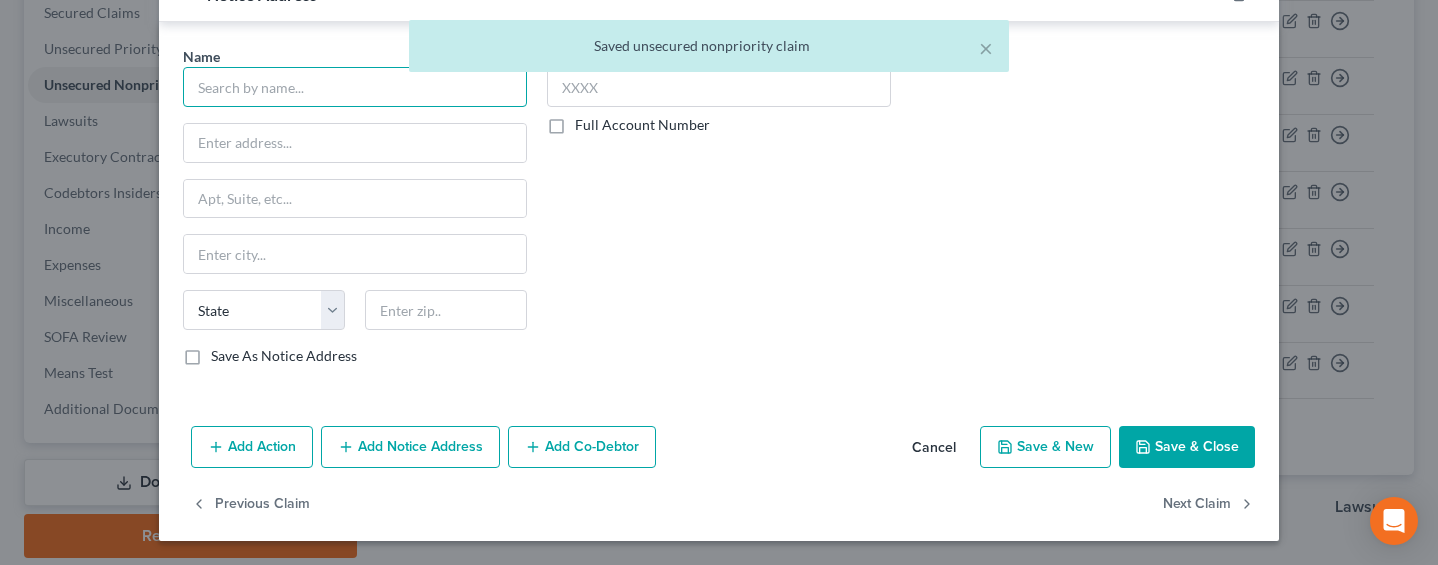 click at bounding box center (355, 87) 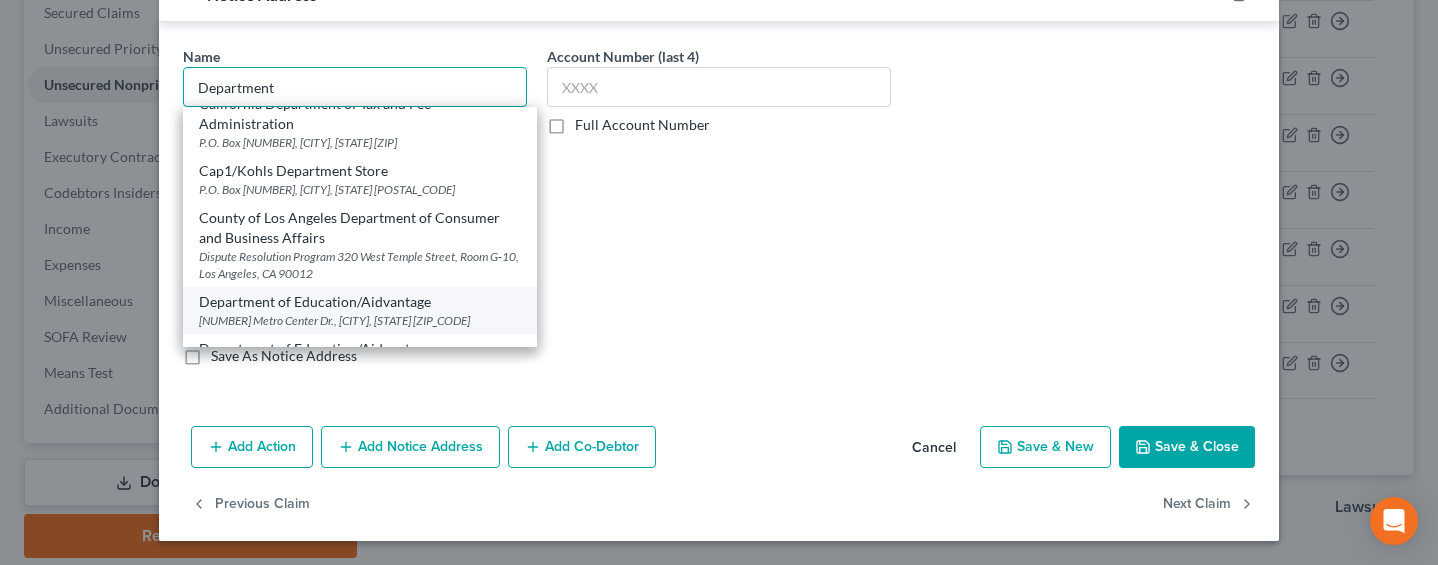 scroll, scrollTop: 225, scrollLeft: 0, axis: vertical 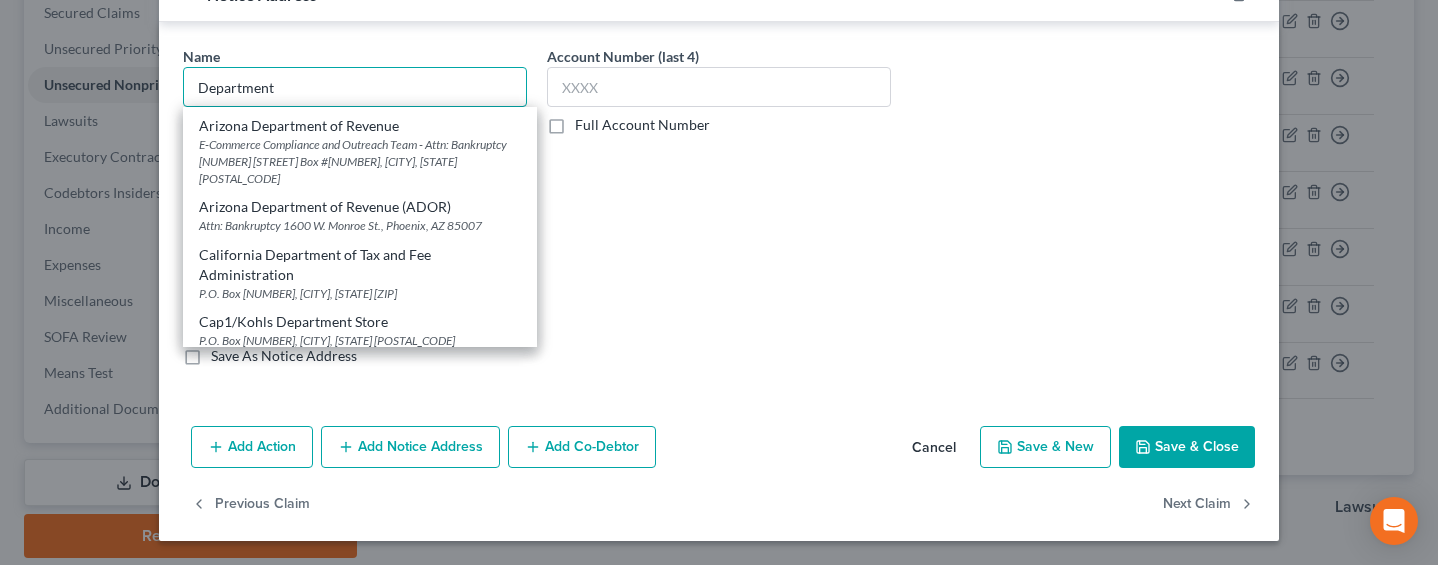 drag, startPoint x: 280, startPoint y: 84, endPoint x: 155, endPoint y: 79, distance: 125.09996 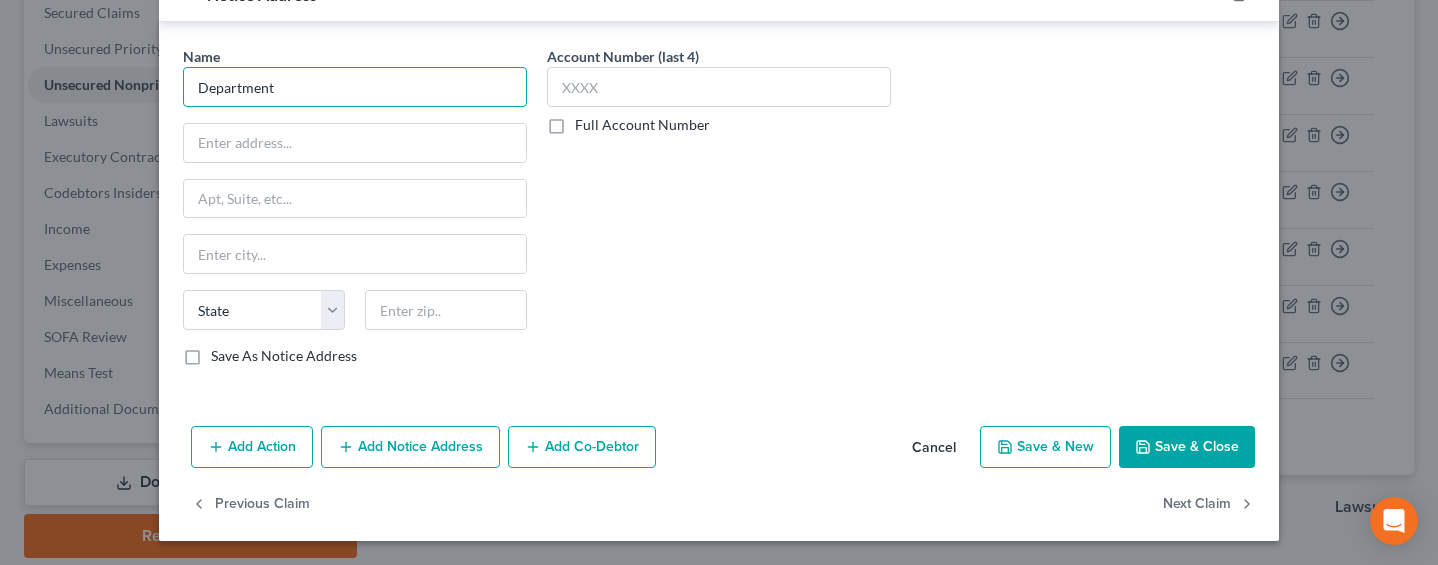 scroll, scrollTop: 0, scrollLeft: 0, axis: both 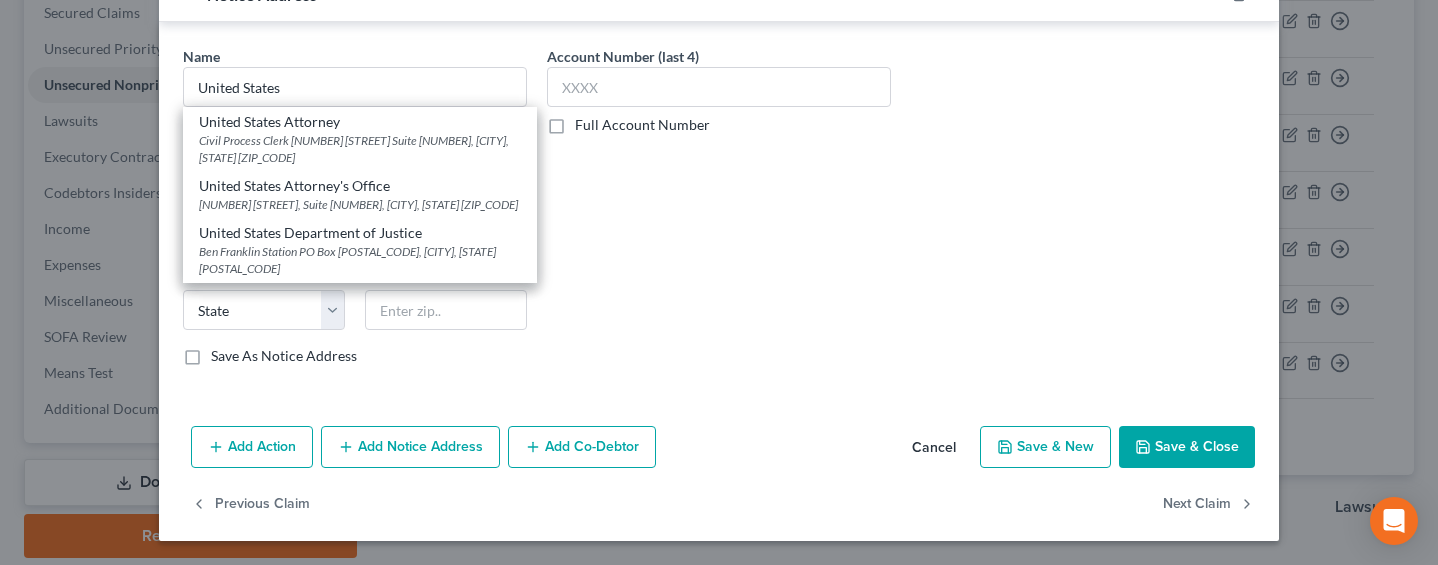 drag, startPoint x: 340, startPoint y: 125, endPoint x: 371, endPoint y: 126, distance: 31.016125 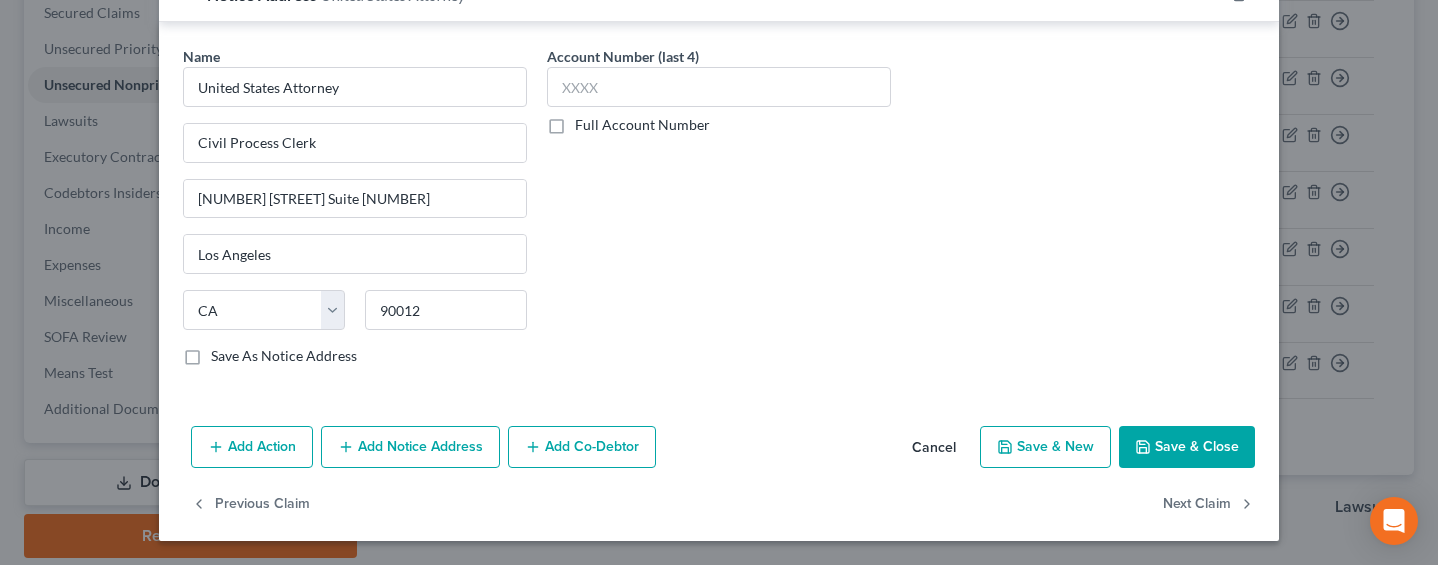 click on "Full Account Number" at bounding box center [642, 125] 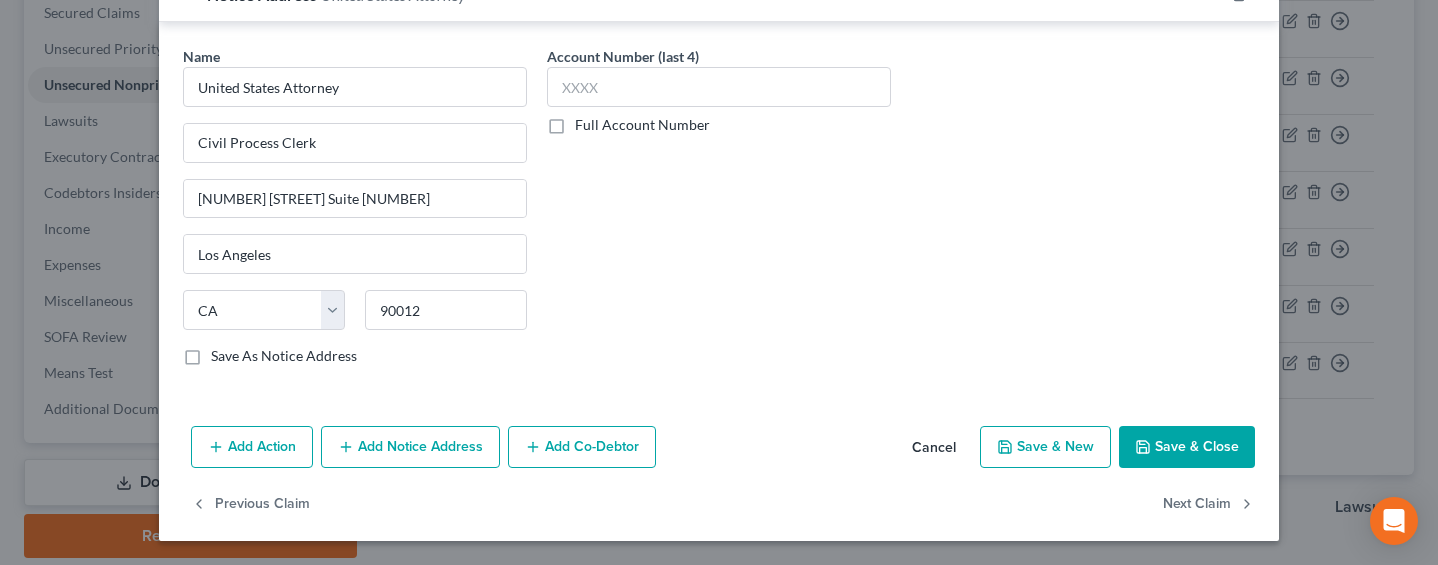 click on "Full Account Number" at bounding box center (589, 121) 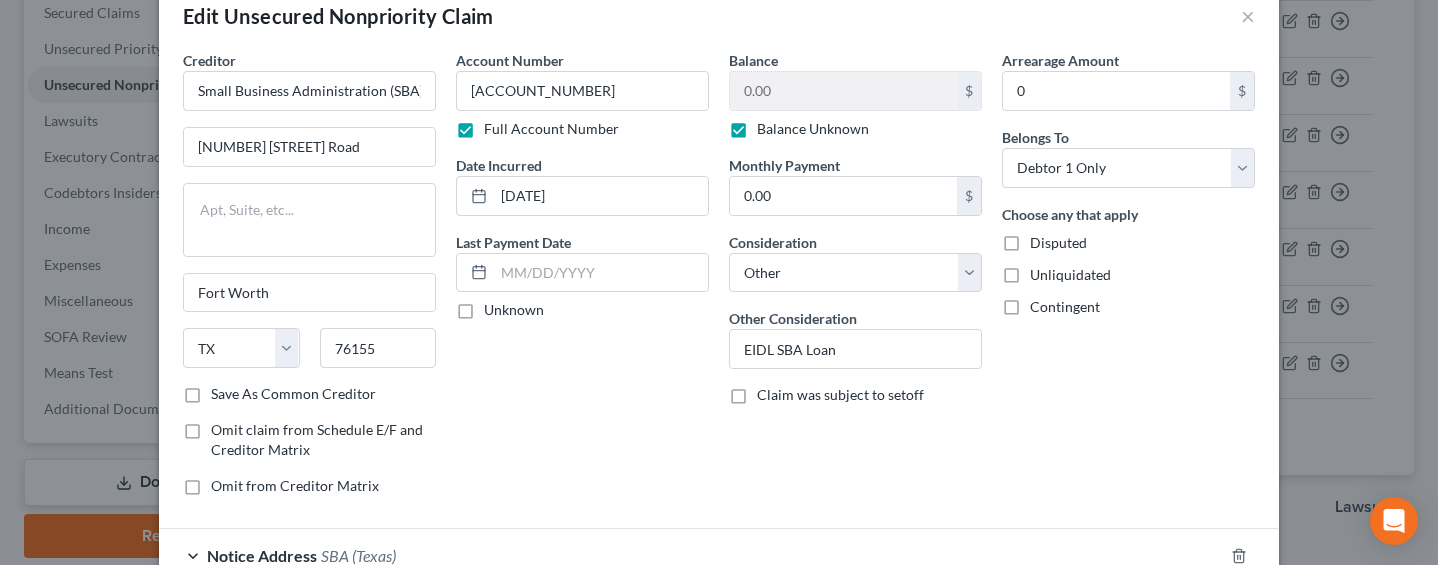 scroll, scrollTop: 0, scrollLeft: 0, axis: both 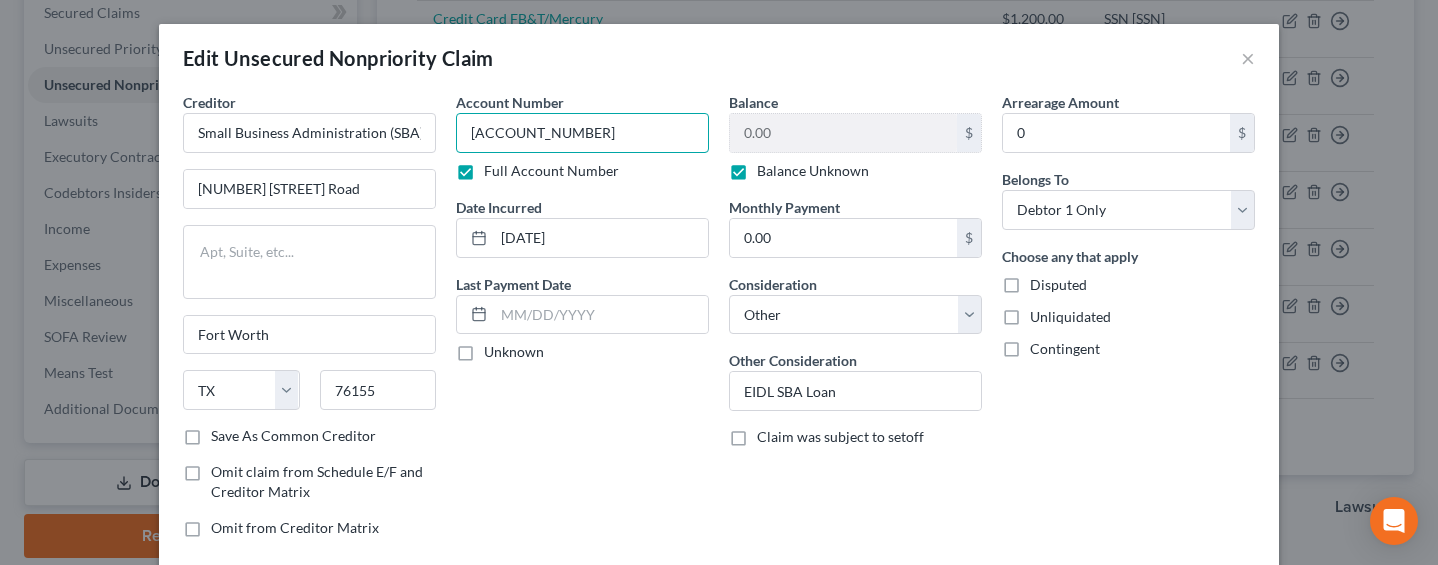 drag, startPoint x: 561, startPoint y: 132, endPoint x: 438, endPoint y: 126, distance: 123.146255 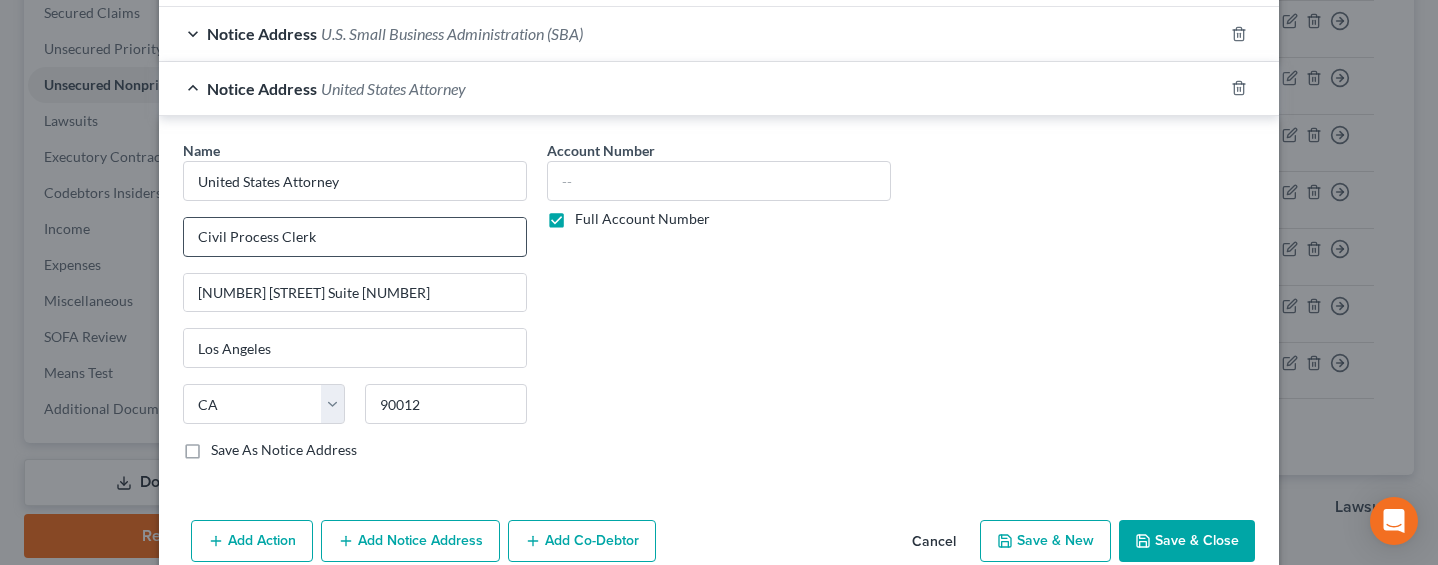 scroll, scrollTop: 712, scrollLeft: 0, axis: vertical 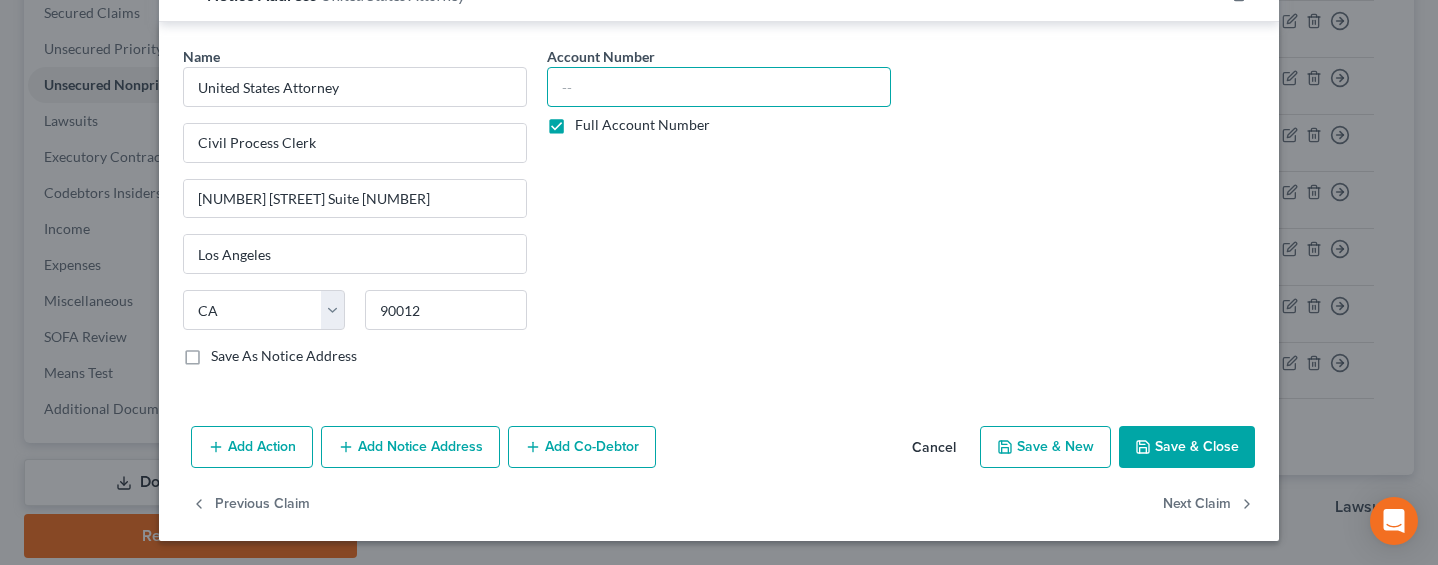 click at bounding box center (719, 87) 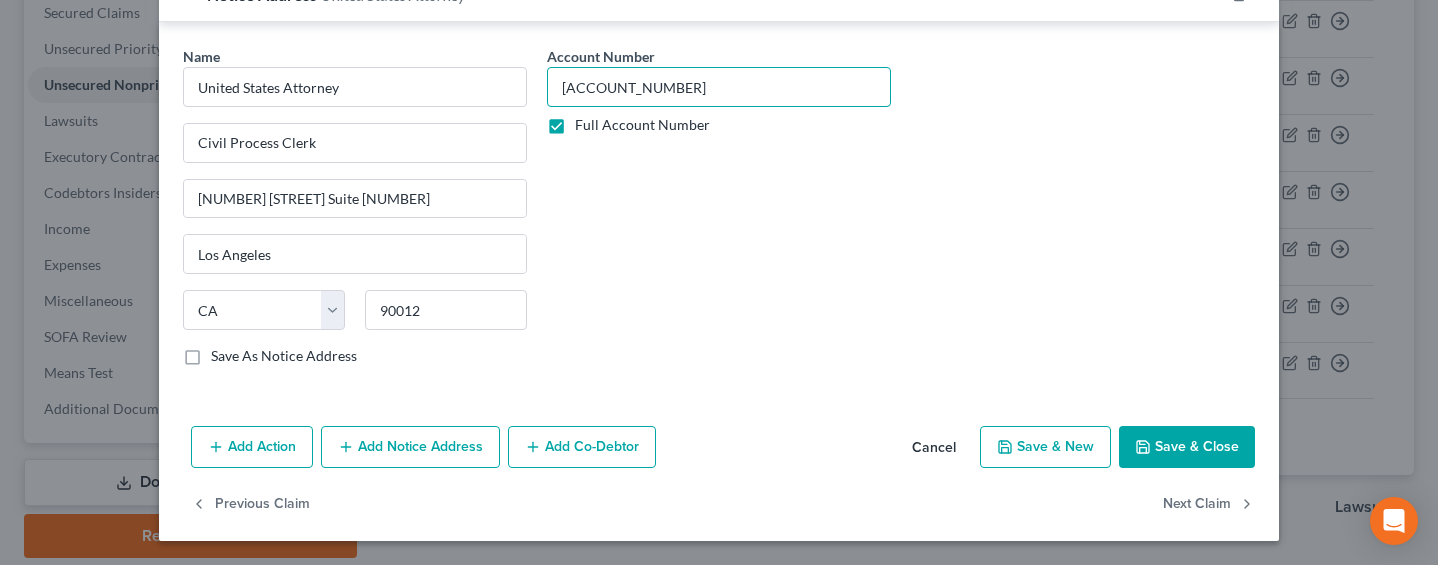 type on "4308297909" 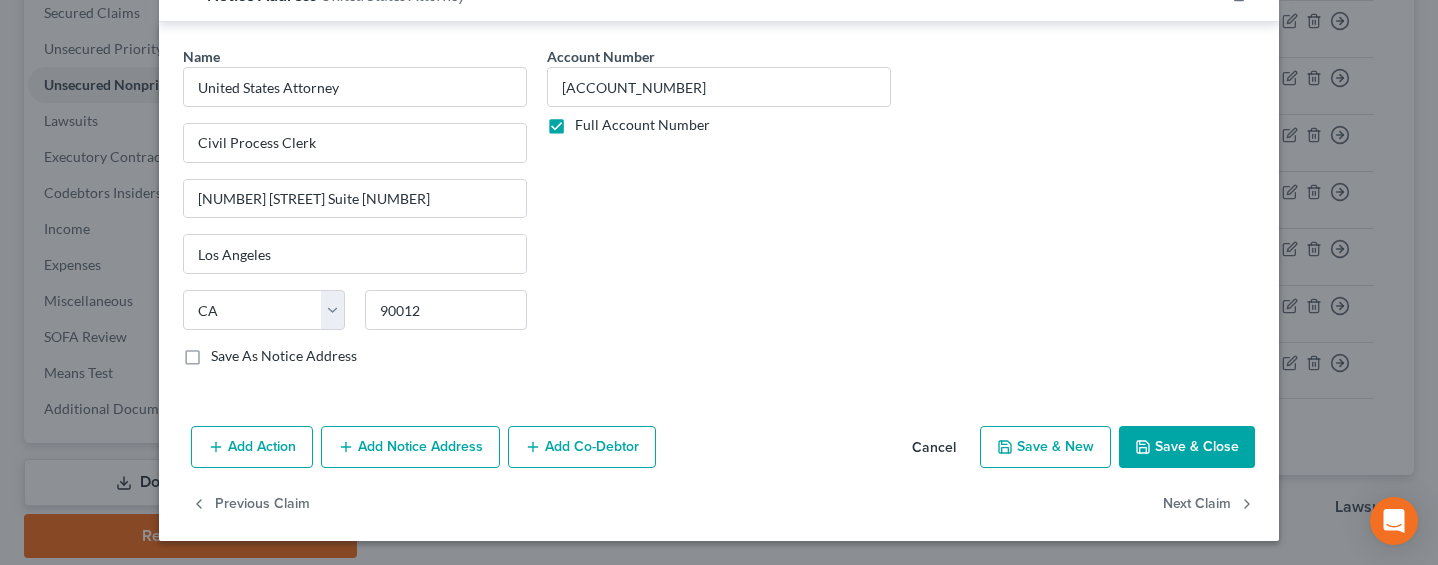 click on "Add Notice Address" at bounding box center [410, 447] 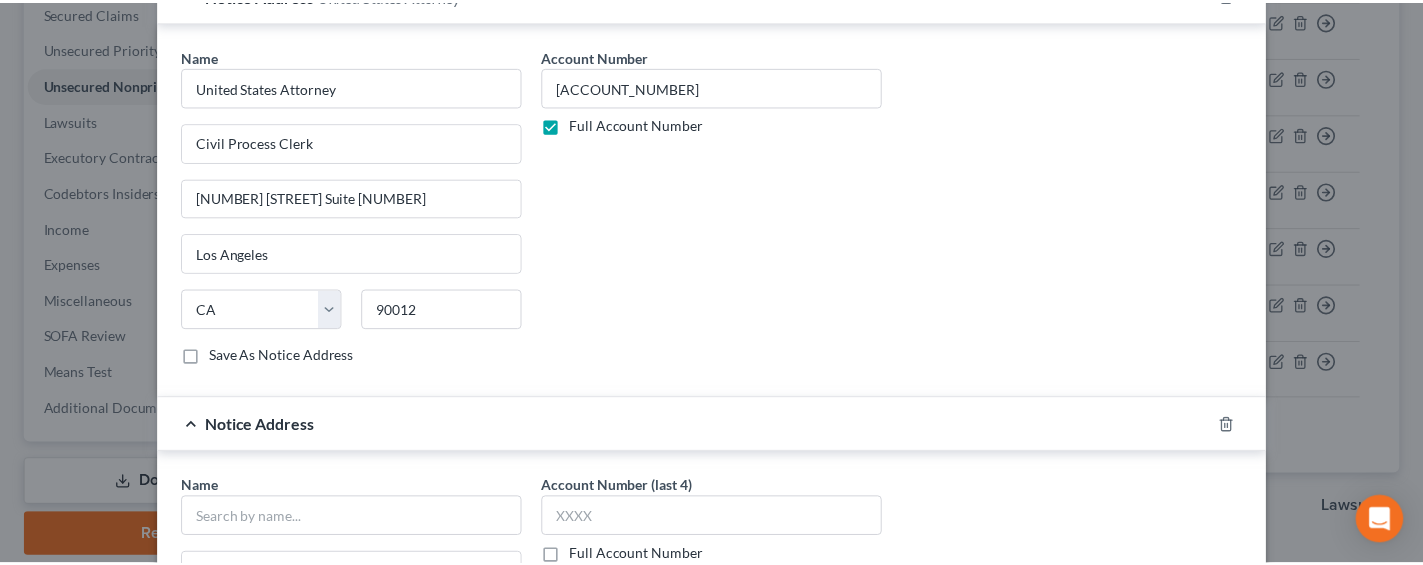 scroll, scrollTop: 1142, scrollLeft: 0, axis: vertical 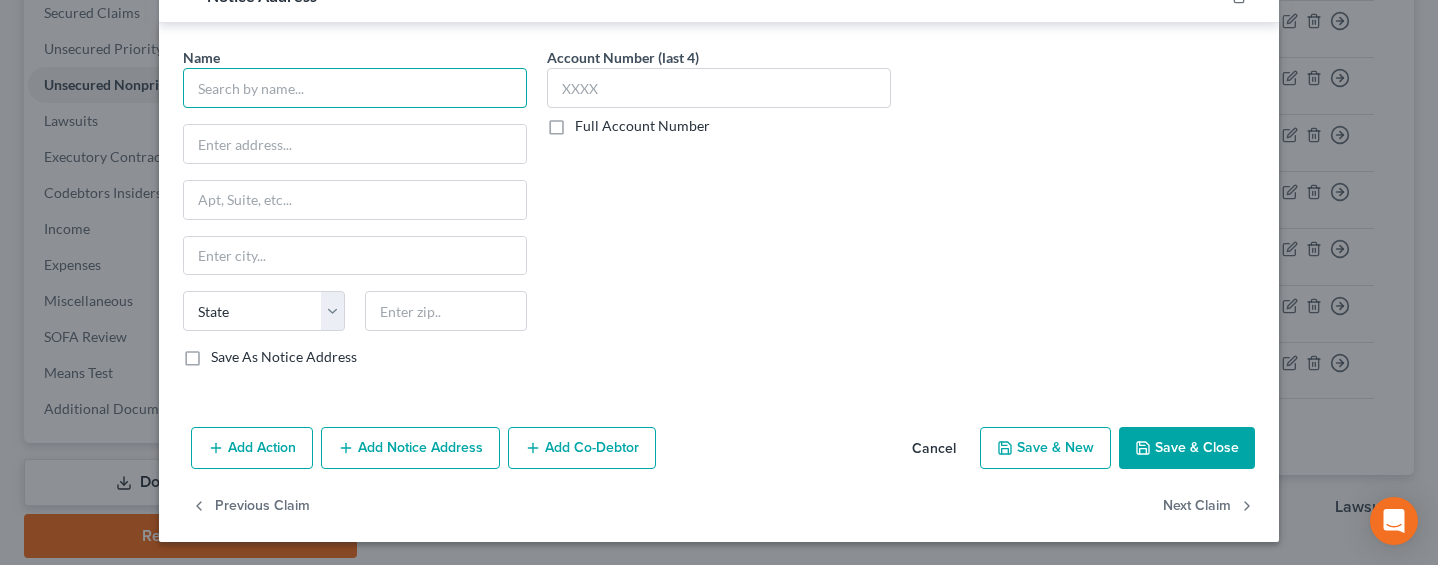 click at bounding box center (355, 88) 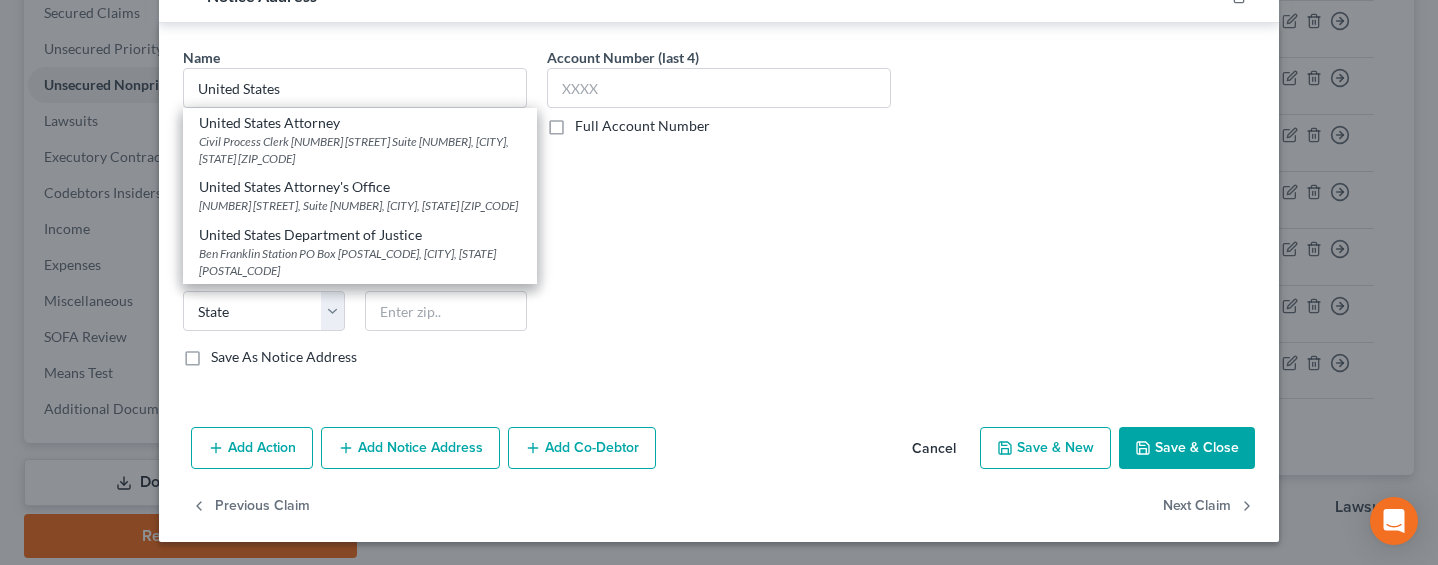 drag, startPoint x: 341, startPoint y: 239, endPoint x: 379, endPoint y: 234, distance: 38.327538 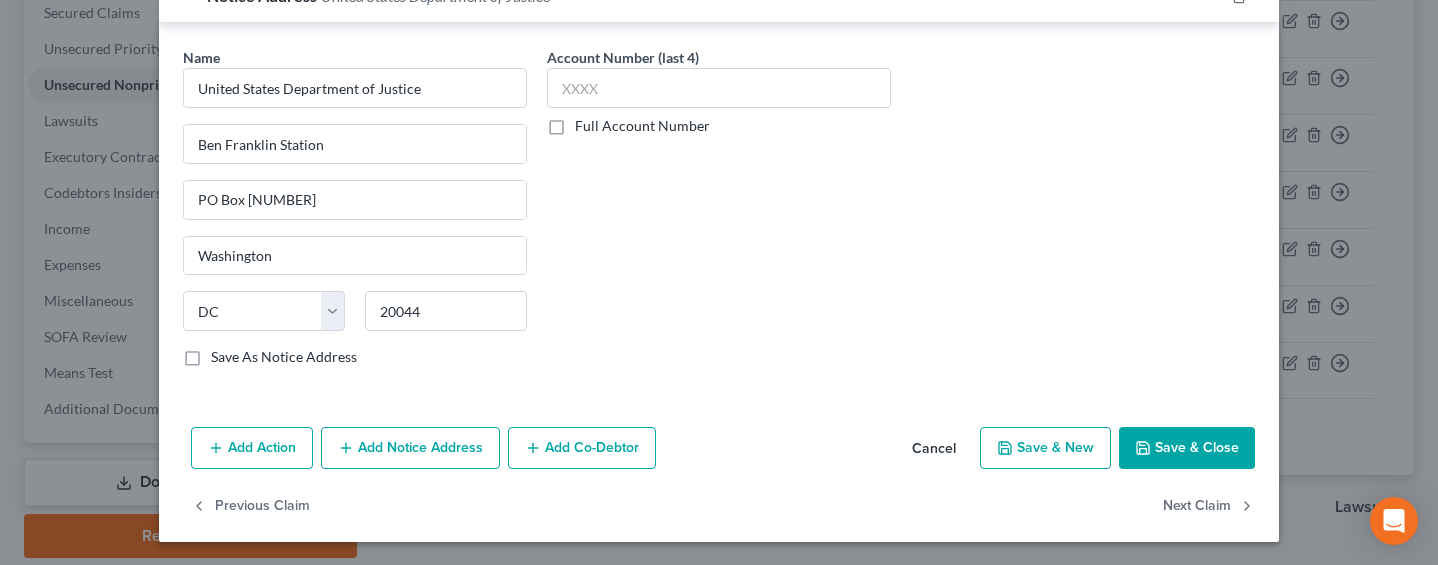 click on "Full Account Number" at bounding box center [642, 126] 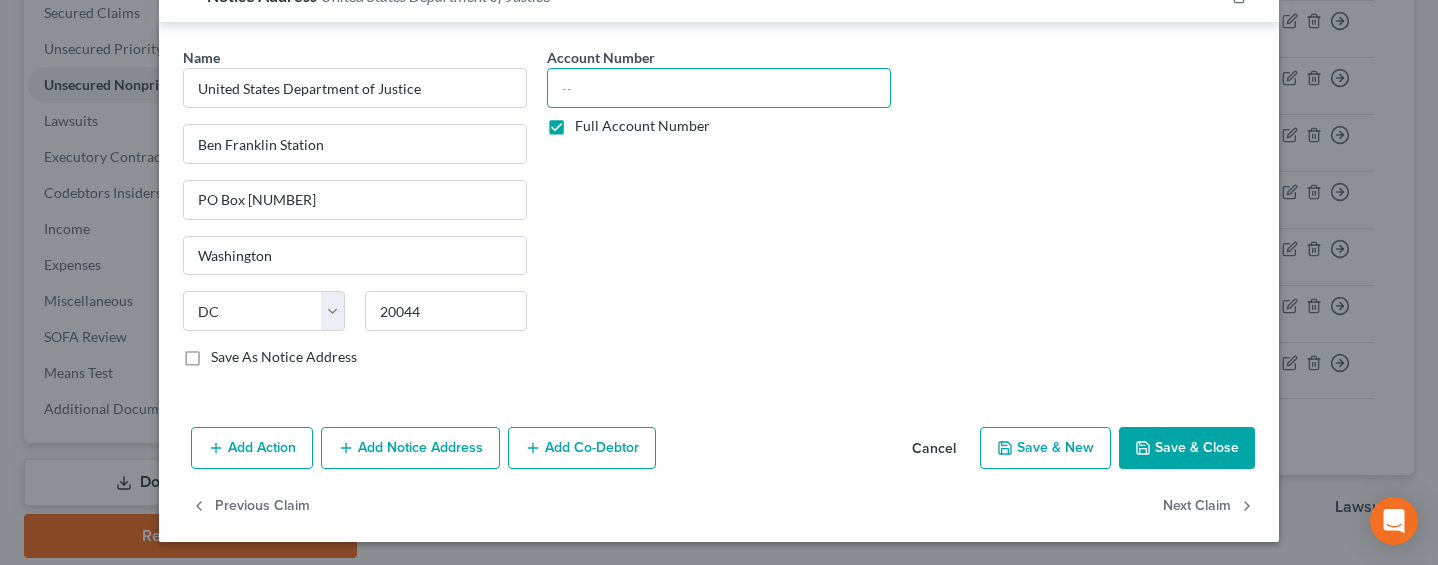click at bounding box center [719, 88] 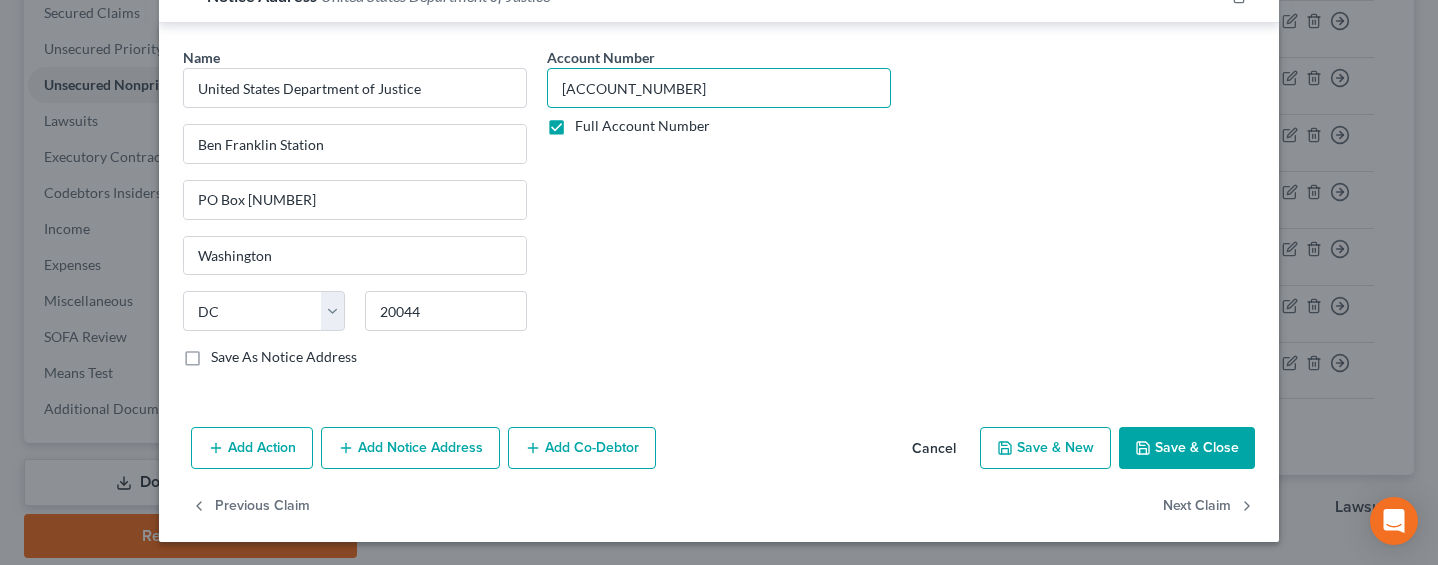 type on "4308297909" 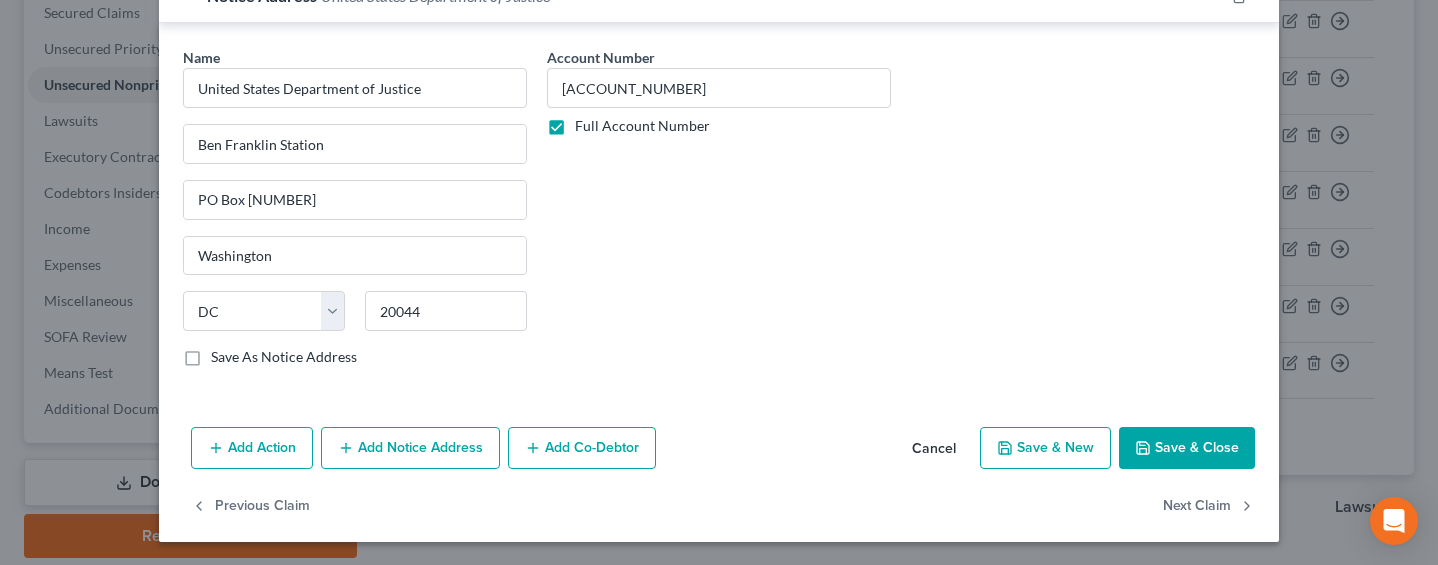 click on "Save & Close" at bounding box center (1187, 448) 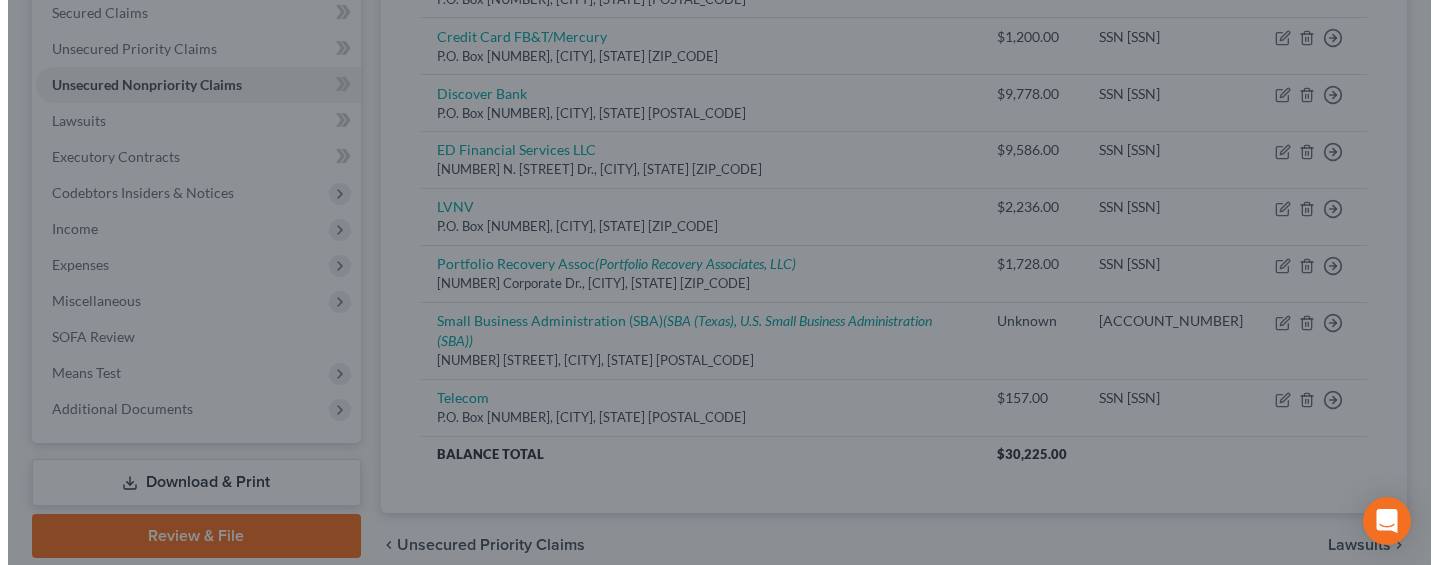 scroll, scrollTop: 0, scrollLeft: 0, axis: both 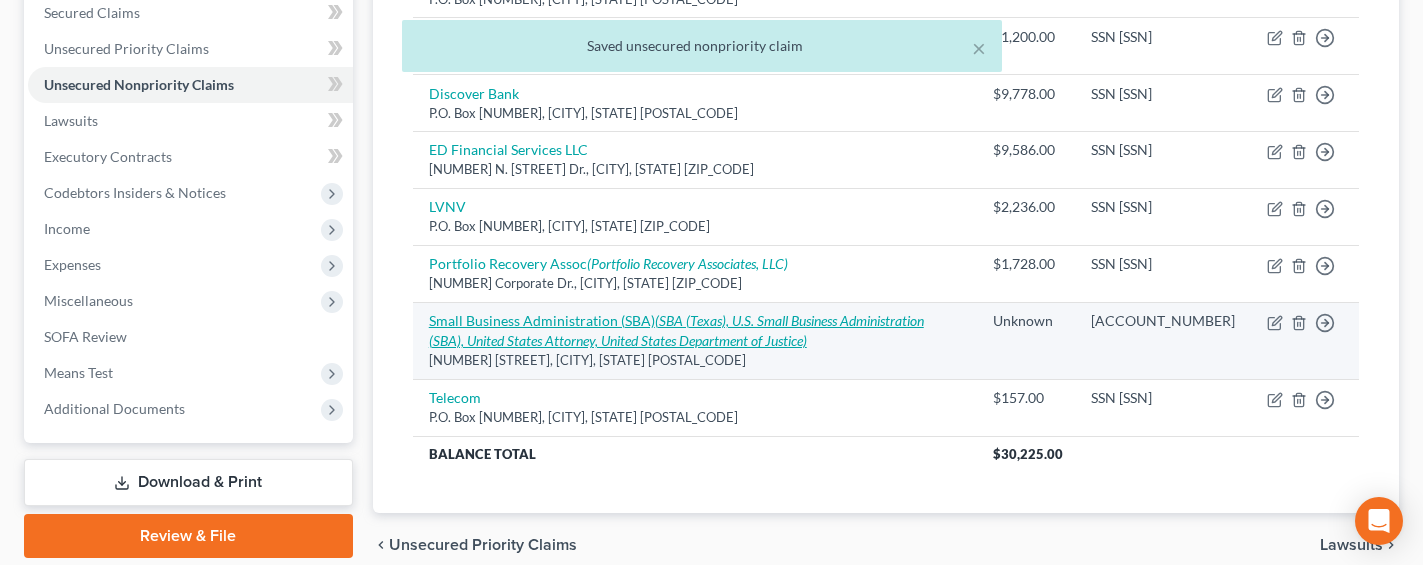 click on "Small Business Administration (SBA)  (SBA (Texas), U.S. Small Business Administration (SBA), United States Attorney, United States Department of Justice)" at bounding box center (676, 330) 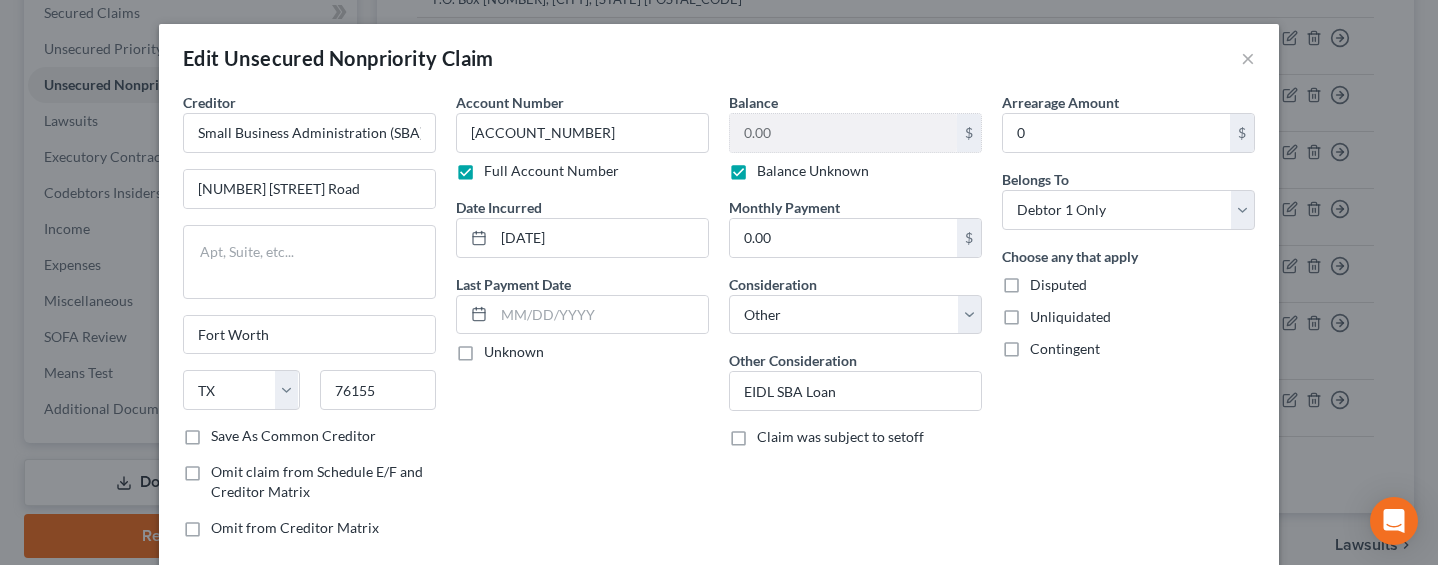 click on "Balance Unknown" at bounding box center [813, 171] 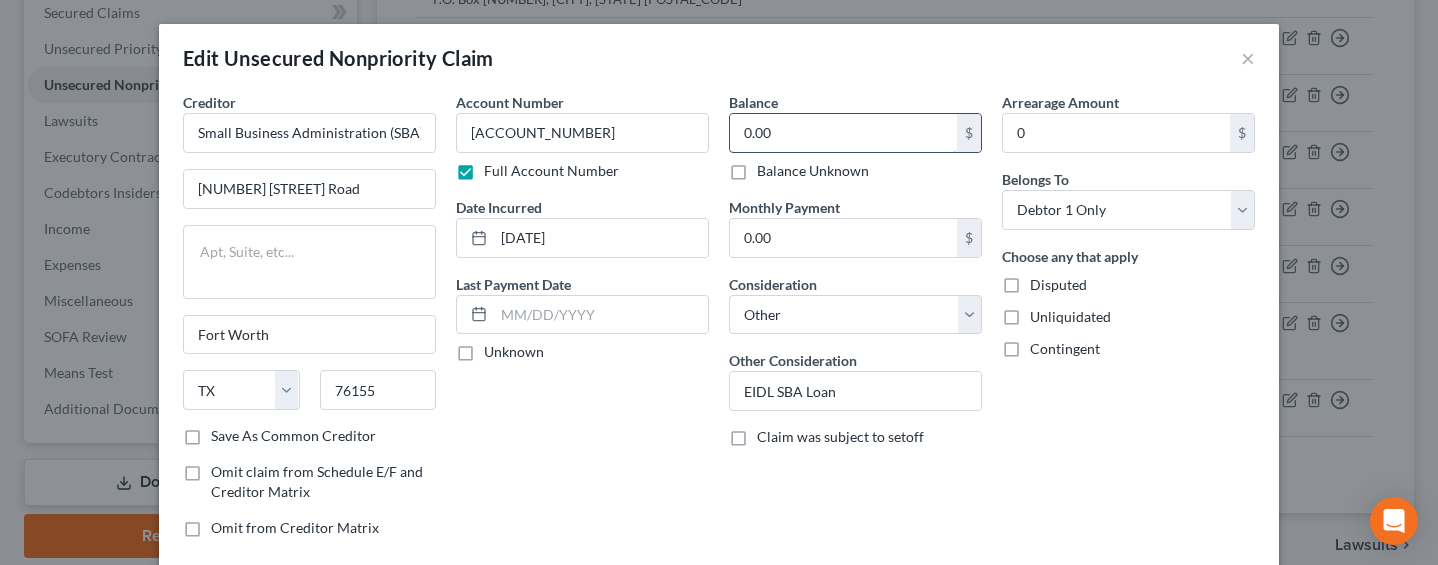 click on "0.00" at bounding box center (843, 133) 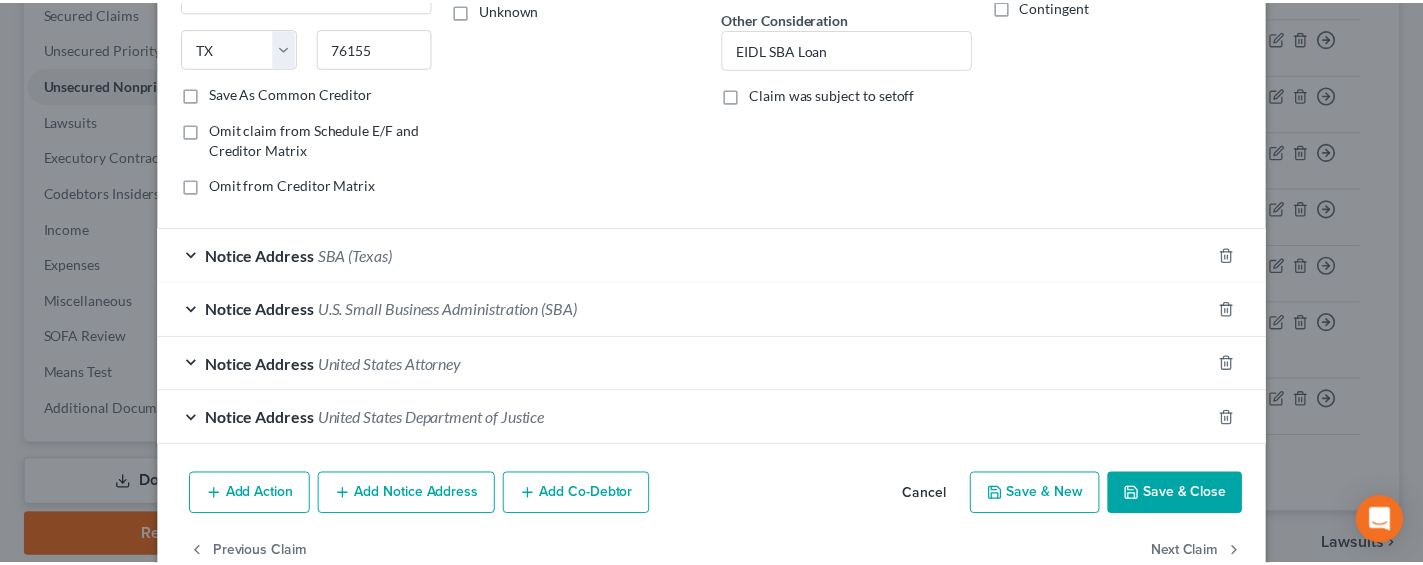 scroll, scrollTop: 390, scrollLeft: 0, axis: vertical 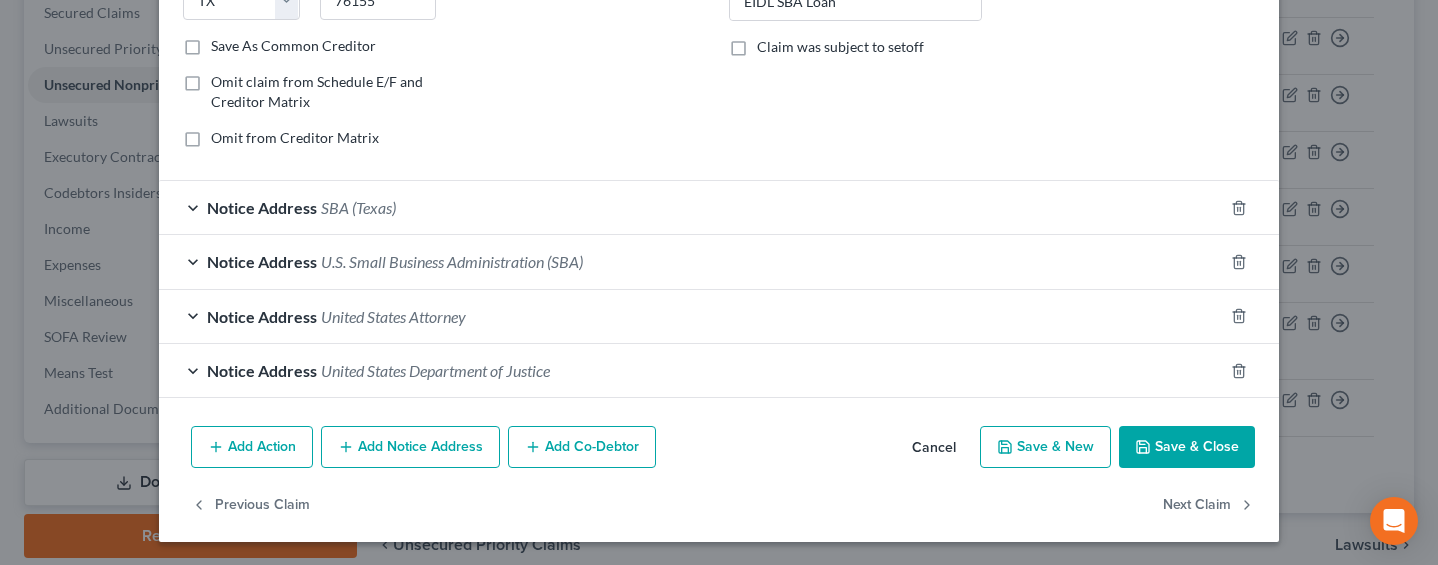 type on "98,000" 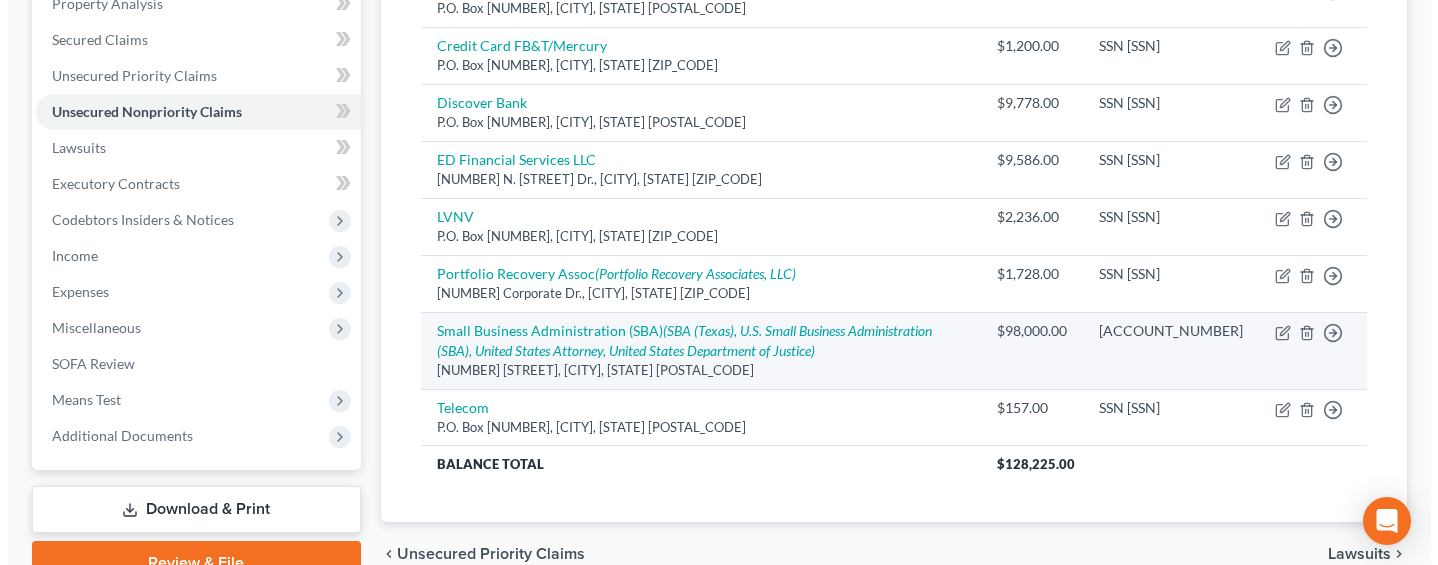 scroll, scrollTop: 380, scrollLeft: 0, axis: vertical 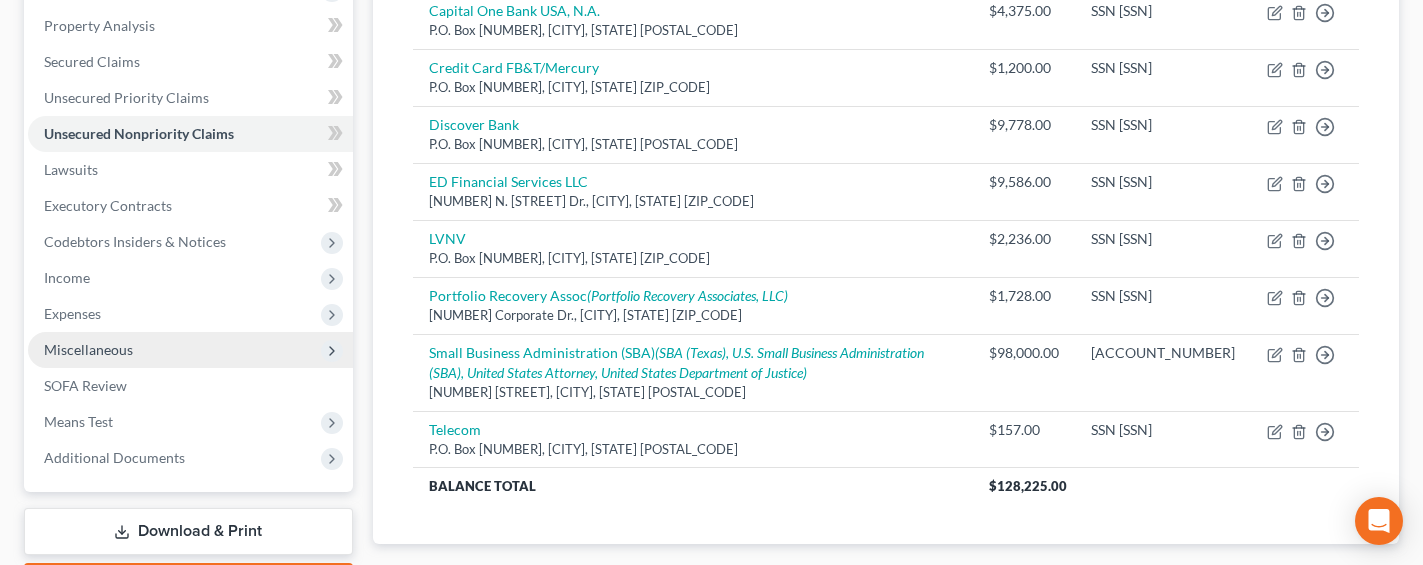 click on "Miscellaneous" at bounding box center [88, 349] 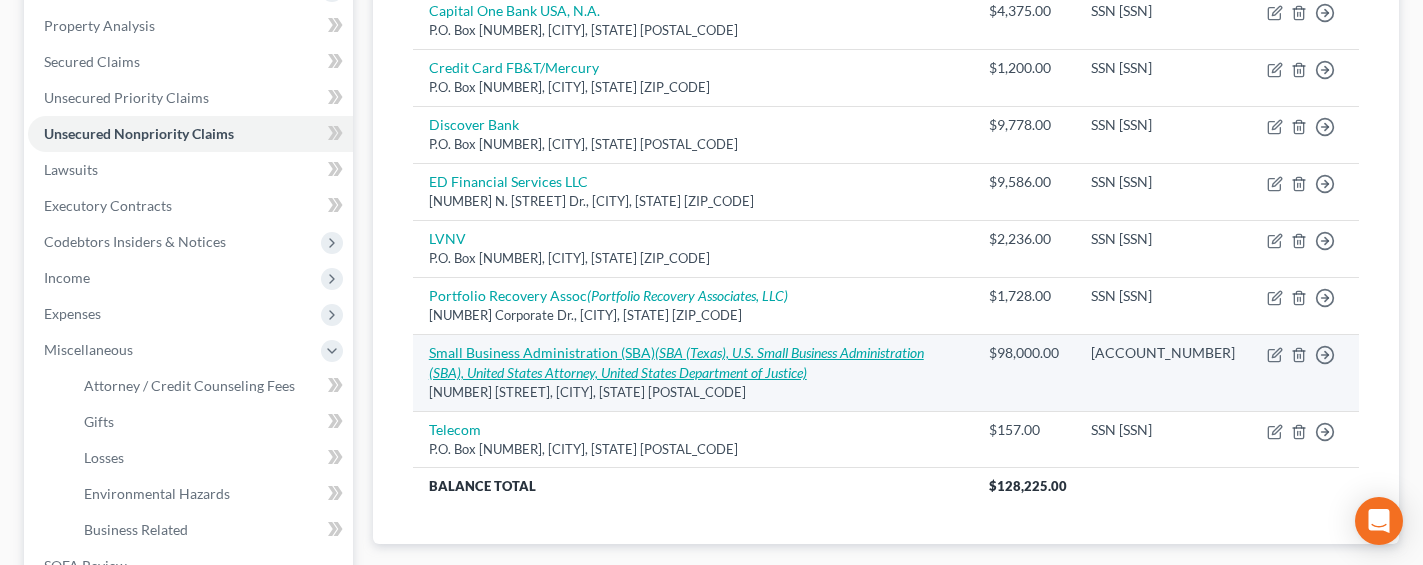 click on "Small Business Administration (SBA)  (SBA (Texas), U.S. Small Business Administration (SBA), United States Attorney, United States Department of Justice)" at bounding box center (676, 362) 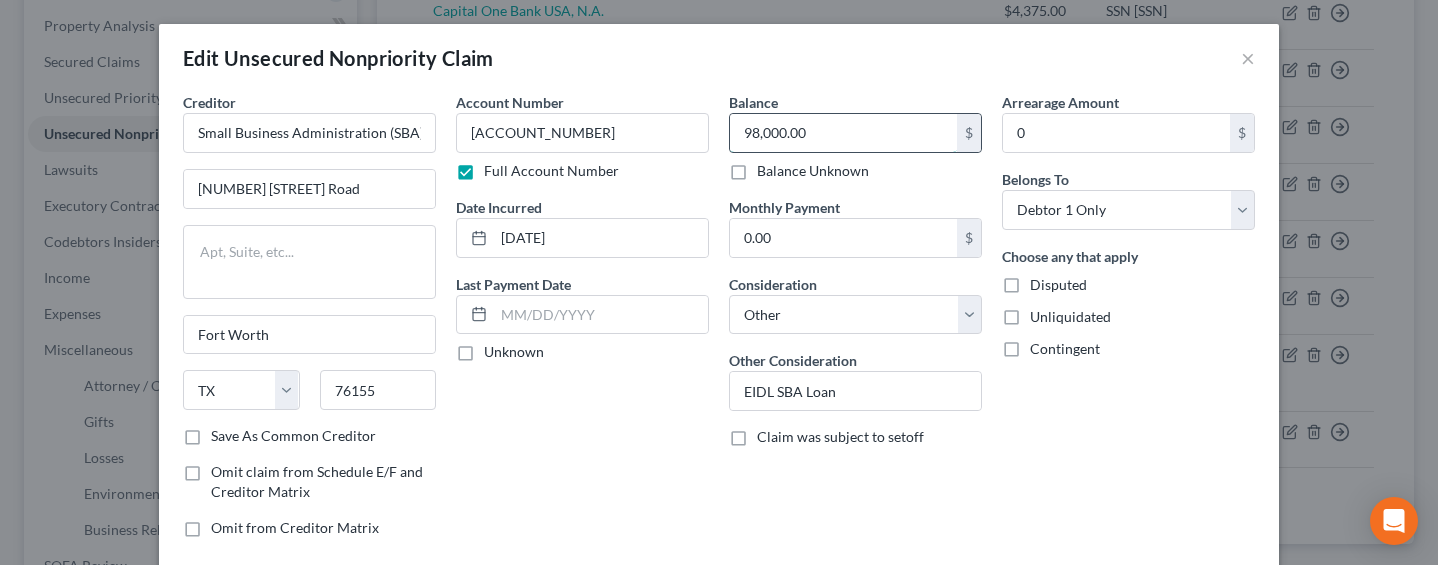drag, startPoint x: 817, startPoint y: 132, endPoint x: 827, endPoint y: 130, distance: 10.198039 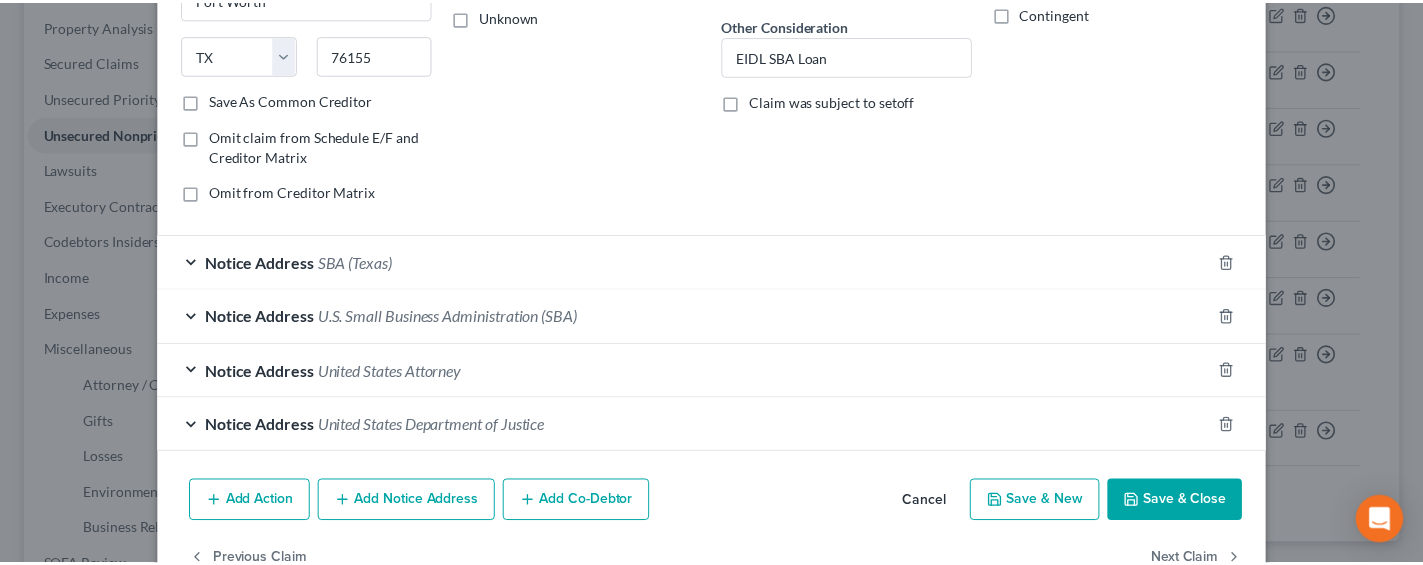 scroll, scrollTop: 390, scrollLeft: 0, axis: vertical 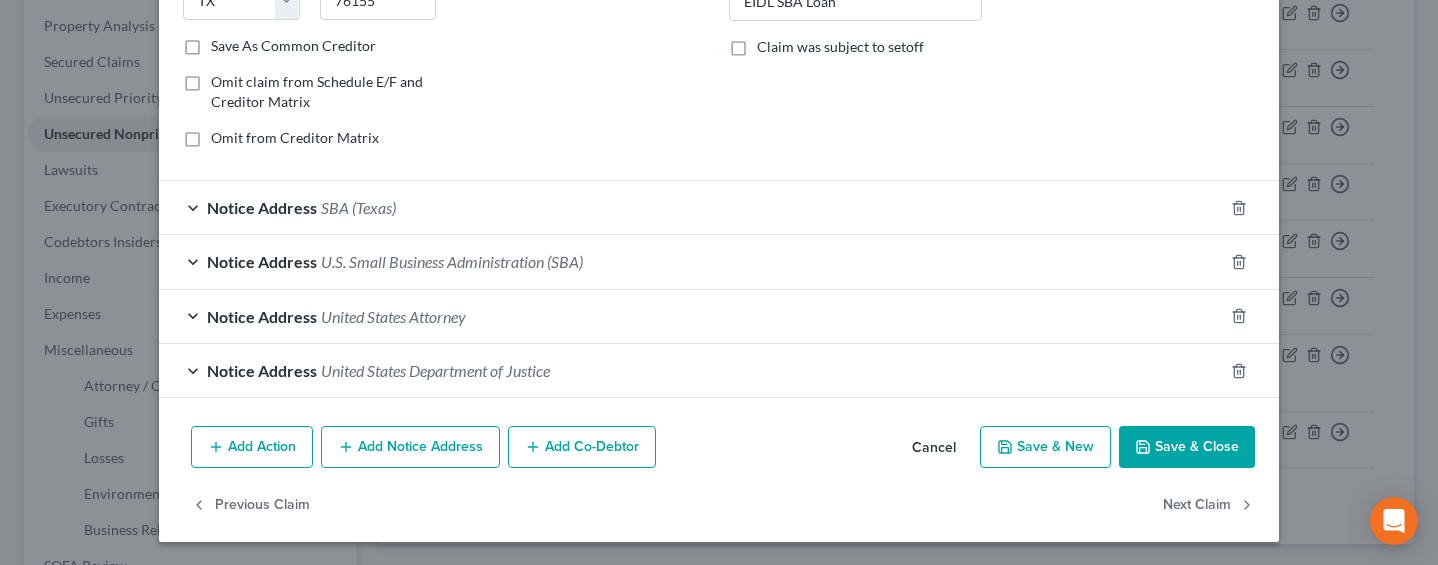 type on "89,000" 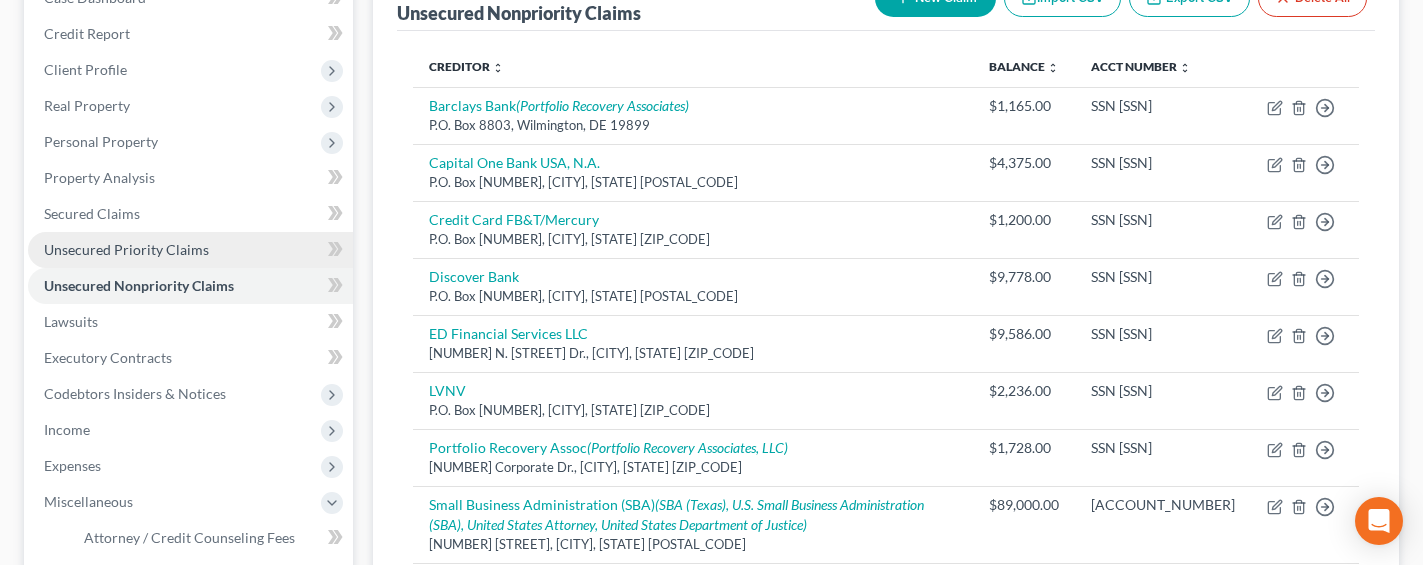 scroll, scrollTop: 176, scrollLeft: 0, axis: vertical 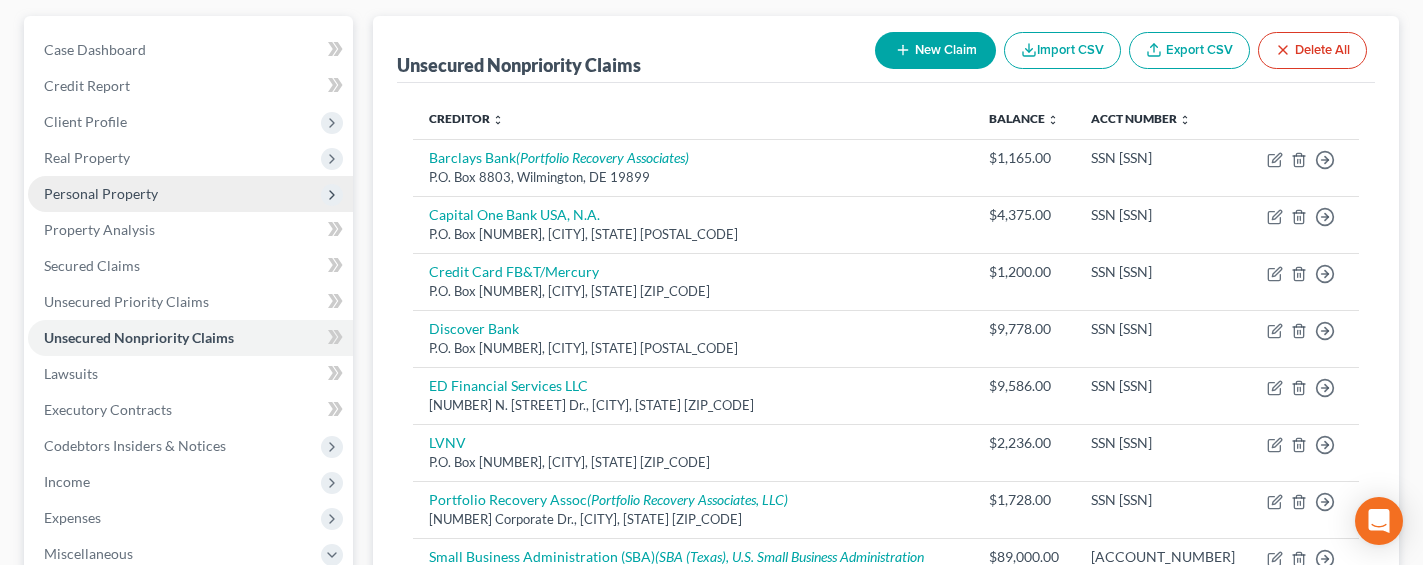 click on "Personal Property" at bounding box center (101, 193) 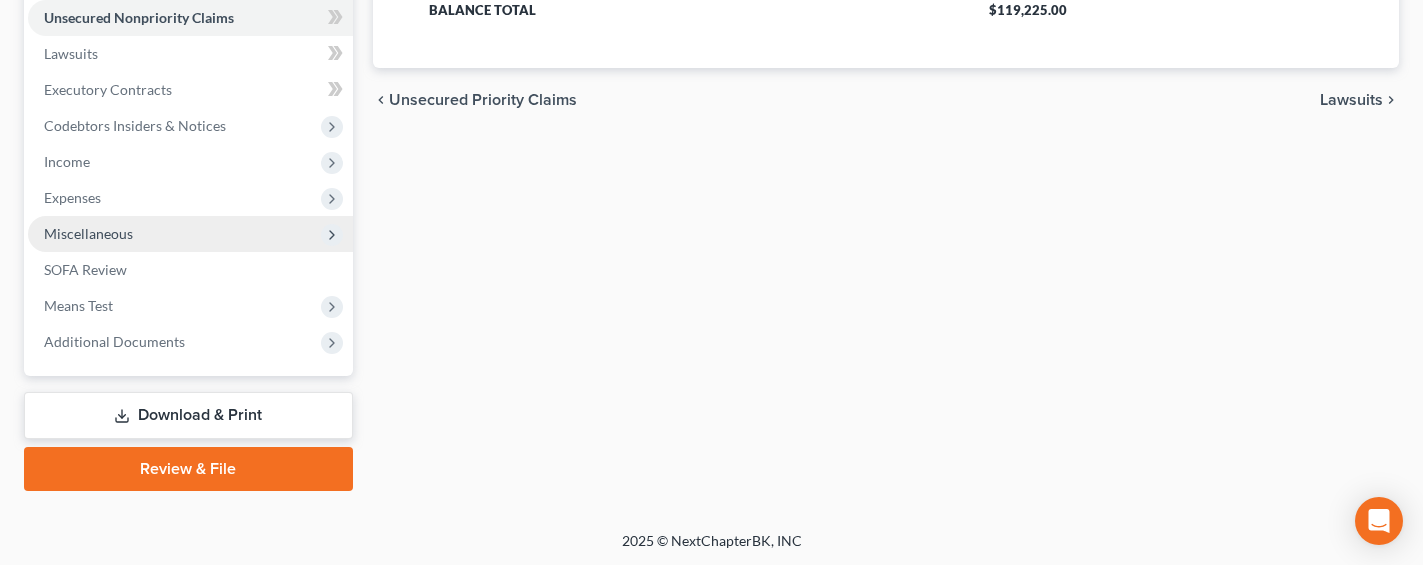 scroll, scrollTop: 653, scrollLeft: 0, axis: vertical 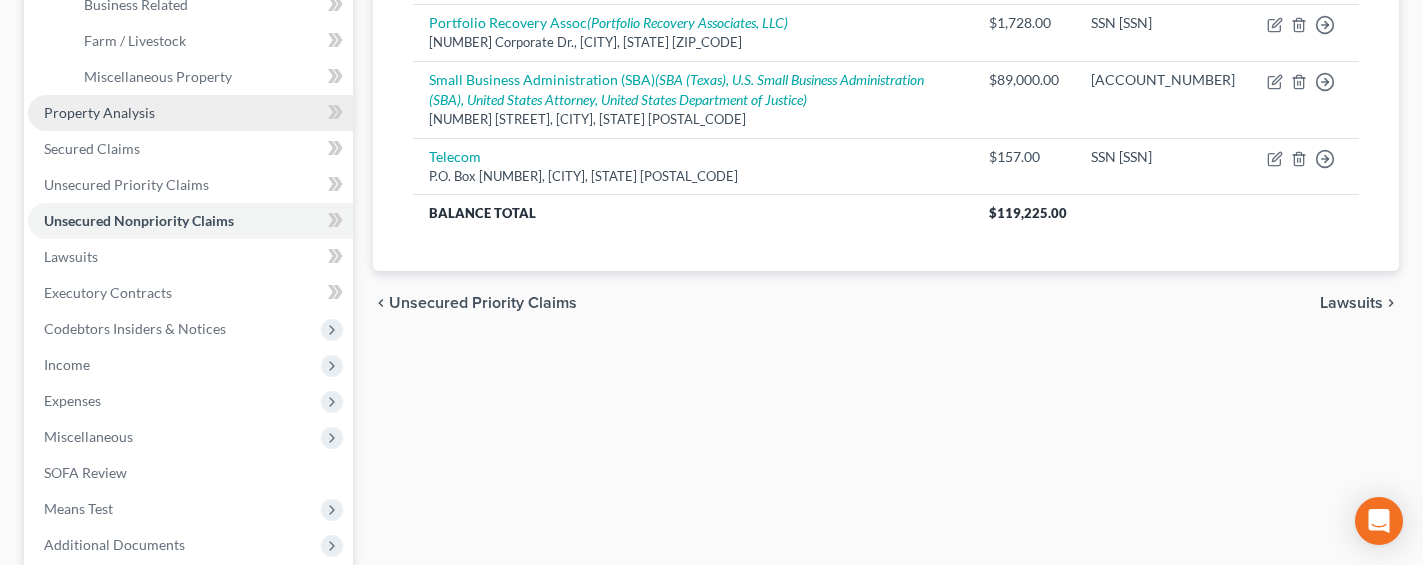 click on "Property Analysis" at bounding box center (99, 112) 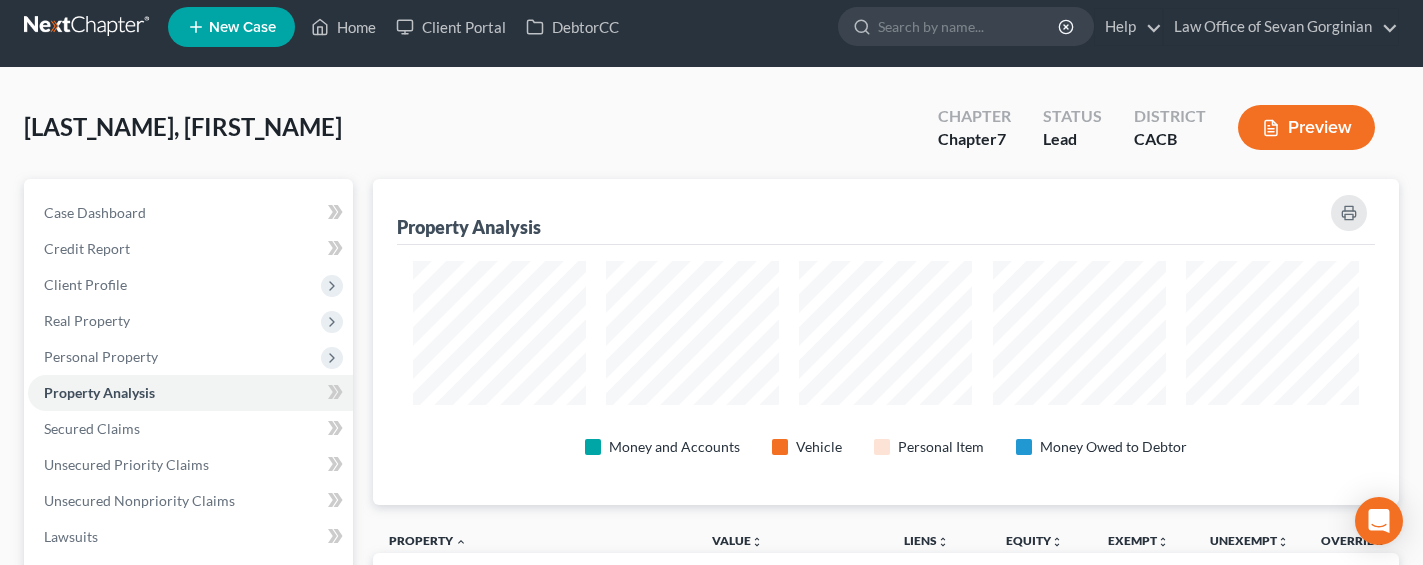scroll, scrollTop: 0, scrollLeft: 0, axis: both 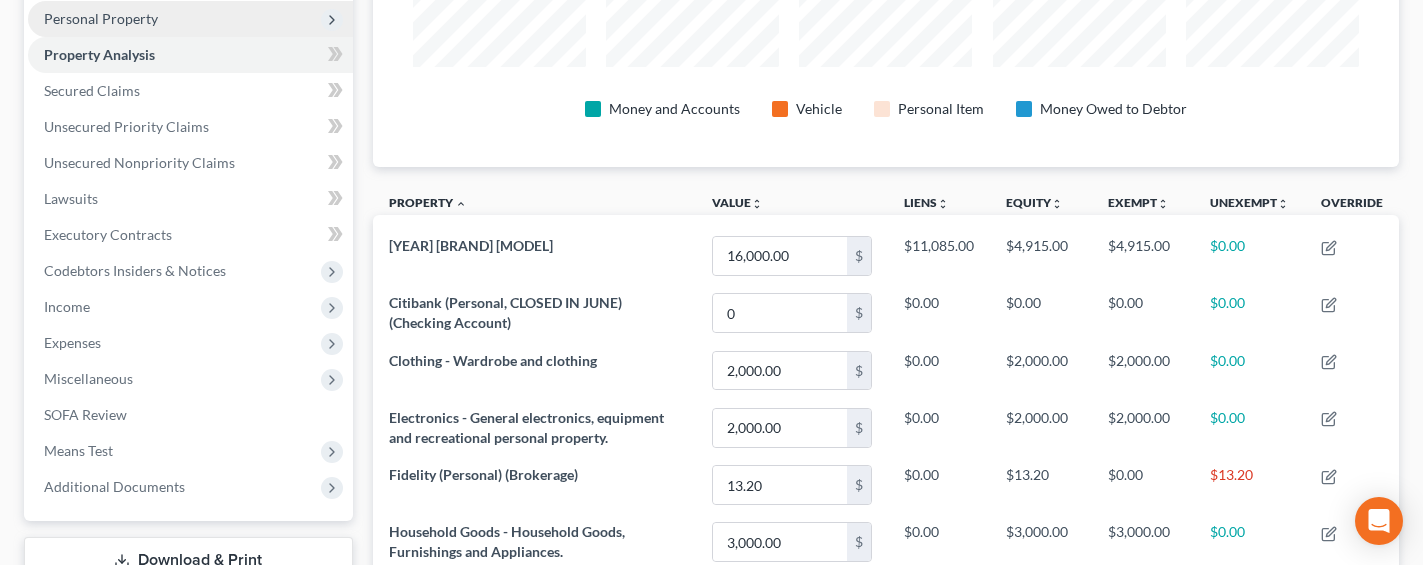 click on "Personal Property" at bounding box center [101, 18] 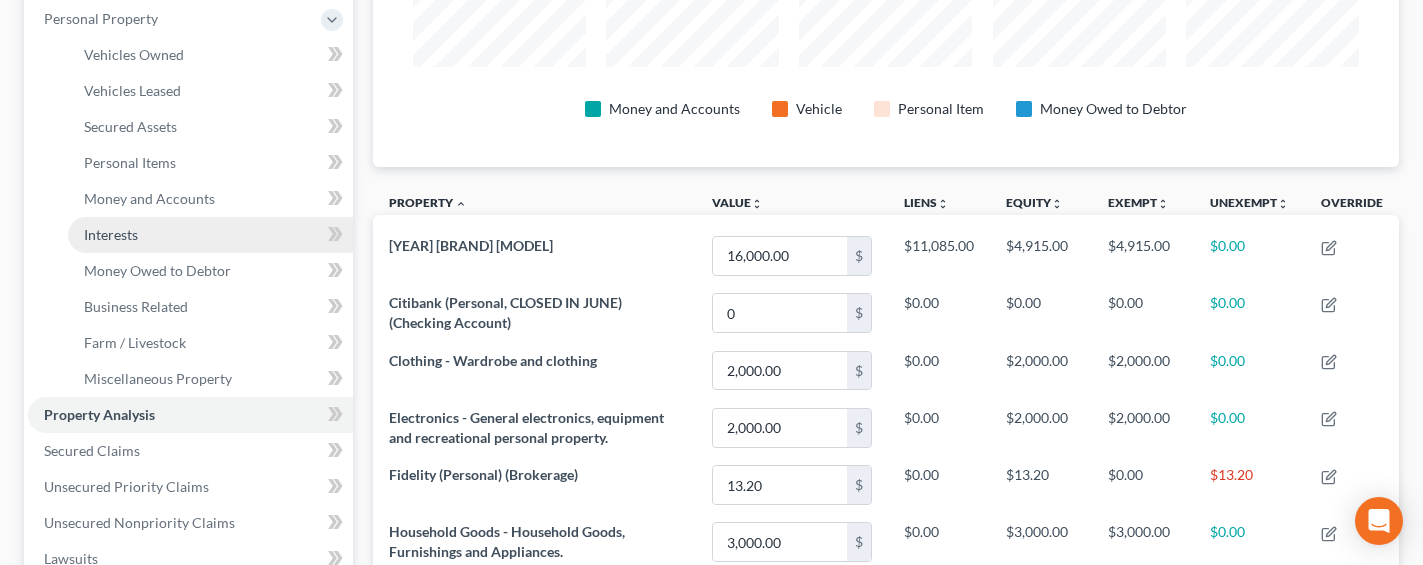 click on "Interests" at bounding box center (111, 234) 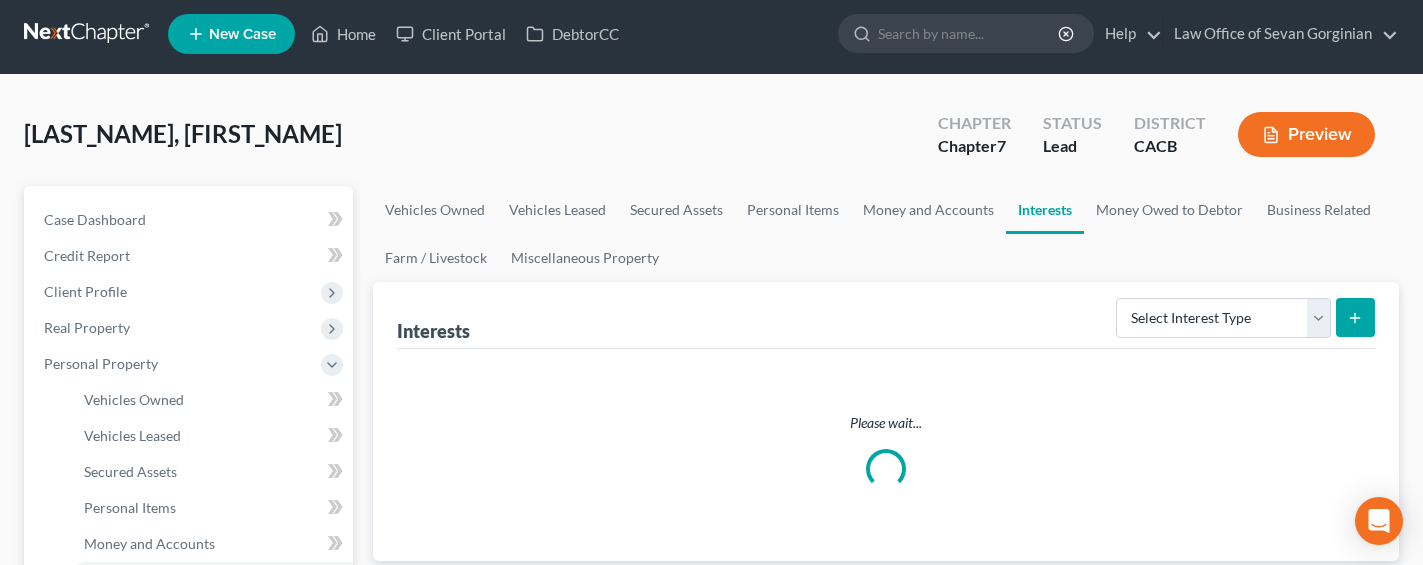 scroll, scrollTop: 0, scrollLeft: 0, axis: both 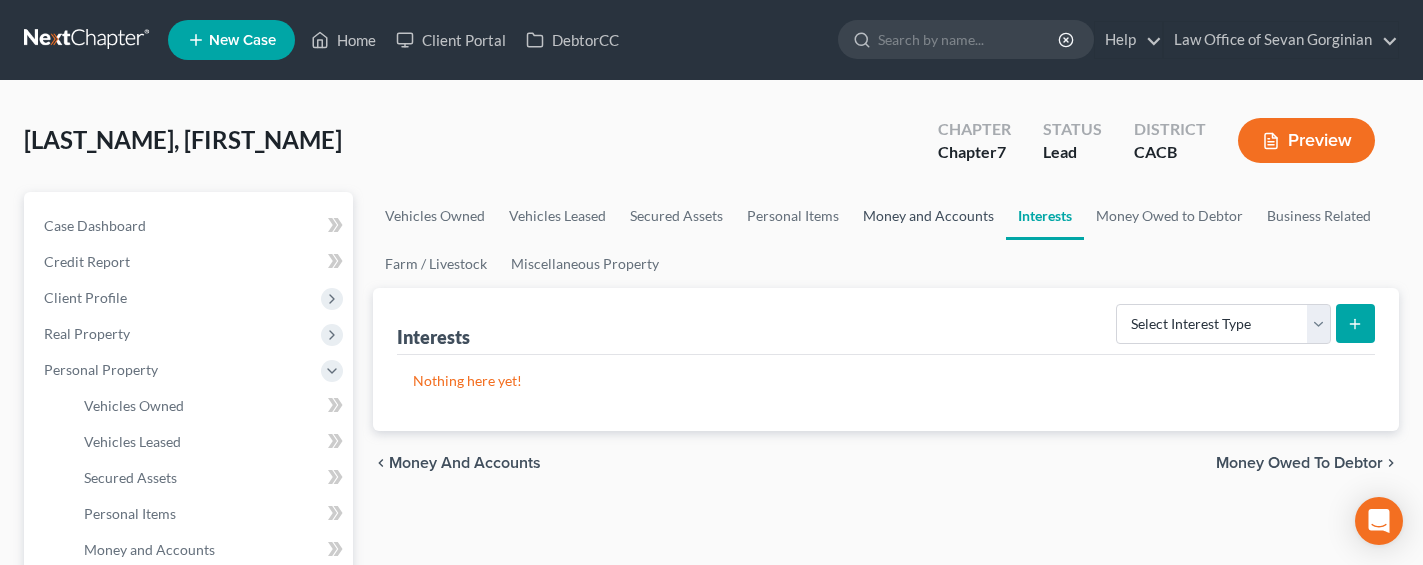 click on "Money and Accounts" at bounding box center [928, 216] 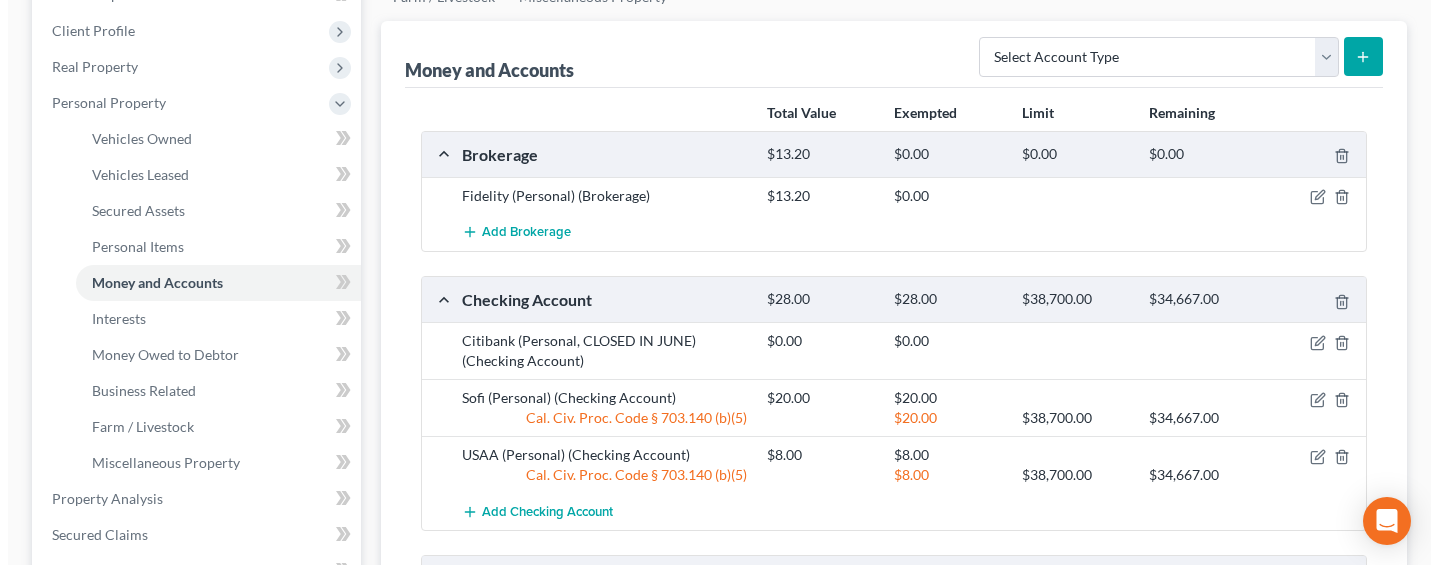 scroll, scrollTop: 269, scrollLeft: 0, axis: vertical 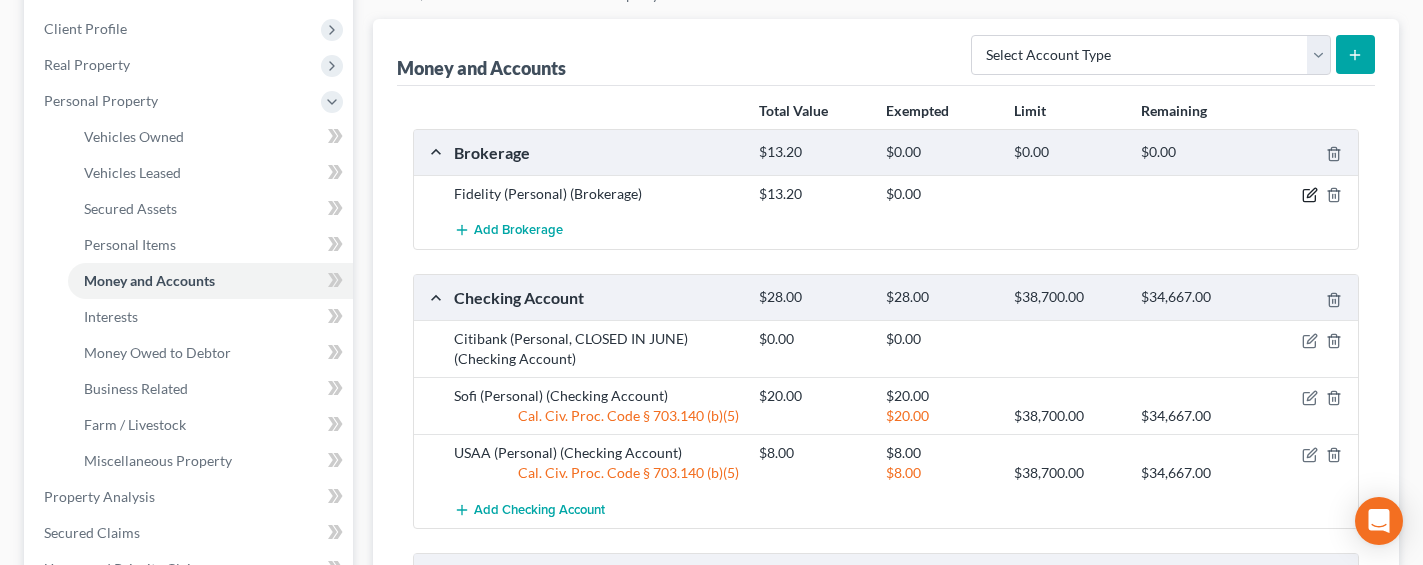 click 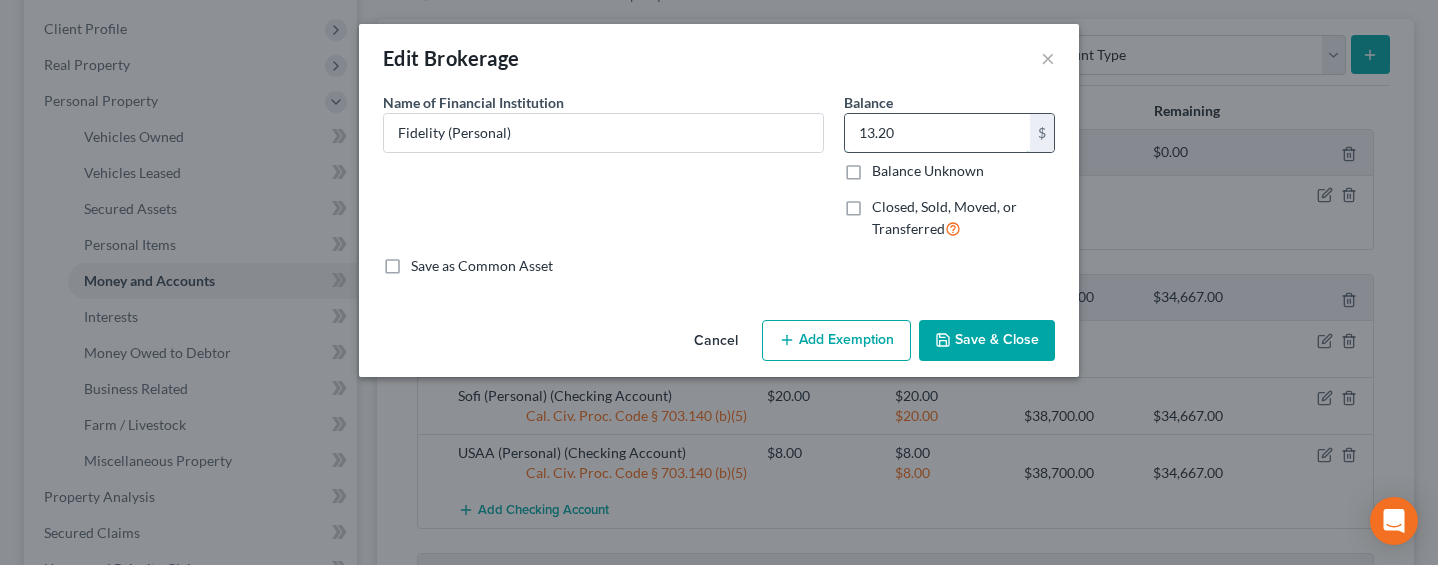 drag, startPoint x: 959, startPoint y: 135, endPoint x: 933, endPoint y: 134, distance: 26.019224 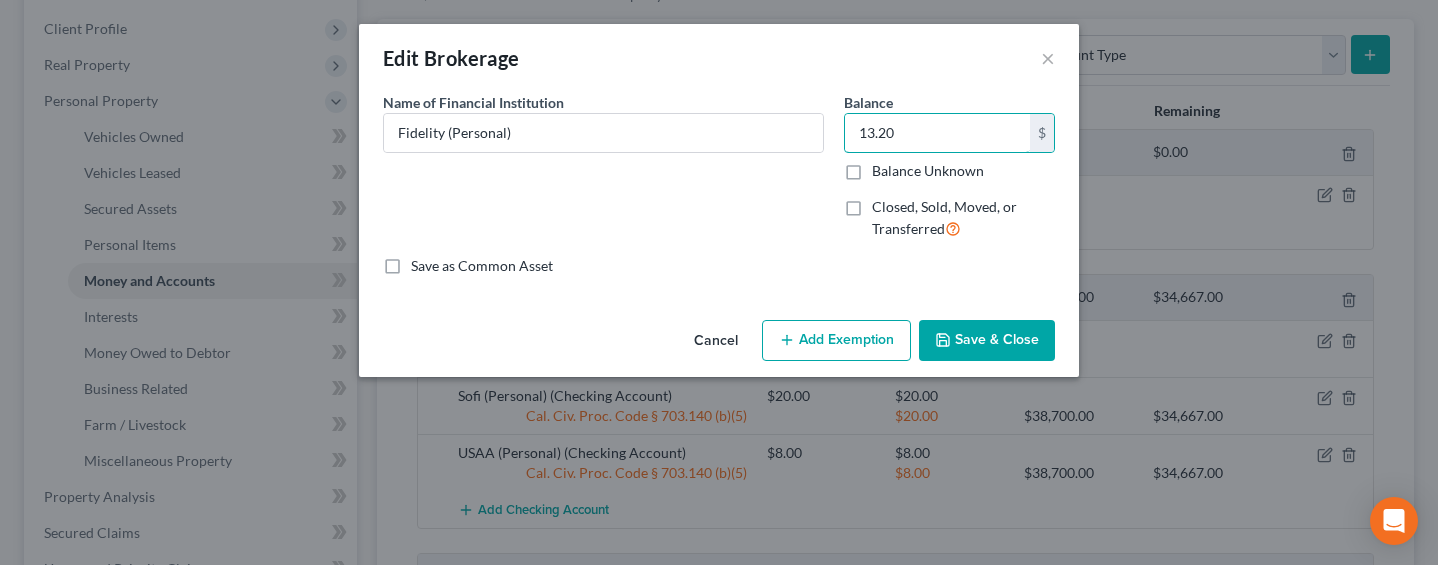 drag, startPoint x: 893, startPoint y: 133, endPoint x: 840, endPoint y: 131, distance: 53.037724 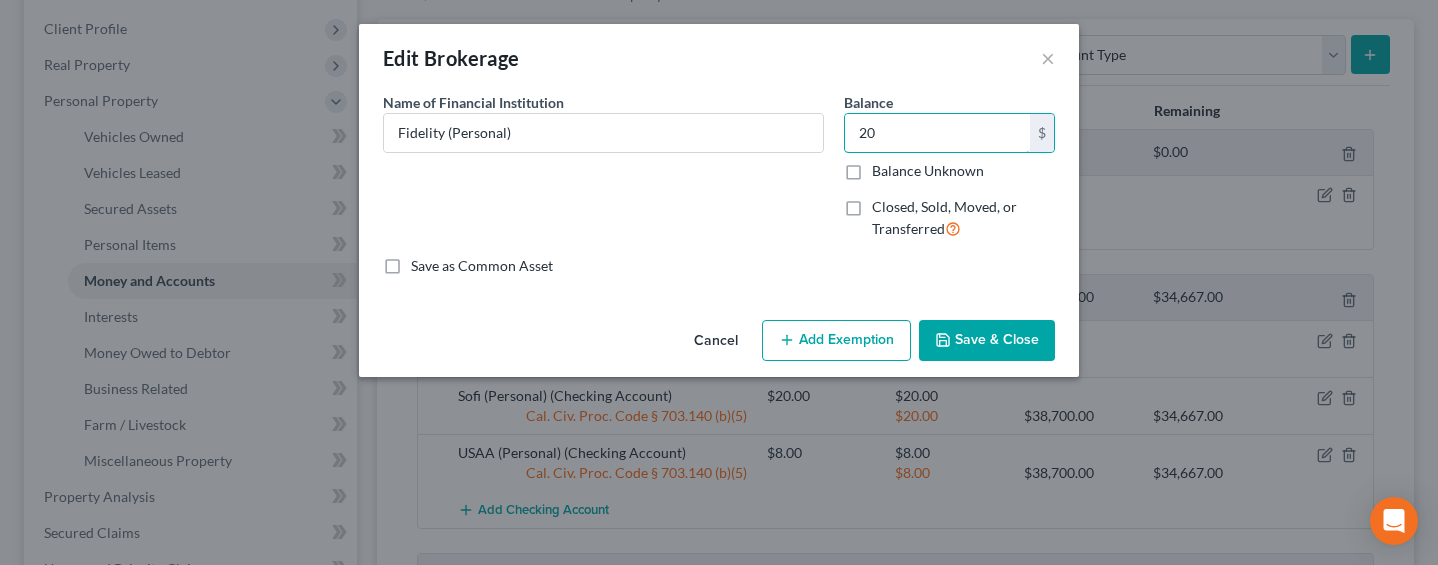 type on "20" 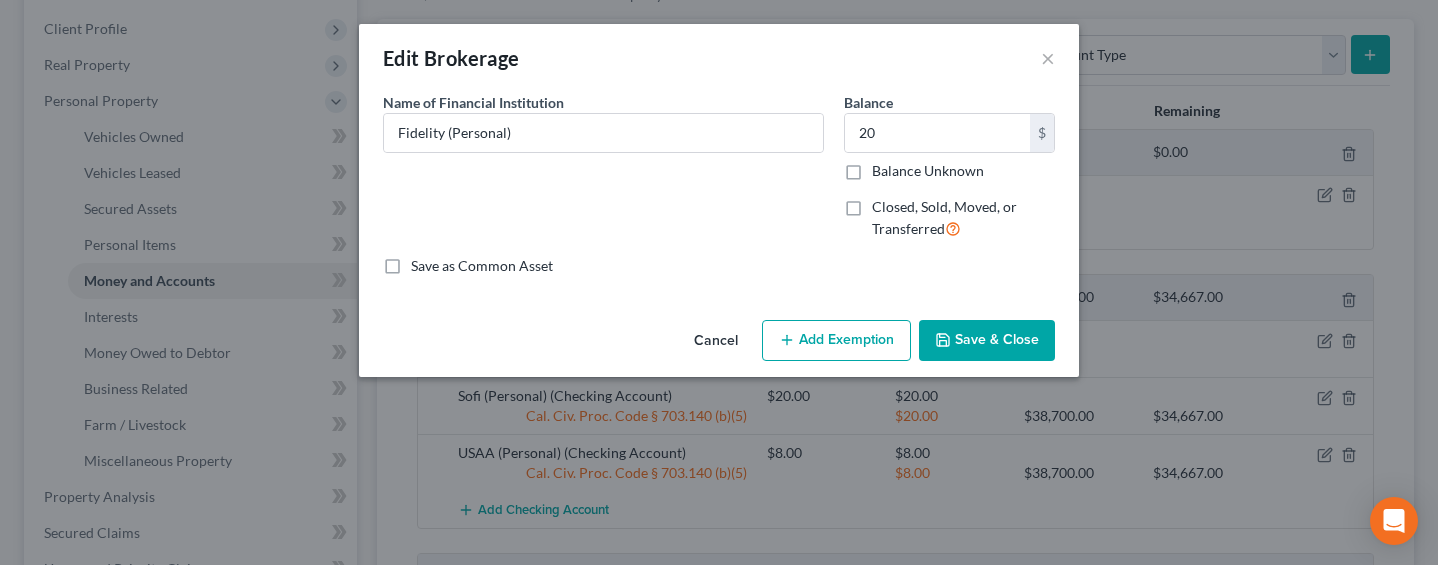 click on "Add Exemption" at bounding box center (836, 341) 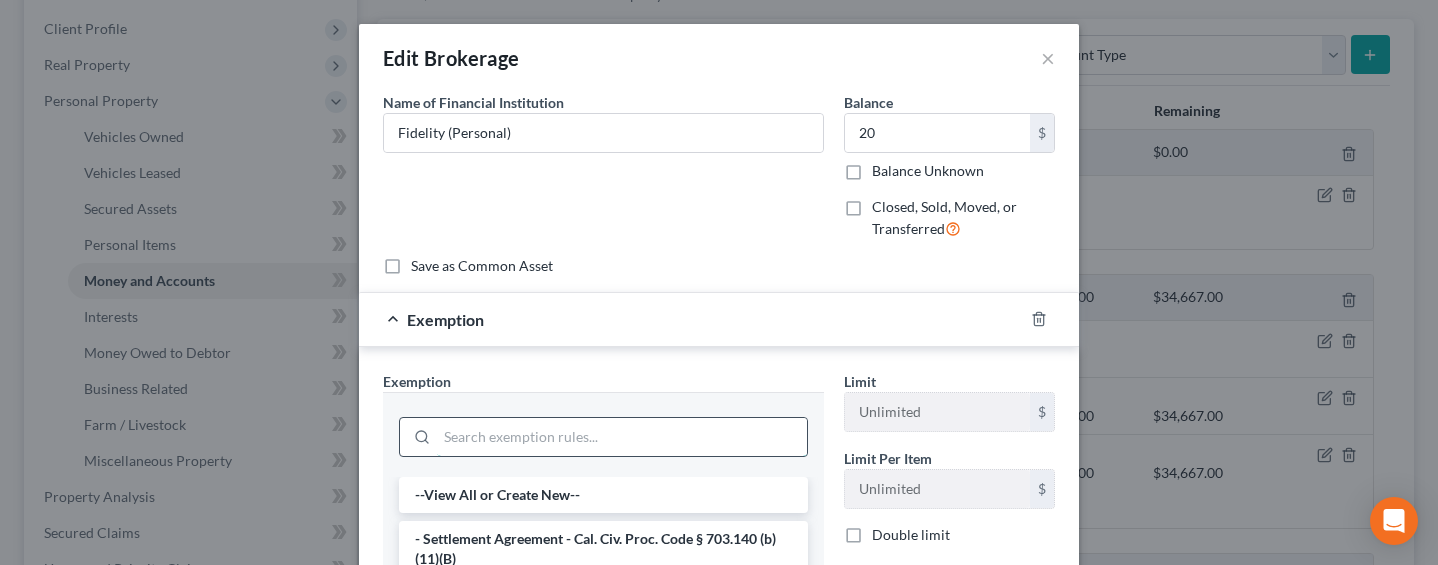 click at bounding box center (622, 437) 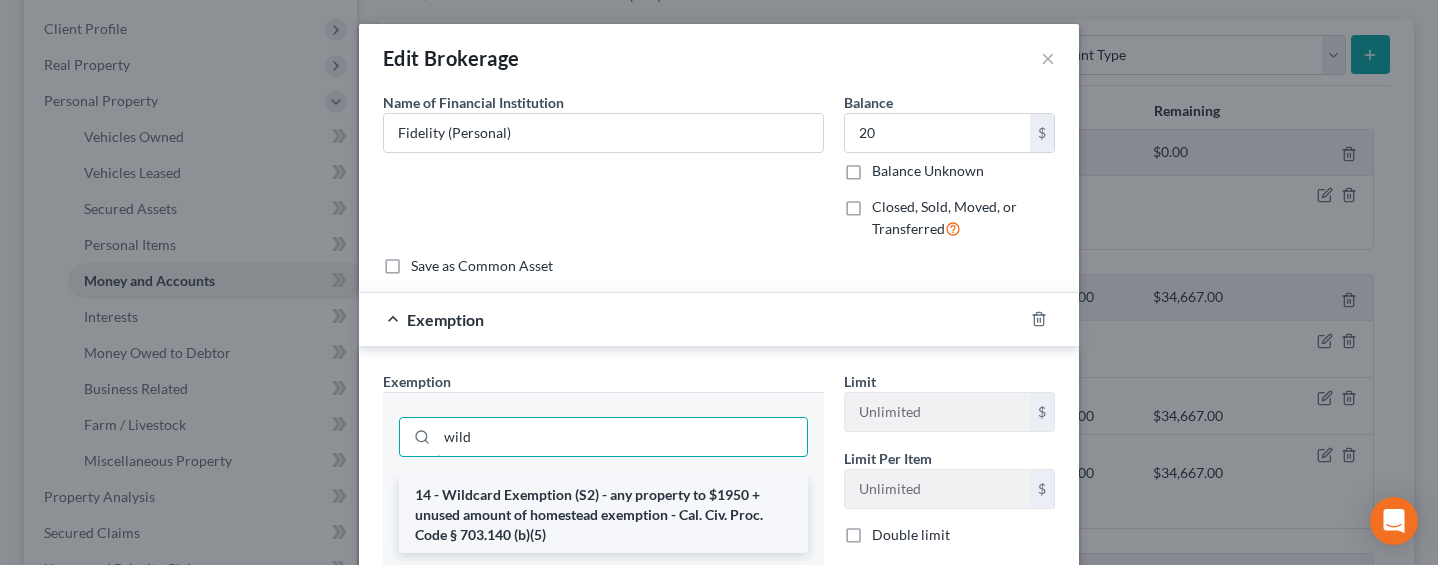 type on "wild" 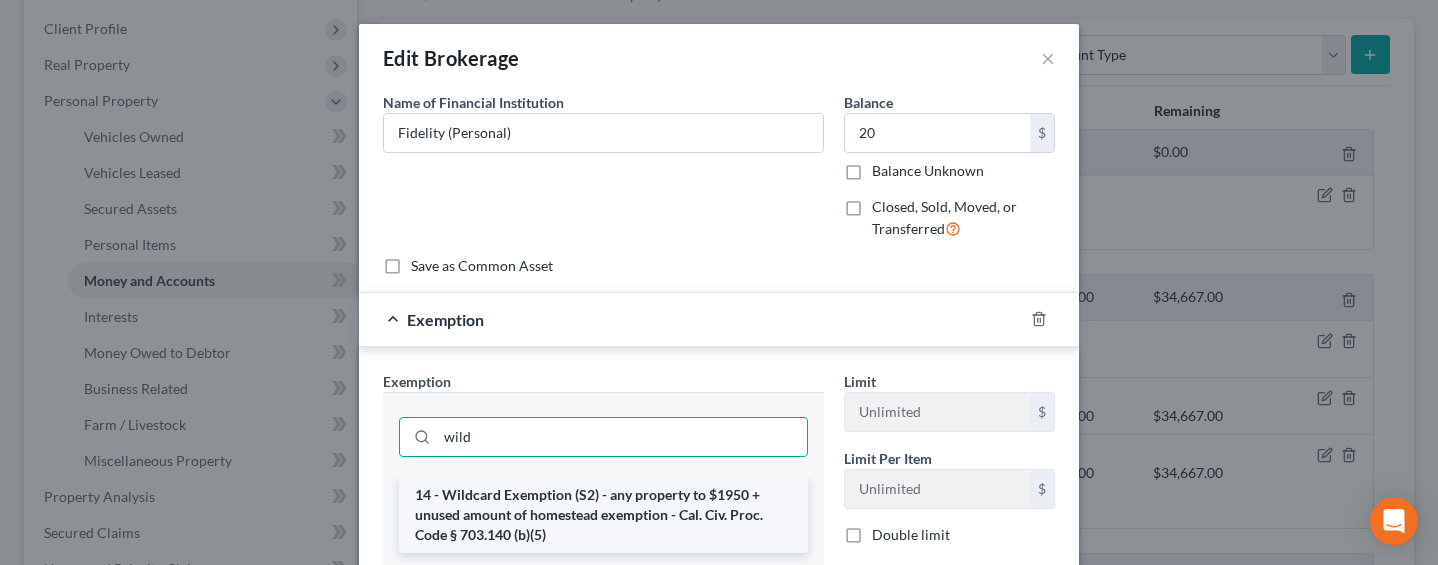 click on "14 - Wildcard Exemption (S2) - any property to $1950 + unused amount of homestead exemption  - Cal. Civ. Proc. Code § 703.140 (b)(5)" at bounding box center [603, 515] 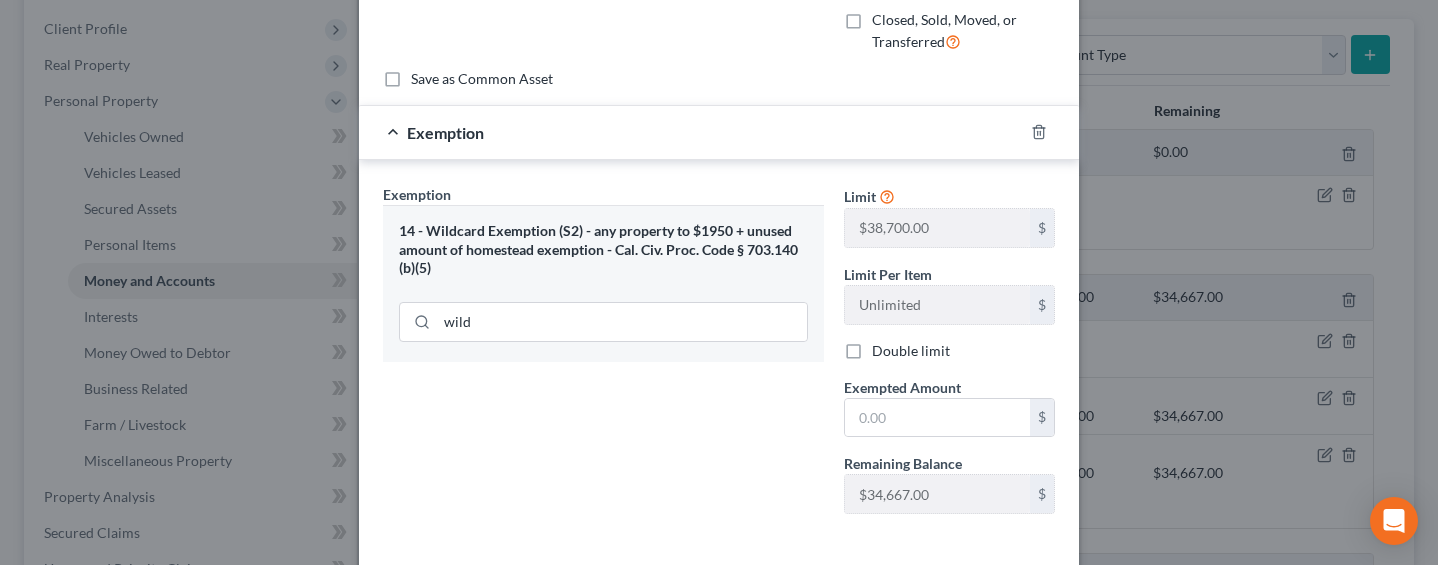 scroll, scrollTop: 231, scrollLeft: 0, axis: vertical 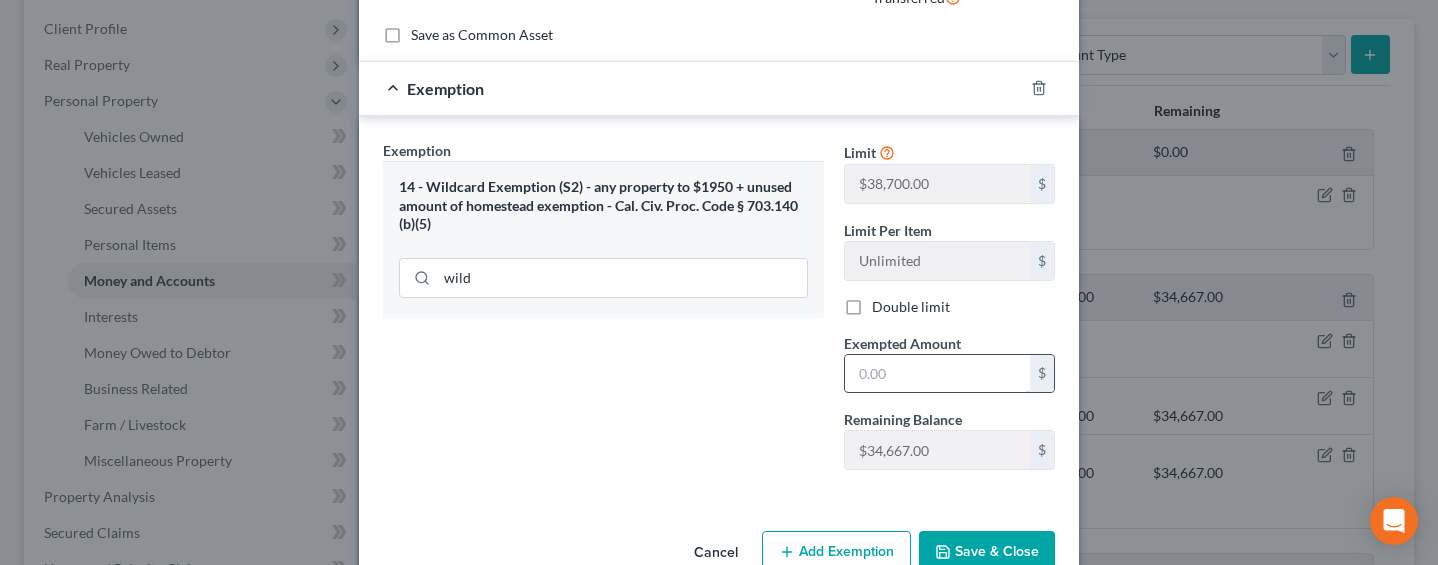 click at bounding box center (937, 374) 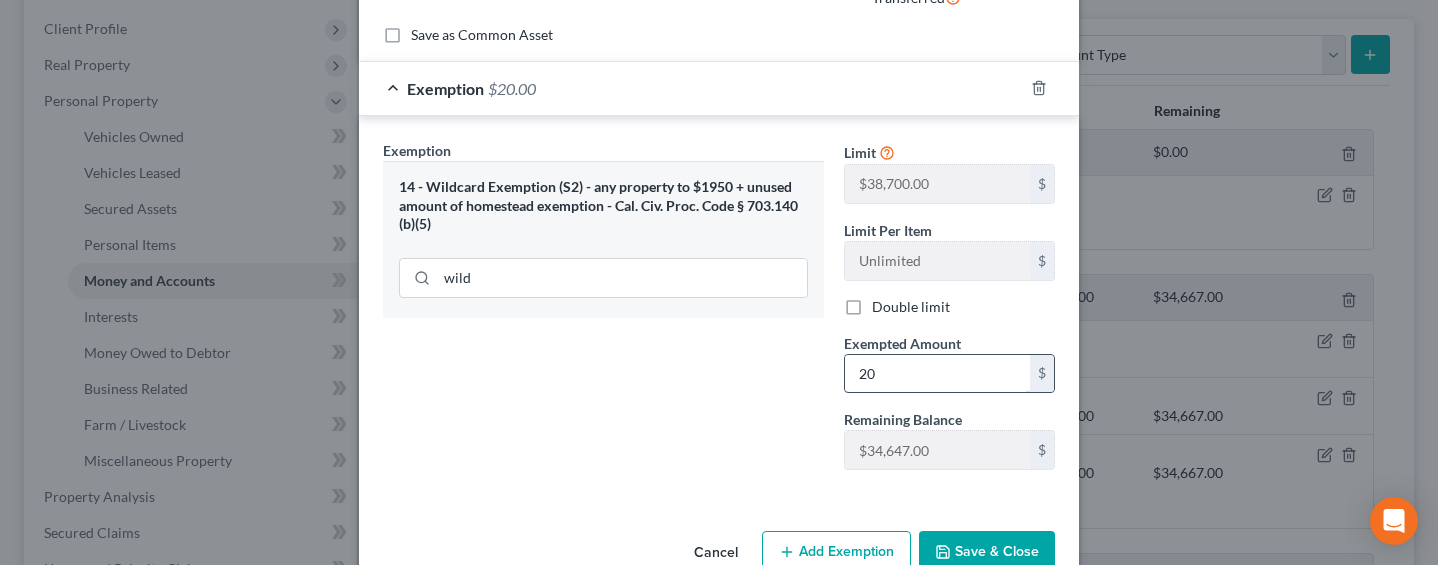 type on "20" 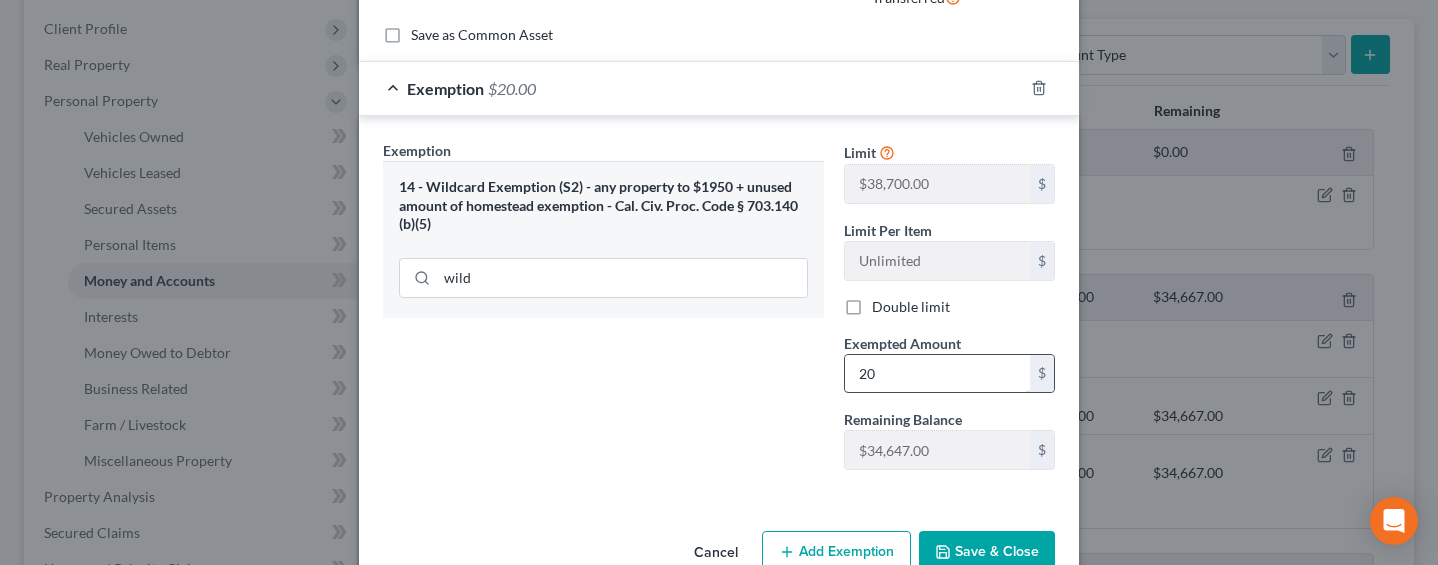 type 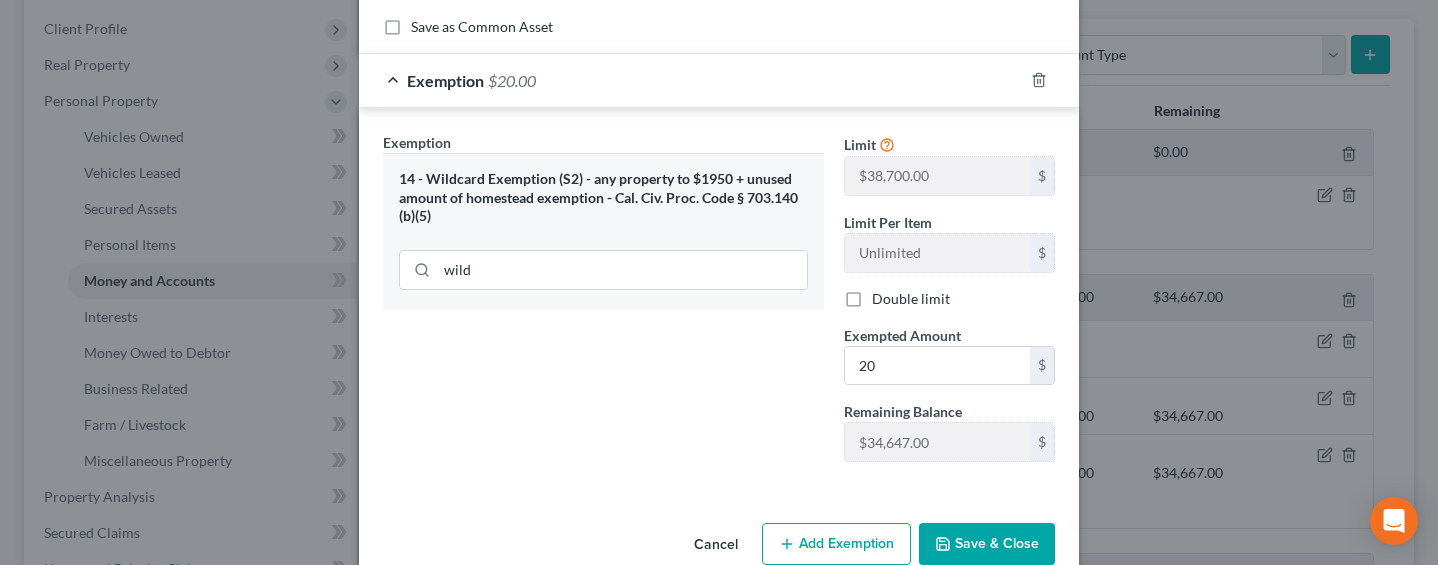 click on "Save & Close" at bounding box center [987, 544] 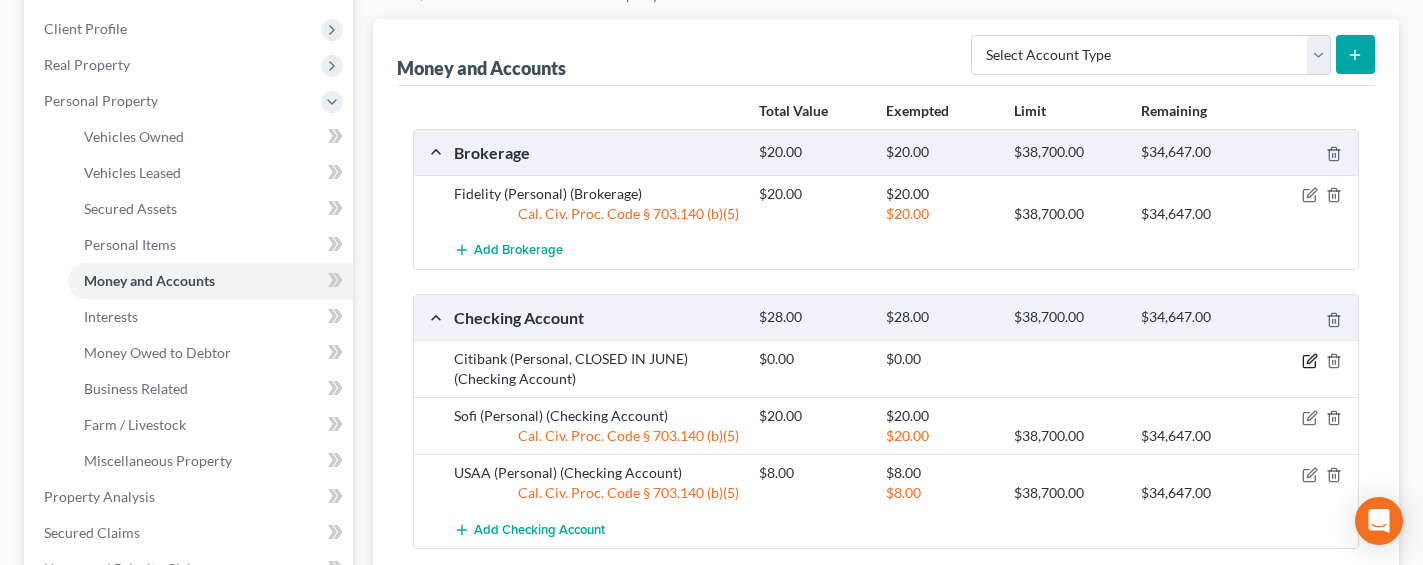 click 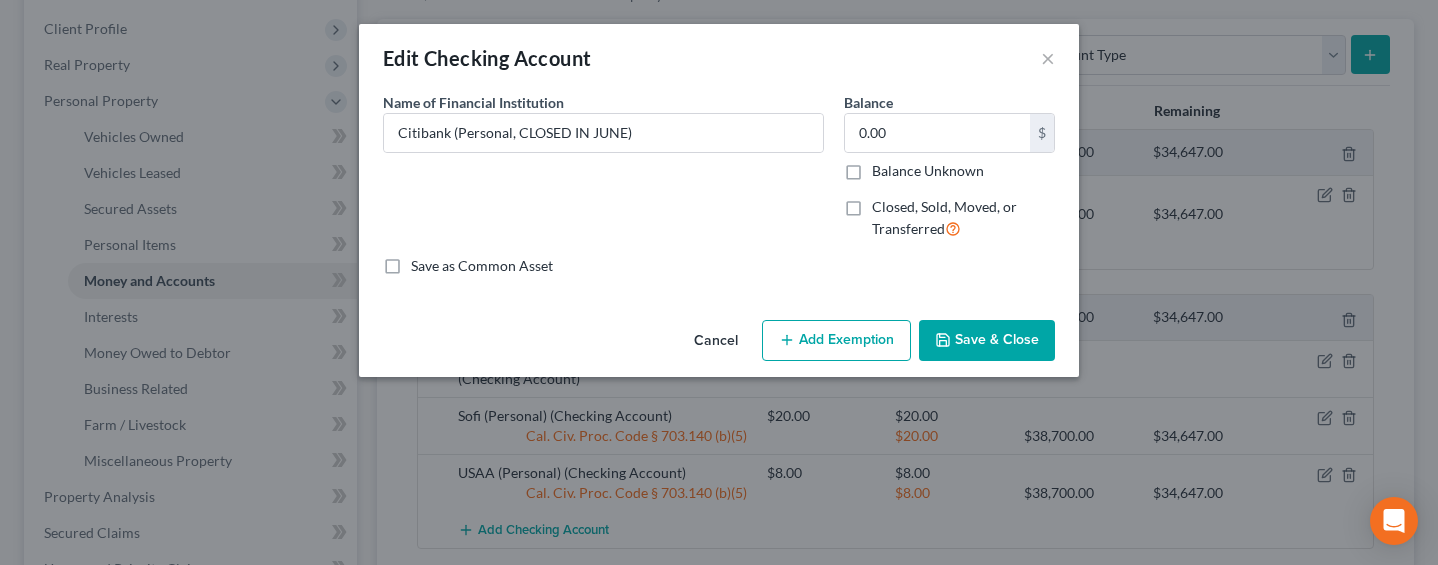 click on "Closed, Sold, Moved, or Transferred" at bounding box center [944, 217] 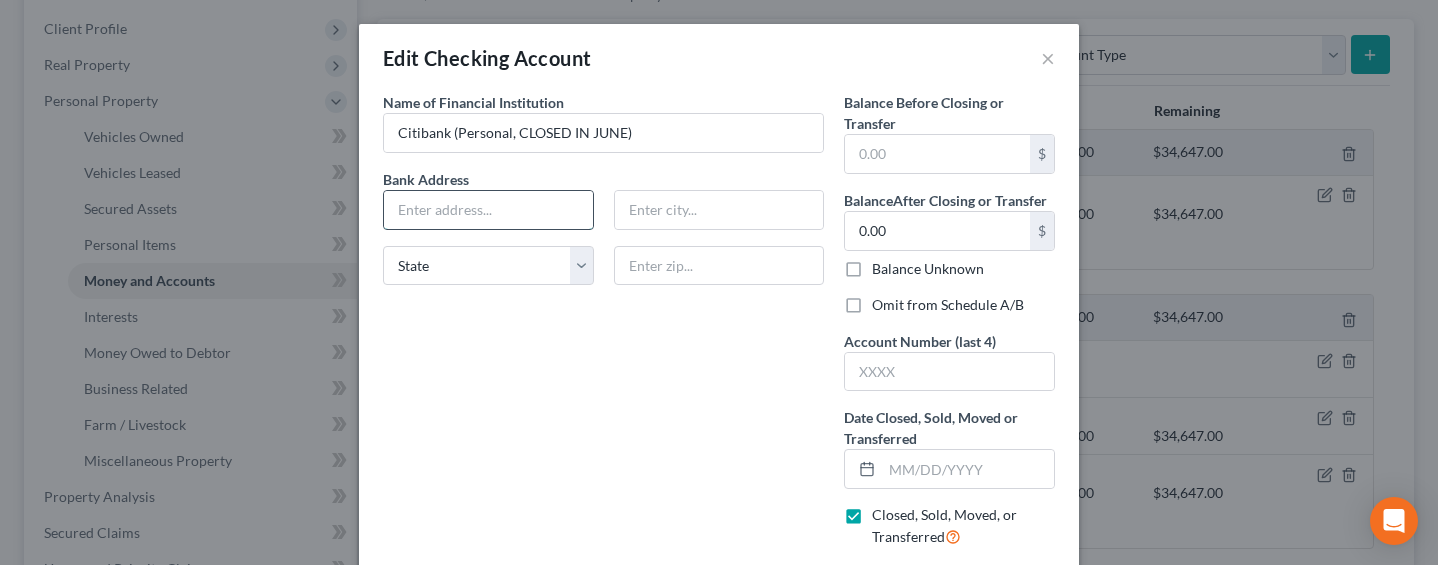 click at bounding box center (488, 210) 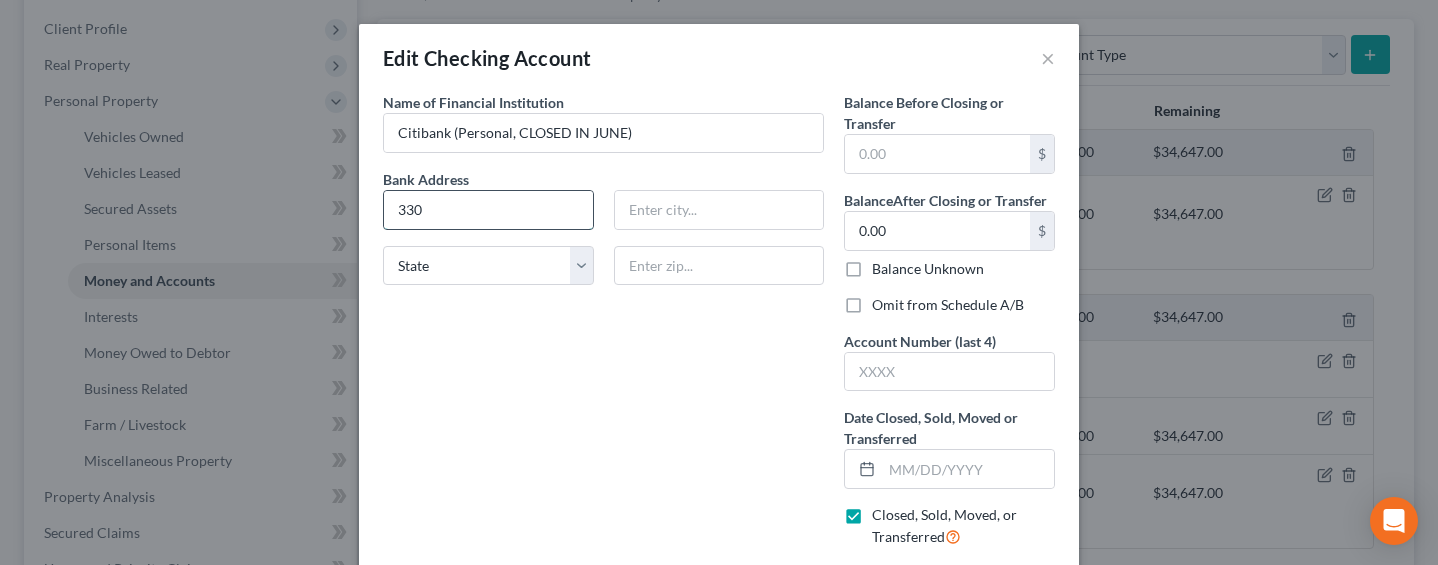 type on "[NUMBER] [STREET]." 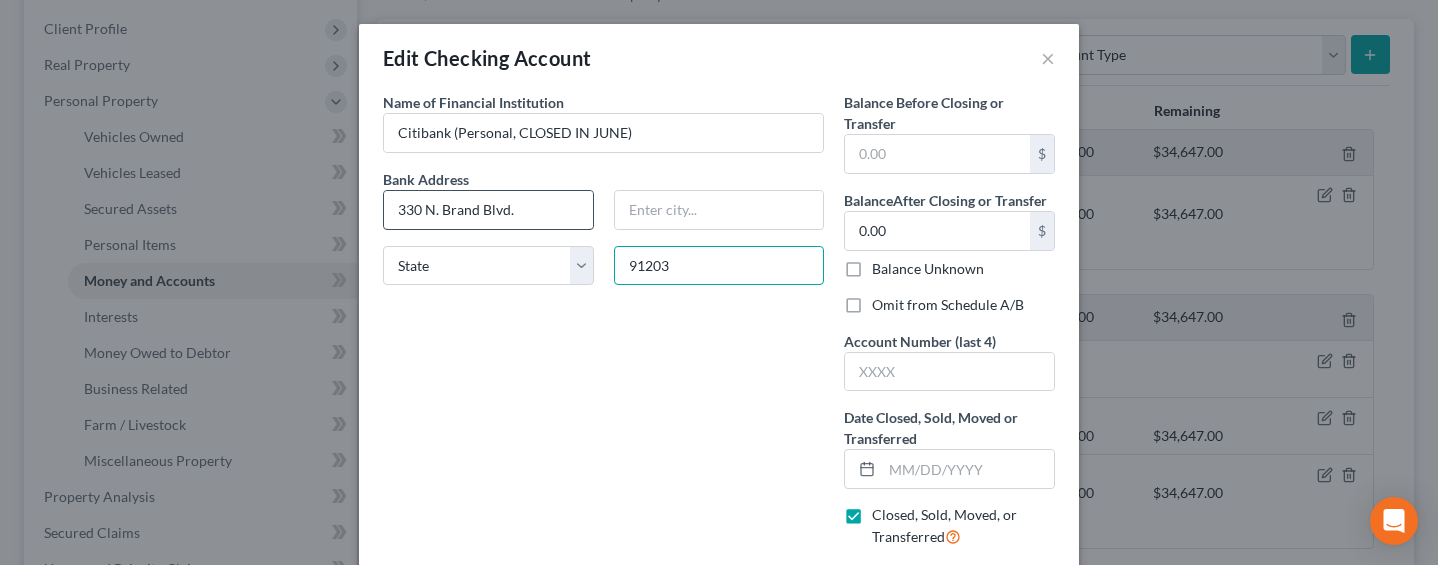 type on "91203" 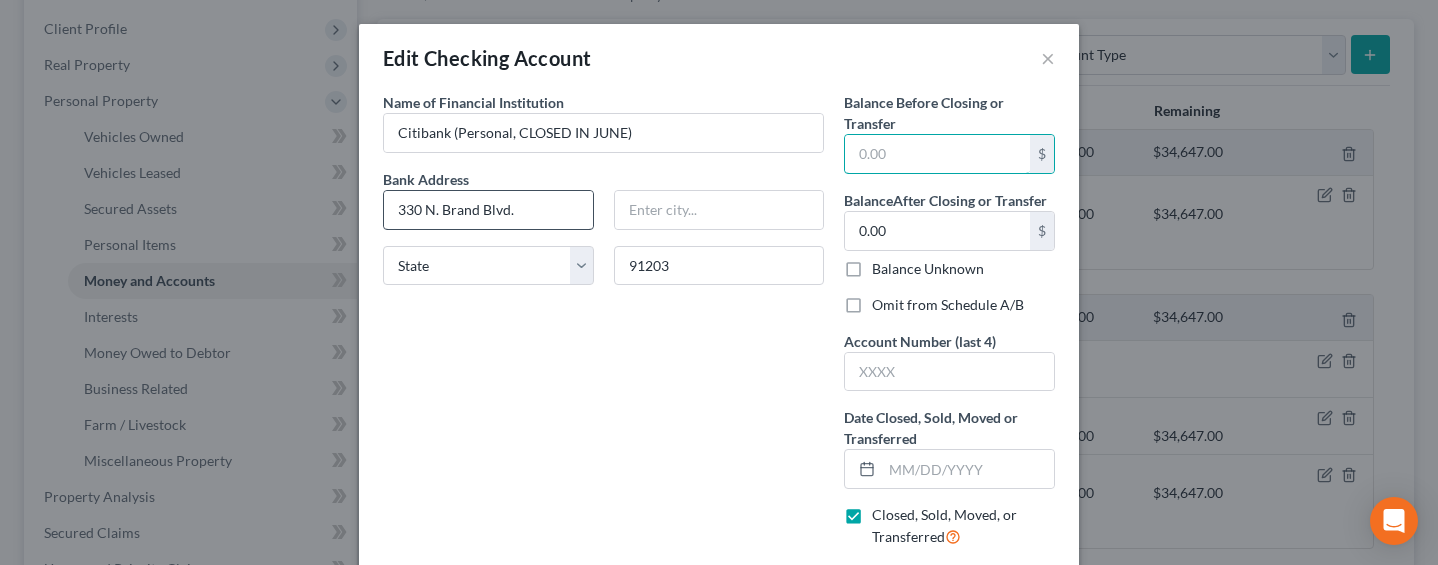 type on "Glendale" 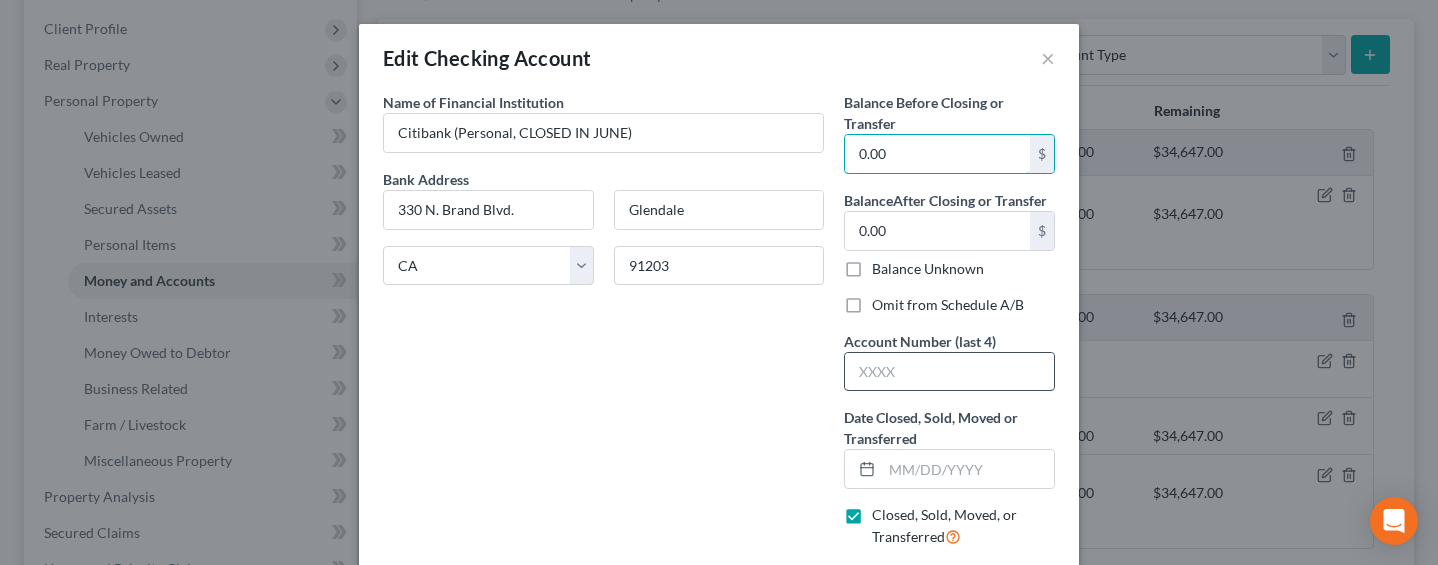 type on "0.00" 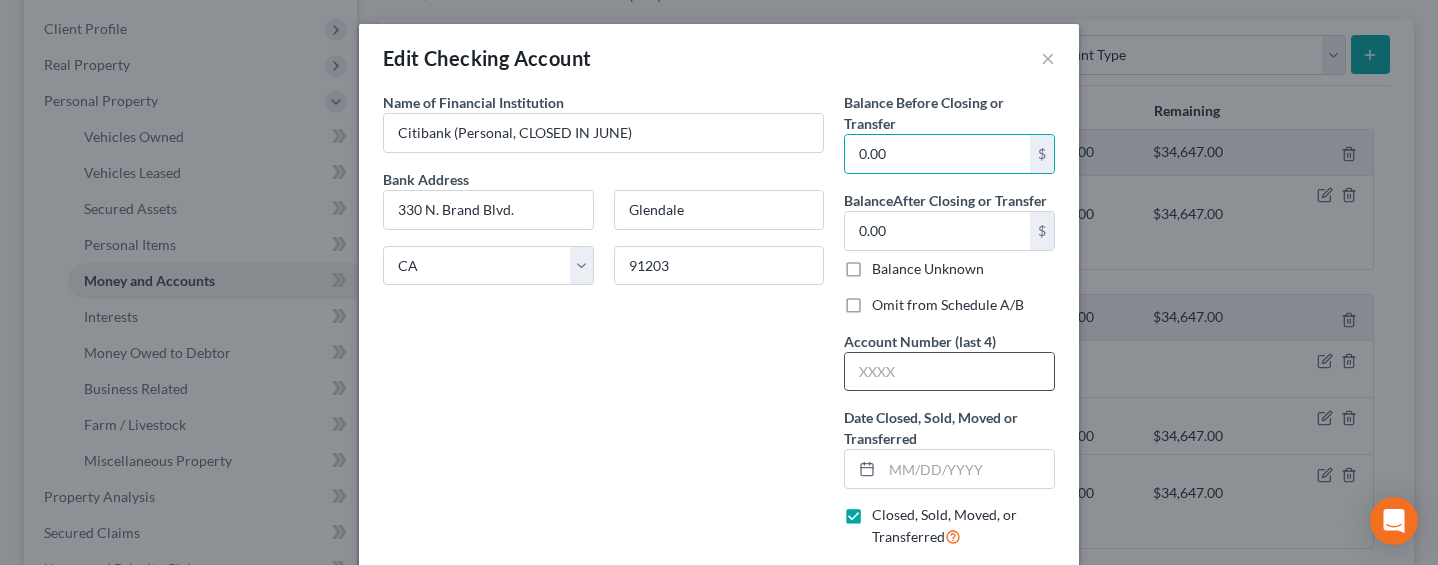 click at bounding box center (949, 372) 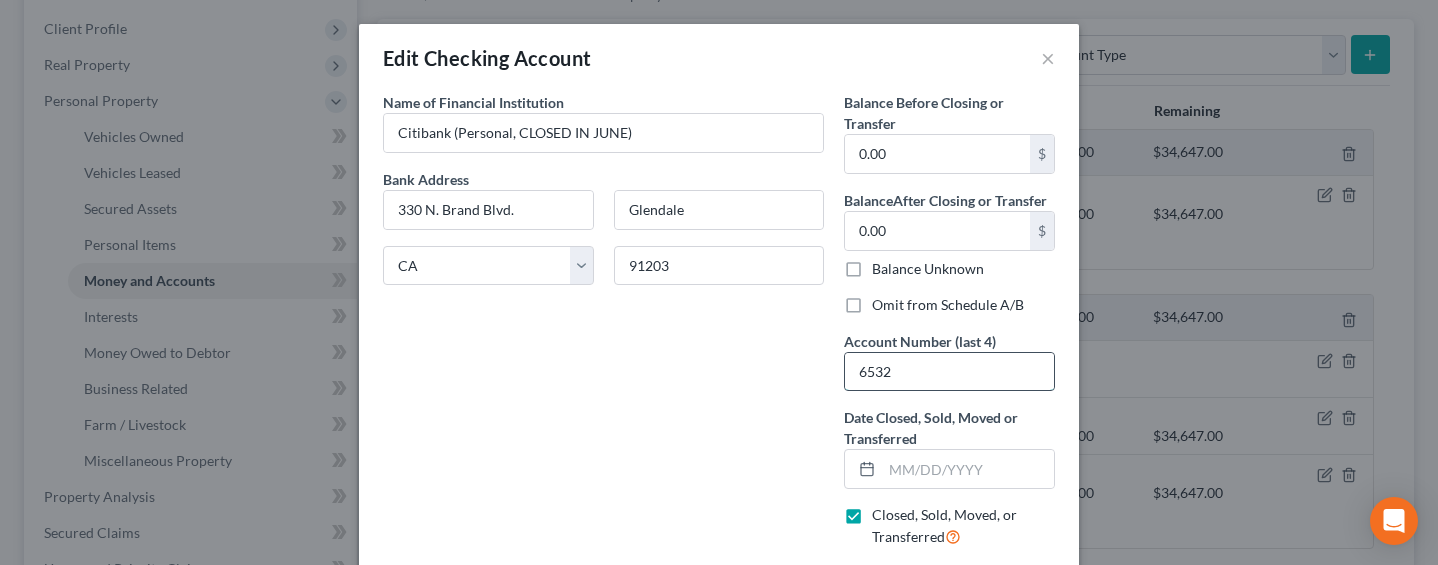 type on "6532" 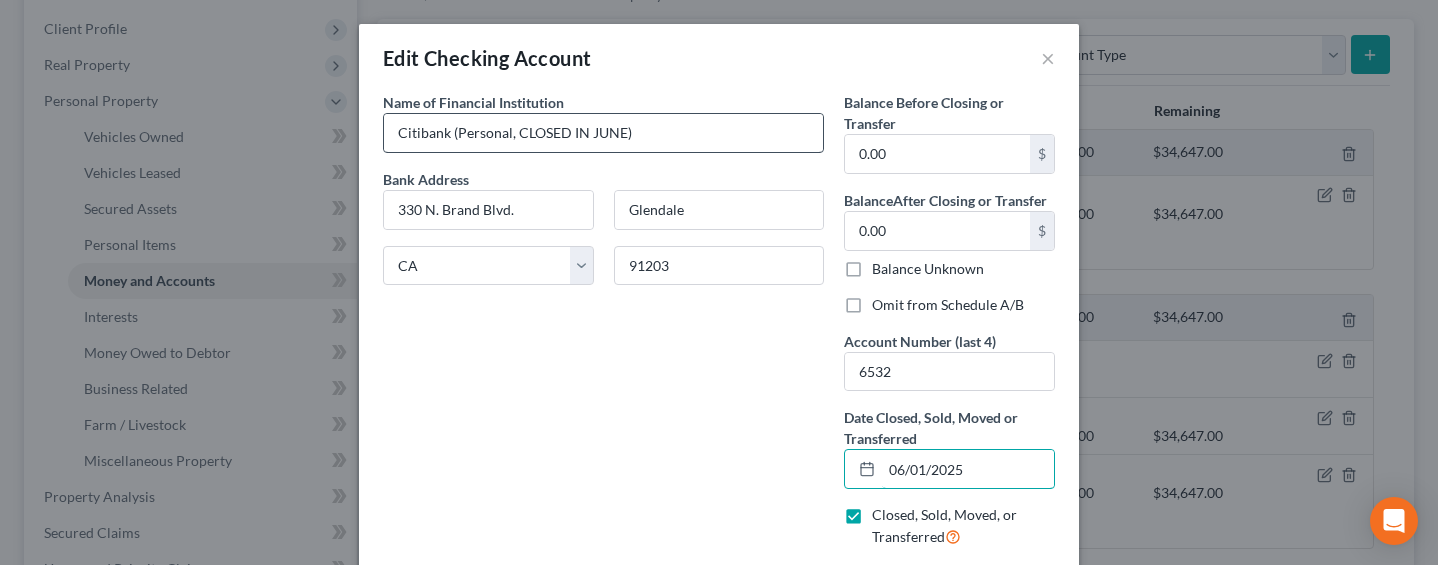 type on "06/01/2025" 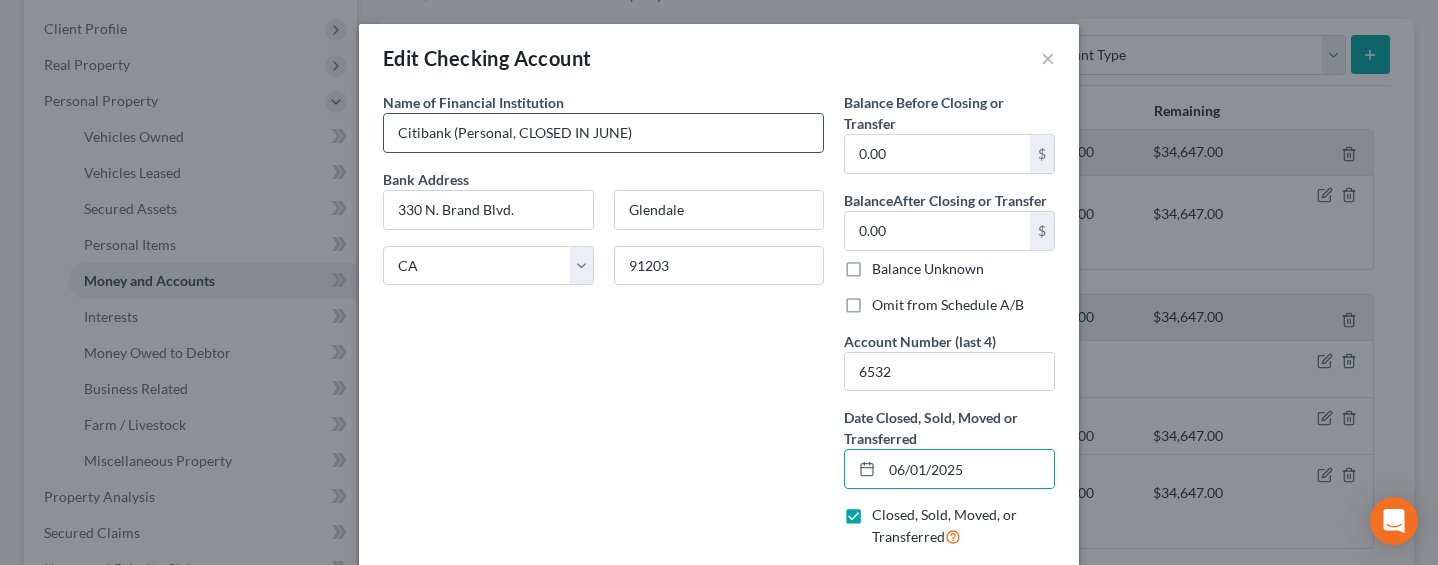 click on "Citibank (Personal, CLOSED IN JUNE)" at bounding box center [603, 133] 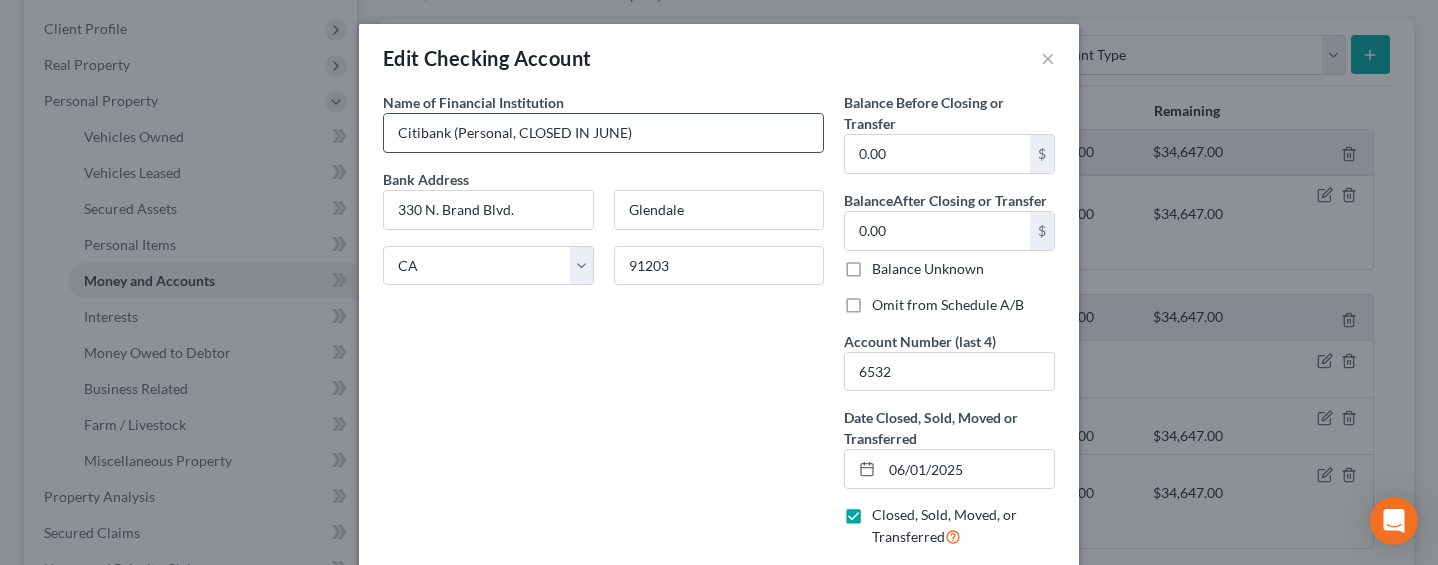 click on "Citibank (Personal, CLOSED IN JUNE)" at bounding box center [603, 133] 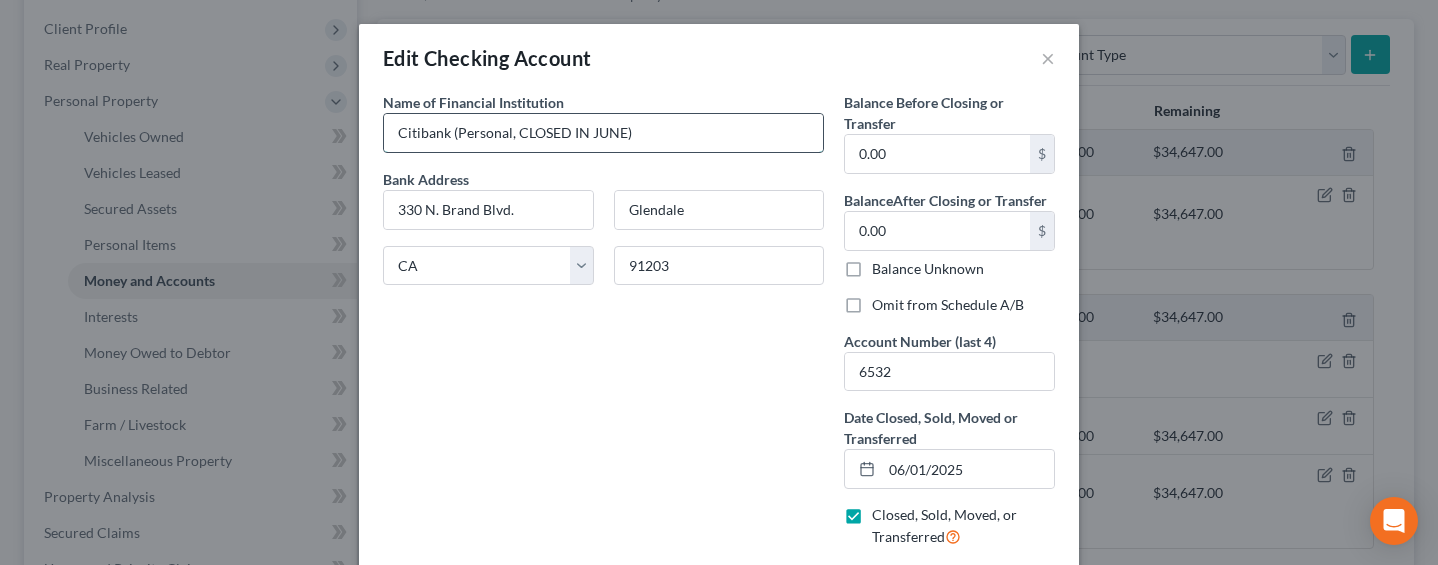 drag, startPoint x: 631, startPoint y: 137, endPoint x: 450, endPoint y: 136, distance: 181.00276 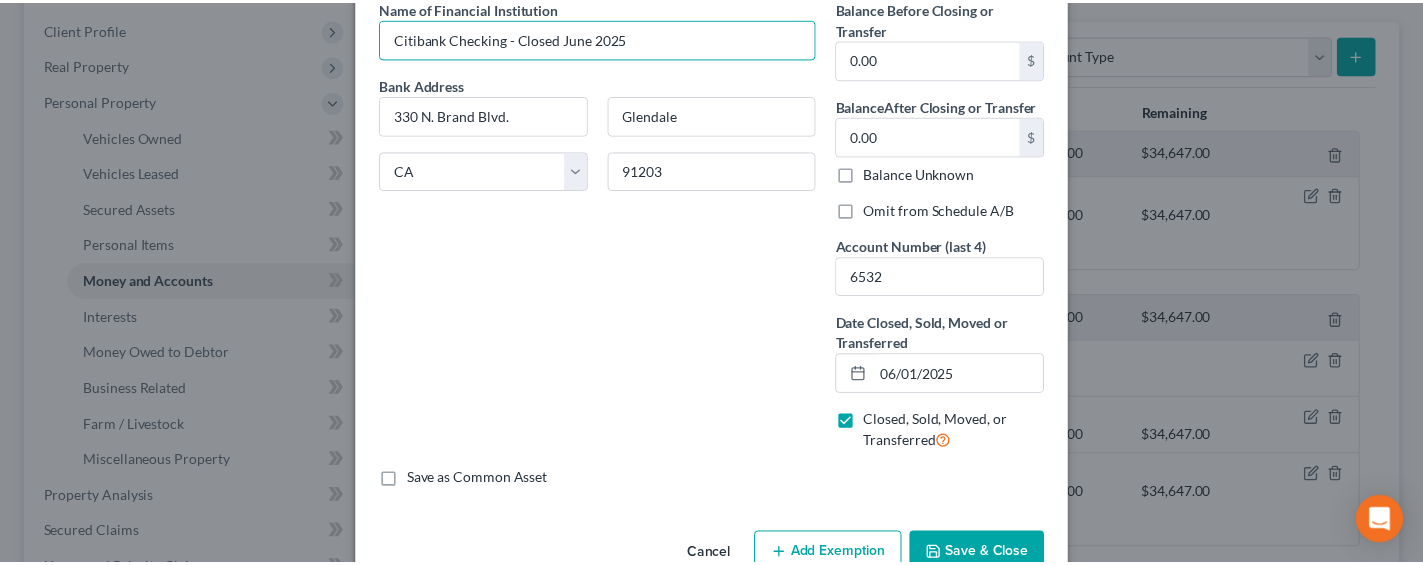 scroll, scrollTop: 144, scrollLeft: 0, axis: vertical 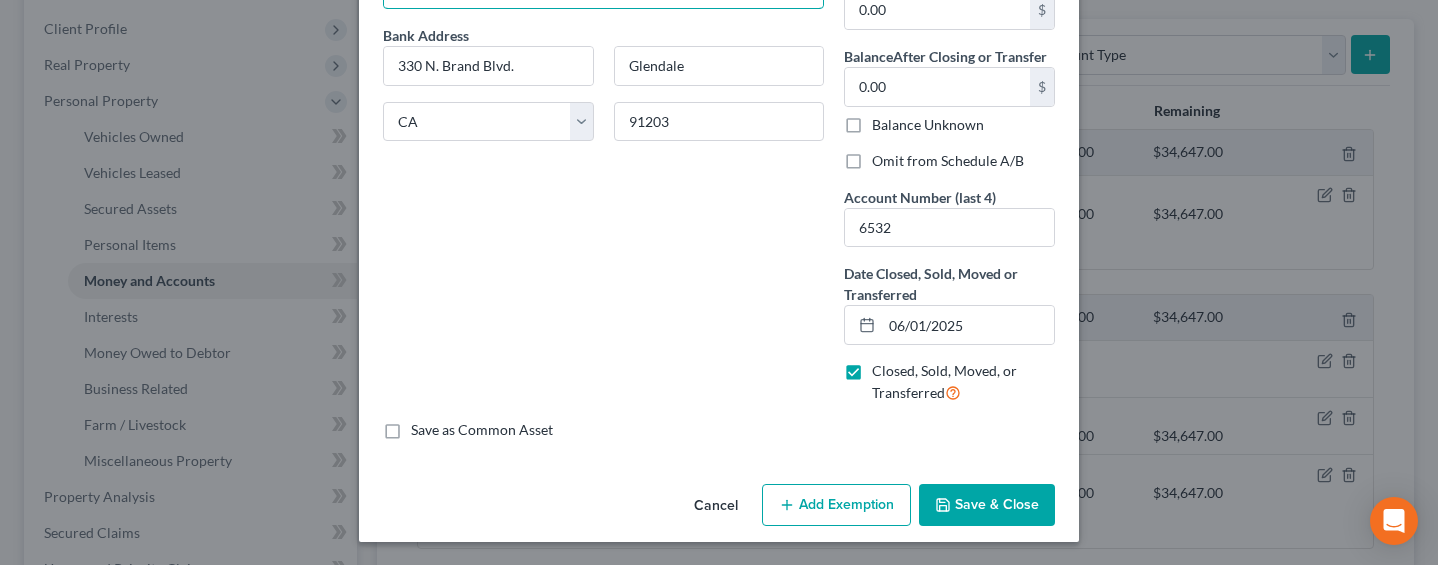 type on "Citibank Checking - Closed June 2025" 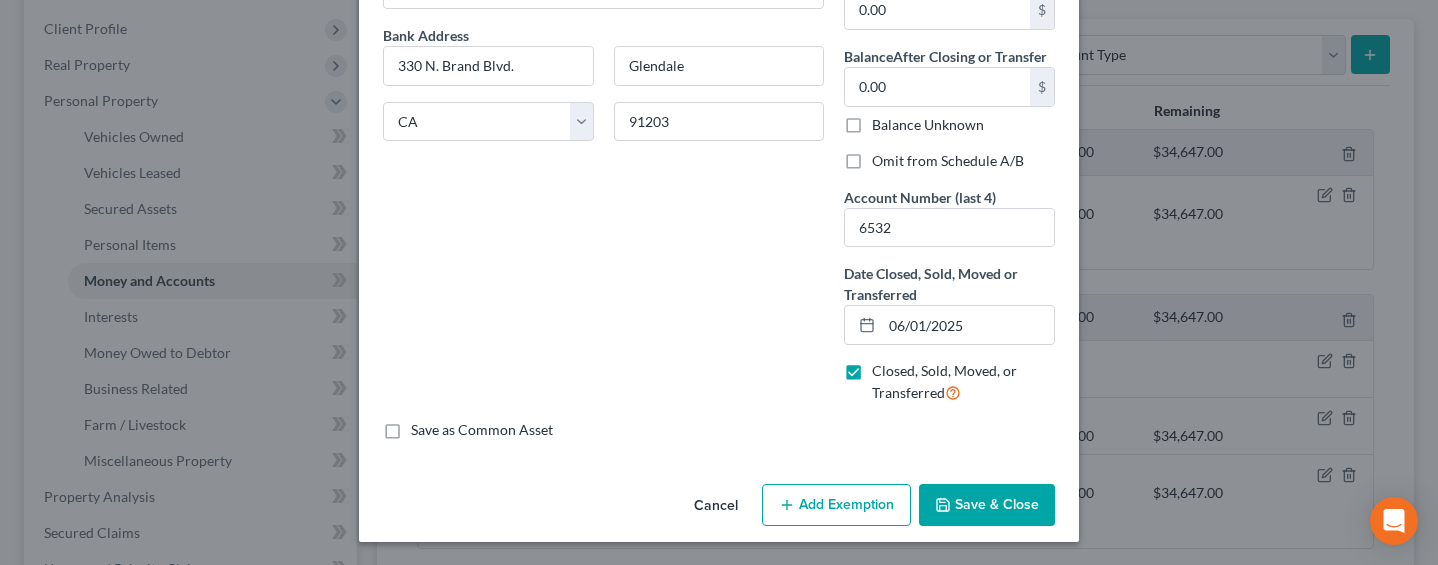 click on "Save & Close" at bounding box center [987, 505] 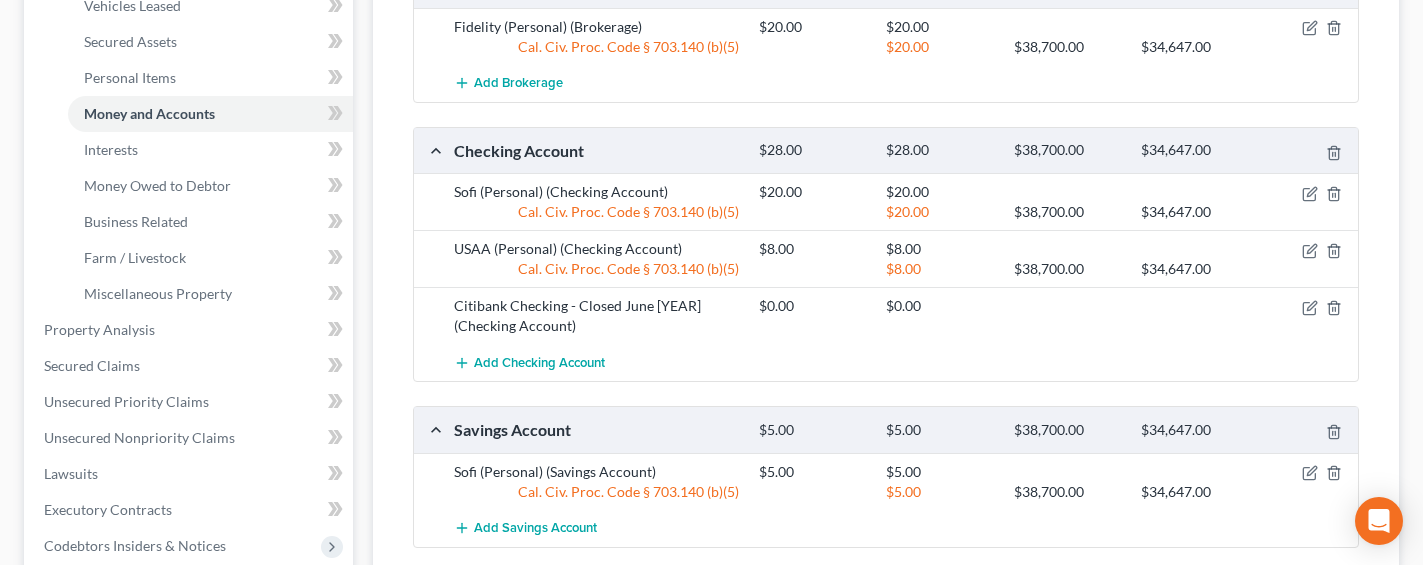 scroll, scrollTop: 437, scrollLeft: 0, axis: vertical 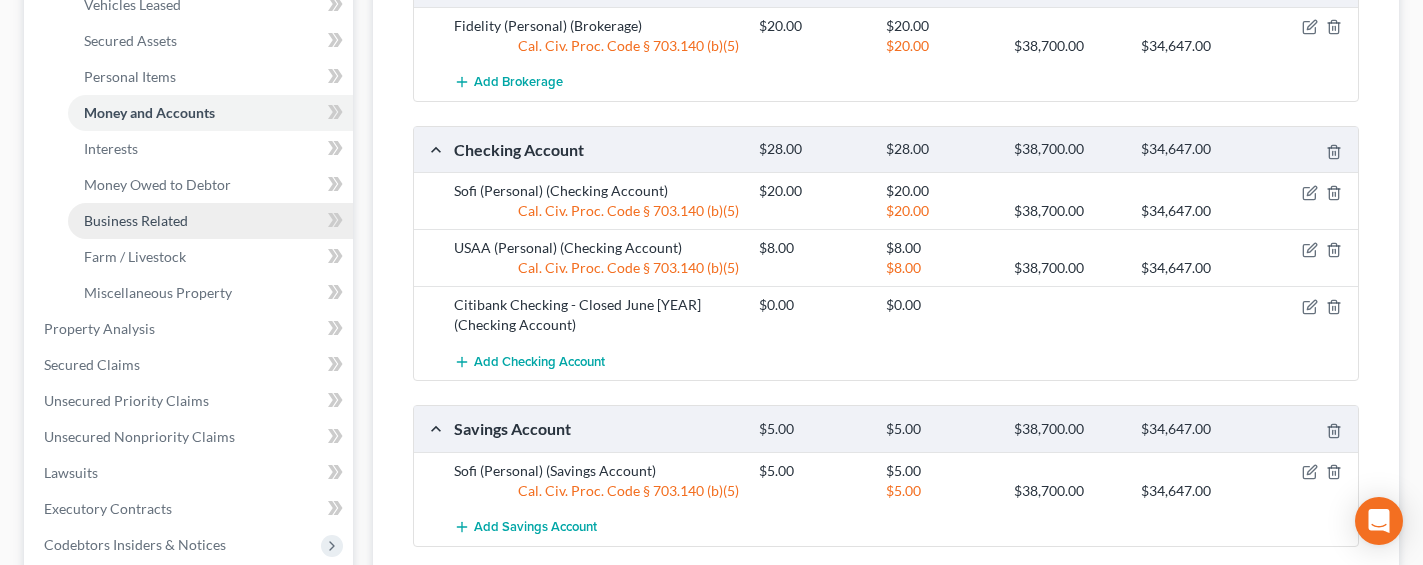click on "Business Related" at bounding box center (136, 220) 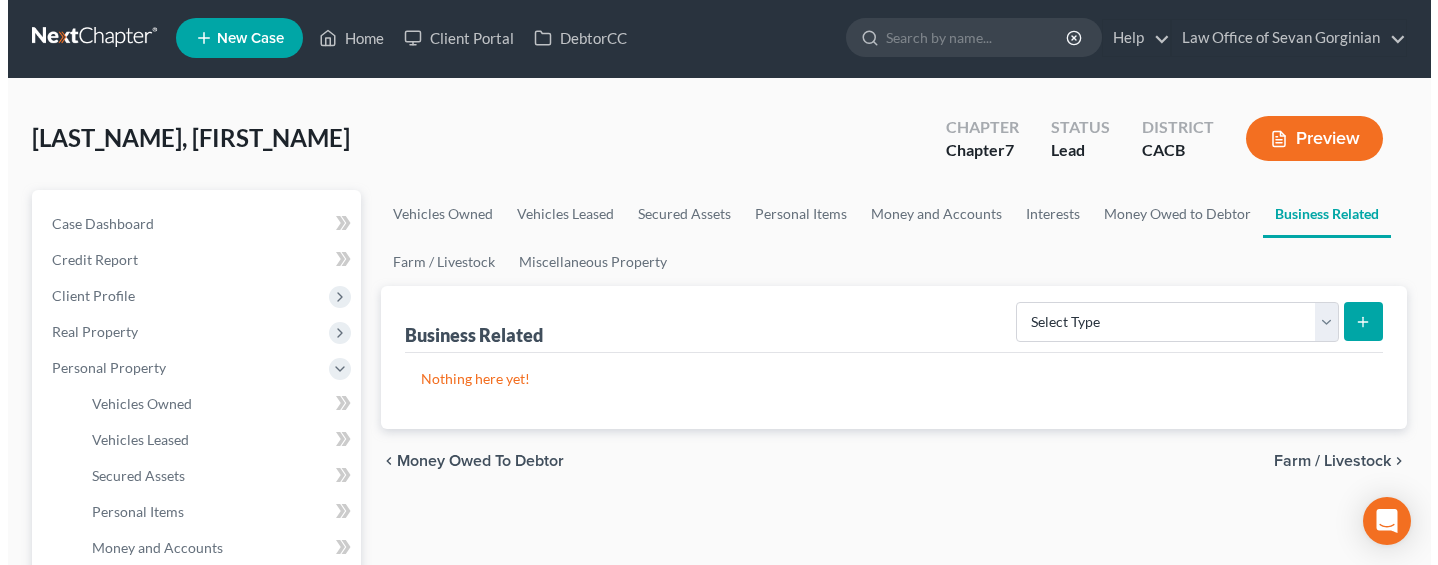 scroll, scrollTop: 0, scrollLeft: 0, axis: both 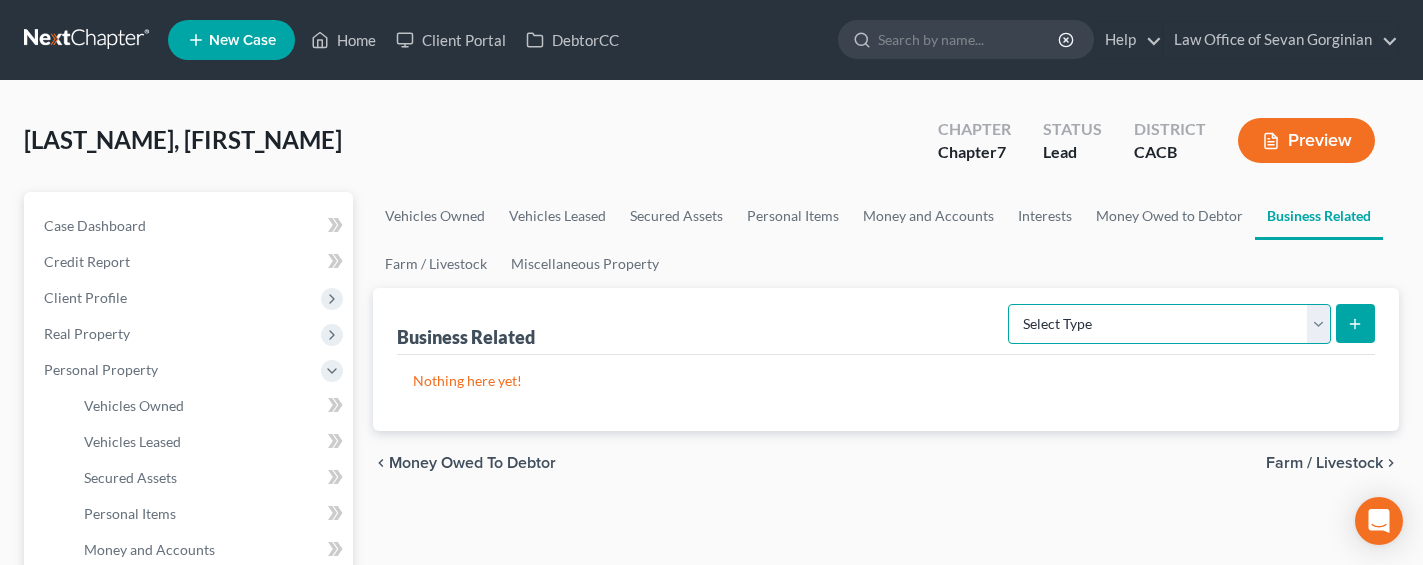 click on "Select Type Customer Lists Franchises Inventory Licenses Machinery Office Equipment, Furnishings, Supplies Other Business Related Property Not Listed Patents, Copyrights, Intellectual Property" at bounding box center [1169, 324] 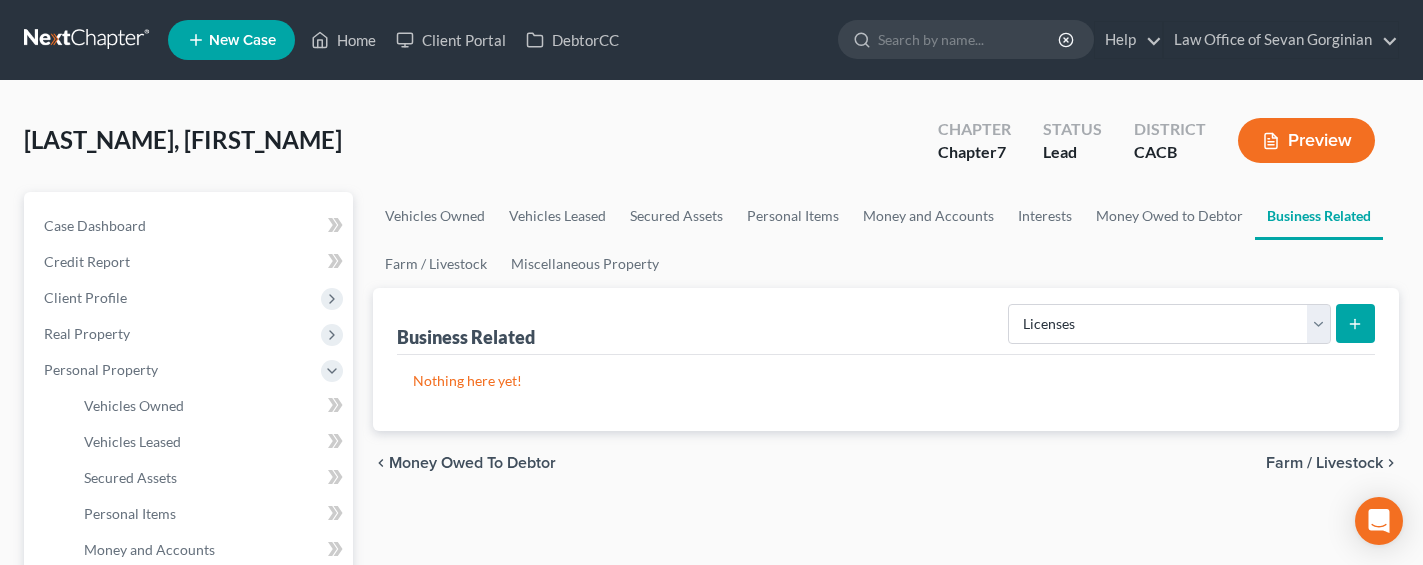 click 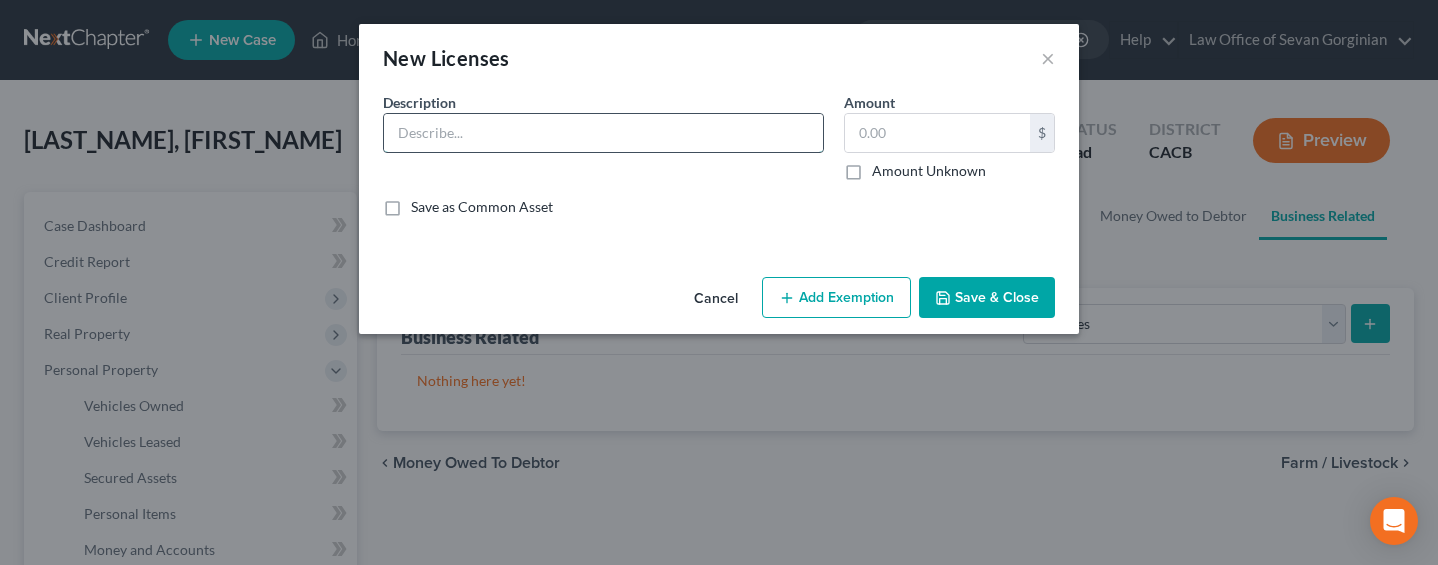 click at bounding box center (603, 133) 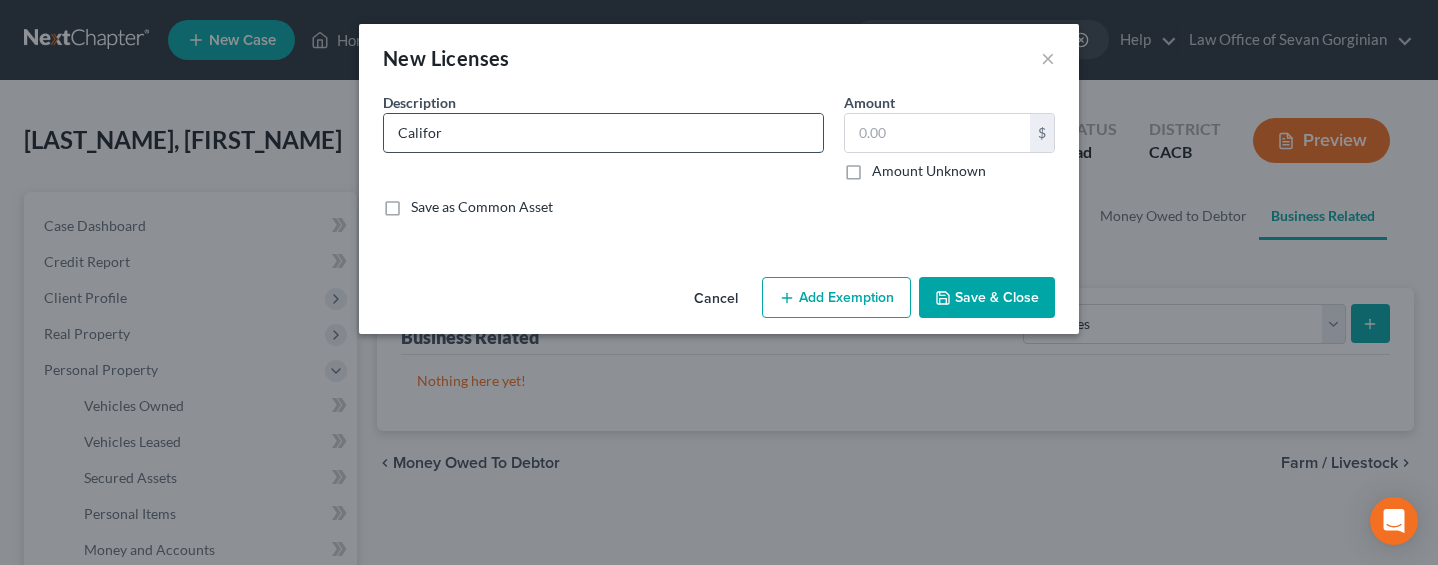 type on "California Real Estate License" 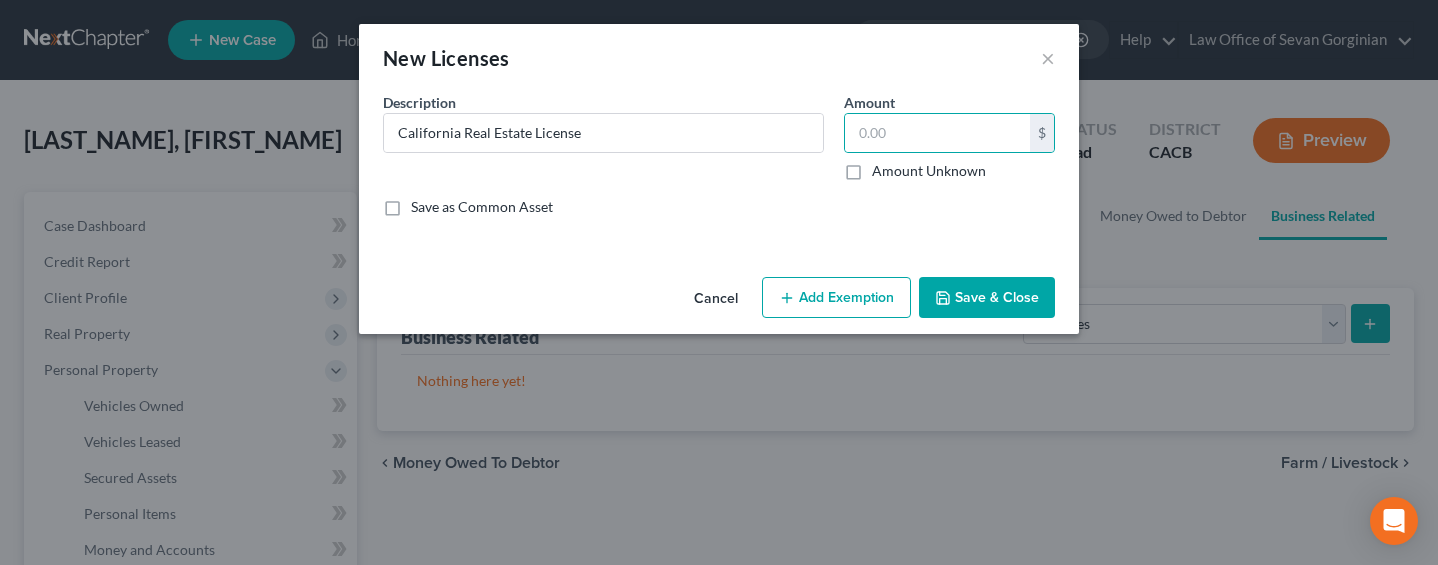 click on "Amount Unknown" at bounding box center [929, 171] 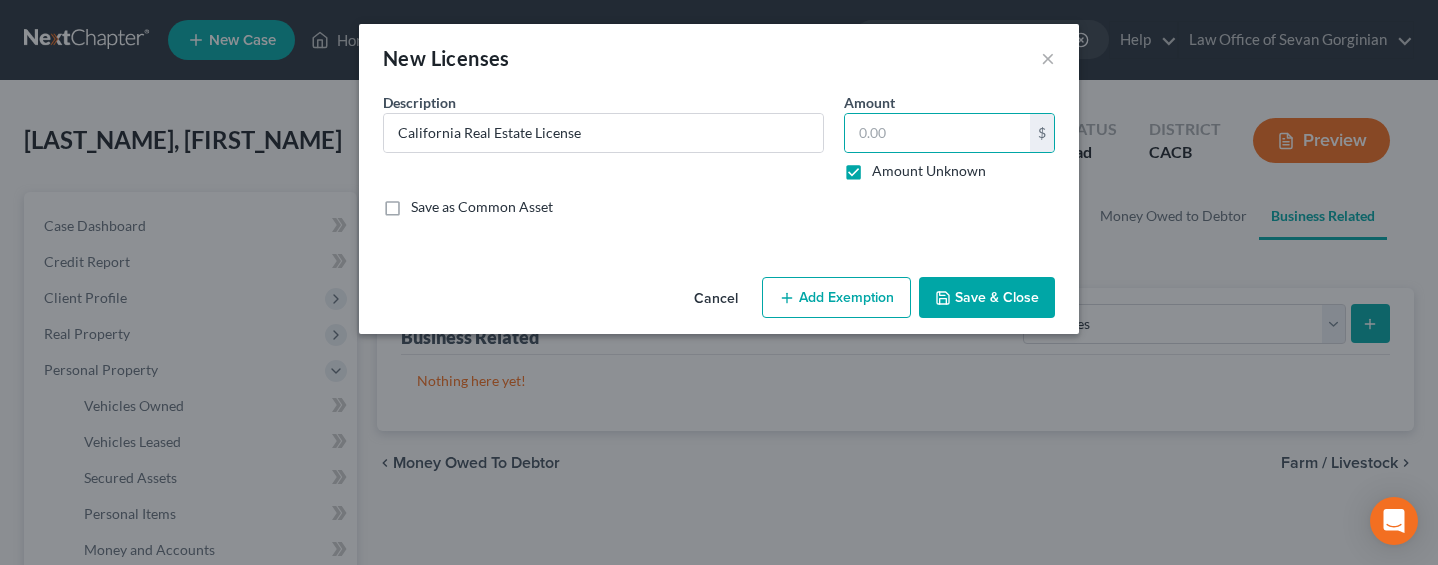 type on "0.00" 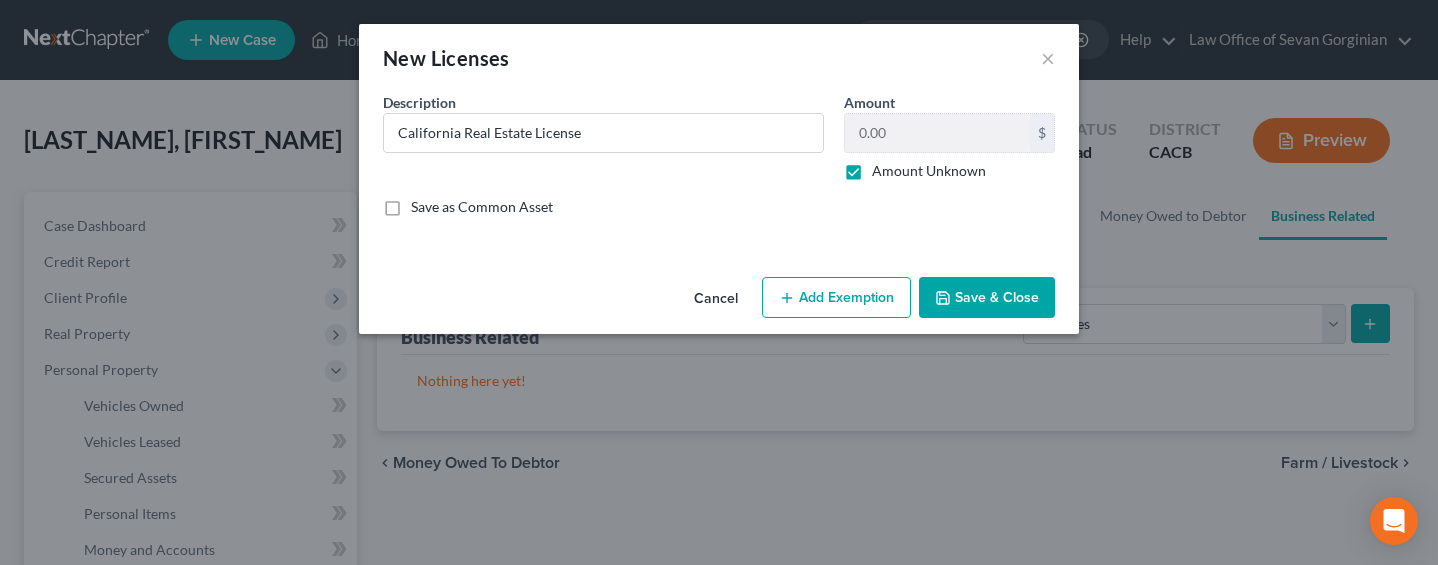 click on "Save & Close" at bounding box center (987, 298) 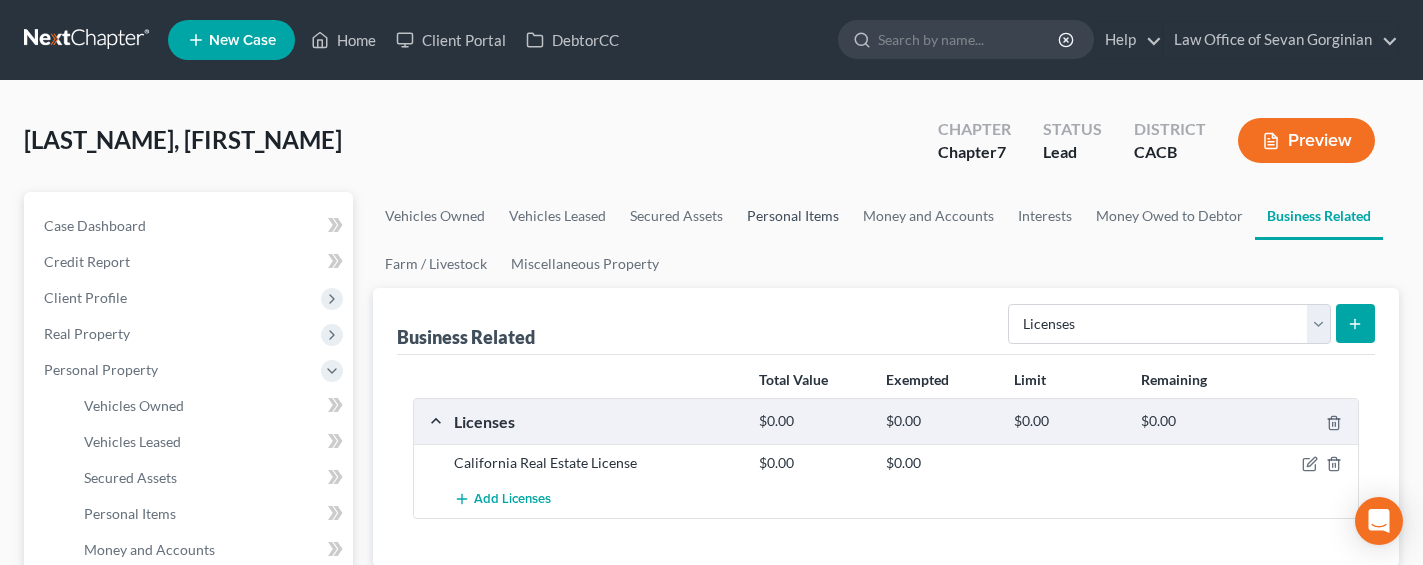 click on "Personal Items" at bounding box center [793, 216] 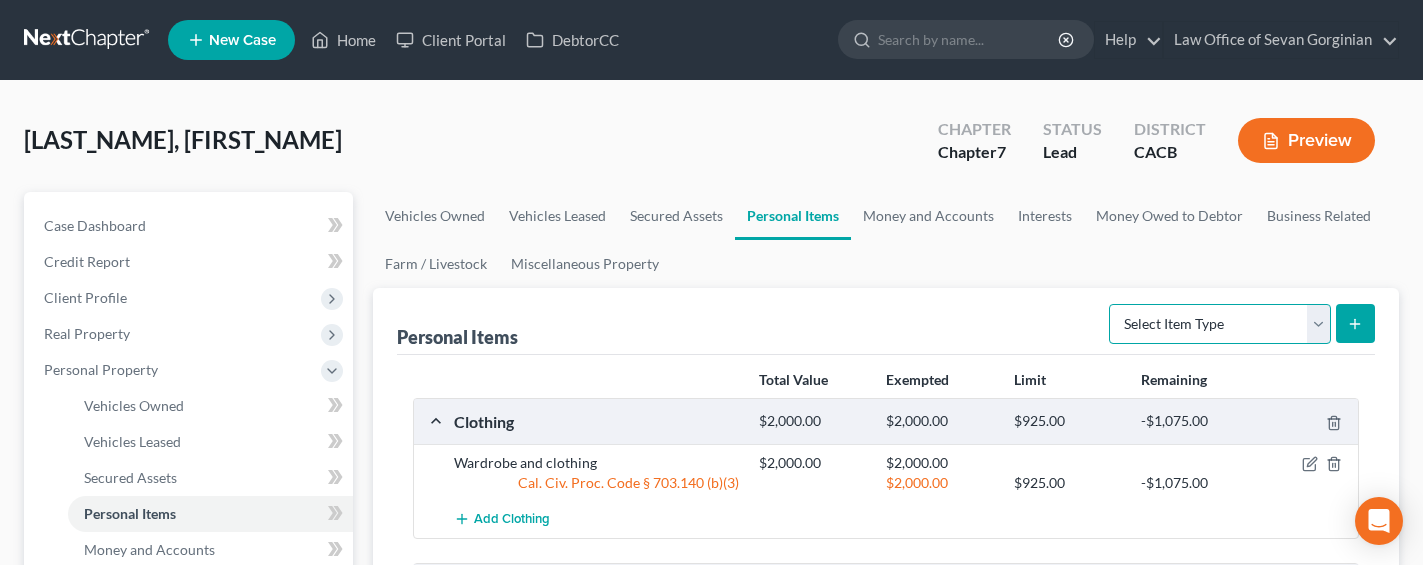 click on "Select Item Type Clothing Collectibles Of Value Electronics Firearms Household Goods Jewelry Other Pet(s) Sports & Hobby Equipment" at bounding box center [1220, 324] 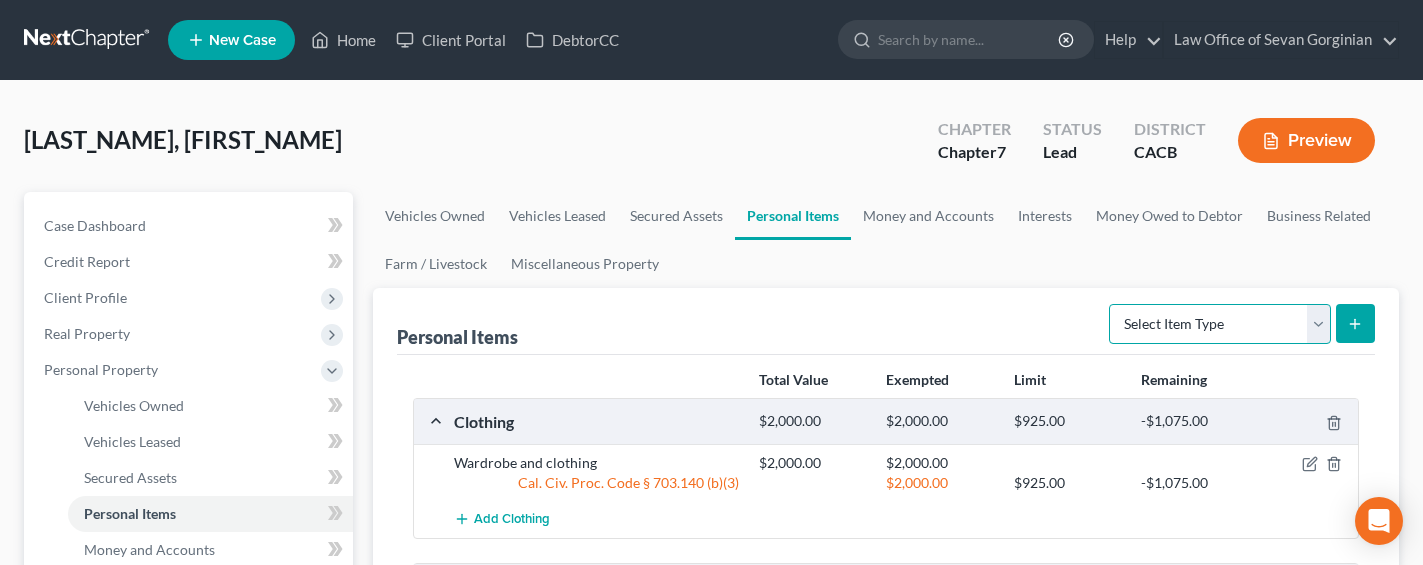select on "sports_and_hobby_equipment" 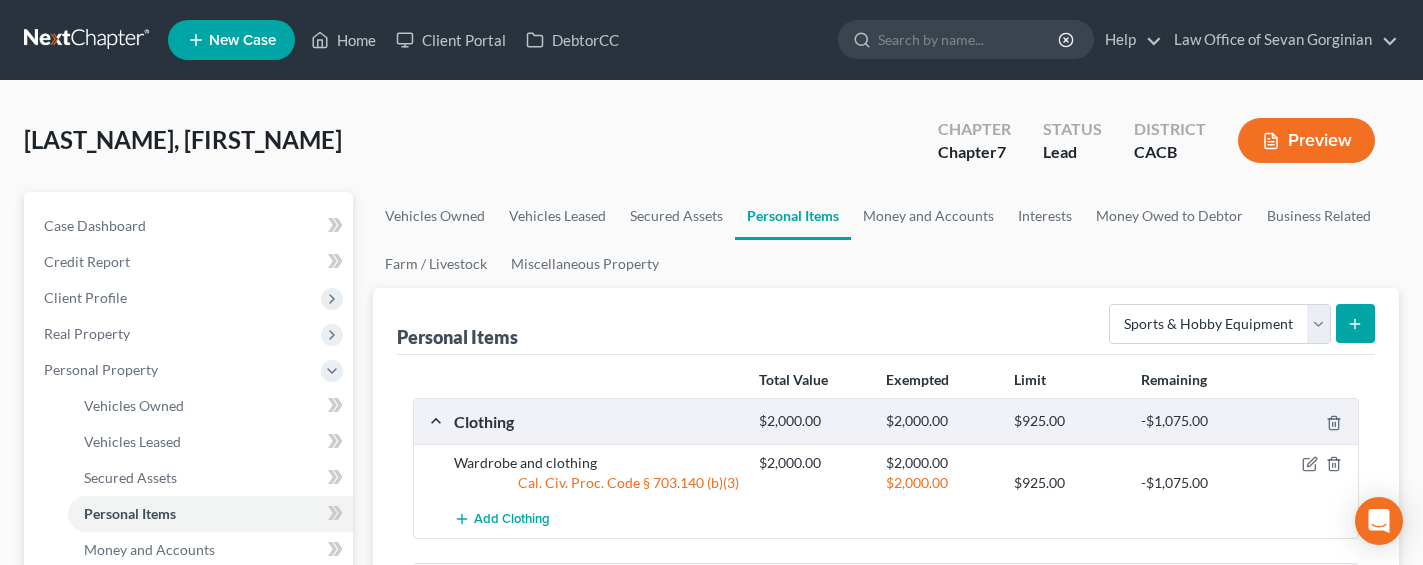click 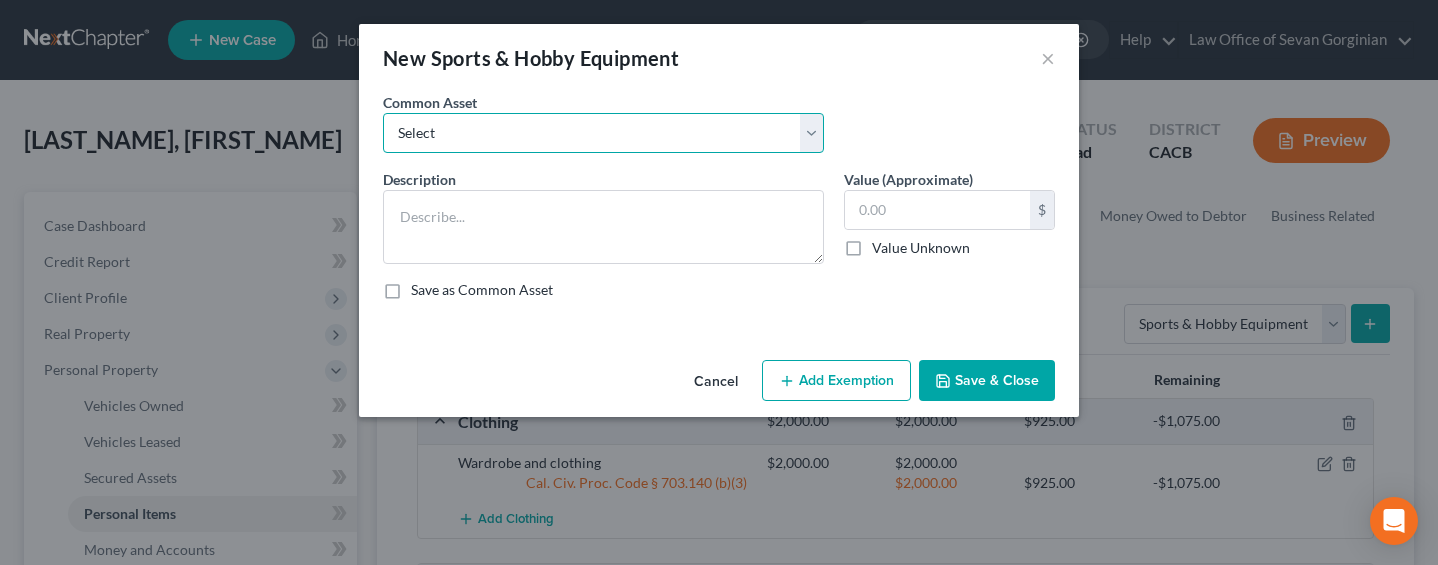 click on "Select Sports and hobby equipment" at bounding box center [603, 133] 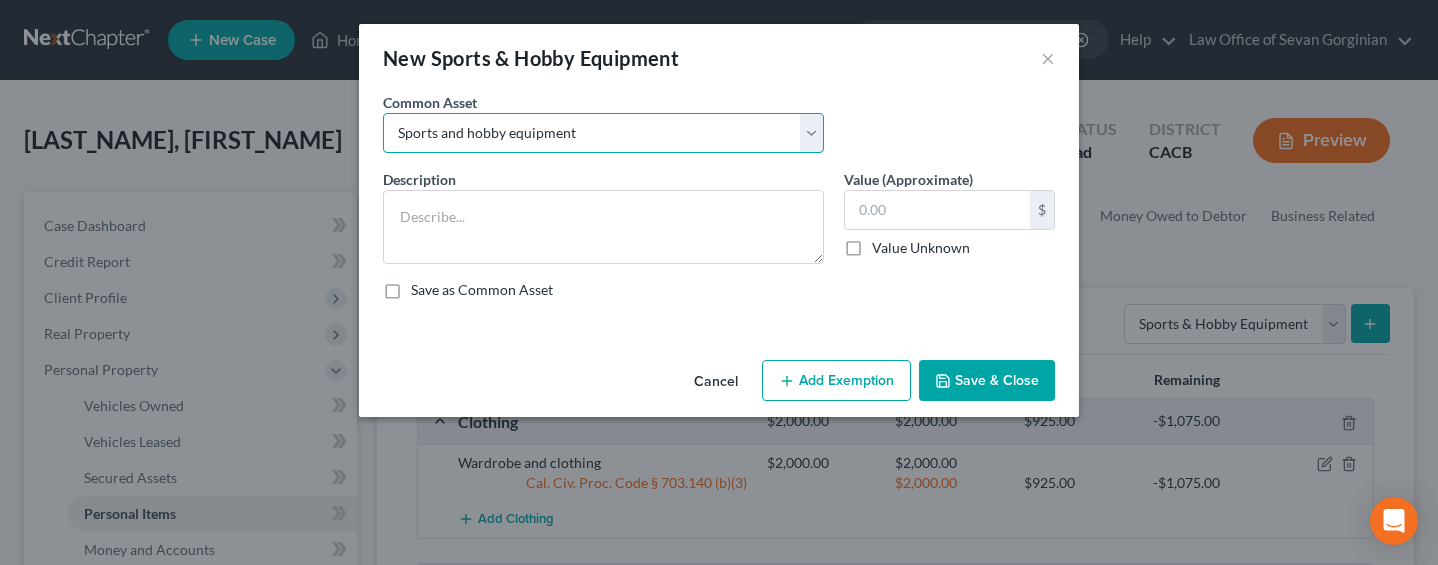type on "Sports and hobby equipment" 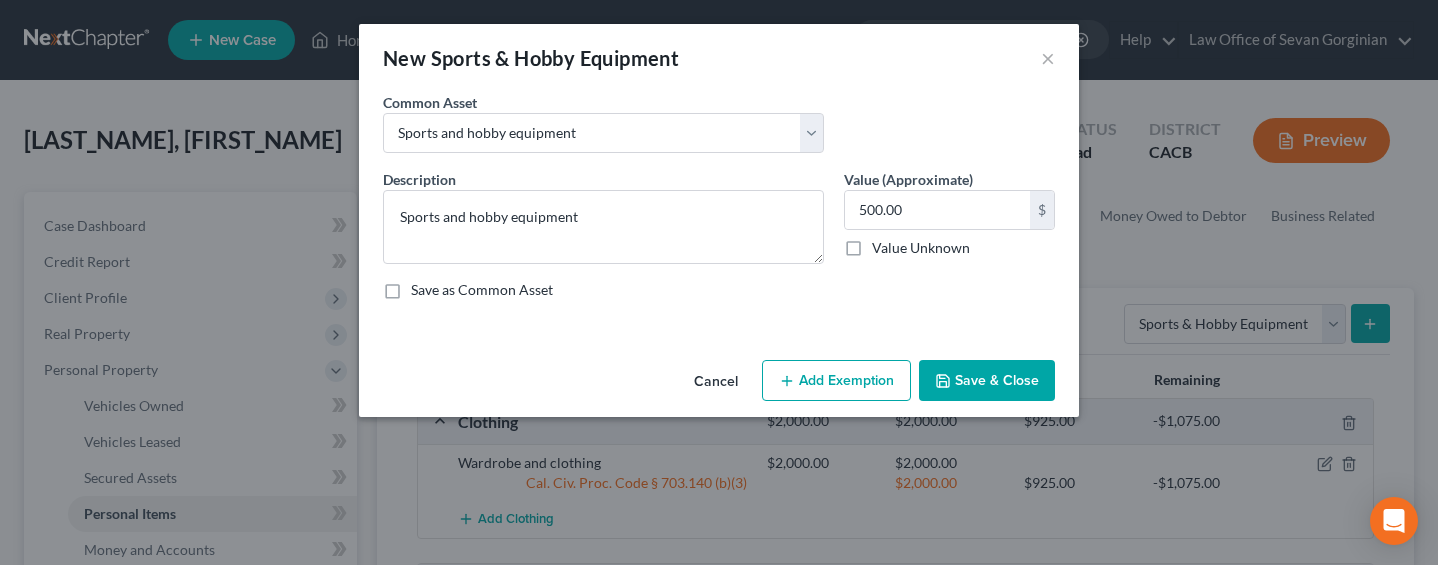 click on "Add Exemption" at bounding box center (836, 381) 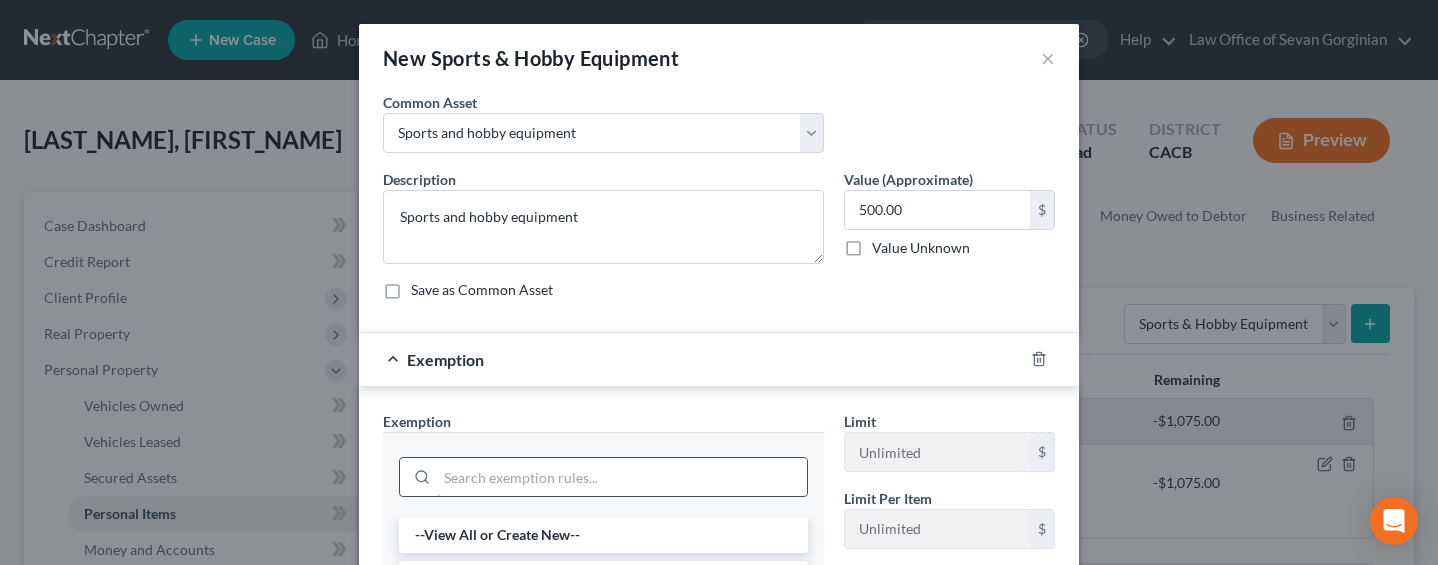 click at bounding box center (622, 477) 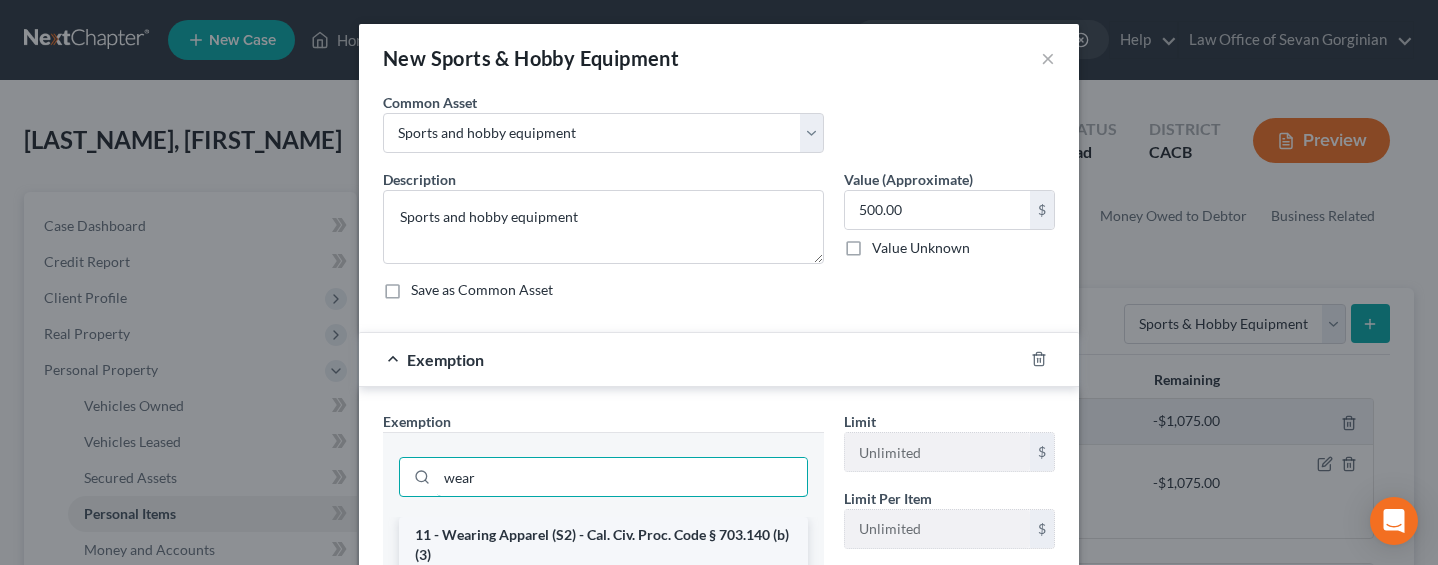 type on "wear" 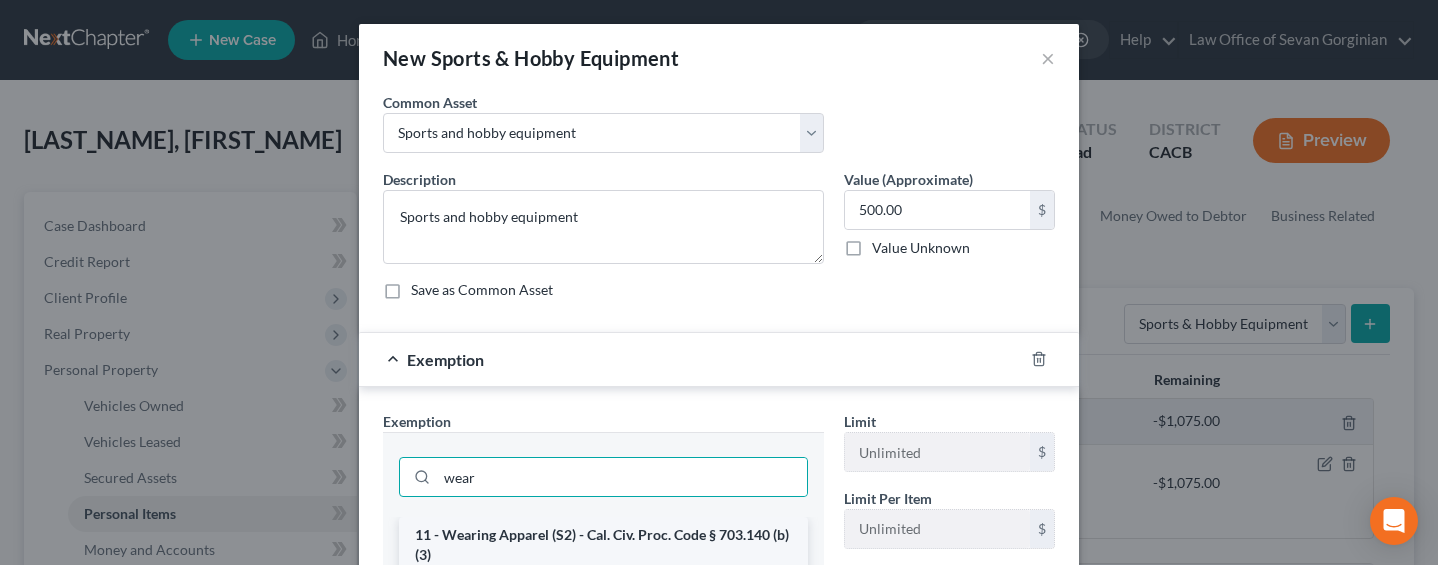 click on "11 - Wearing Apparel (S2)  - Cal. Civ. Proc. Code § 703.140 (b)(3)" at bounding box center [603, 545] 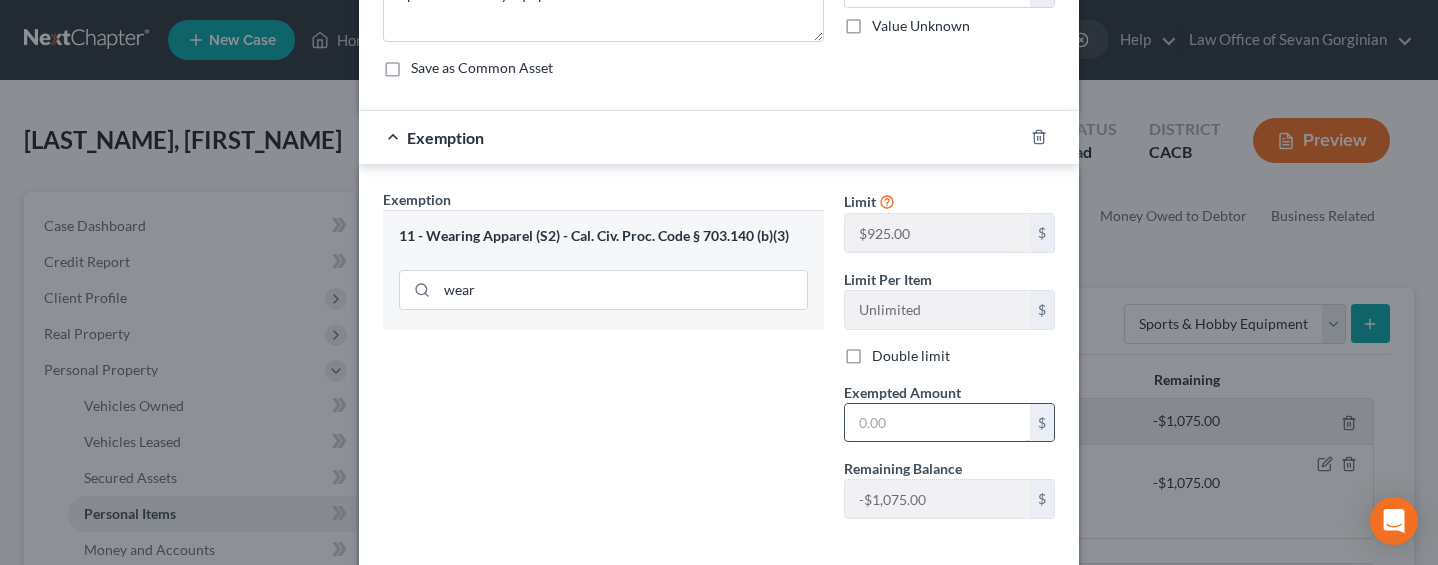scroll, scrollTop: 235, scrollLeft: 0, axis: vertical 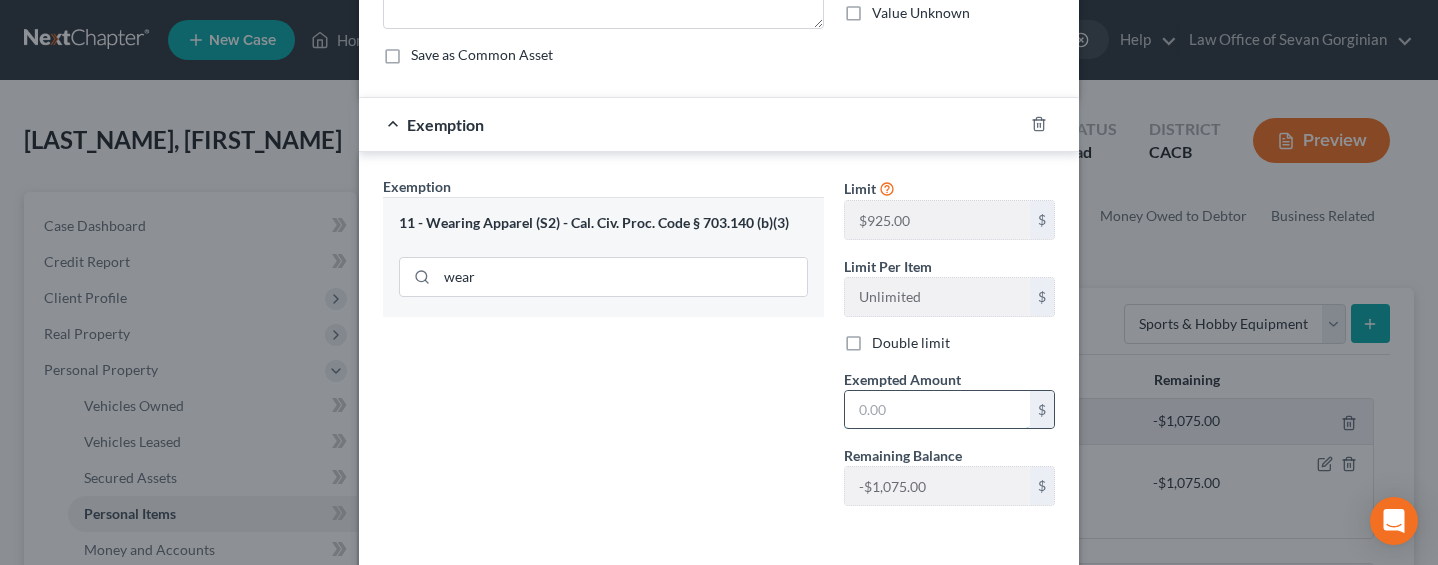 click at bounding box center (937, 410) 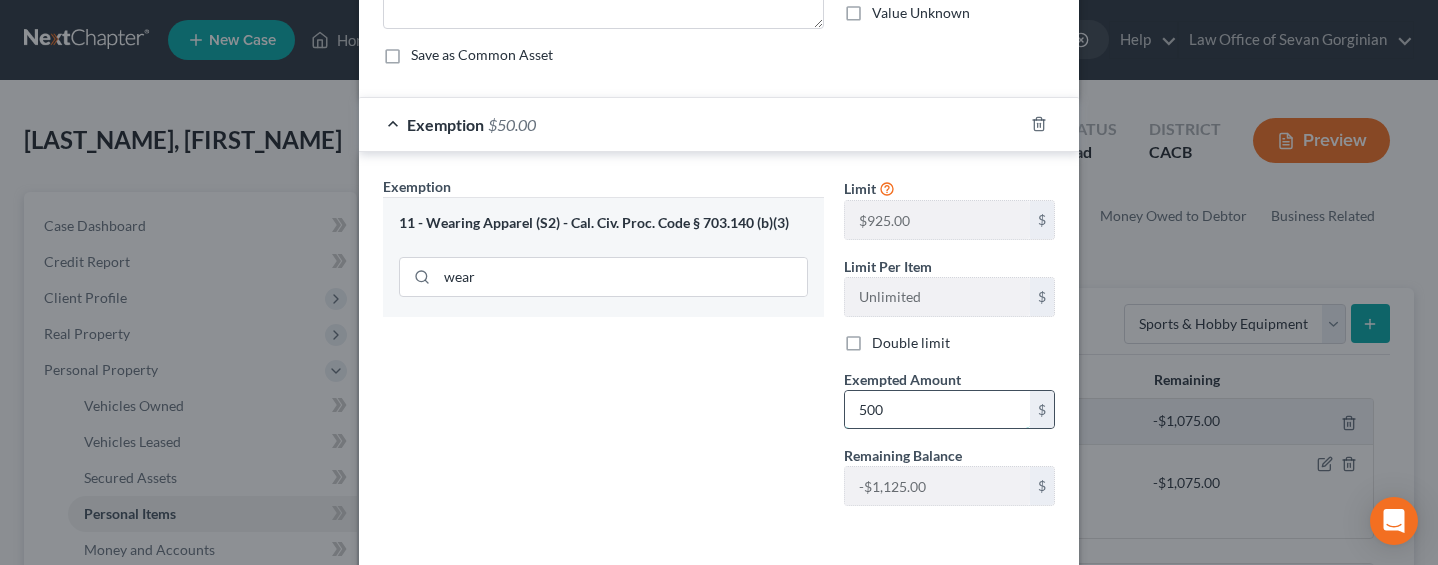 type on "500" 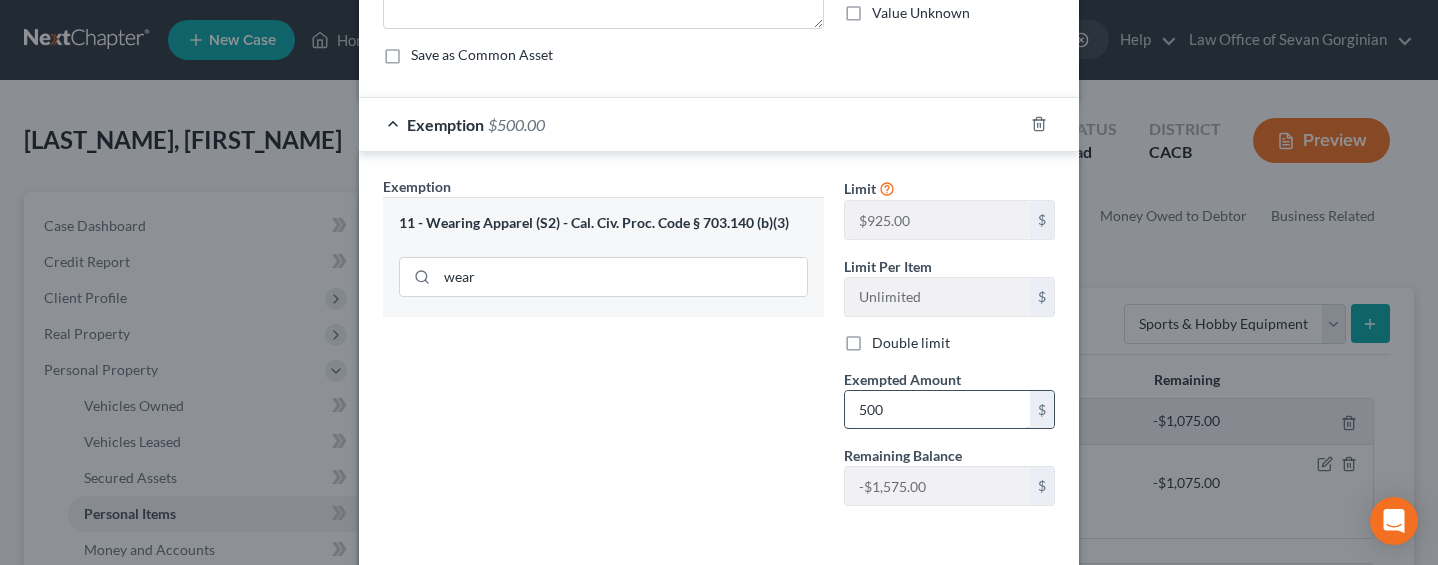 type 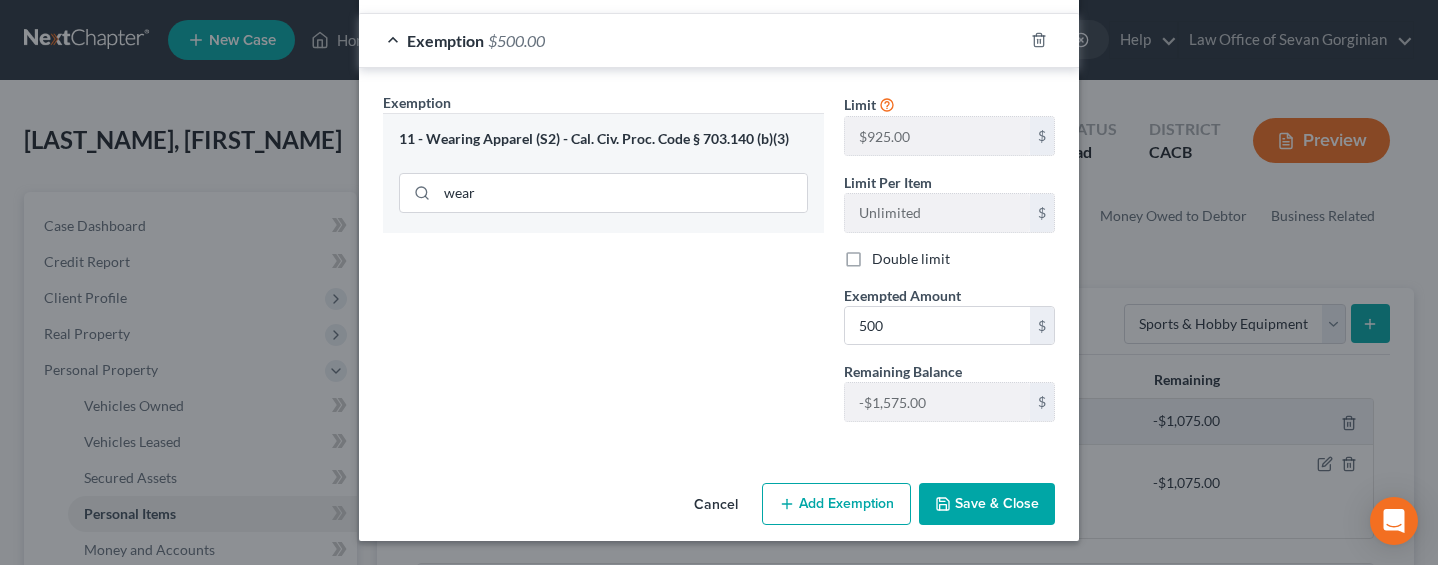 drag, startPoint x: 941, startPoint y: 505, endPoint x: 1110, endPoint y: 410, distance: 193.8711 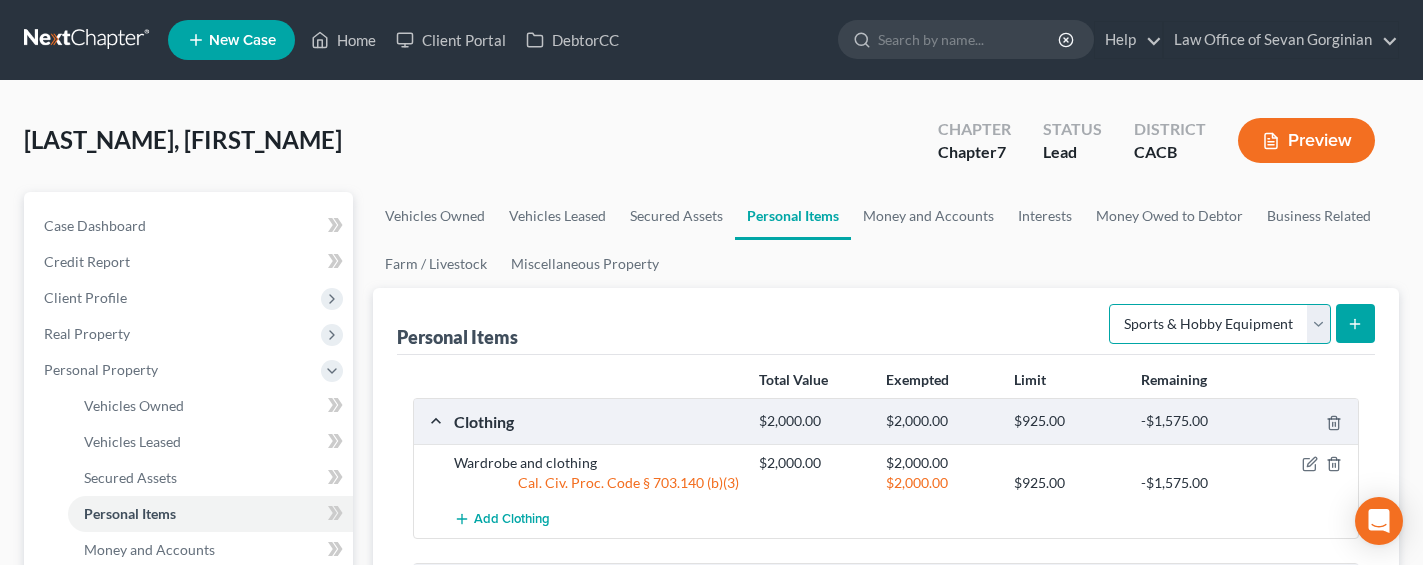click on "Select Item Type Clothing Collectibles Of Value Electronics Firearms Household Goods Jewelry Other Pet(s) Sports & Hobby Equipment" at bounding box center [1220, 324] 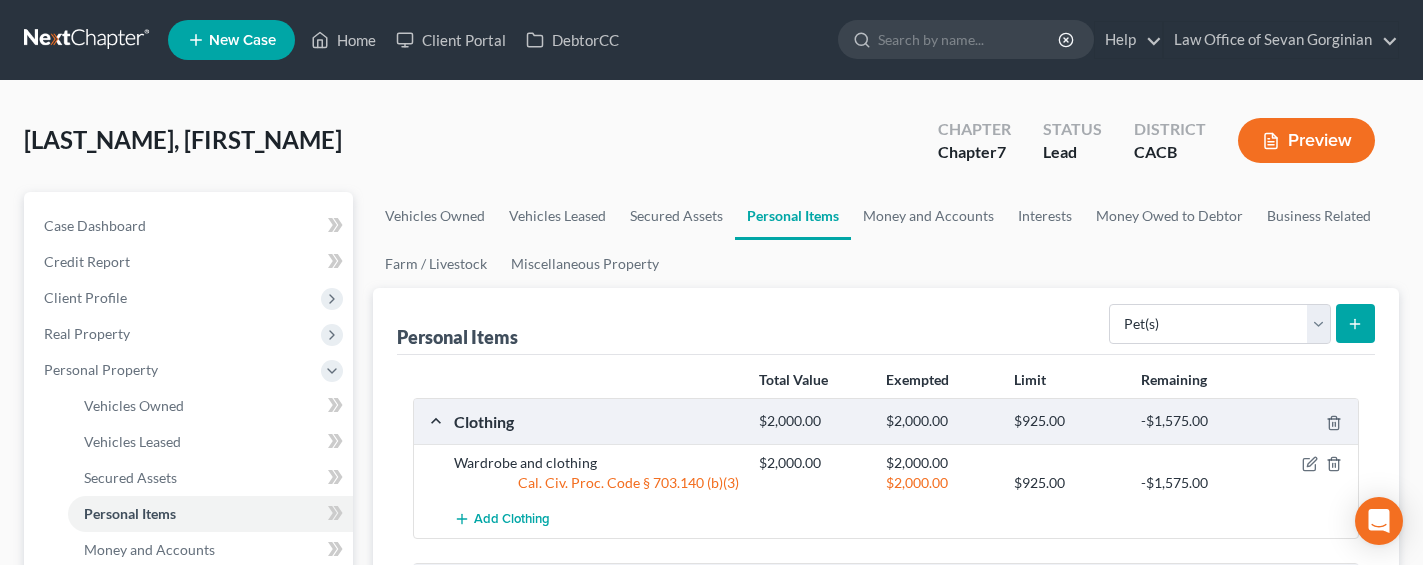 click at bounding box center [1355, 323] 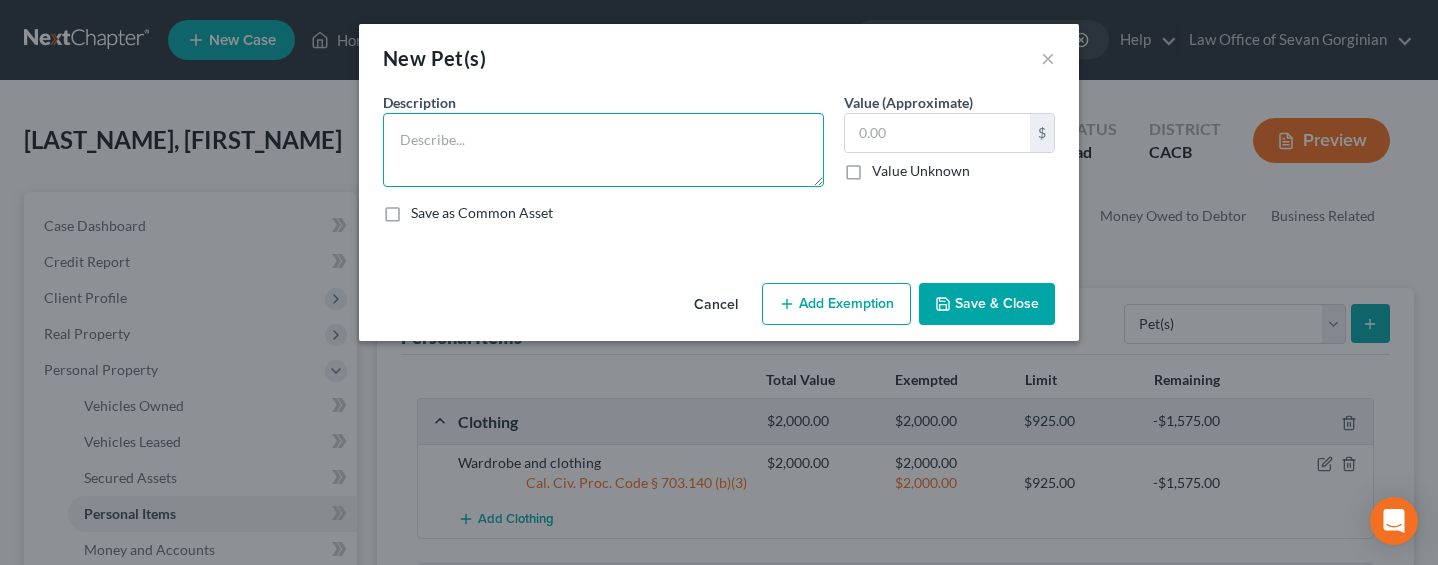 click at bounding box center [603, 150] 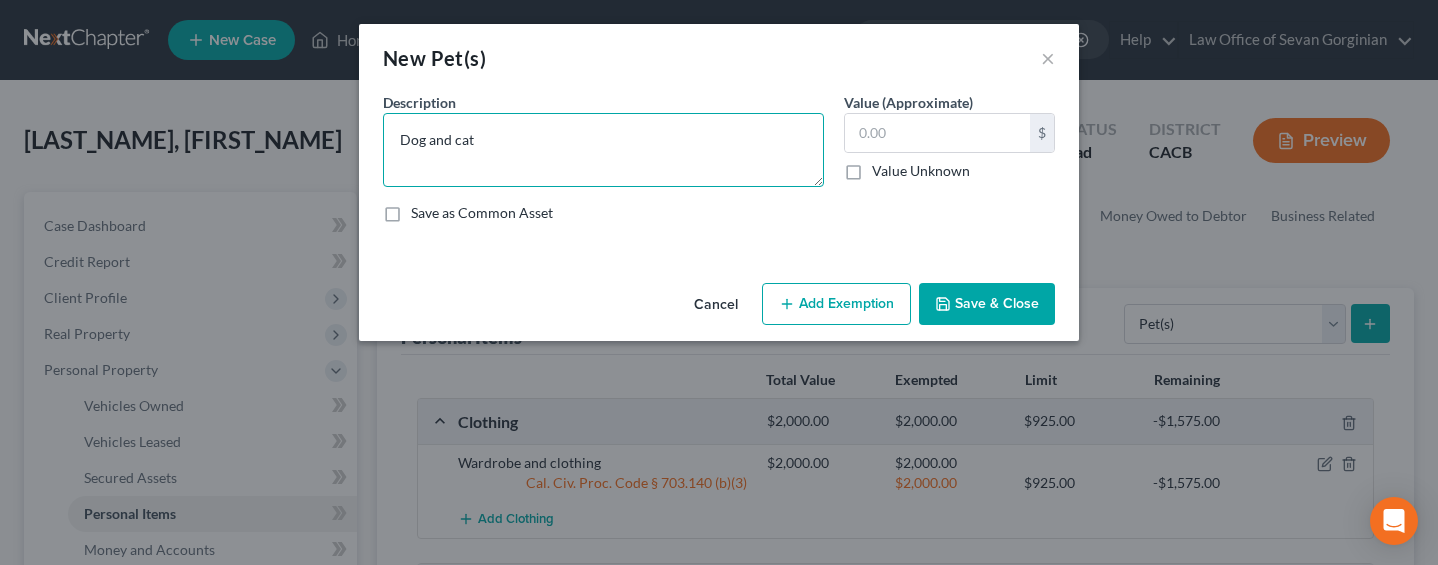 type on "Dog and cat" 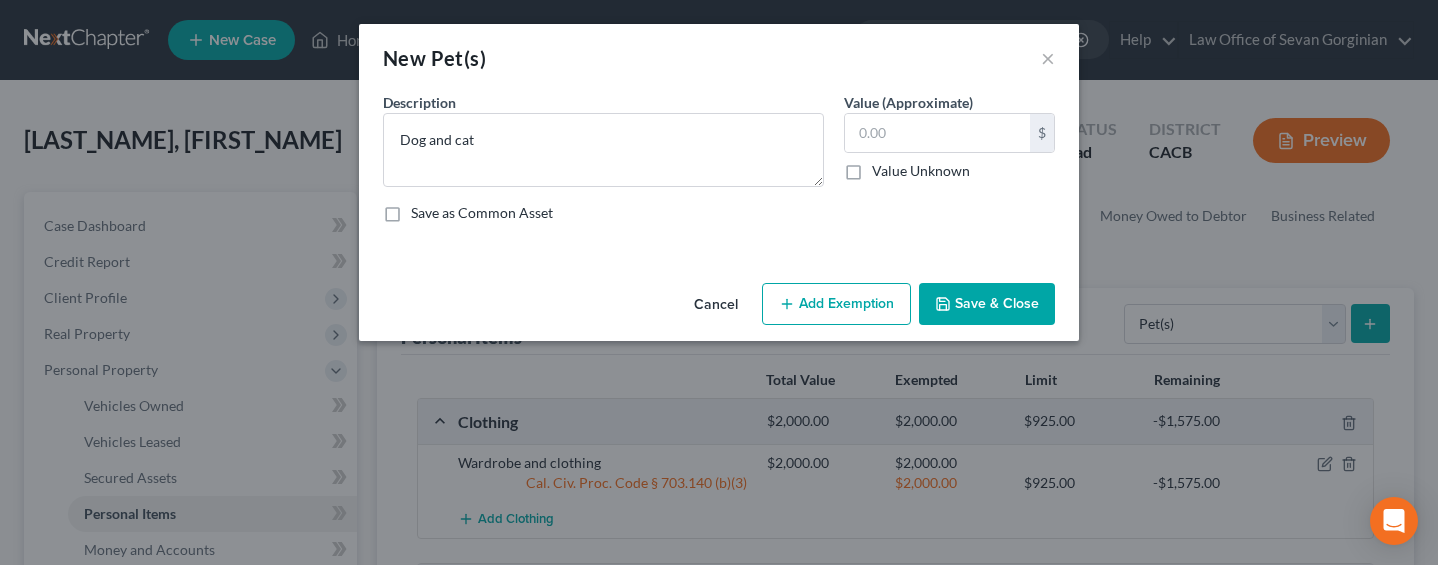 click on "Value (Approximate)
$
Value Unknown
Balance Undetermined
$
Value Unknown" at bounding box center (949, 139) 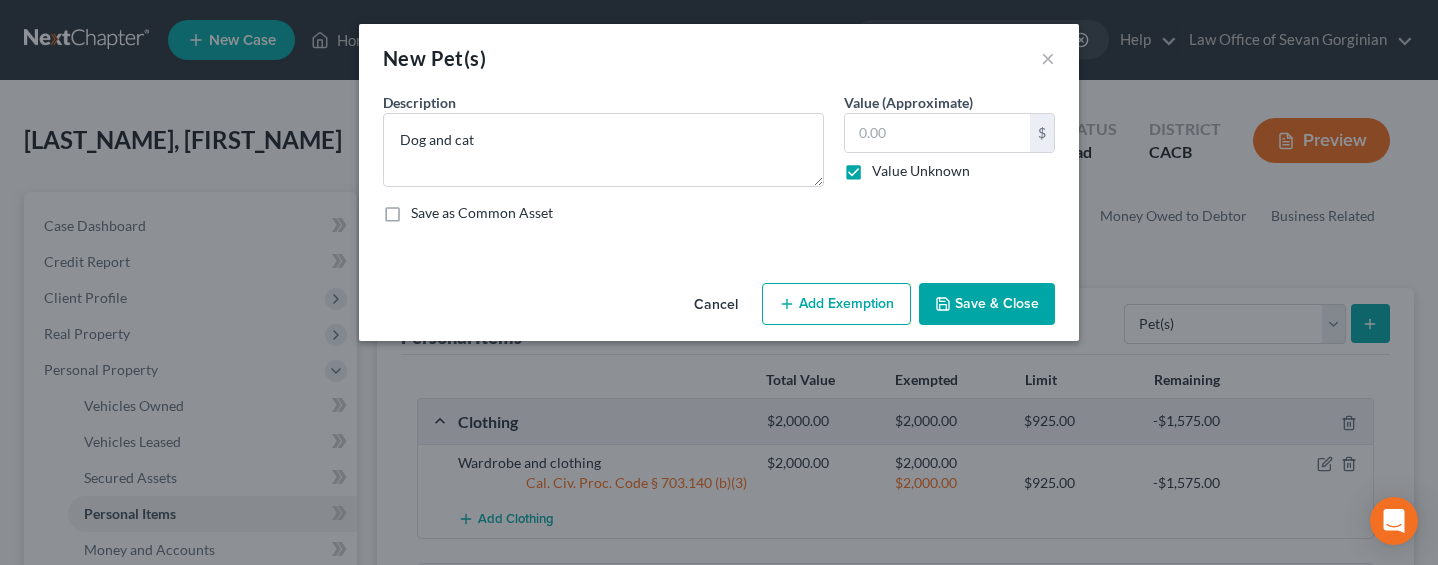 type on "0.00" 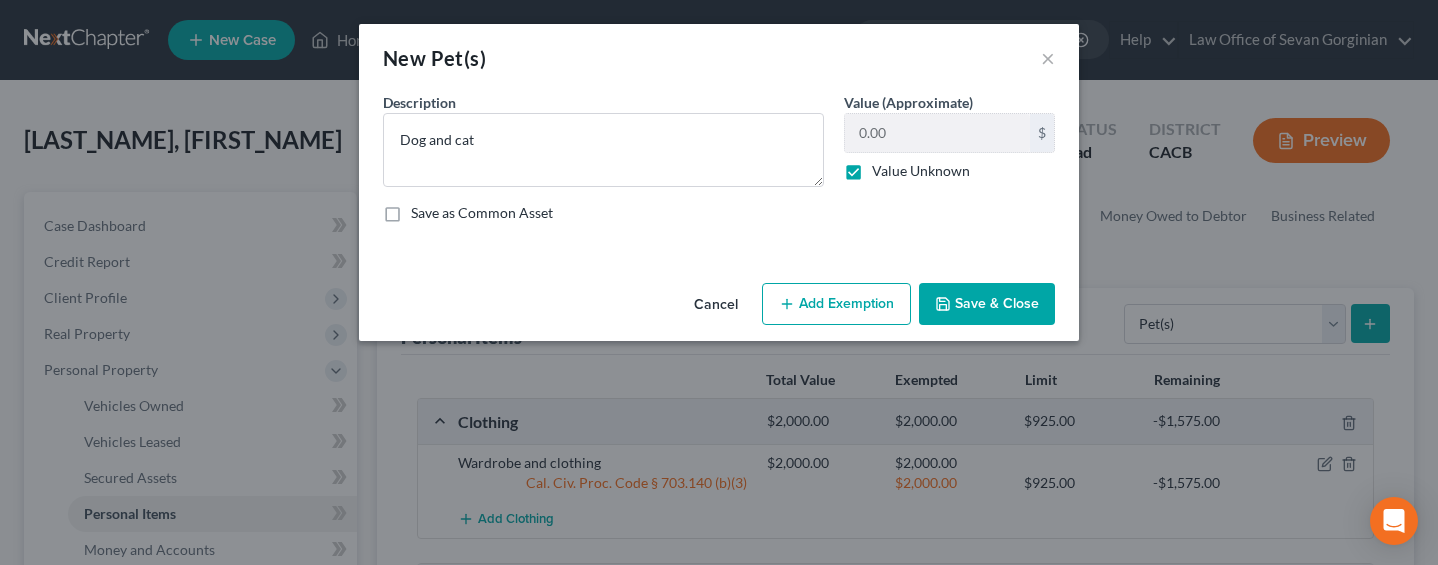 click on "Add Exemption" at bounding box center (836, 304) 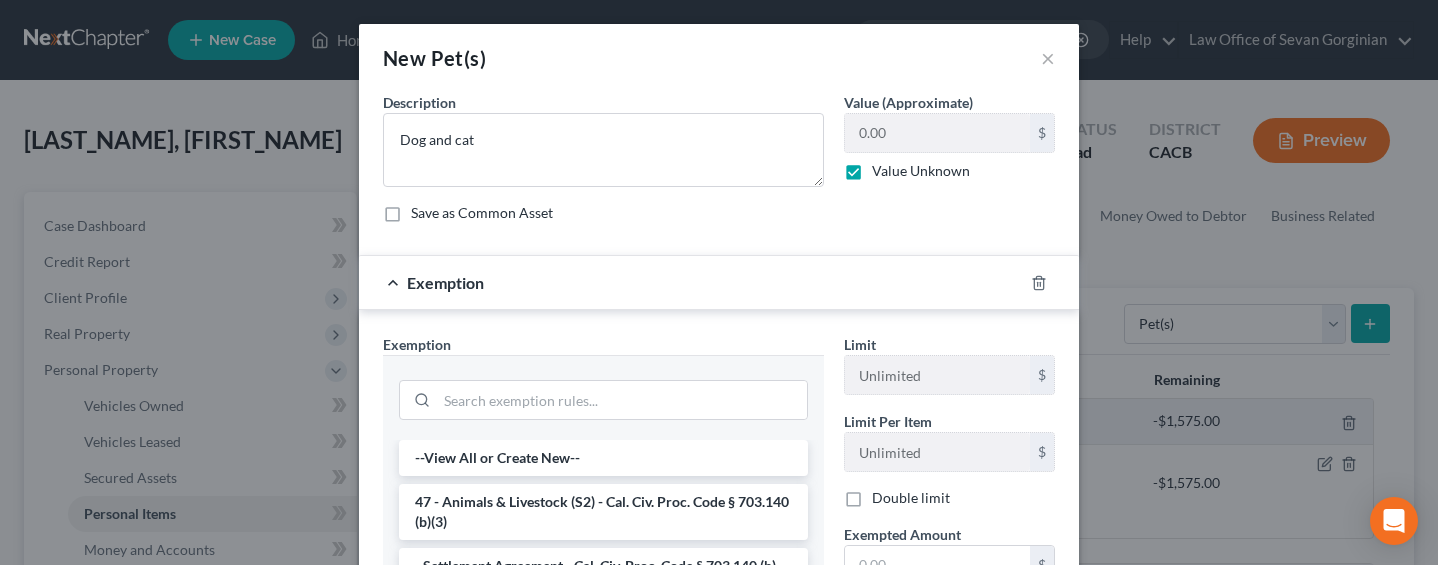drag, startPoint x: 914, startPoint y: 267, endPoint x: 928, endPoint y: 271, distance: 14.56022 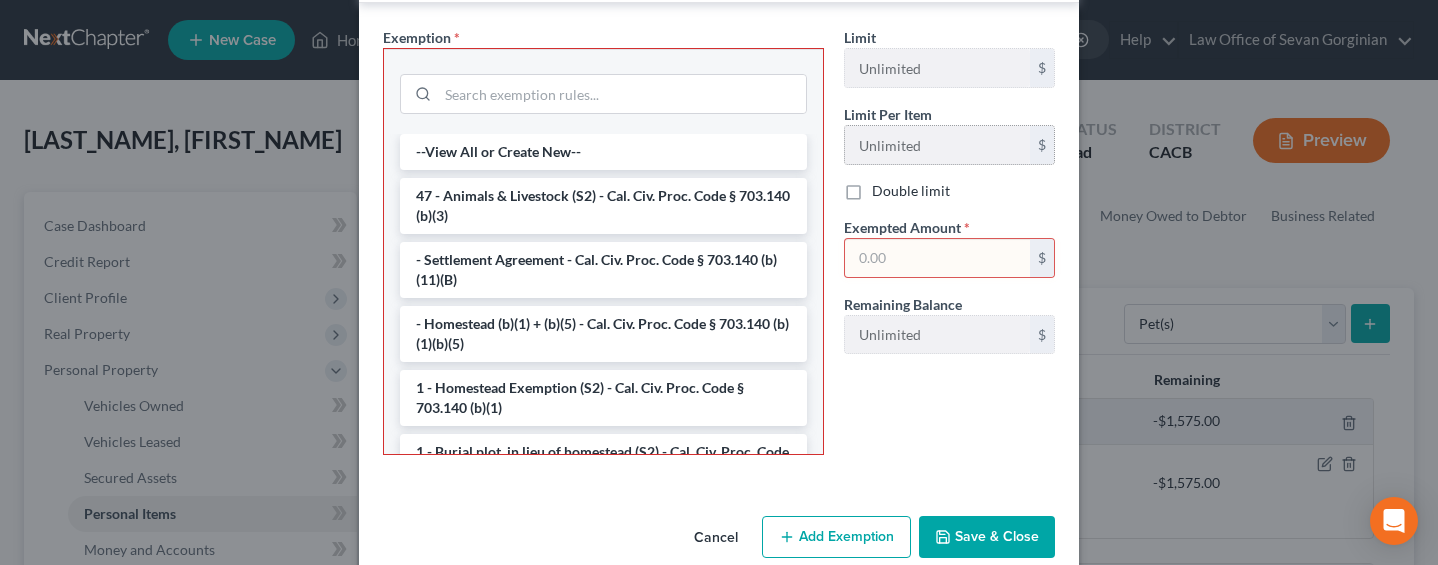 scroll, scrollTop: 339, scrollLeft: 0, axis: vertical 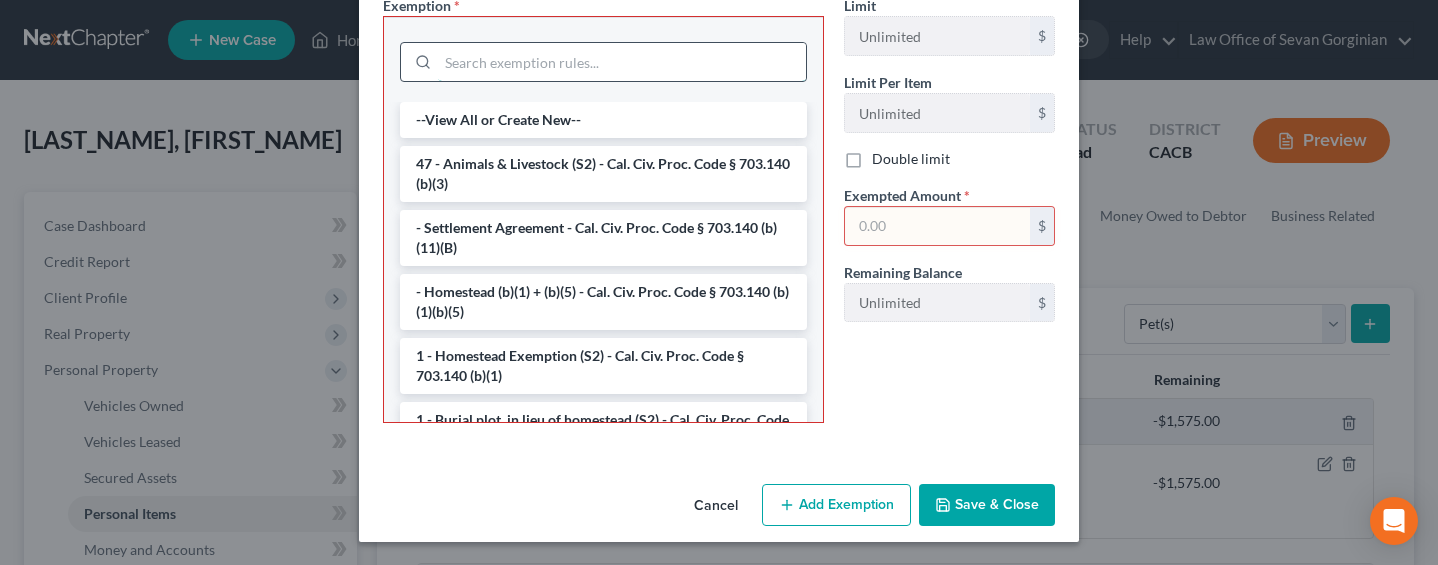 click at bounding box center (622, 62) 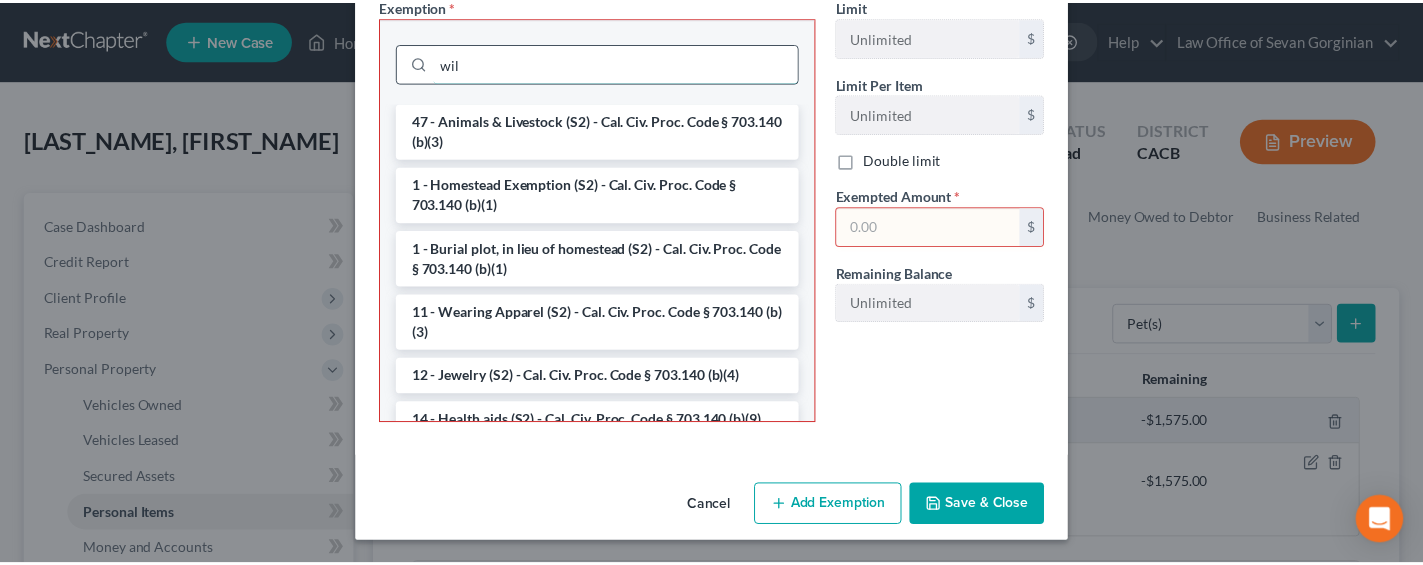 scroll, scrollTop: 239, scrollLeft: 0, axis: vertical 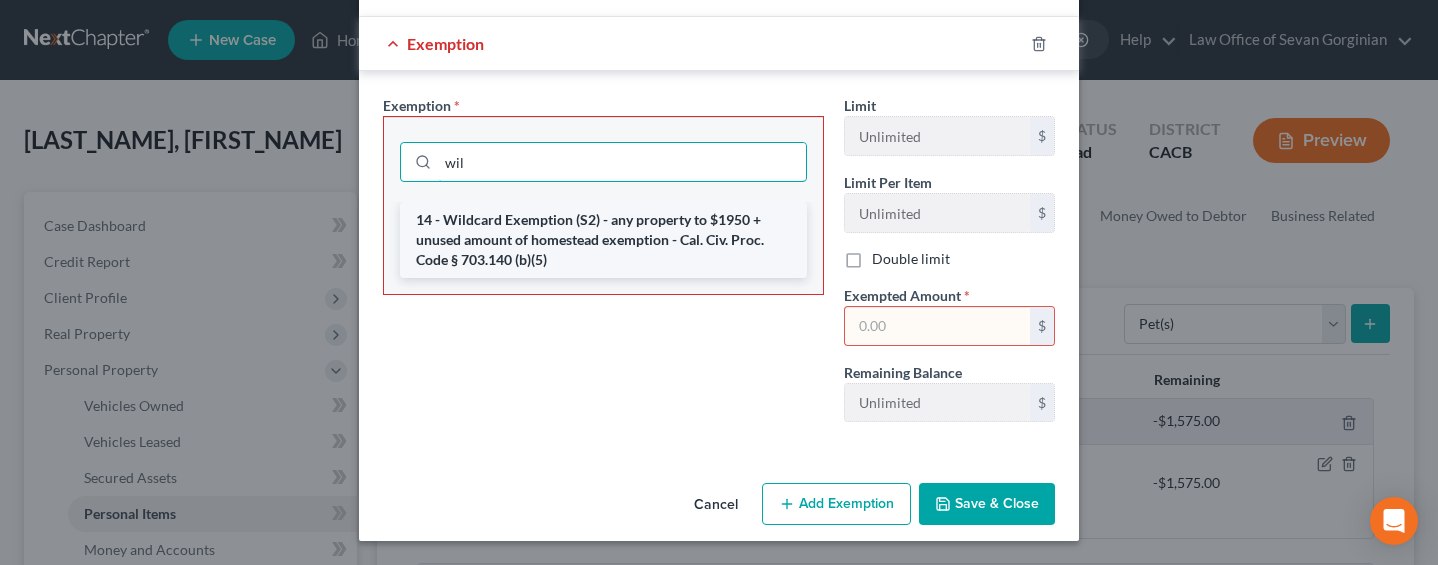 type on "wil" 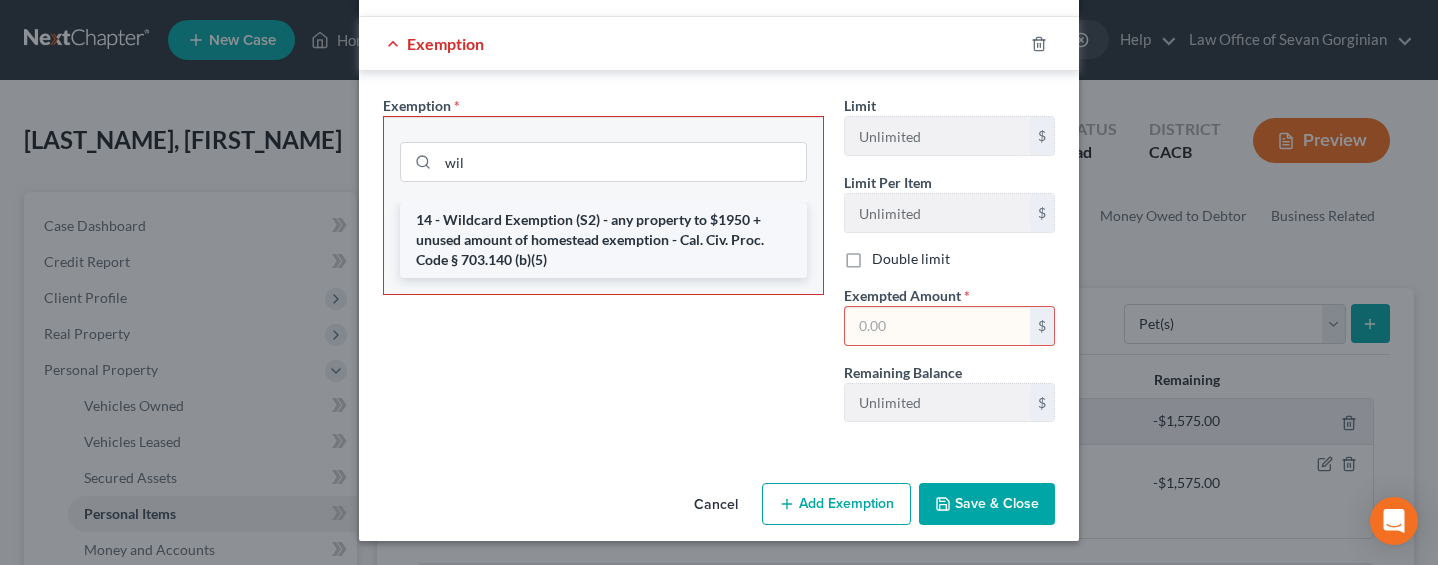 click on "14 - Wildcard Exemption (S2) - any property to $1950 + unused amount of homestead exemption  - Cal. Civ. Proc. Code § 703.140 (b)(5)" at bounding box center (603, 240) 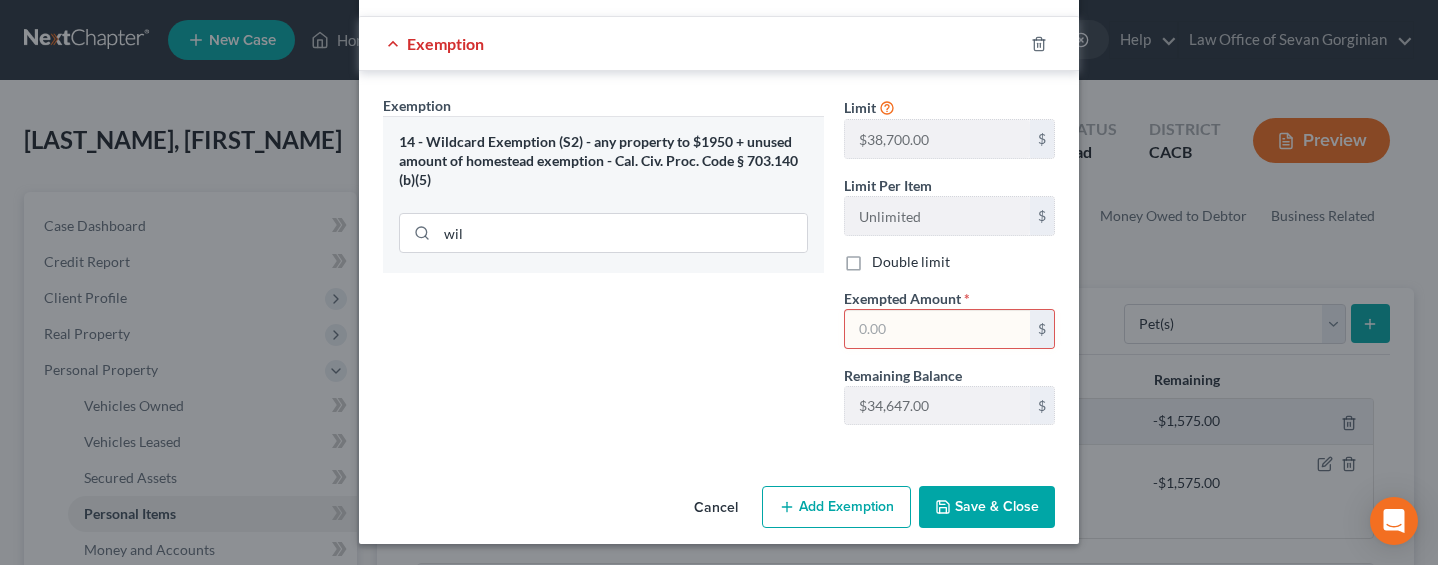 click at bounding box center [937, 329] 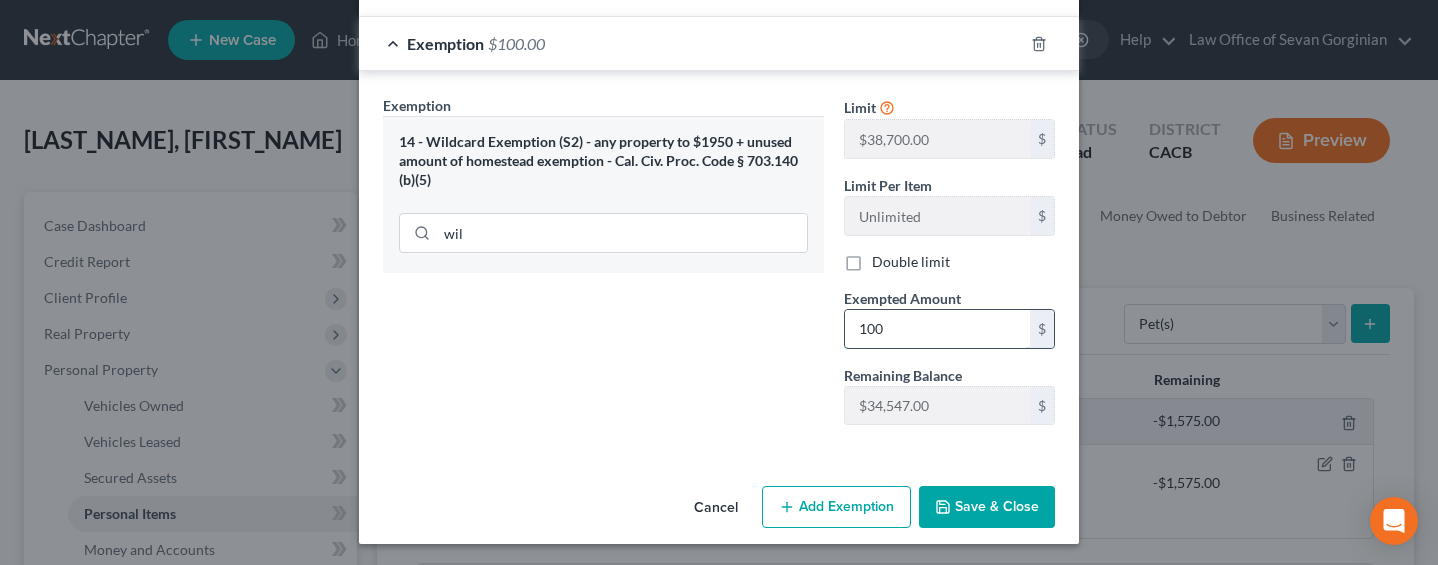 type on "100" 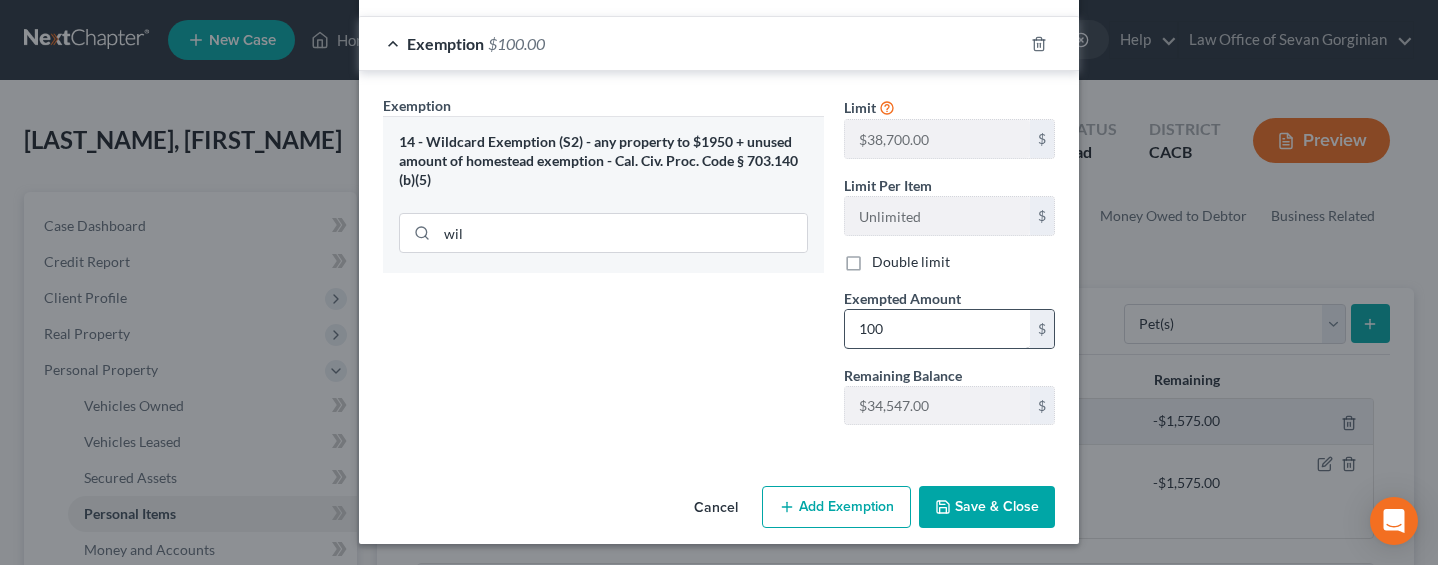 type 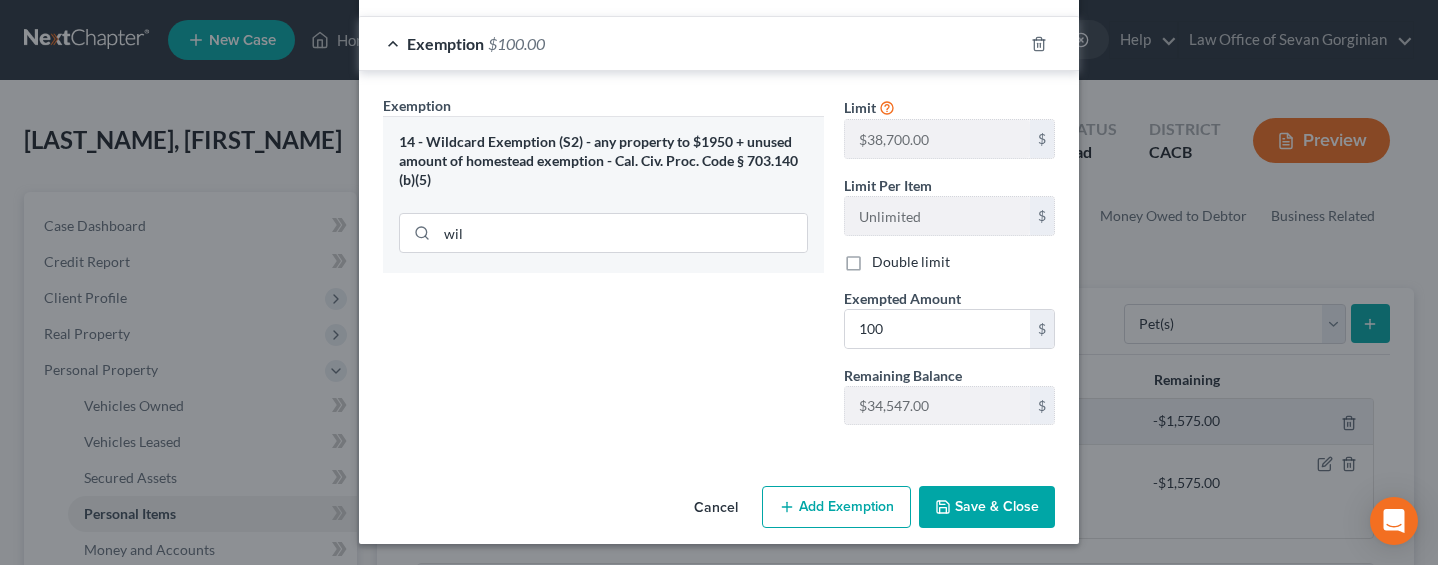 click on "Save & Close" at bounding box center [987, 507] 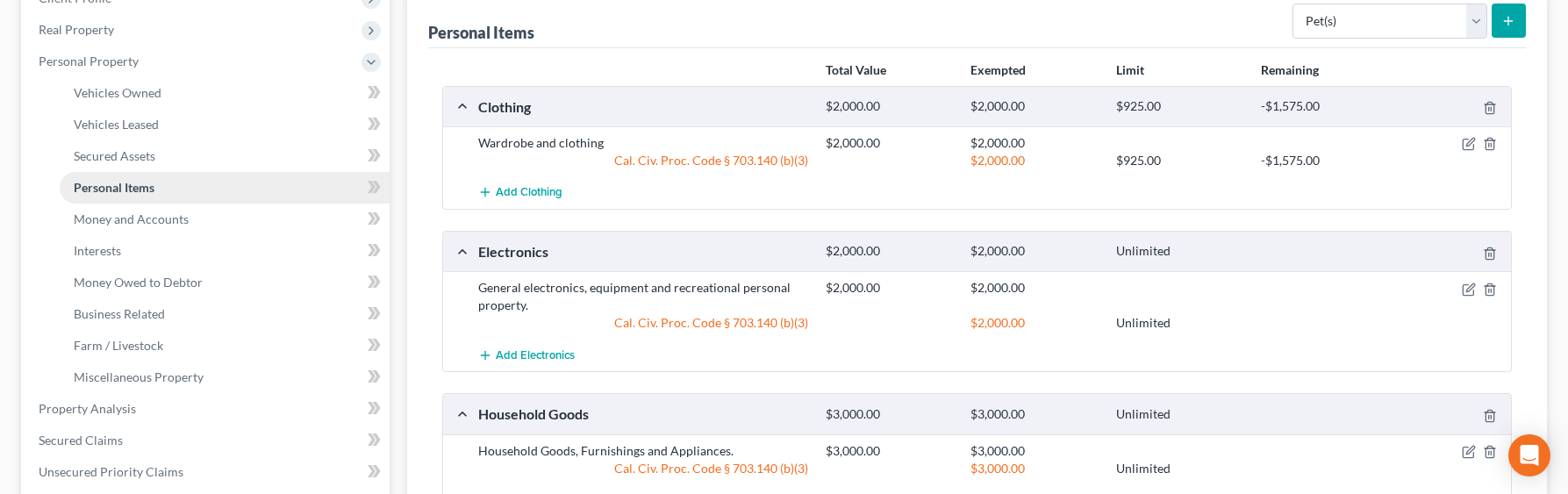 scroll, scrollTop: 161, scrollLeft: 0, axis: vertical 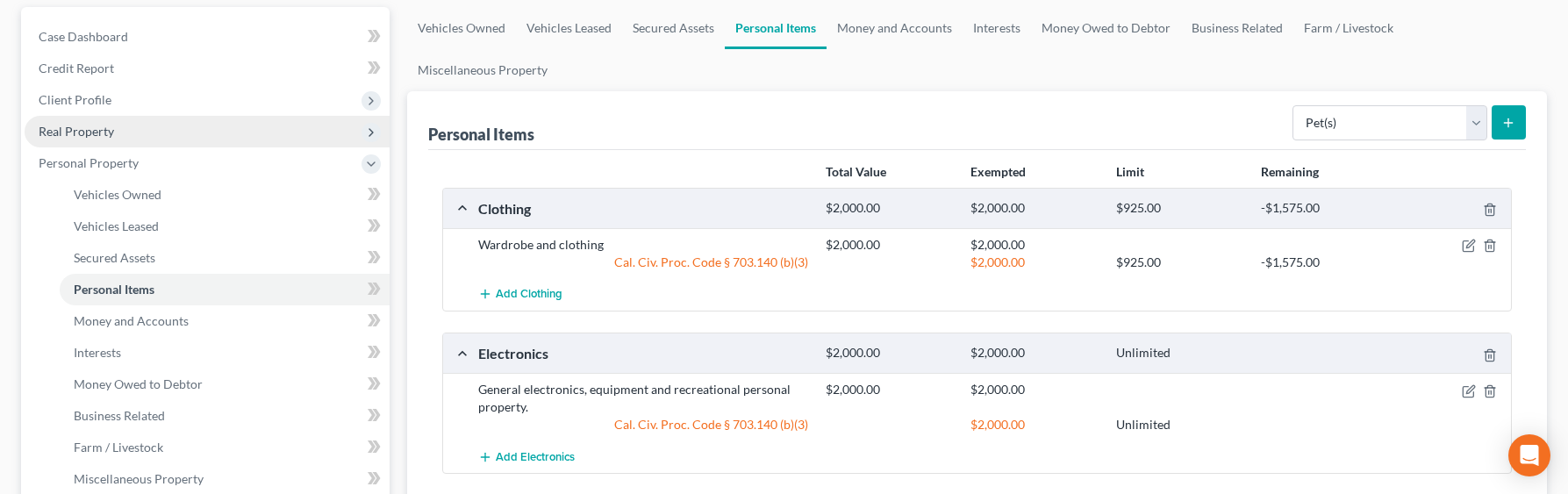 click on "Real Property" at bounding box center [76, 131] 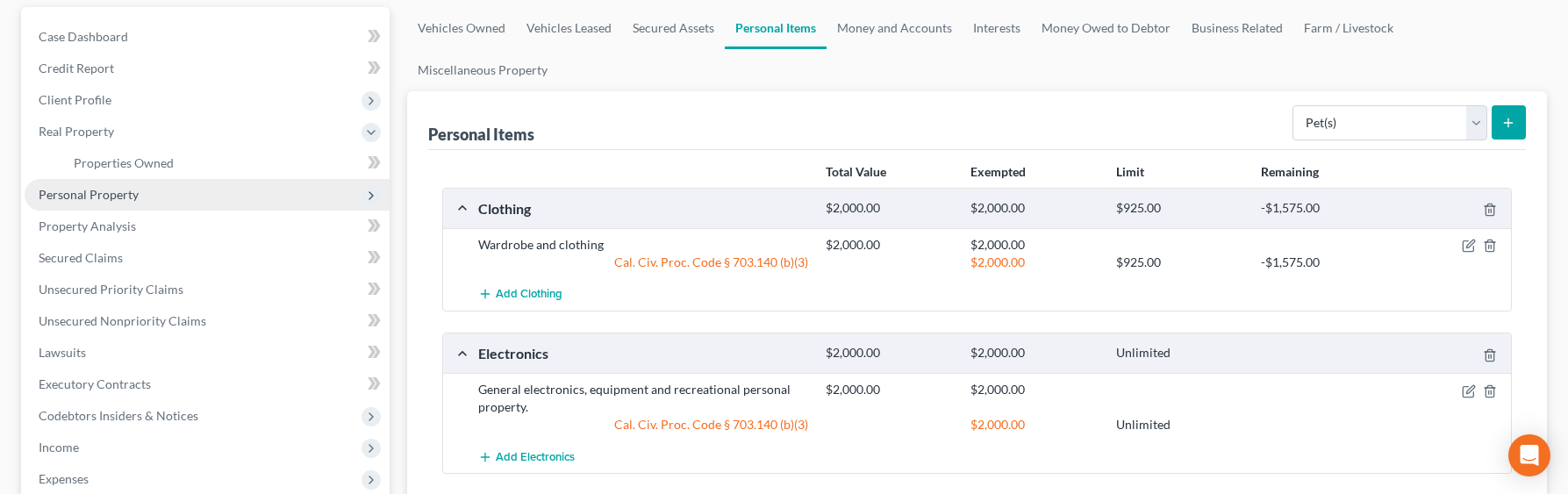 click on "Personal Property" at bounding box center (207, 195) 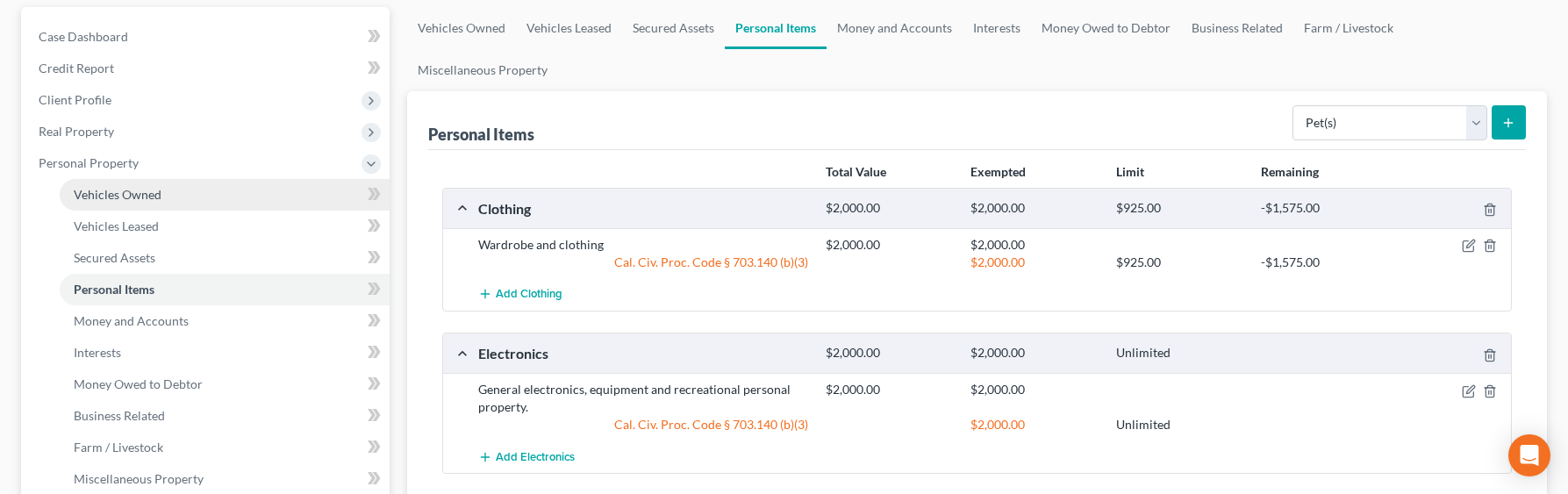 click on "Vehicles Owned" at bounding box center [118, 194] 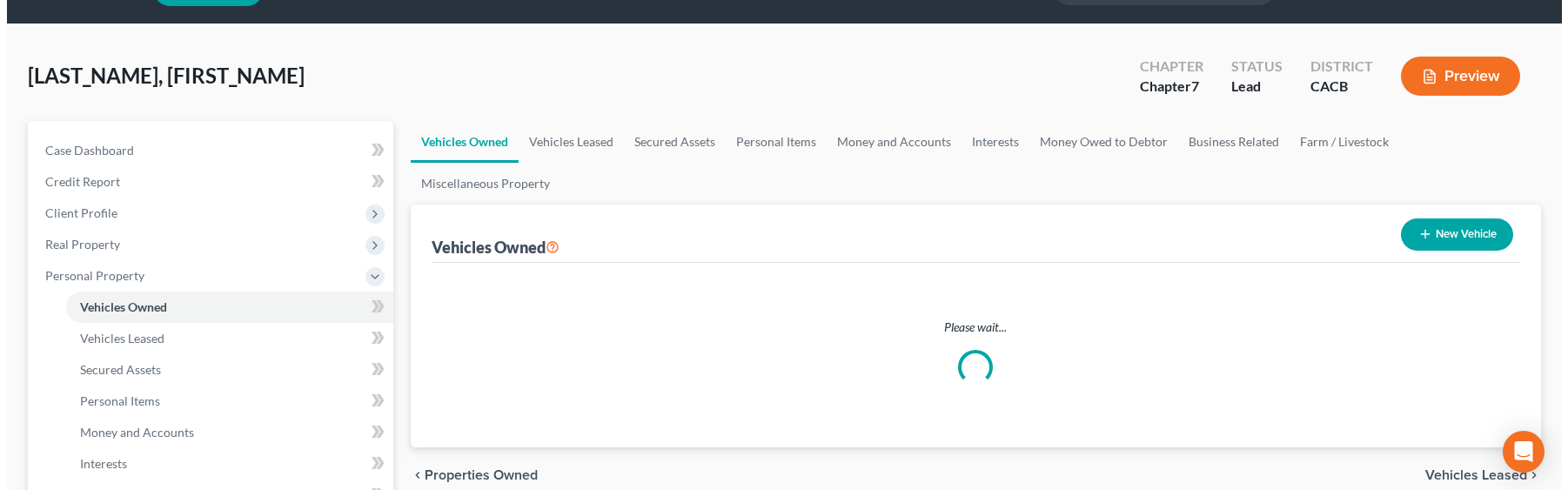 scroll, scrollTop: 0, scrollLeft: 0, axis: both 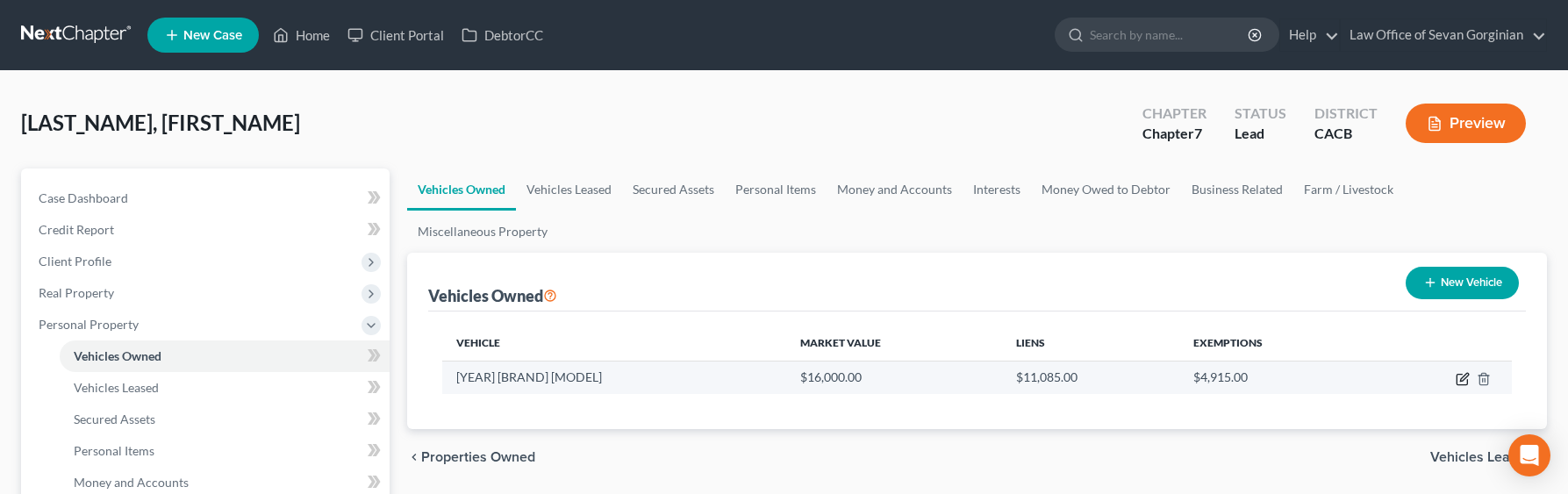 click 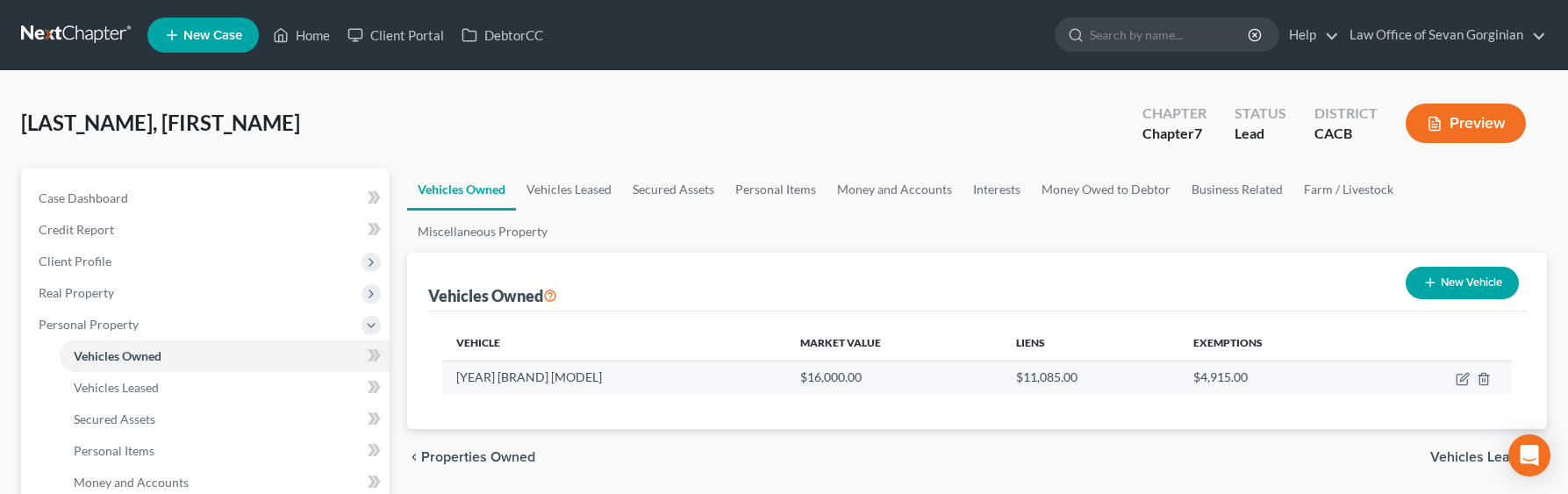 select on "0" 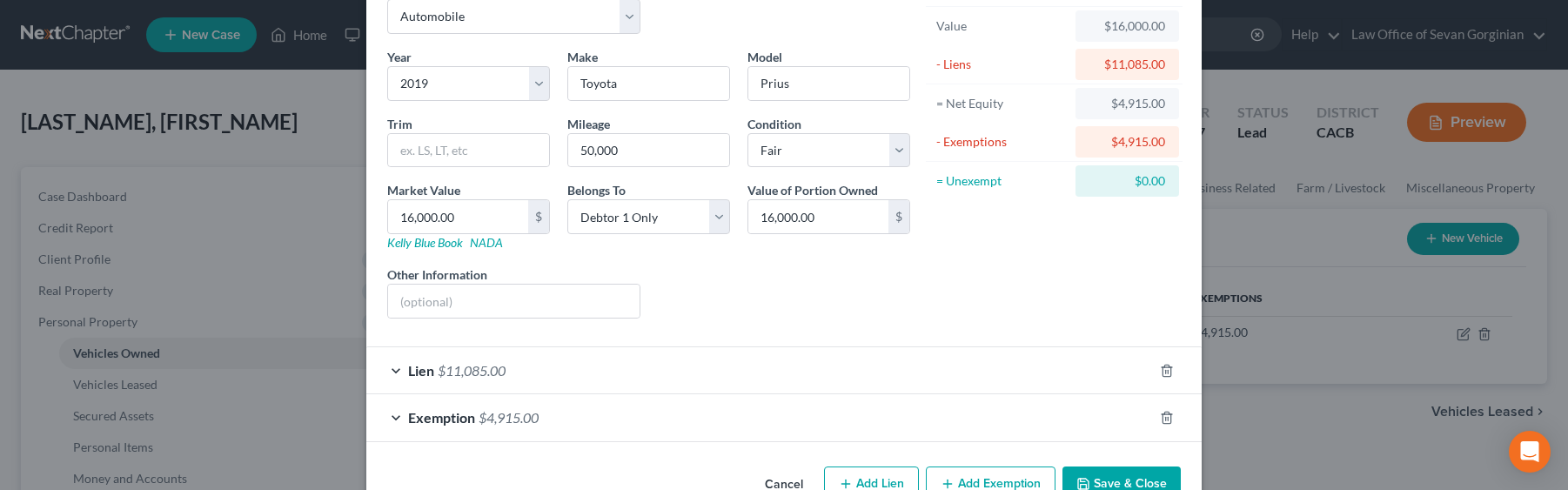 scroll, scrollTop: 146, scrollLeft: 0, axis: vertical 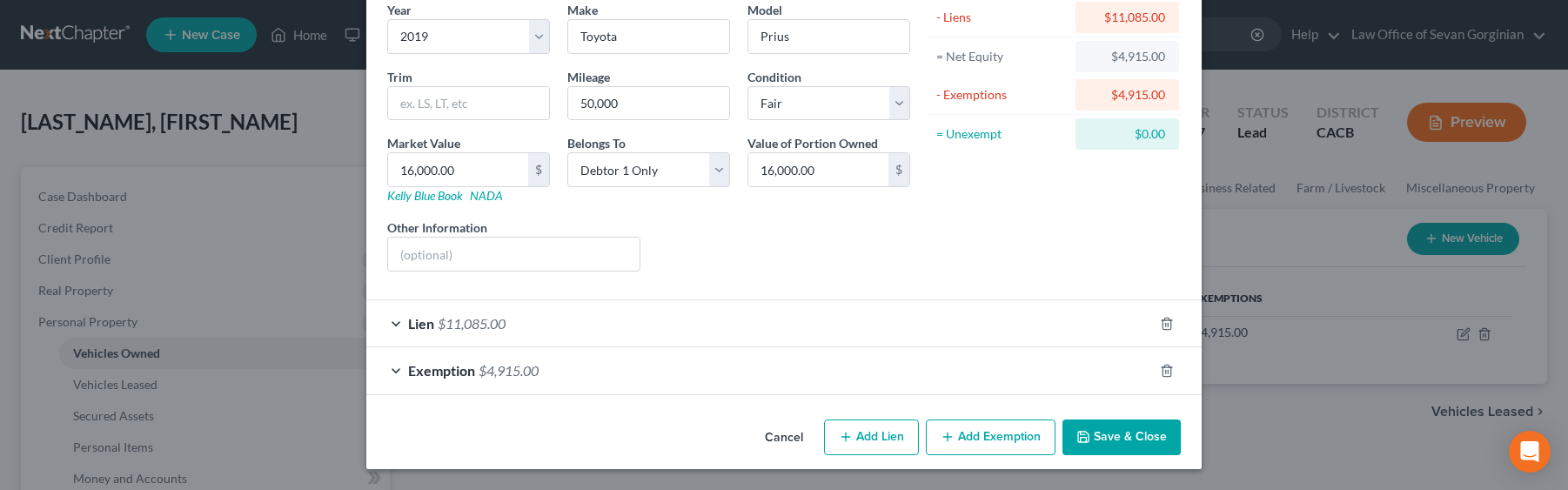 click on "$11,085.00" at bounding box center [472, 323] 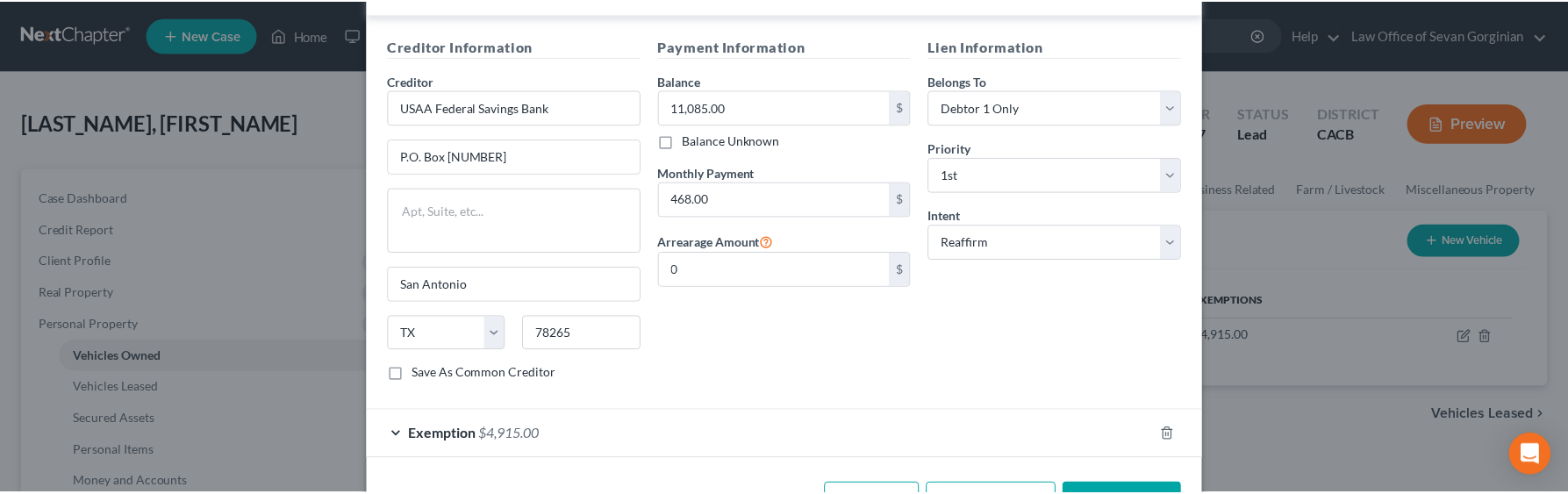 scroll, scrollTop: 544, scrollLeft: 0, axis: vertical 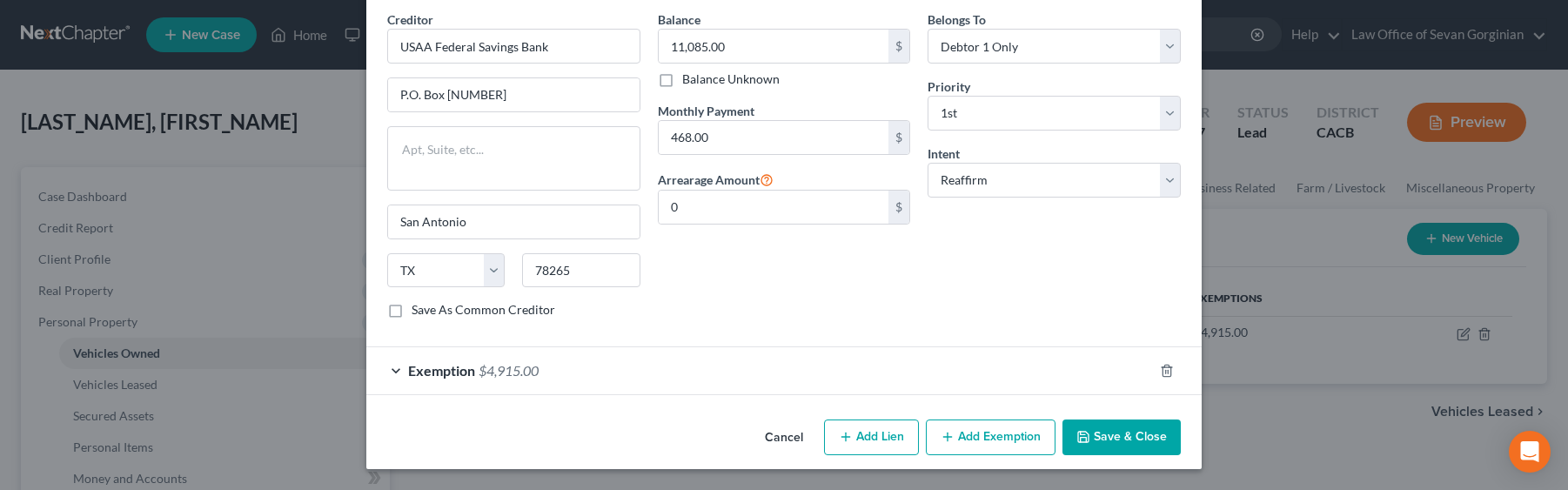 click on "Save & Close" at bounding box center [1122, 438] 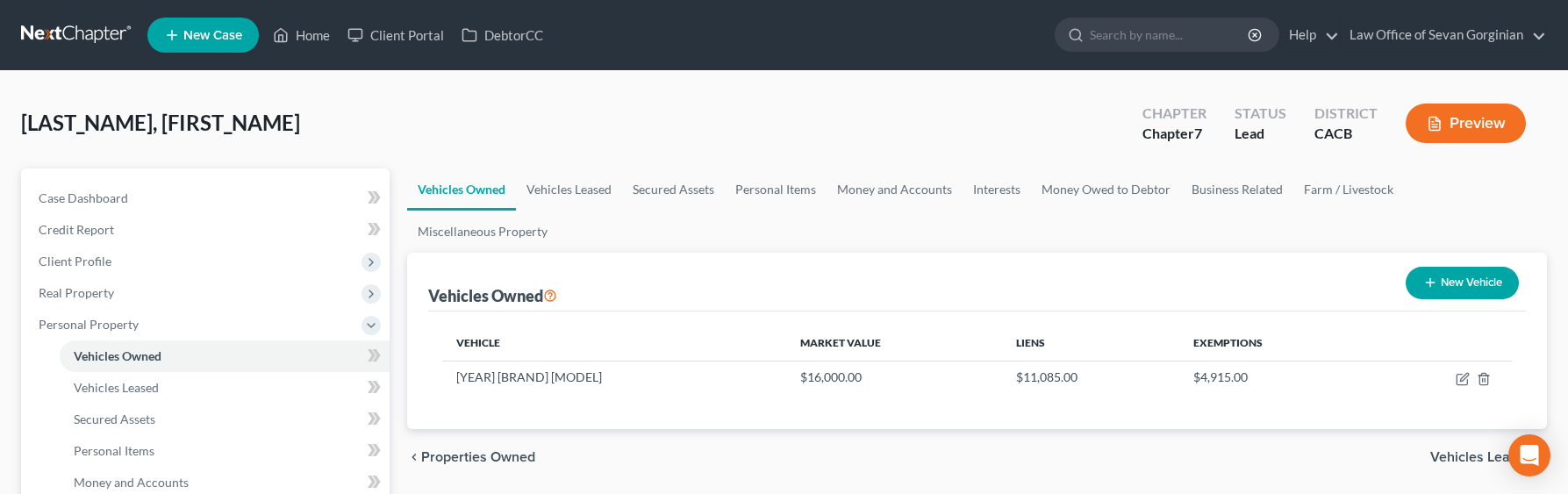 scroll, scrollTop: 382, scrollLeft: 0, axis: vertical 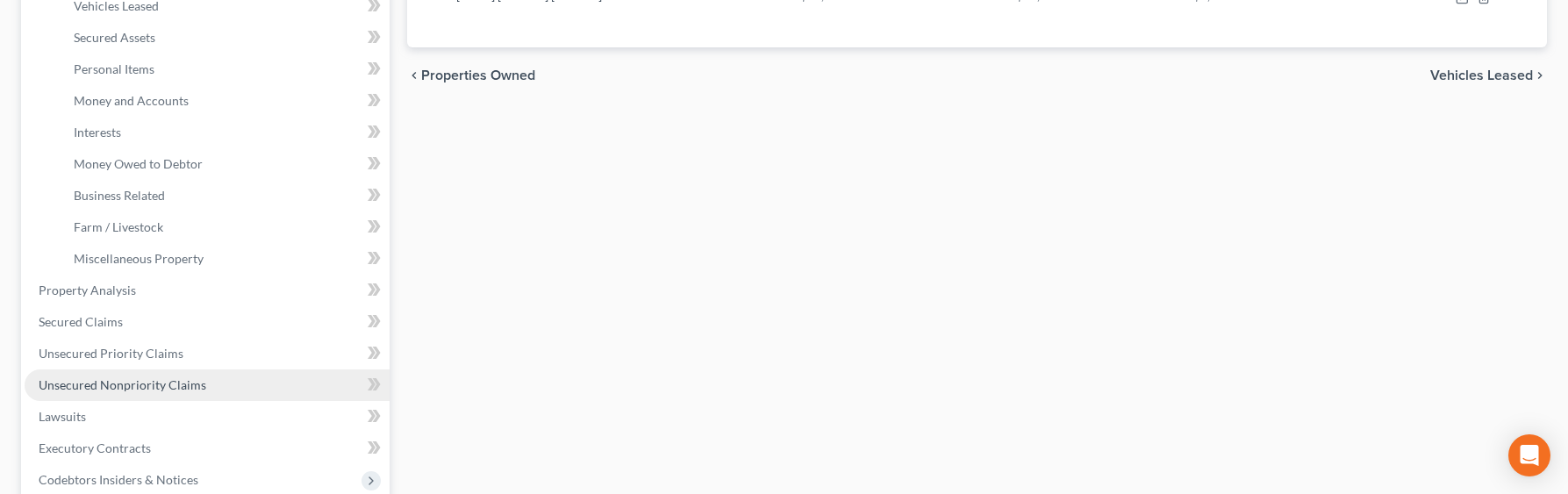 click on "Unsecured Nonpriority Claims" at bounding box center [122, 384] 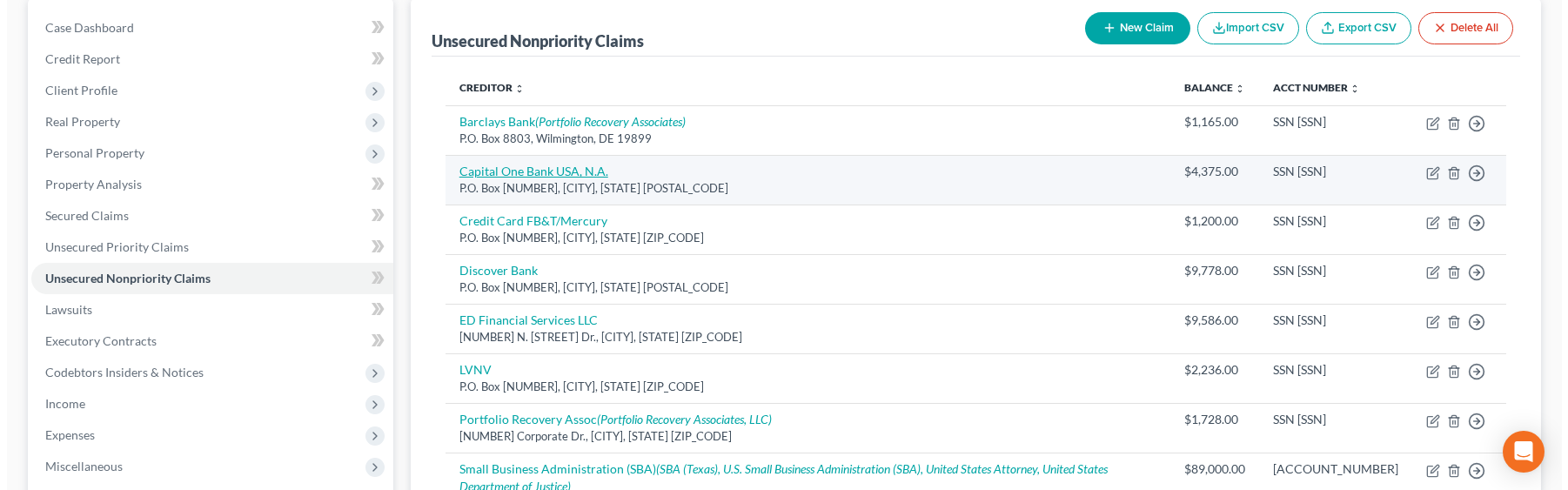 scroll, scrollTop: 168, scrollLeft: 0, axis: vertical 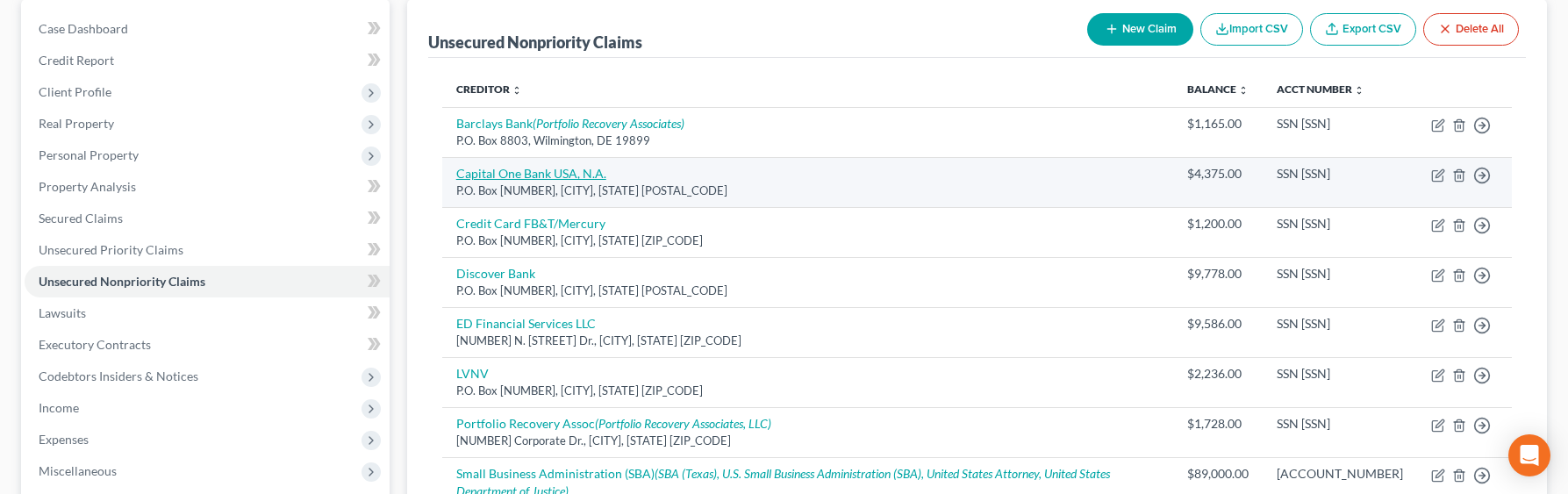 click on "Capital One Bank USA, N.A." at bounding box center (531, 173) 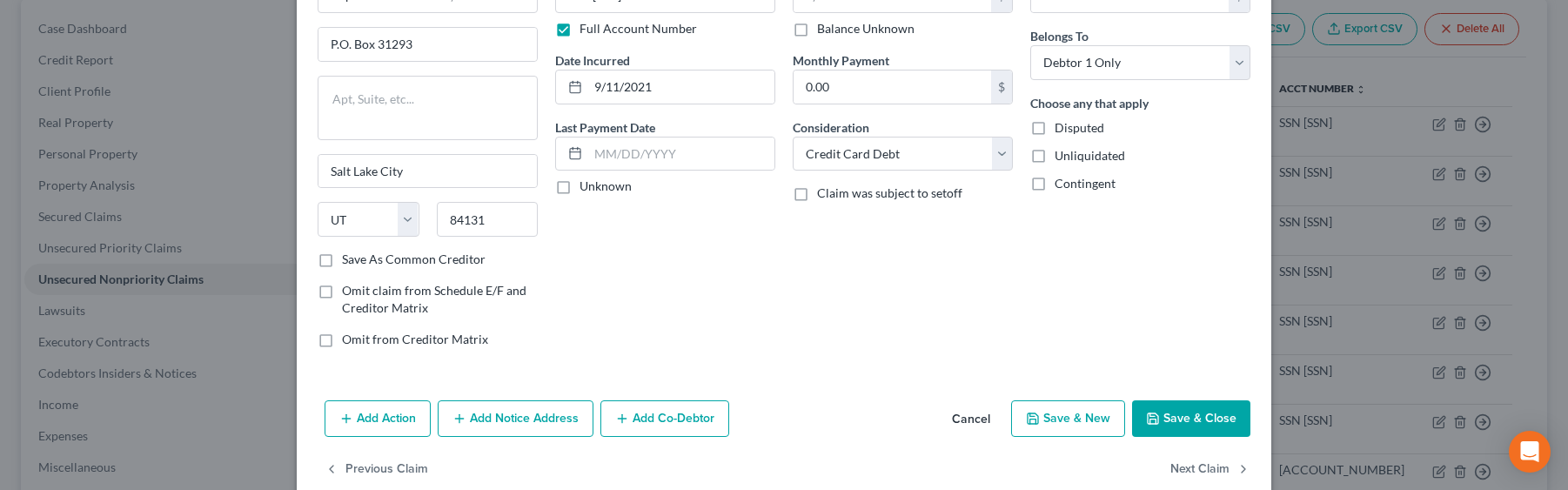 scroll, scrollTop: 151, scrollLeft: 0, axis: vertical 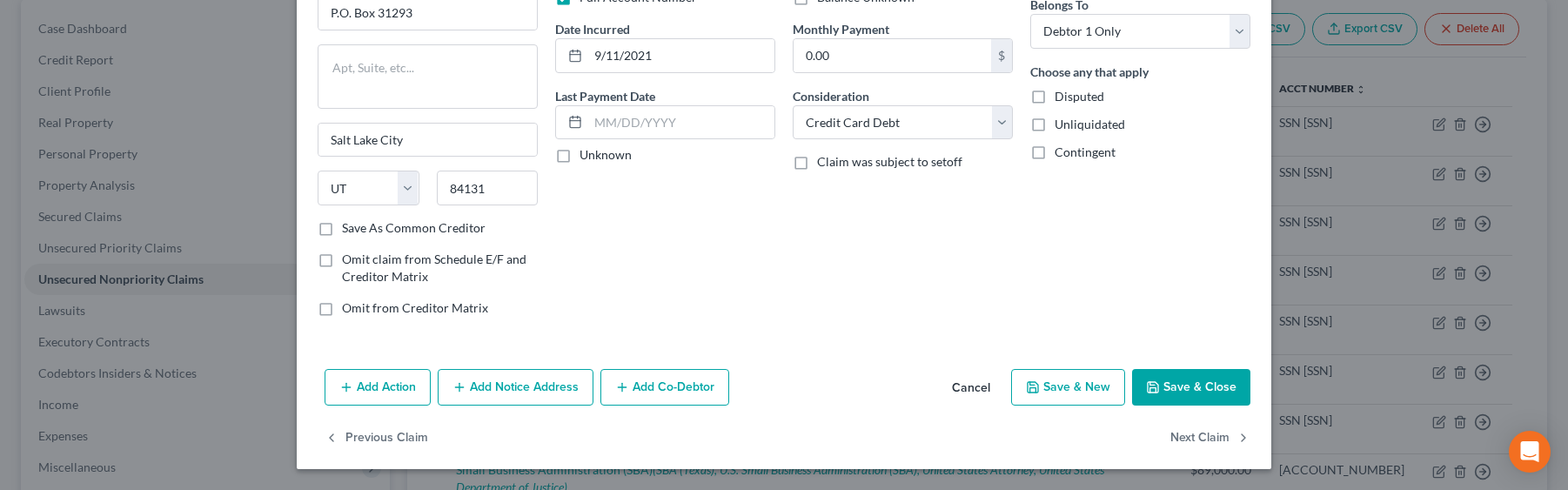 click on "Add Notice Address" at bounding box center [515, 387] 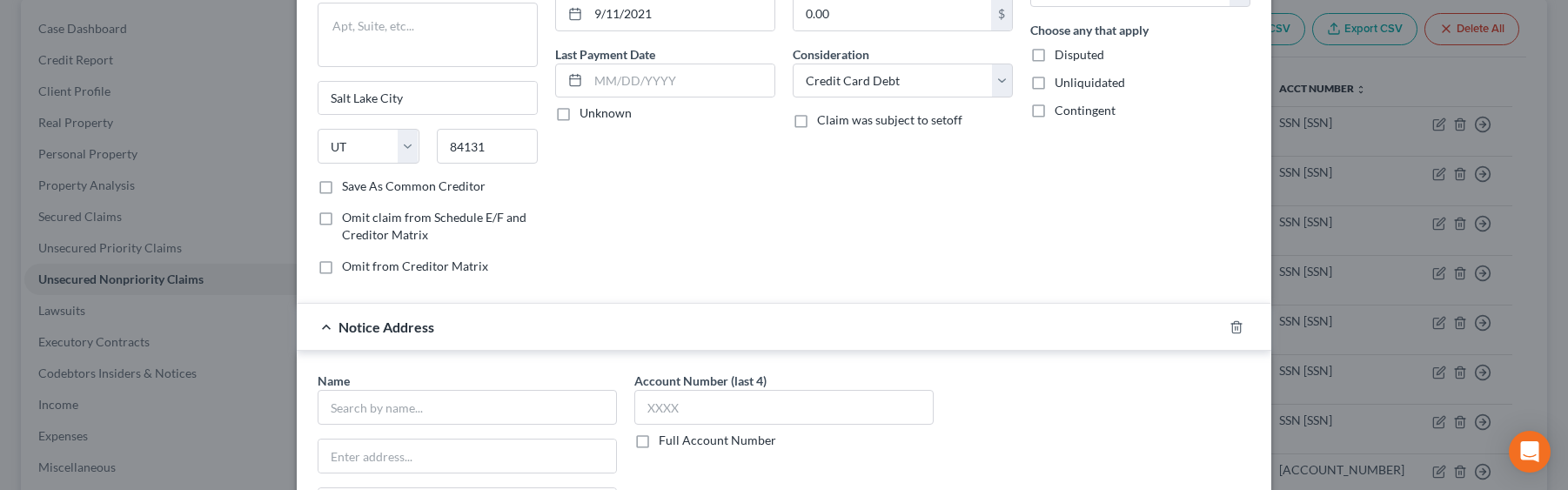scroll, scrollTop: 193, scrollLeft: 0, axis: vertical 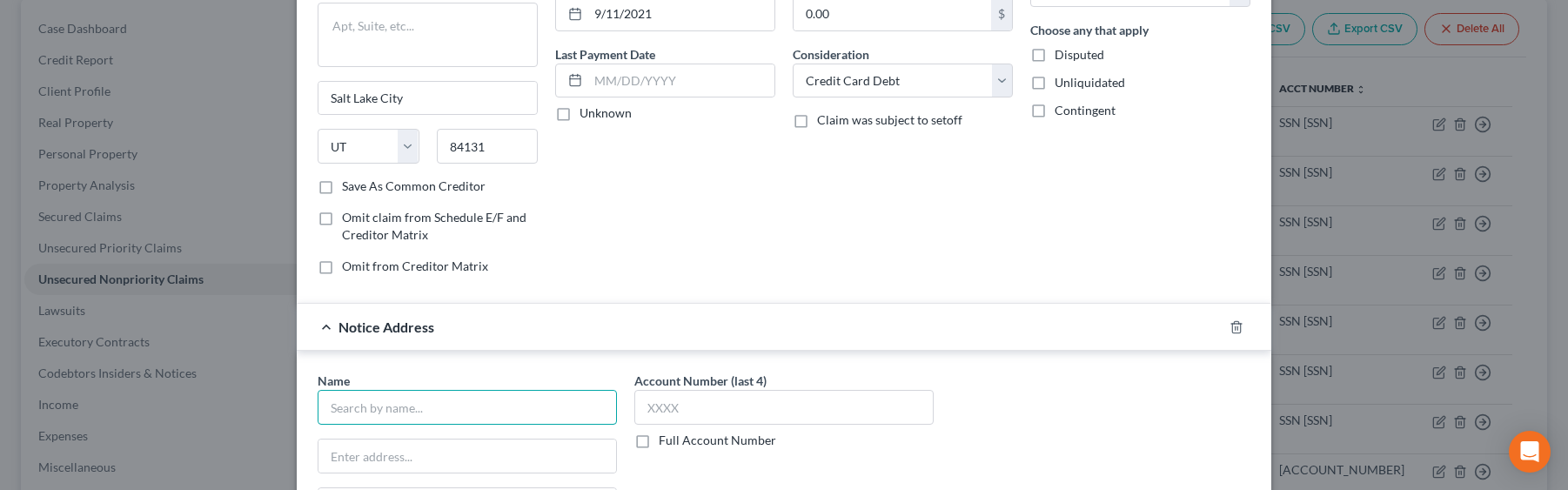 click at bounding box center [467, 407] 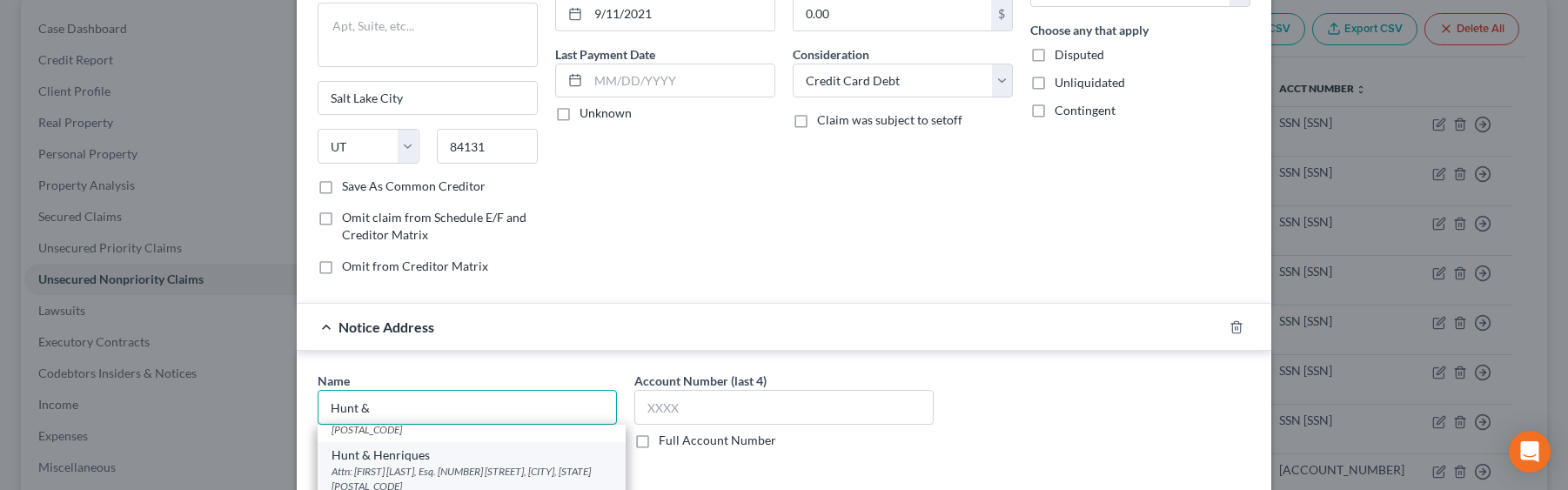scroll, scrollTop: 70, scrollLeft: 0, axis: vertical 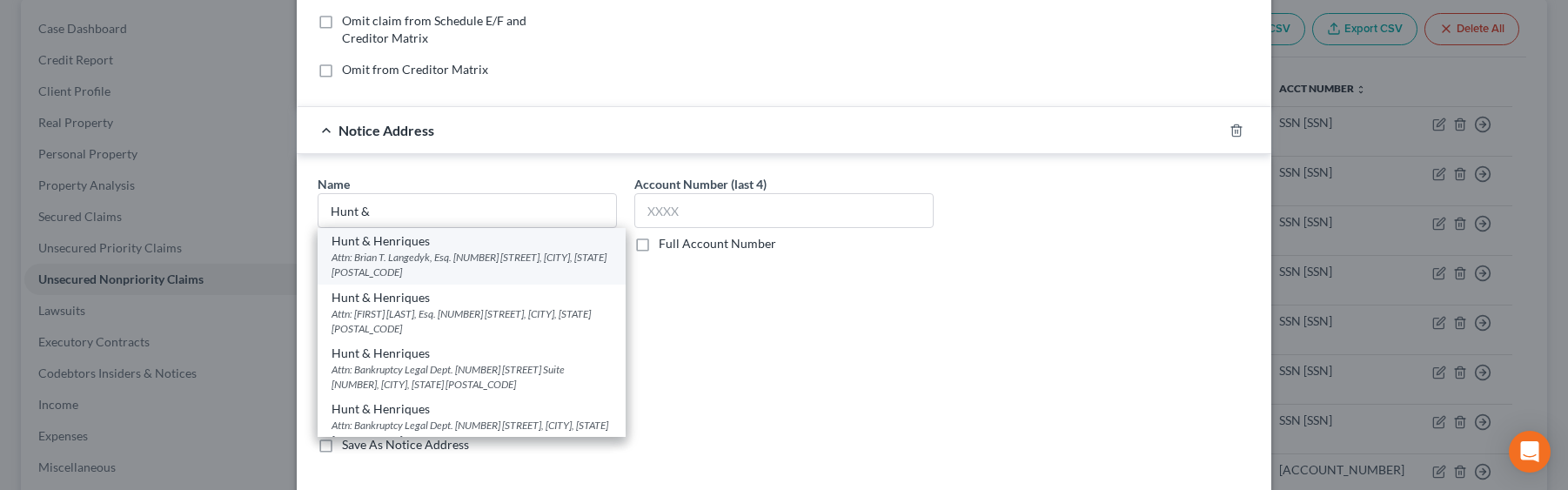 click on "Attn: Brian T. Langedyk, Esq. 7017 Realm Dr., San Jose, CA 95119" at bounding box center [472, 265] 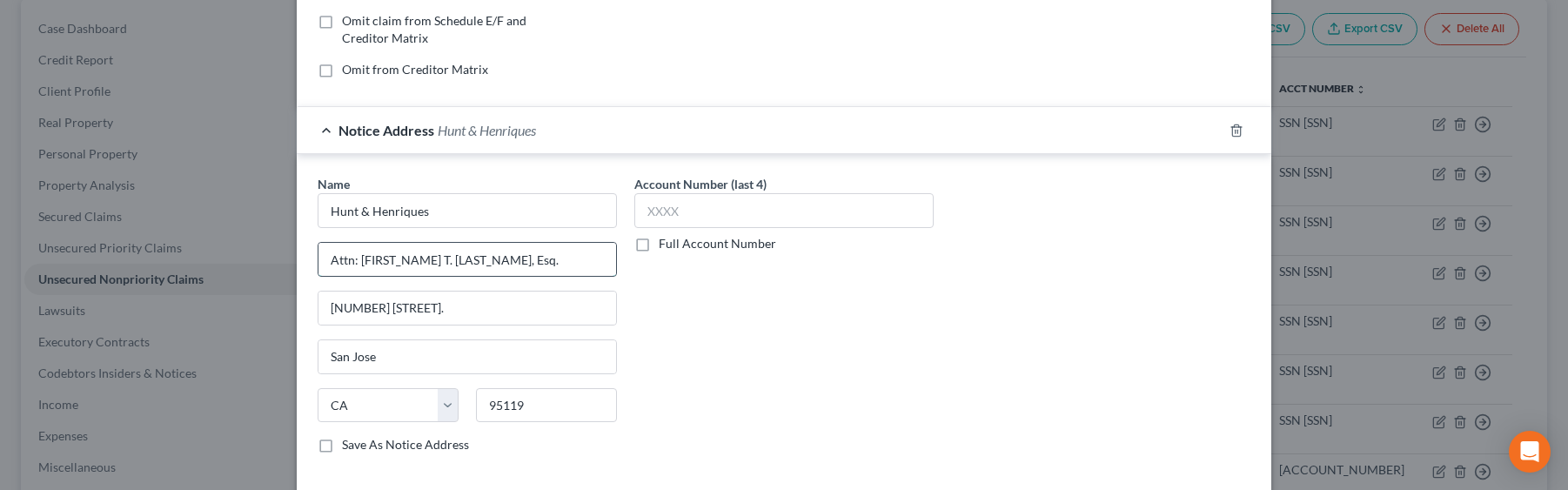 click on "Attn: Brian T. Langedyk, Esq." at bounding box center [467, 259] 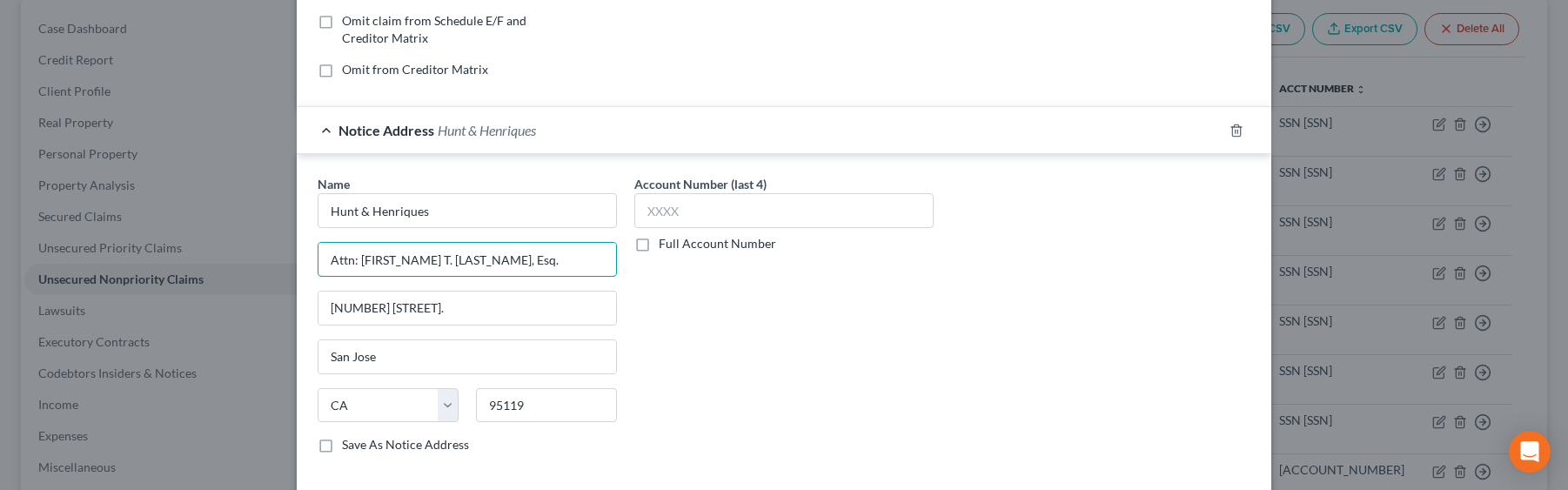 drag, startPoint x: 483, startPoint y: 262, endPoint x: 333, endPoint y: 283, distance: 151.46287 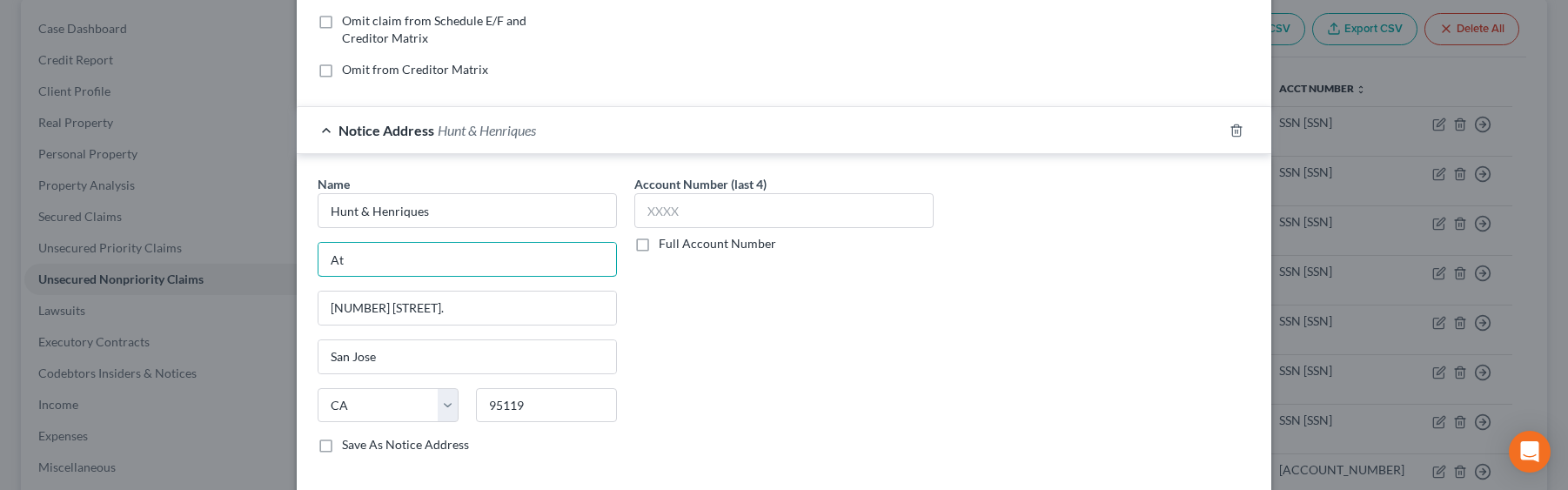 type on "A" 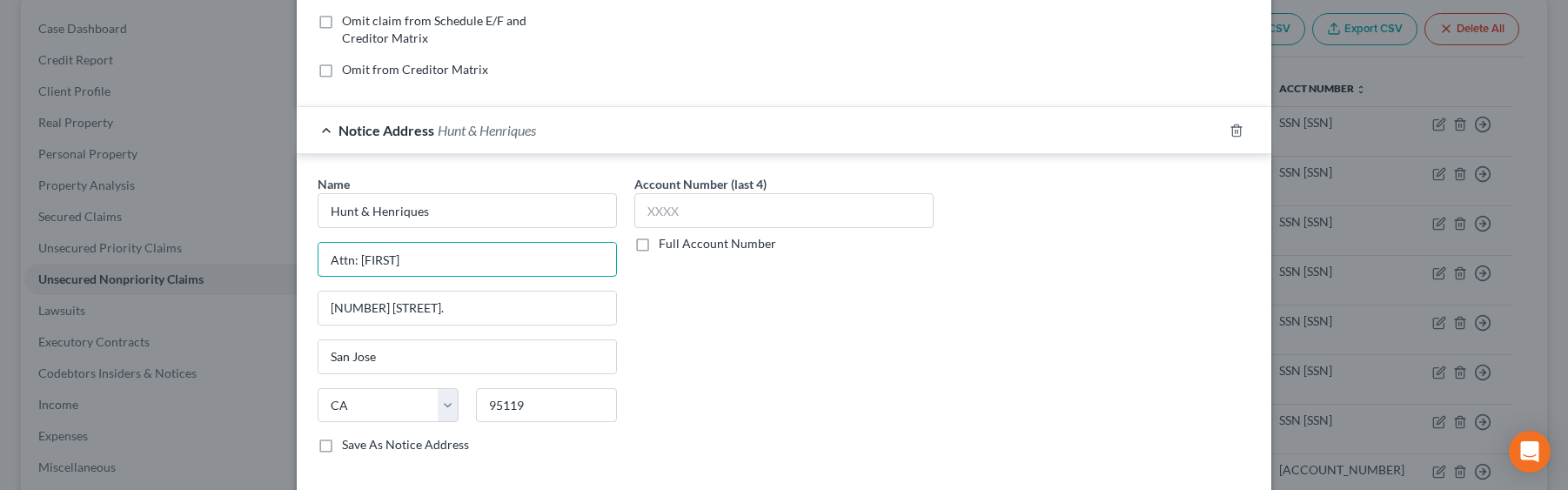 type on "Attn: Donald Sherrill, Esq." 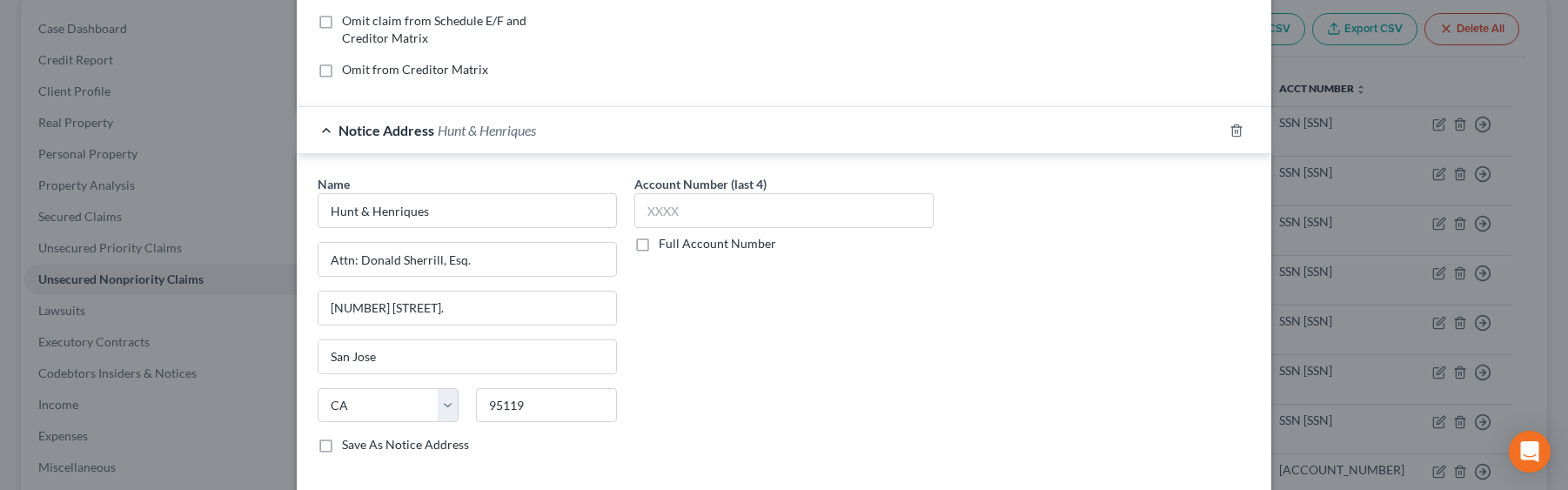 click on "Full Account Number" at bounding box center (717, 244) 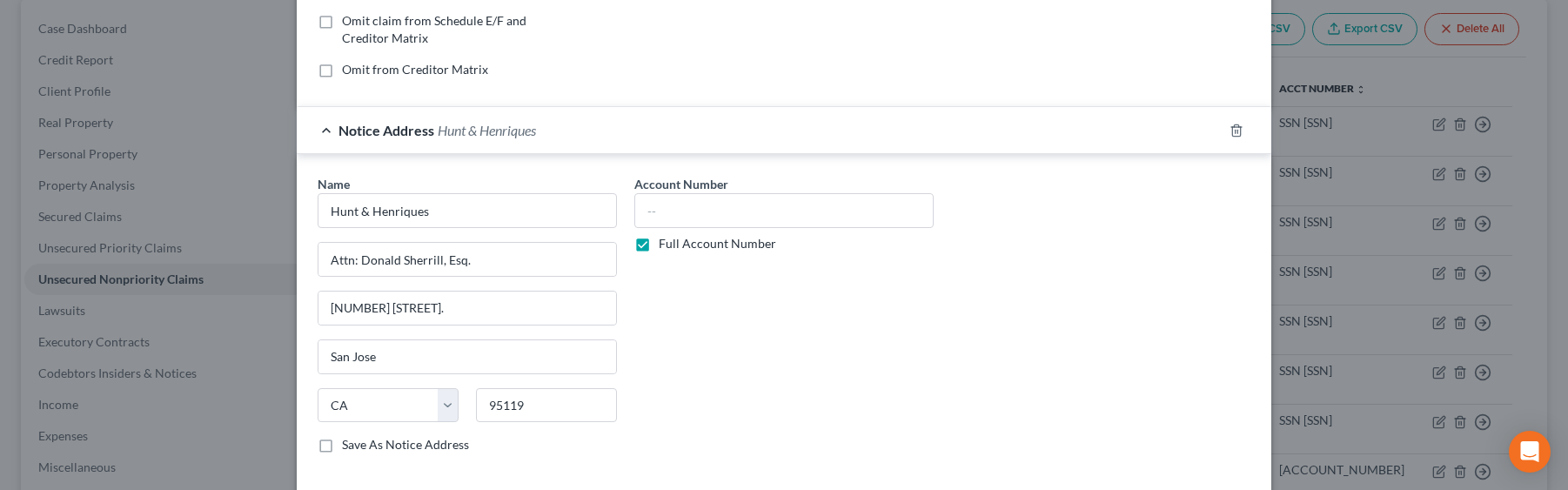scroll, scrollTop: 0, scrollLeft: 0, axis: both 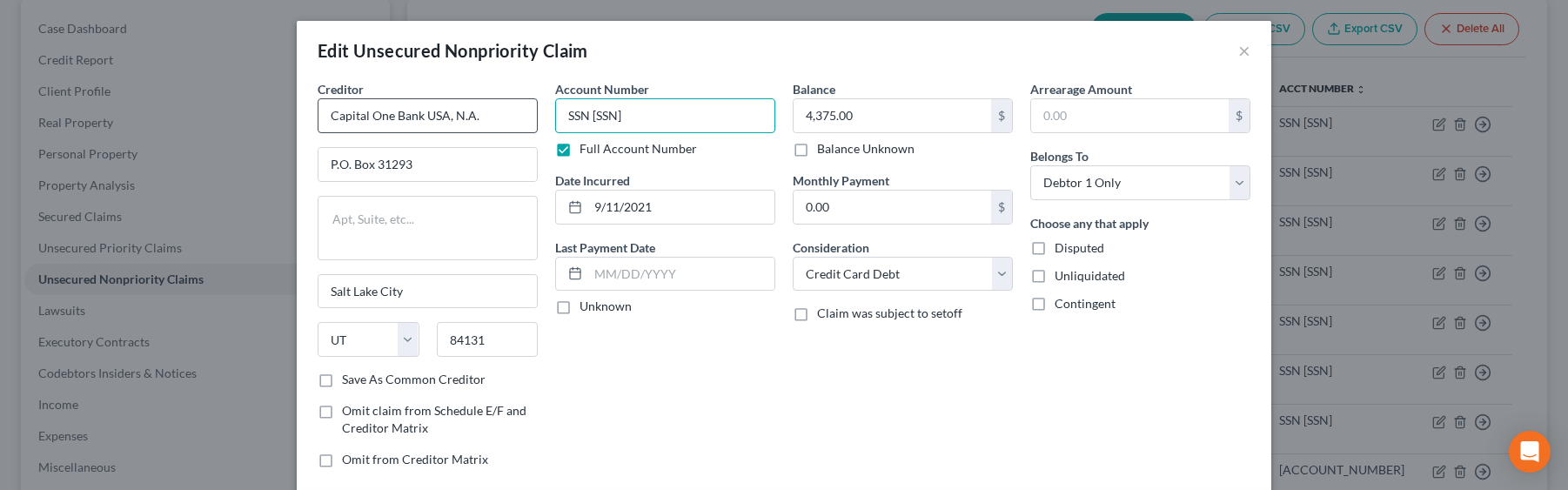 drag, startPoint x: 627, startPoint y: 118, endPoint x: 522, endPoint y: 119, distance: 105.004762 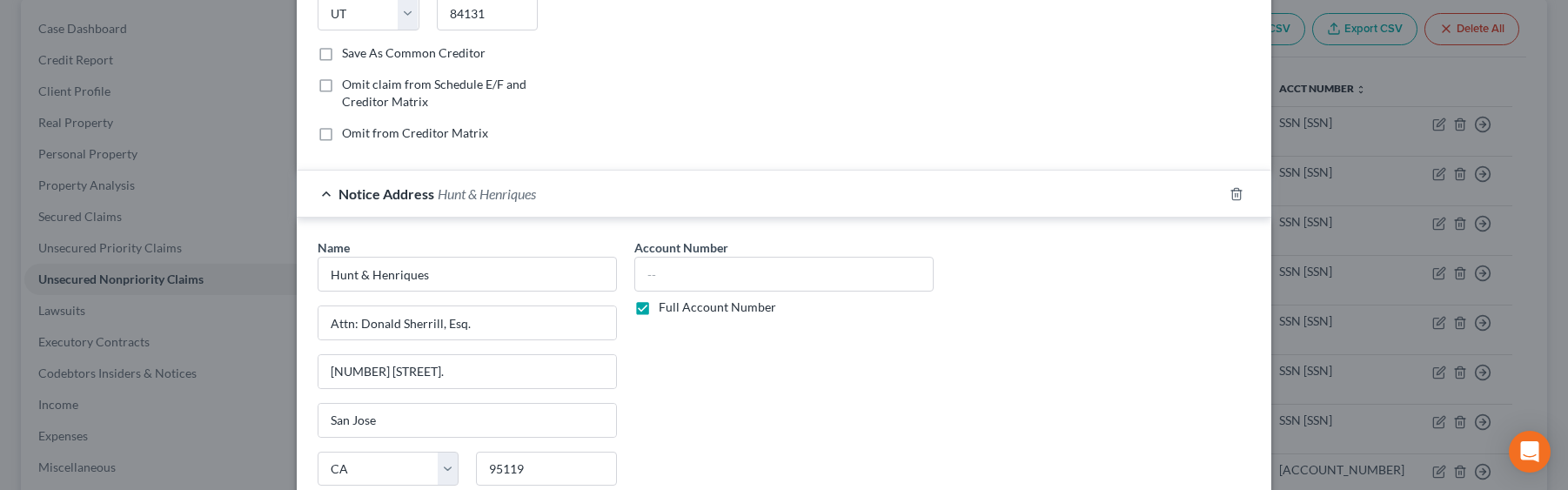 scroll, scrollTop: 381, scrollLeft: 0, axis: vertical 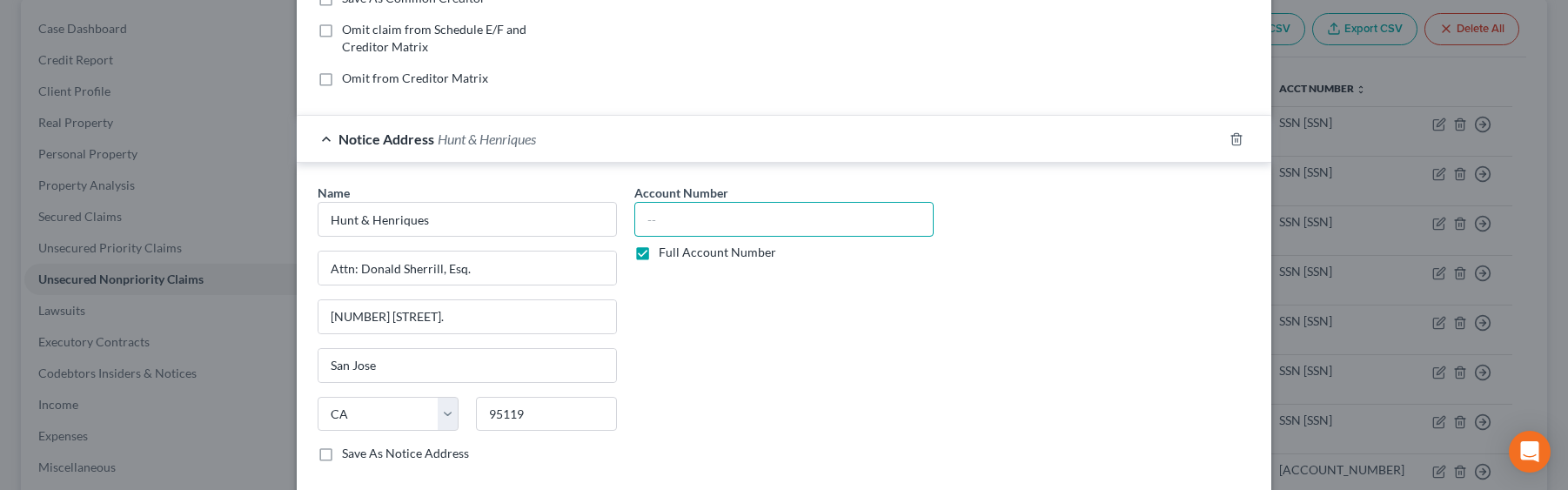 click at bounding box center (784, 219) 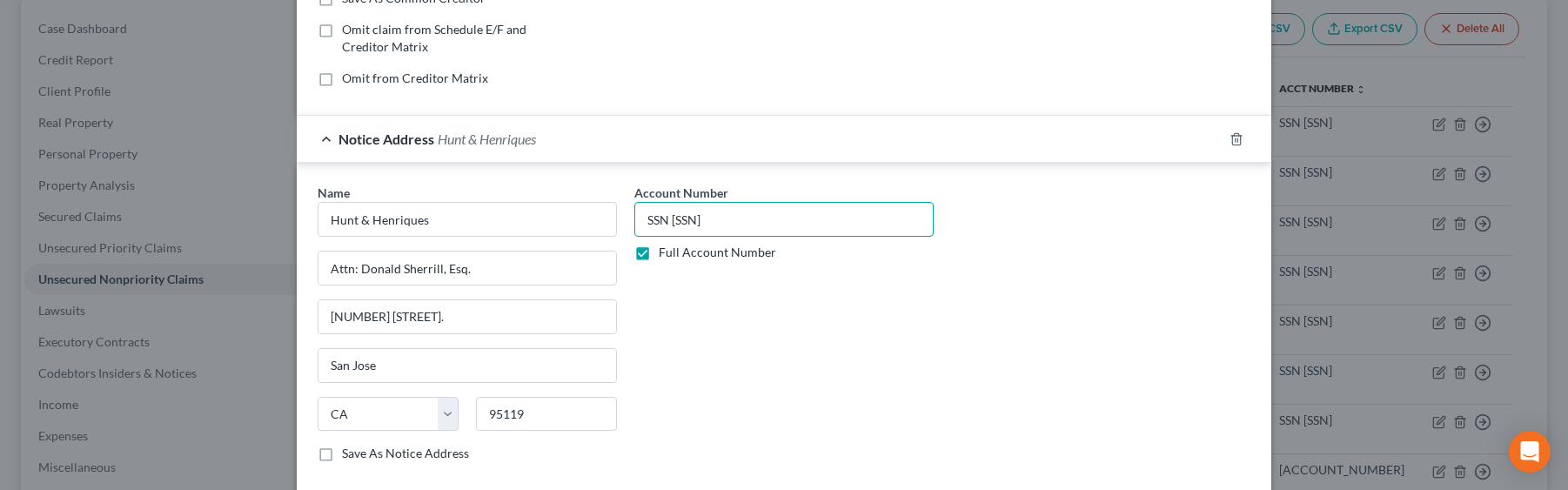scroll, scrollTop: 527, scrollLeft: 0, axis: vertical 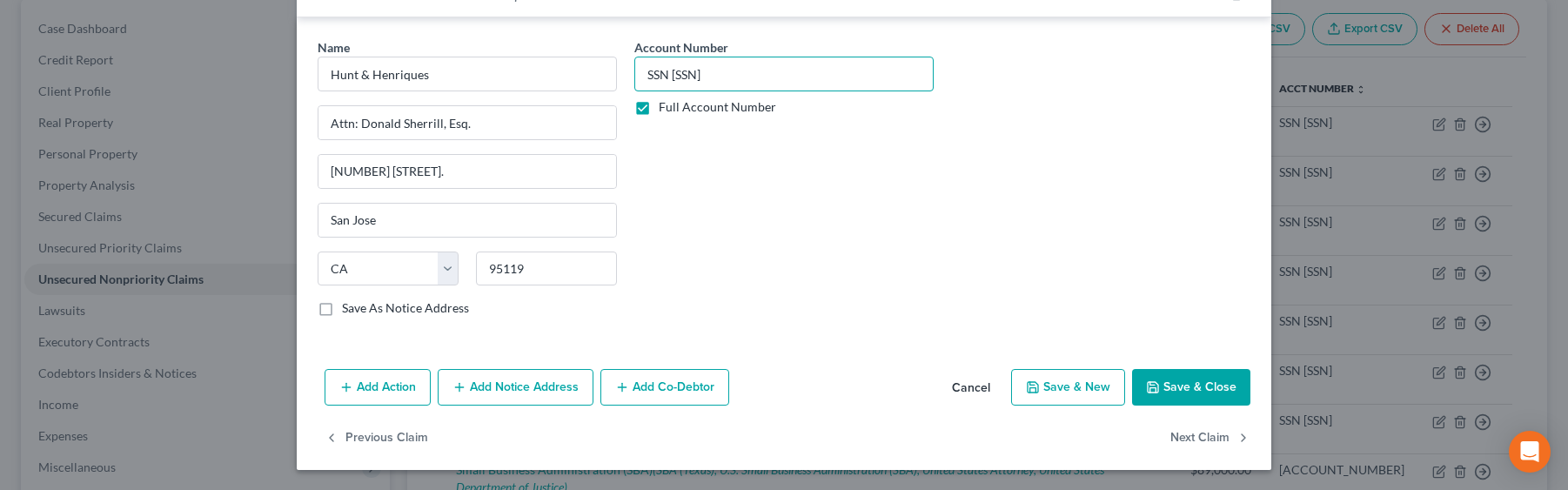 type on "SSN 8389" 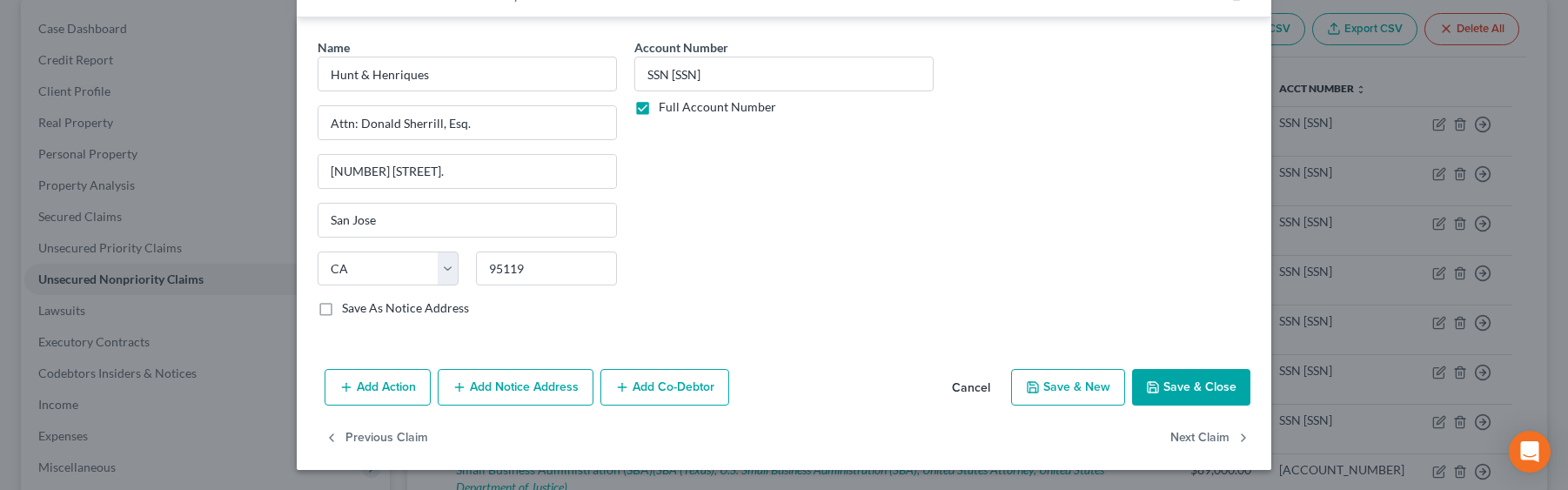 click on "Add Notice Address" at bounding box center (515, 387) 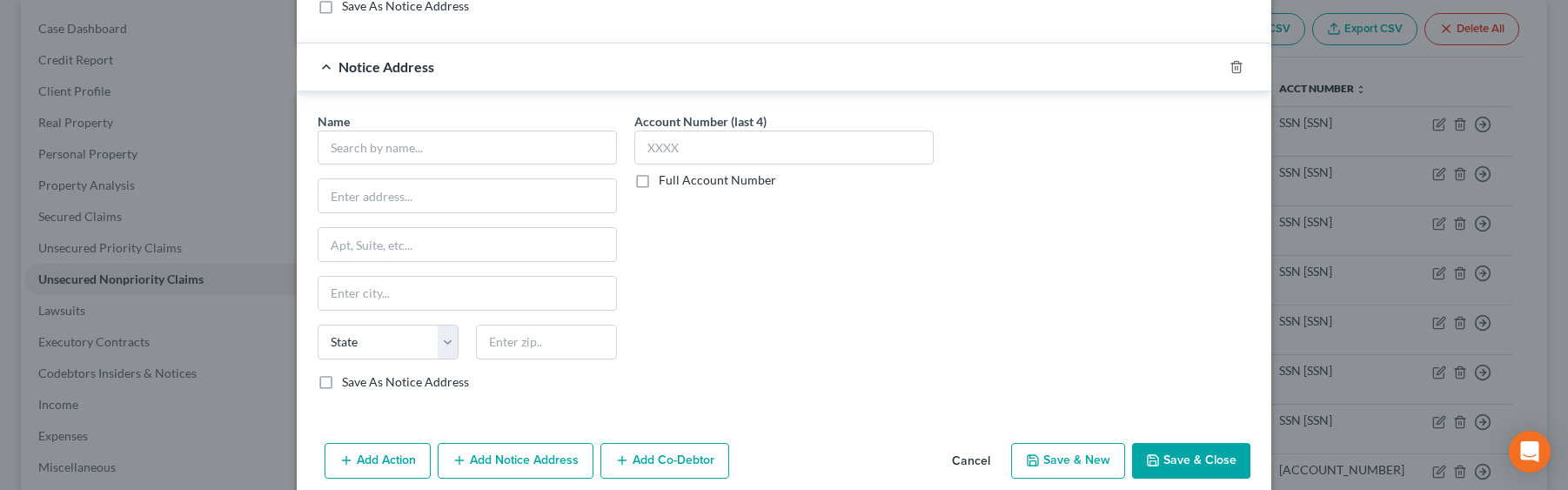scroll, scrollTop: 900, scrollLeft: 0, axis: vertical 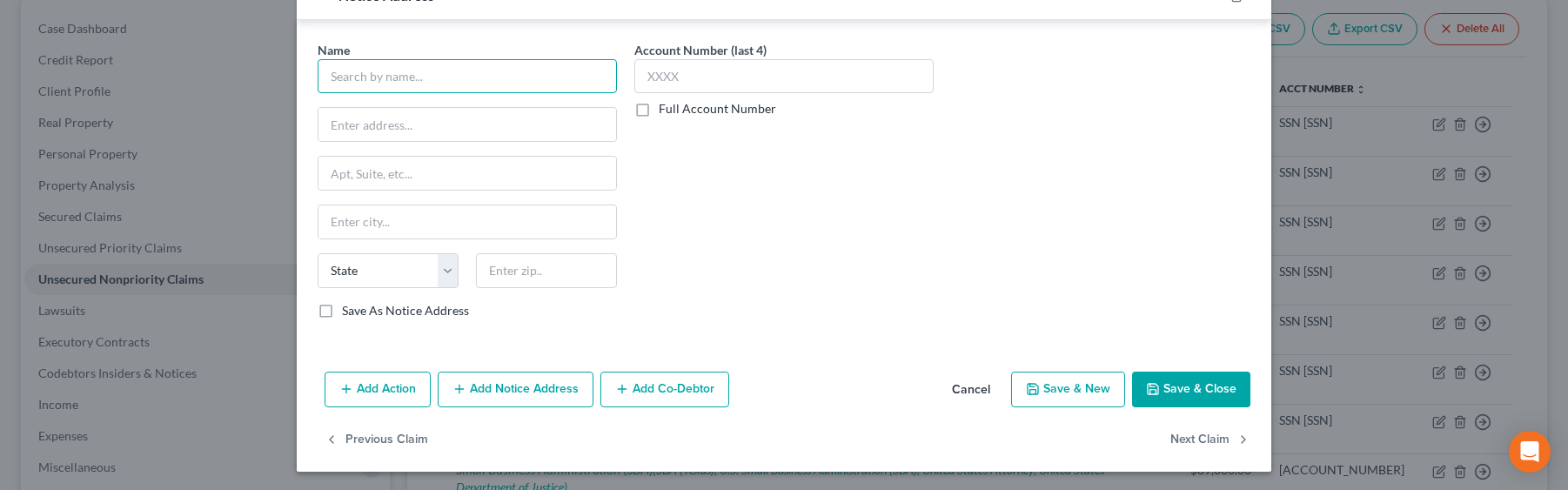 click at bounding box center [467, 77] 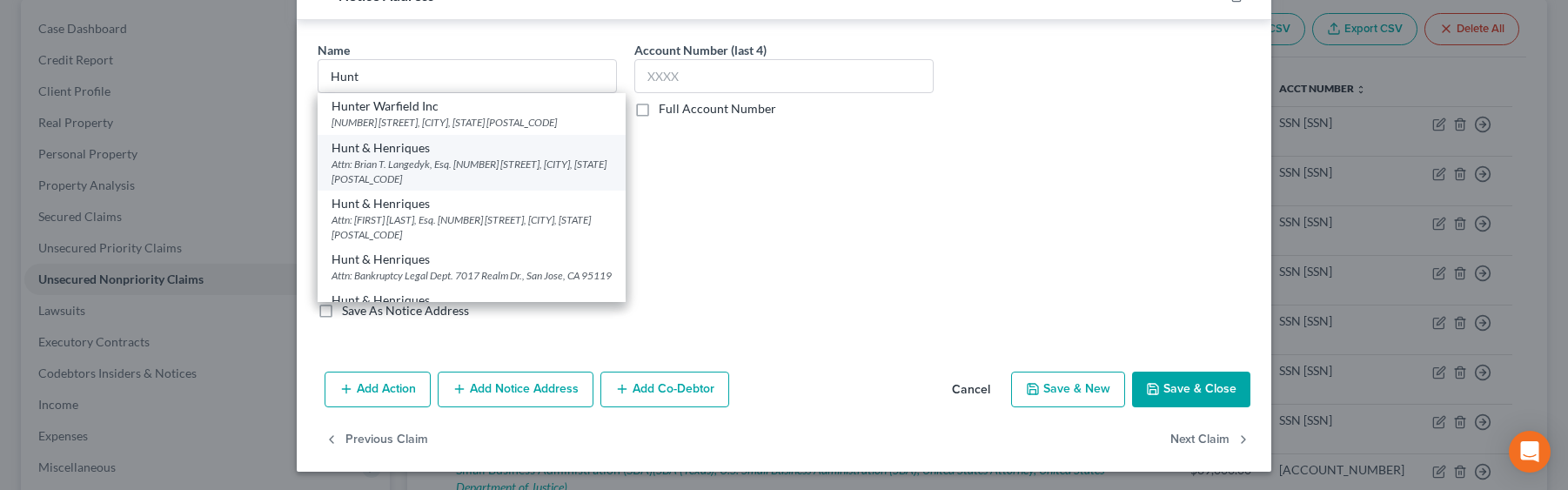 click on "Attn: Brian T. Langedyk, Esq. 7017 Realm Dr., San Jose, CA 95119" at bounding box center [472, 171] 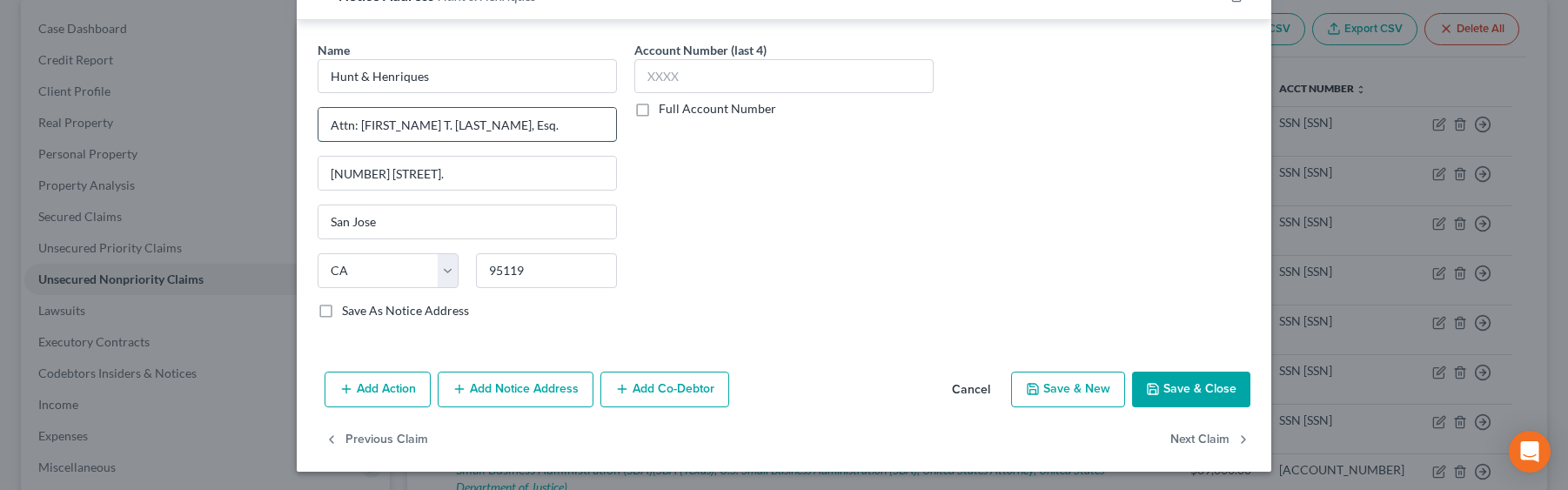 drag, startPoint x: 506, startPoint y: 118, endPoint x: 352, endPoint y: 124, distance: 154.11684 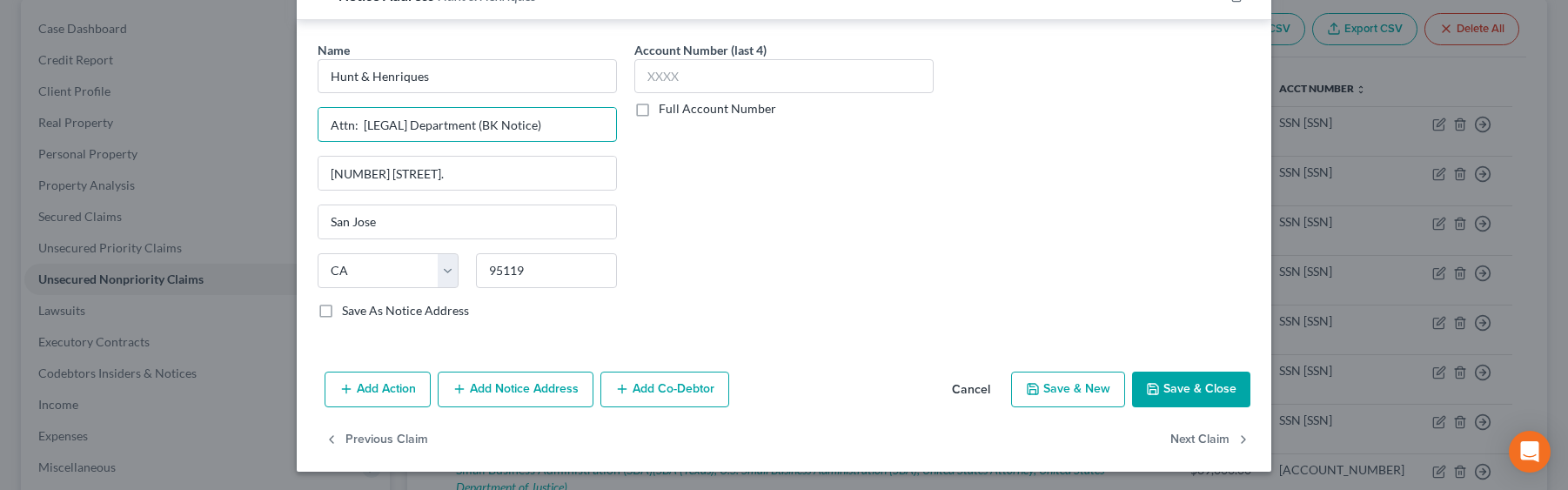 type on "Attn:  Legal Department (BK Notice)" 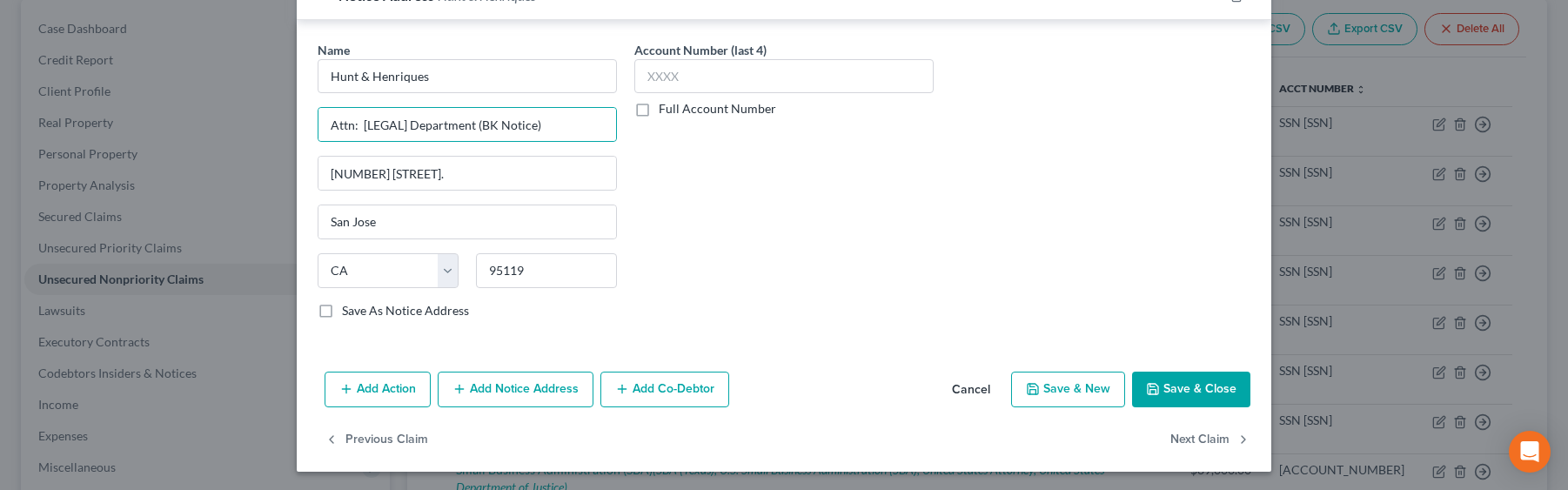 click on "Full Account Number" at bounding box center [717, 109] 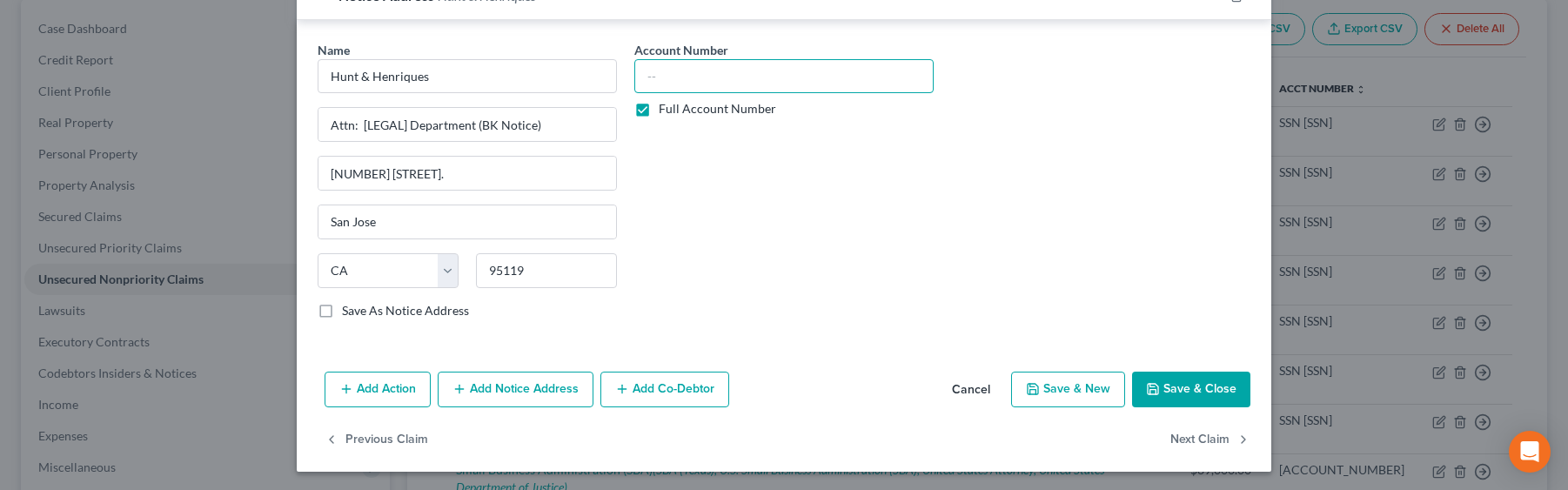 click at bounding box center [784, 77] 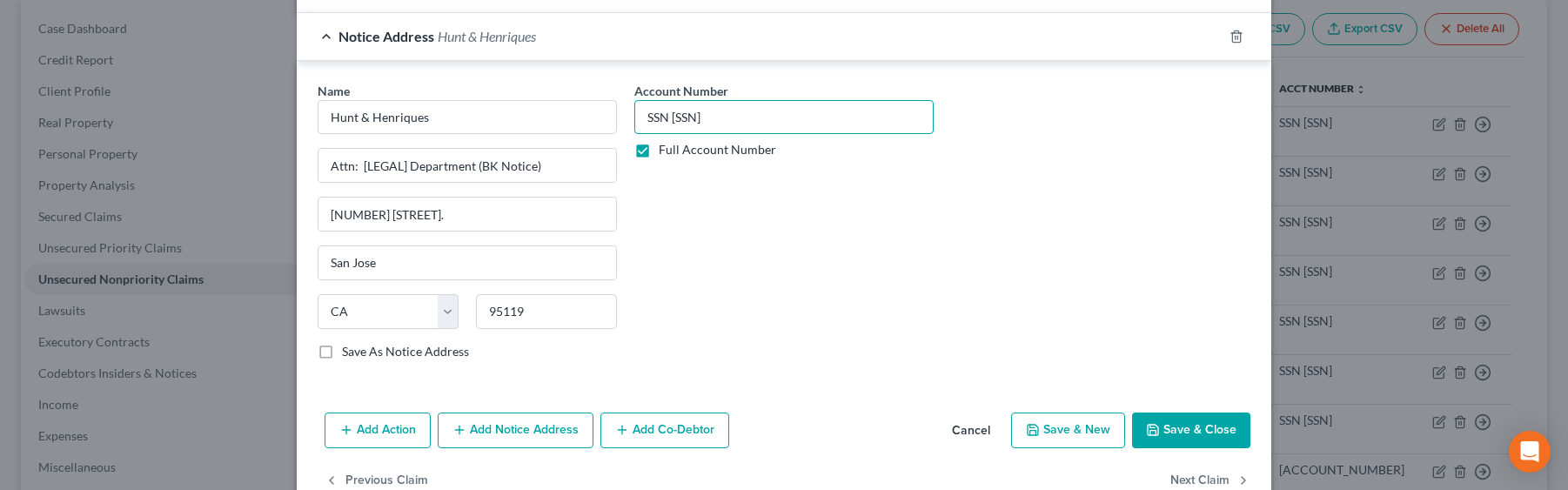 scroll, scrollTop: 903, scrollLeft: 0, axis: vertical 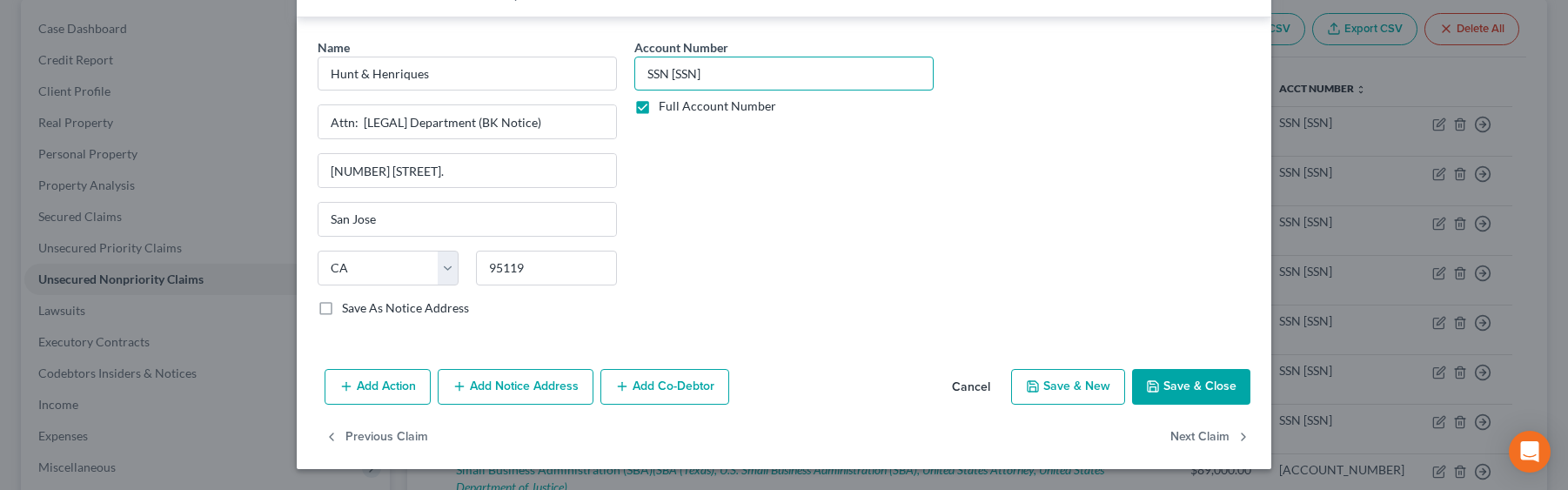 type on "SSN 8389" 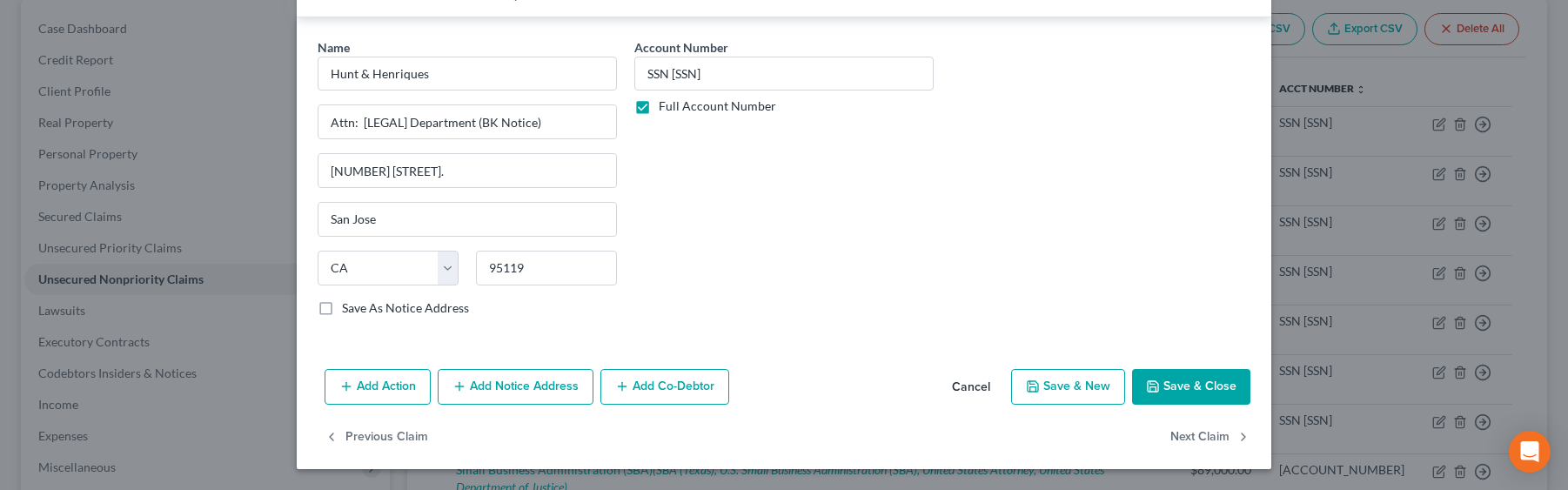 click on "Add Action" at bounding box center [378, 387] 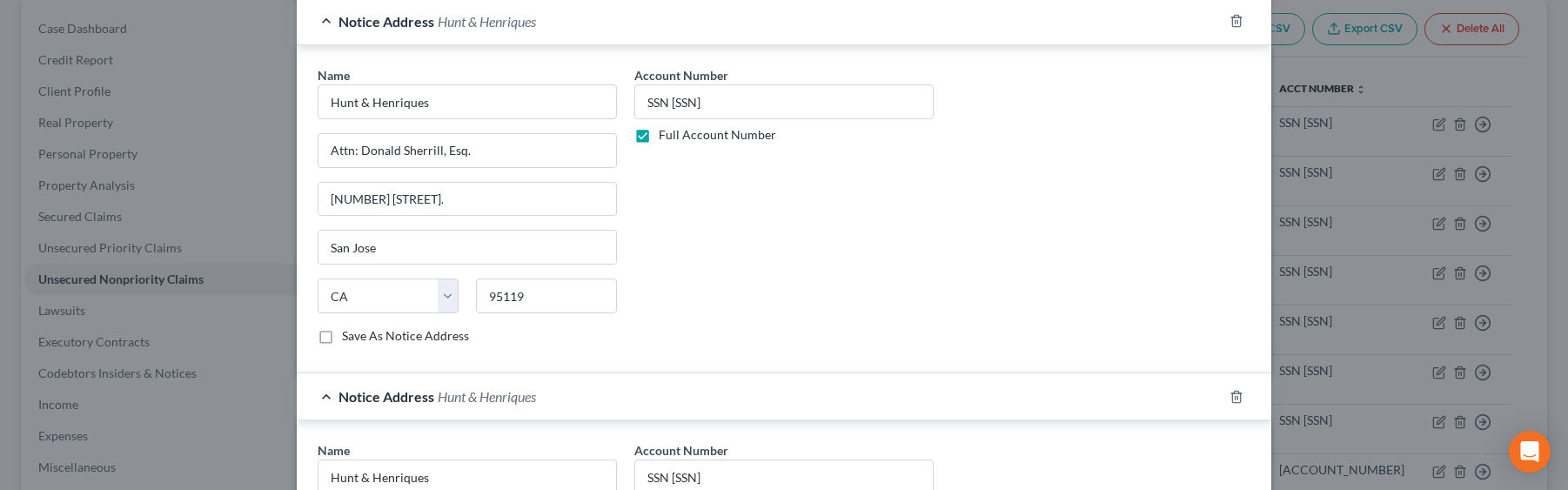 scroll, scrollTop: 559, scrollLeft: 0, axis: vertical 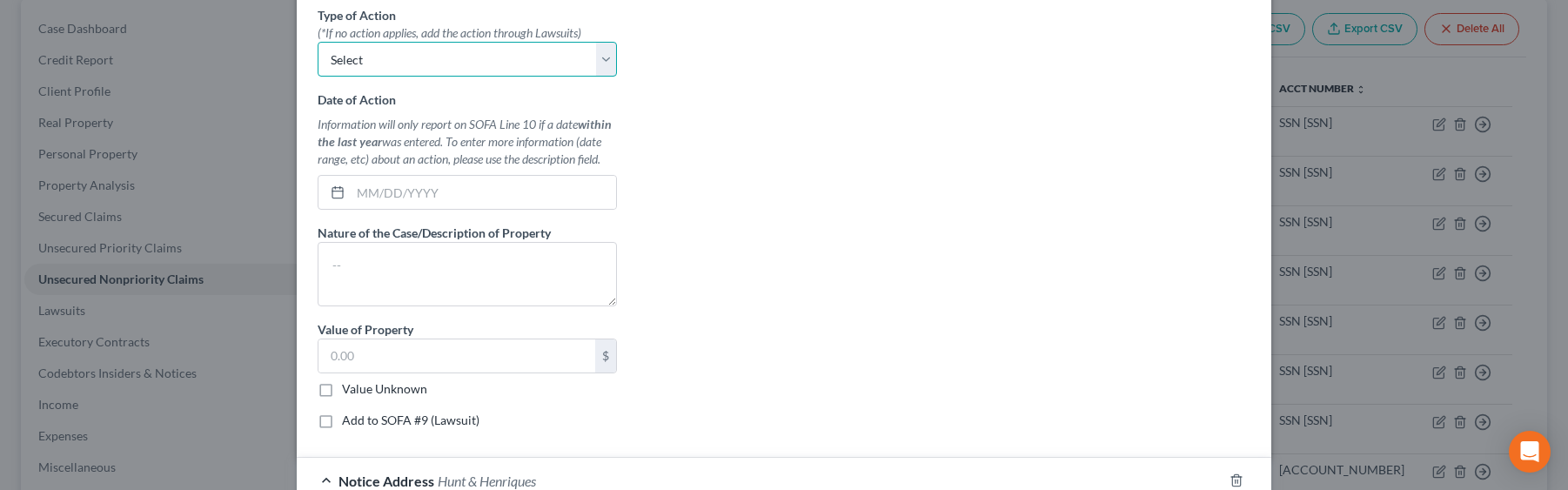 click on "Select Repossession Garnishment Foreclosure Personal Injury Attached, Seized, Or Levied" at bounding box center [467, 59] 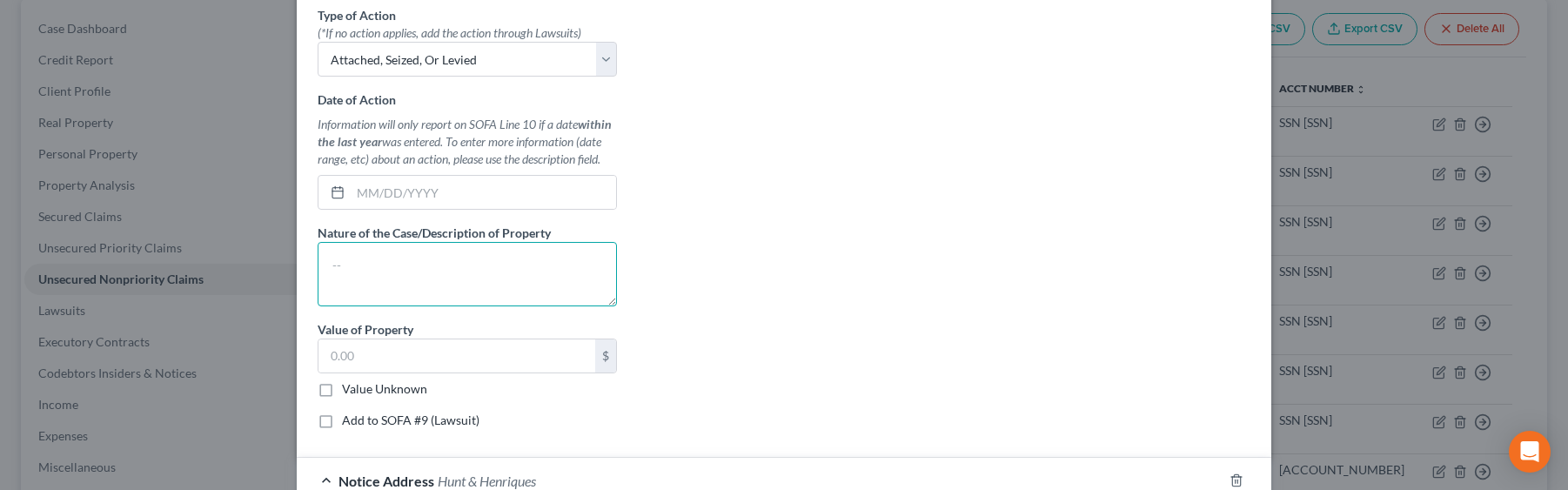 click at bounding box center [467, 274] 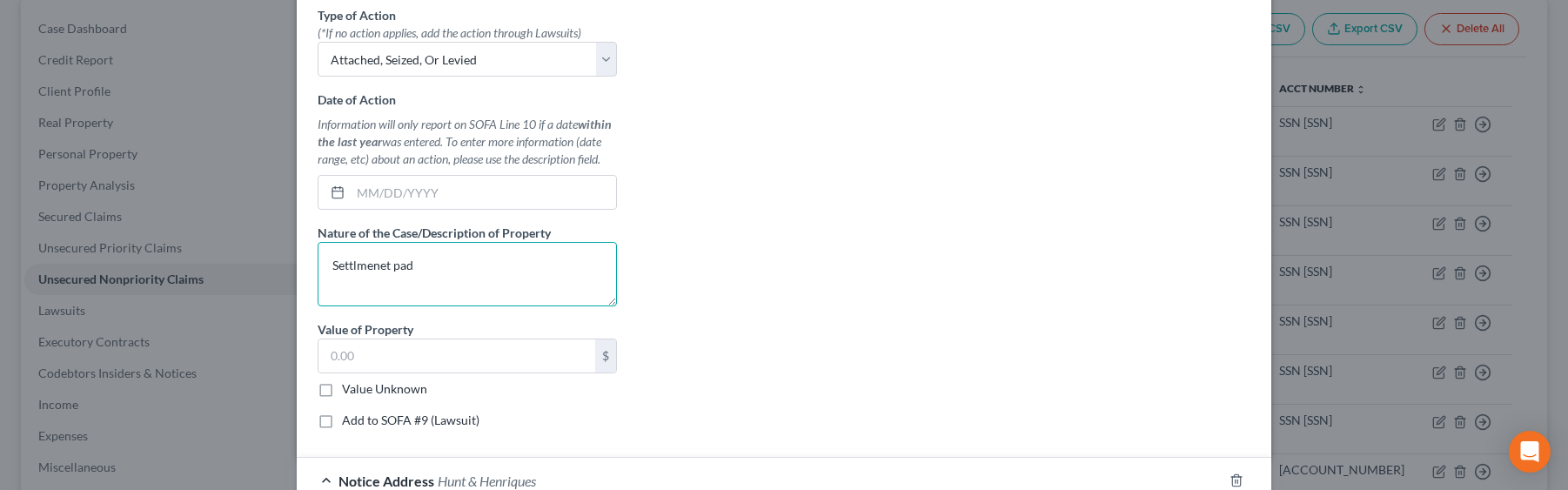 drag, startPoint x: 454, startPoint y: 272, endPoint x: 362, endPoint y: 264, distance: 92.347171 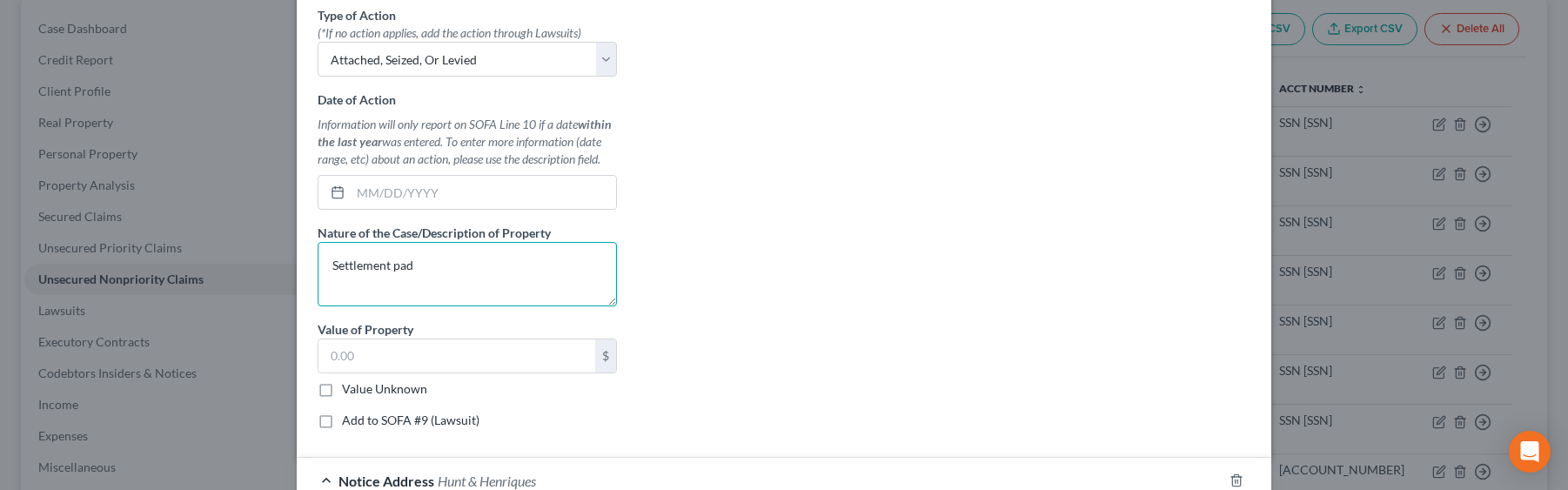 click on "Settlement pad" at bounding box center (467, 274) 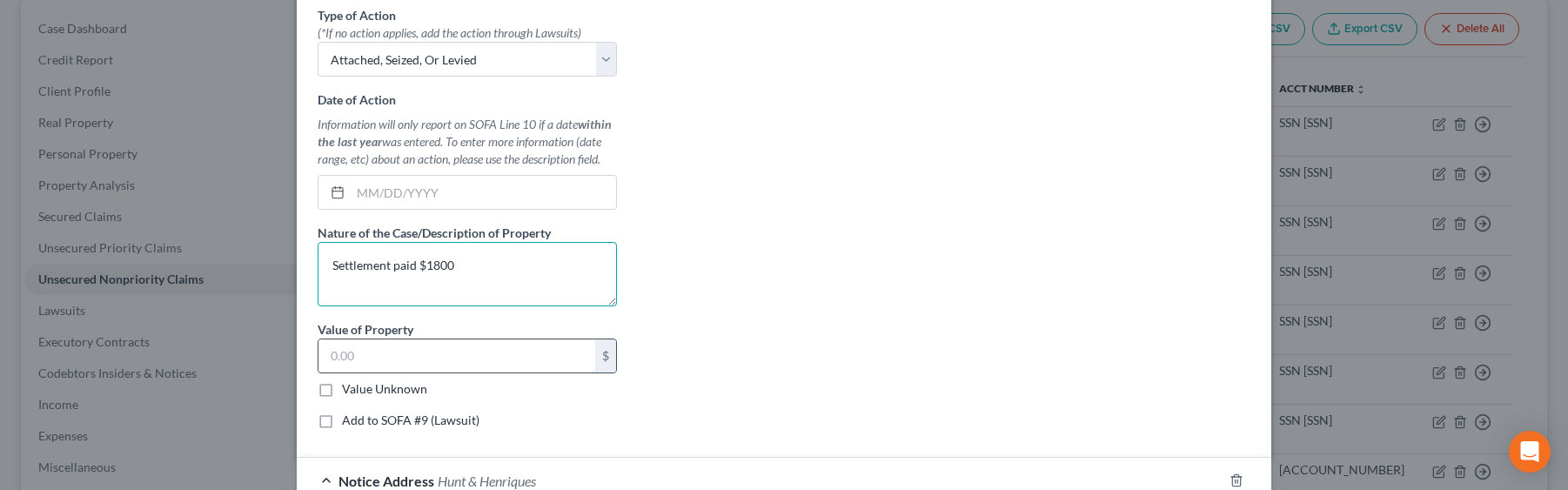 type on "Settlement paid $1800" 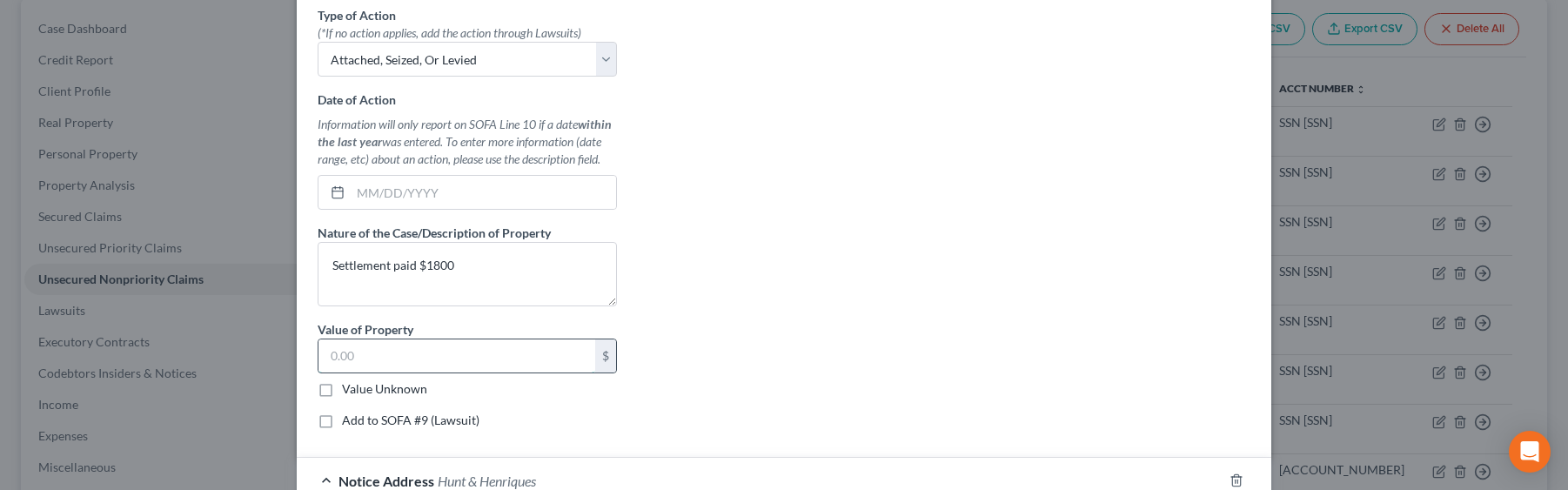 click at bounding box center [457, 356] 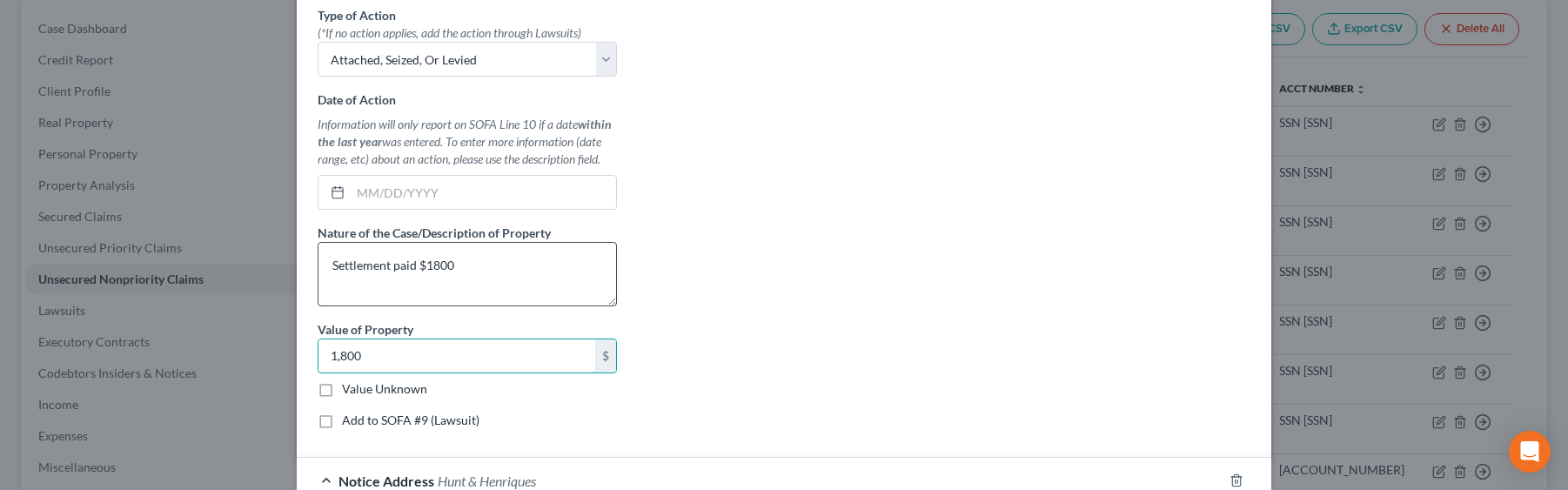 type on "1,800" 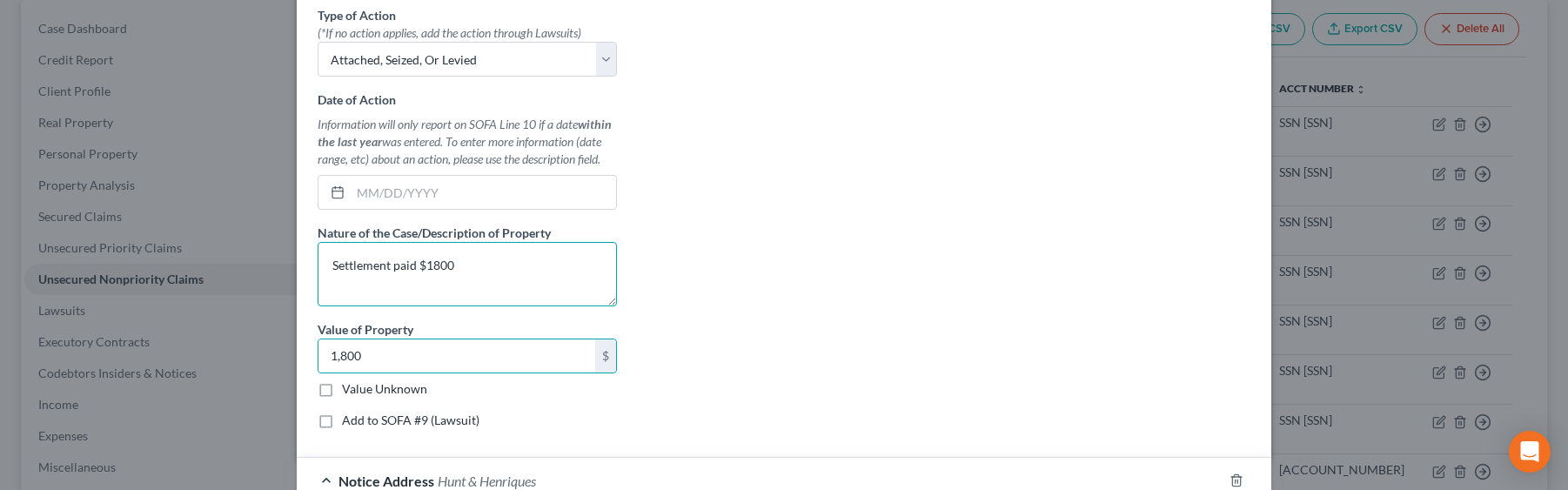 click on "Settlement paid $1800" at bounding box center [467, 274] 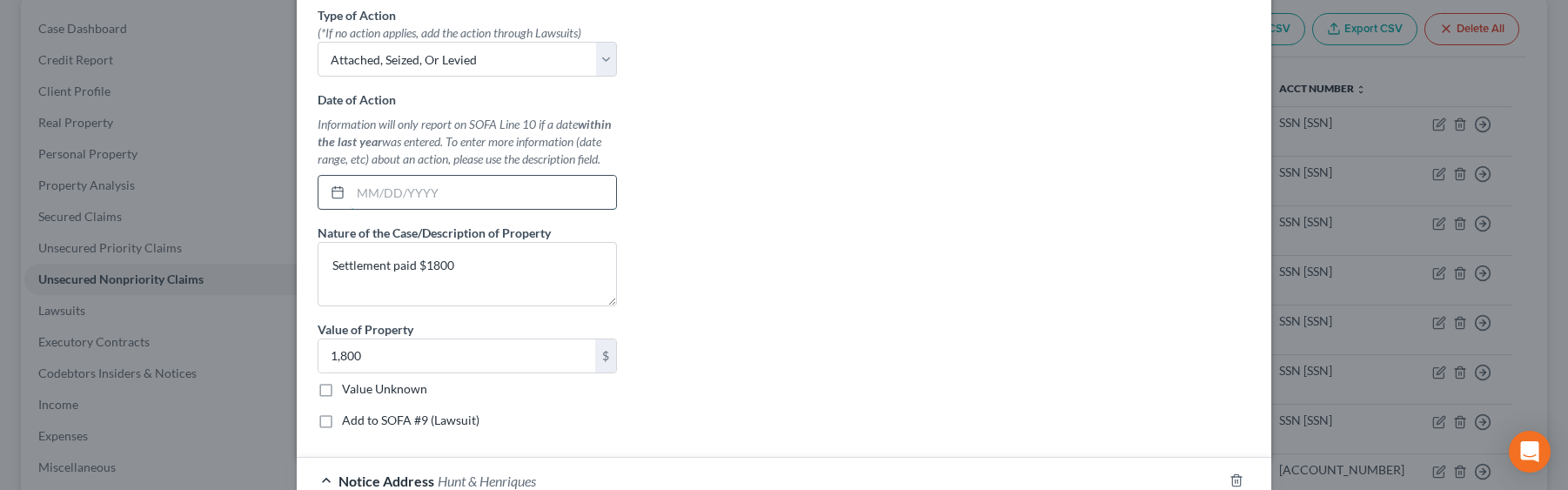 click at bounding box center (483, 192) 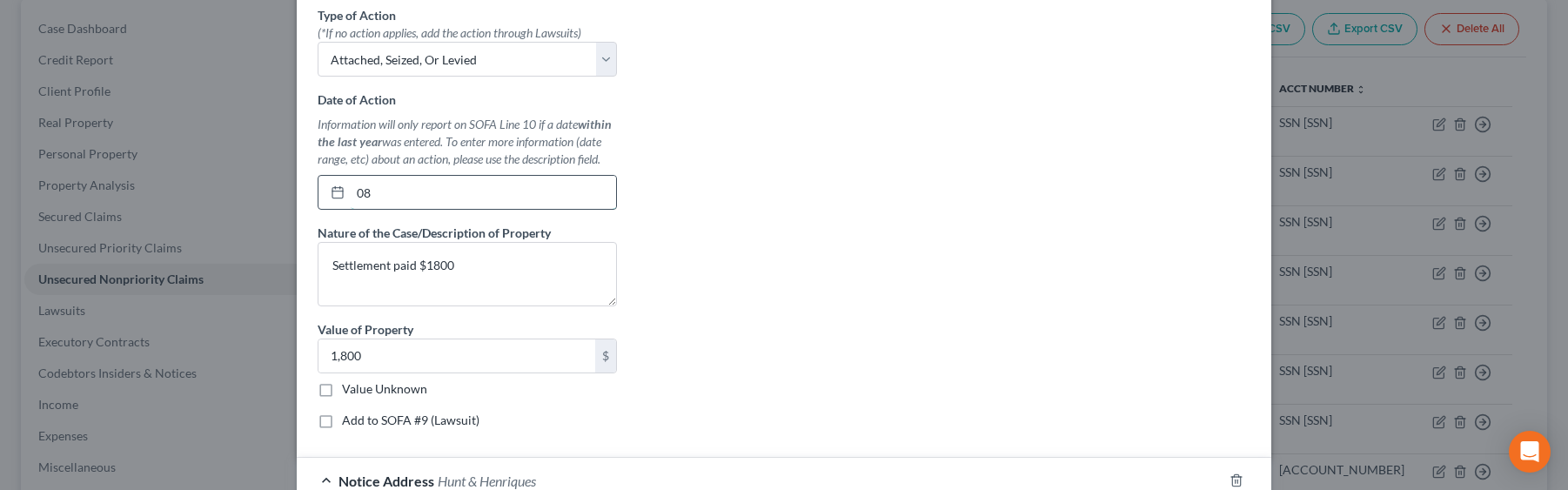 type on "0" 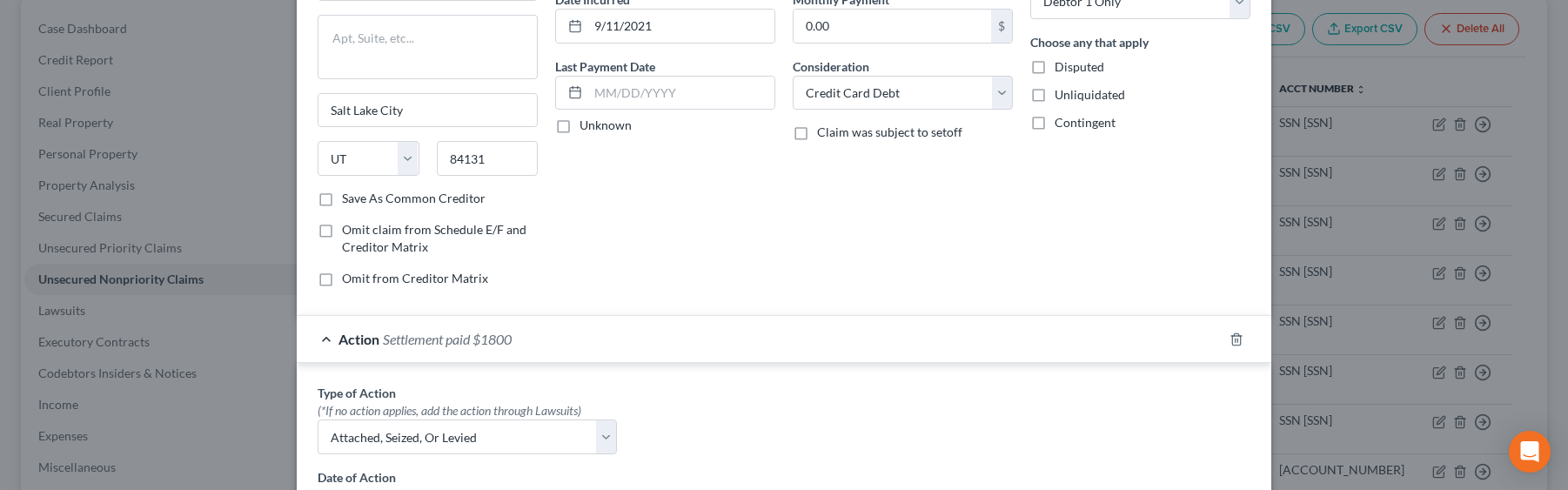 scroll, scrollTop: 0, scrollLeft: 0, axis: both 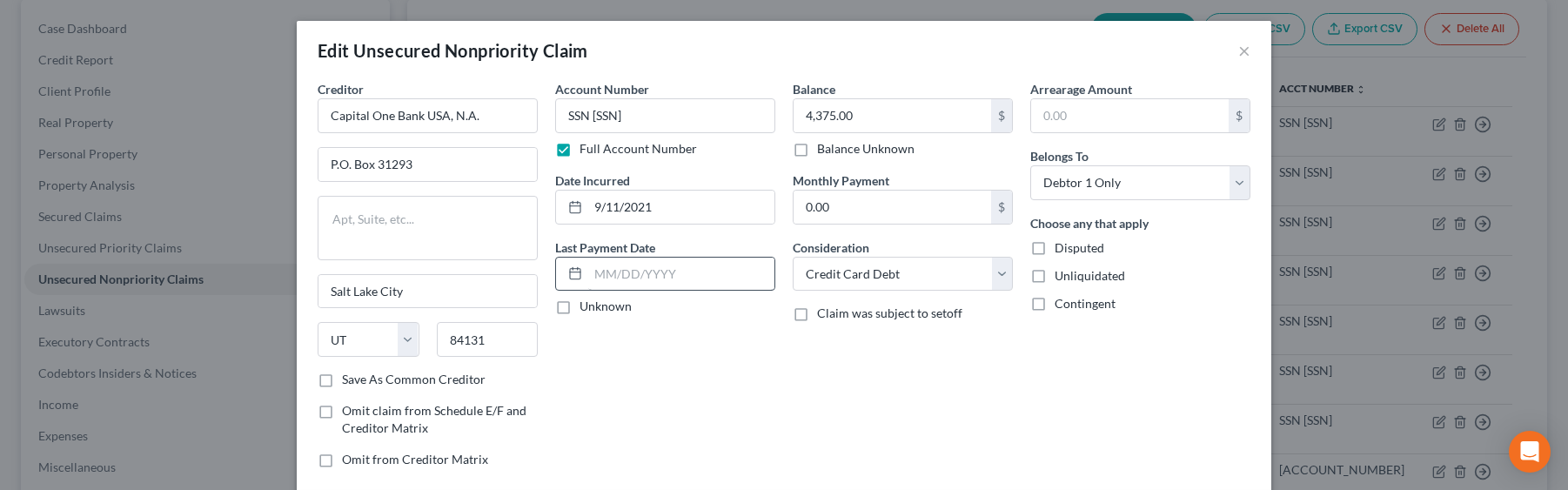 type on "07/15/2025" 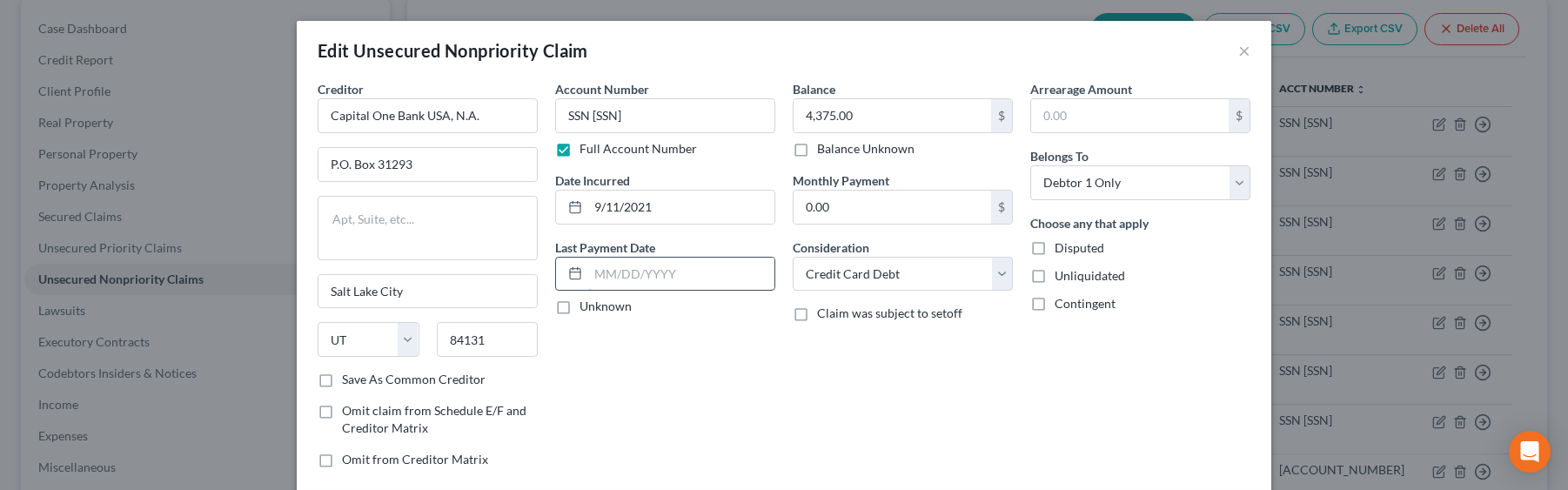 click at bounding box center [681, 274] 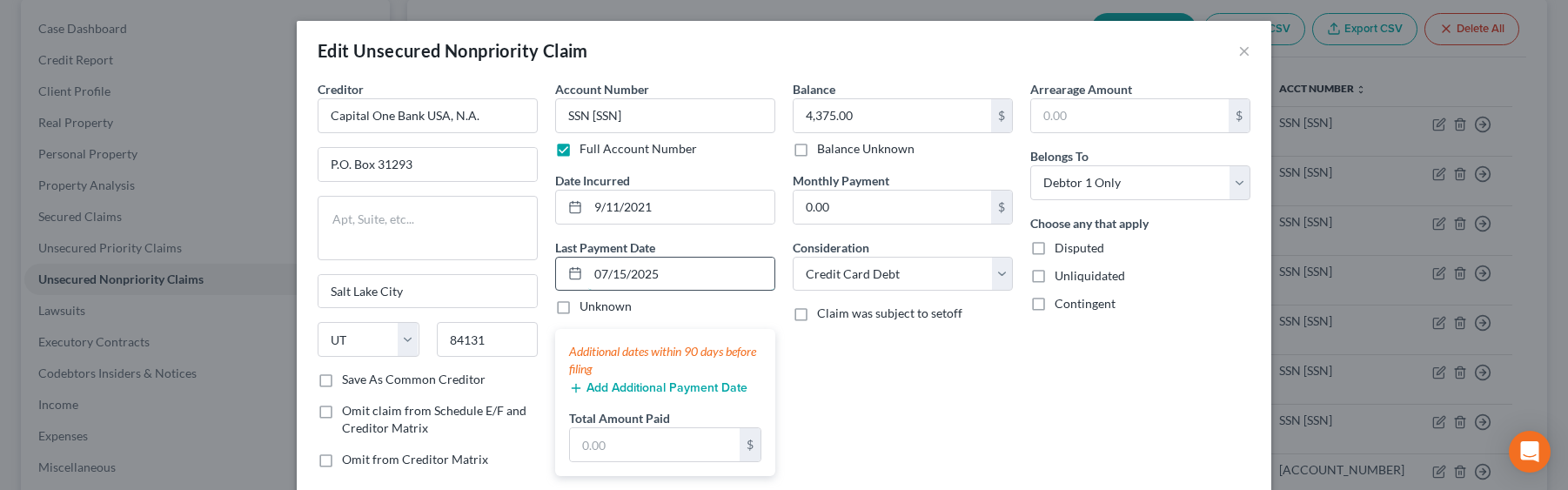 type on "07/15/2025" 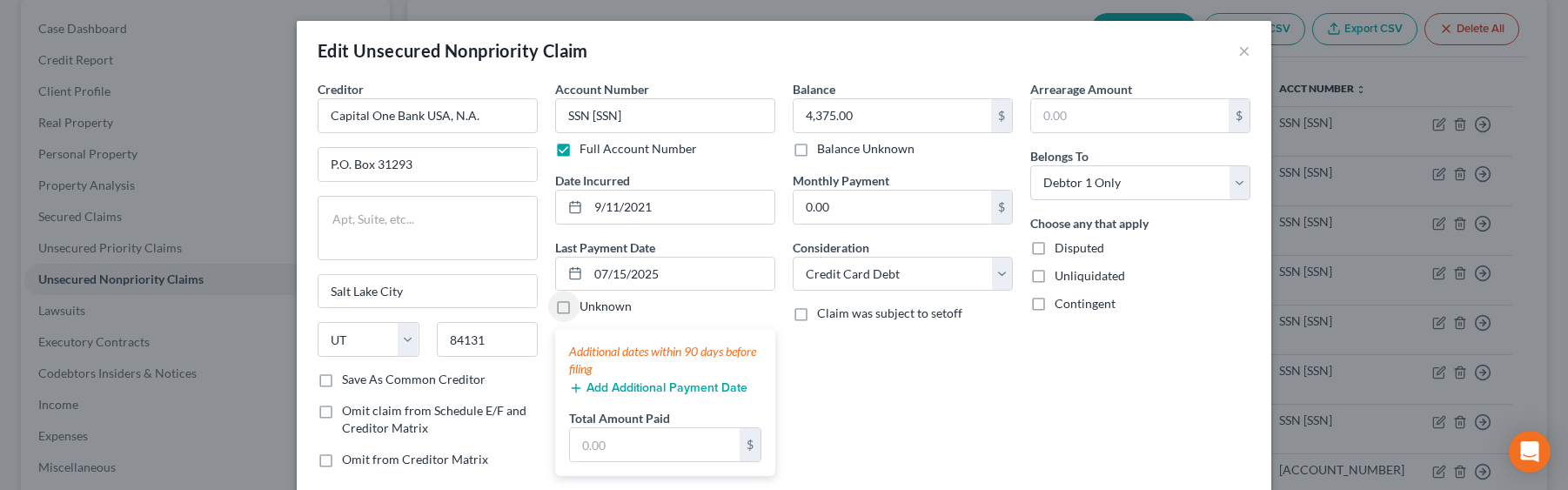 click on "Add Additional Payment Date" at bounding box center [658, 388] 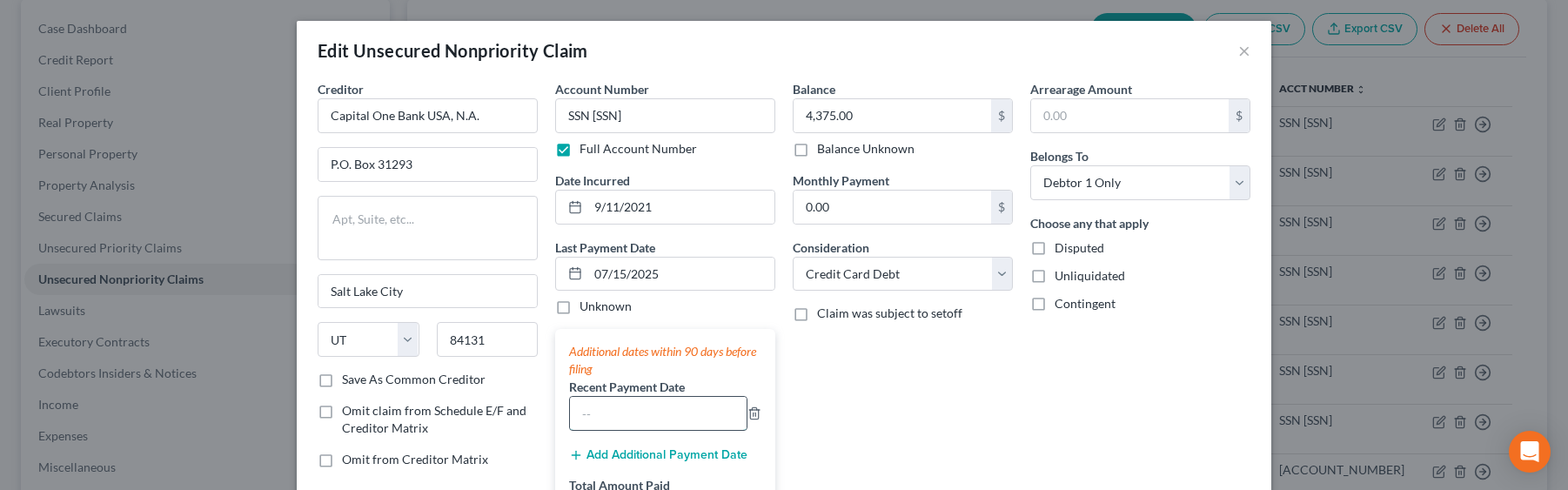 click at bounding box center [658, 413] 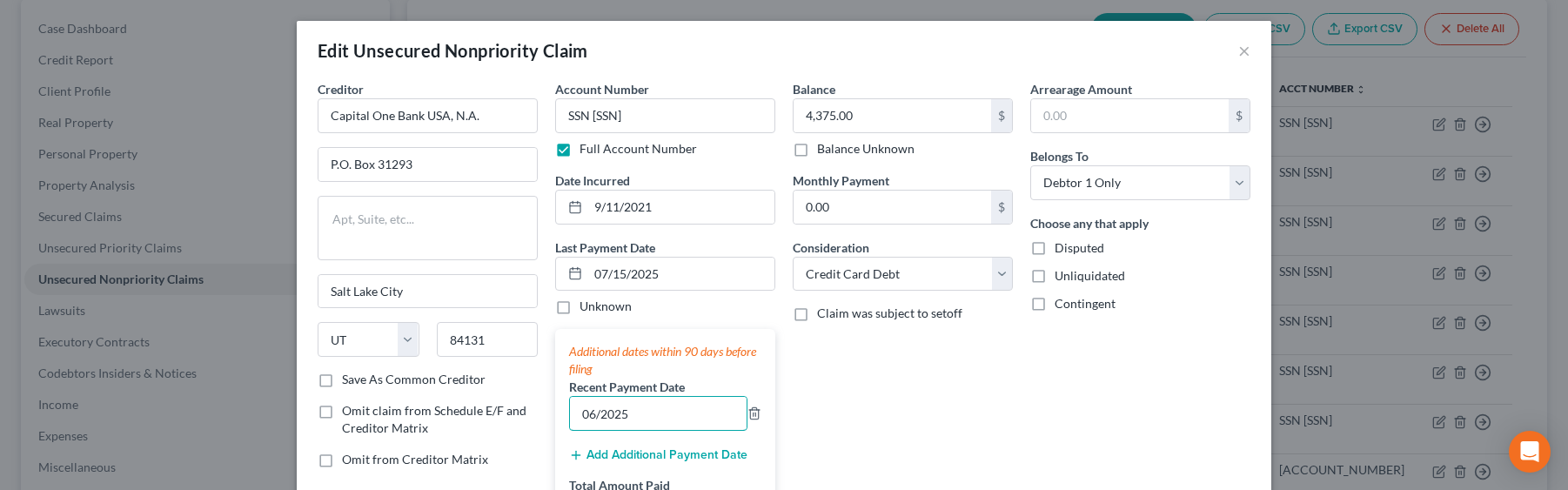 type on "06/2025" 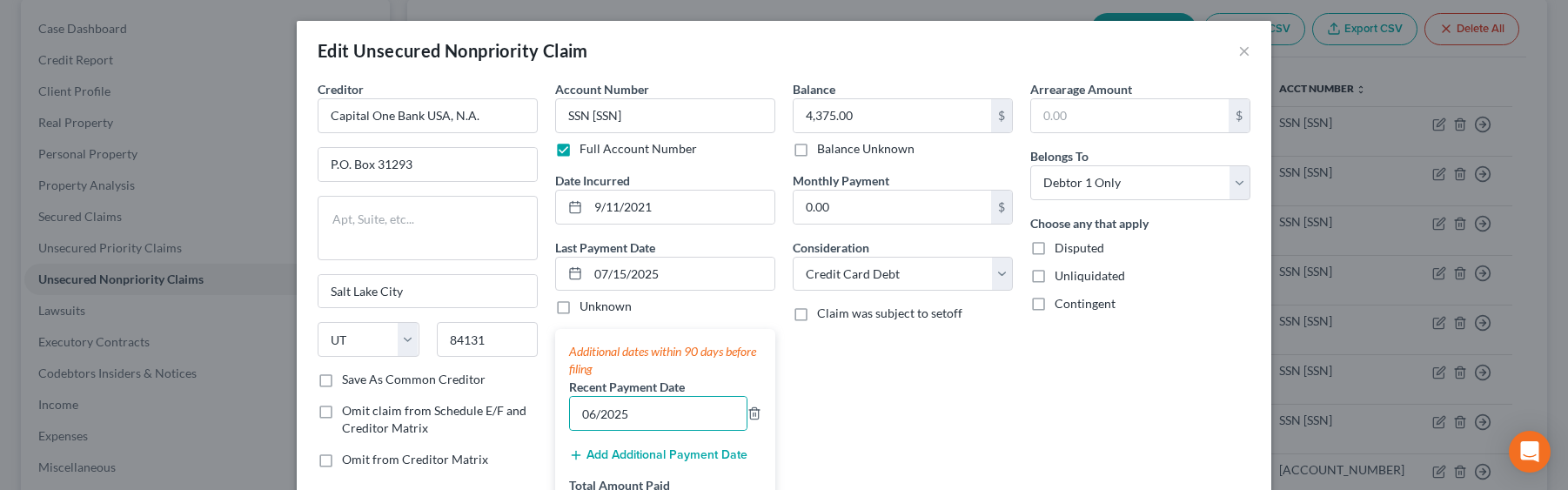 click on "Add Additional Payment Date" at bounding box center (658, 455) 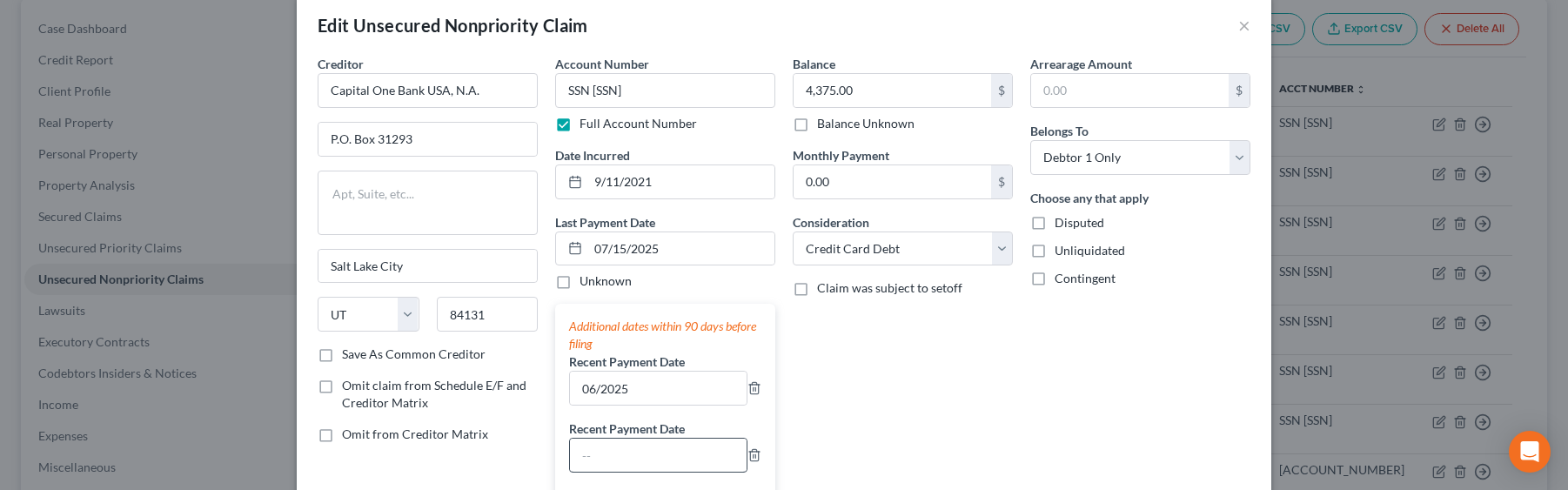 scroll, scrollTop: 26, scrollLeft: 0, axis: vertical 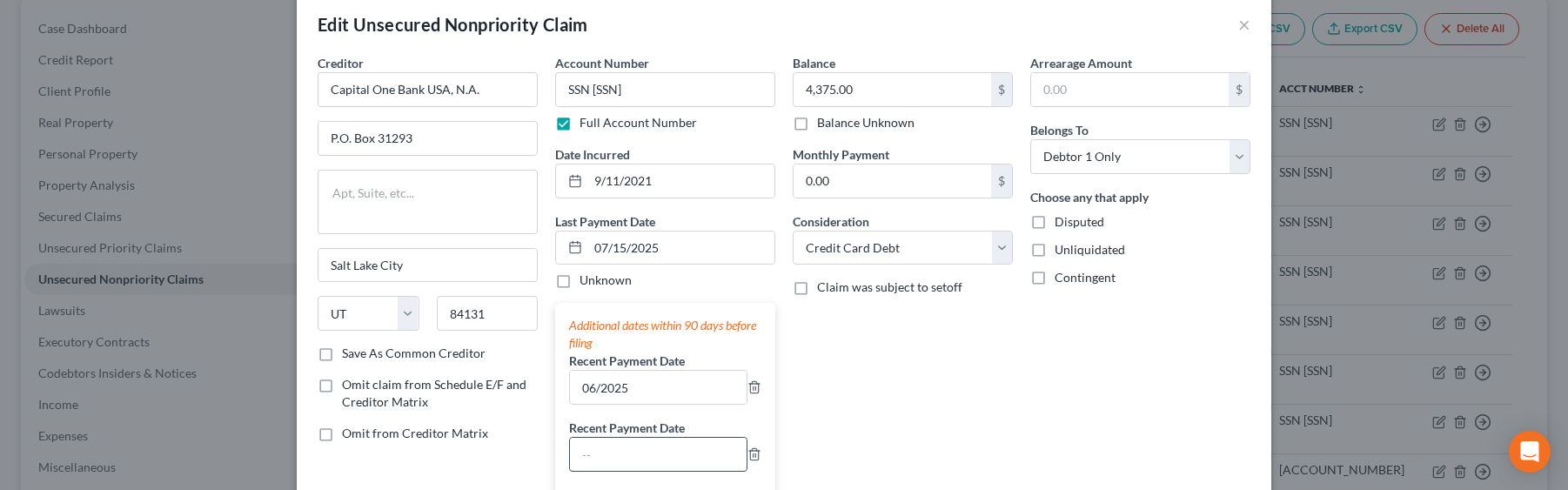 click at bounding box center [658, 454] 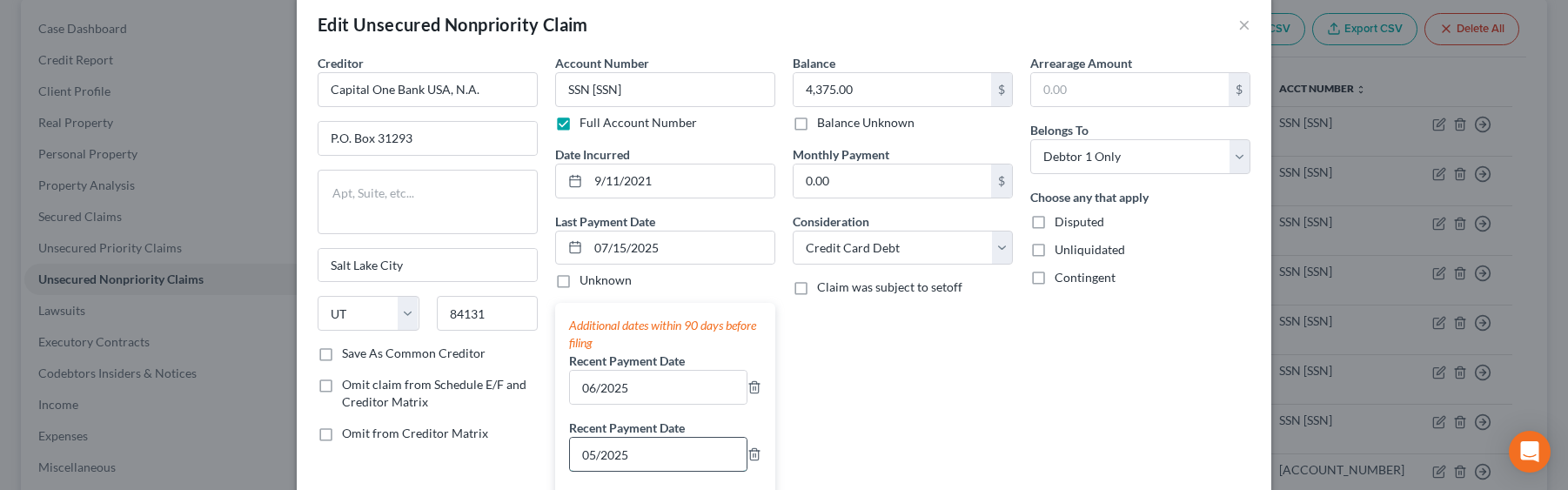 type on "05/2025" 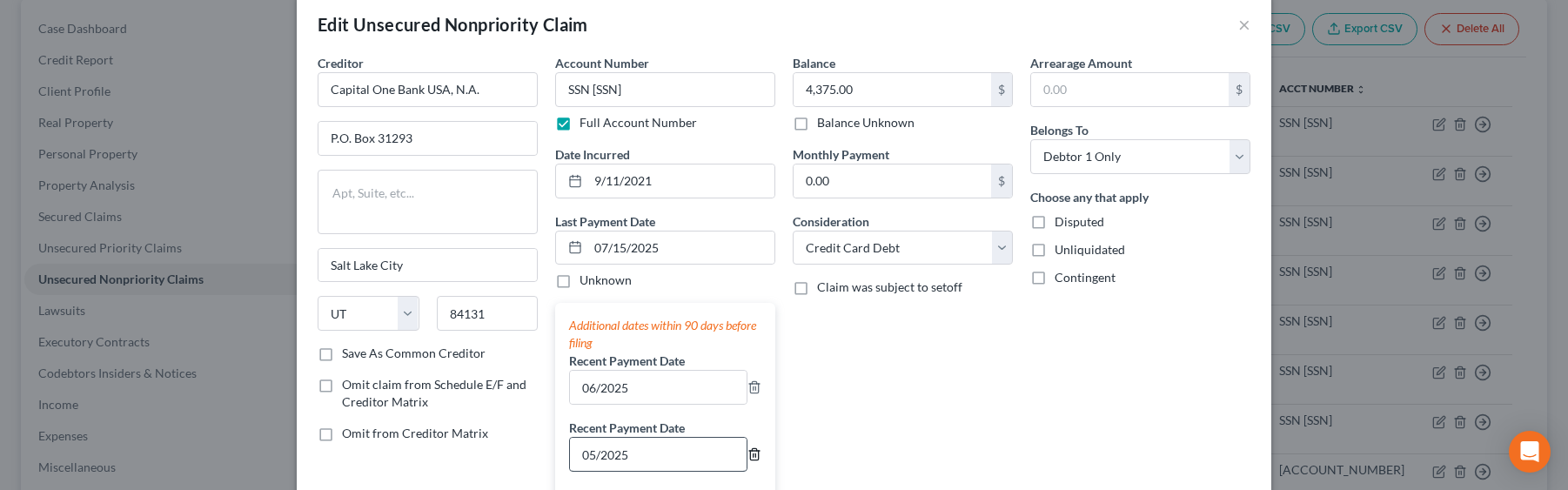 type 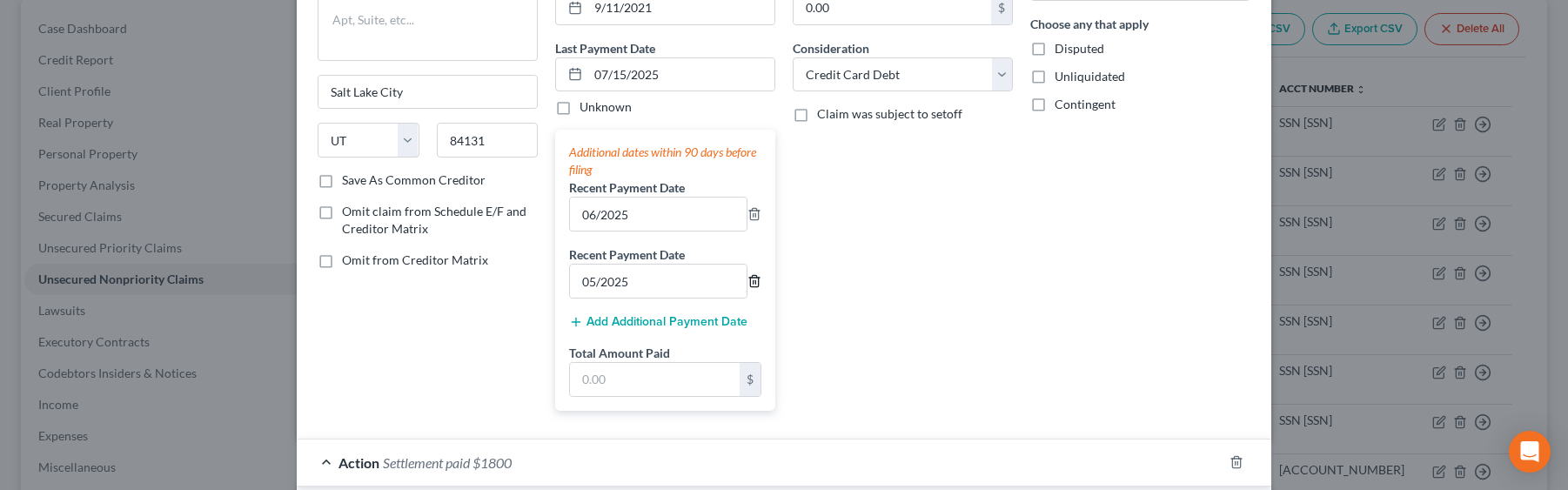 scroll, scrollTop: 403, scrollLeft: 0, axis: vertical 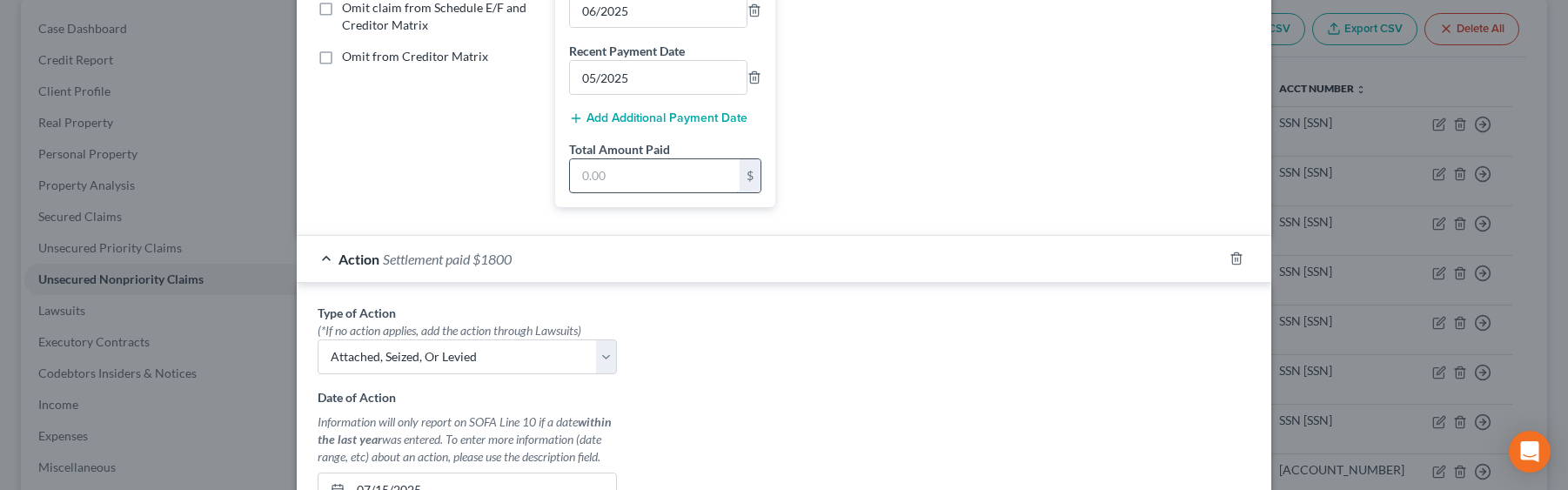 click at bounding box center (654, 176) 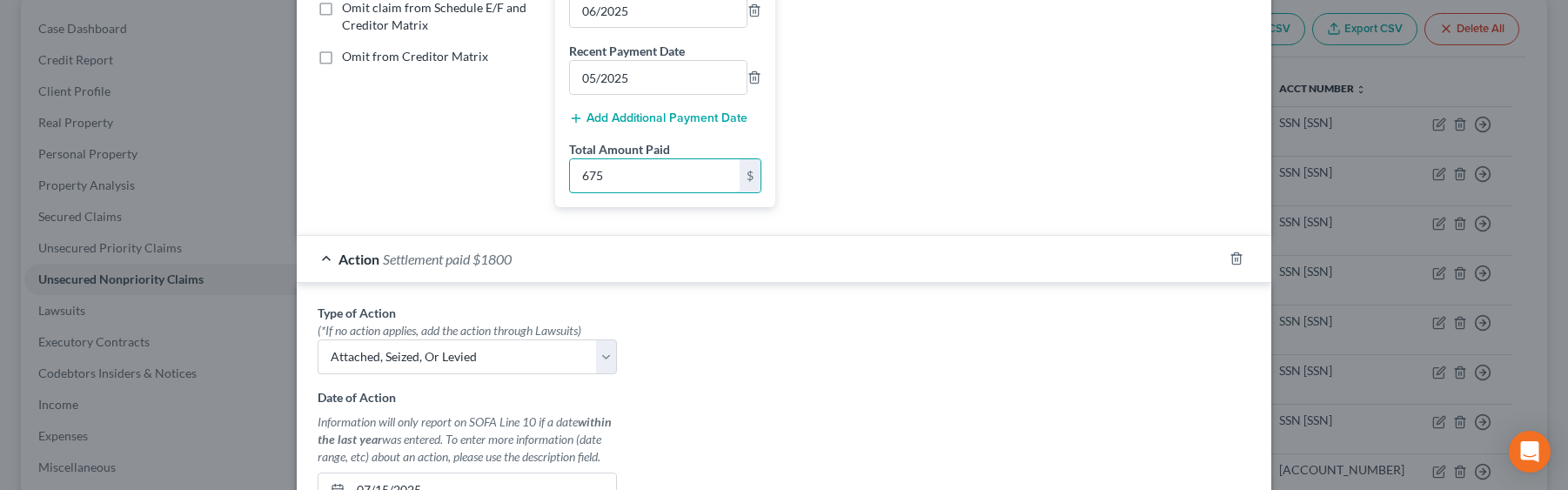 type on "675" 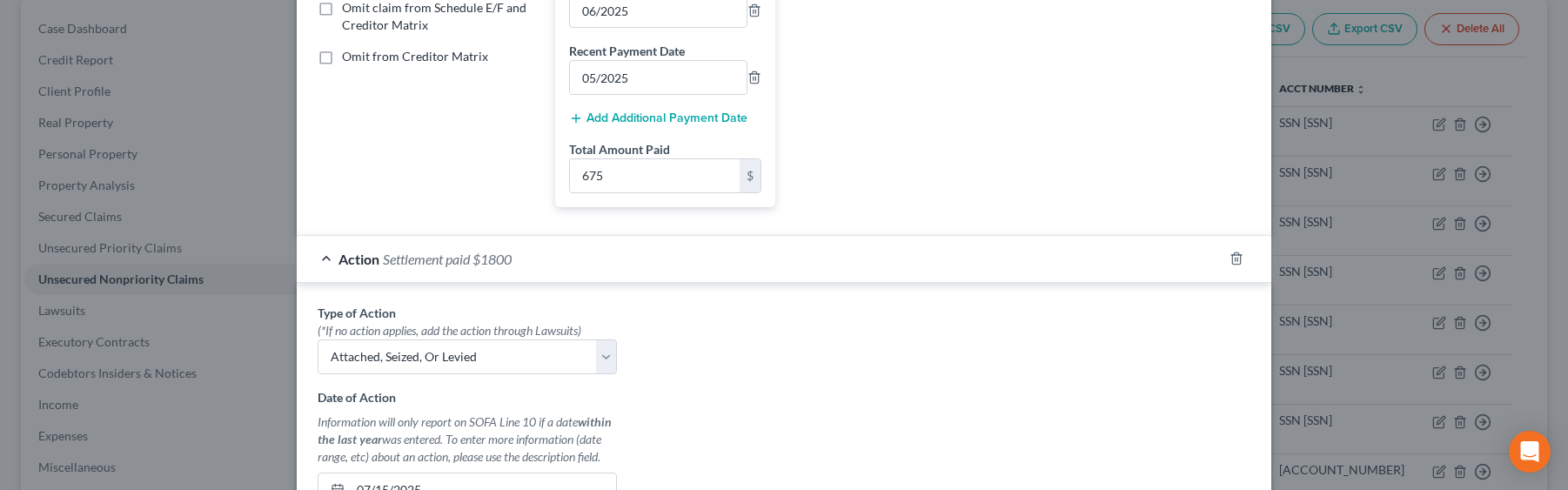 click on "Creditor *    Capital One Bank USA, N.A.                      P.O. Box 31293 Salt Lake City State AL AK AR AZ CA CO CT DE DC FL GA GU HI ID IL IN IA KS KY LA ME MD MA MI MN MS MO MT NC ND NE NV NH NJ NM NY OH OK OR PA PR RI SC SD TN TX UT VI VA VT WA WV WI WY 84131 Save As Common Creditor Omit claim from Schedule E/F and Creditor Matrix Omit from Creditor Matrix" at bounding box center (427, -51) 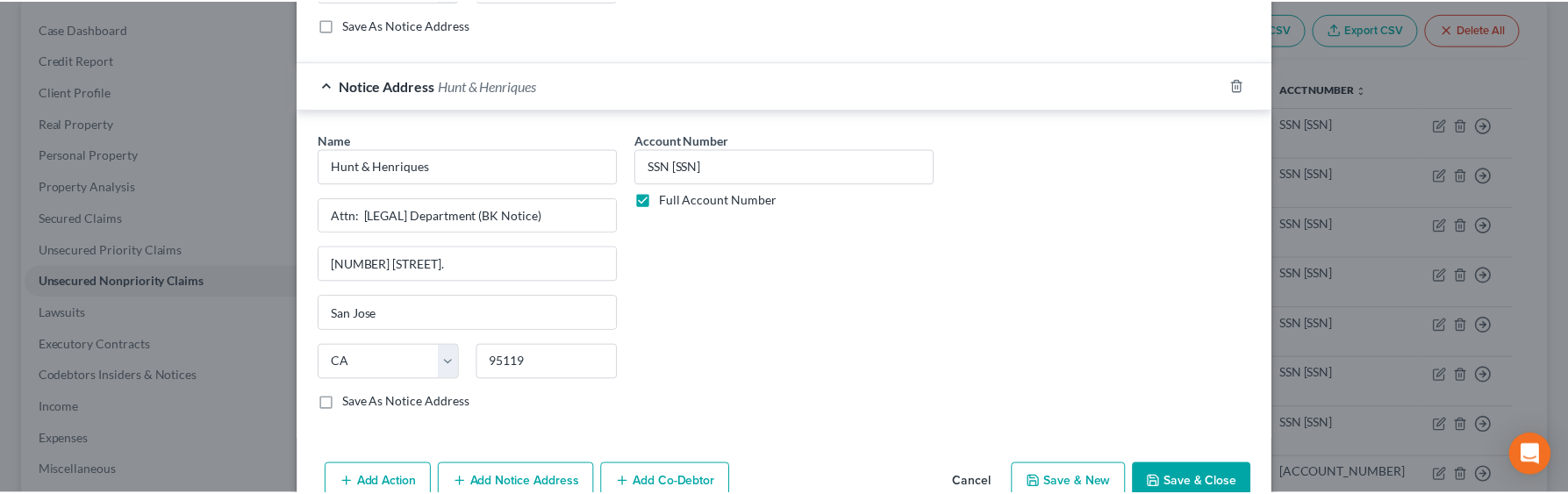 scroll, scrollTop: 1576, scrollLeft: 0, axis: vertical 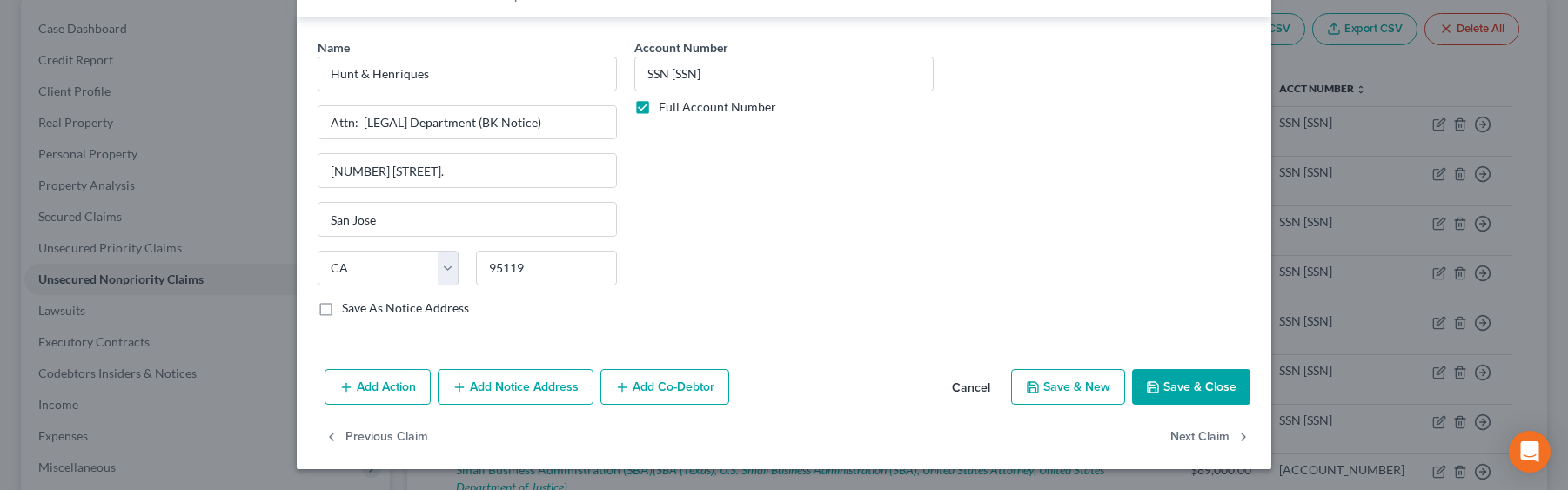 click on "Save & Close" at bounding box center (1191, 387) 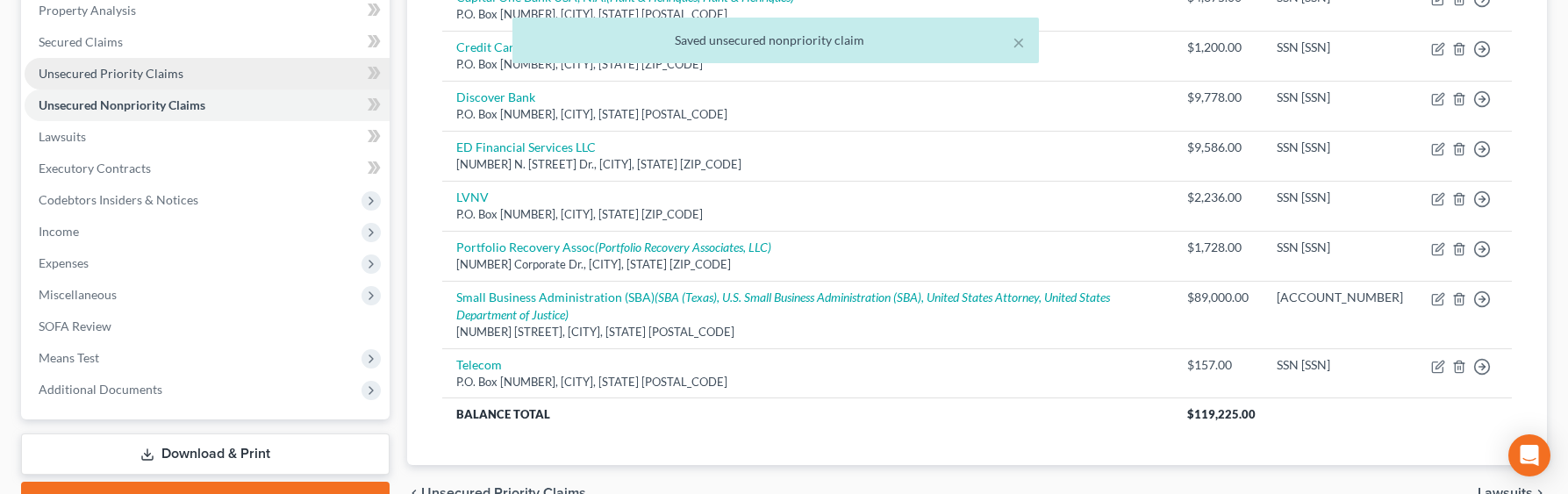 scroll, scrollTop: 169, scrollLeft: 0, axis: vertical 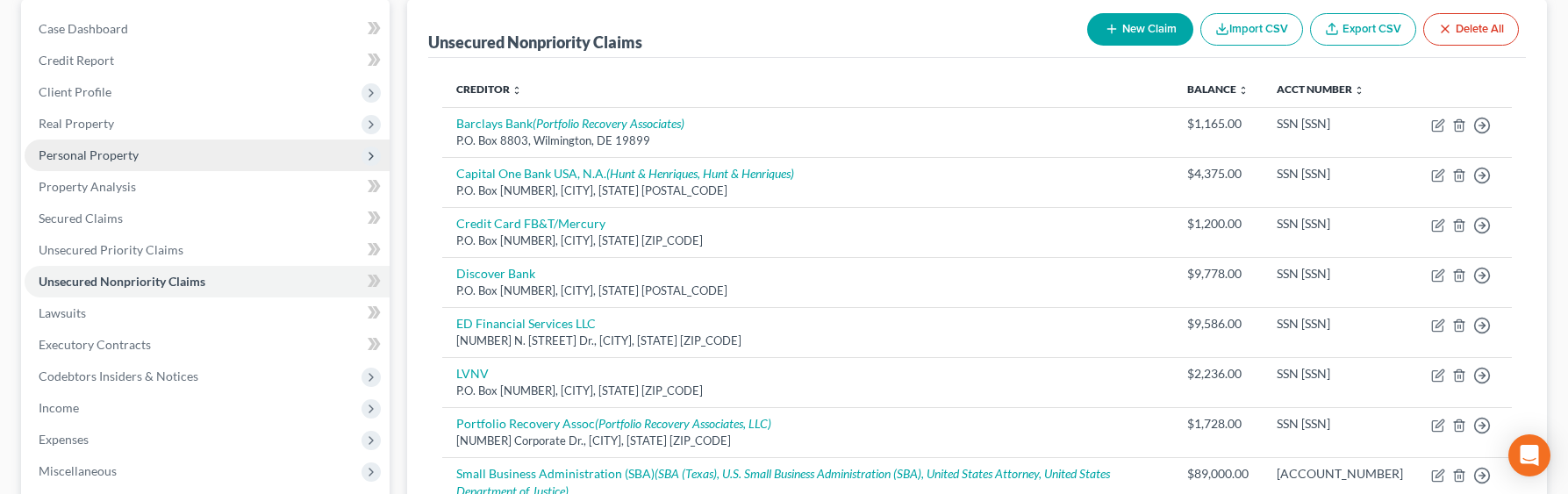 click on "Personal Property" at bounding box center [89, 154] 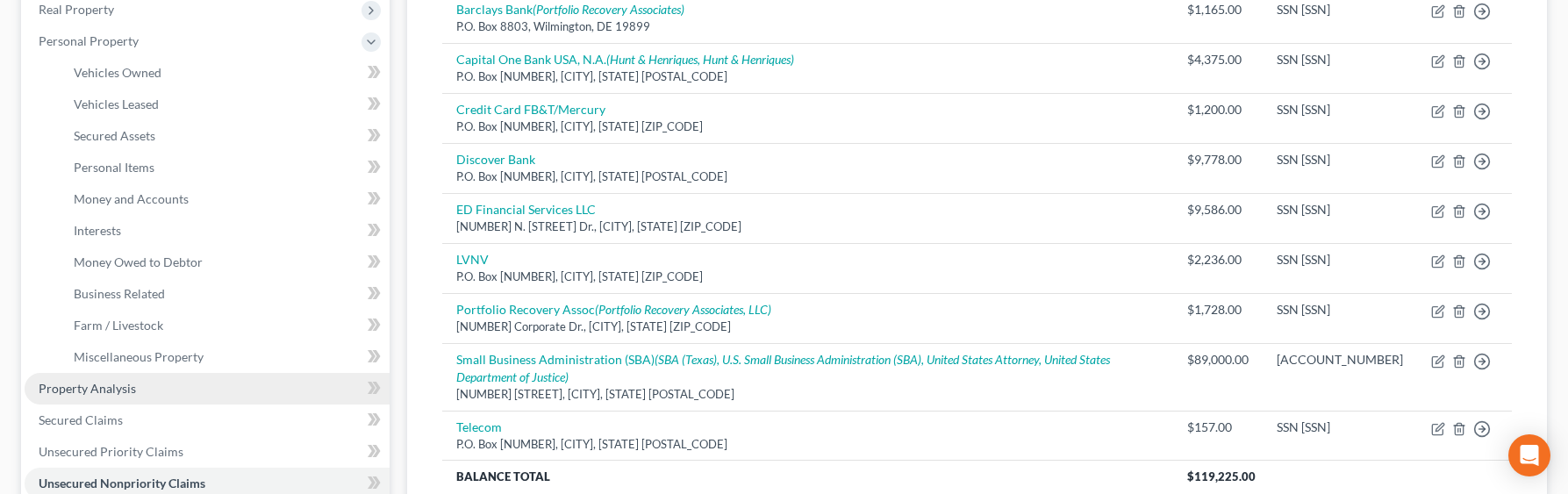 scroll, scrollTop: 348, scrollLeft: 0, axis: vertical 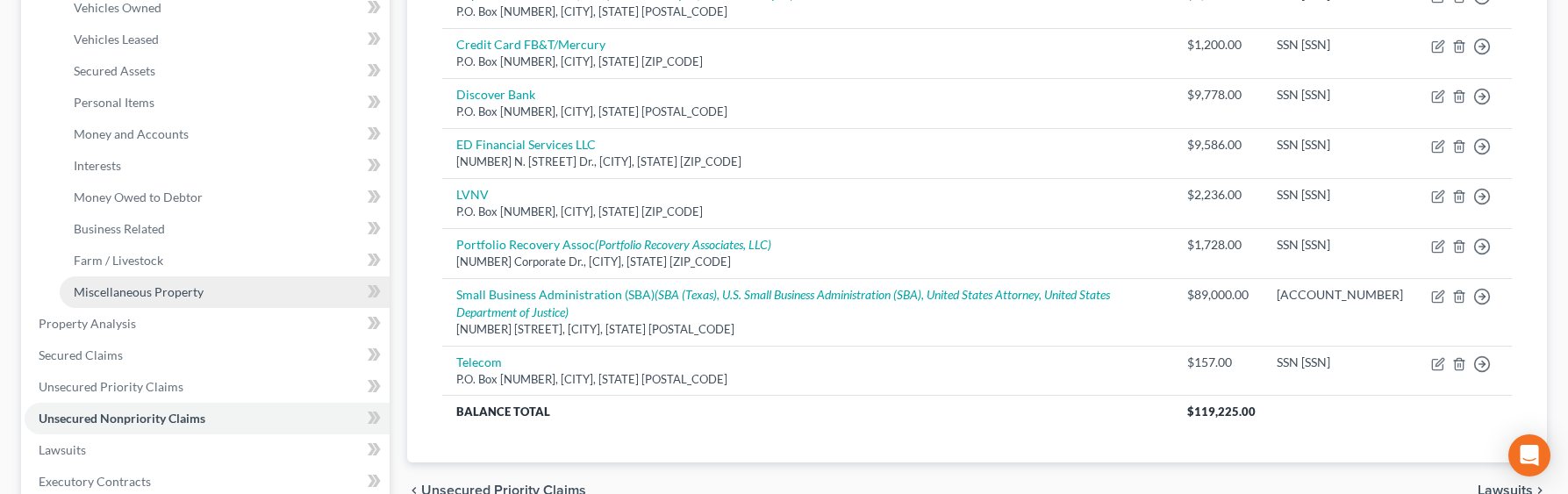 click on "Miscellaneous Property" at bounding box center [139, 291] 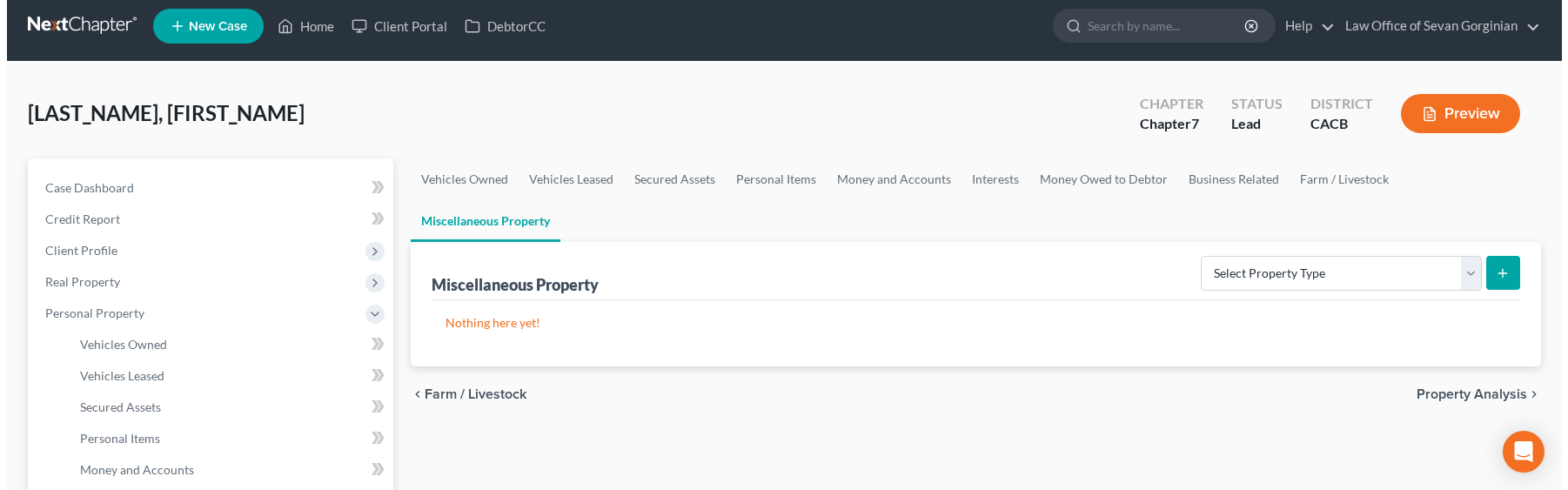 scroll, scrollTop: 0, scrollLeft: 0, axis: both 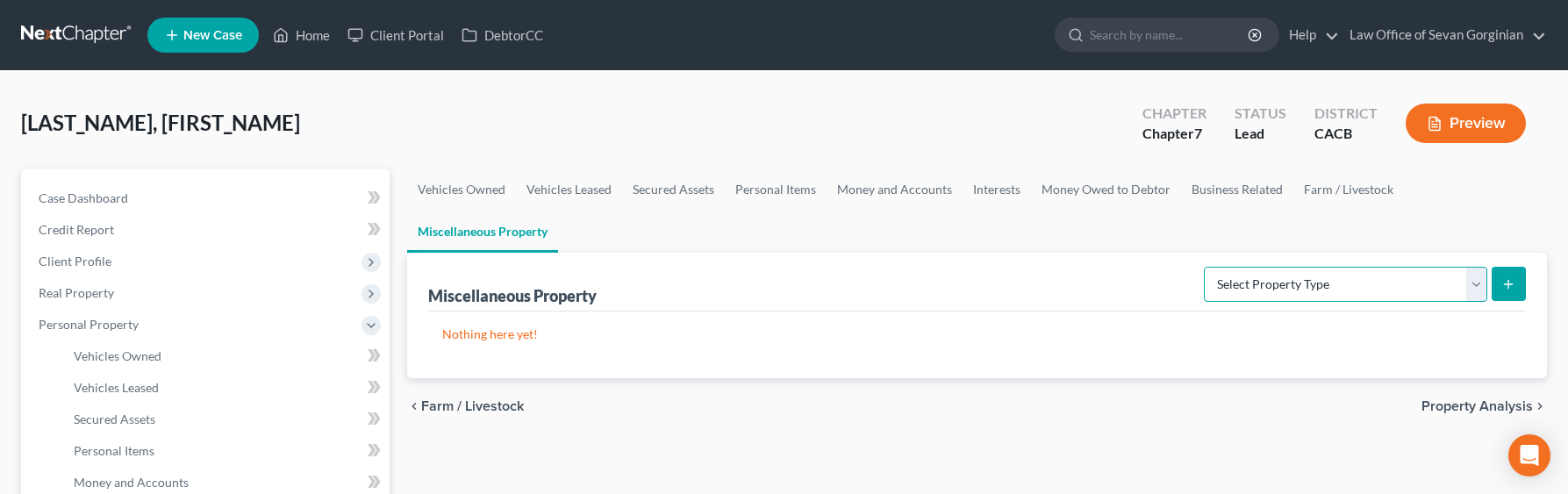 click on "Select Property Type Assigned for Creditor Benefit Within 1 Year Holding for Another Not Yet Listed Stored Within 1 Year Transferred" at bounding box center [1345, 284] 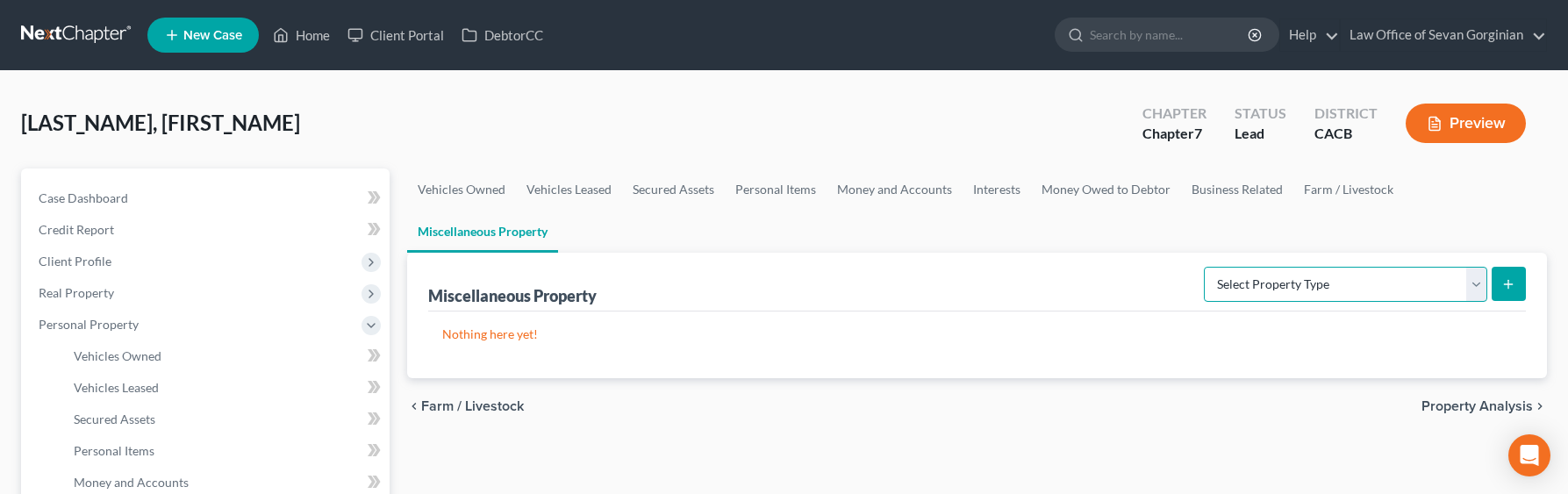 click on "Select Property Type Assigned for Creditor Benefit Within 1 Year Holding for Another Not Yet Listed Stored Within 1 Year Transferred" at bounding box center (1345, 284) 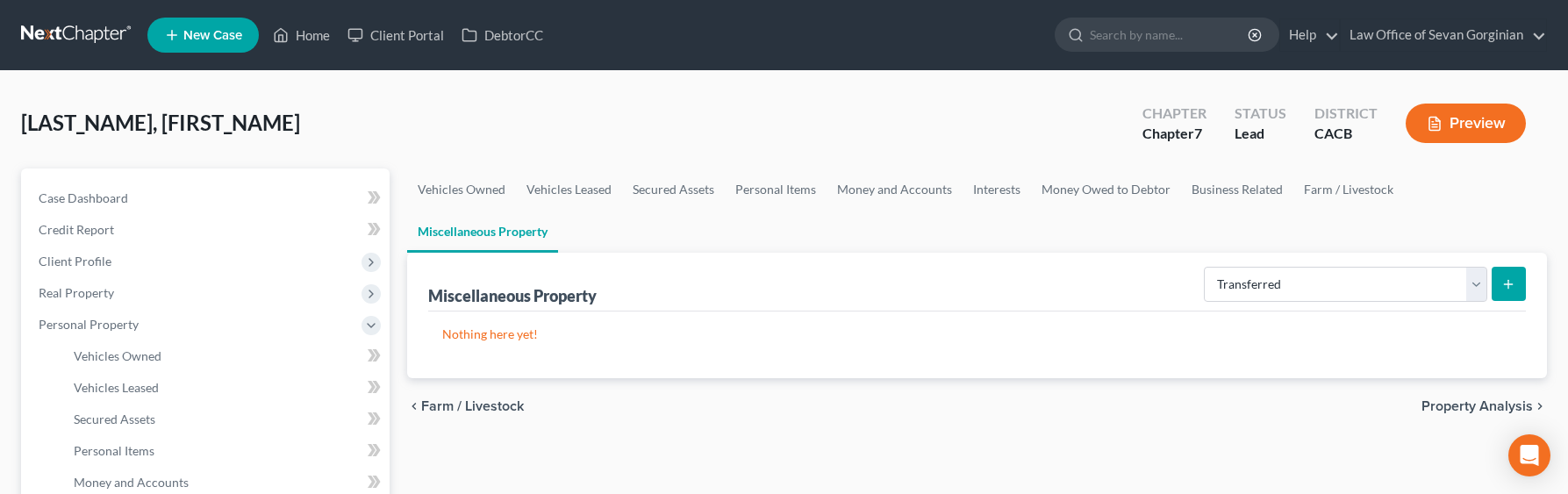 click 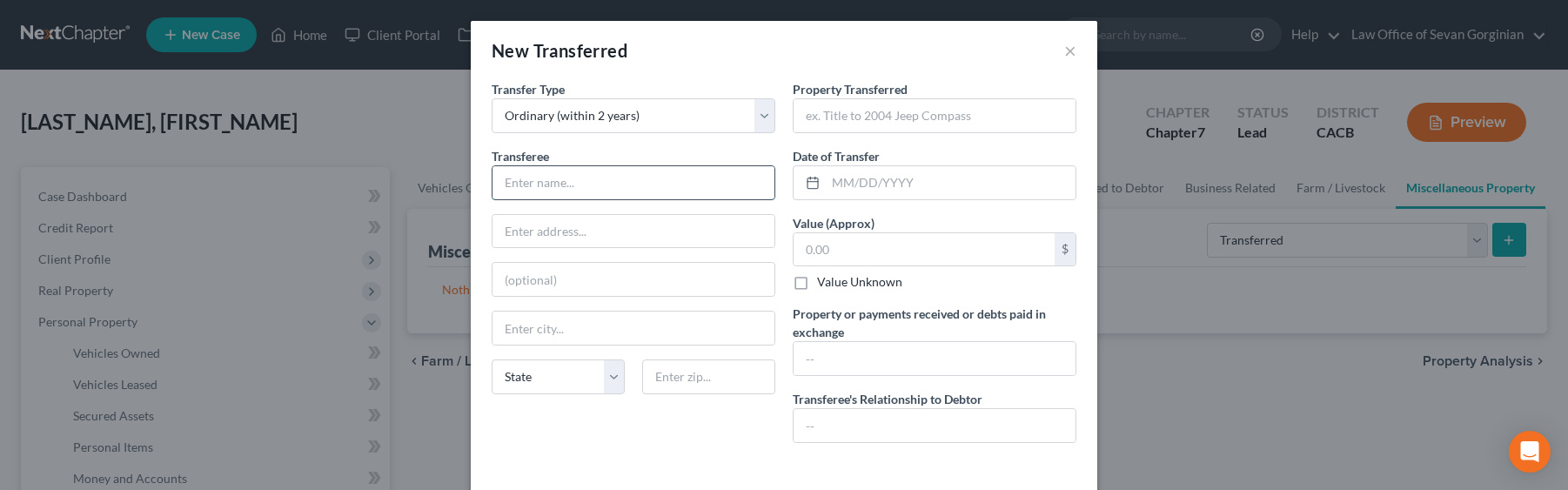 click at bounding box center [633, 183] 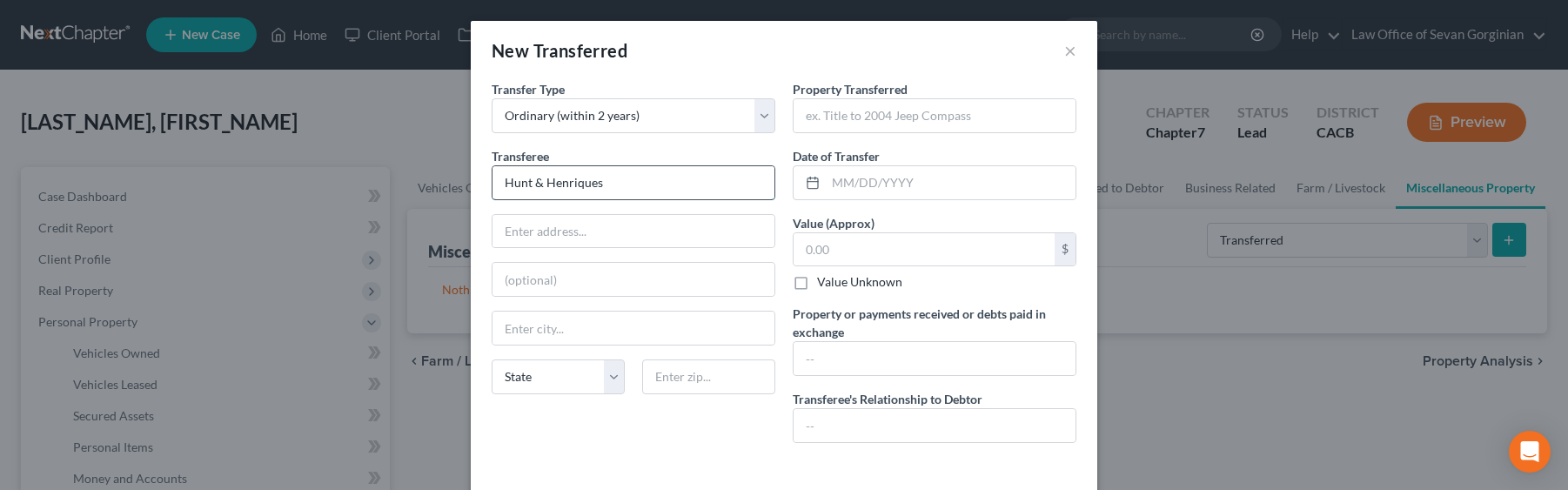 type on "Hunt & Henriques" 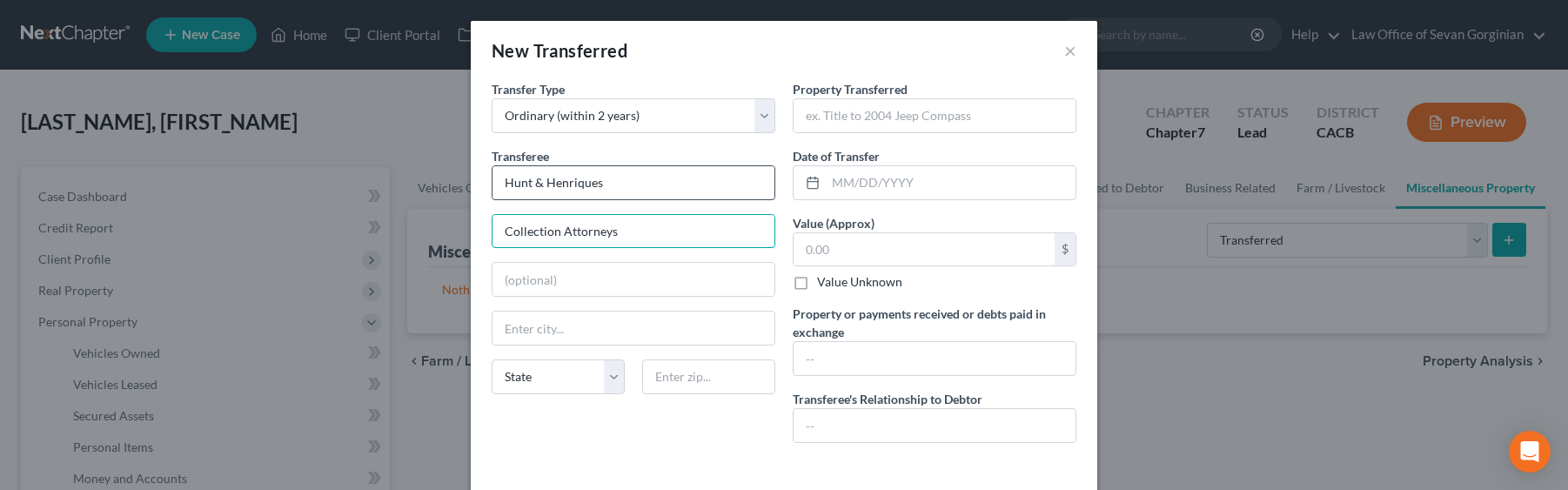 type on "Collection Attorneys" 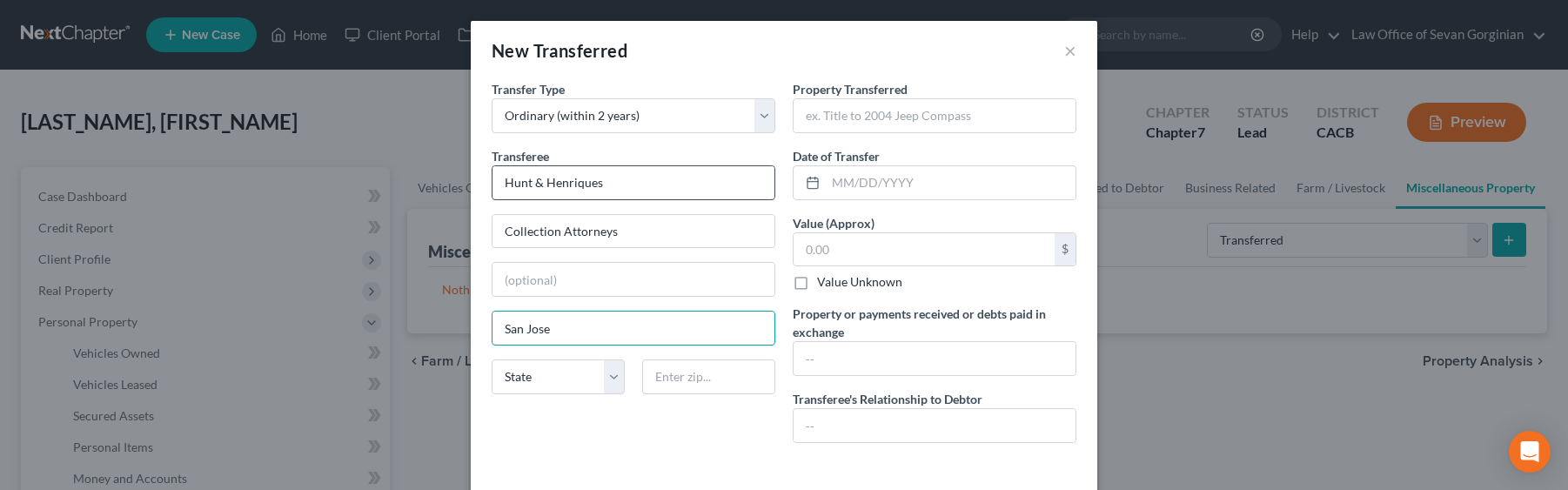 type on "San Jose" 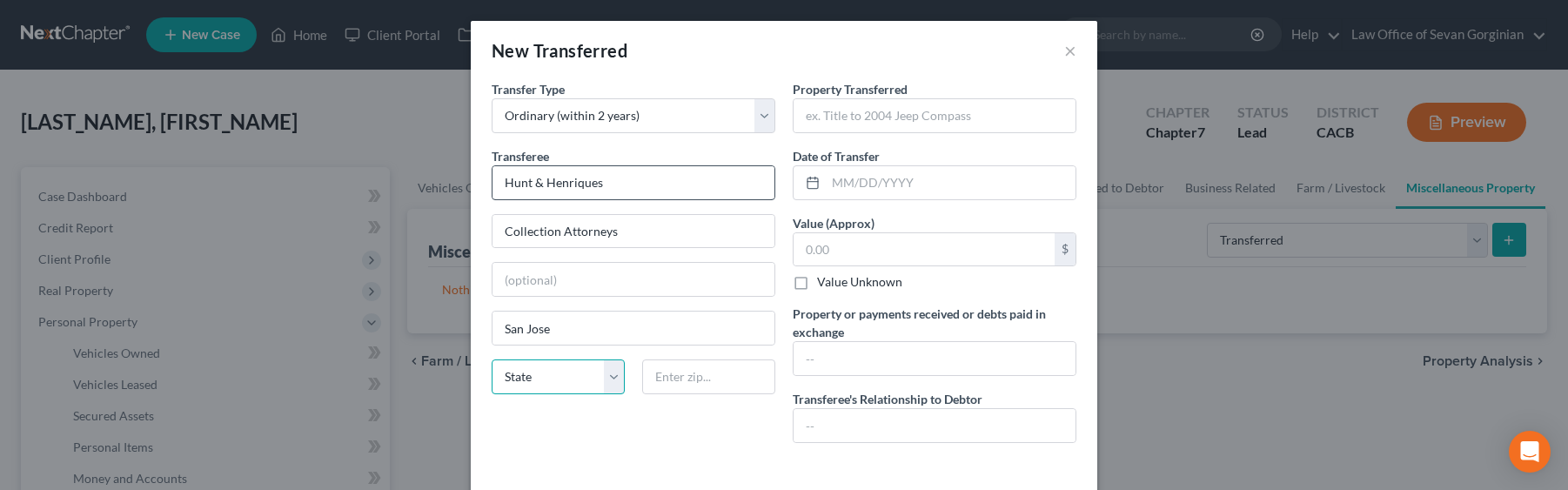 select on "4" 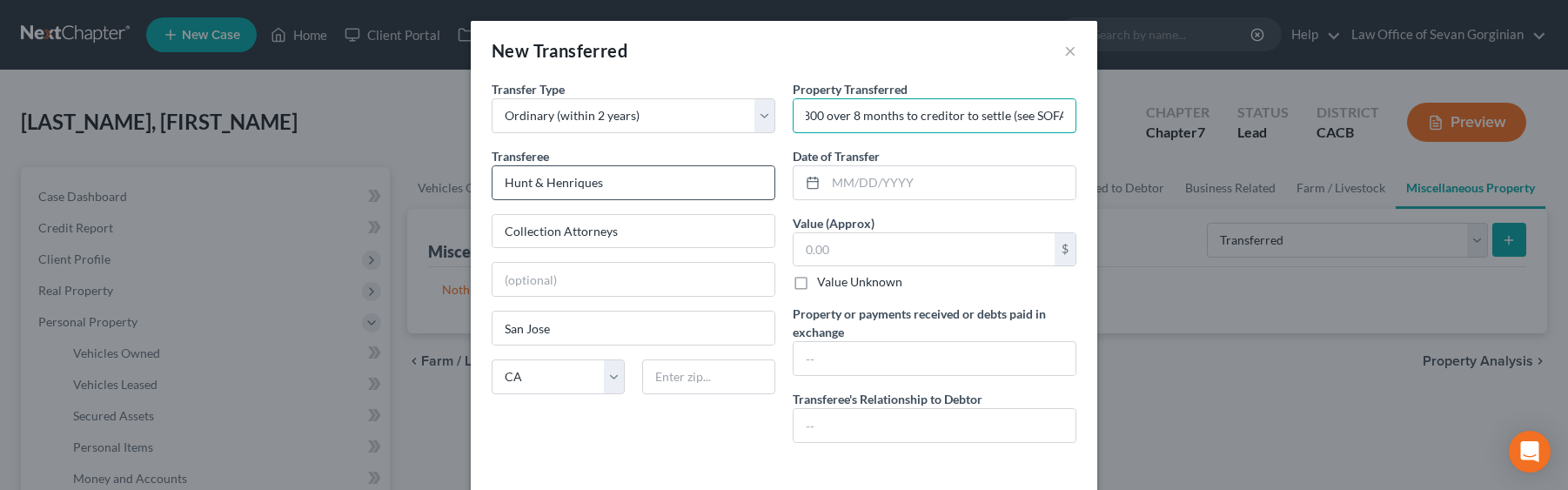 scroll, scrollTop: 0, scrollLeft: 88, axis: horizontal 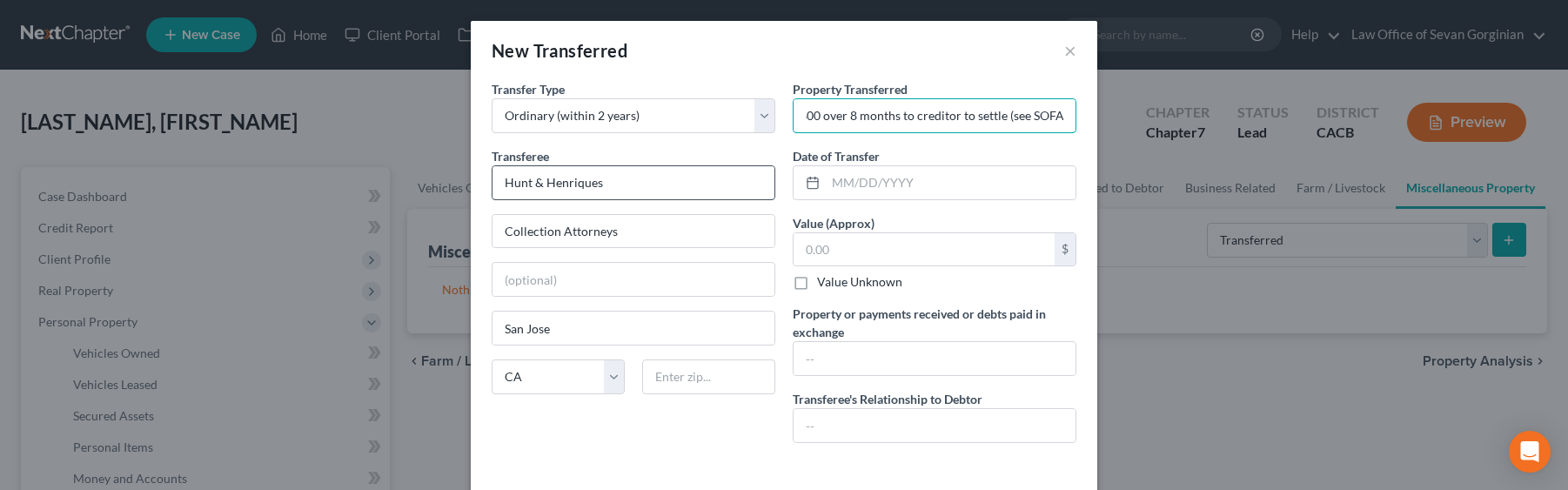 type on "Debtor paid $1800 over 8 months to creditor to settle (see SOFA)" 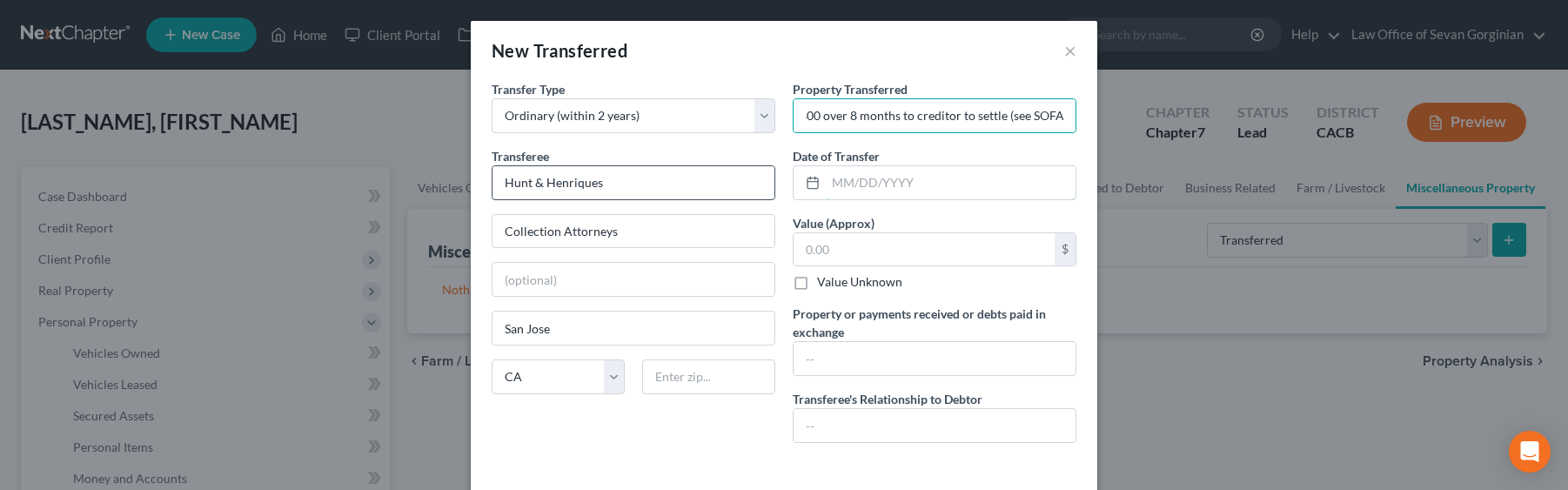 scroll, scrollTop: 0, scrollLeft: 0, axis: both 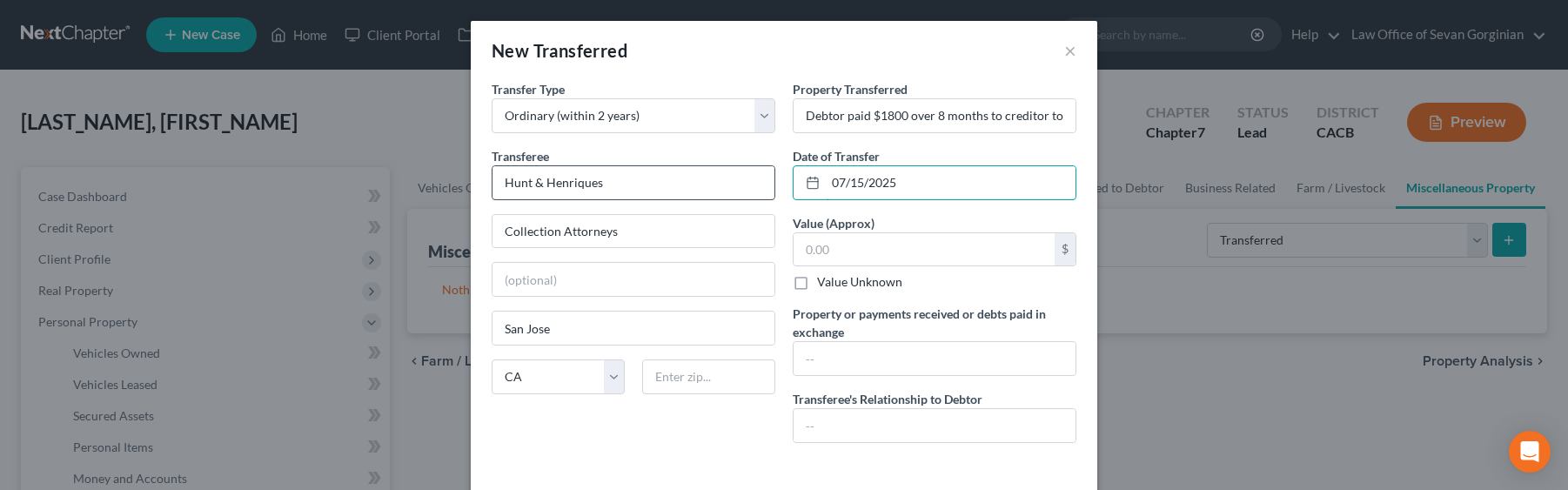 type on "07/15/2025" 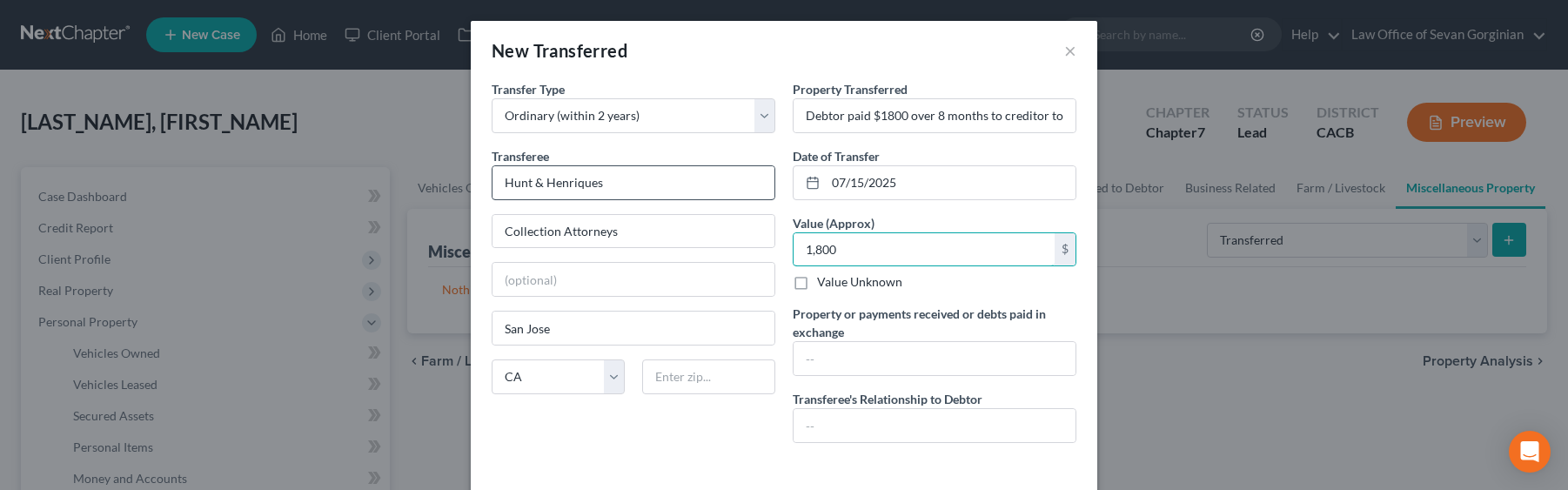 type on "1,800" 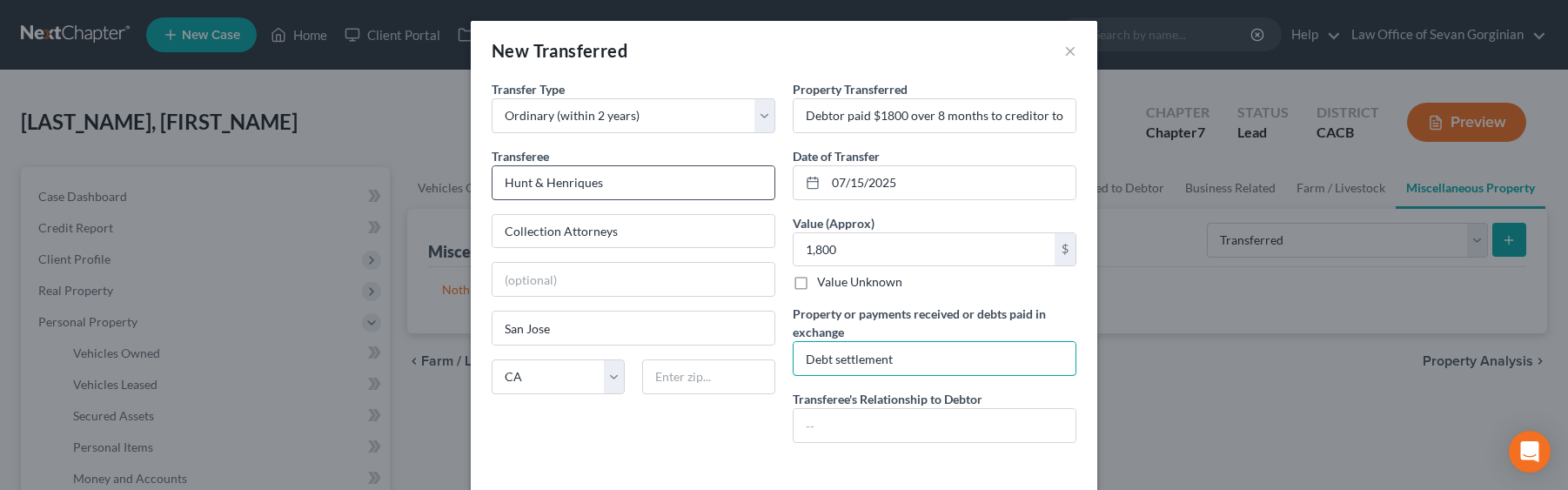 type on "Debt settlement" 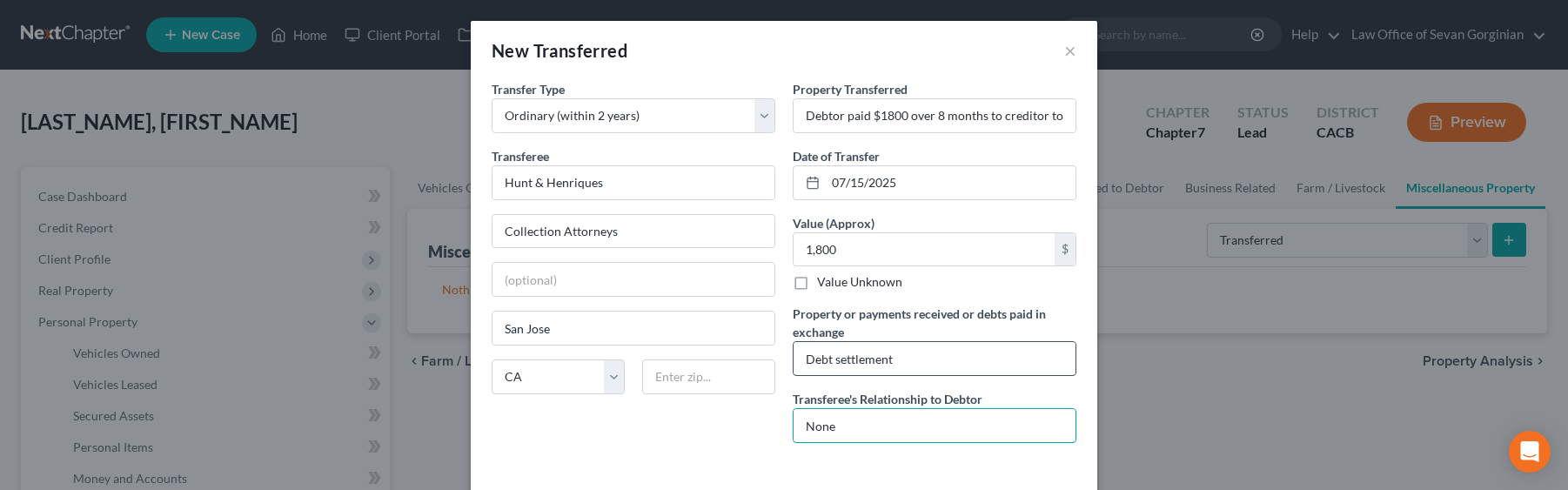 type on "None" 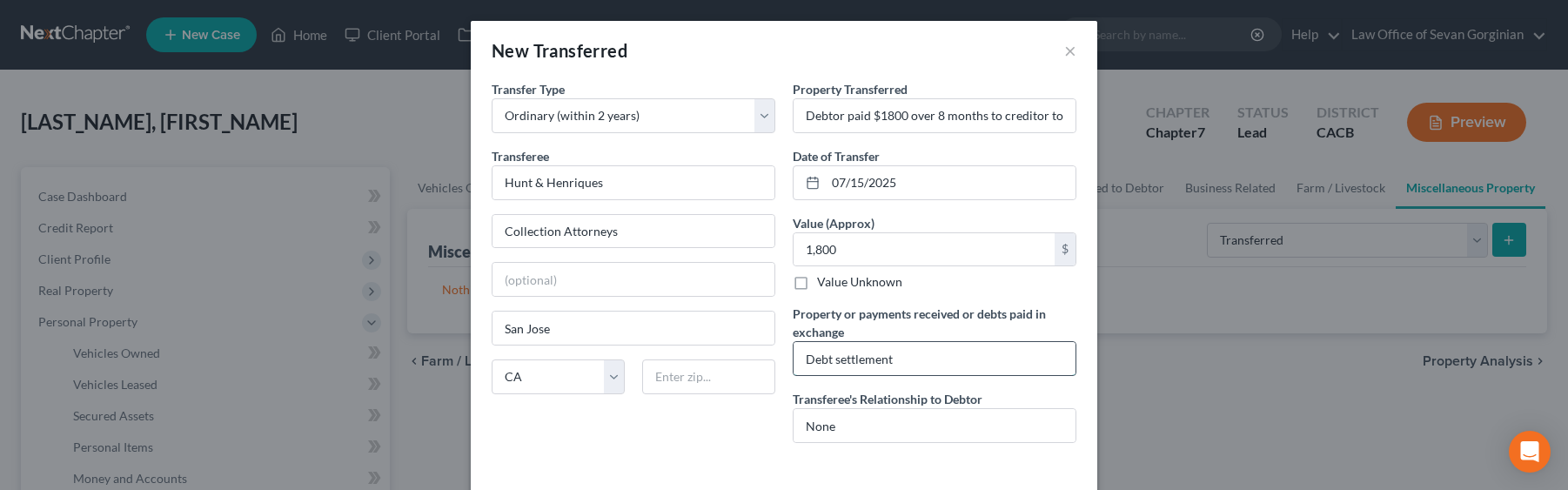 click on "Debt settlement" at bounding box center (935, 359) 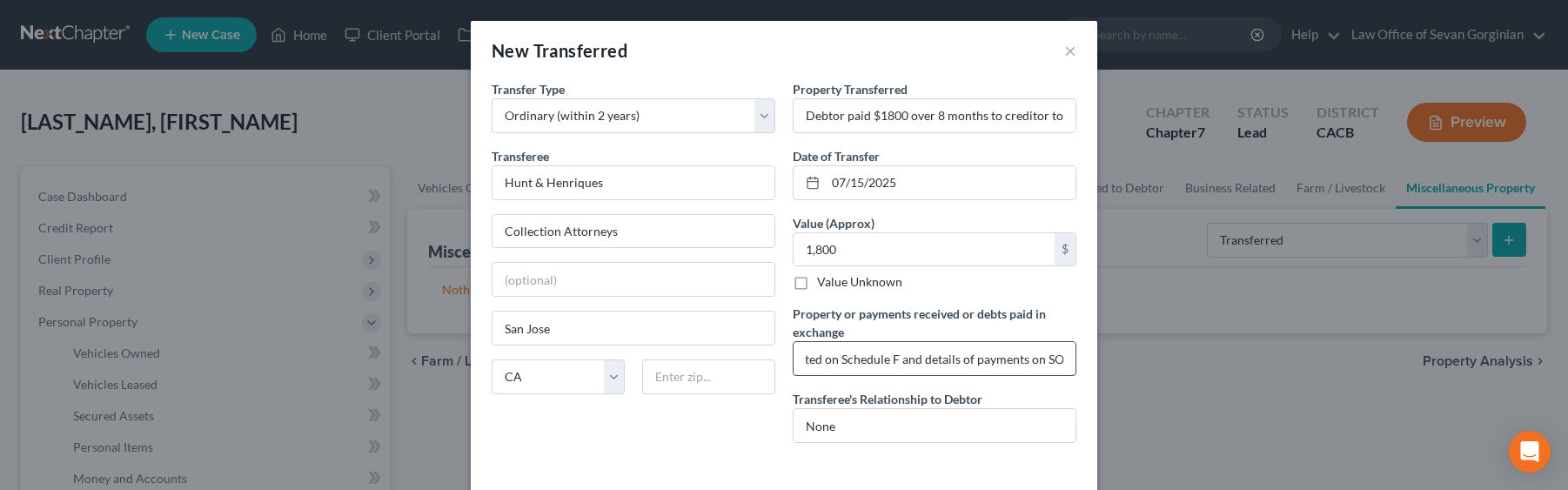 scroll, scrollTop: 0, scrollLeft: 238, axis: horizontal 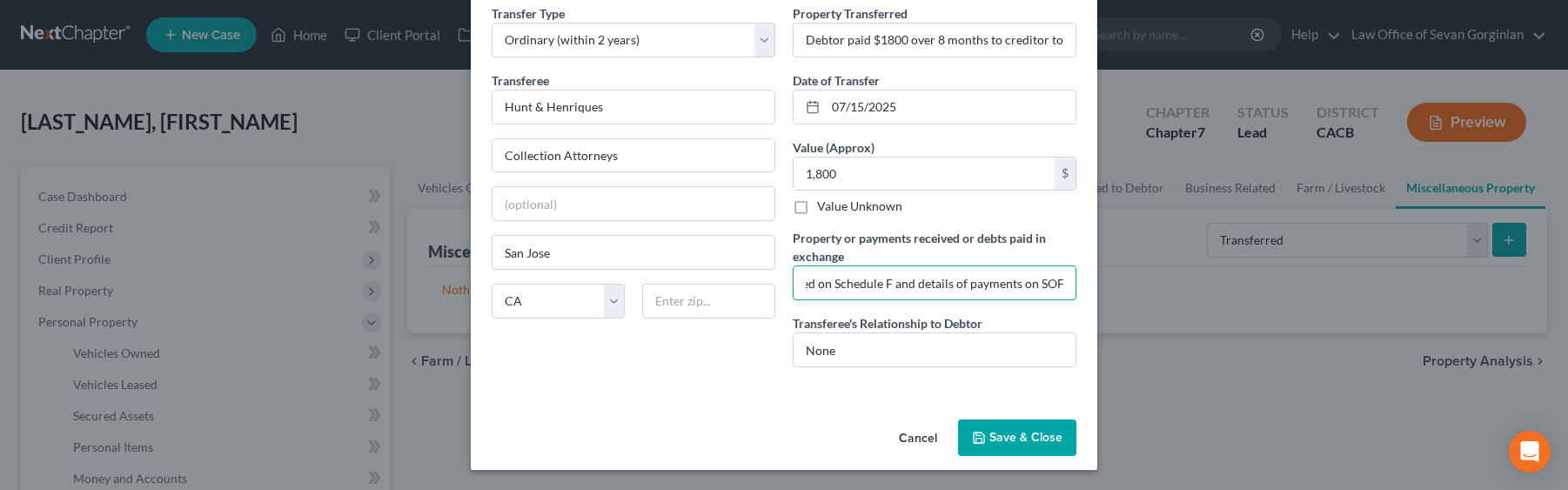 type on "Debt settlement (Capital One).  Creditor listed on Schedule F and details of payments on SOFA" 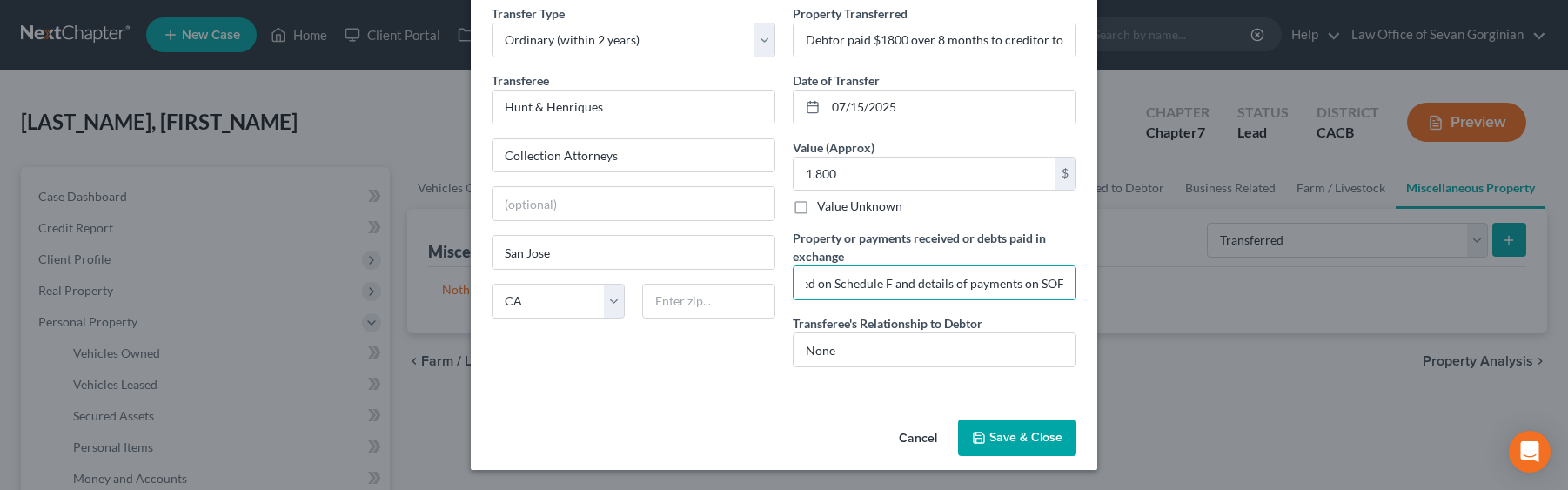 click 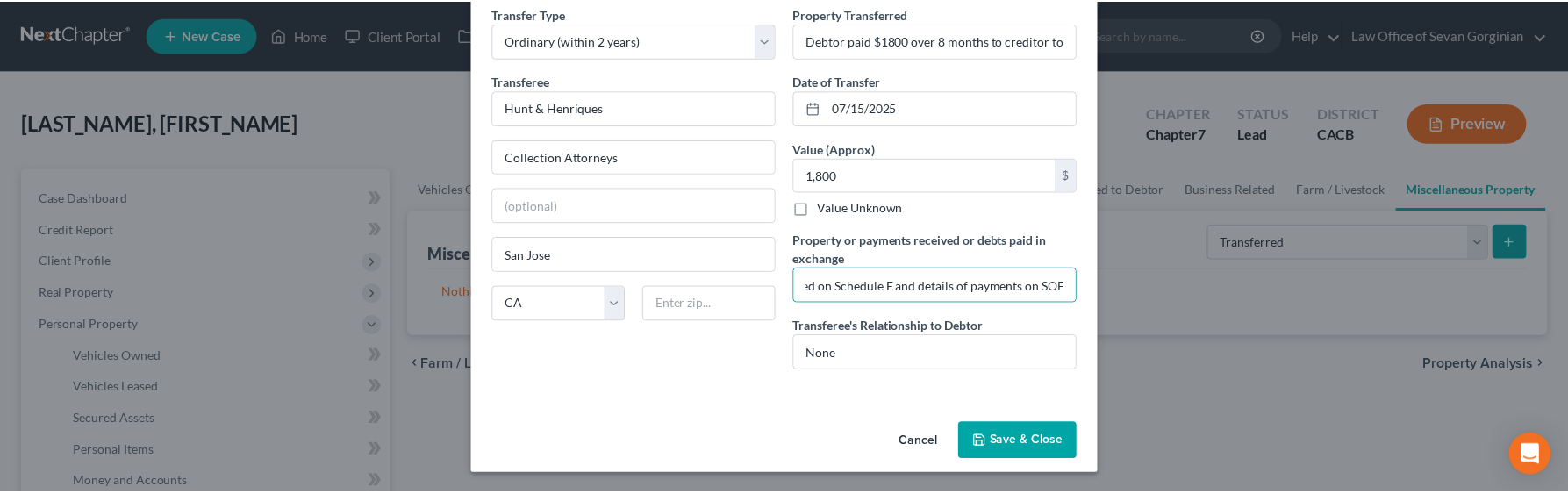 scroll, scrollTop: 0, scrollLeft: 0, axis: both 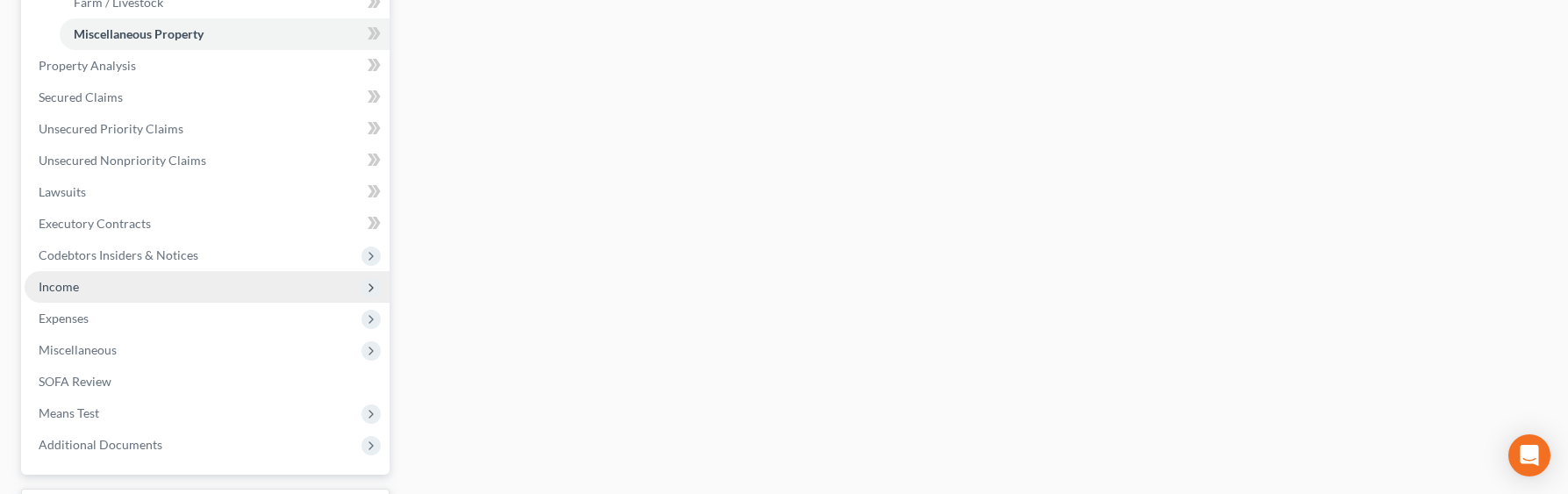 click on "Income" at bounding box center (59, 286) 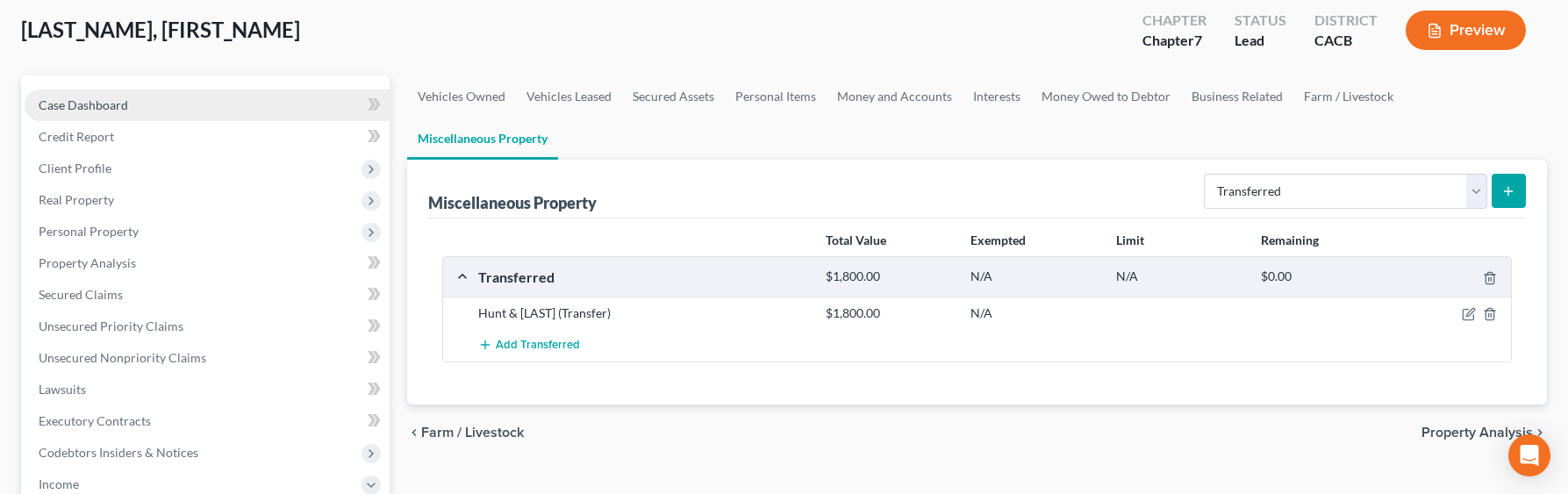 scroll, scrollTop: 0, scrollLeft: 0, axis: both 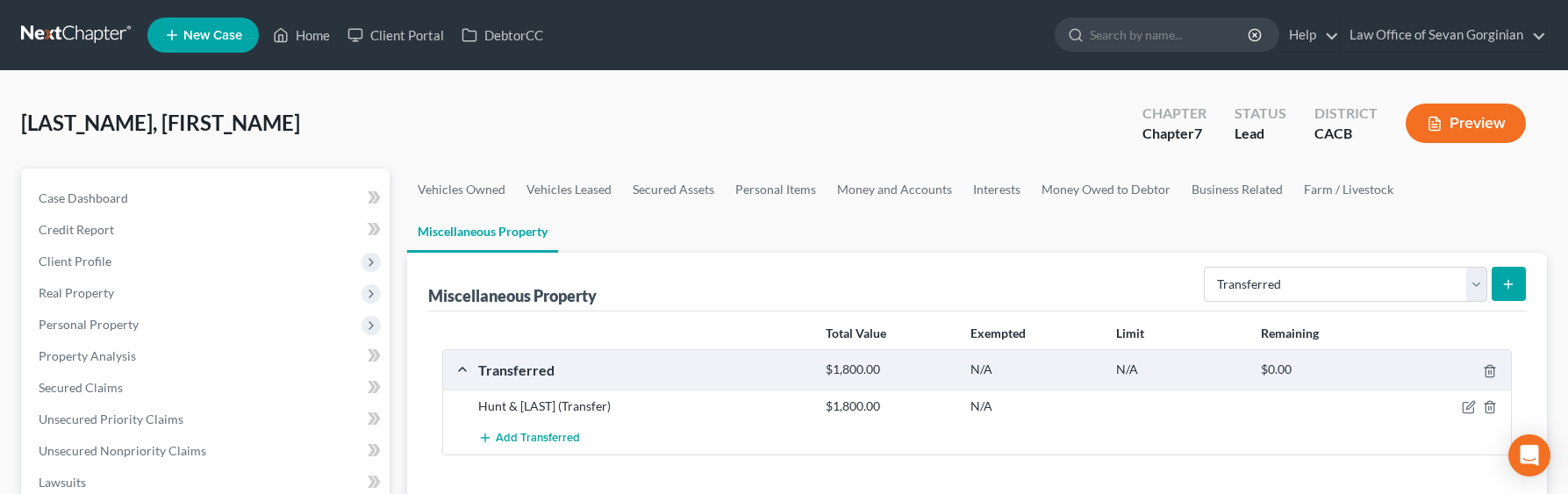 click at bounding box center [77, 35] 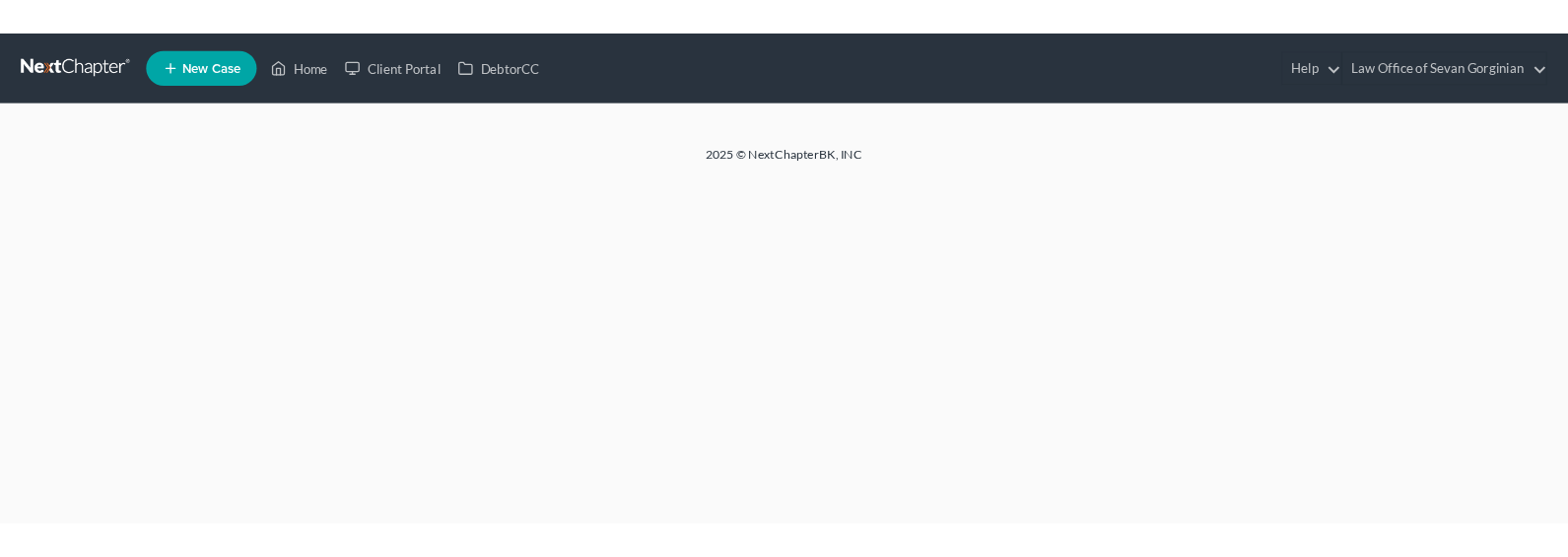 scroll, scrollTop: 0, scrollLeft: 0, axis: both 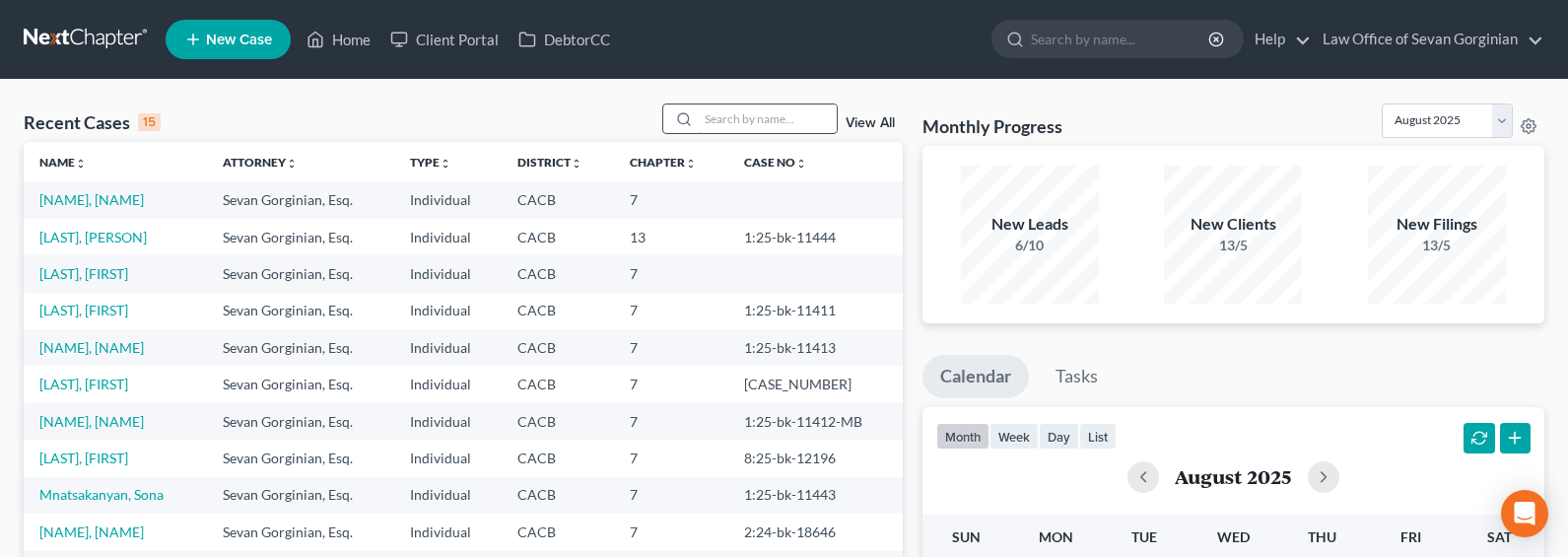 click at bounding box center (768, 118) 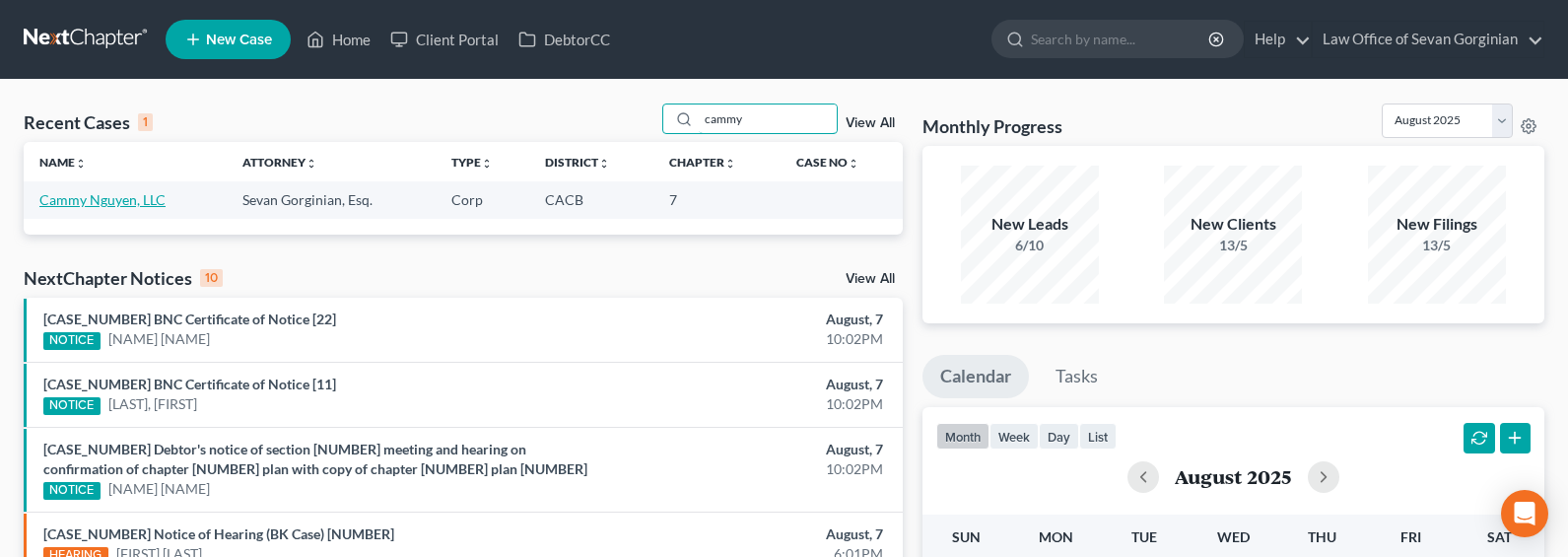 type on "cammy" 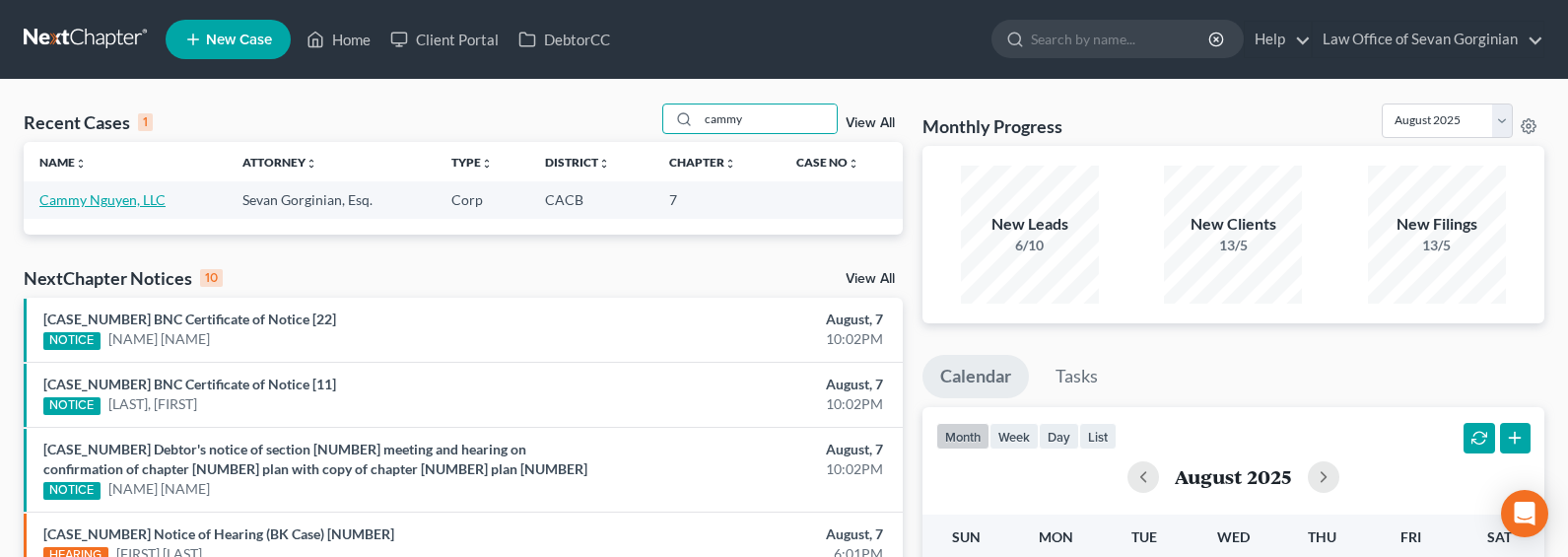 click on "Cammy Nguyen, LLC" at bounding box center (102, 199) 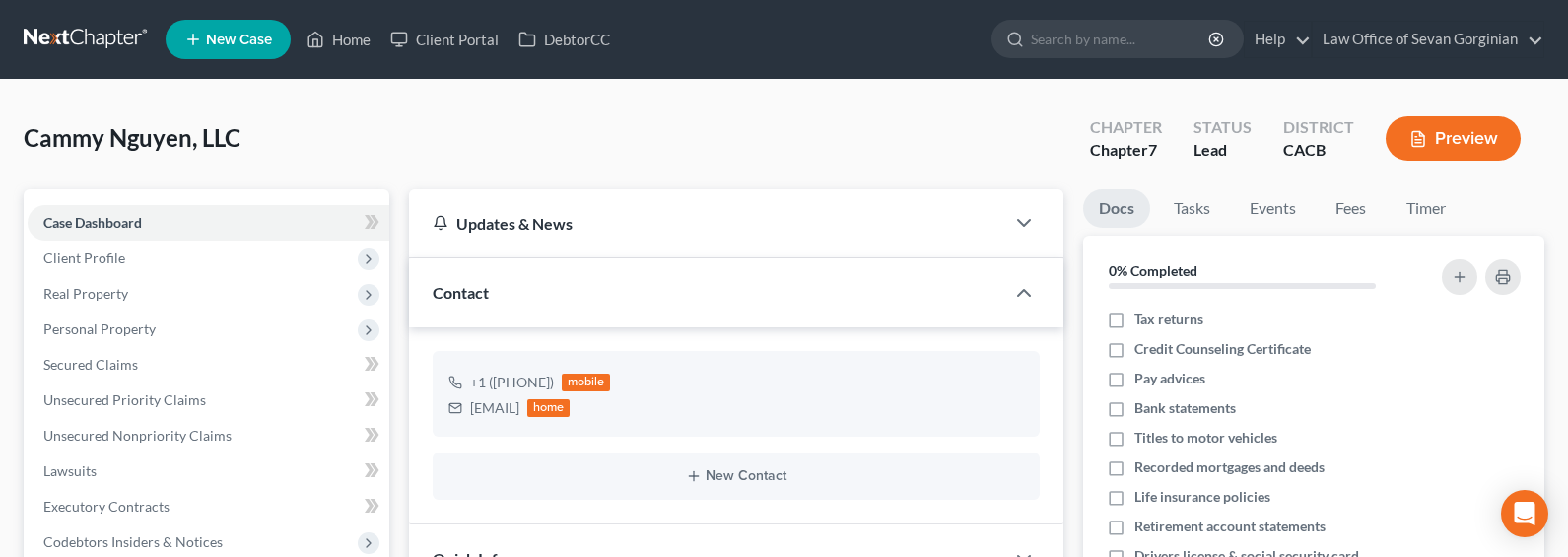 scroll, scrollTop: 43, scrollLeft: 0, axis: vertical 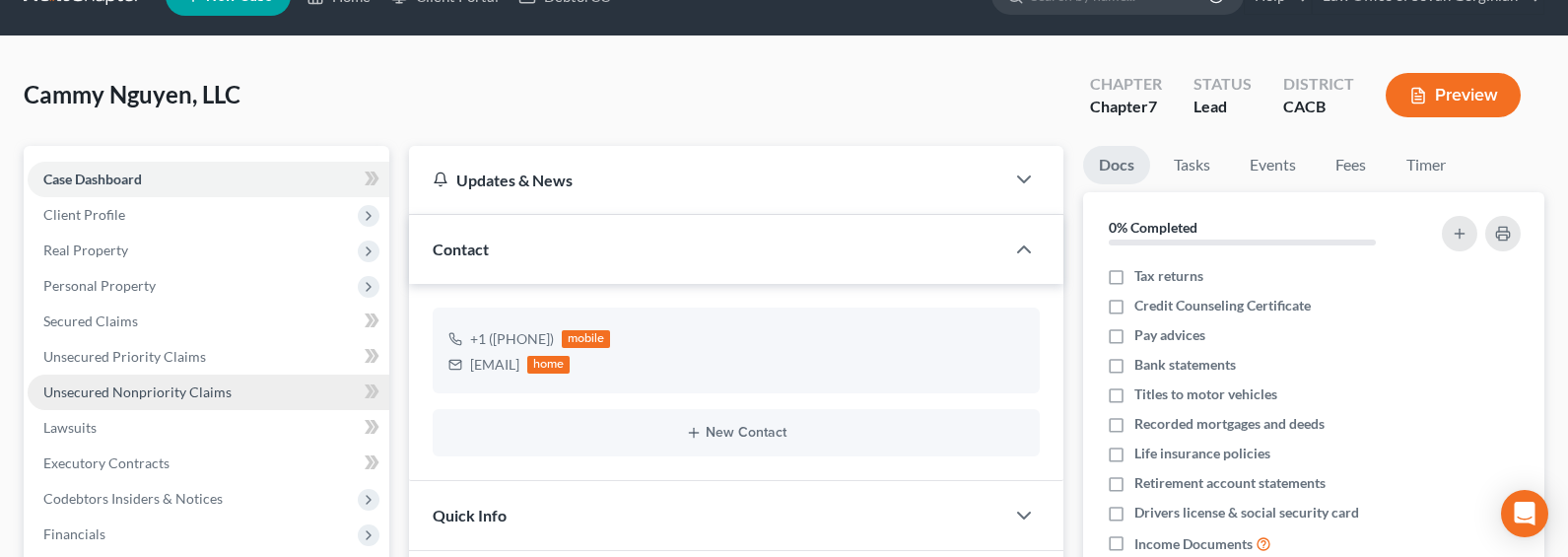 click on "Unsecured Nonpriority Claims" at bounding box center [137, 391] 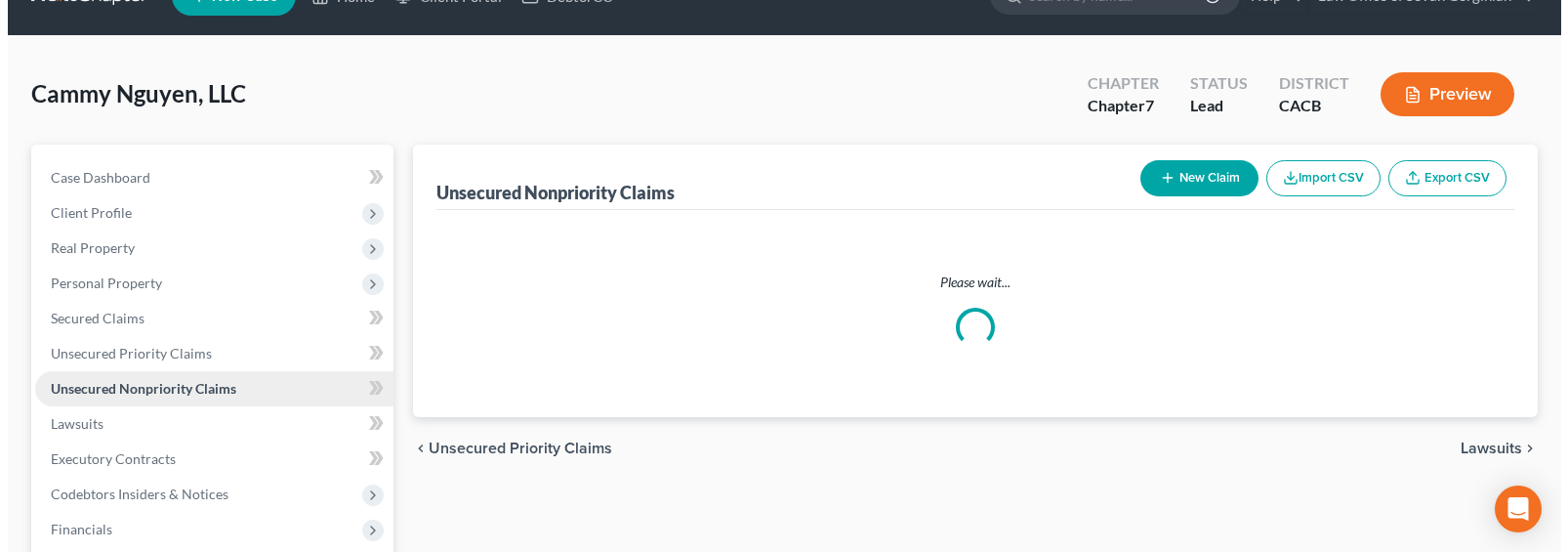 scroll, scrollTop: 0, scrollLeft: 0, axis: both 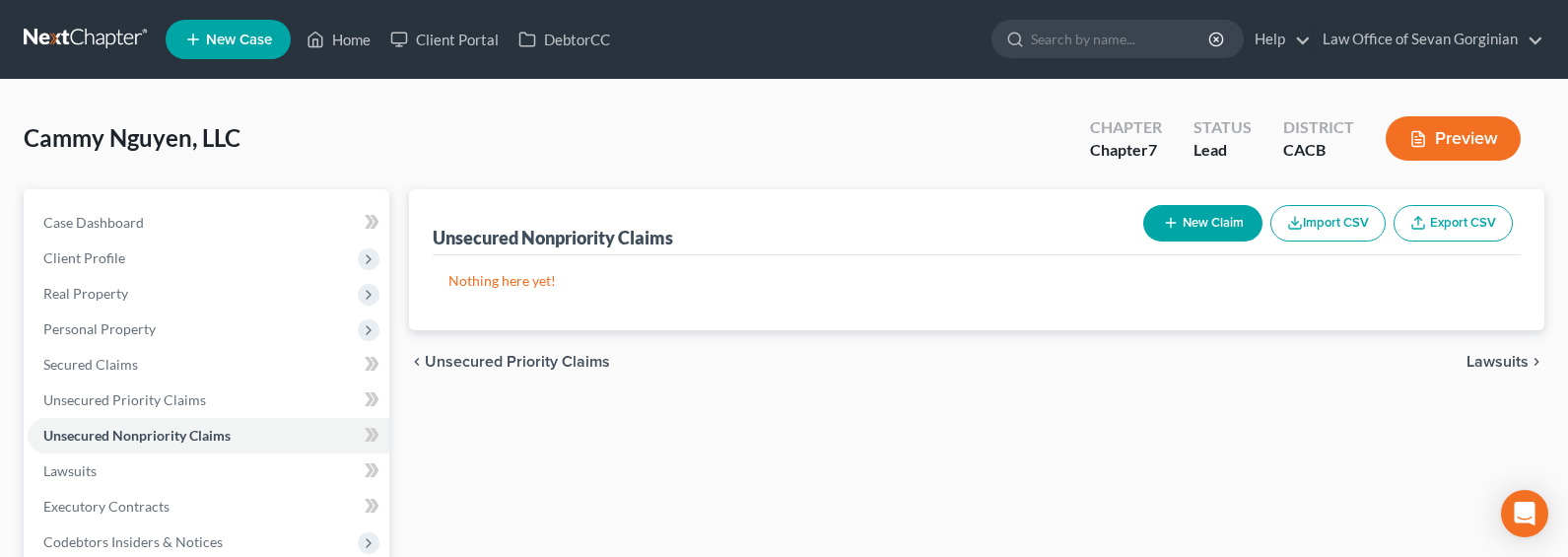 click on "New Claim" at bounding box center [1202, 223] 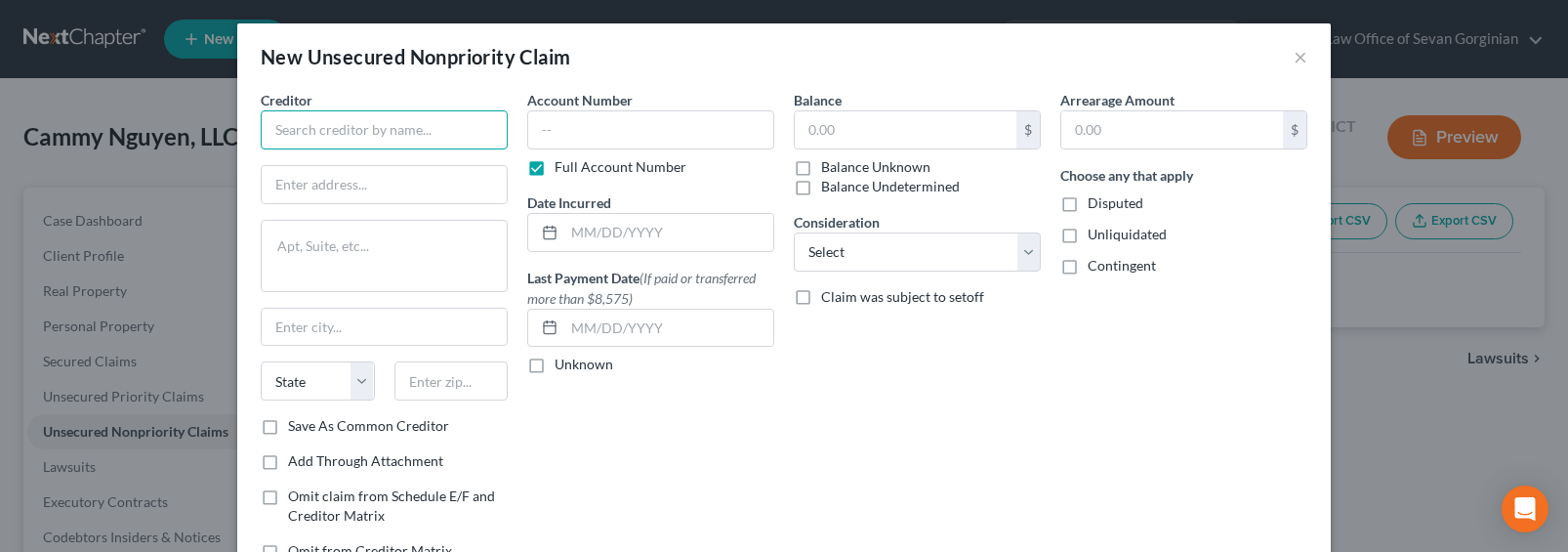 click at bounding box center (384, 130) 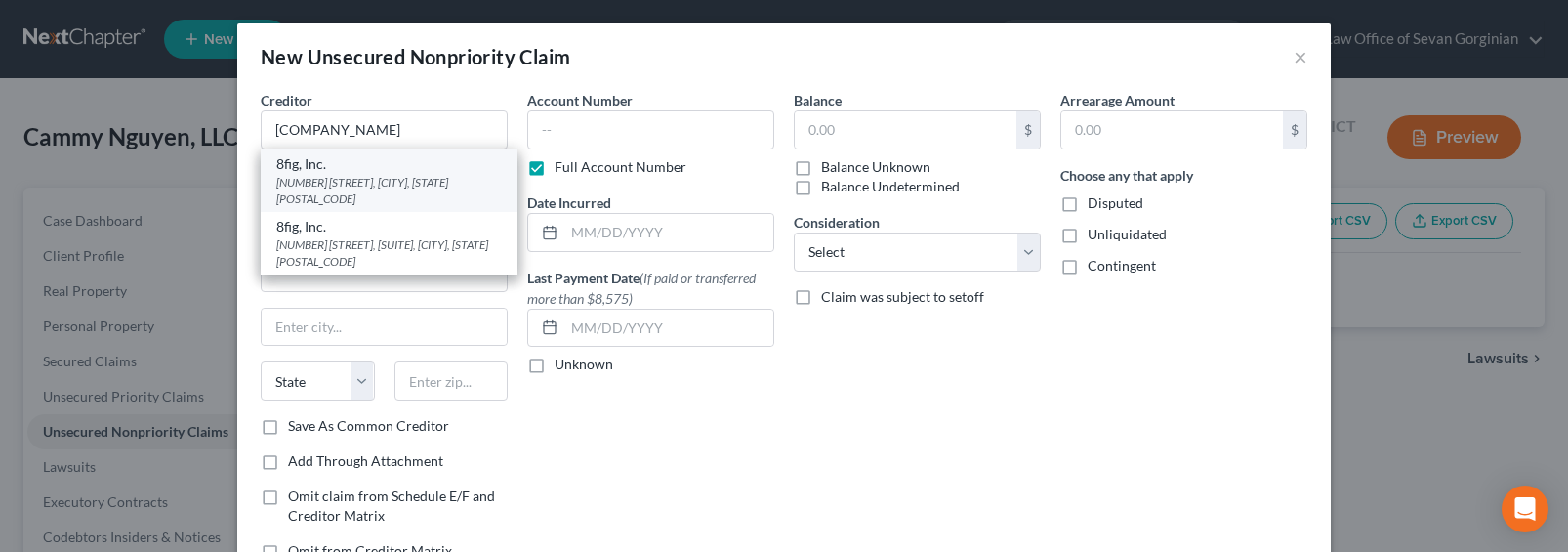 click on "[NUMBER] [STREET], [CITY], [STATE] [POSTAL_CODE]" at bounding box center [389, 191] 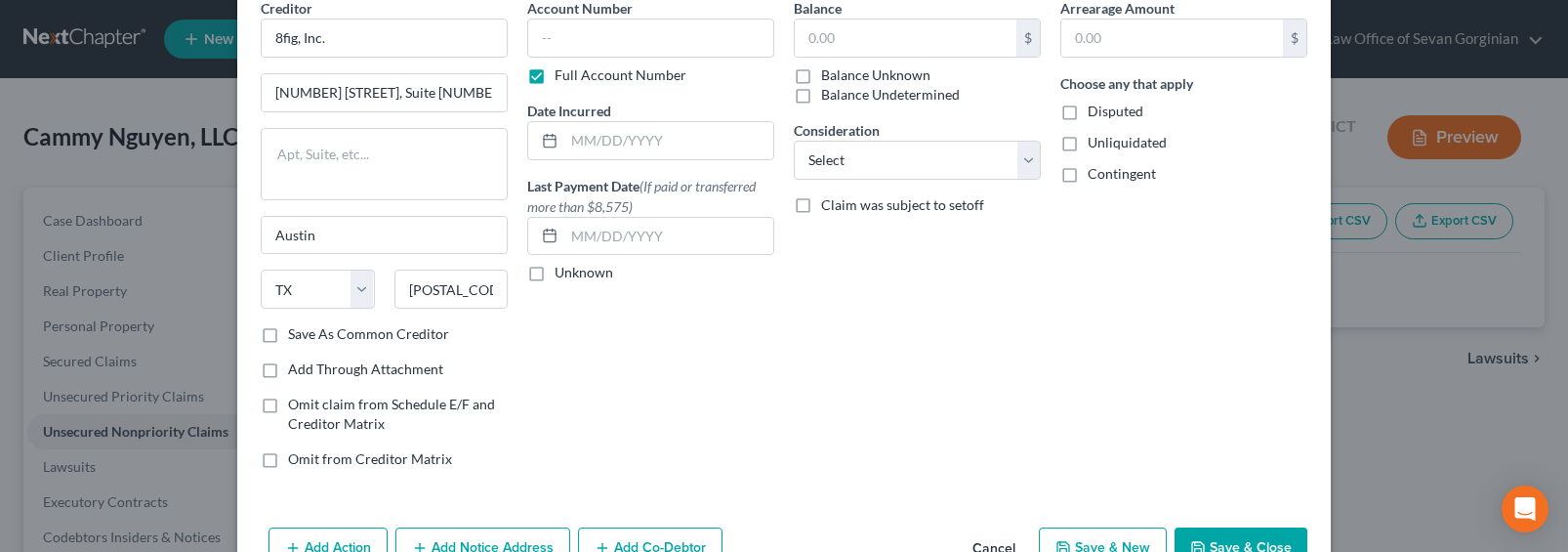 scroll, scrollTop: 148, scrollLeft: 0, axis: vertical 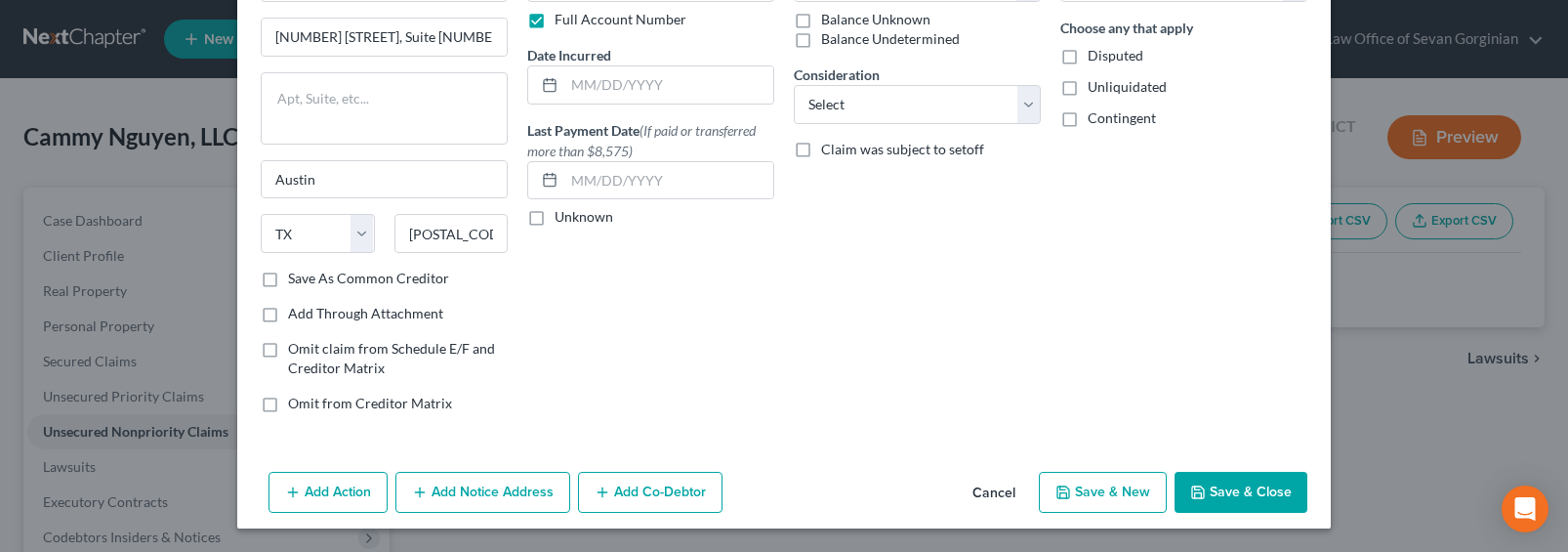 click on "Add Notice Address" at bounding box center (482, 492) 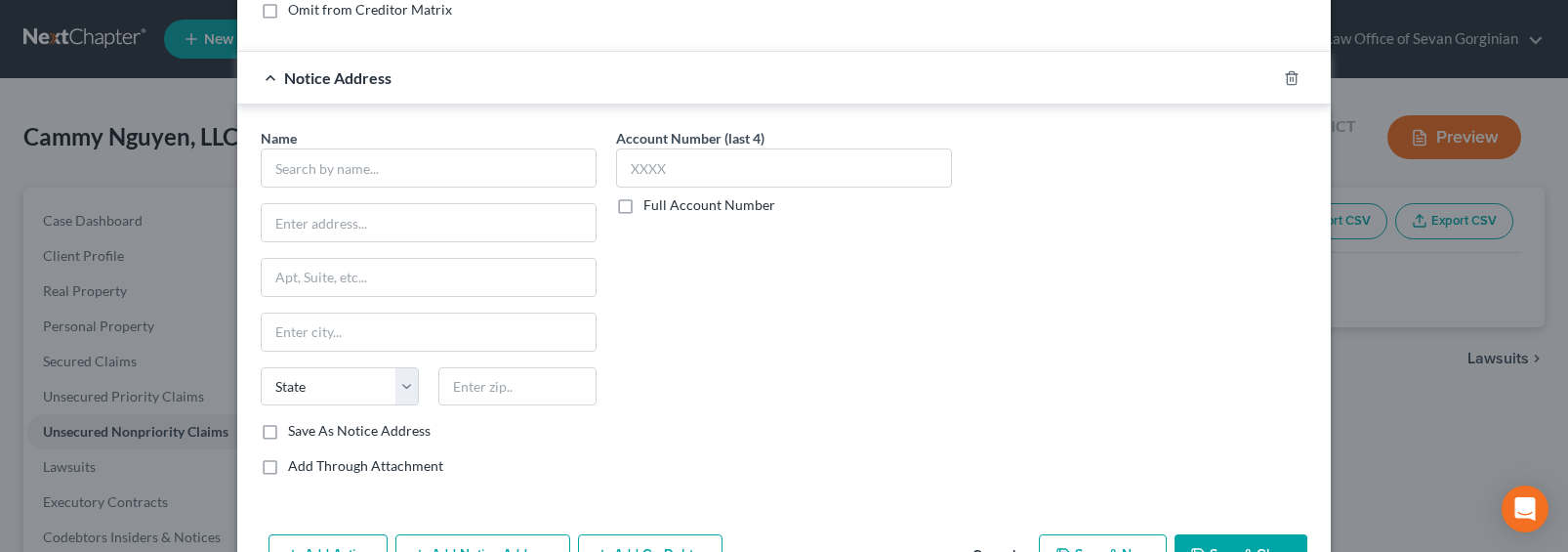 scroll, scrollTop: 604, scrollLeft: 0, axis: vertical 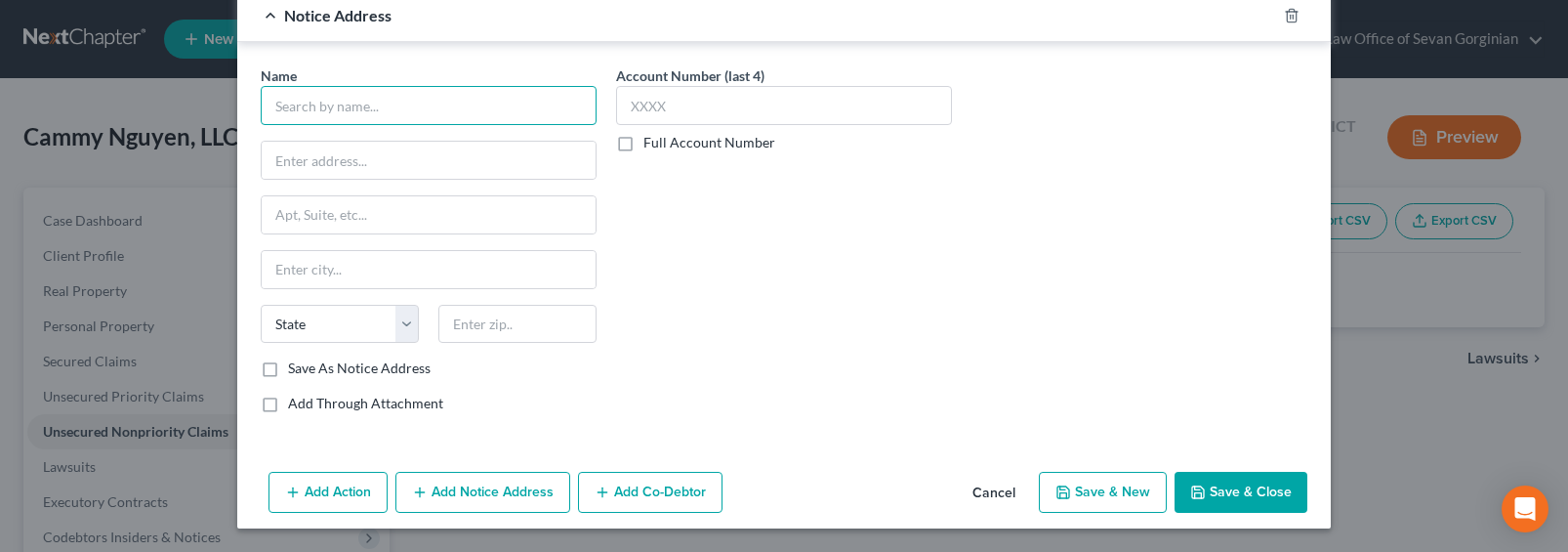 click at bounding box center (429, 106) 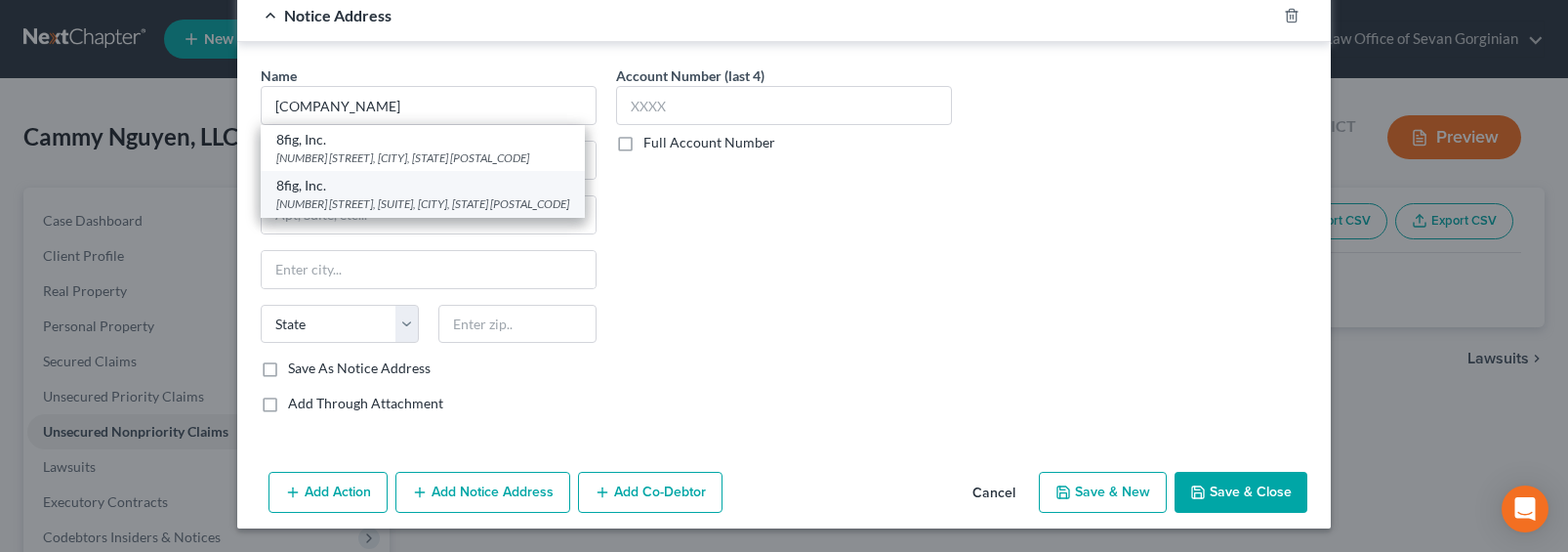 click on "[NUMBER] [STREET], [SUITE], [CITY], [STATE] [POSTAL_CODE]" at bounding box center (423, 203) 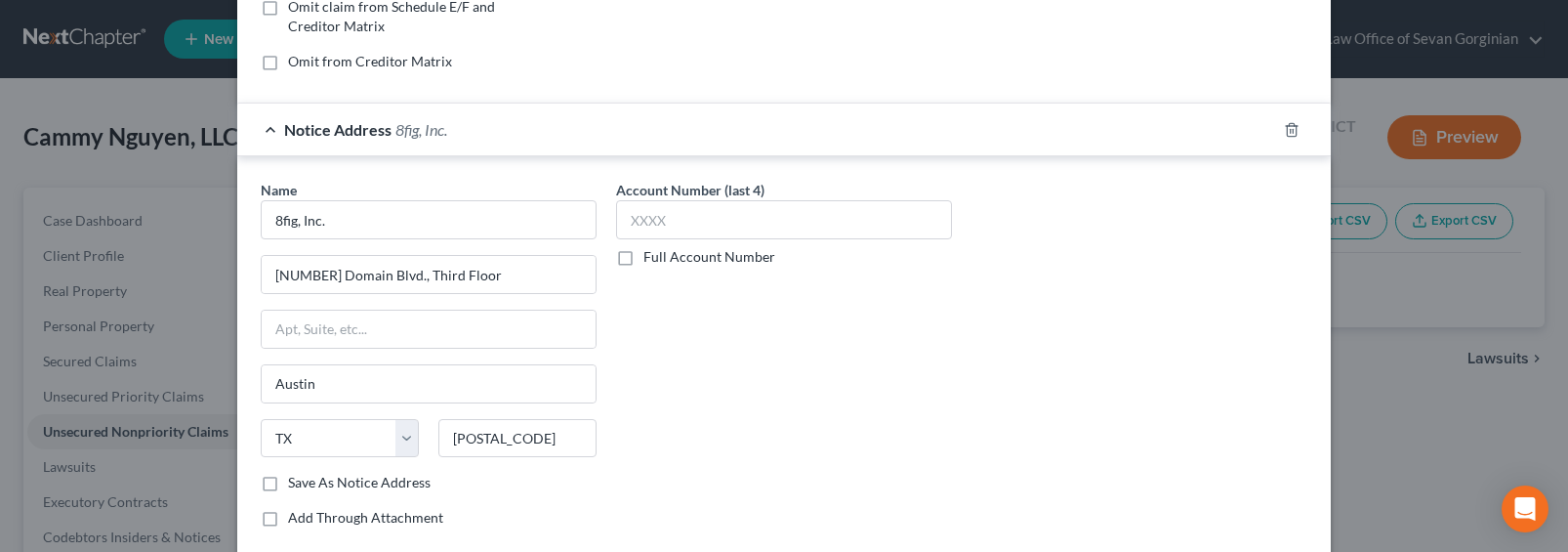 scroll, scrollTop: 604, scrollLeft: 0, axis: vertical 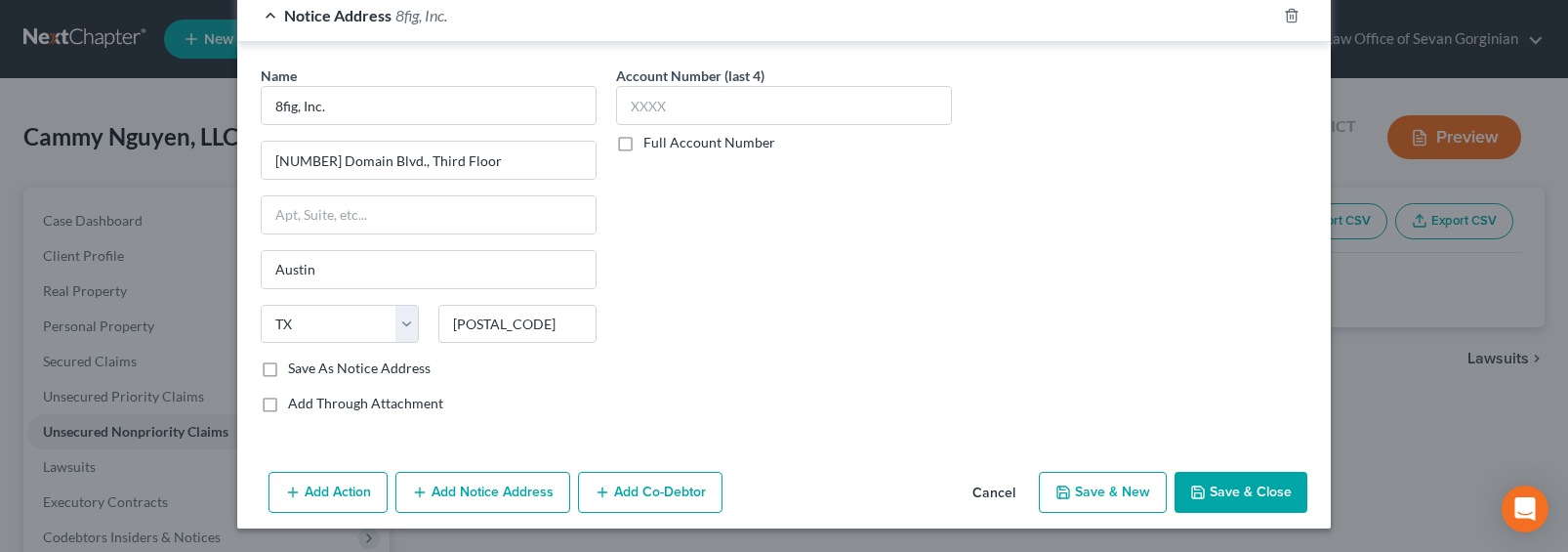 click on "Save & Close" at bounding box center [1241, 492] 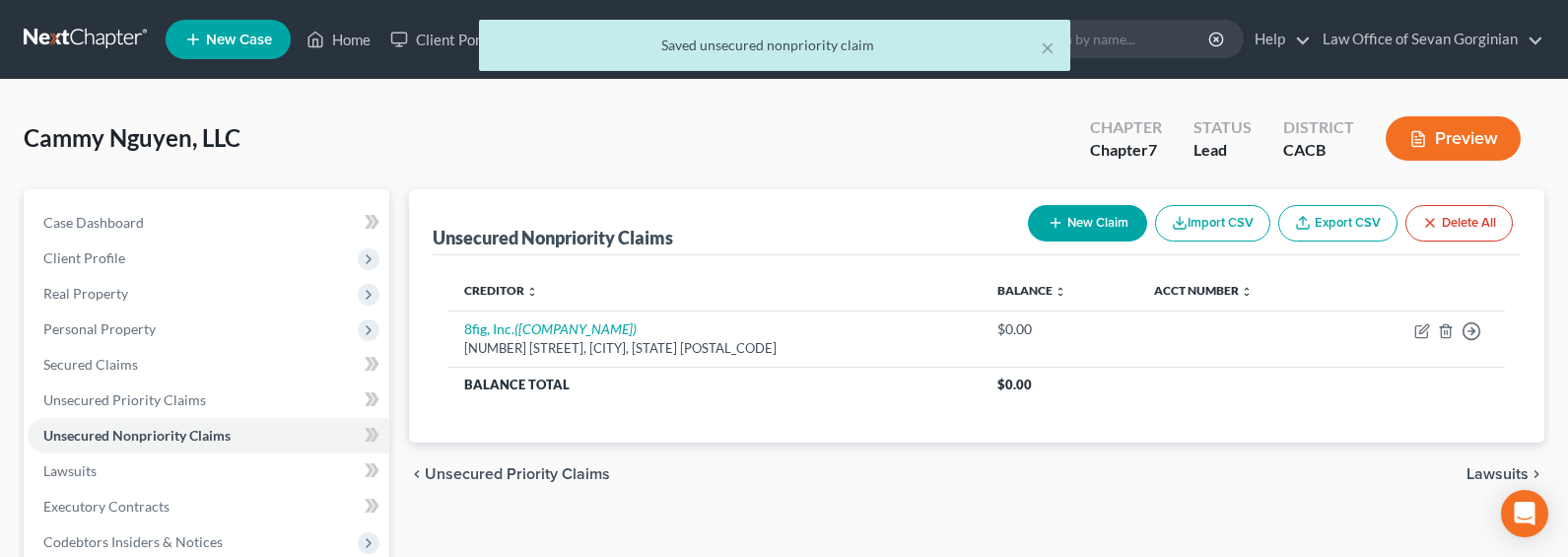click on "New Claim" at bounding box center (1087, 223) 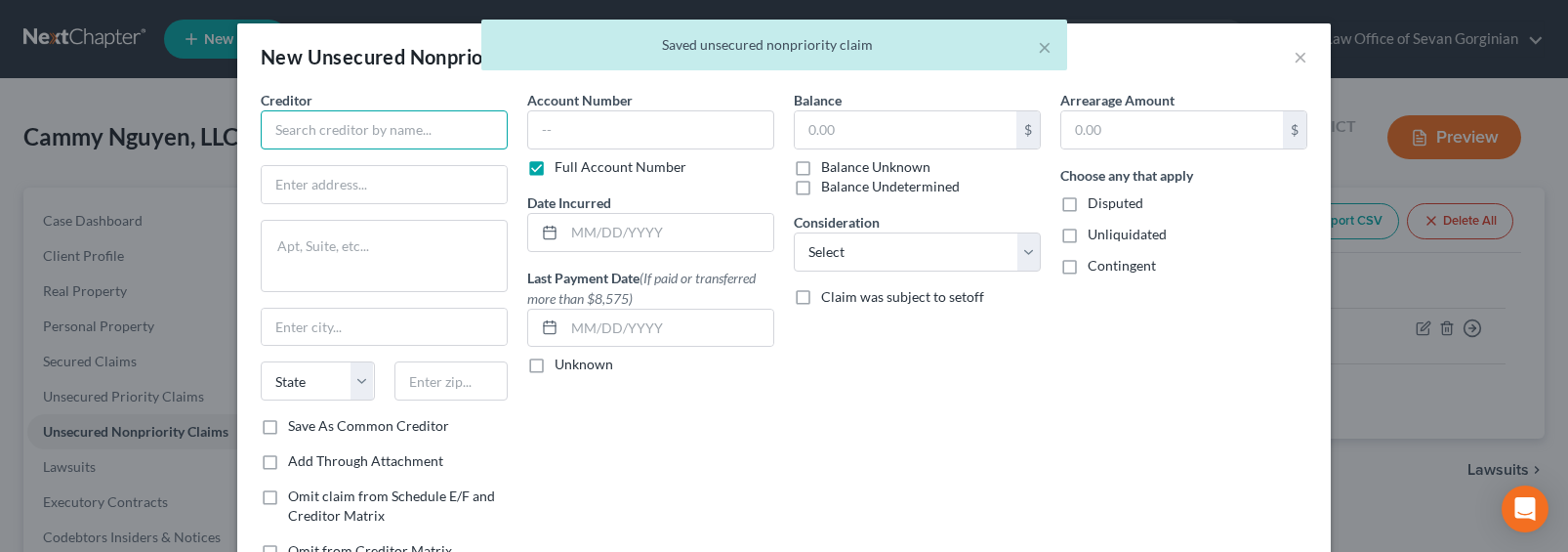 click at bounding box center [384, 130] 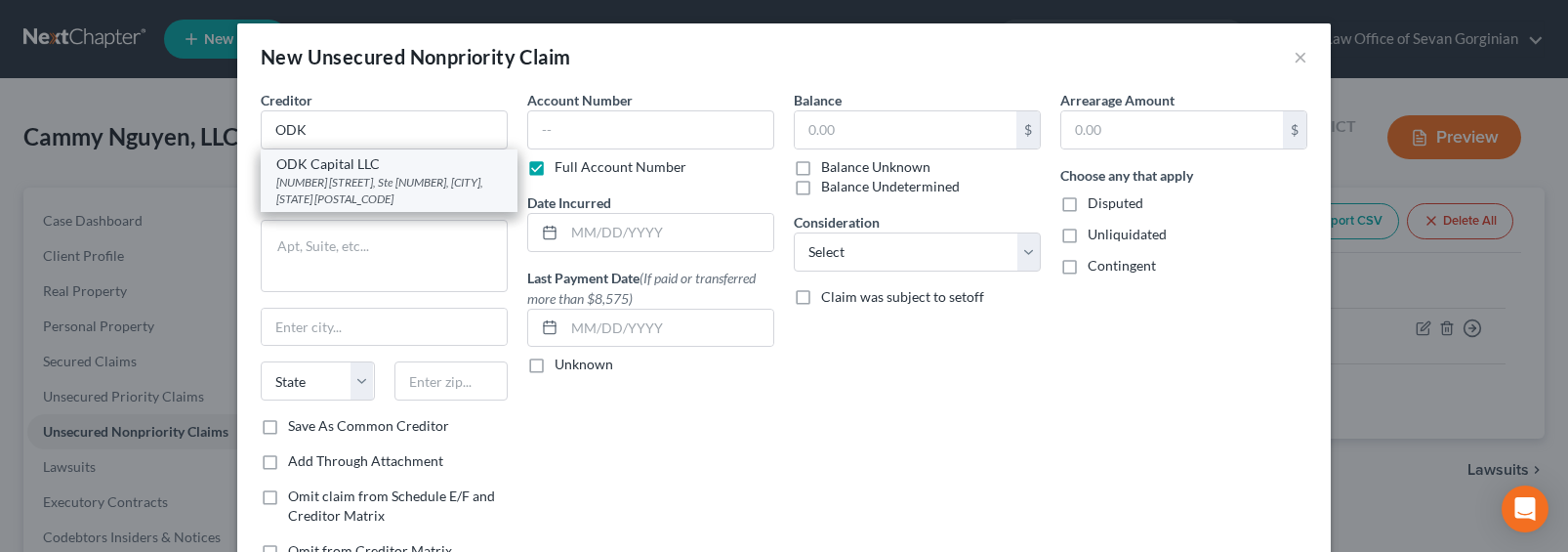 click on "[NUMBER] [STREET], Ste [NUMBER], [CITY], [STATE] [POSTAL_CODE]" at bounding box center (389, 191) 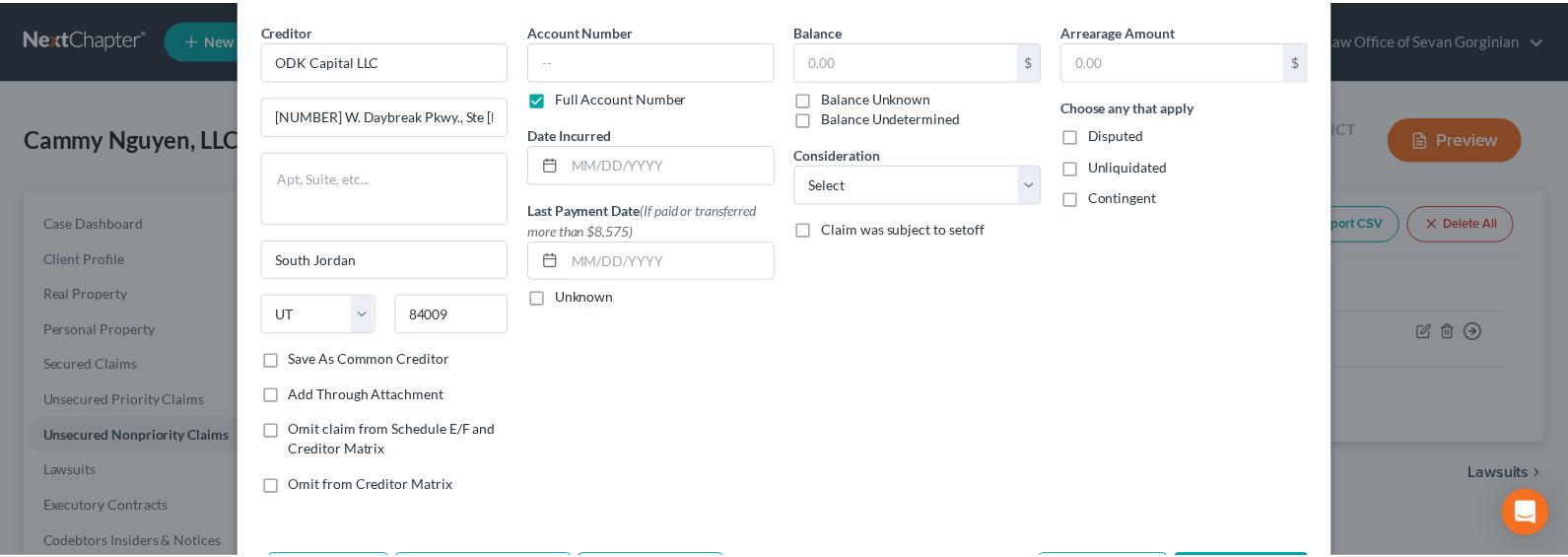 scroll, scrollTop: 149, scrollLeft: 0, axis: vertical 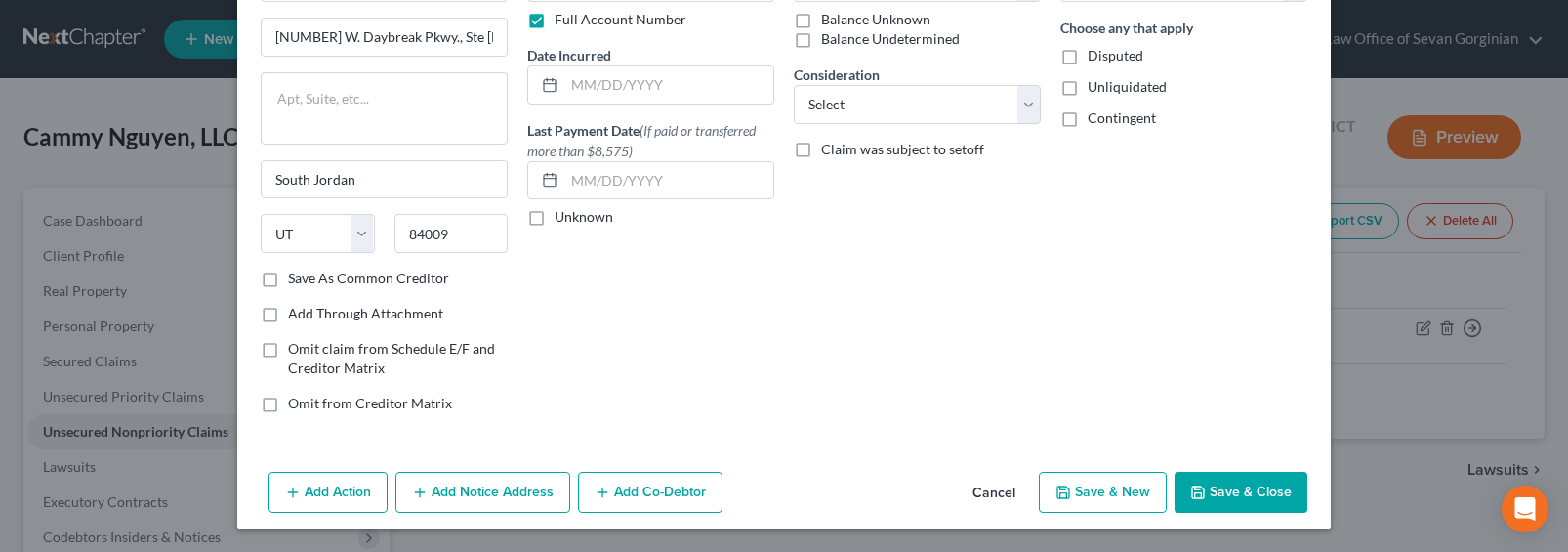 click on "Save & Close" at bounding box center [1241, 492] 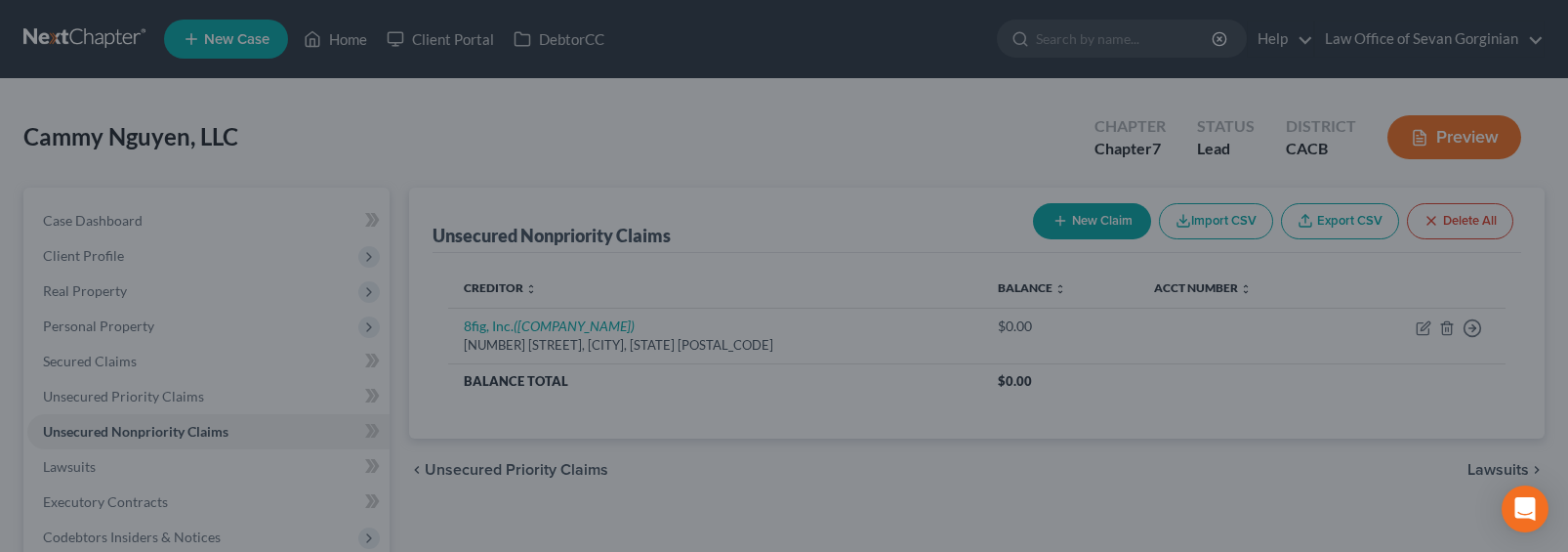 type on "0.00" 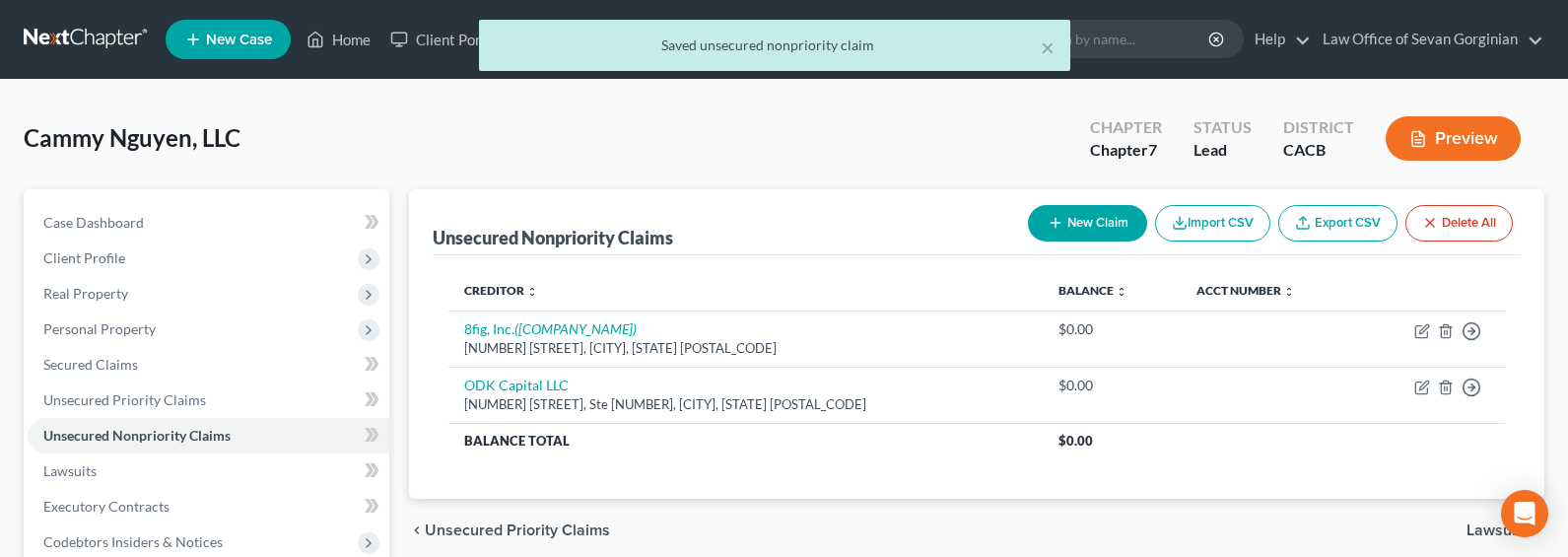 click on "[COMPANY], LLC Upgraded Chapter Chapter  7 Status Lead District CACB Preview" at bounding box center [784, 146] 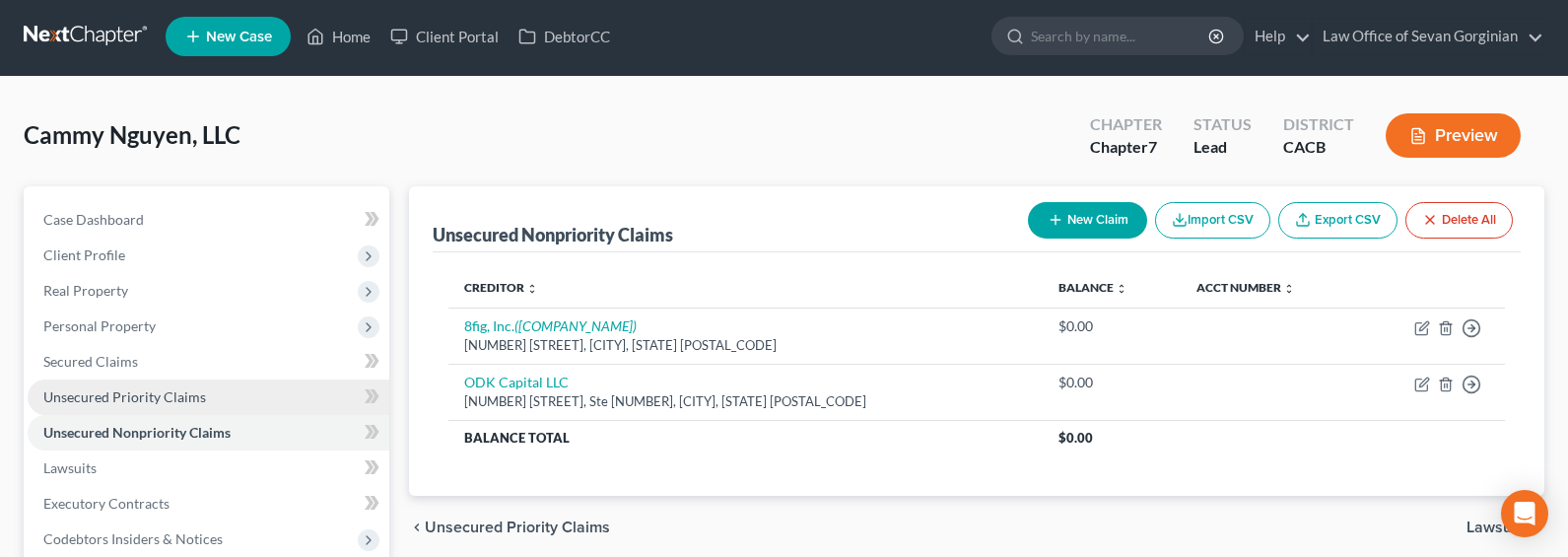 scroll, scrollTop: 4, scrollLeft: 0, axis: vertical 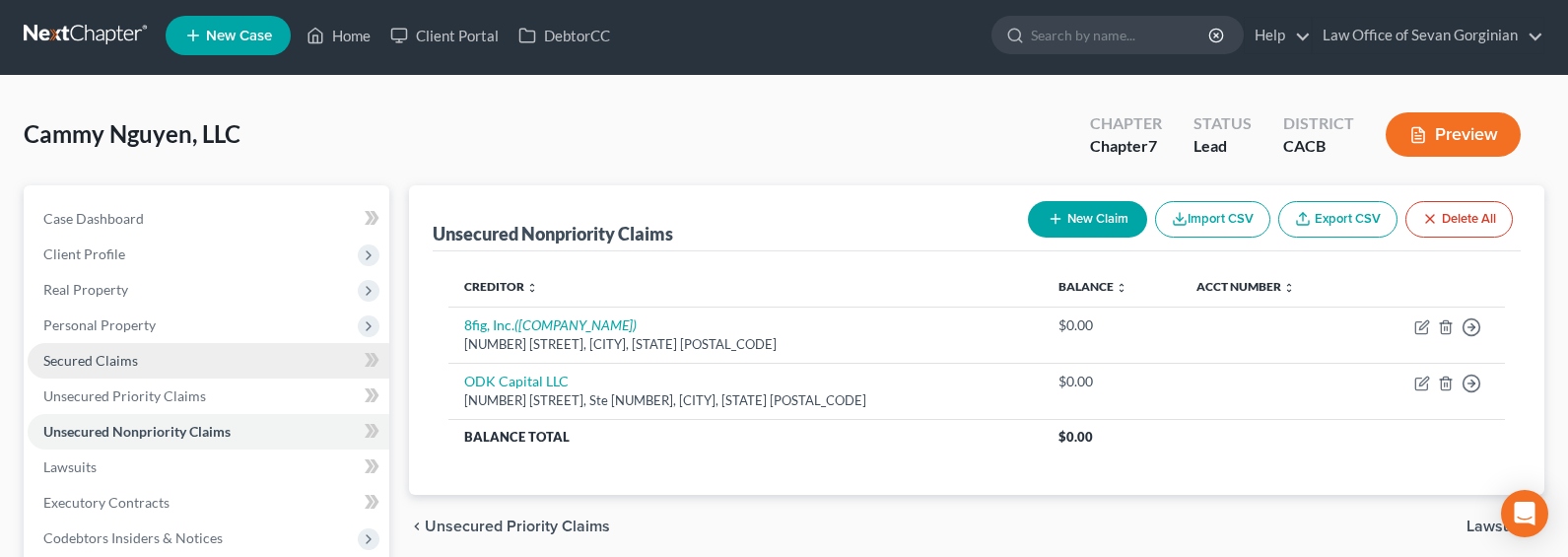 click on "Secured Claims" at bounding box center (208, 361) 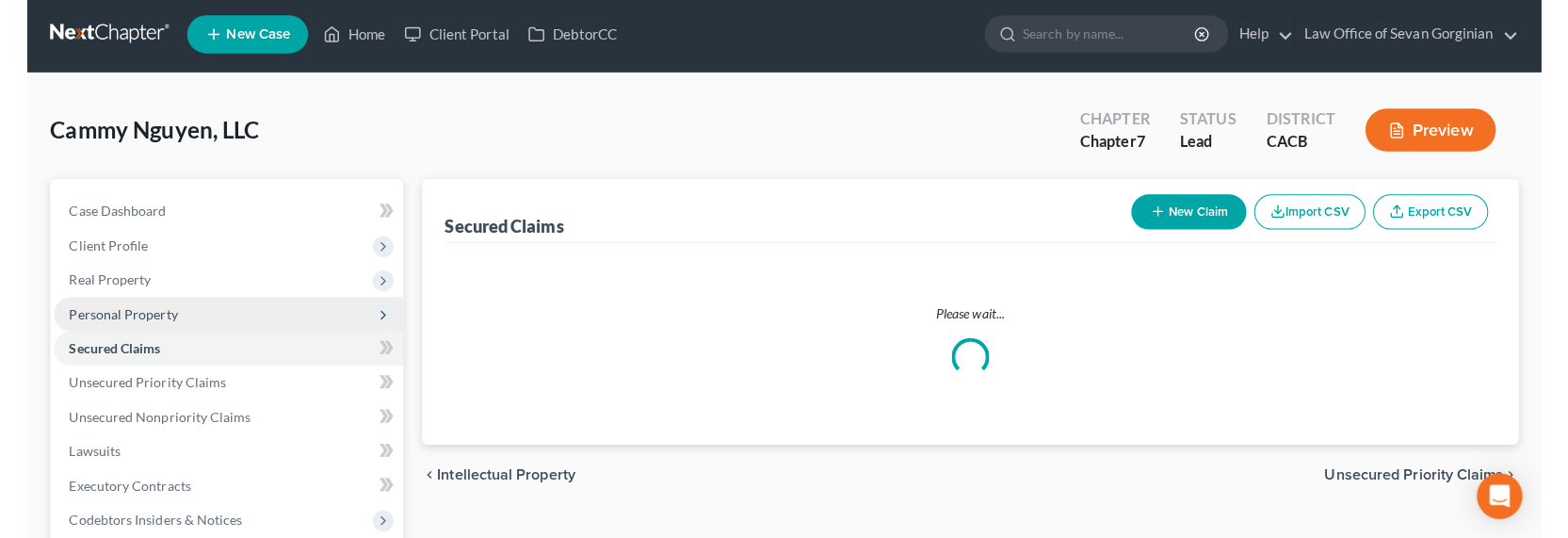 scroll, scrollTop: 0, scrollLeft: 0, axis: both 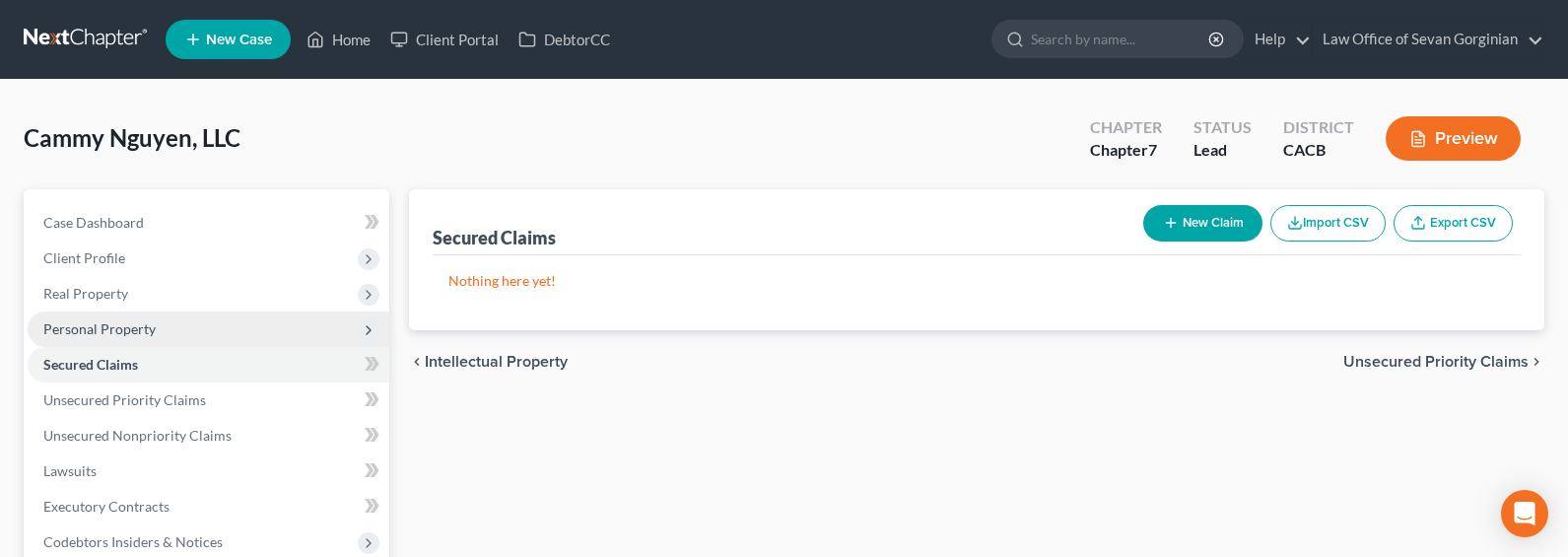 click on "Personal Property" at bounding box center [100, 328] 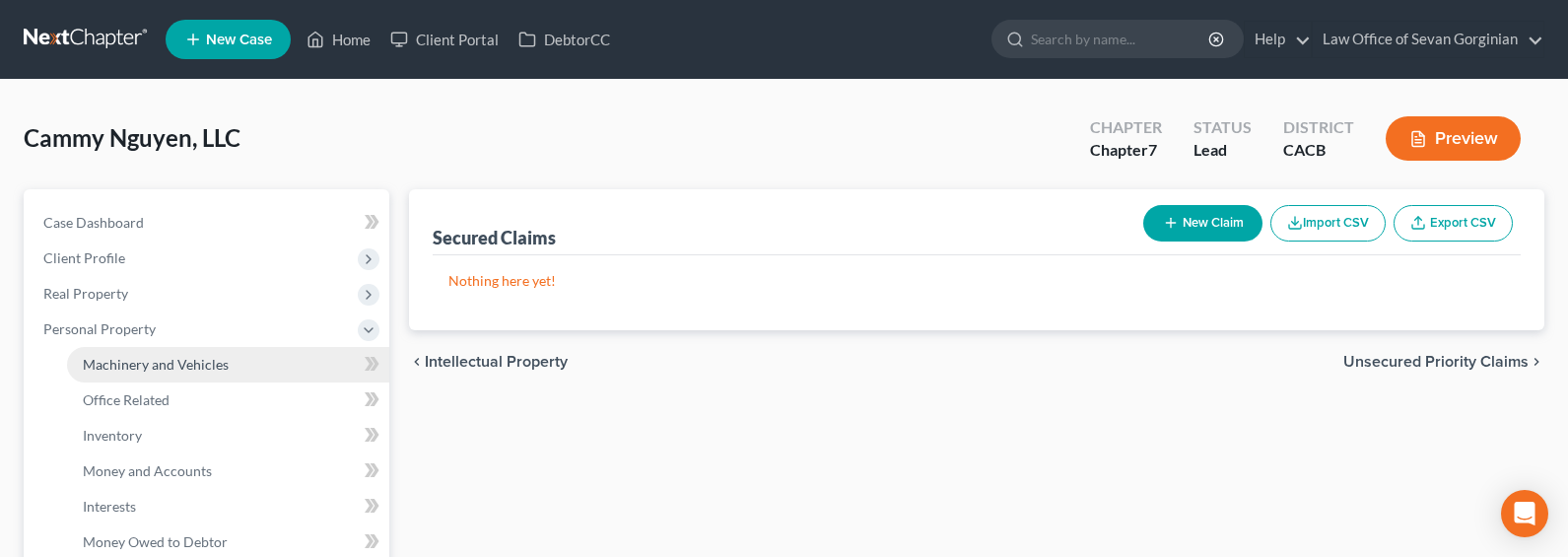 click on "Machinery and Vehicles" at bounding box center [156, 364] 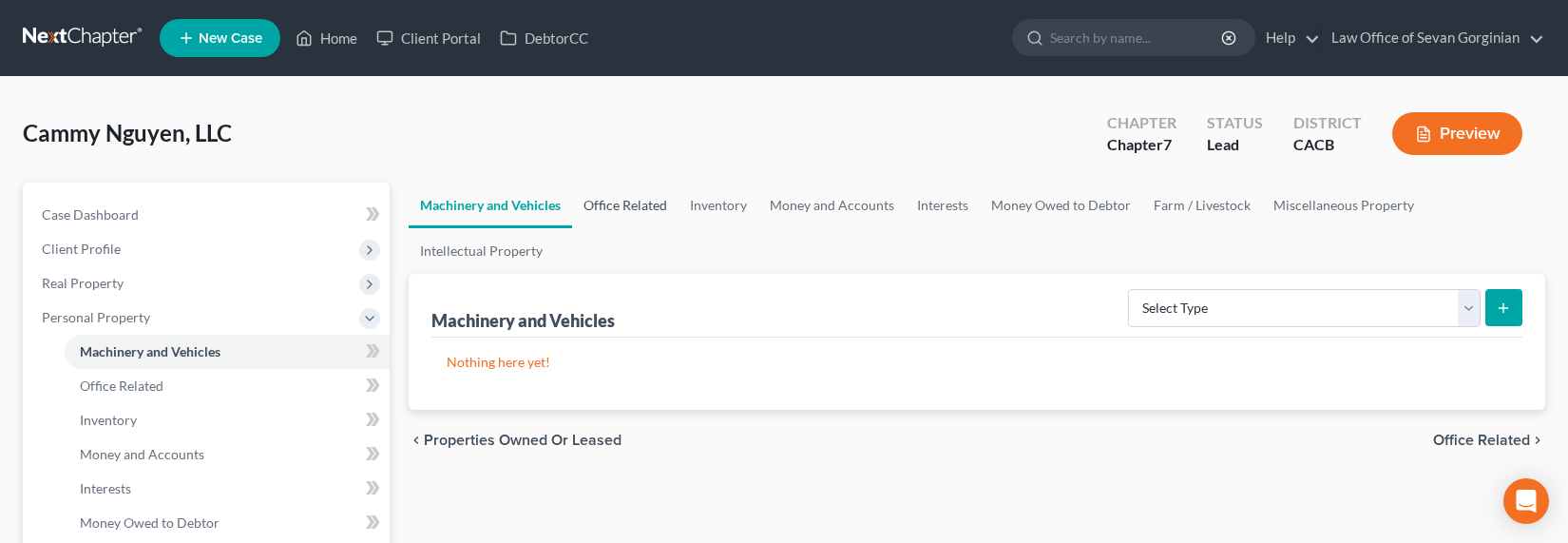click on "Office Related" at bounding box center (625, 205) 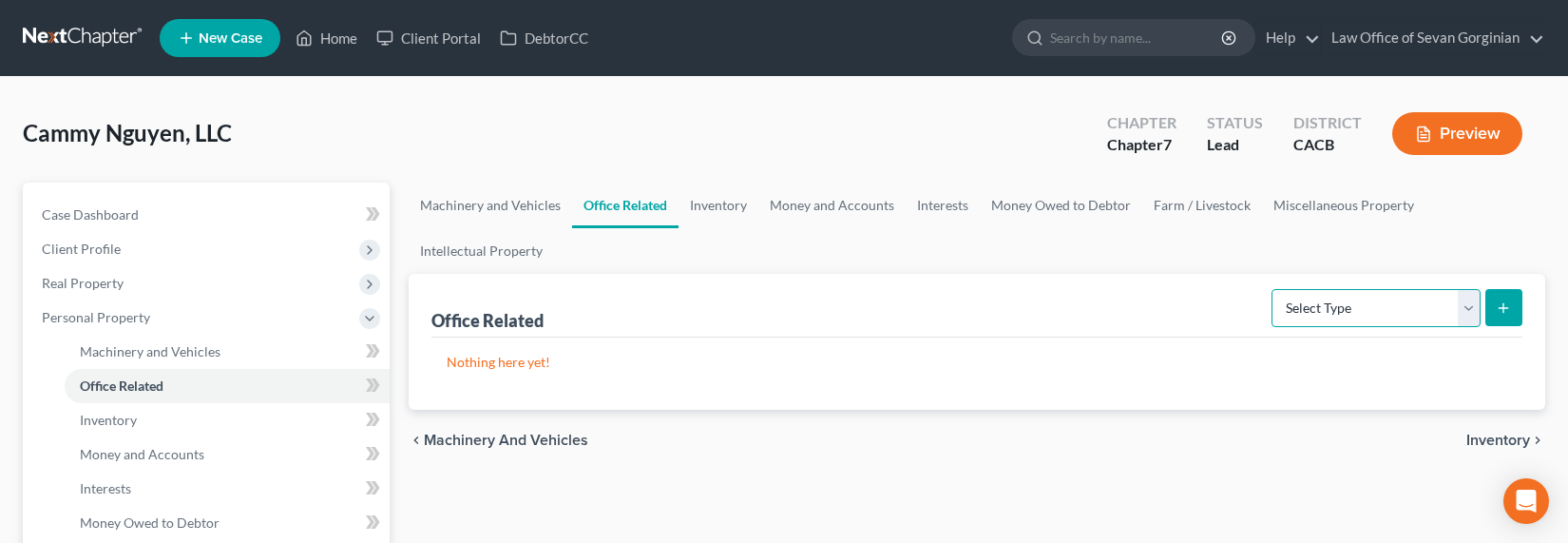 click on "Select Type Collectibles (A/B: 42) Office Equipment (A/B: 41) Office Fixtures (A/B: 40) Office Furniture (A/B: 39)" at bounding box center (1376, 308) 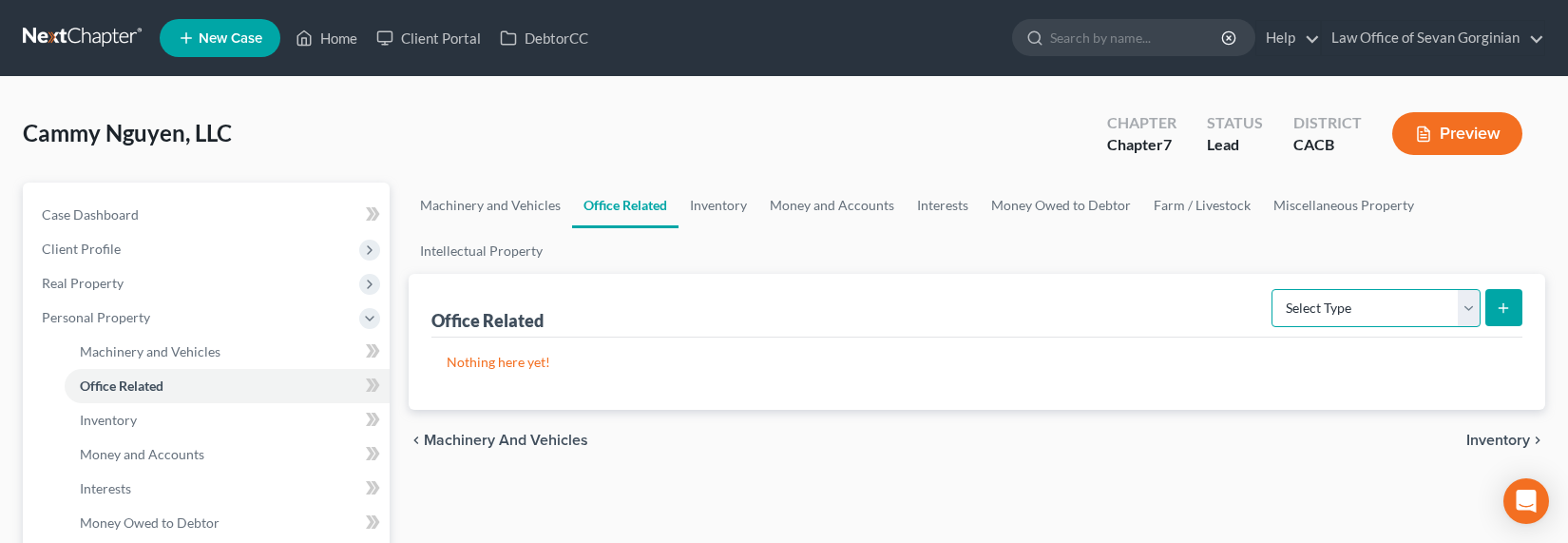 select on "equipment" 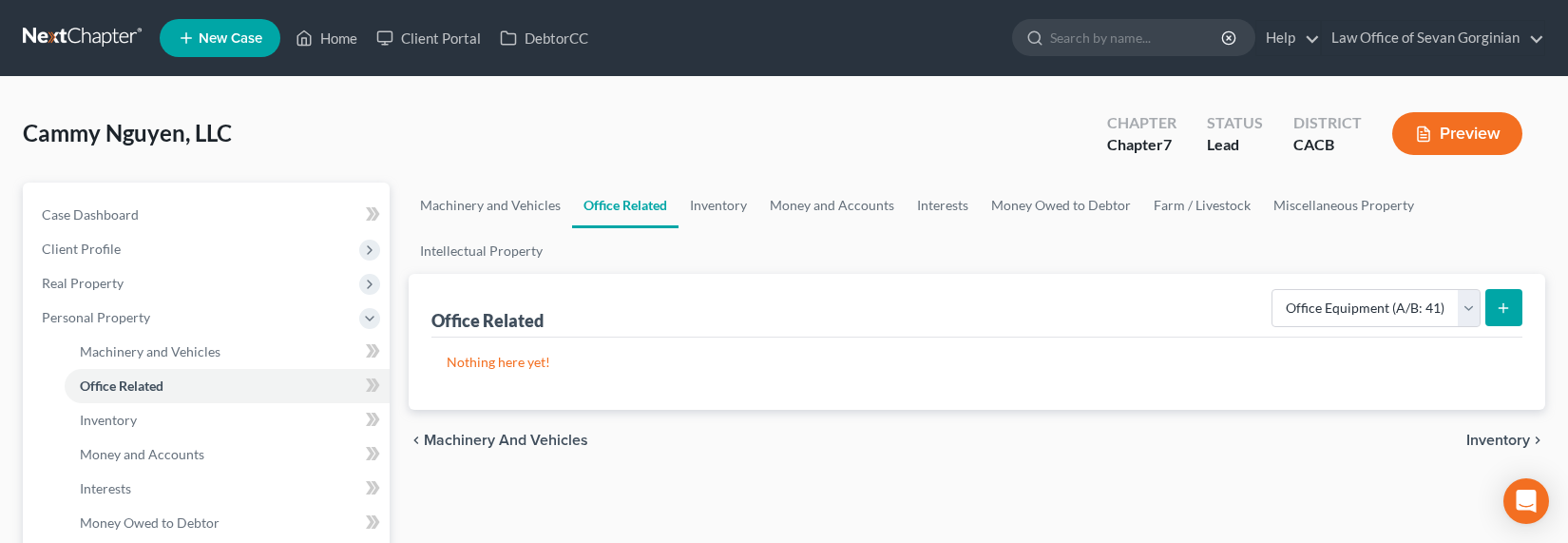 click at bounding box center (1503, 307) 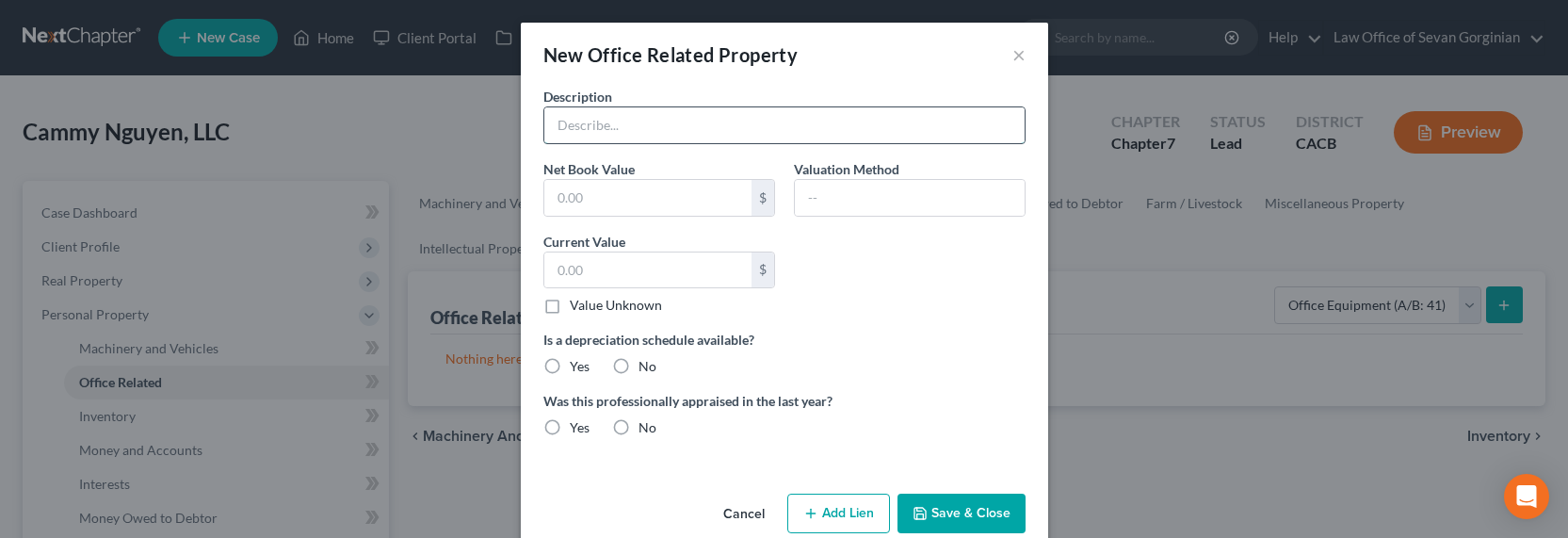 click at bounding box center [784, 125] 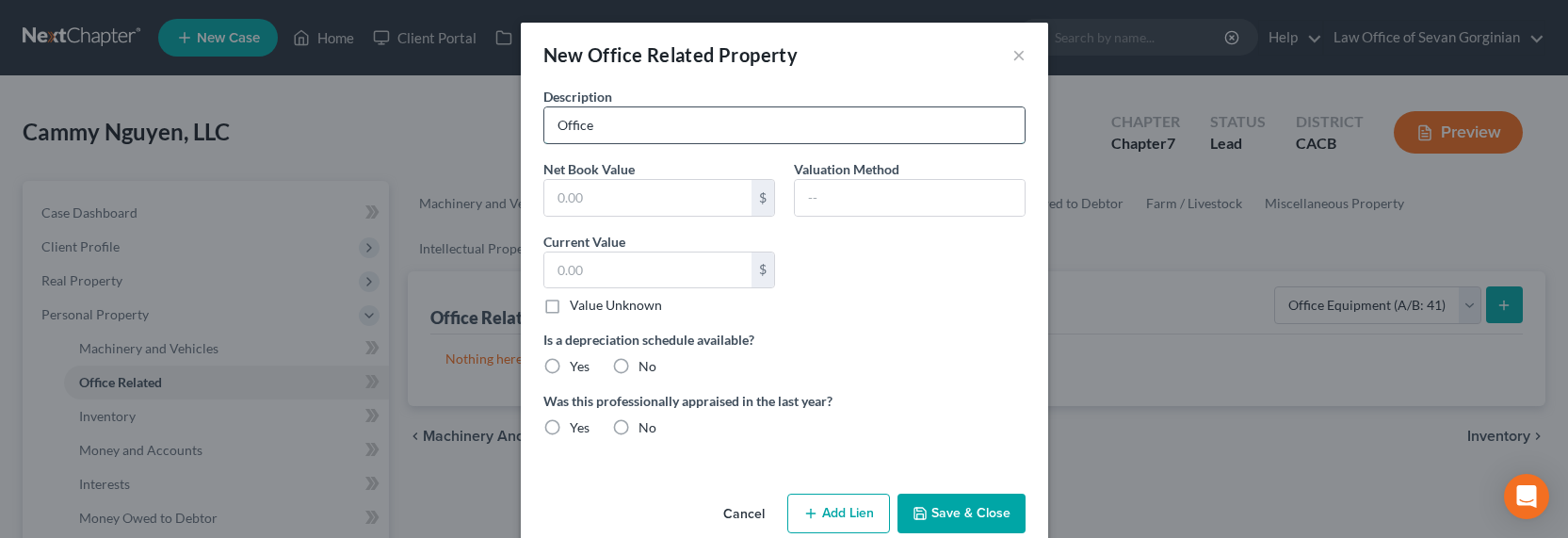 type on "Office Furniture / Computer / Tables / Chairs / Printer" 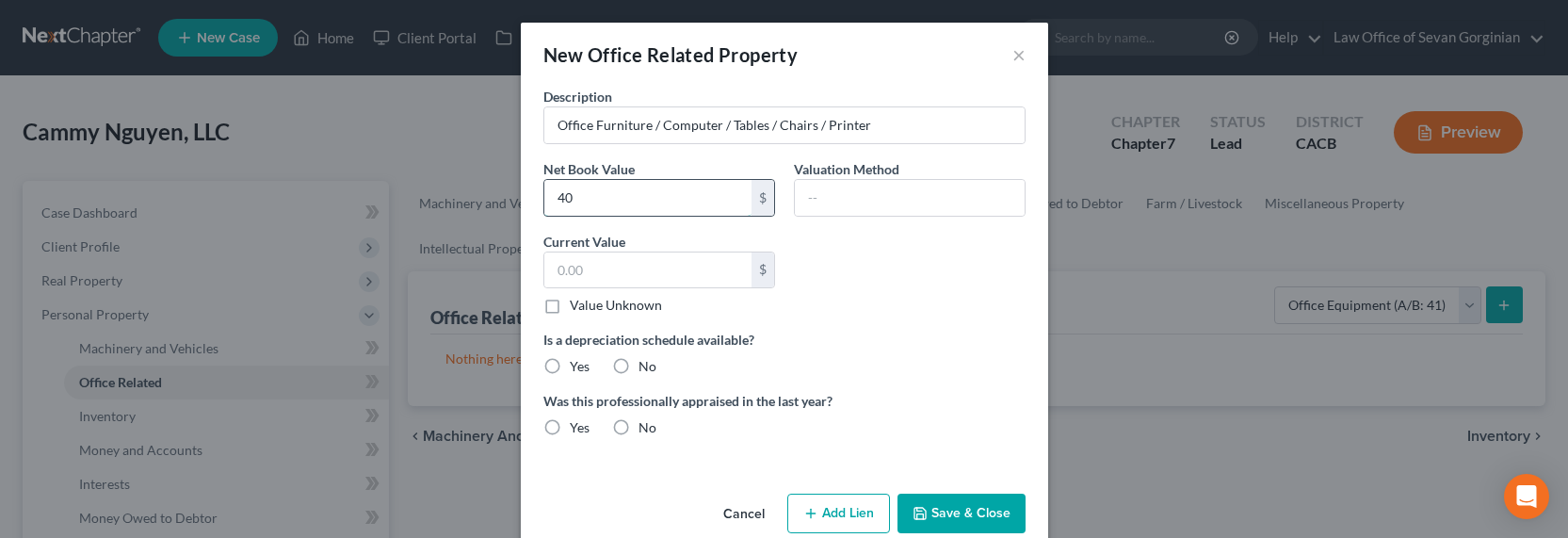type on "4" 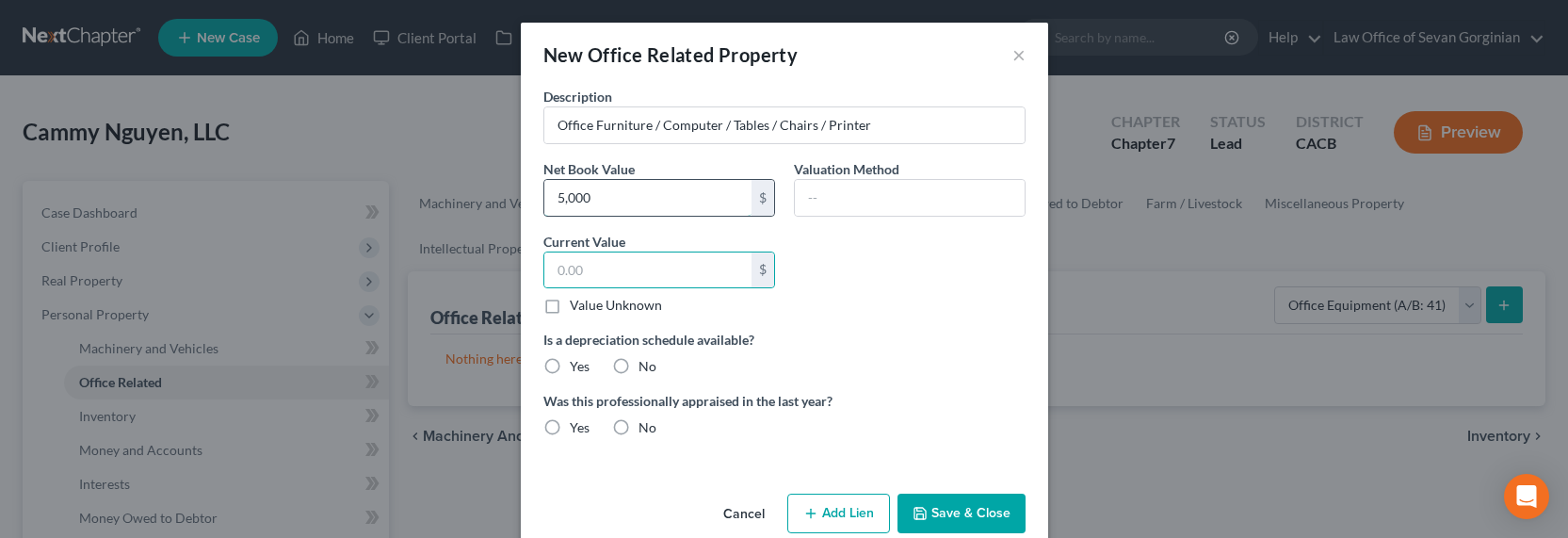 click on "5,000" at bounding box center (648, 198) 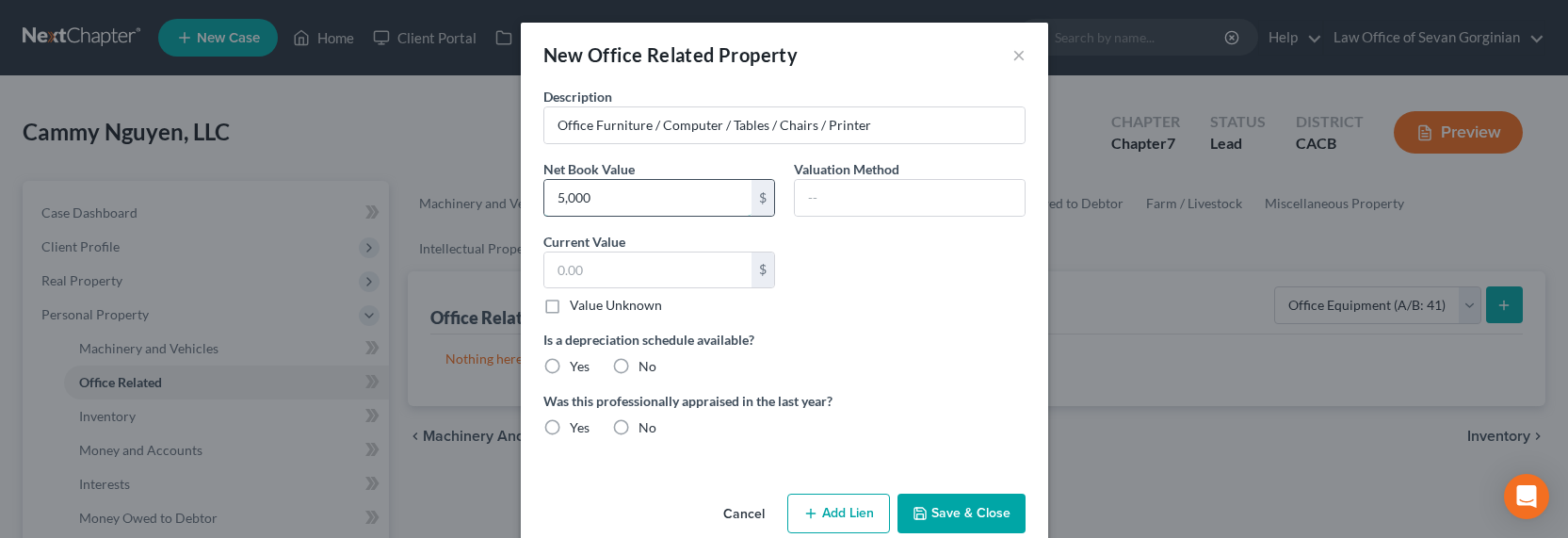 click on "5,000" at bounding box center [648, 198] 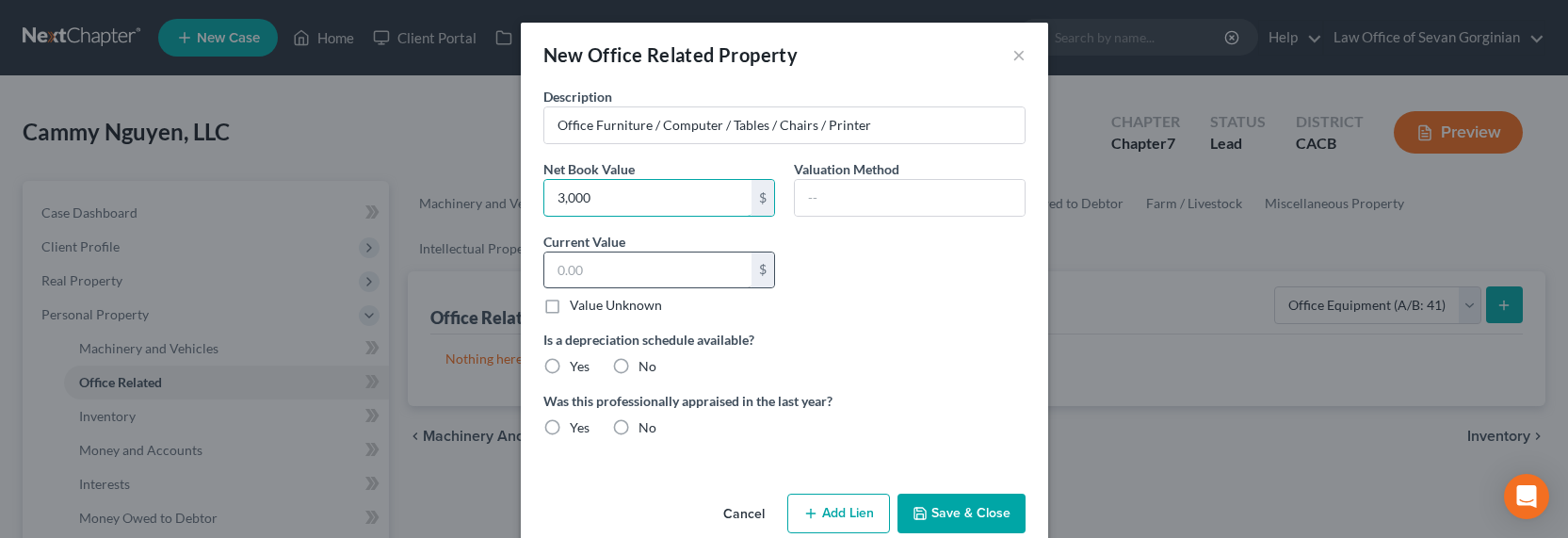 type on "3,000" 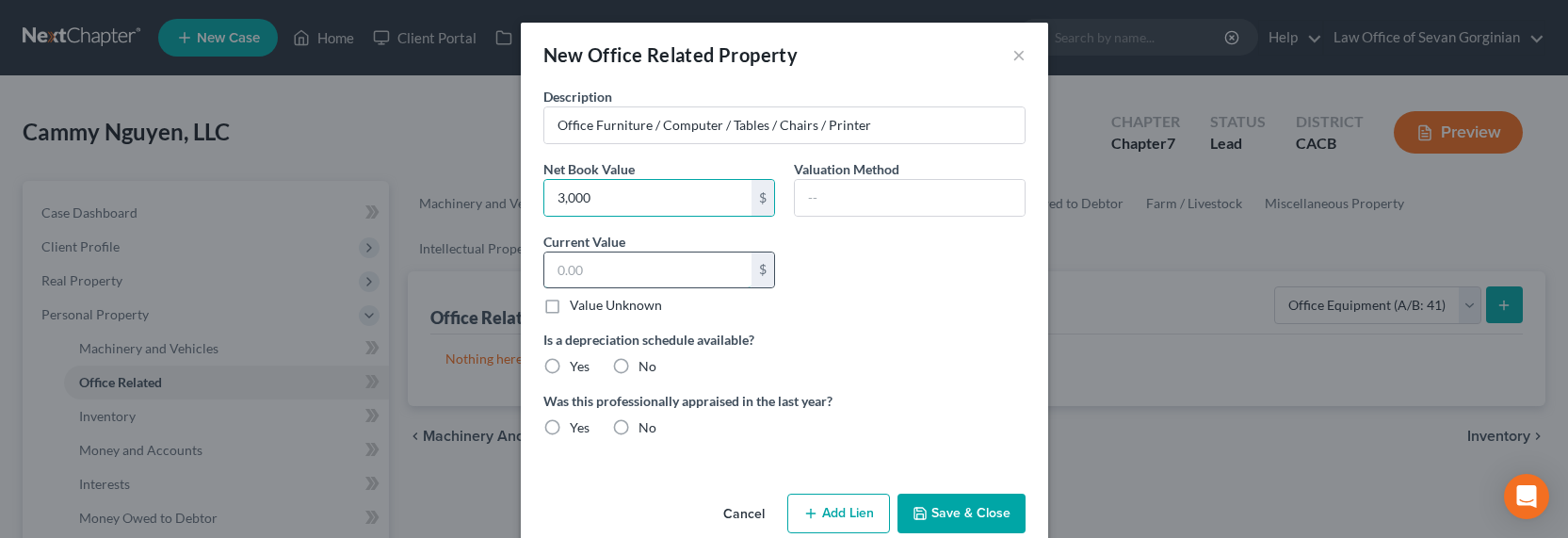 click at bounding box center [648, 270] 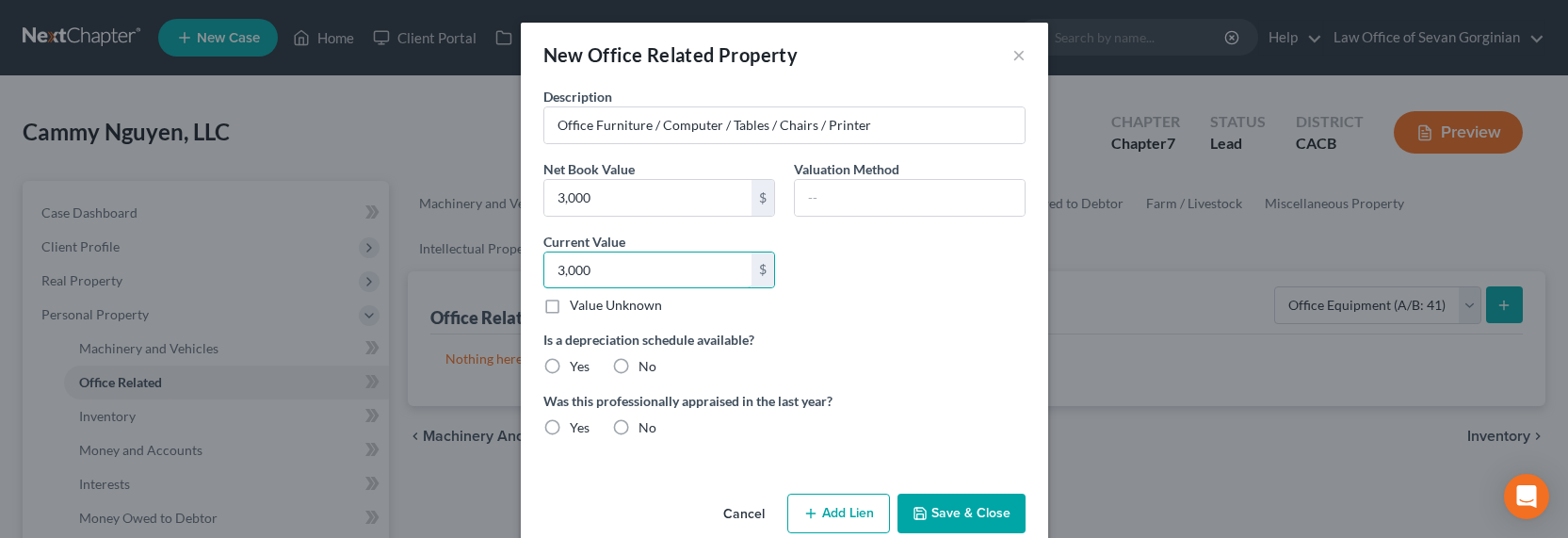 type on "3,000" 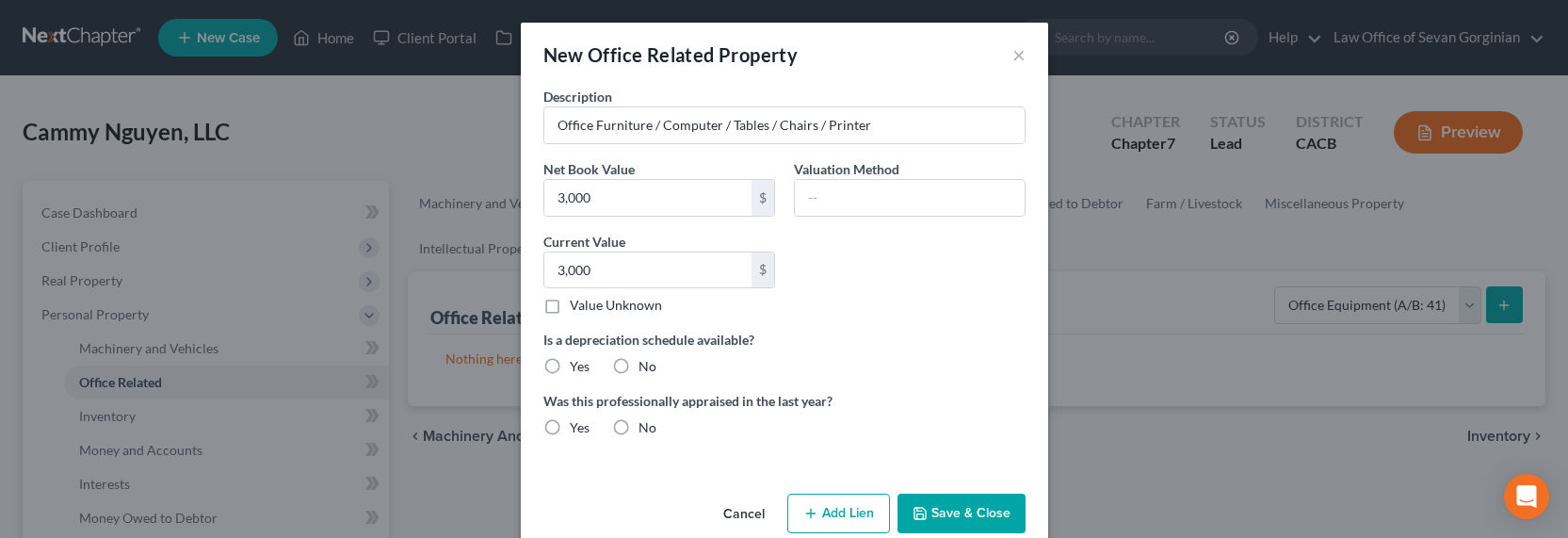click on "Save & Close" at bounding box center (962, 514) 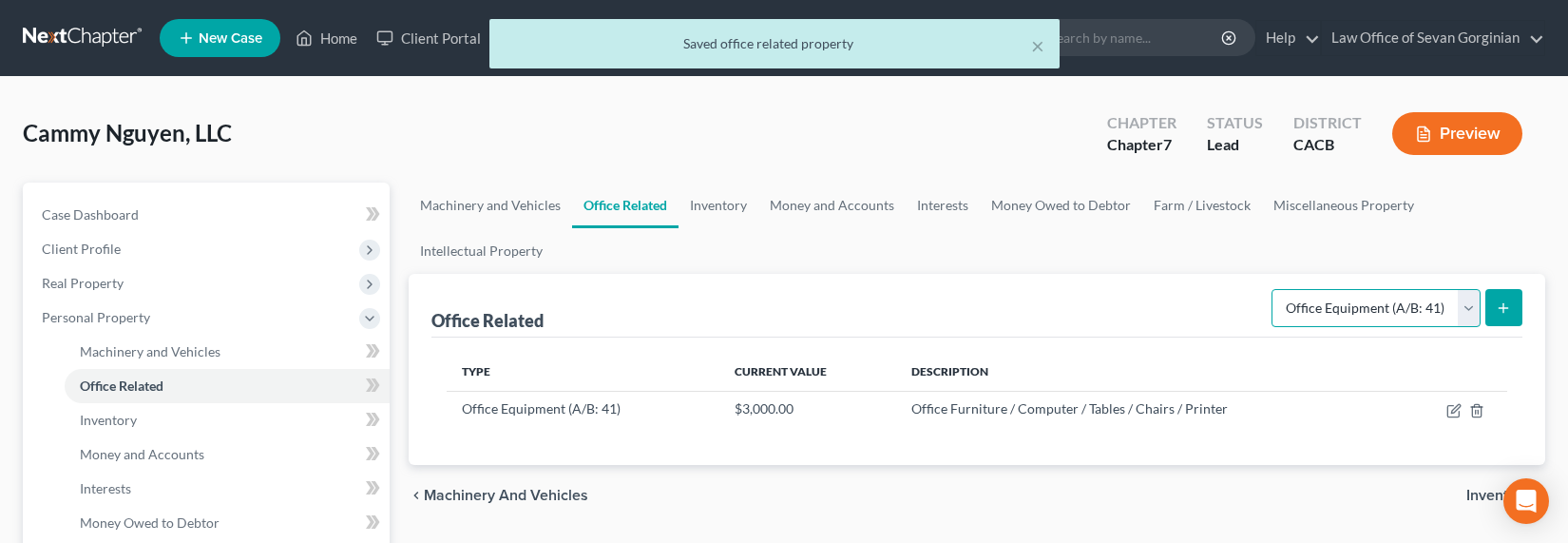 click on "Select Type Collectibles (A/B: 42) Office Equipment (A/B: 41) Office Fixtures (A/B: 40) Office Furniture (A/B: 39)" at bounding box center [1376, 308] 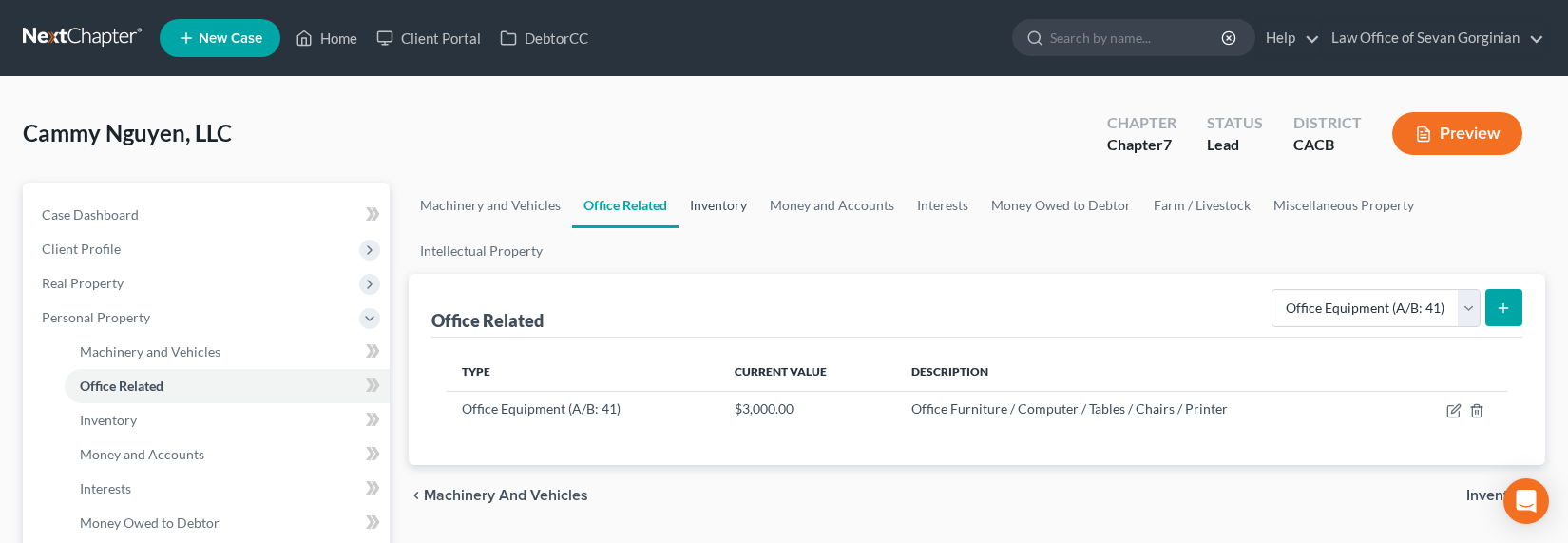 click on "Inventory" at bounding box center (718, 205) 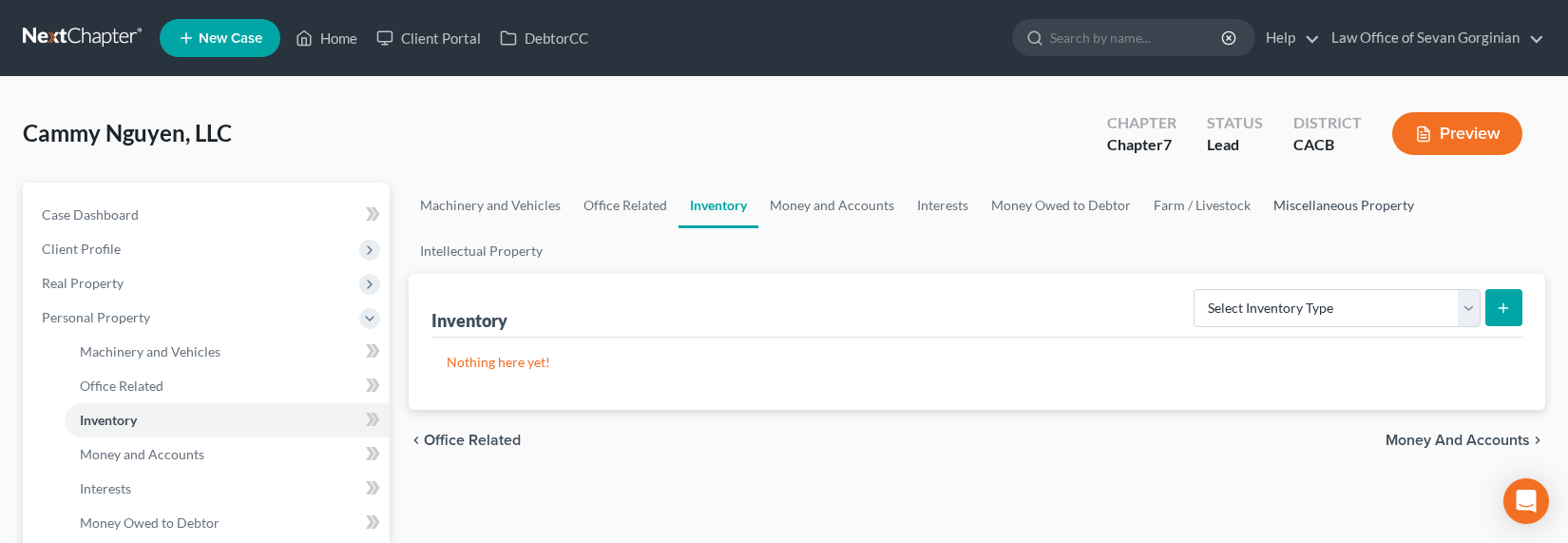 click on "Miscellaneous Property" at bounding box center (1344, 205) 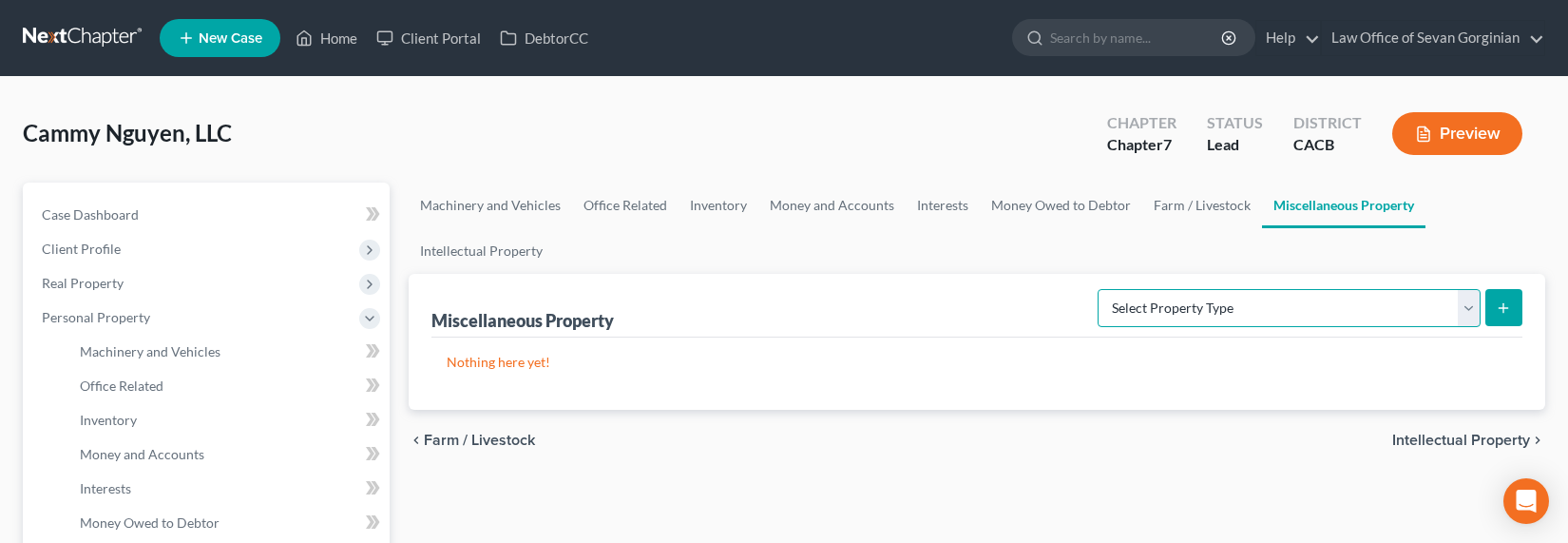 click on "Select Property Type Assigned for Creditor Benefit Within 120 Days (SOFA: 8) Assigned to Receiver Within 1 Year (SOFA: 8) Holding for Another (SOFA: 21) Not Yet Listed (A/B: 77) Stored Within 1 Year (SOFA: 20) Transferred (SOFA: 13)" at bounding box center [1289, 308] 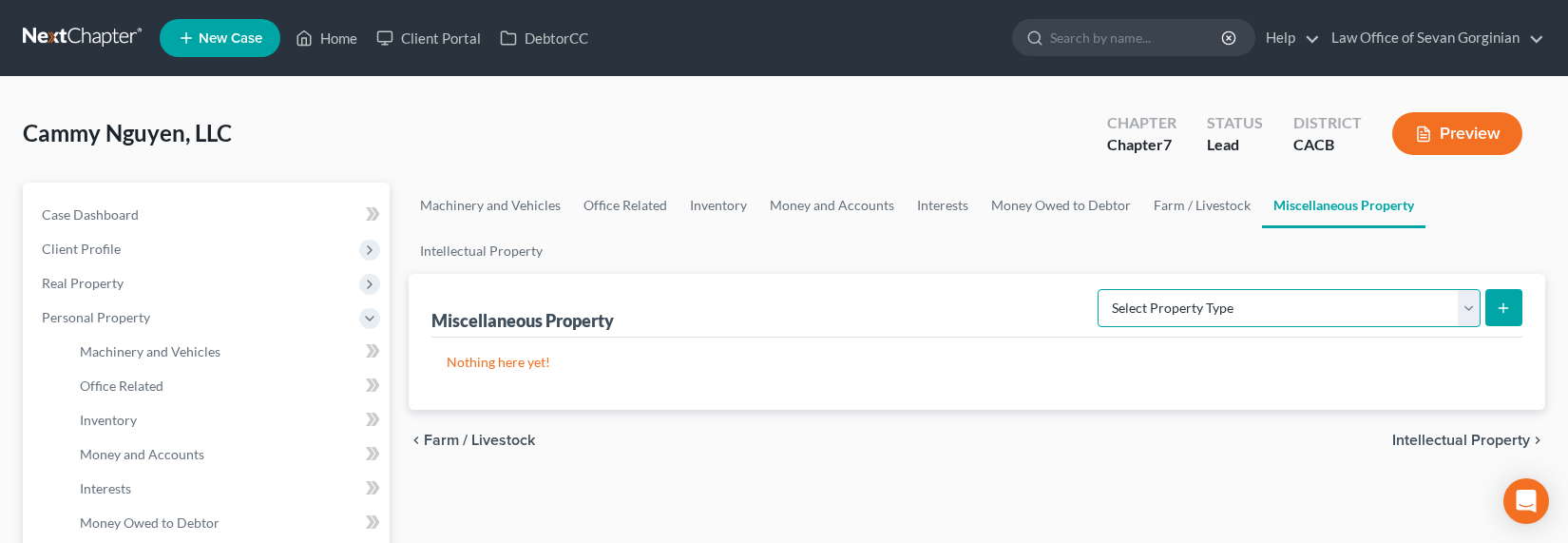 select on "stored_within_1_year" 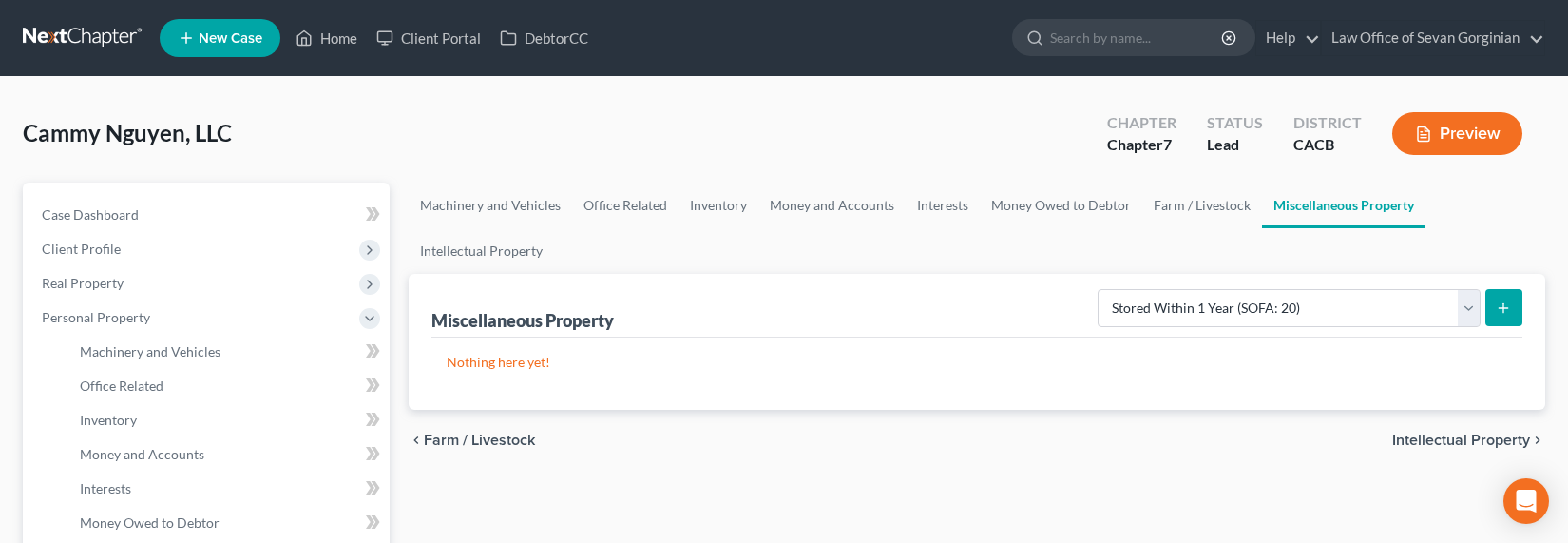 click 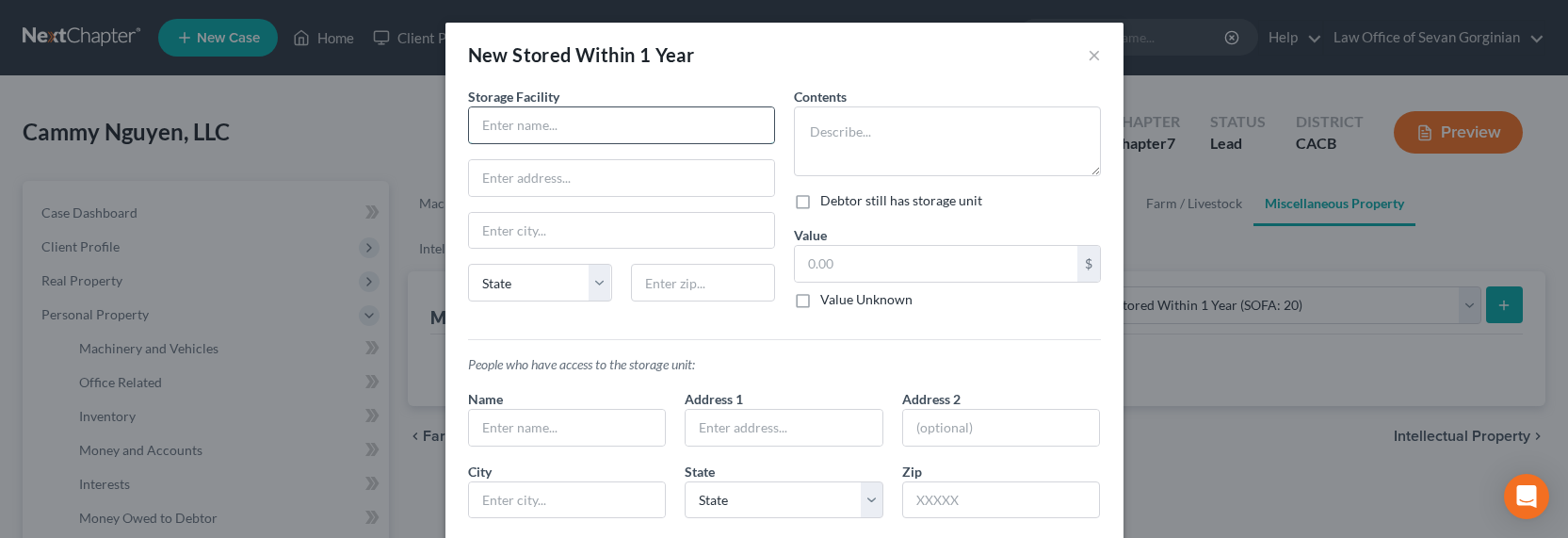click at bounding box center [622, 125] 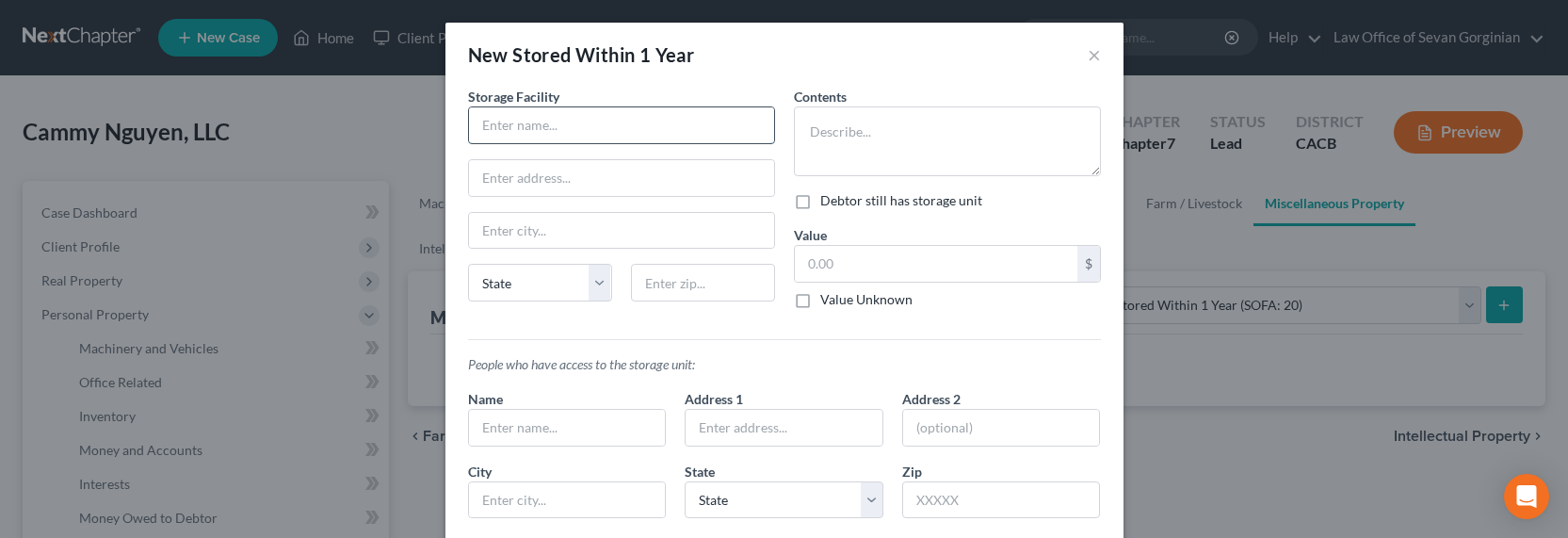 paste on "[NUMBER] E 28th St, [CITY], [STATE] [POSTAL_CODE]" 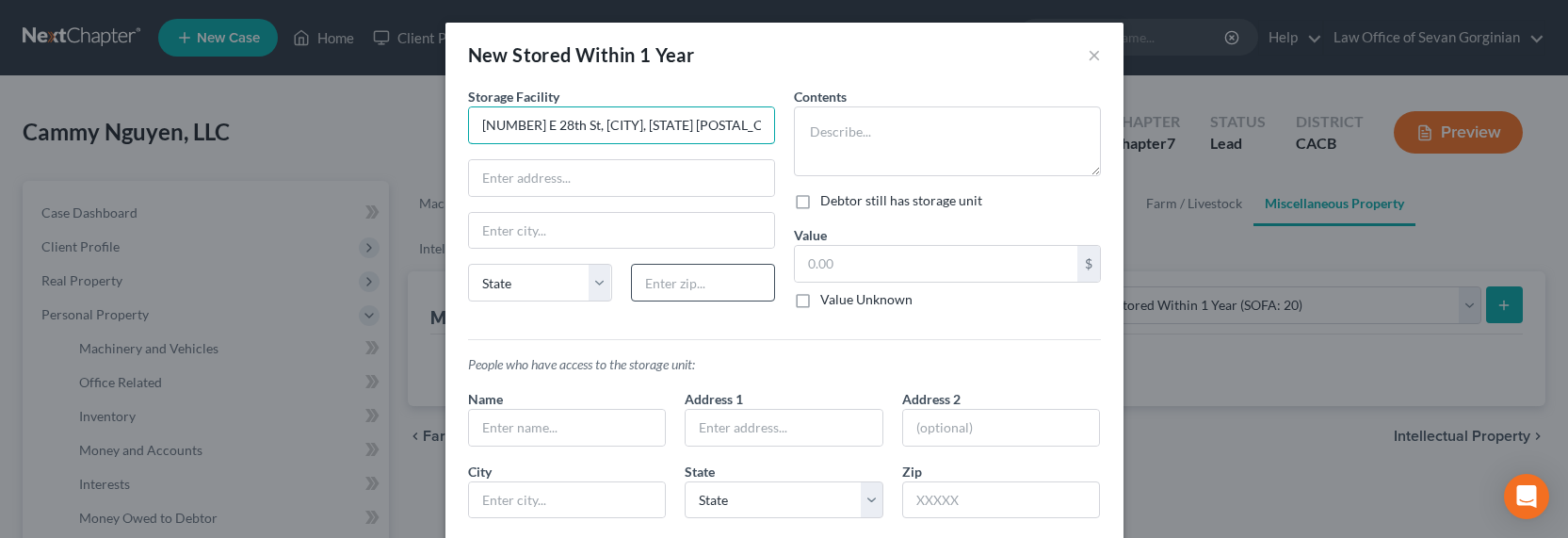type on "[NUMBER] E 28th St, [CITY], [STATE] [POSTAL_CODE]" 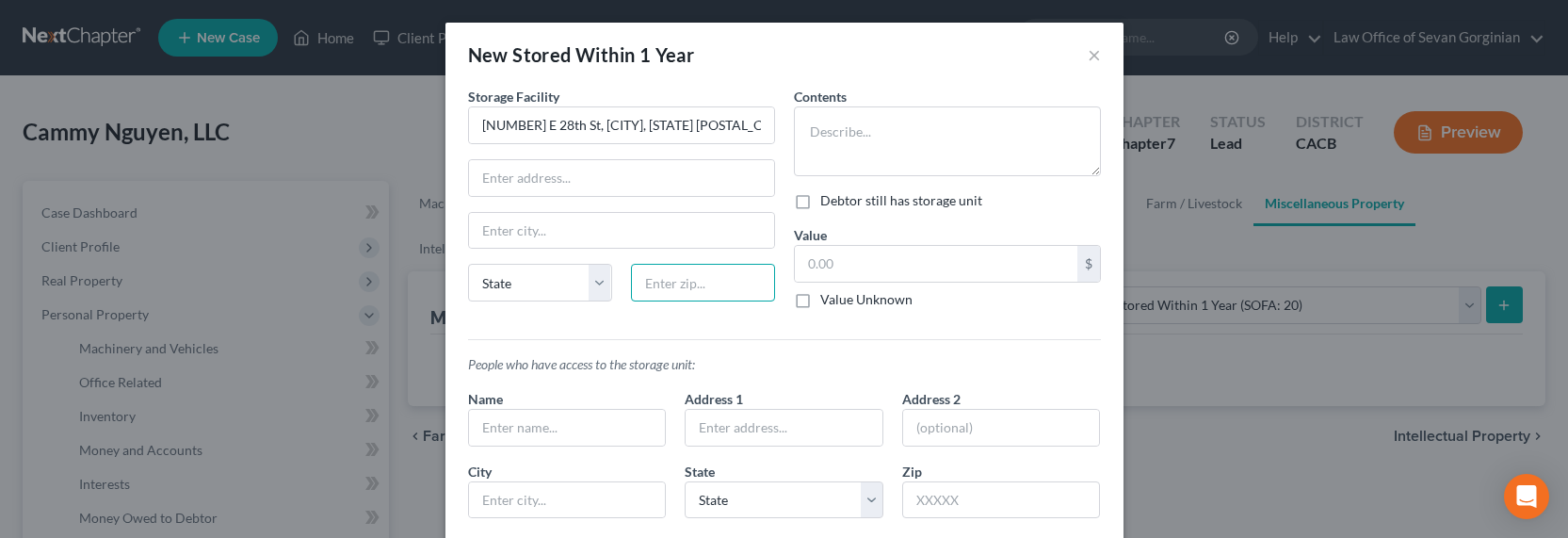 click at bounding box center [703, 283] 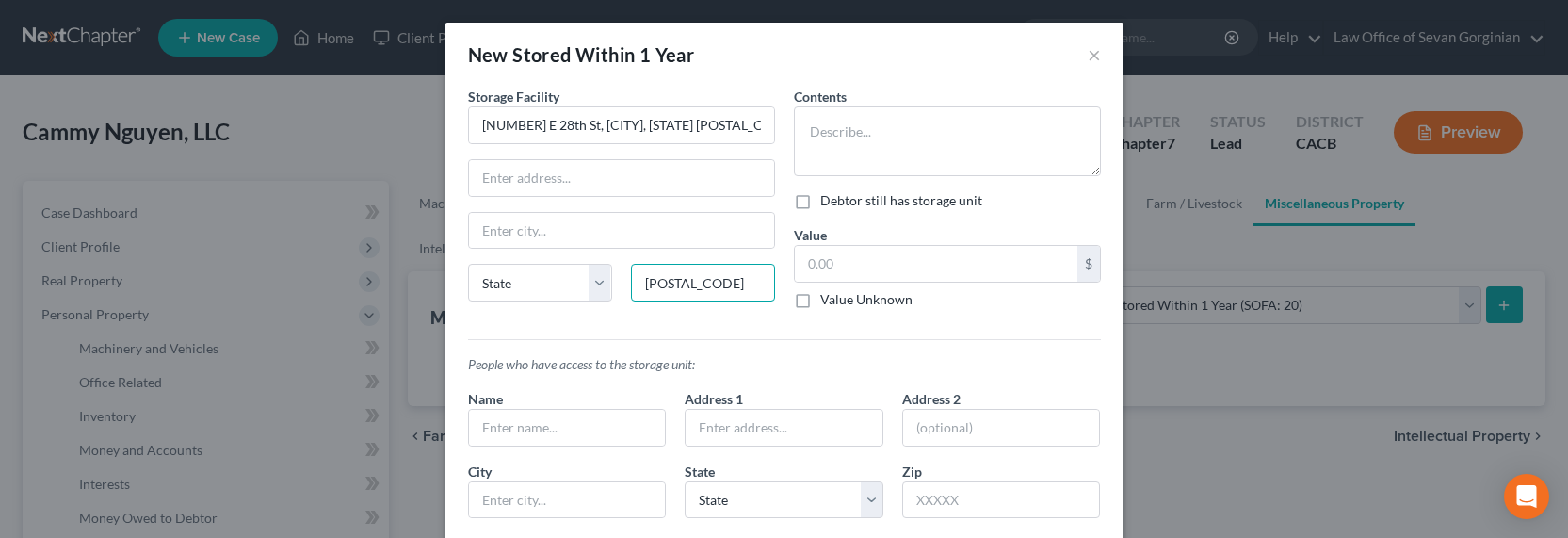 type on "[POSTAL_CODE]" 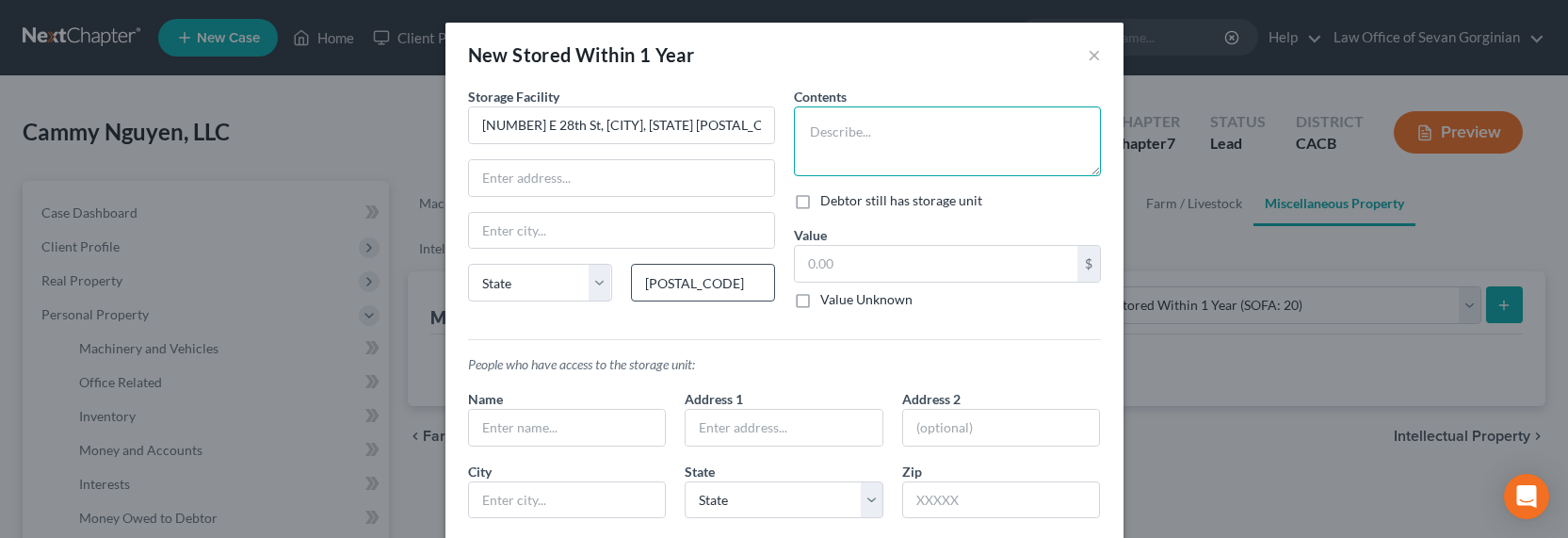 type on "Long Beach" 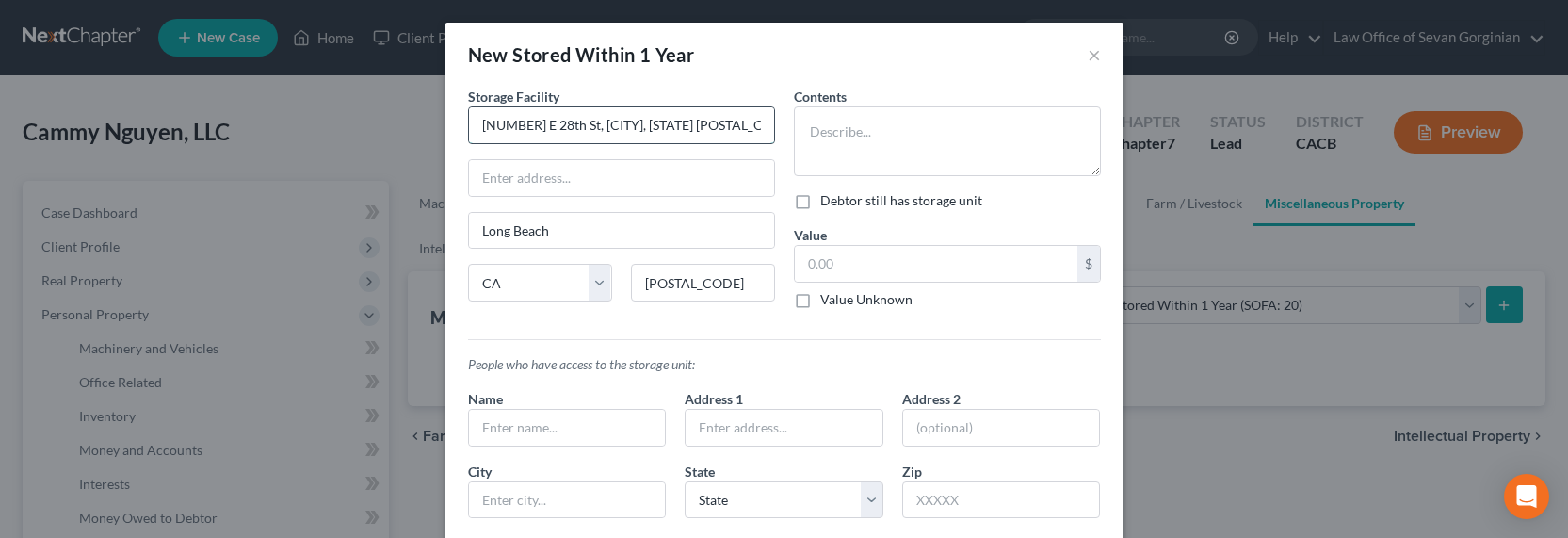 drag, startPoint x: 693, startPoint y: 125, endPoint x: 566, endPoint y: 121, distance: 127.06298 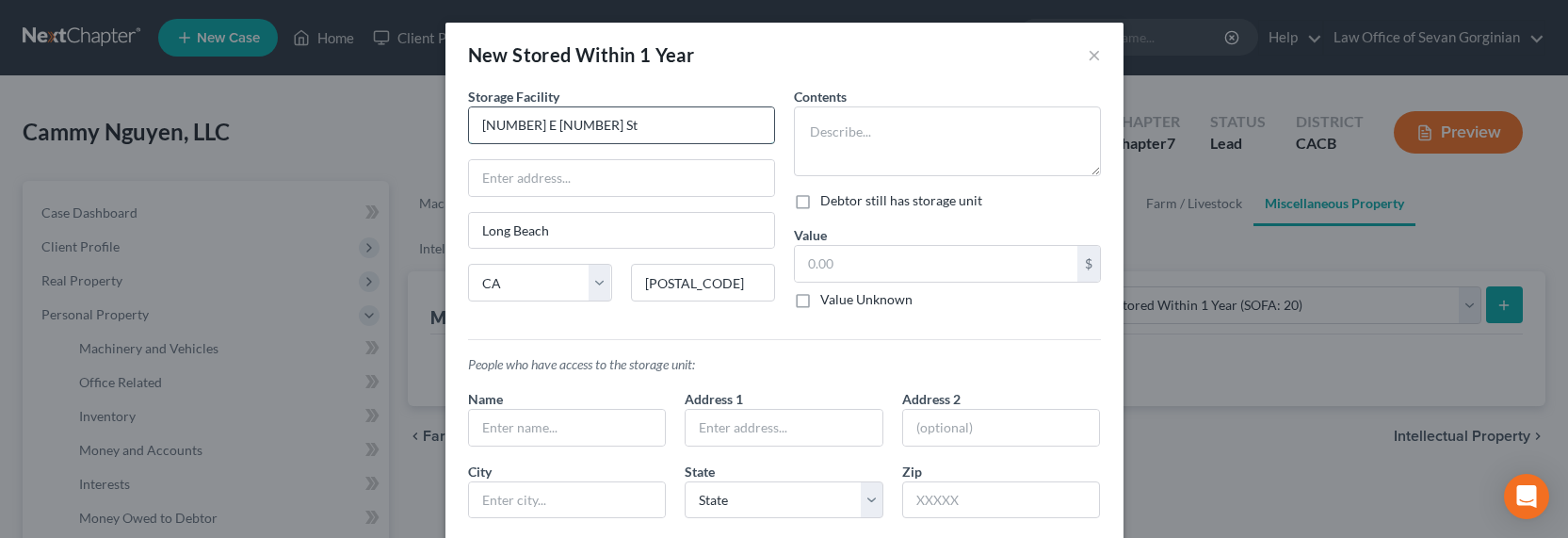 type on "[NUMBER] E [NUMBER] St" 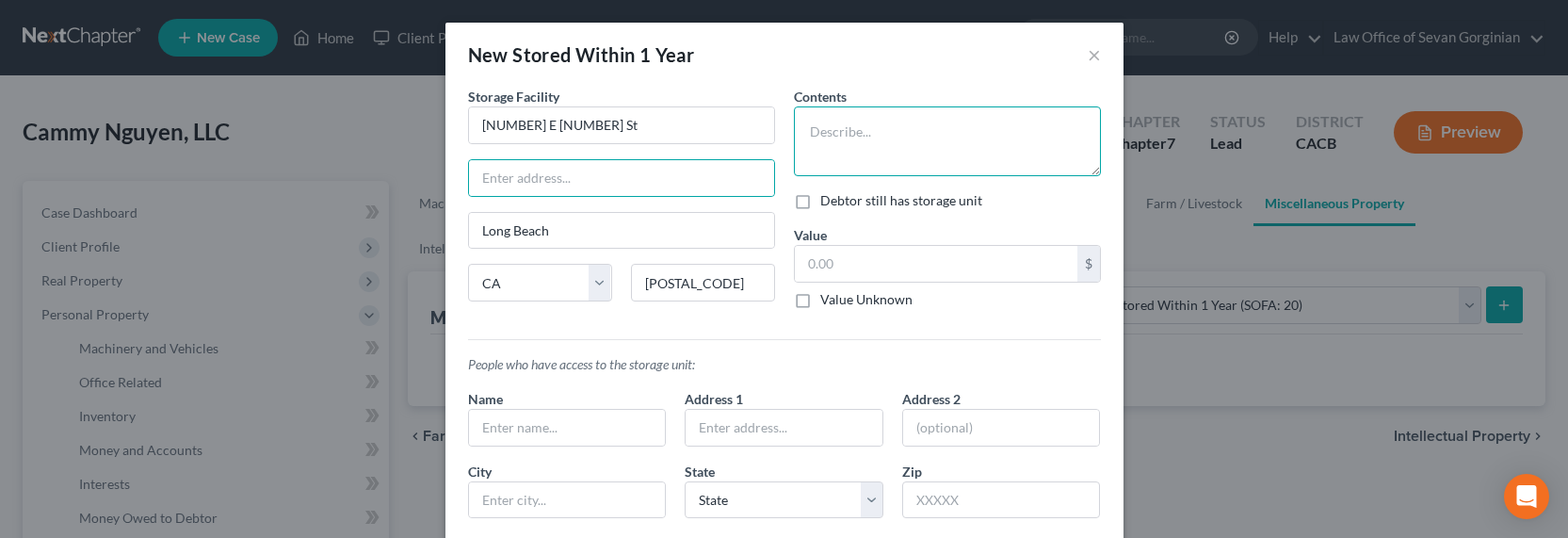 click at bounding box center (947, 141) 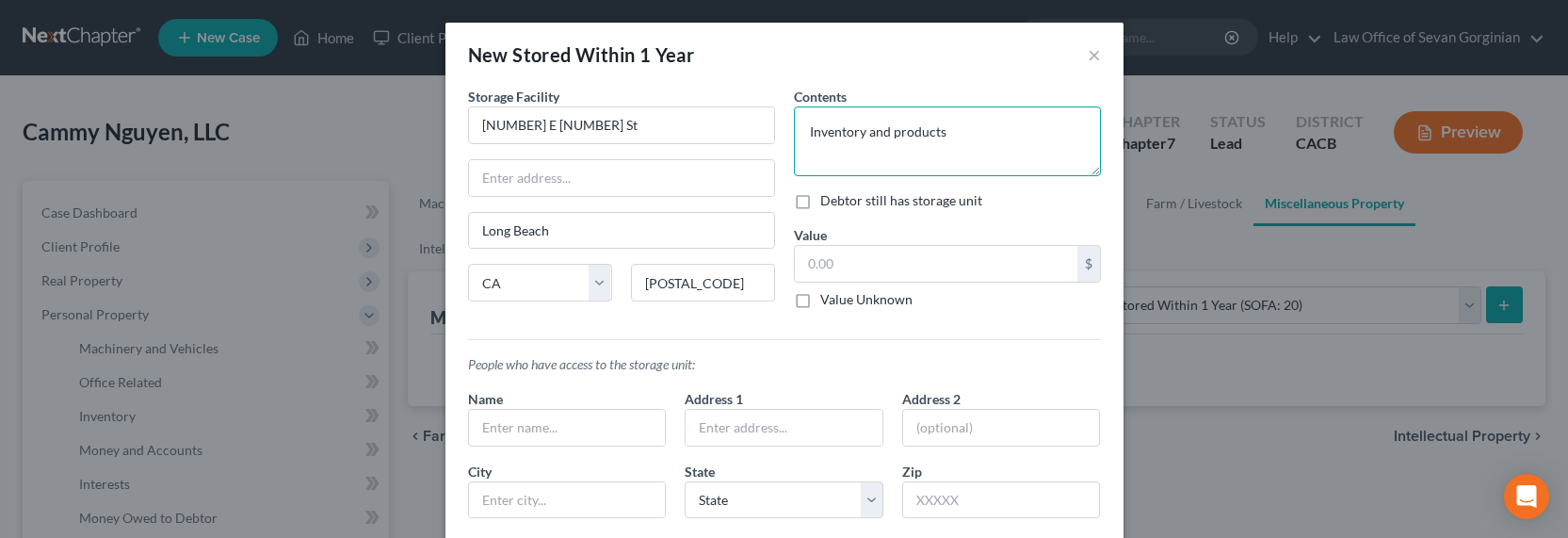 type on "Inventory and products" 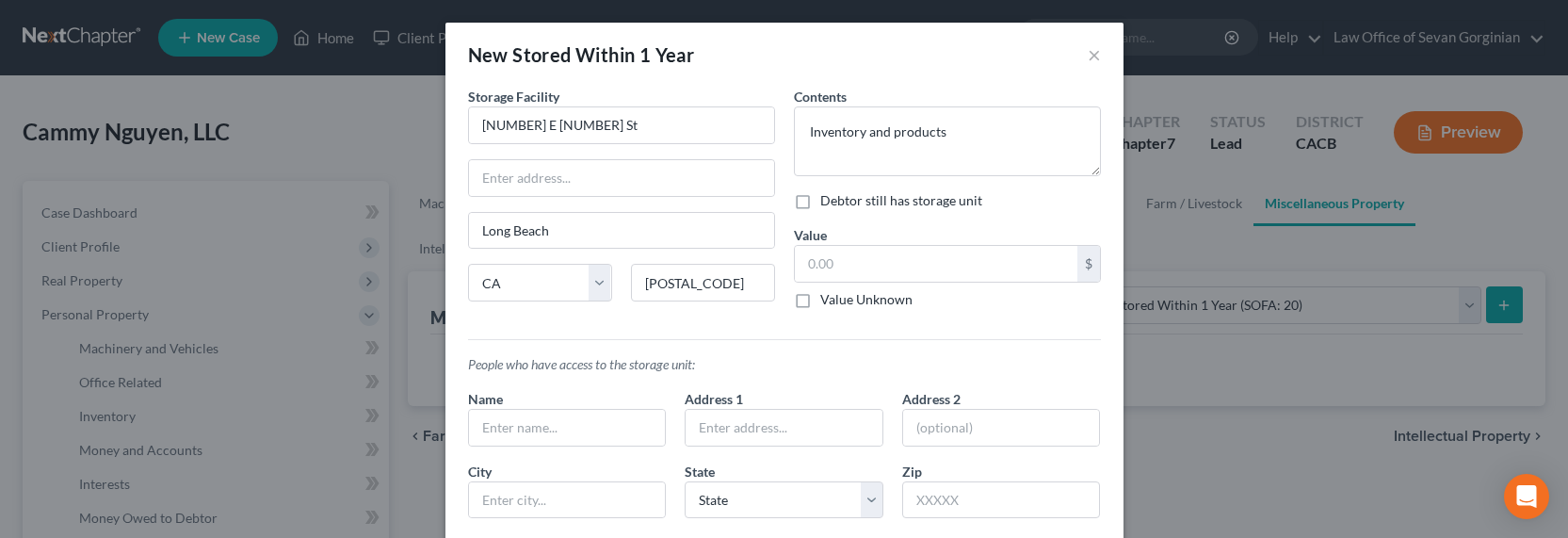 click on "Value Unknown" at bounding box center [866, 300] 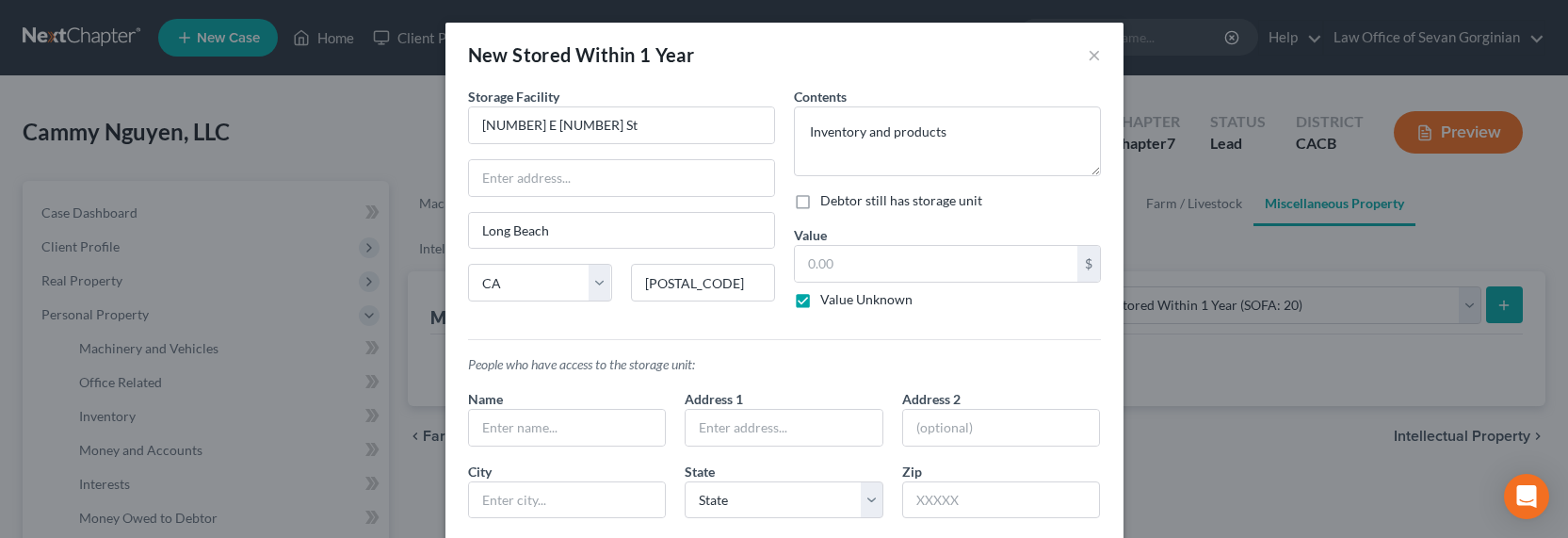 type on "0.00" 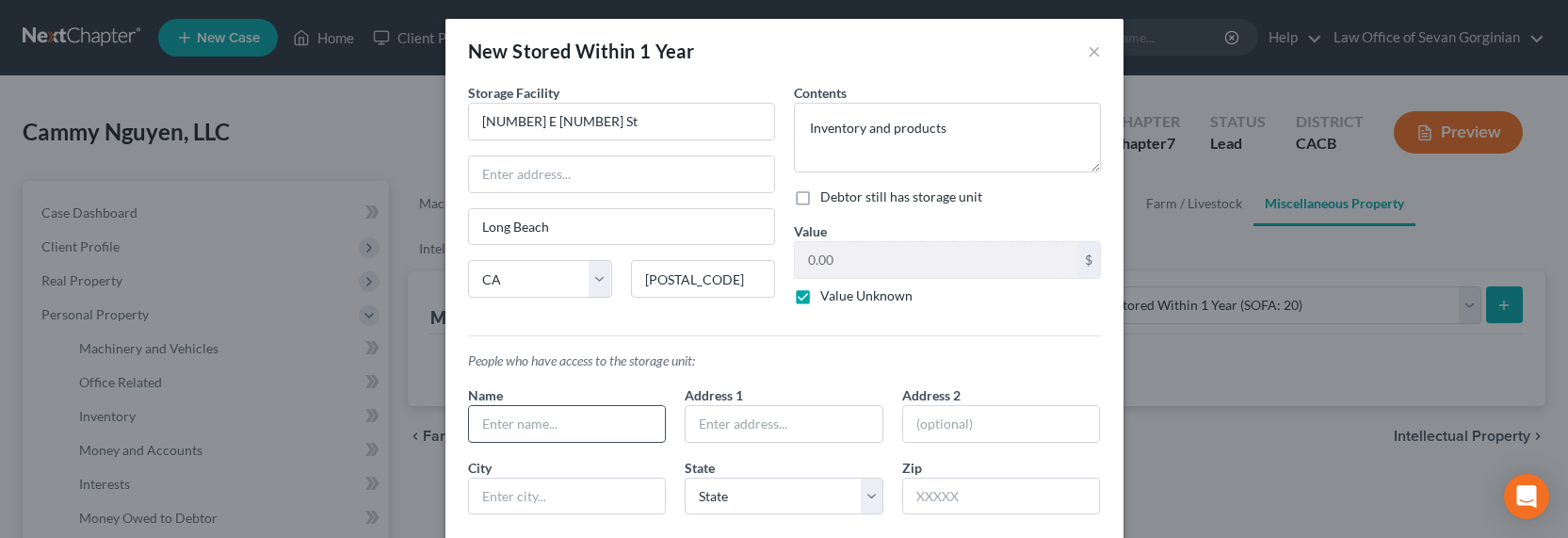 scroll, scrollTop: 8, scrollLeft: 0, axis: vertical 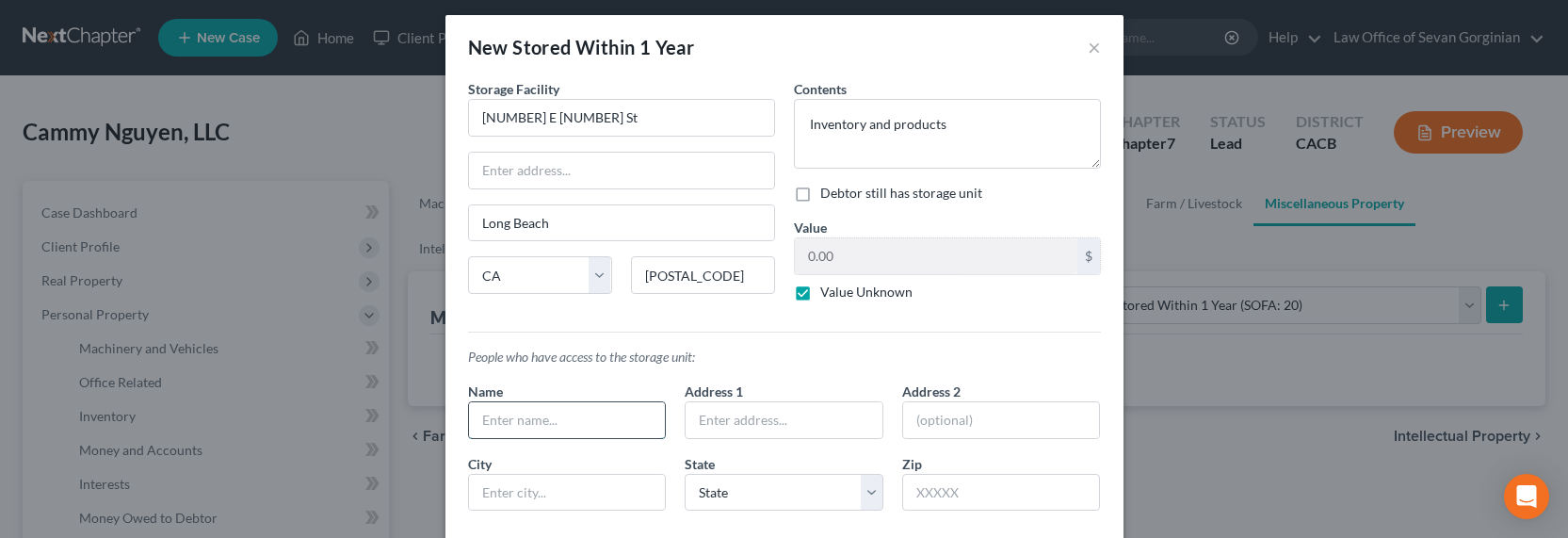 click at bounding box center (567, 420) 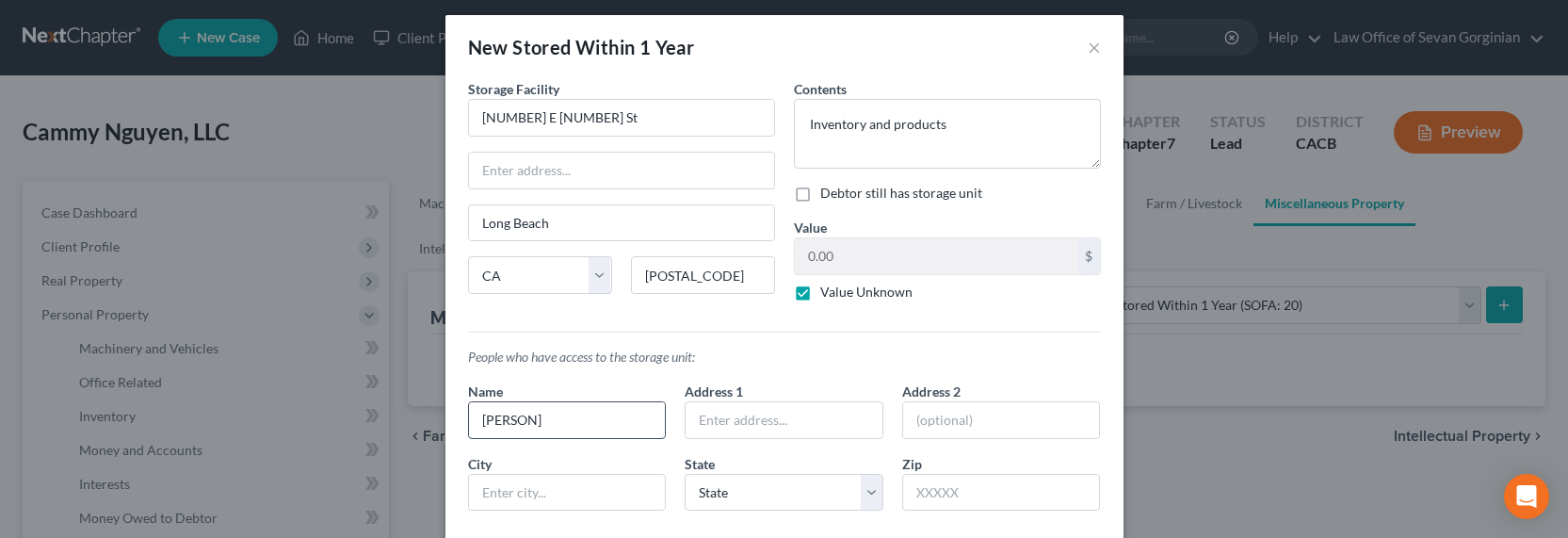 type on "[PERSON]" 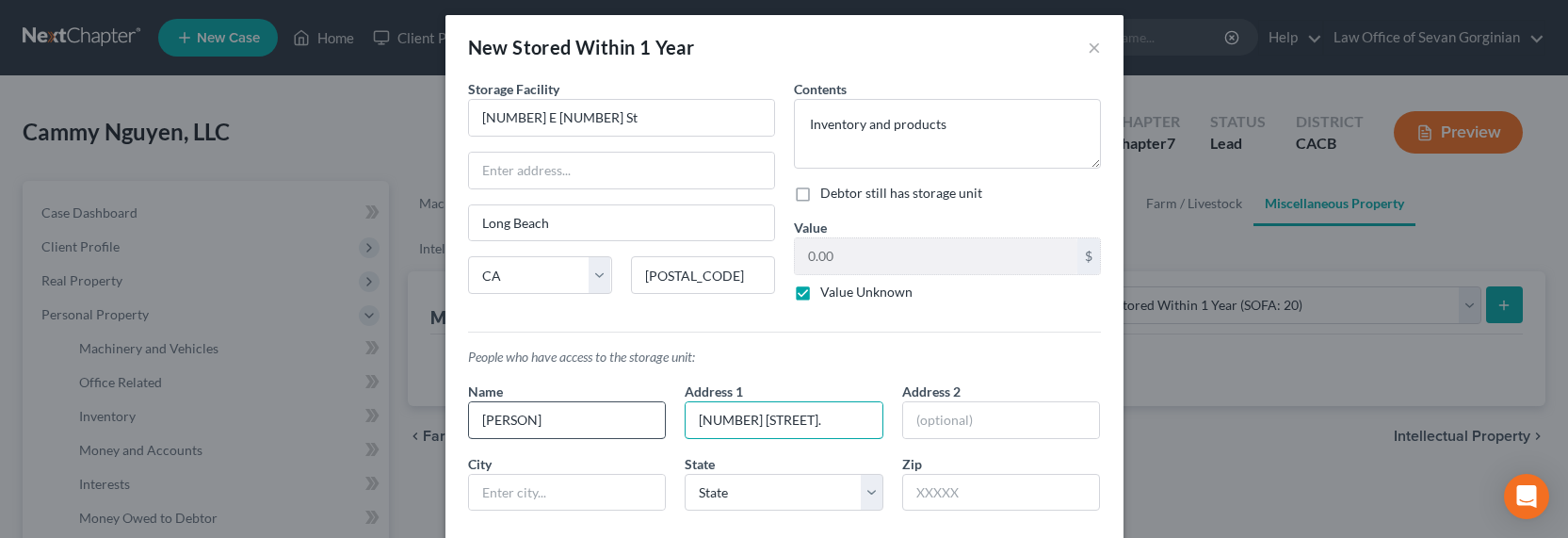 type on "[NUMBER] [STREET]." 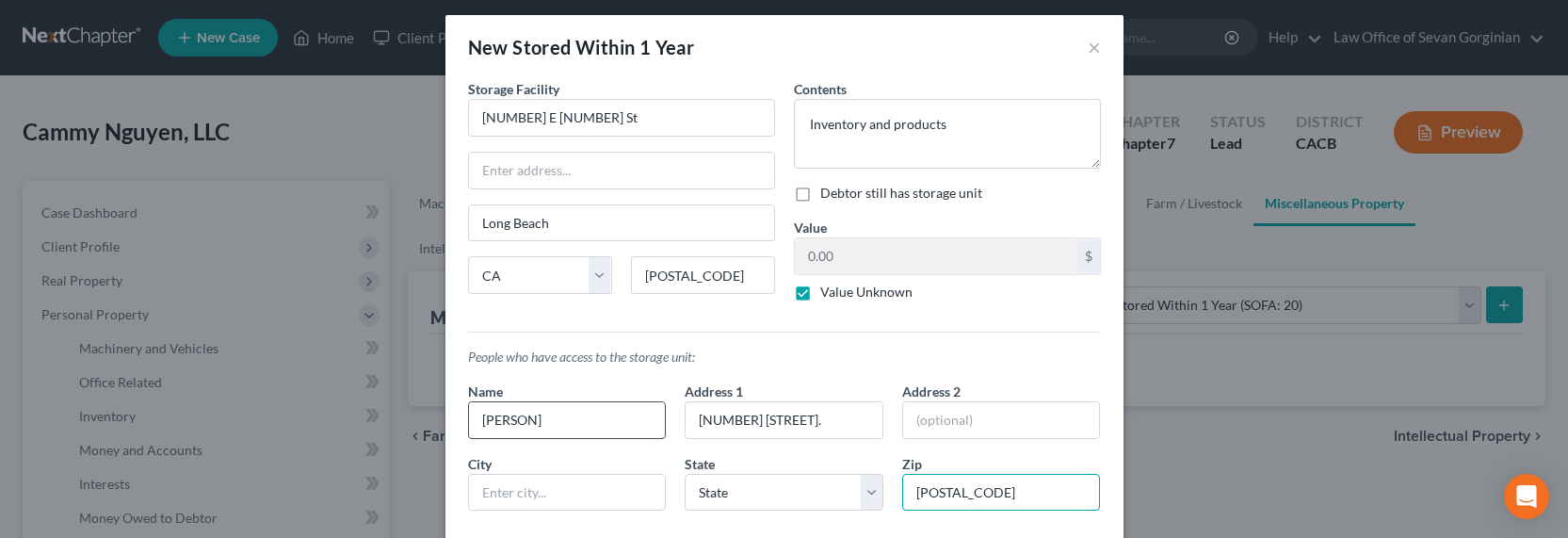 type on "[POSTAL_CODE]" 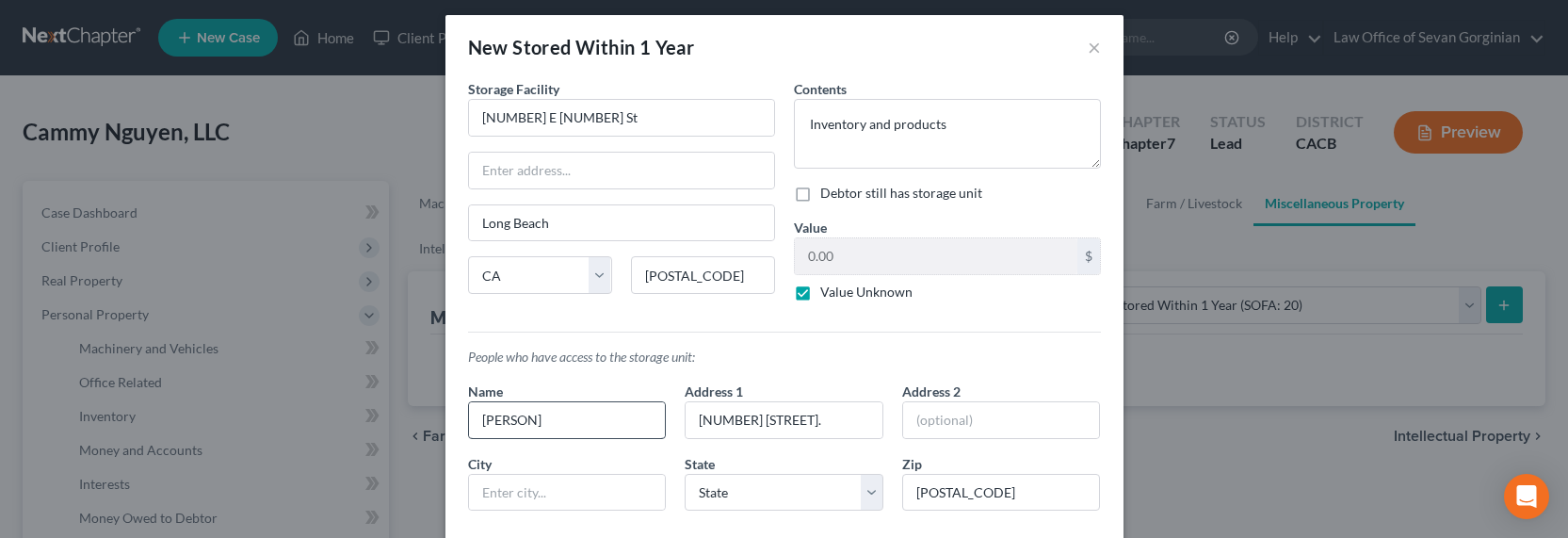scroll, scrollTop: 99, scrollLeft: 0, axis: vertical 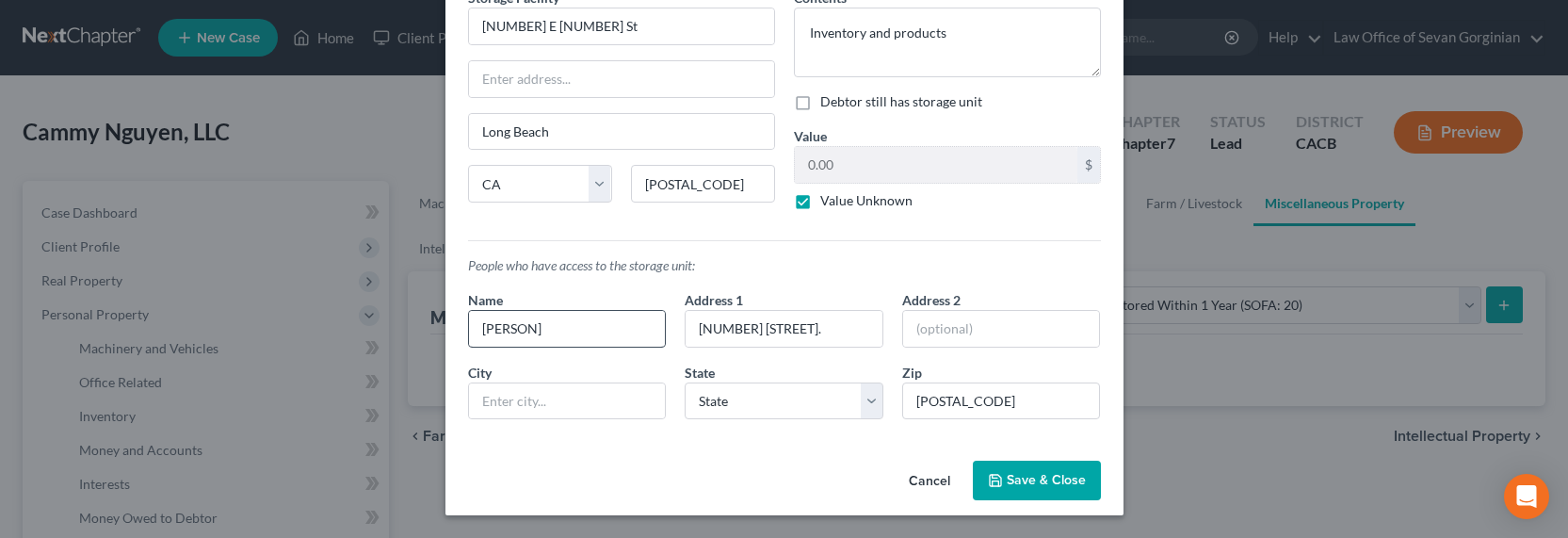 type 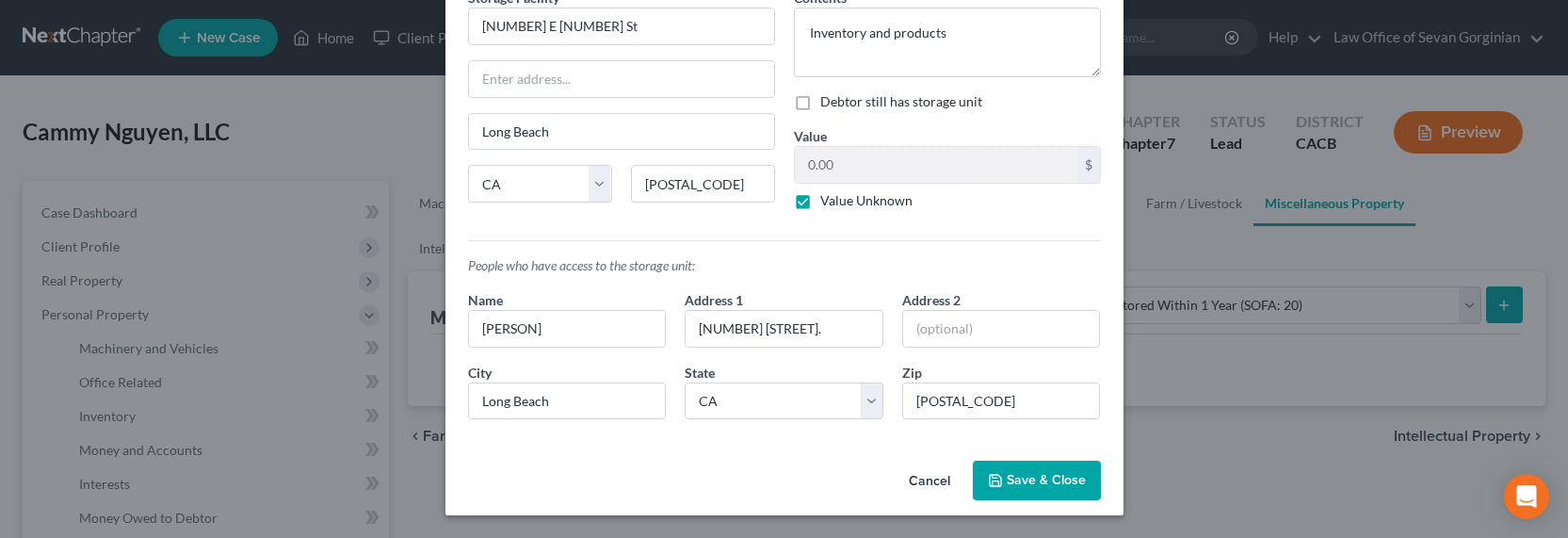 click on "Save & Close" at bounding box center [1037, 481] 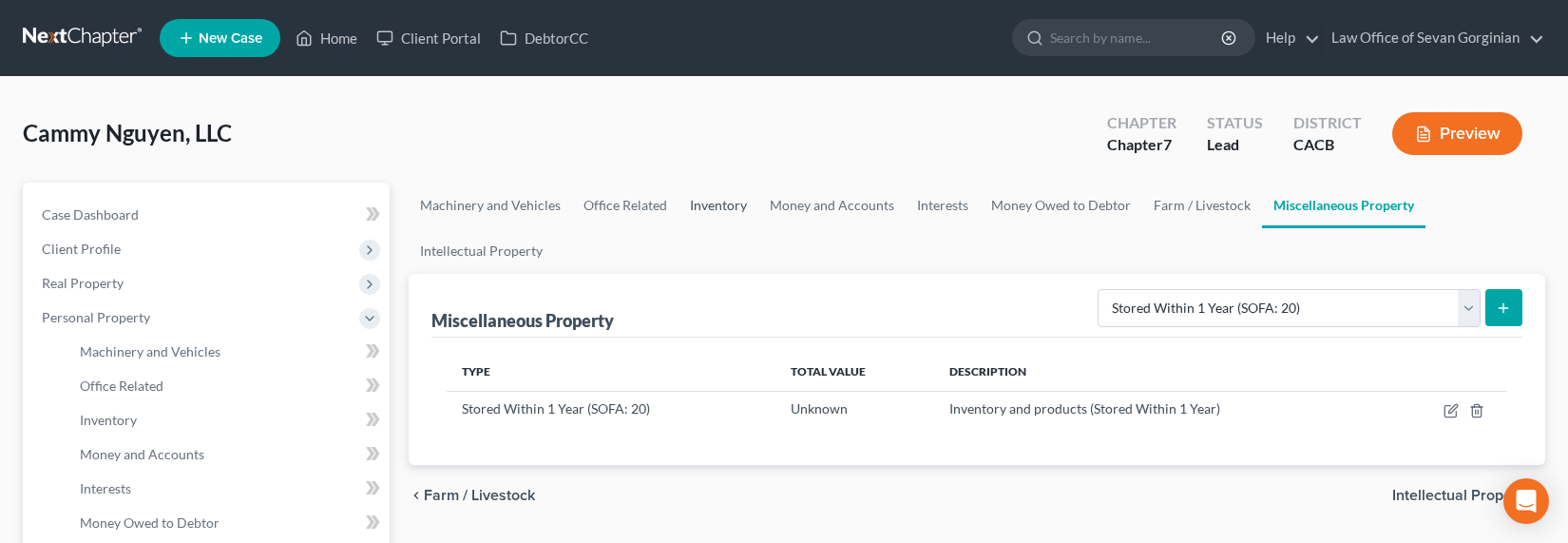 click on "Inventory" at bounding box center [718, 205] 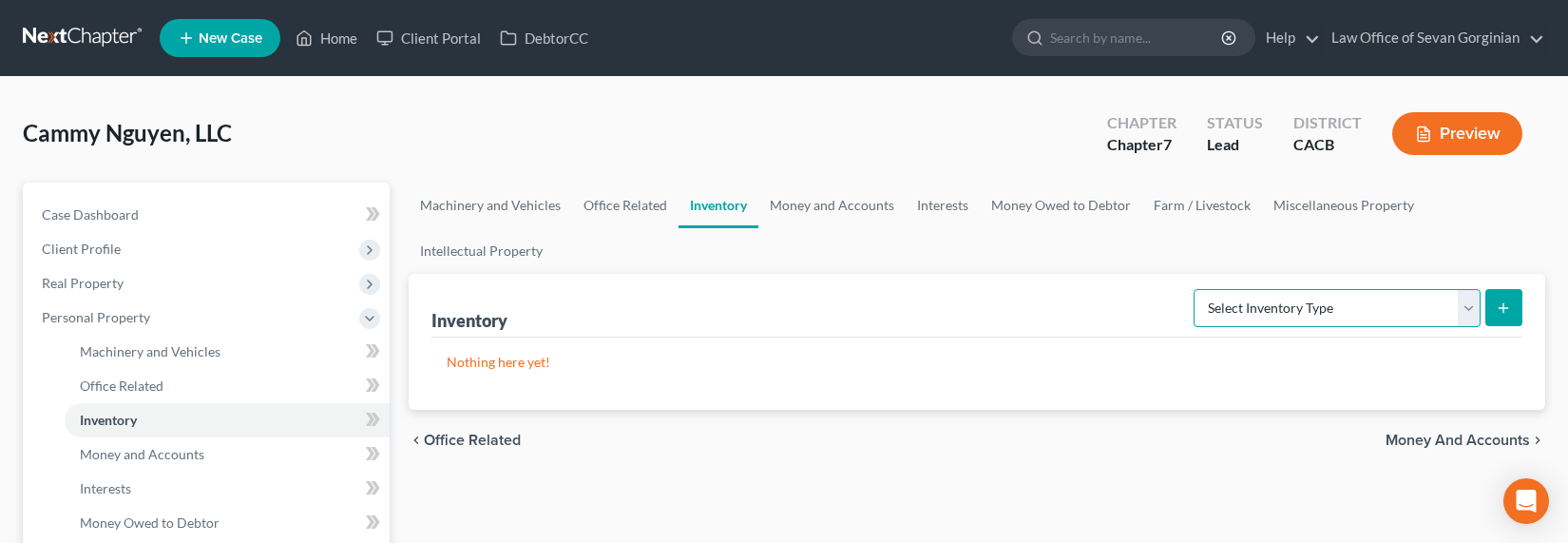 click on "Select Inventory Type Finished Goods (A/B: 21) Other Inventory or Supplies (A/B: 22) Raw Materials (A/B: 19) Taken Within the Last 2 Years (SOFA: 27) Work in Progress (A/B: 20)" at bounding box center [1337, 308] 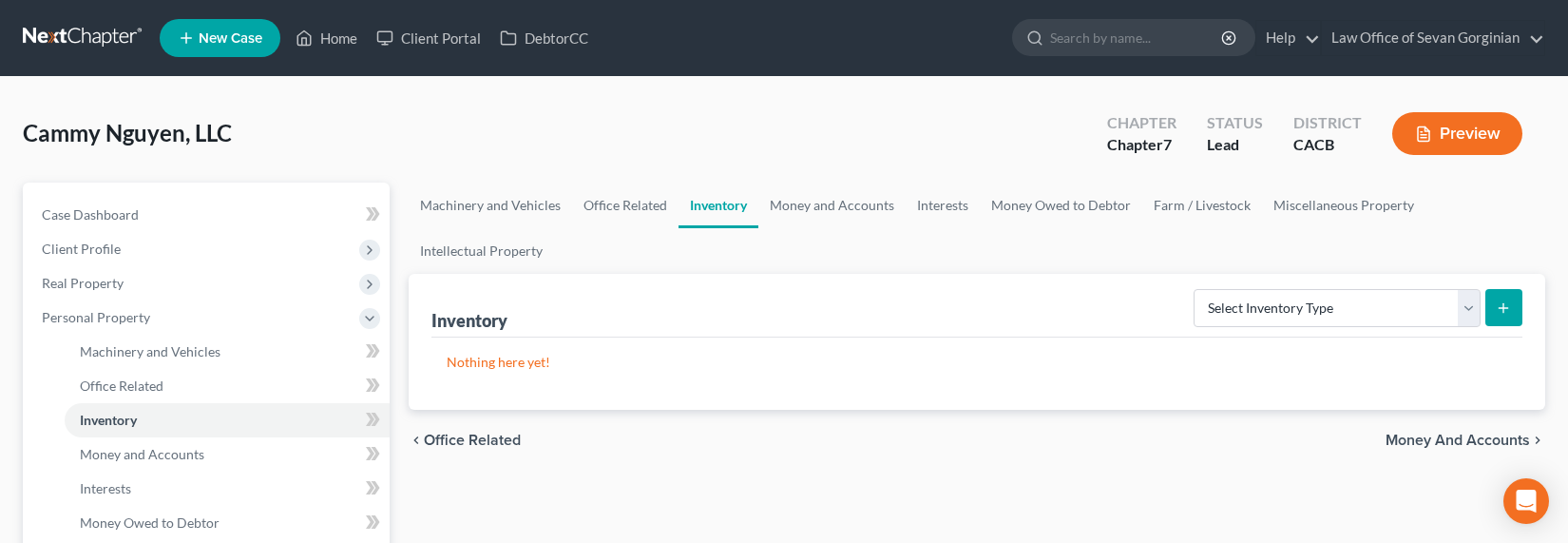 click 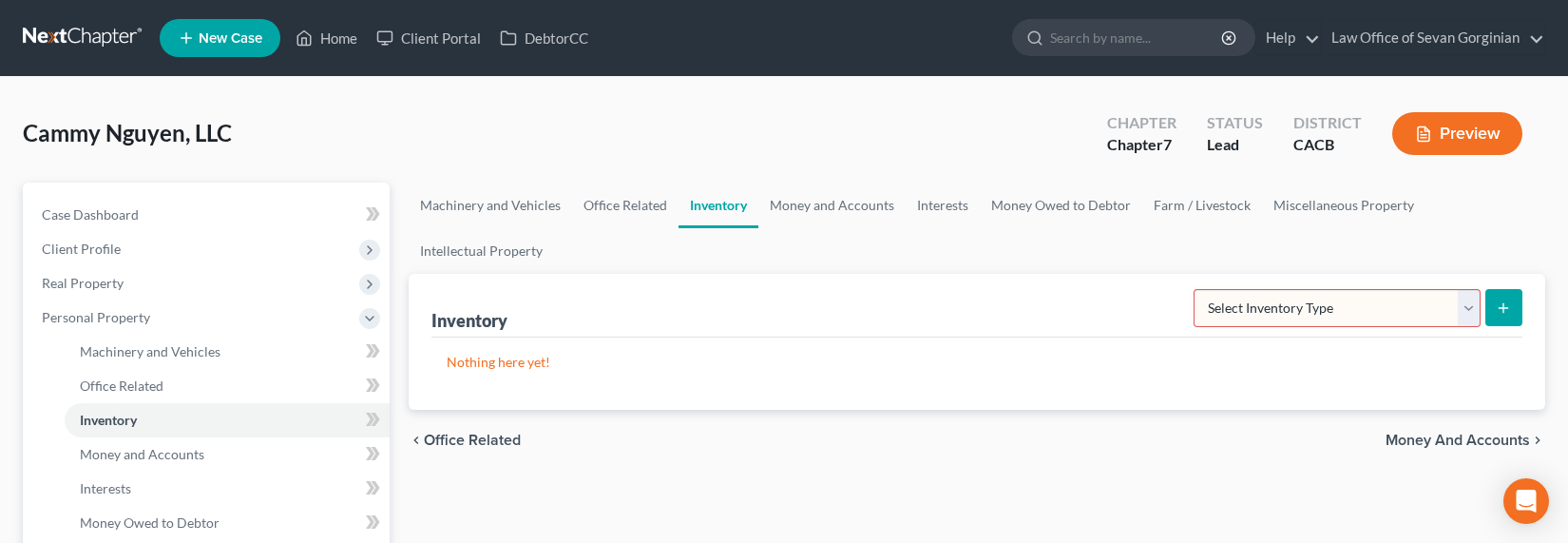click on "Select Inventory Type Finished Goods (A/B: 21) Other Inventory or Supplies (A/B: 22) Raw Materials (A/B: 19) Taken Within the Last 2 Years (SOFA: 27) Work in Progress (A/B: 20)" at bounding box center (1337, 308) 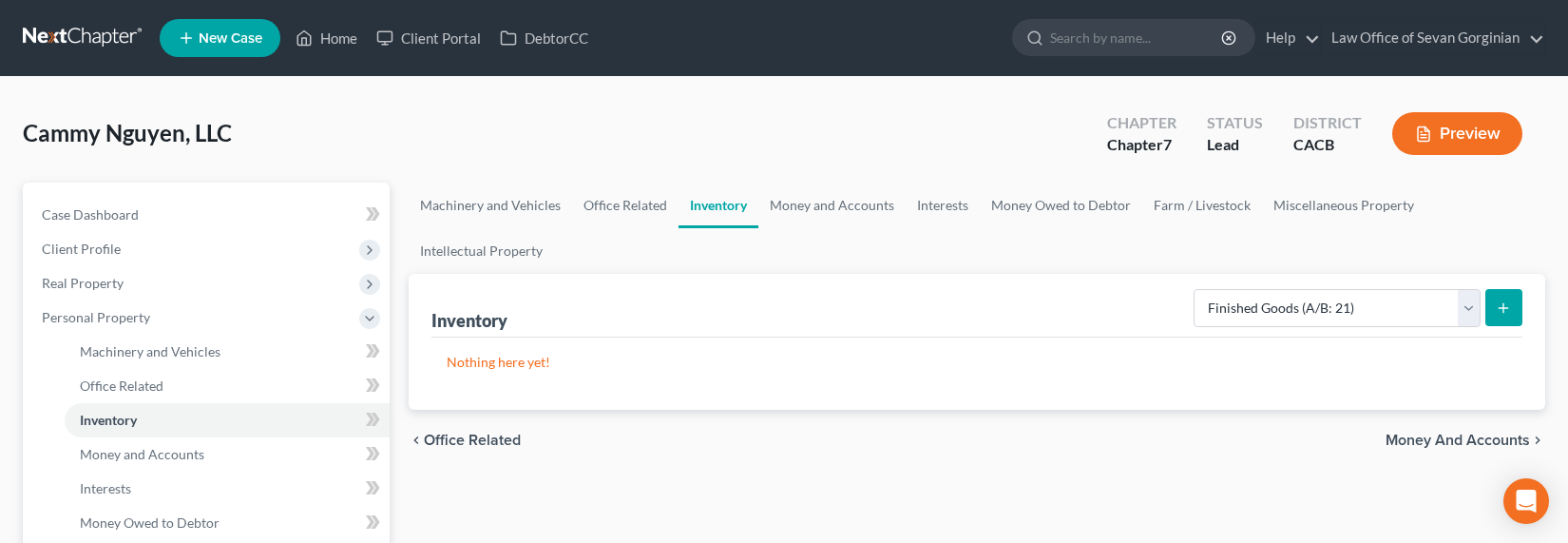click 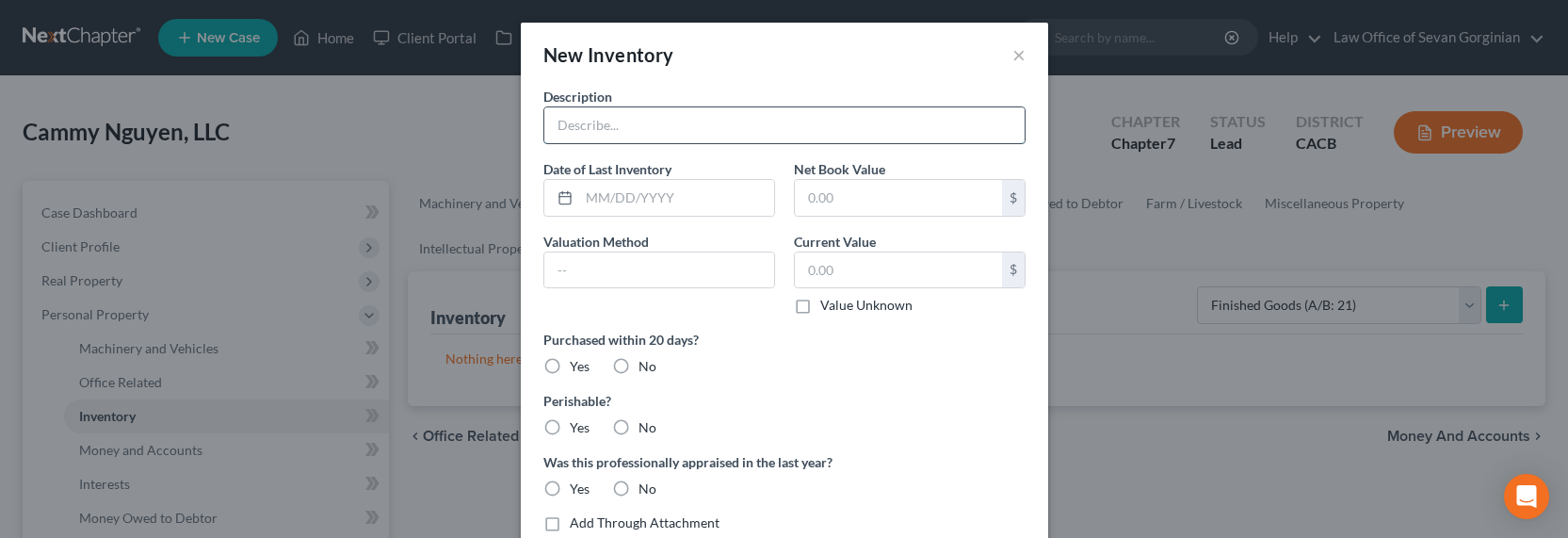 click at bounding box center (784, 125) 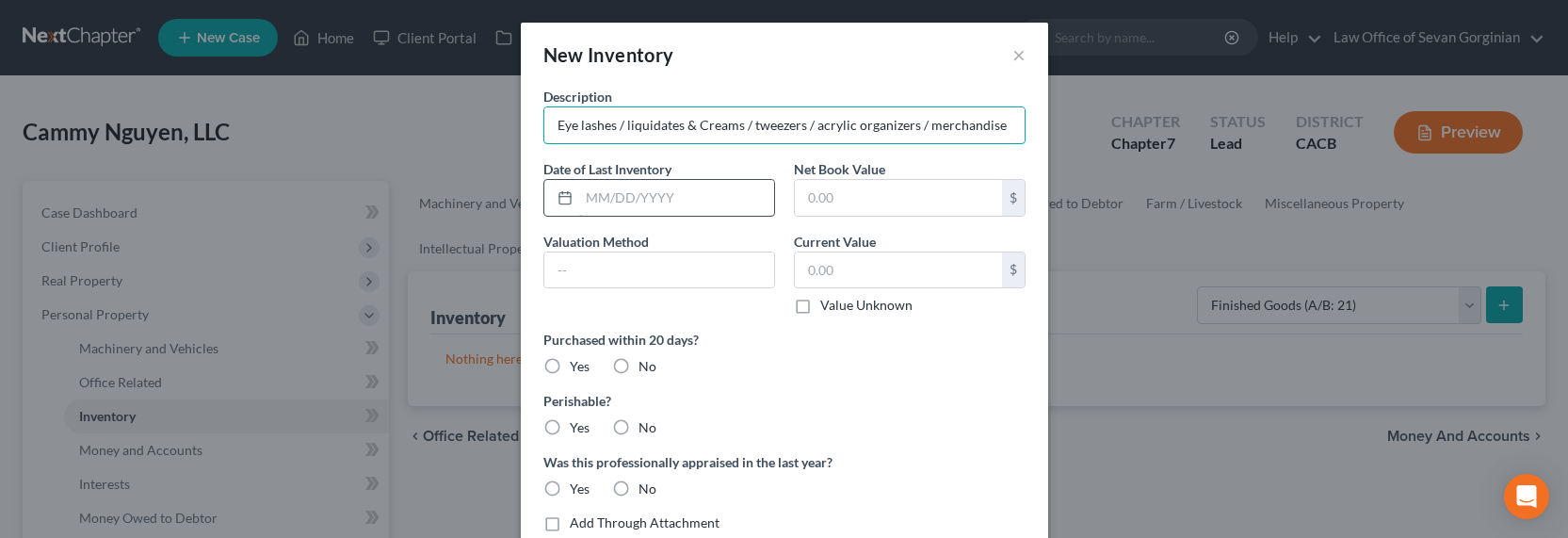 type on "Eye lashes / liquidates & Creams / tweezers / acrylic organizers / merchandise" 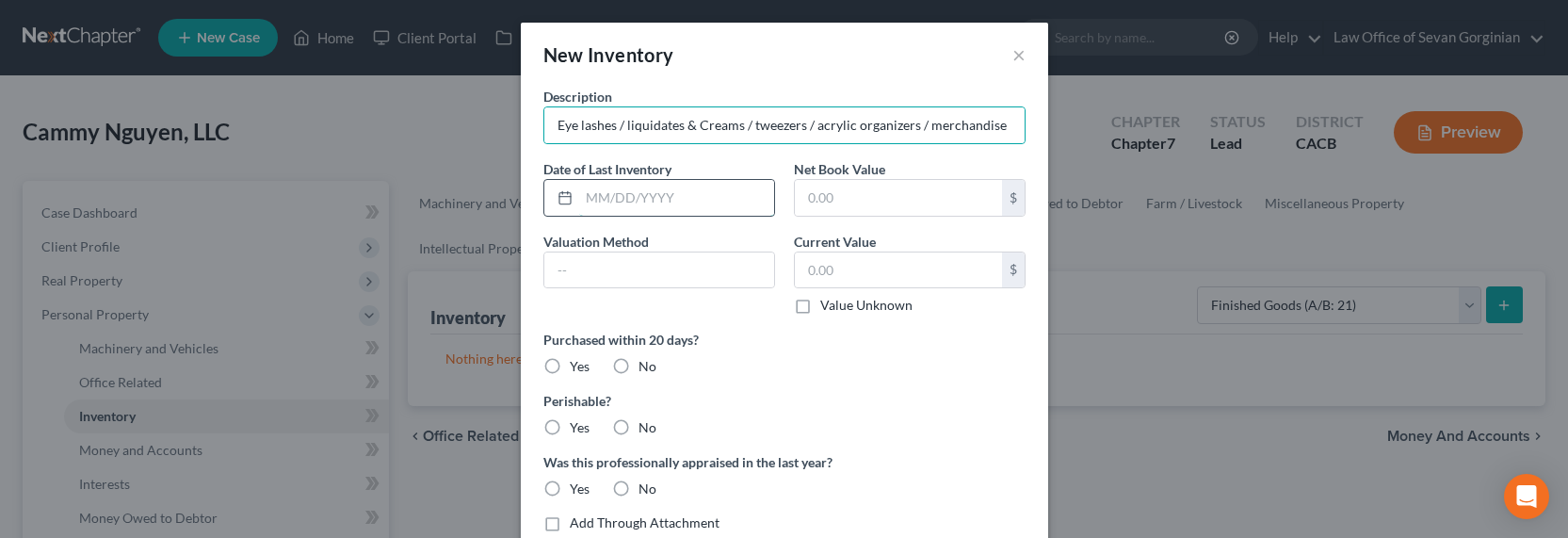 click at bounding box center [676, 198] 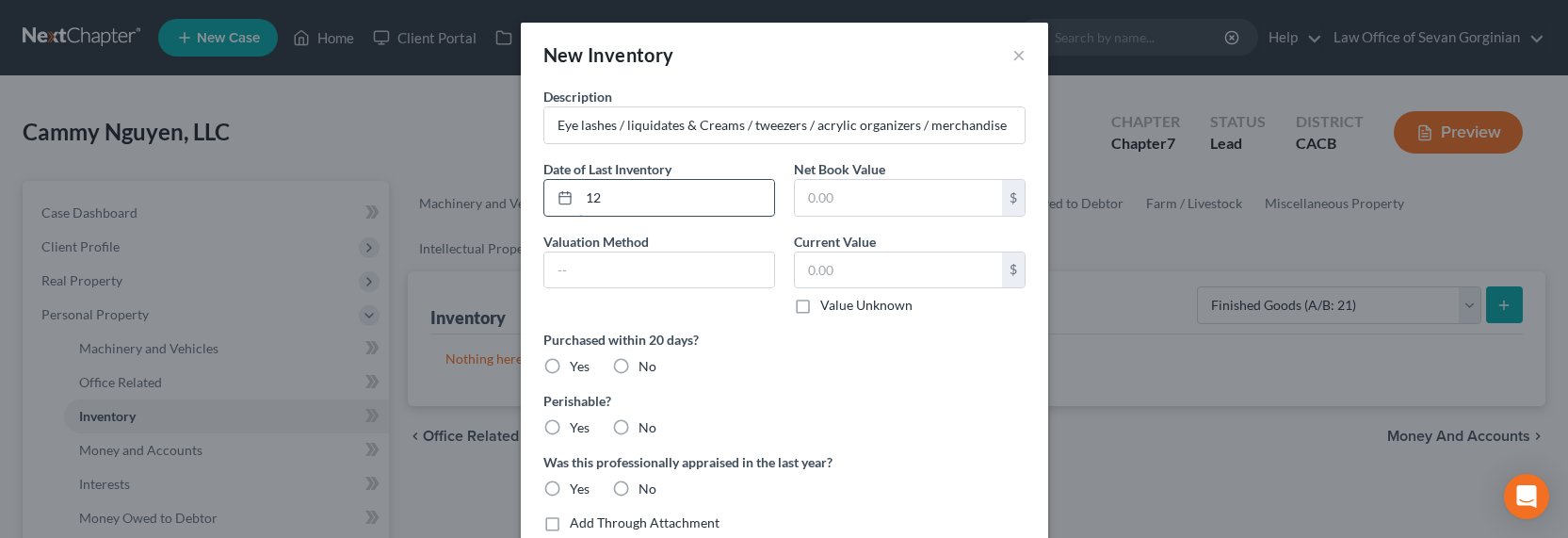 type on "1" 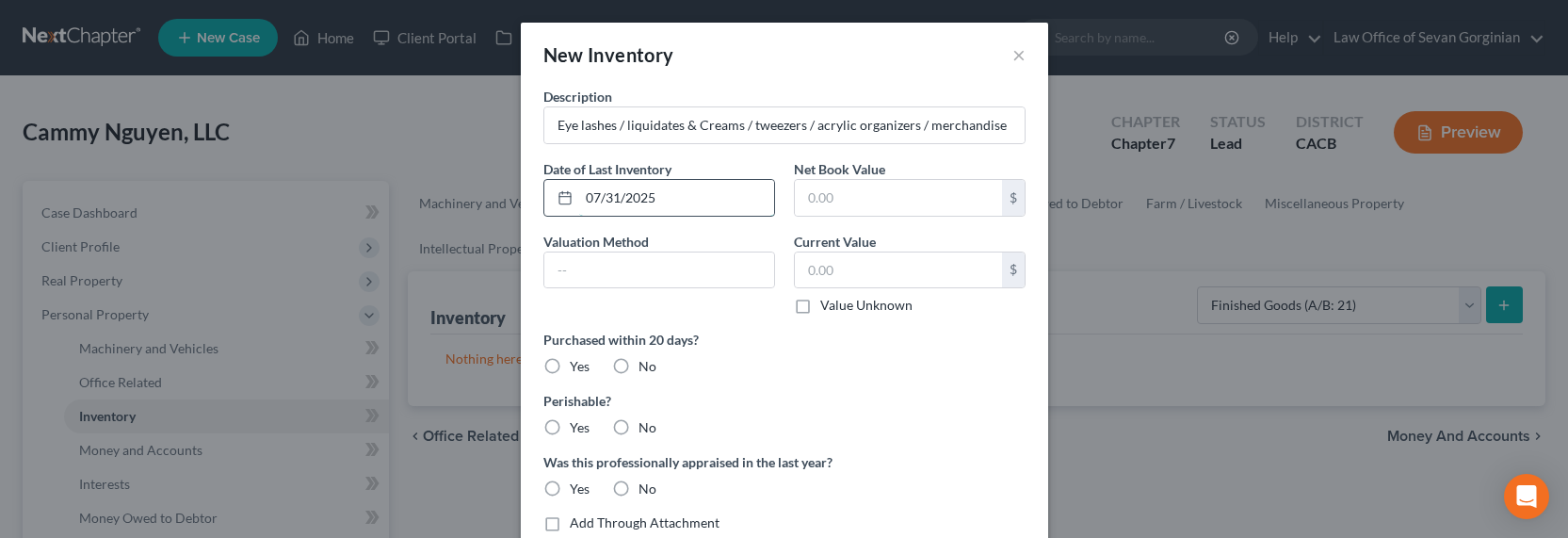 type on "07/31/2025" 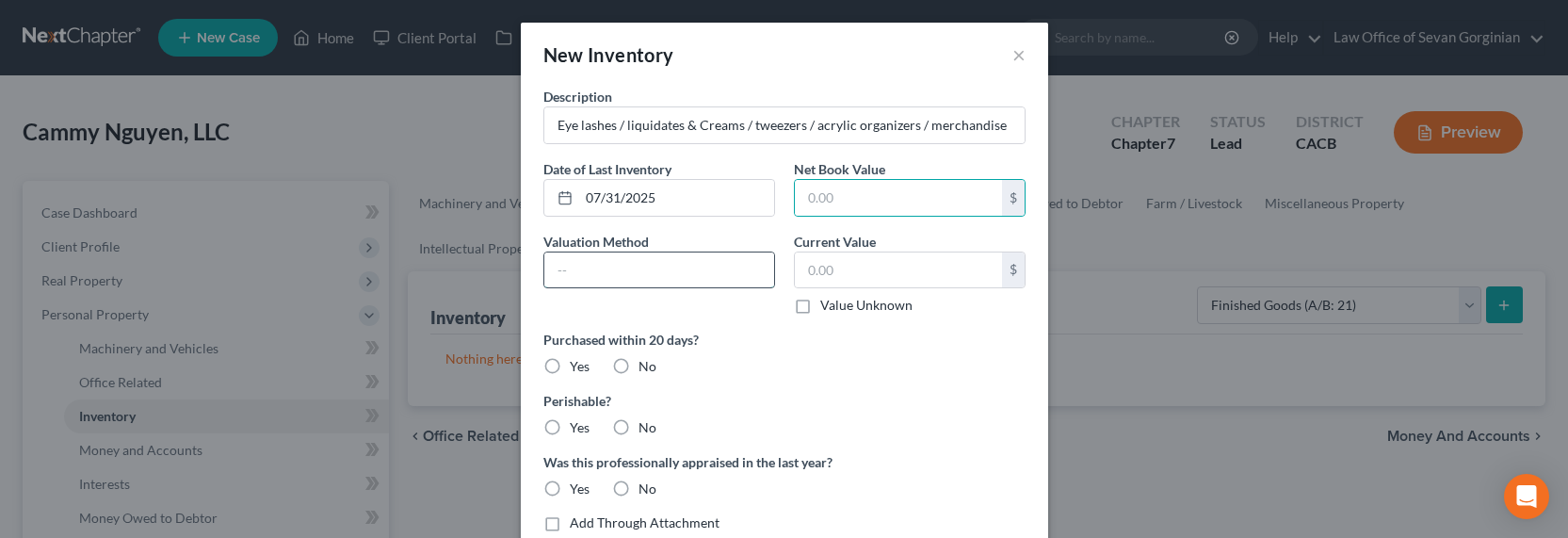 click at bounding box center (659, 270) 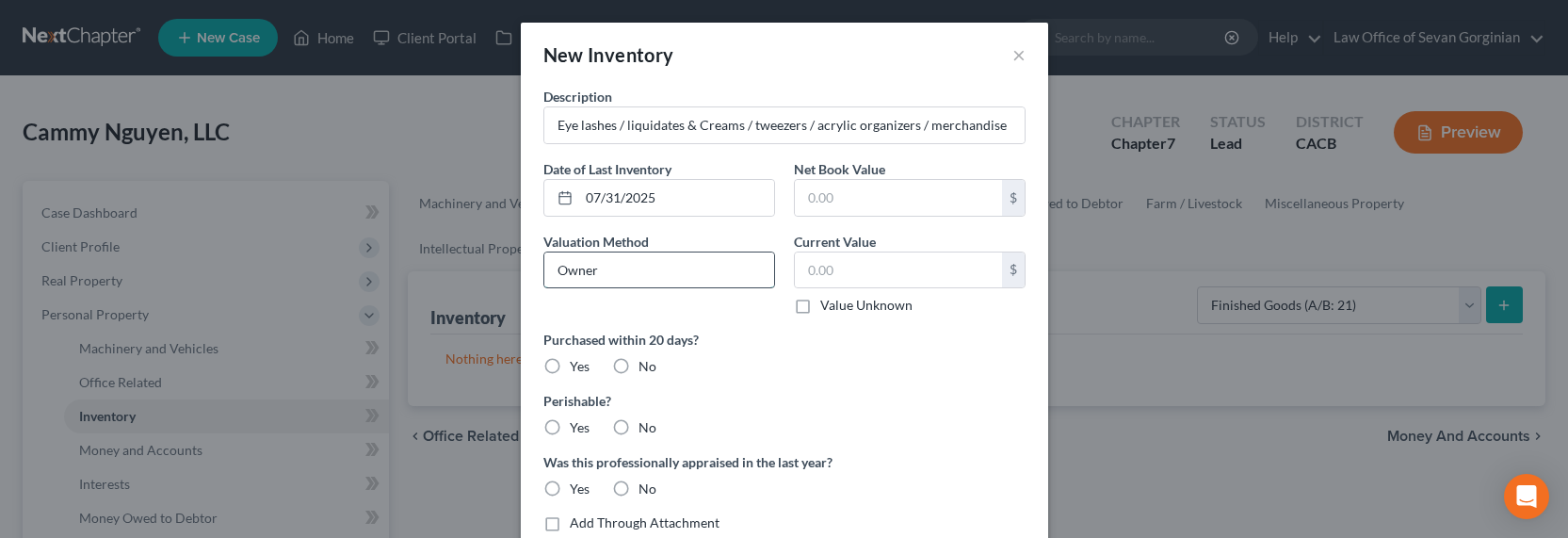 type on "Owner" 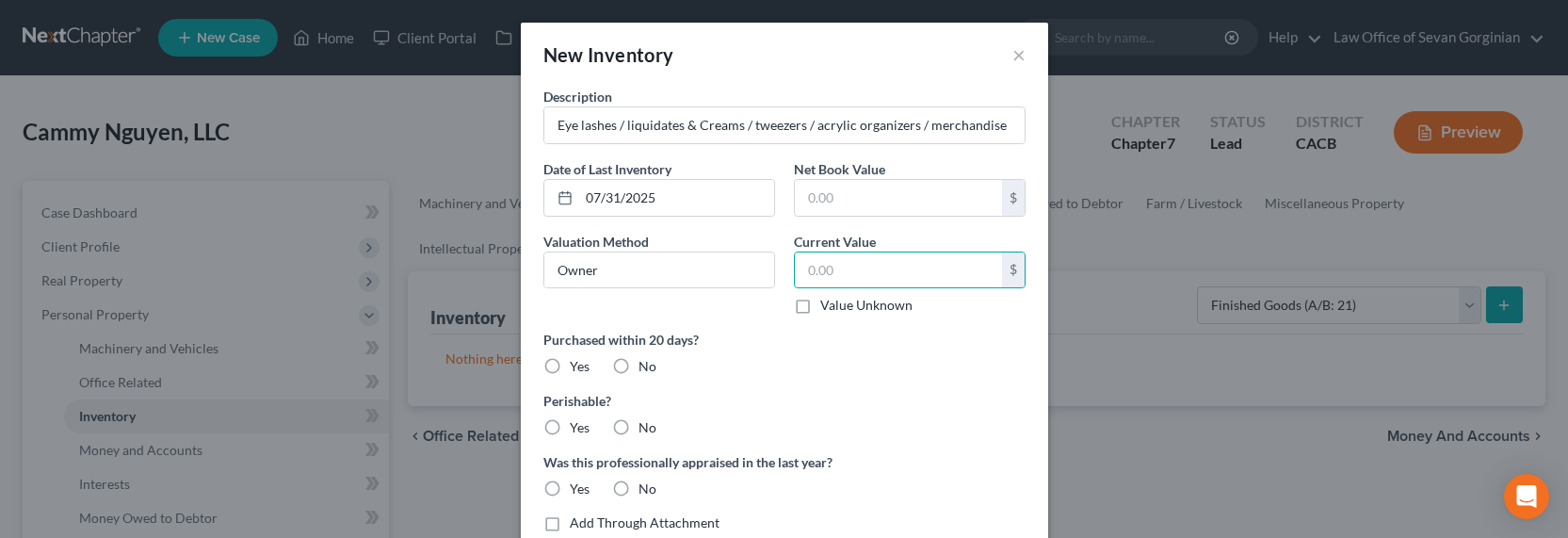 click on "Value Unknown" at bounding box center [866, 305] 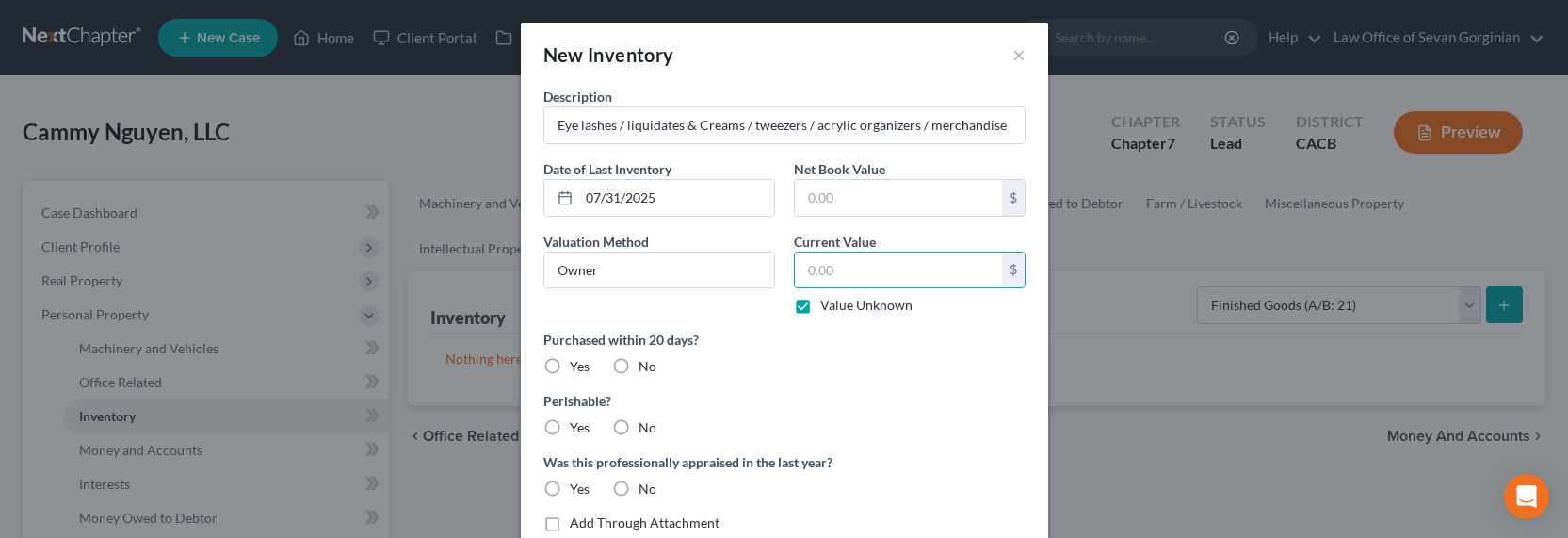 type on "0.00" 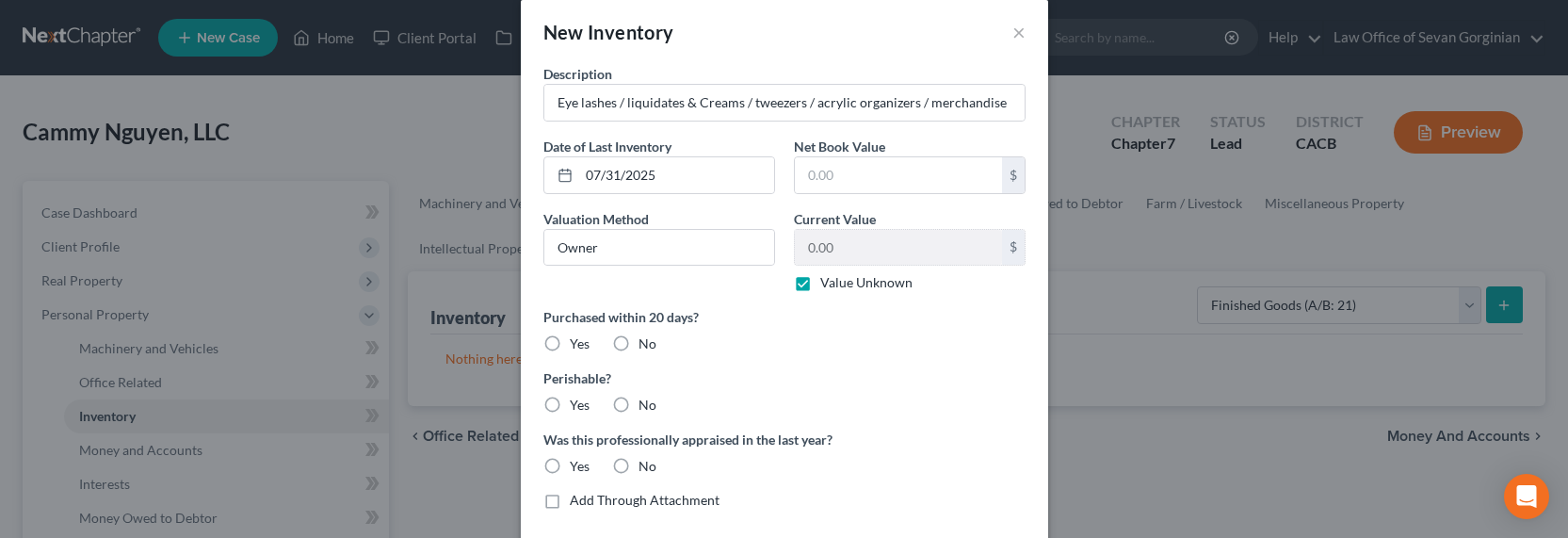 scroll, scrollTop: 35, scrollLeft: 0, axis: vertical 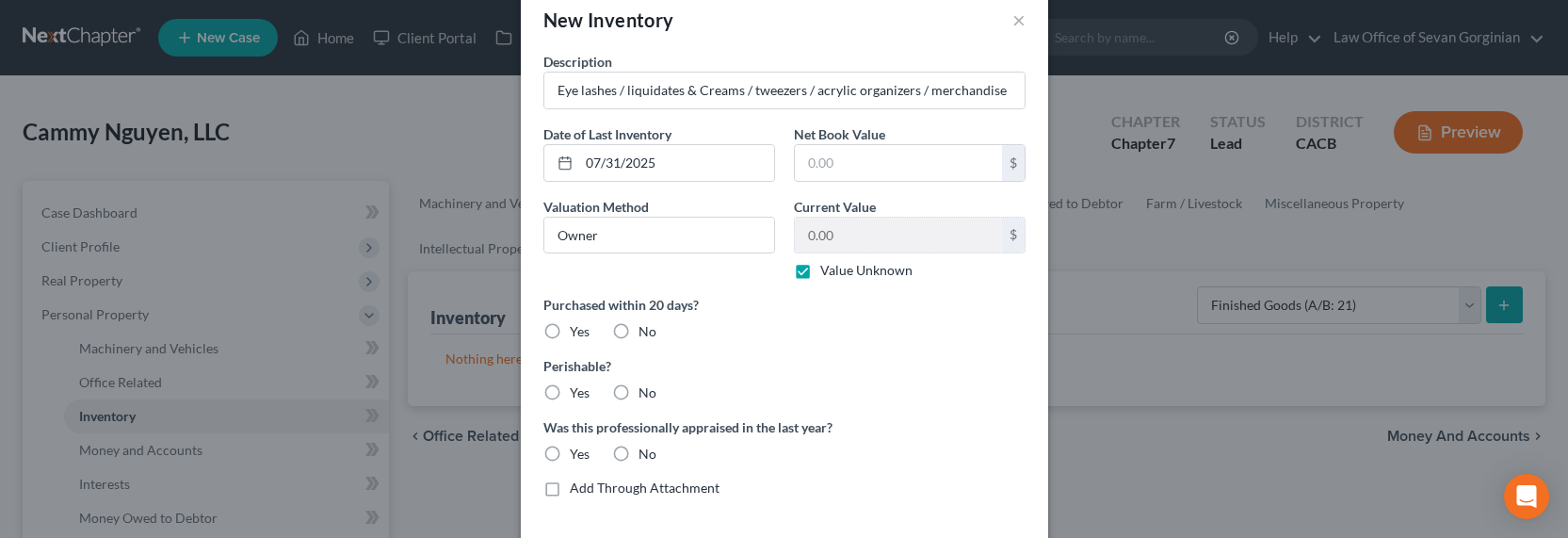click on "No" at bounding box center [647, 393] 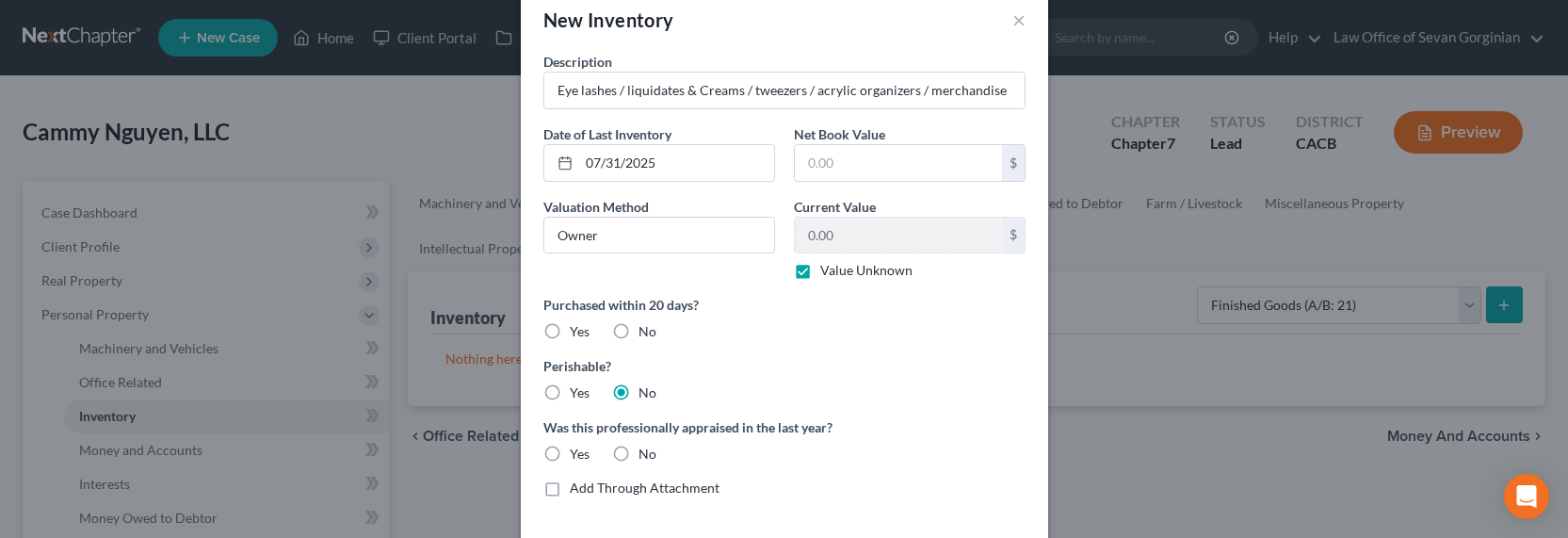 click on "No" at bounding box center [647, 454] 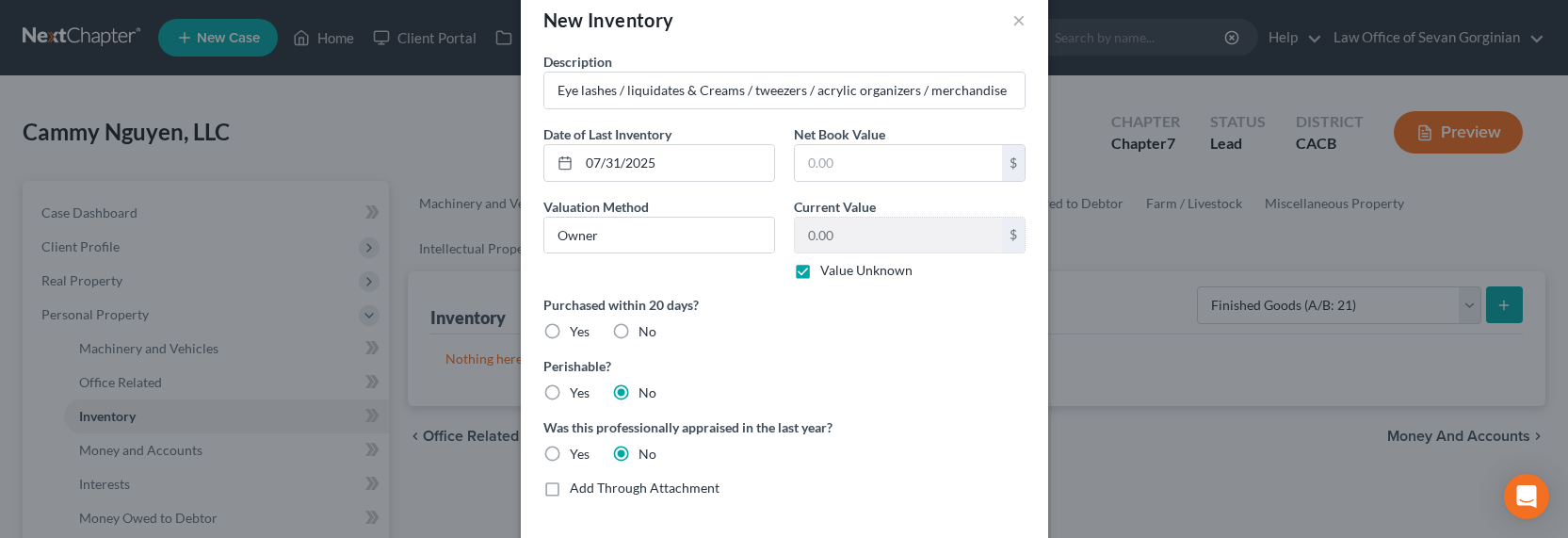 click on "No" at bounding box center (647, 332) 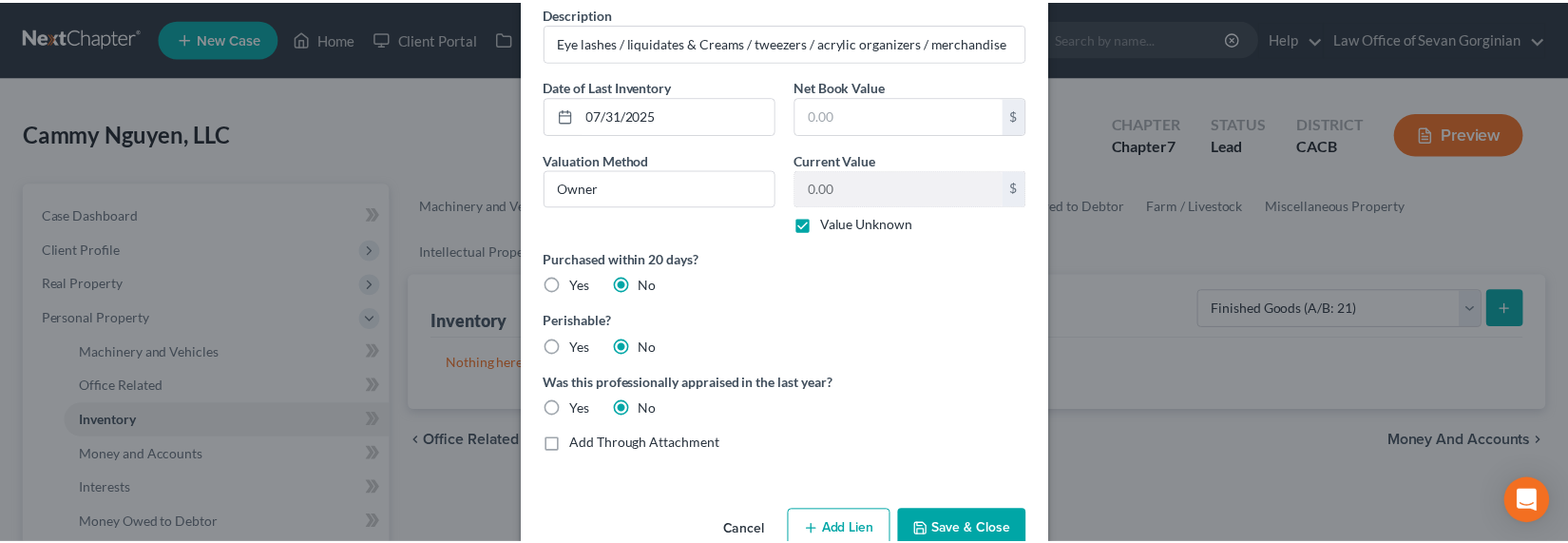 scroll, scrollTop: 129, scrollLeft: 0, axis: vertical 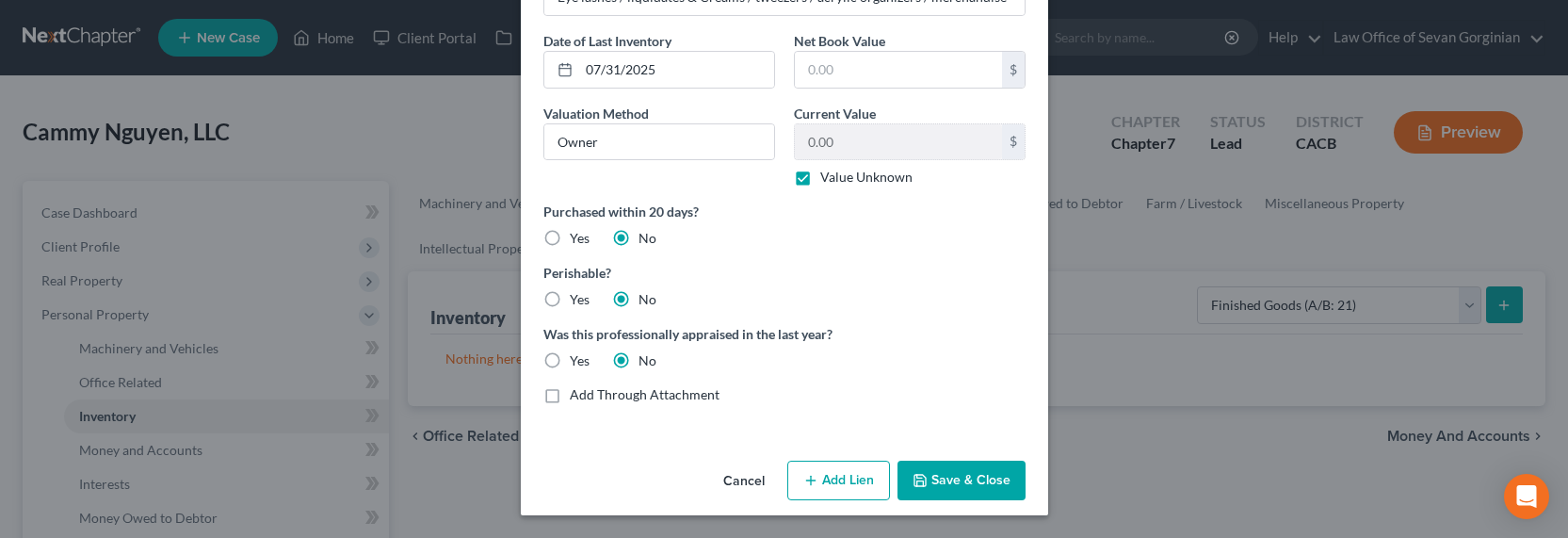click on "Save & Close" at bounding box center (962, 481) 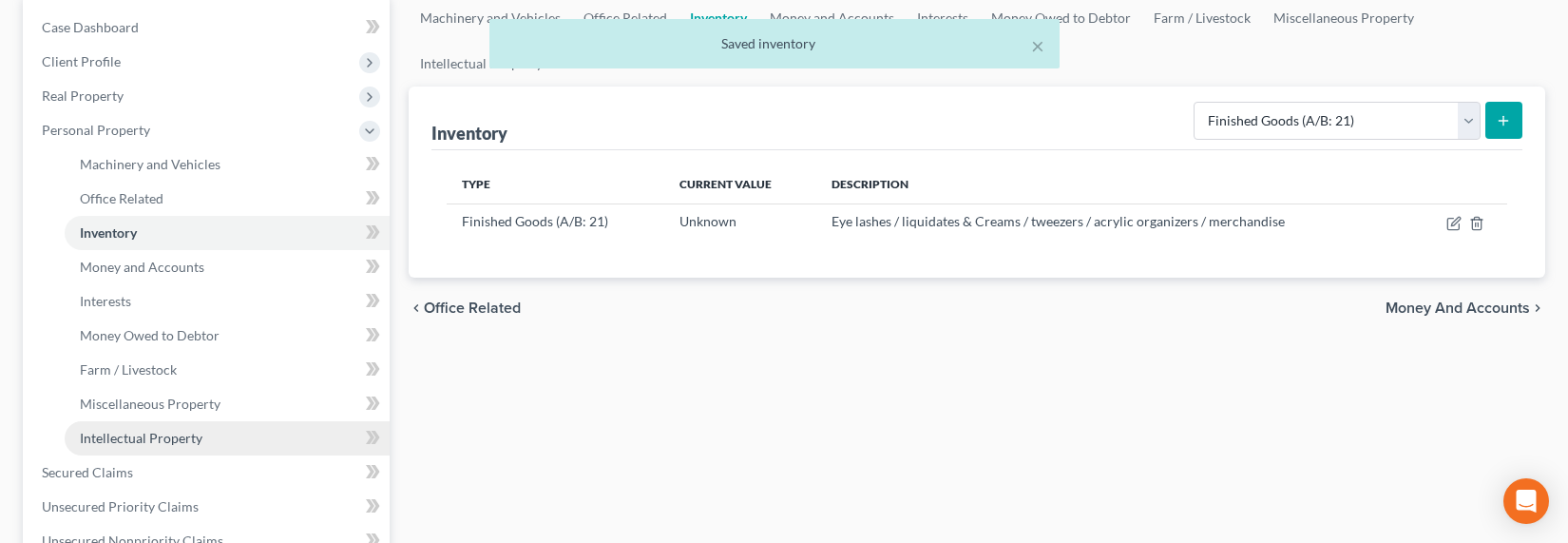 scroll, scrollTop: 235, scrollLeft: 0, axis: vertical 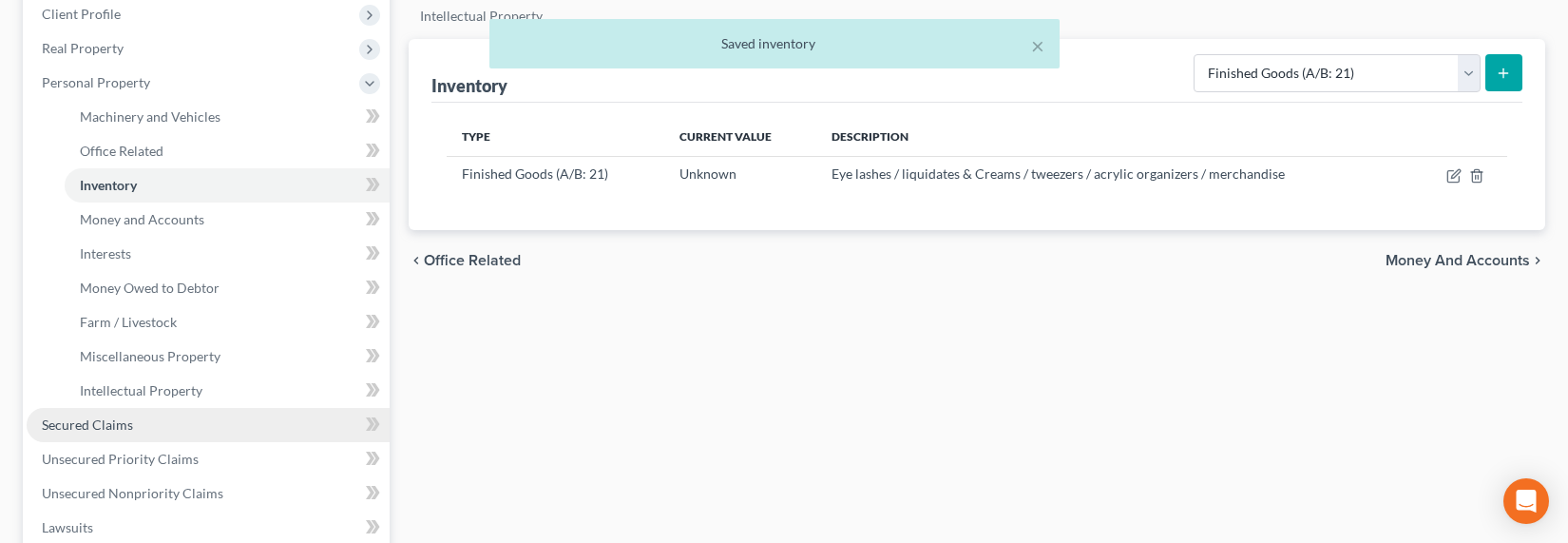 click on "Secured Claims" at bounding box center [87, 424] 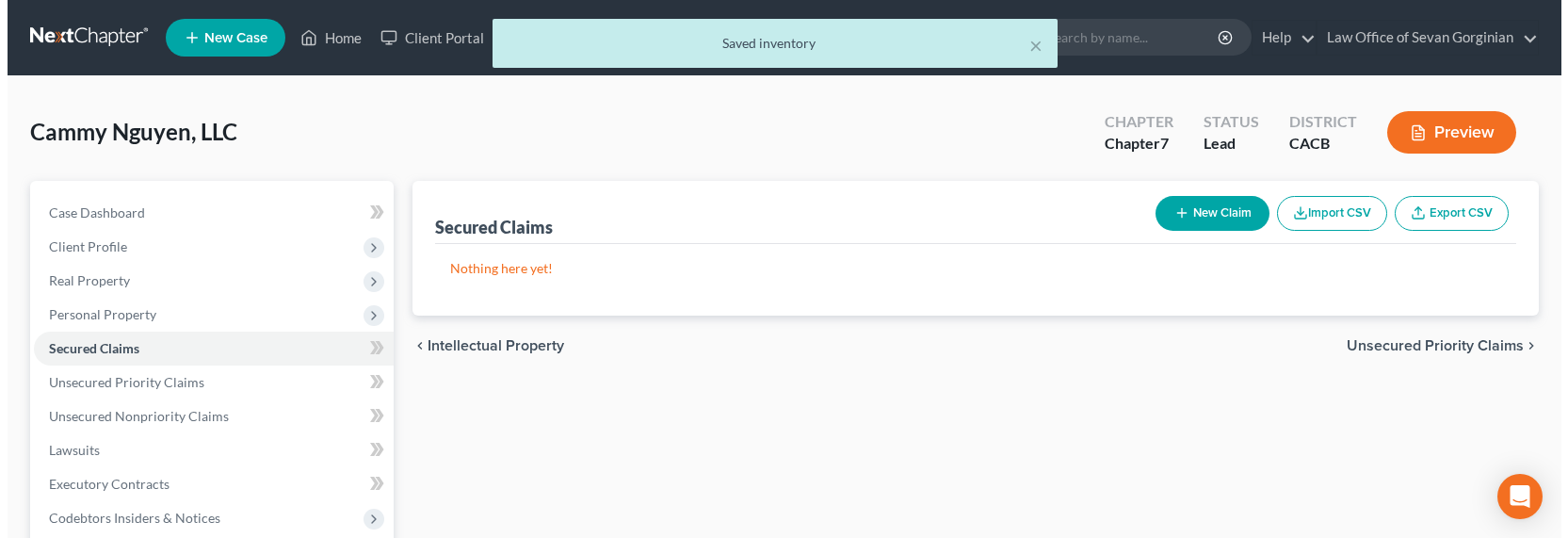 scroll, scrollTop: 0, scrollLeft: 0, axis: both 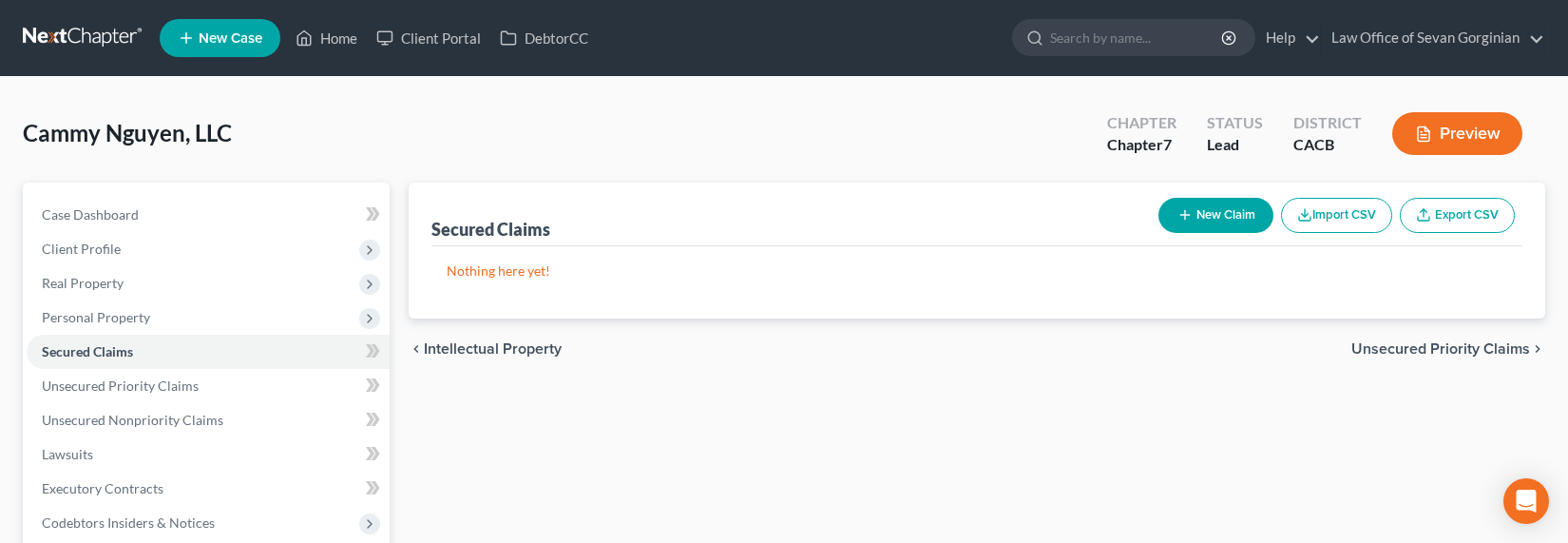 click on "New Claim" at bounding box center (1215, 215) 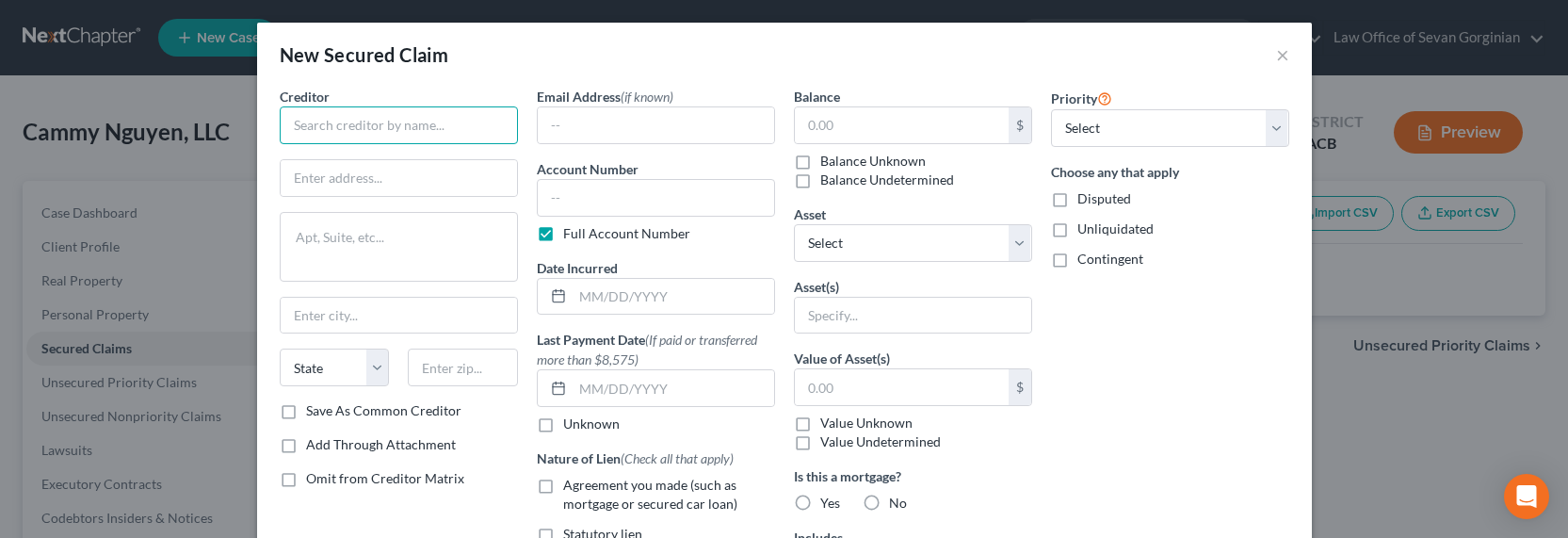 click at bounding box center (398, 125) 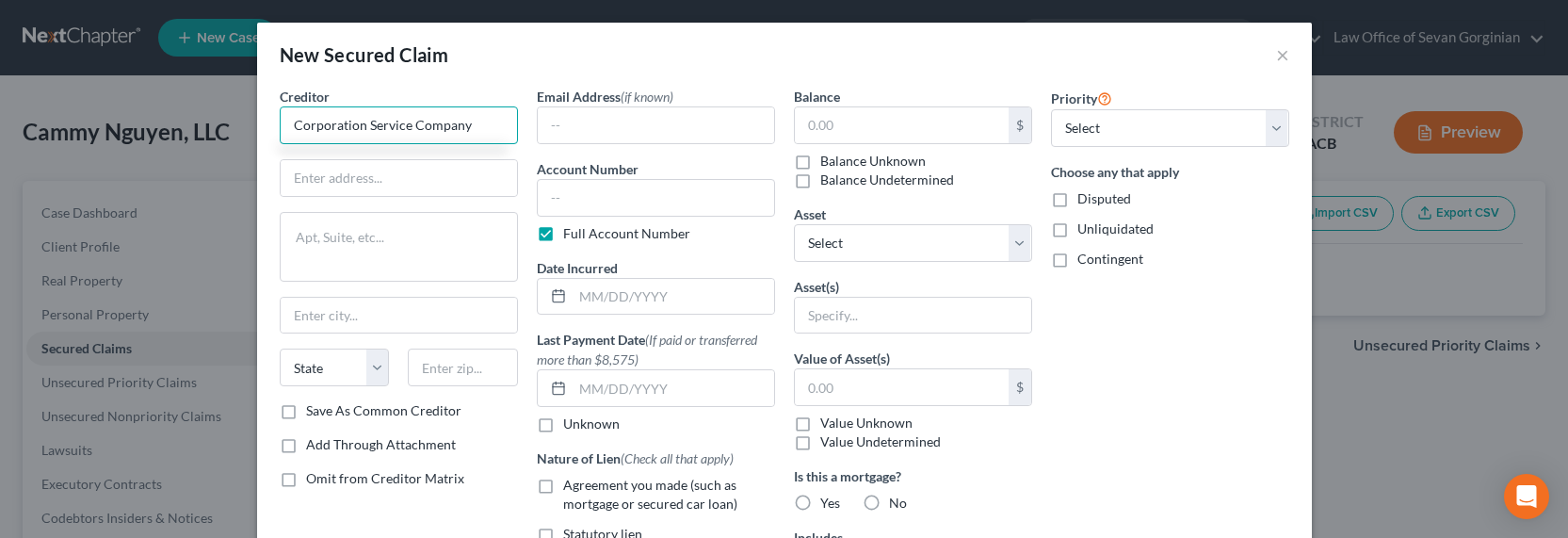type on "Corporation Service Company" 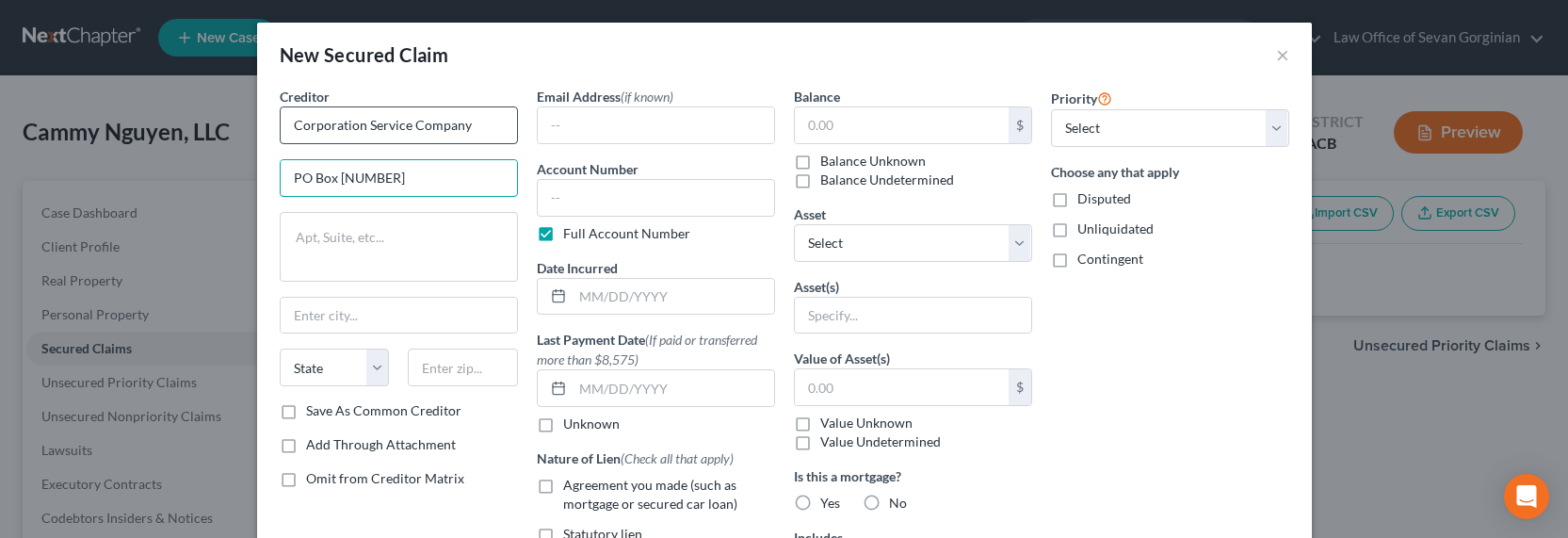 type on "PO Box [NUMBER]" 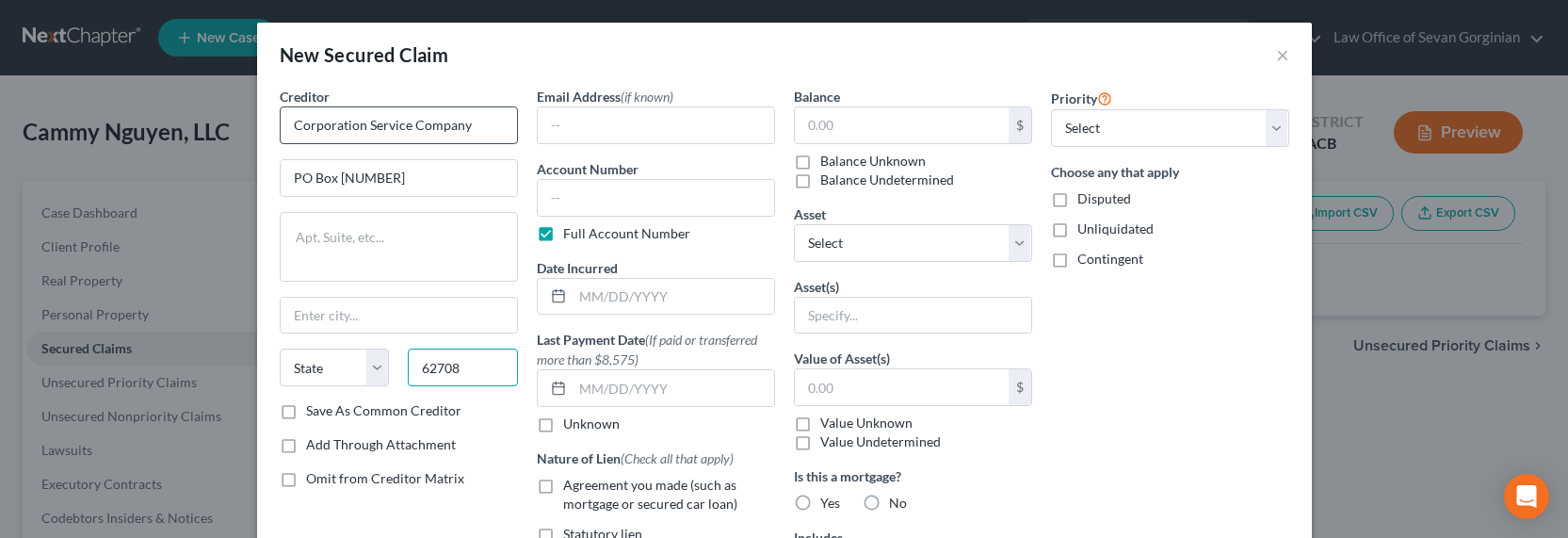 type on "62708" 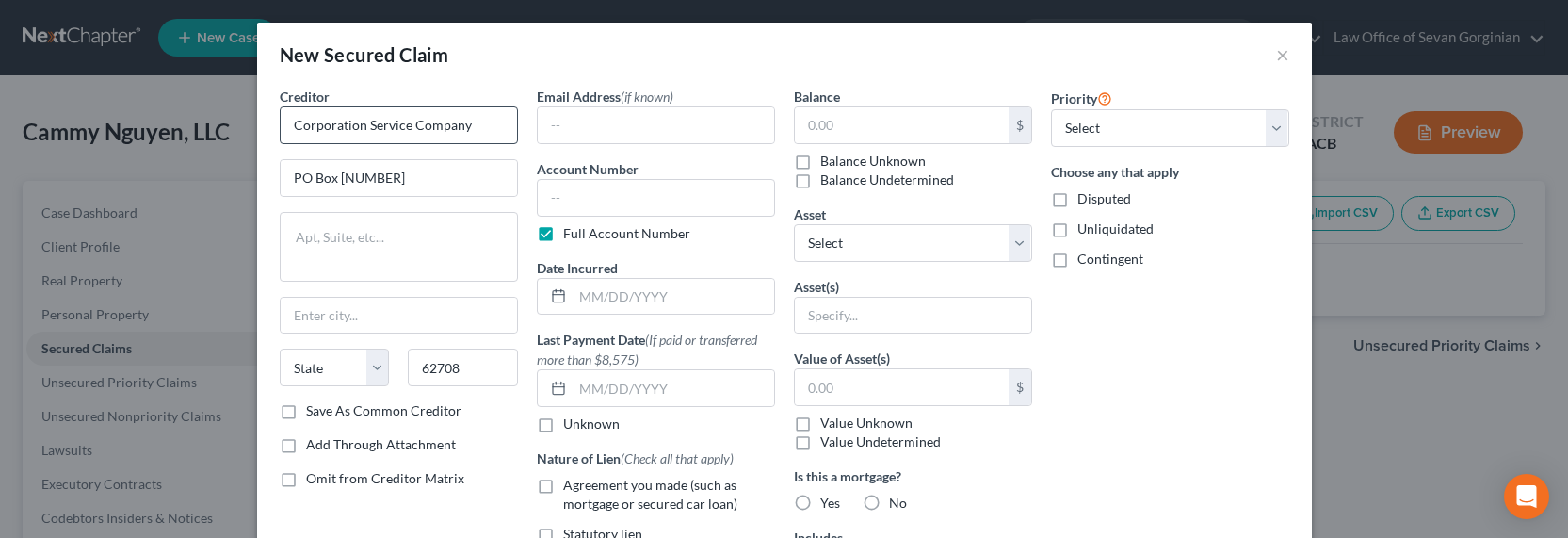 type on "Springfield" 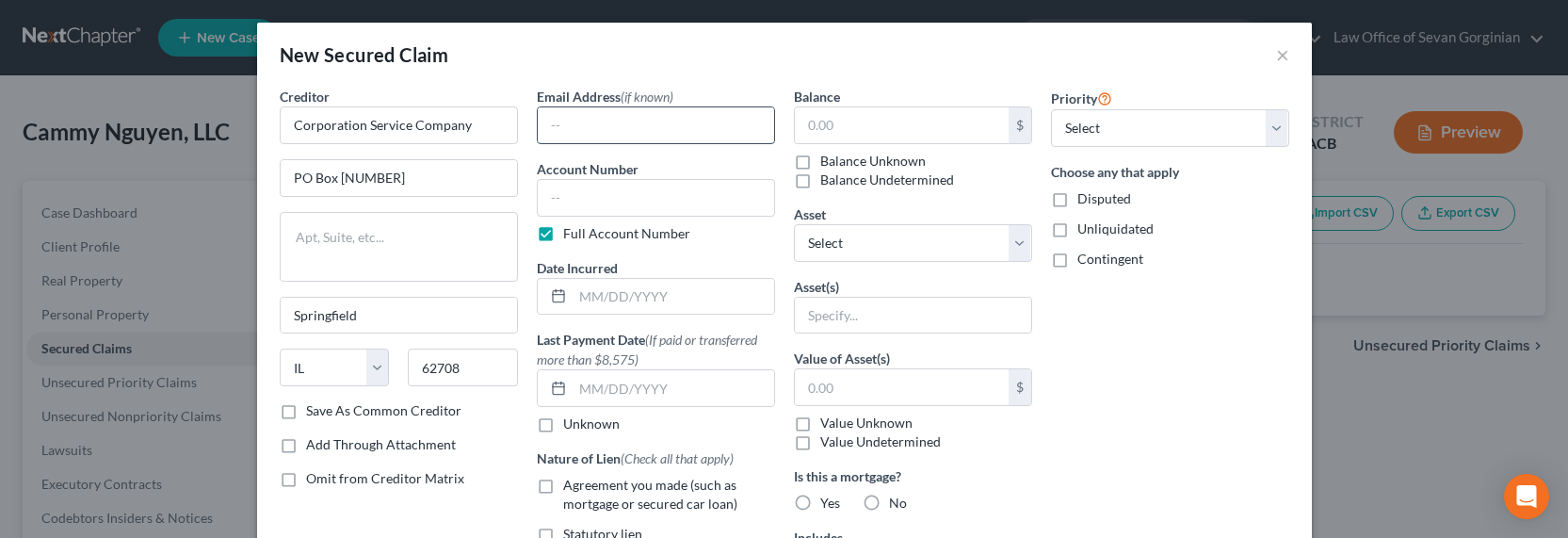 drag, startPoint x: 609, startPoint y: 120, endPoint x: 606, endPoint y: 129, distance: 9.486833 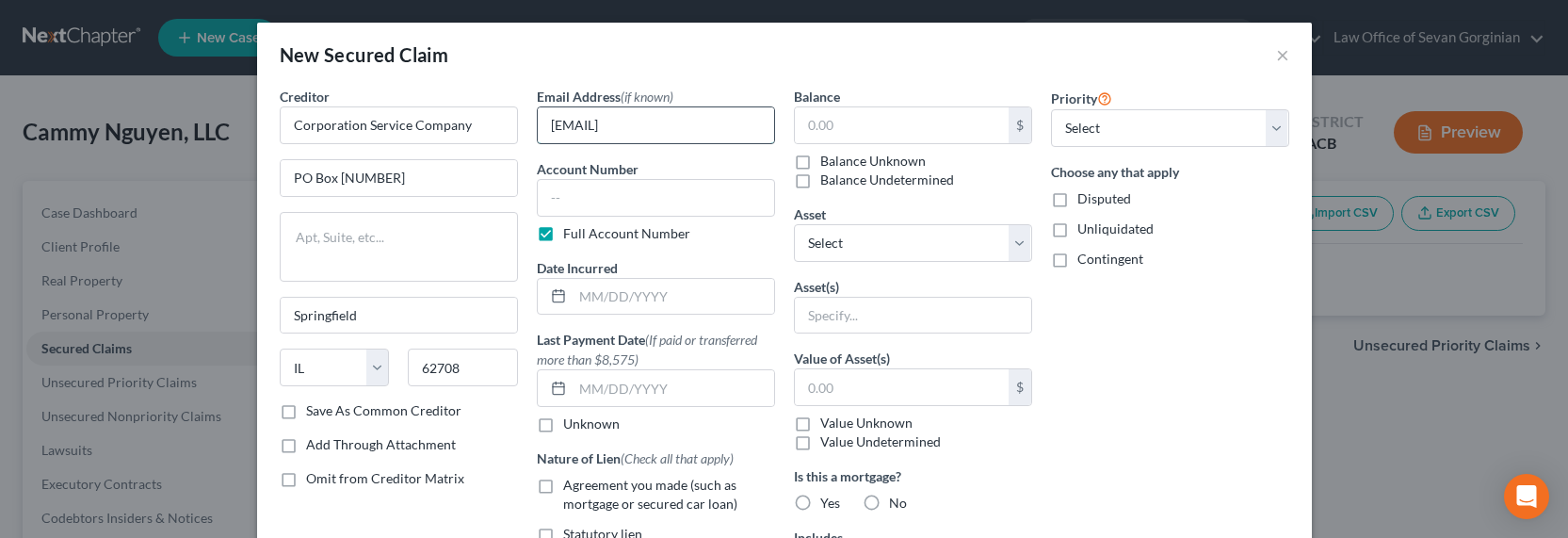 type on "[EMAIL]" 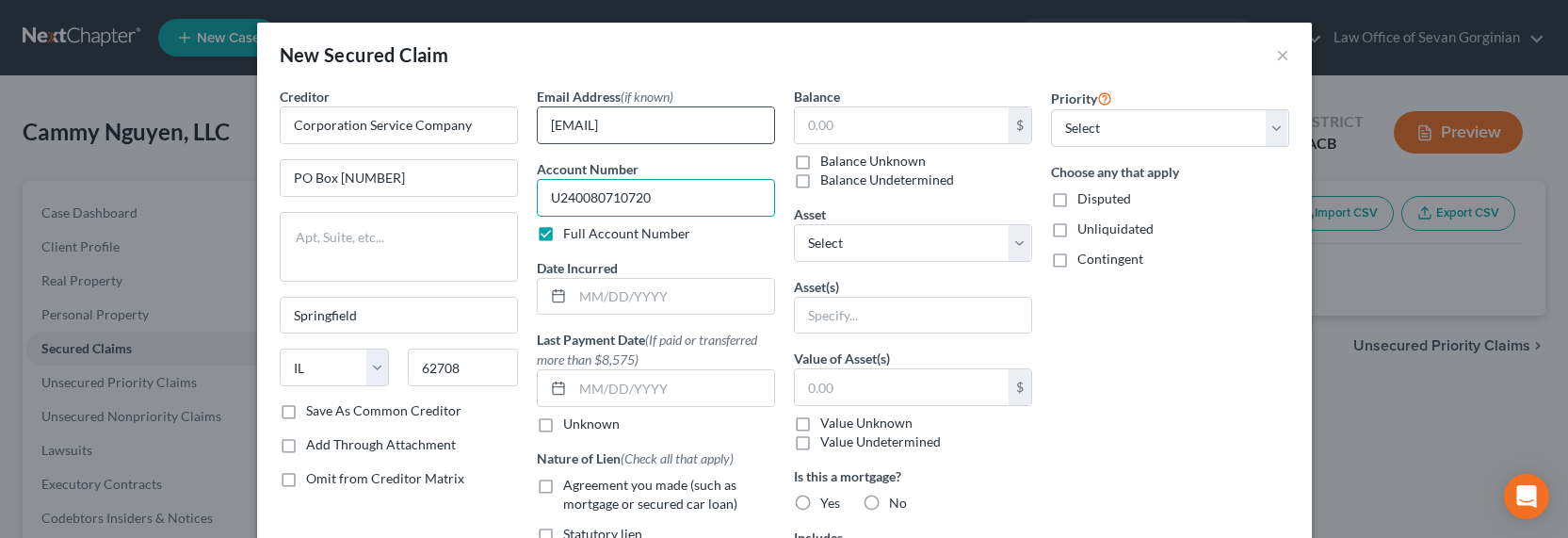 type on "U240080710720" 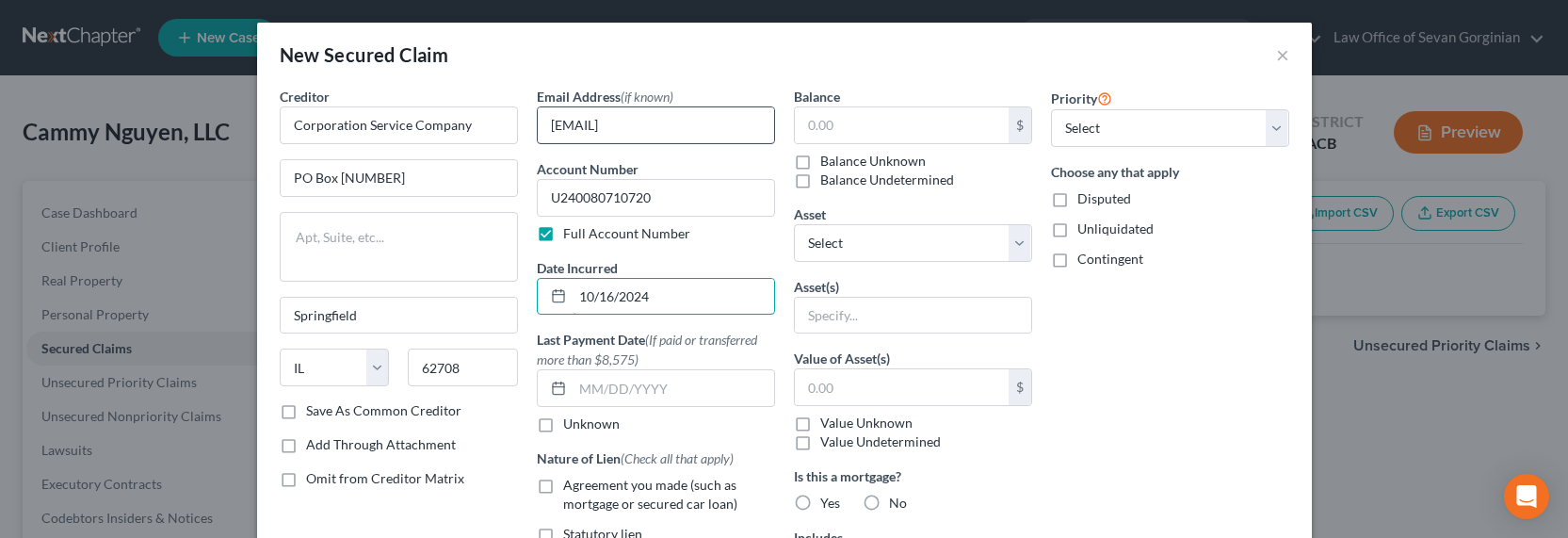 type on "10/16/2024" 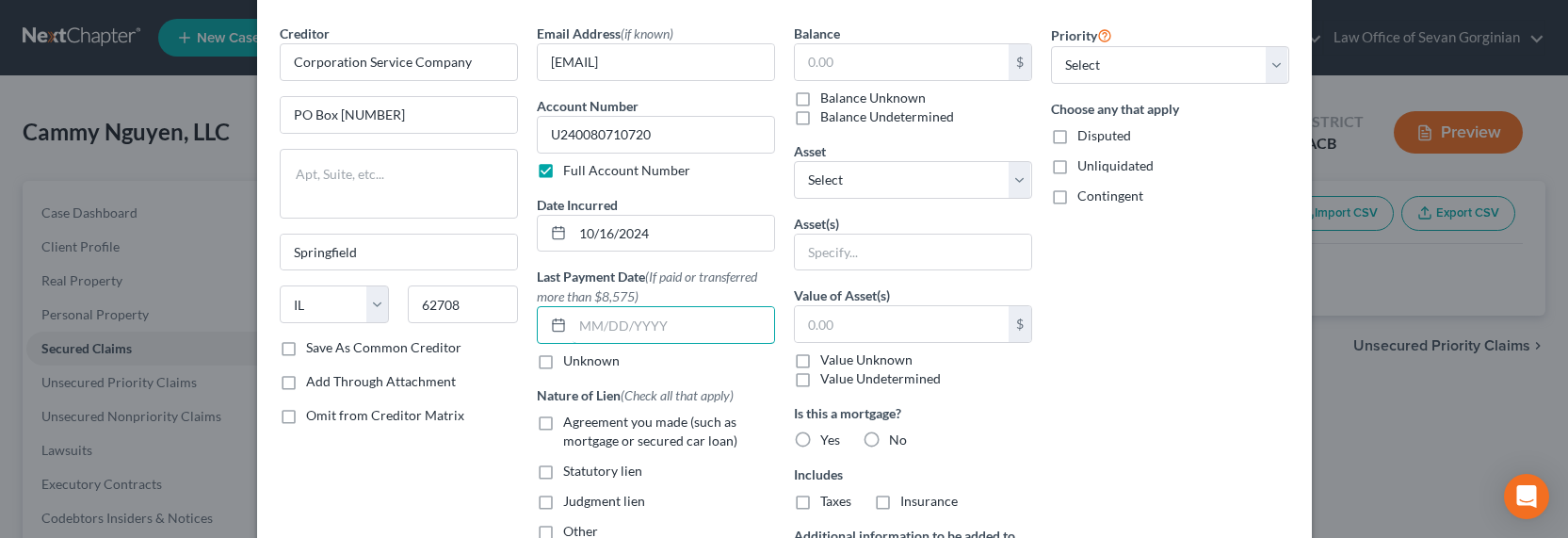 scroll, scrollTop: 87, scrollLeft: 0, axis: vertical 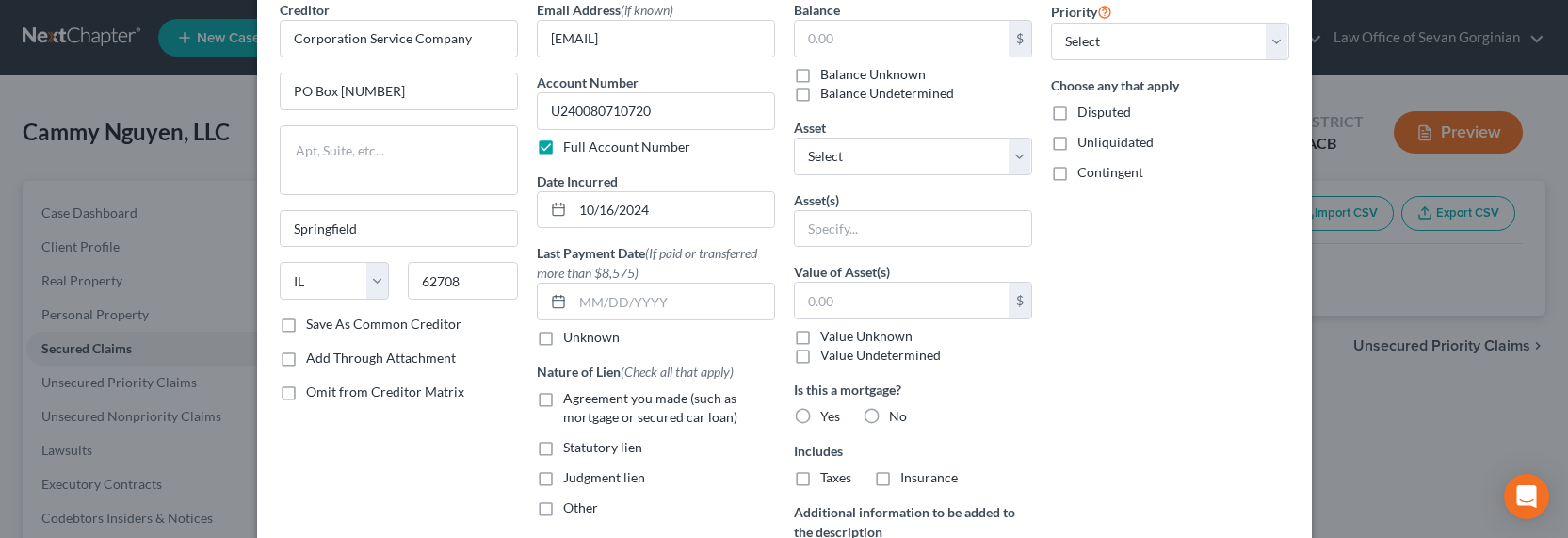 click on "Agreement you made (such as mortgage or secured car loan)" at bounding box center (669, 408) 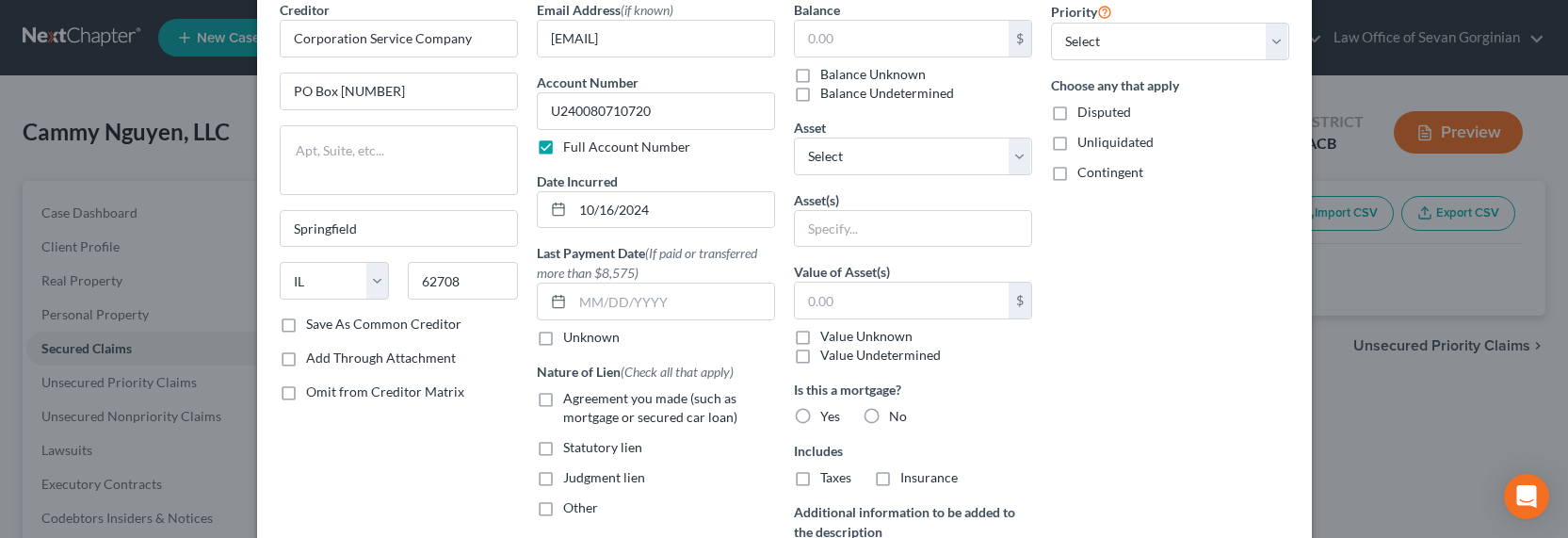 click on "Agreement you made (such as mortgage or secured car loan)" at bounding box center [576, 395] 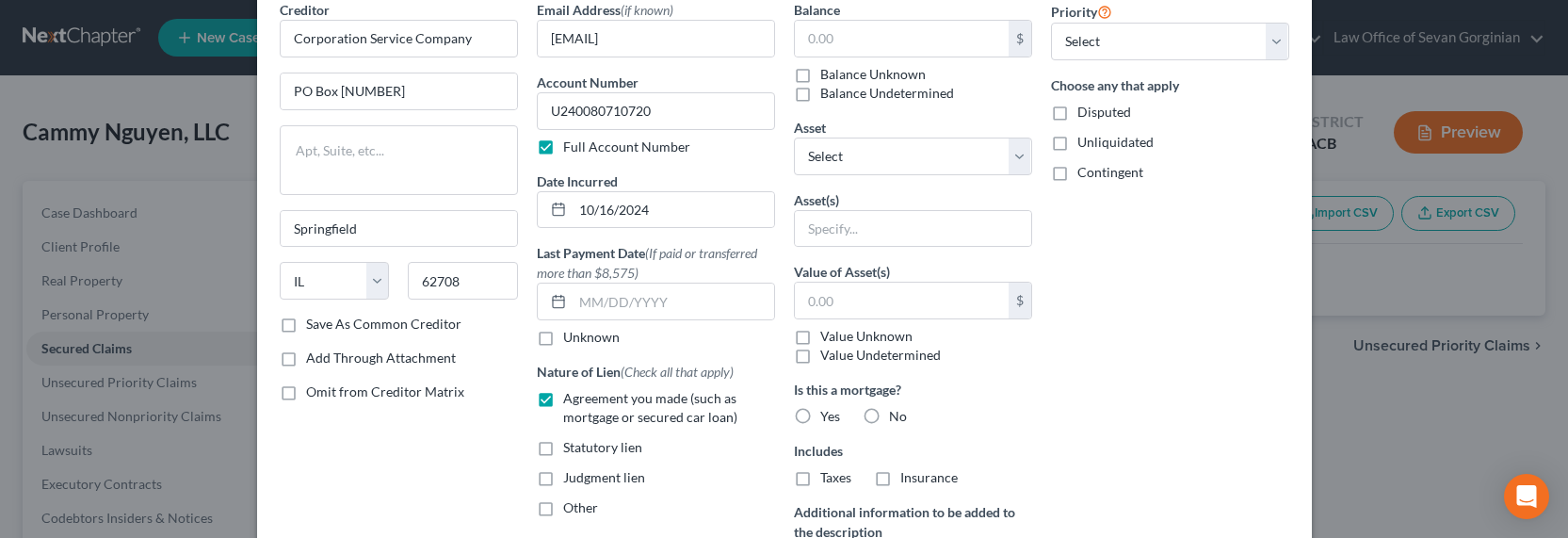 click on "Statutory lien" at bounding box center (603, 448) 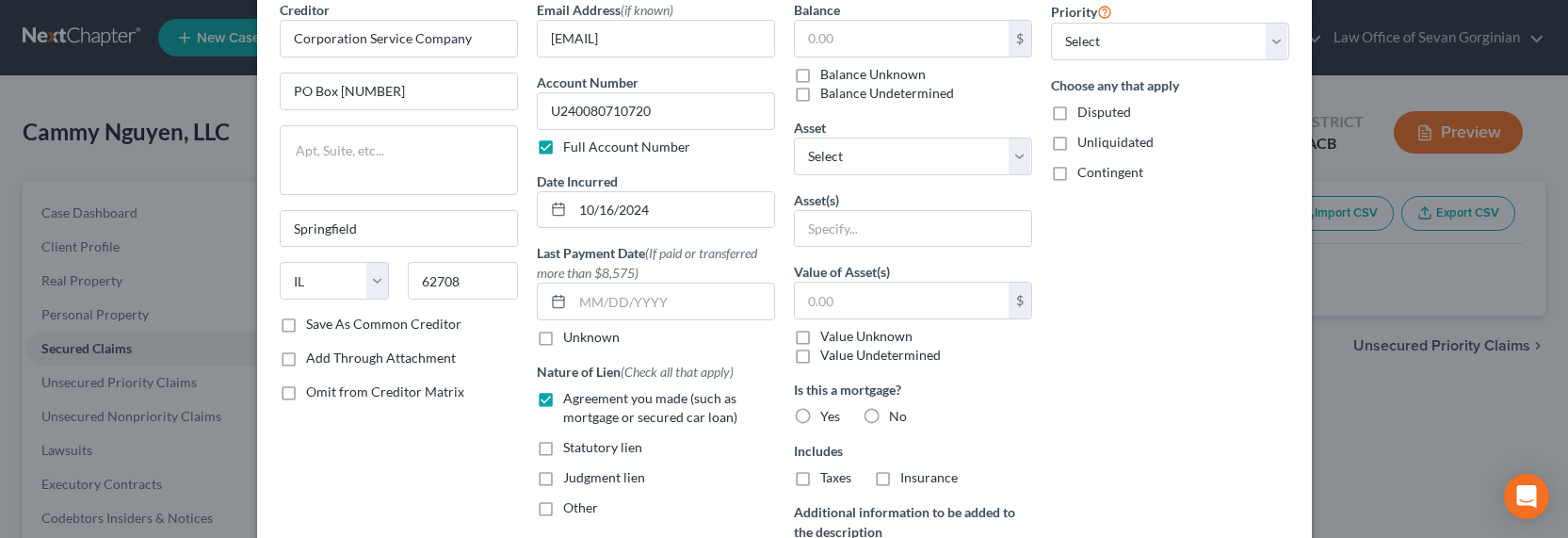 click on "Statutory lien" at bounding box center (576, 444) 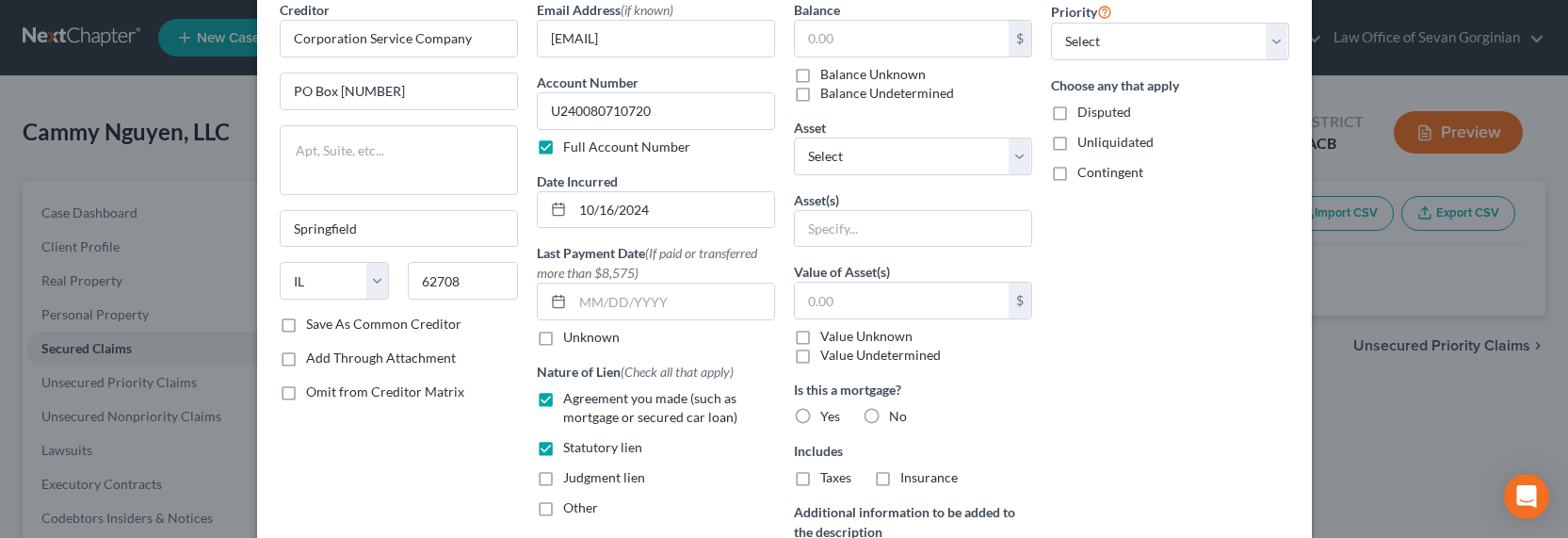 click on "Balance Unknown" at bounding box center [873, 74] 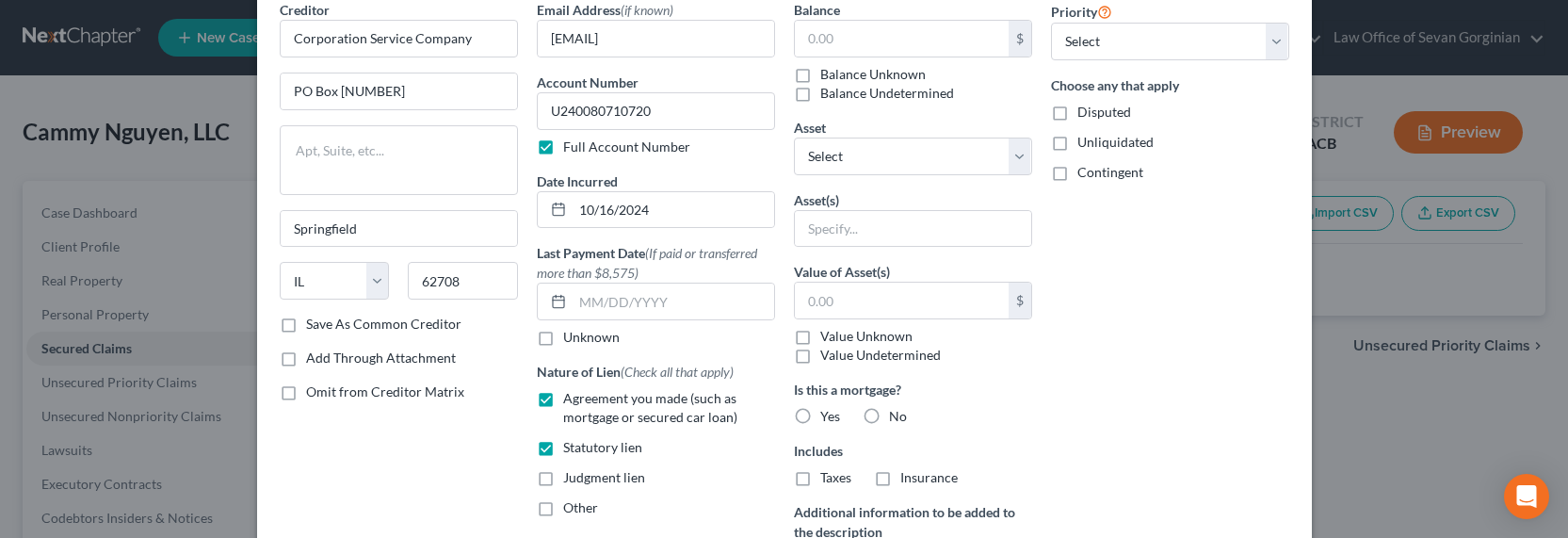 checkbox on "true" 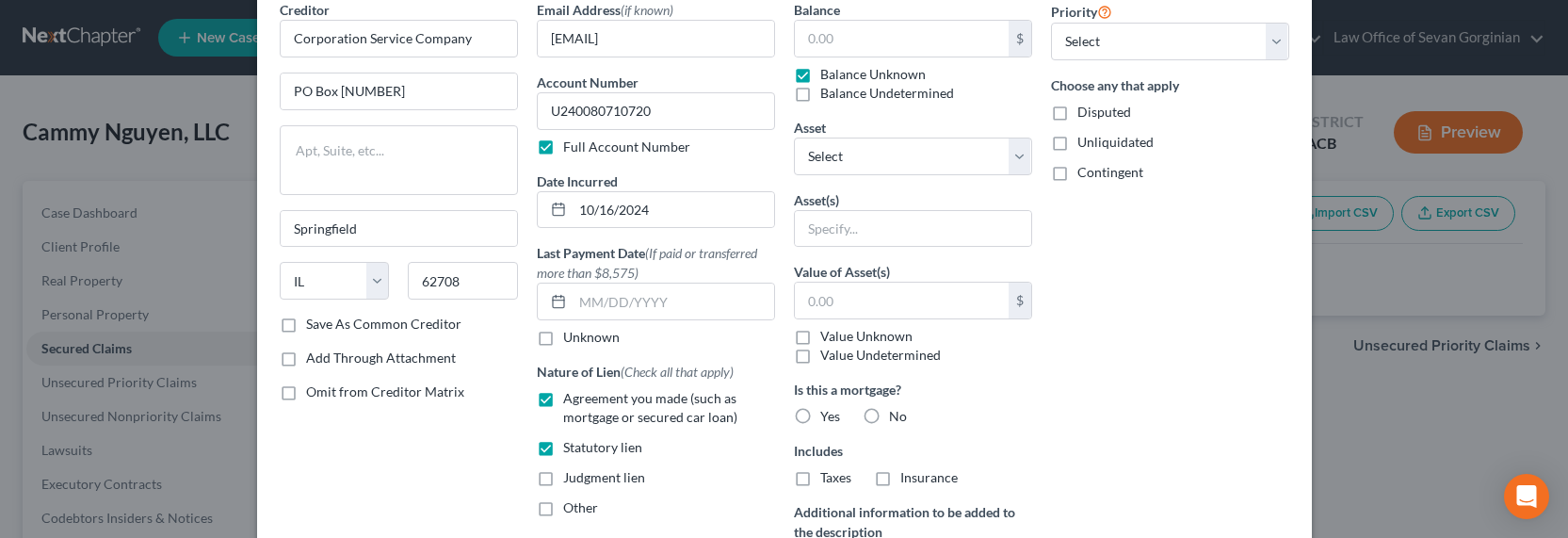 type on "0.00" 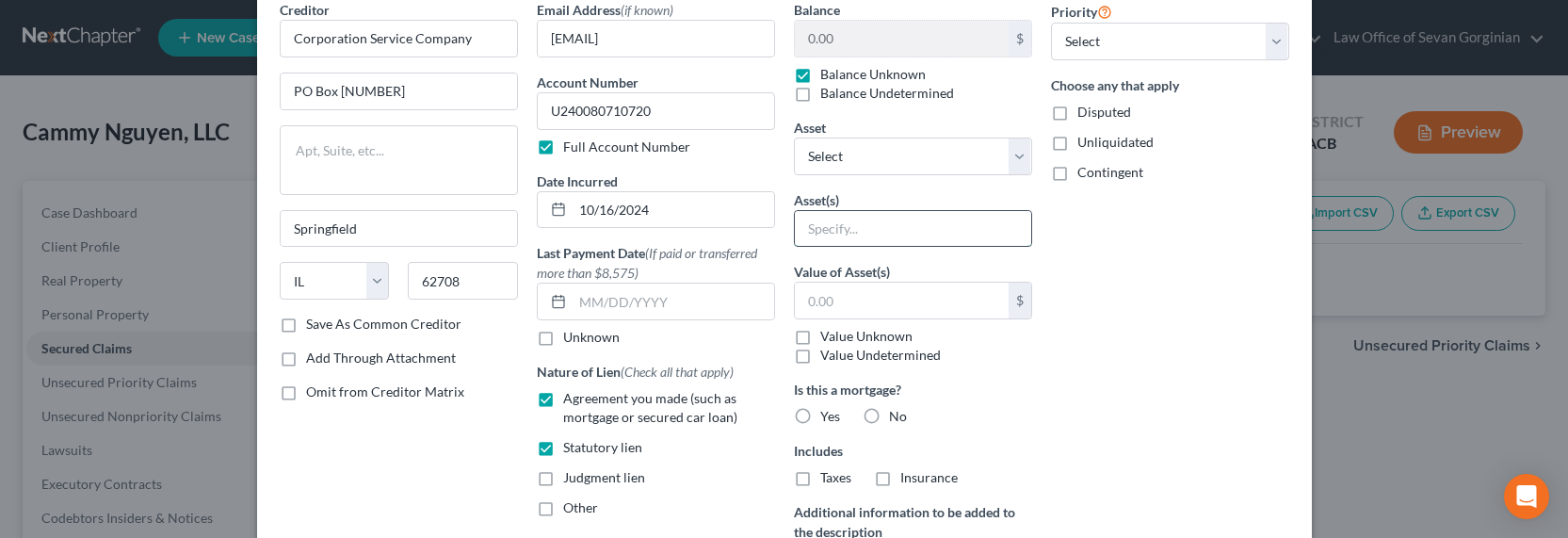 click at bounding box center [913, 229] 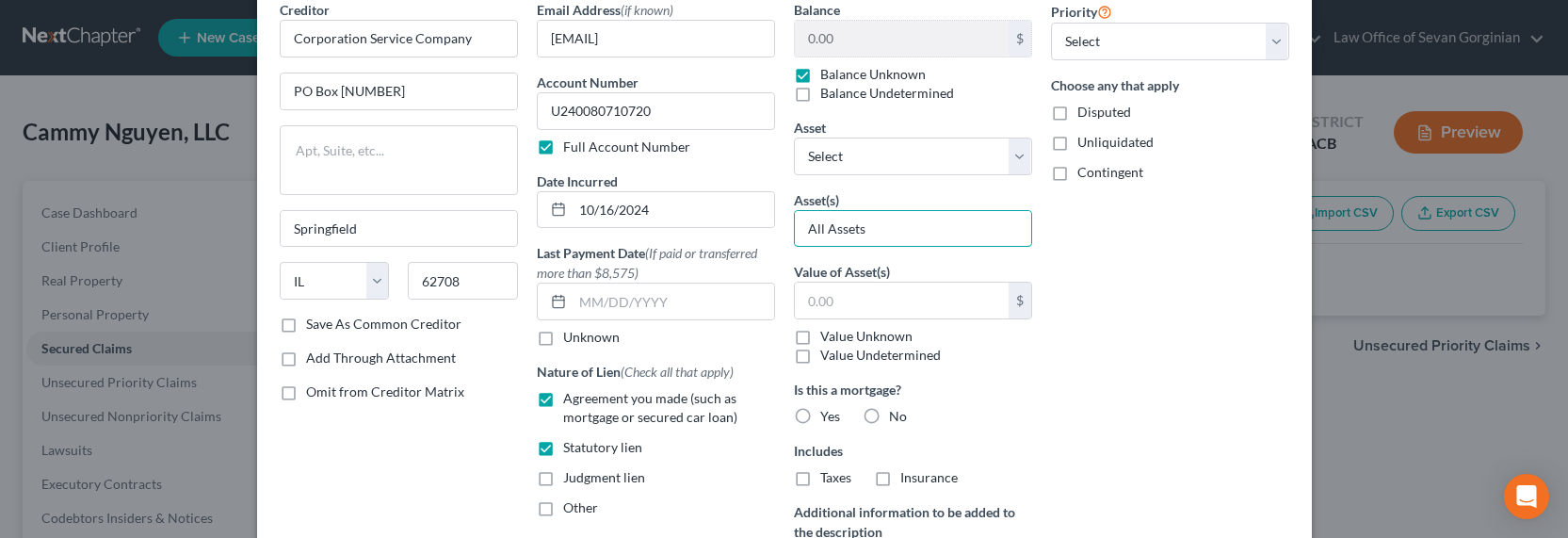 scroll, scrollTop: 278, scrollLeft: 0, axis: vertical 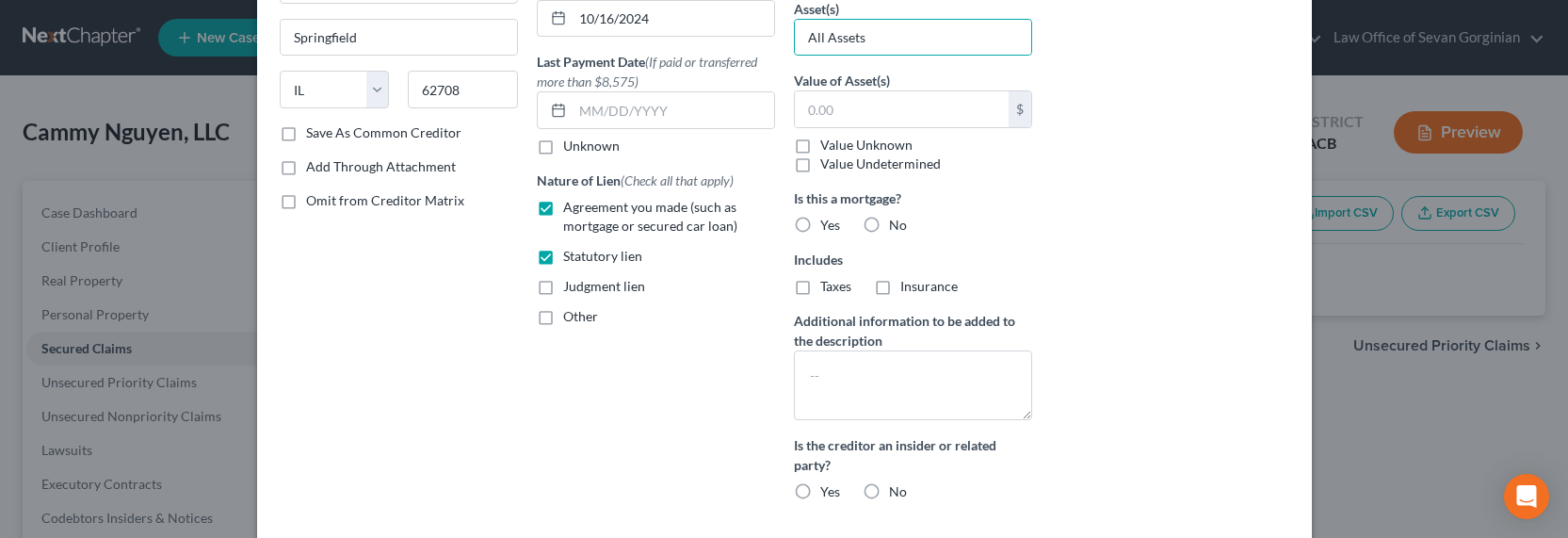 click on "Value Unknown" at bounding box center [866, 145] 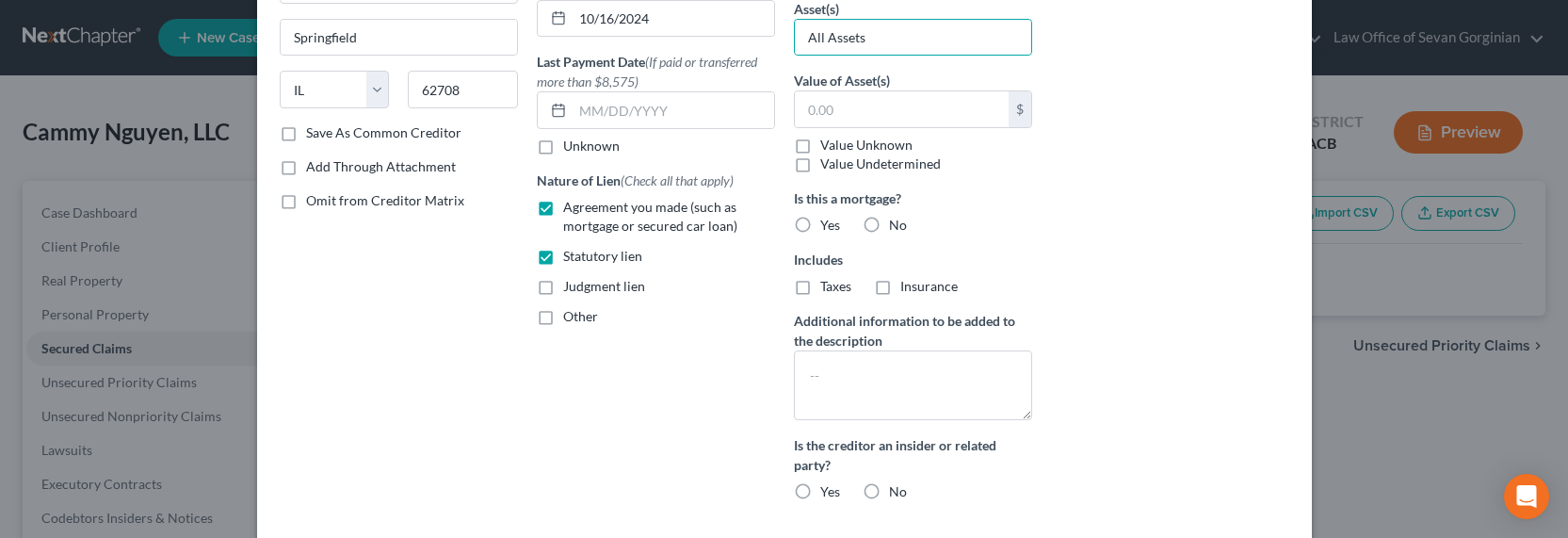 click on "Value Unknown" at bounding box center (833, 141) 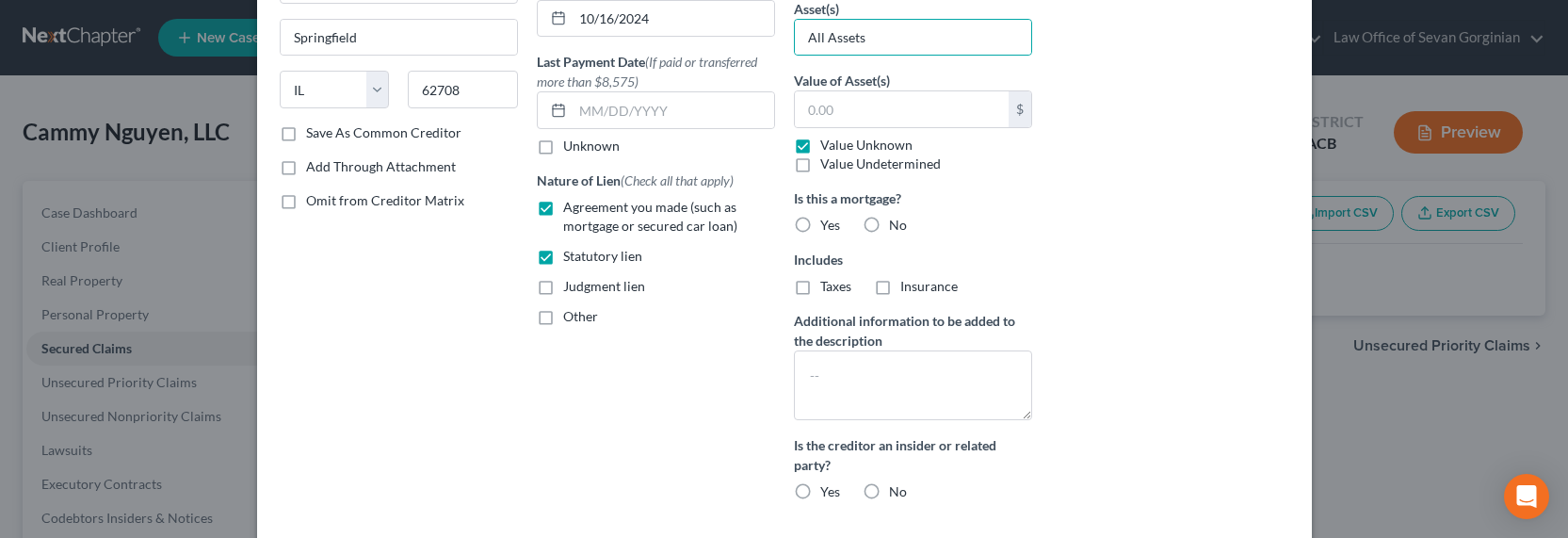 type on "0.00" 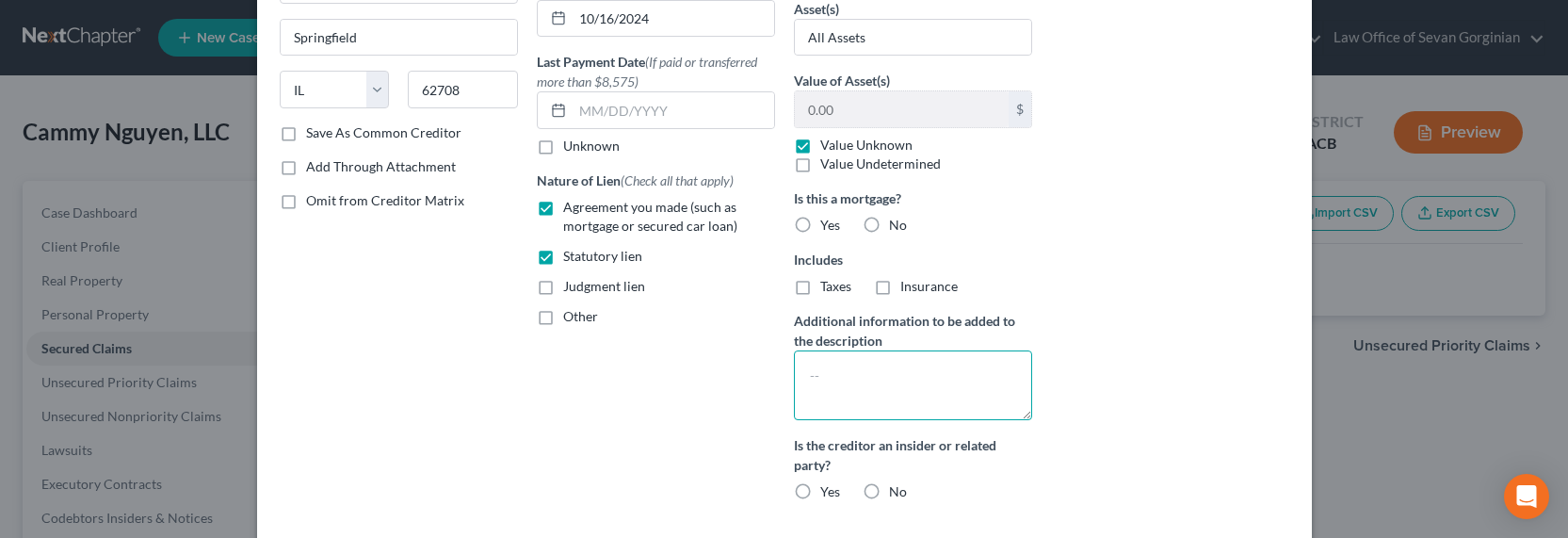 click at bounding box center (913, 385) 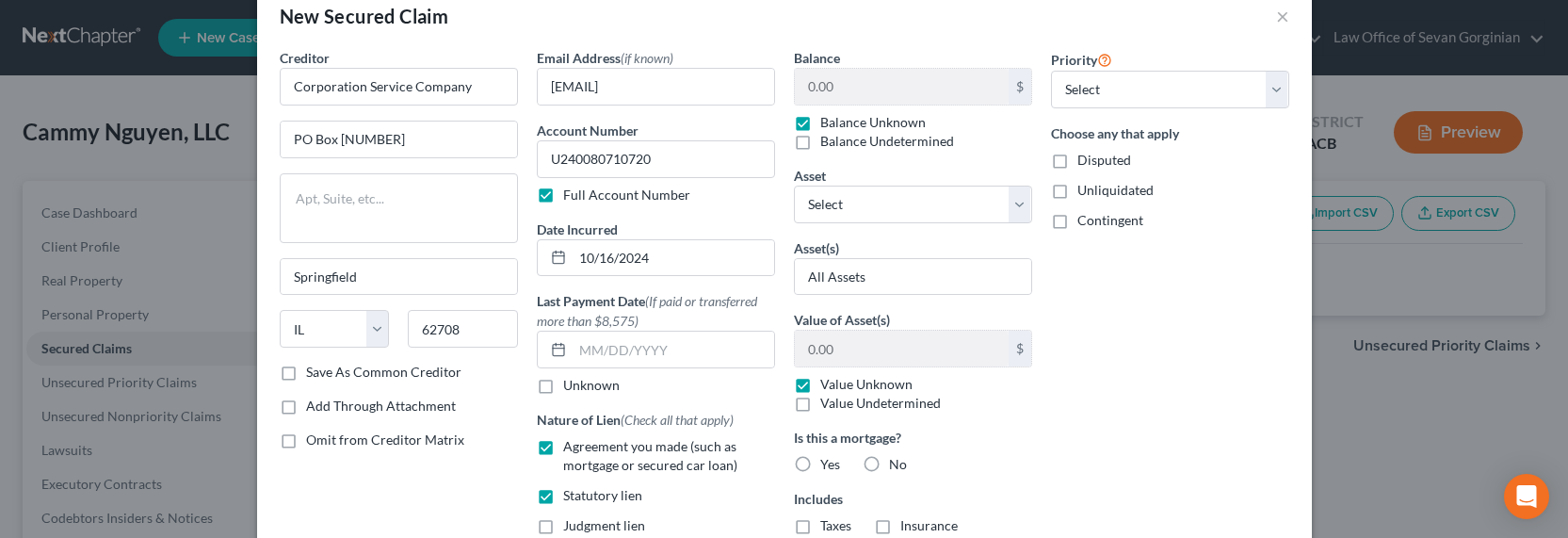 scroll, scrollTop: 0, scrollLeft: 0, axis: both 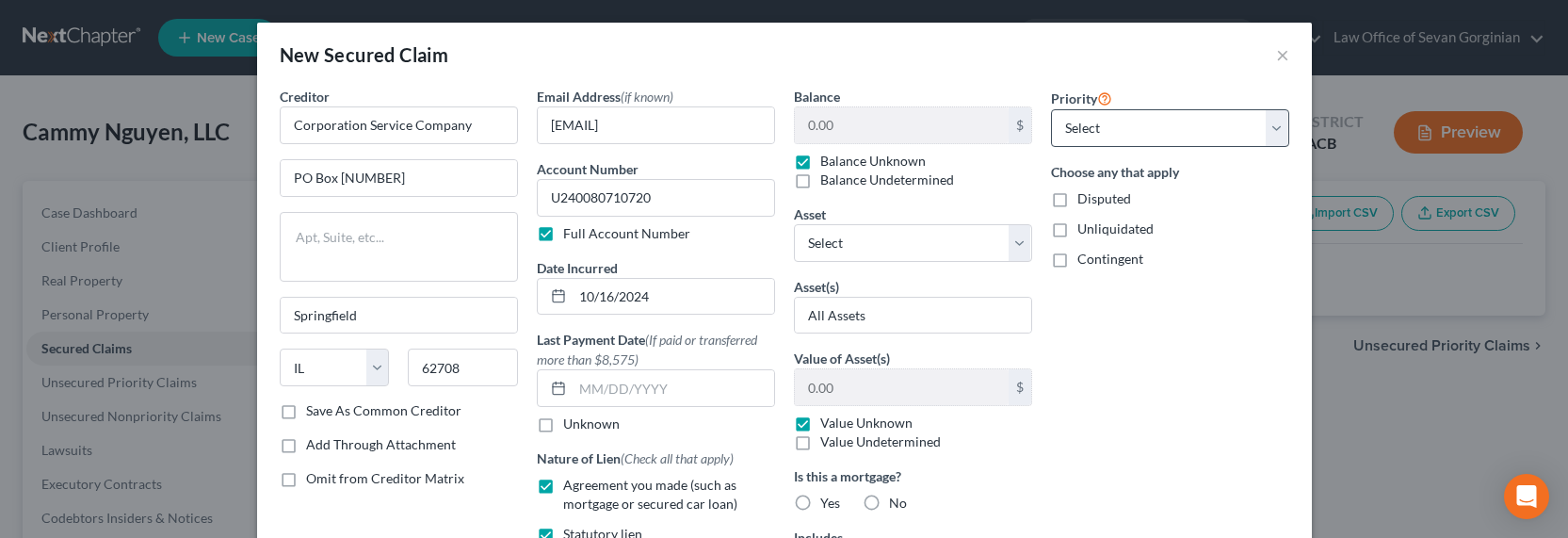 type on "UCC Lien recorded 10/16/2024" 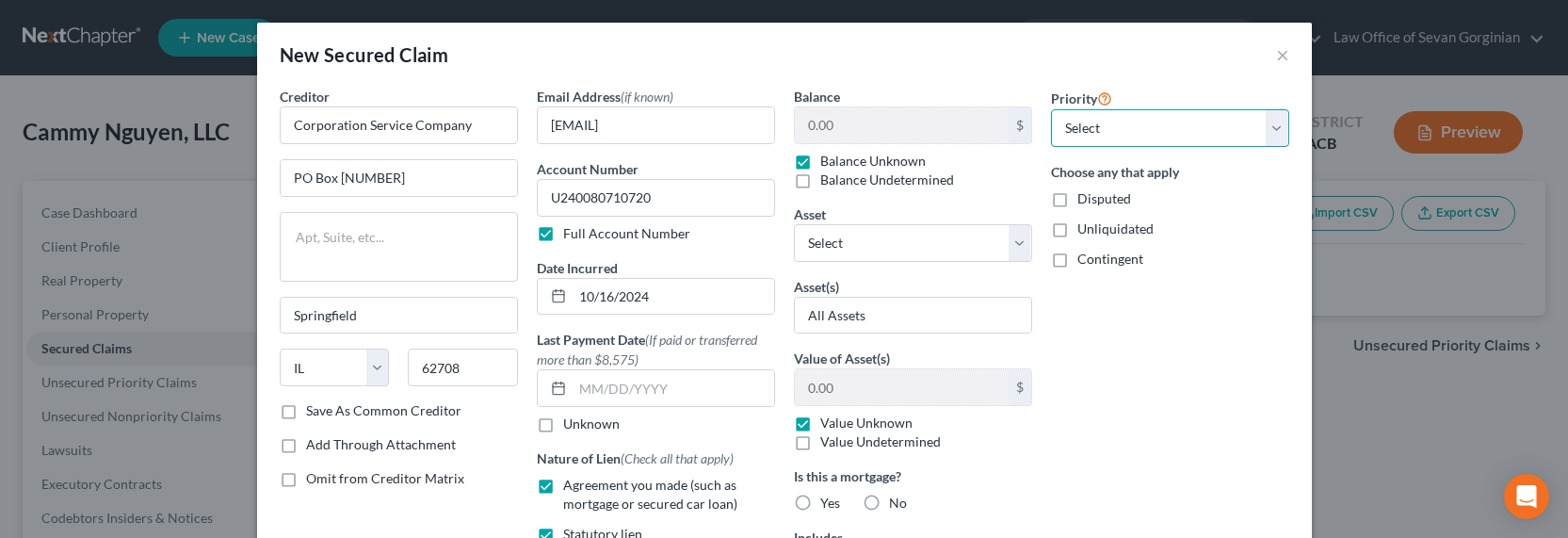 click on "Select 1st 2nd 3rd 4th 5th 6th 7th 8th 9th 10th 11th 12th 13th 14th 15th 16th 17th 18th 19th 20th 21th 22th 23th 24th 25th 26th 27th 28th 29th 30th" at bounding box center [1170, 128] 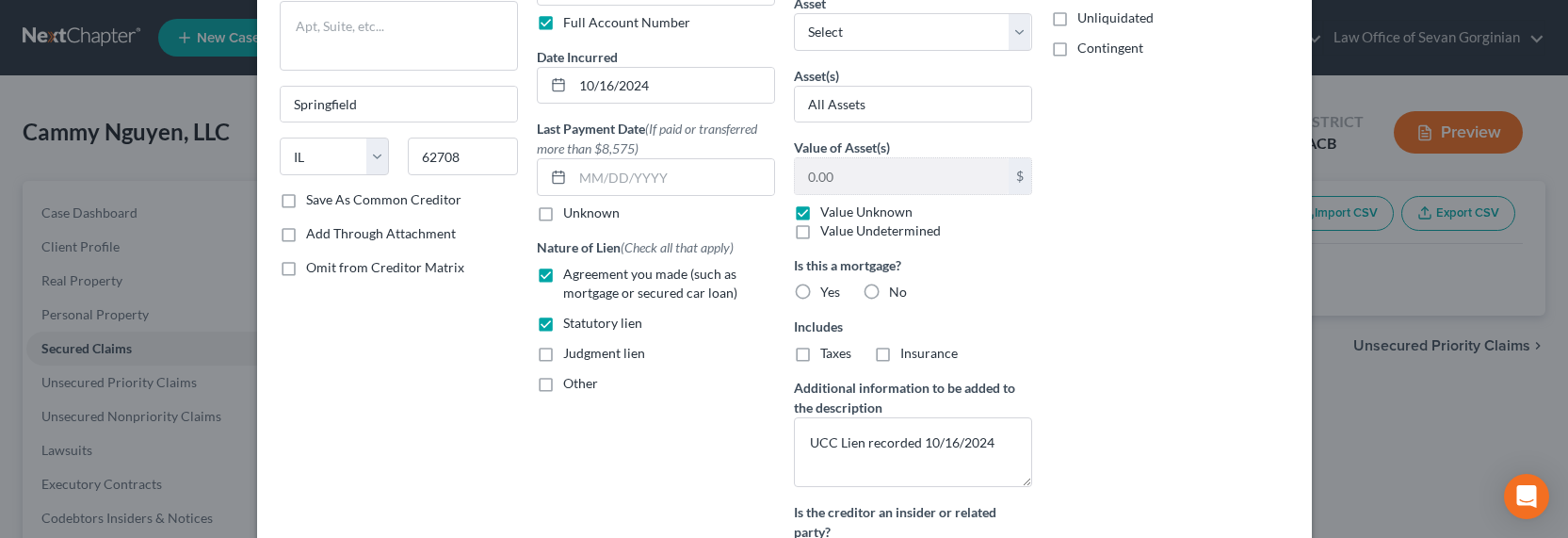 scroll, scrollTop: 375, scrollLeft: 0, axis: vertical 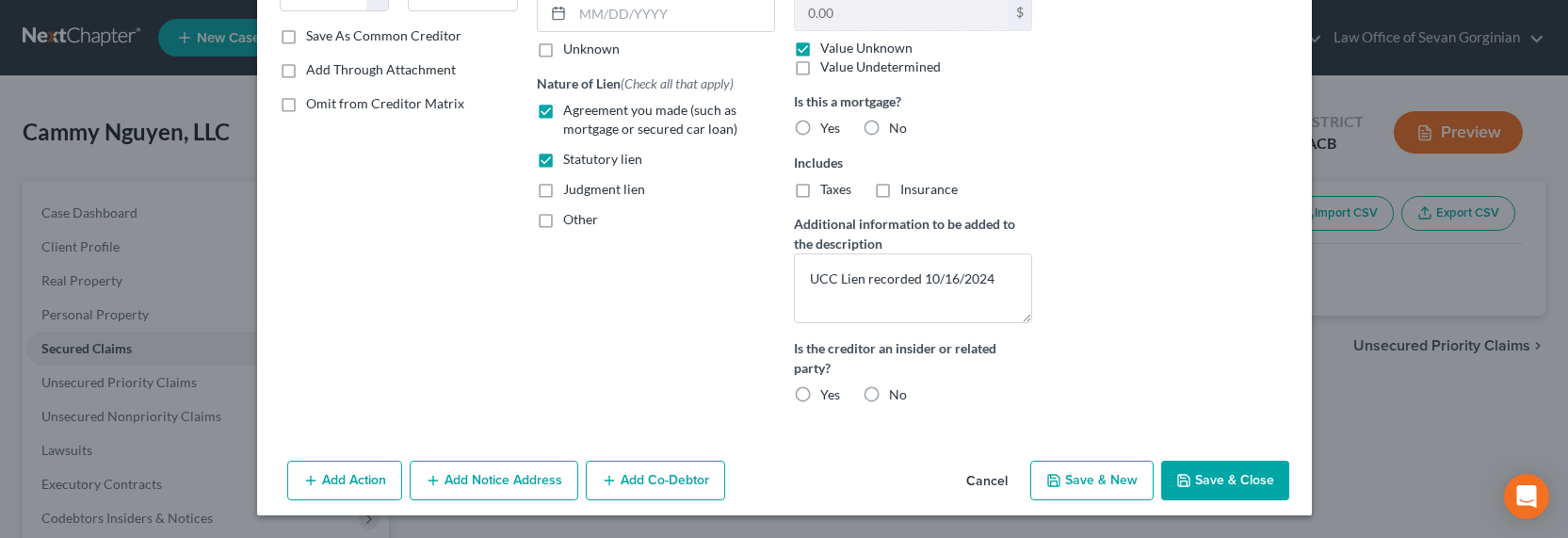 click on "Save & Close" at bounding box center [1225, 481] 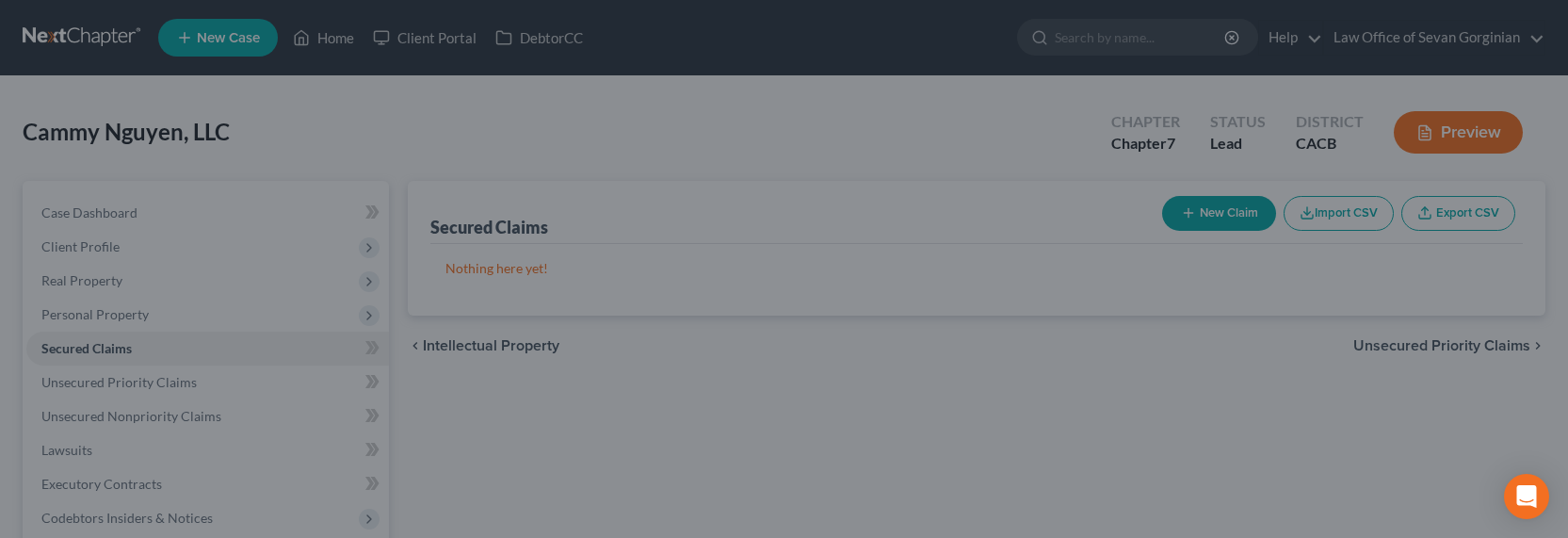 scroll, scrollTop: 0, scrollLeft: 0, axis: both 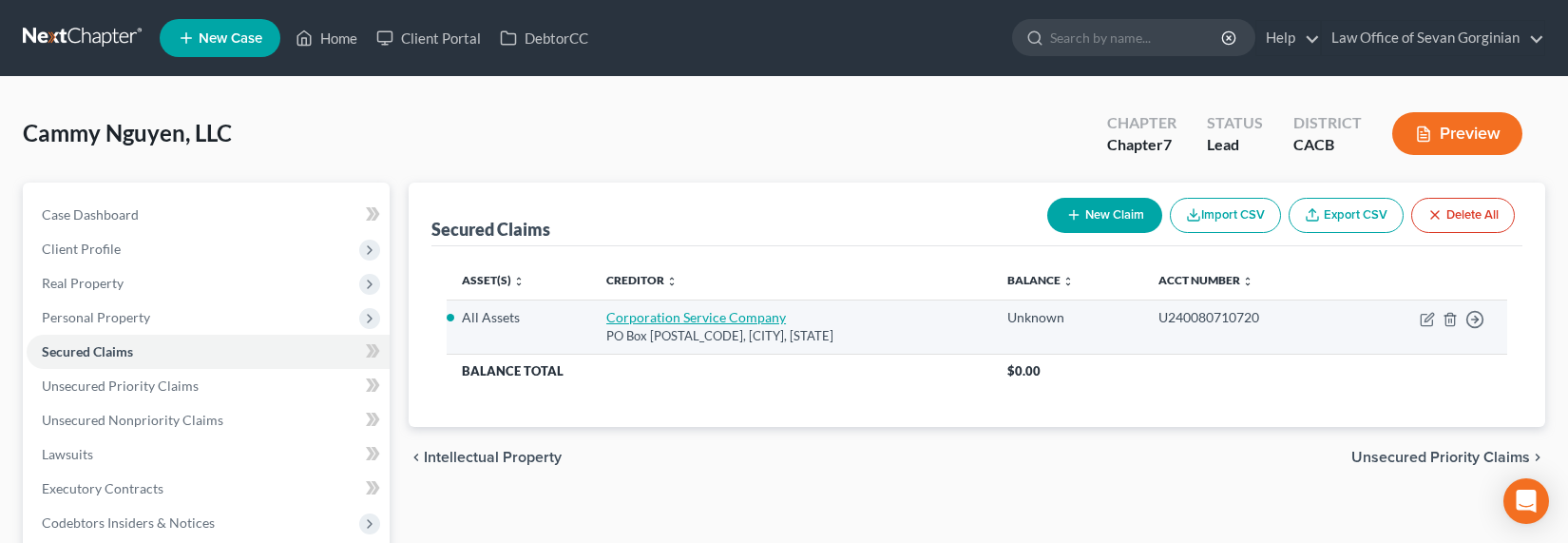 click on "Corporation Service Company" at bounding box center [696, 317] 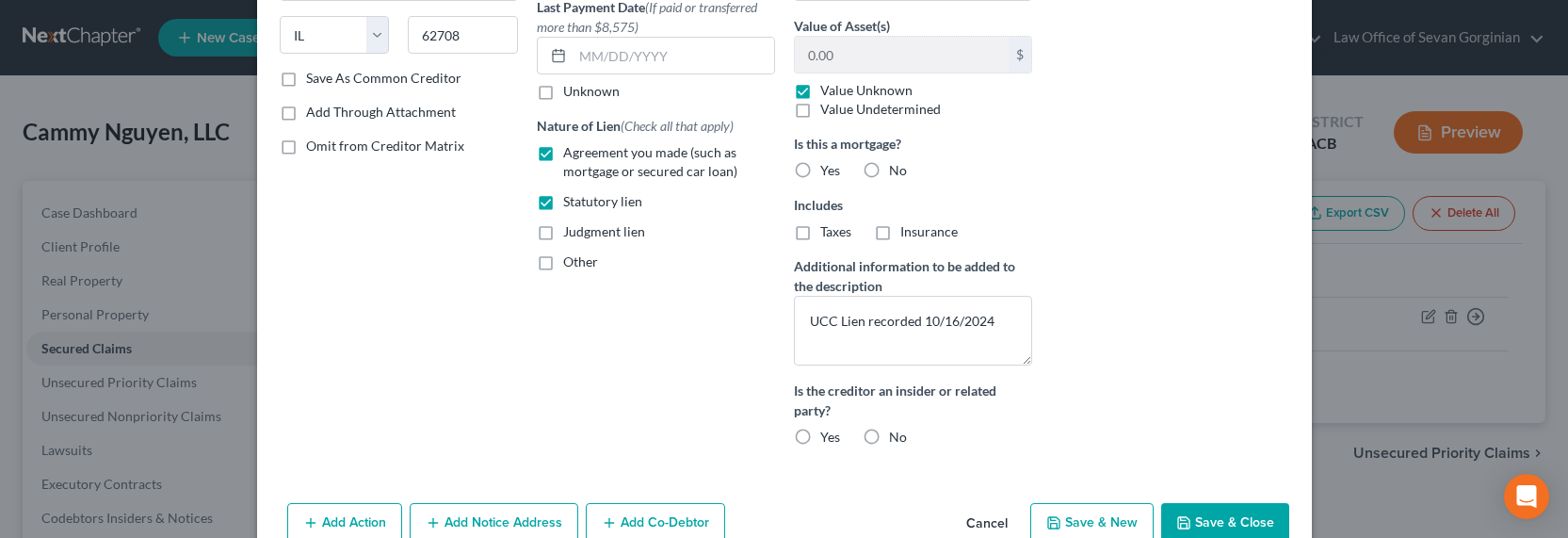 scroll, scrollTop: 390, scrollLeft: 0, axis: vertical 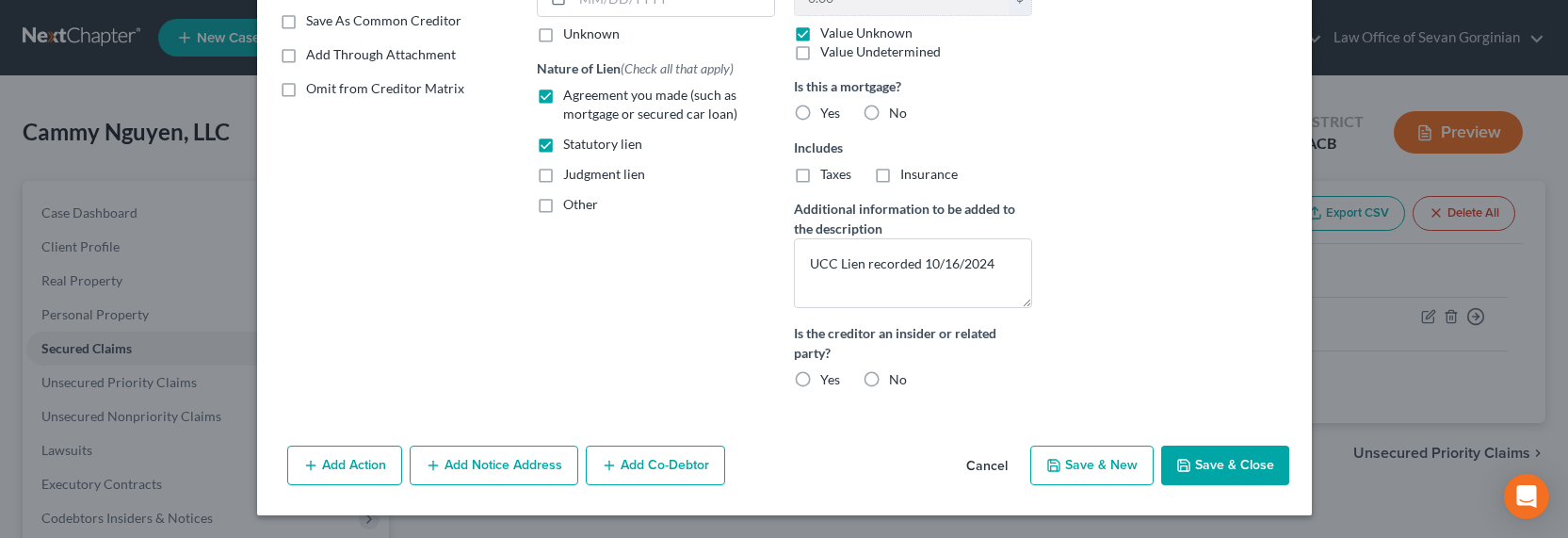click on "Add Notice Address" at bounding box center [493, 465] 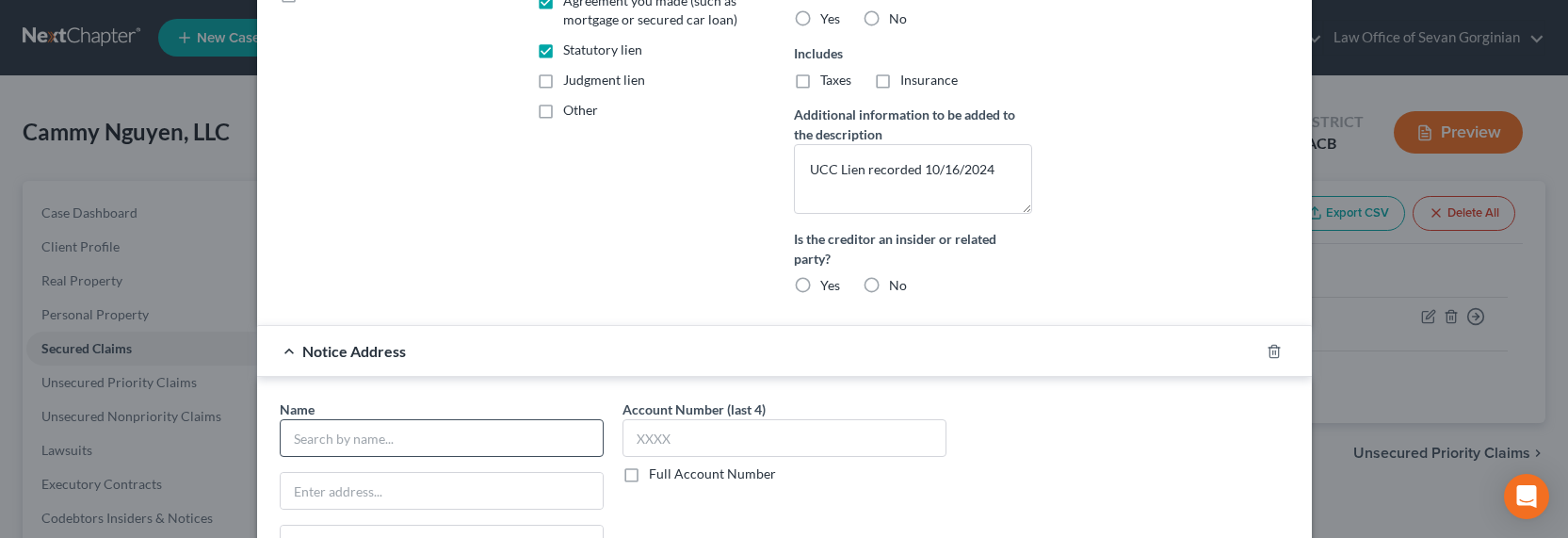 scroll, scrollTop: 561, scrollLeft: 0, axis: vertical 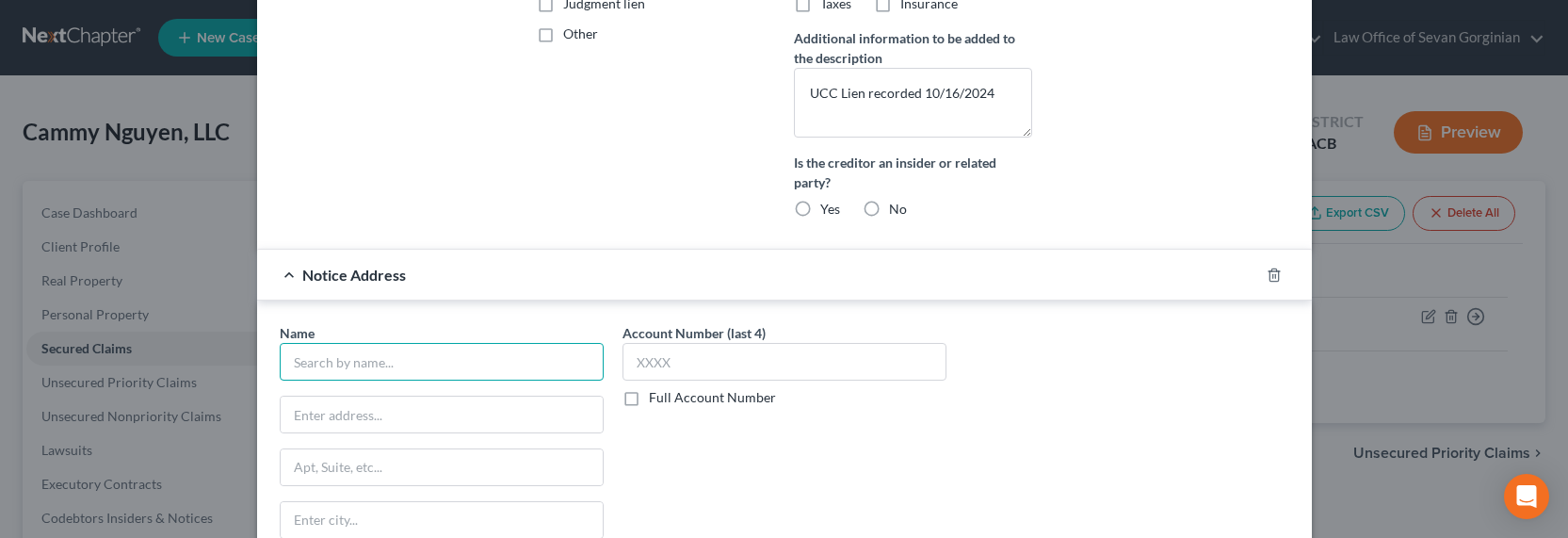 click at bounding box center (442, 362) 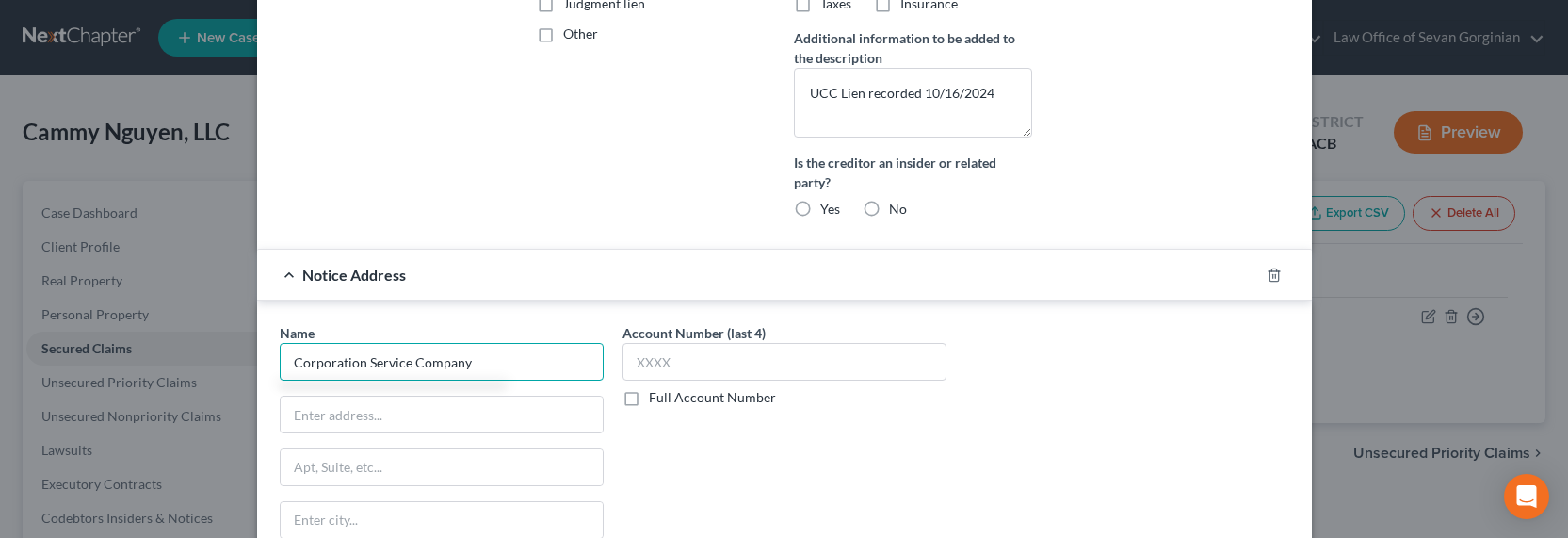 type on "Corporation Service Company" 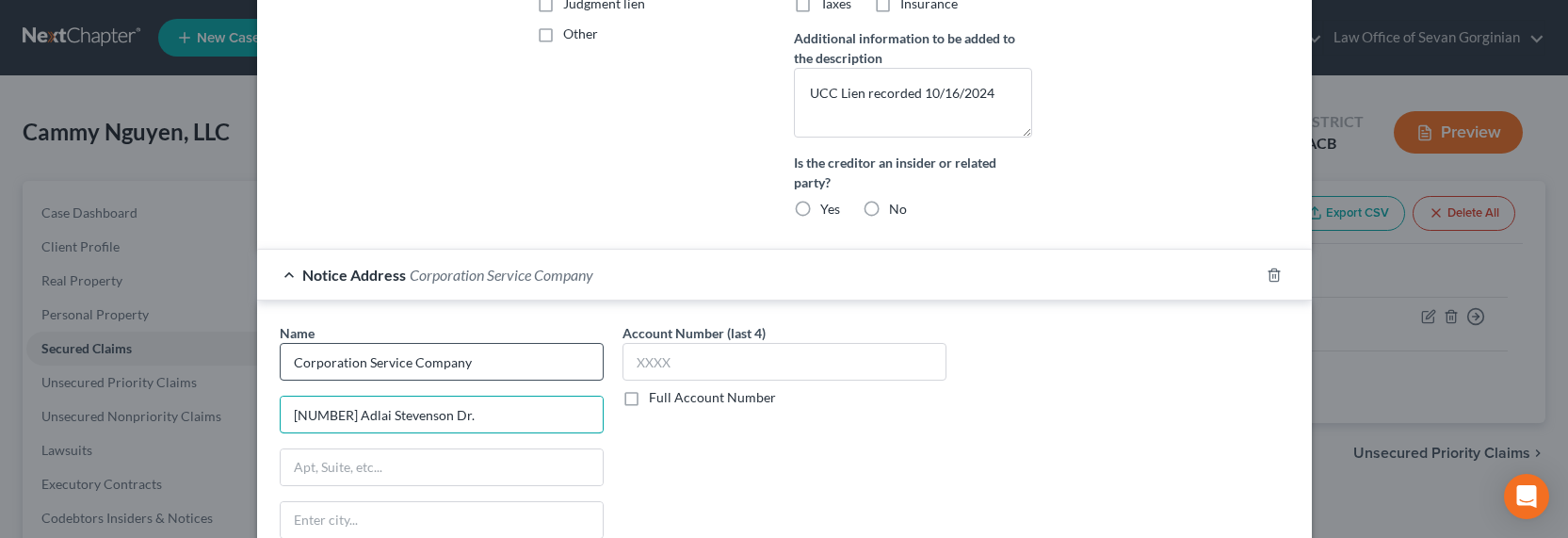 type on "[NUMBER] Adlai Stevenson Dr." 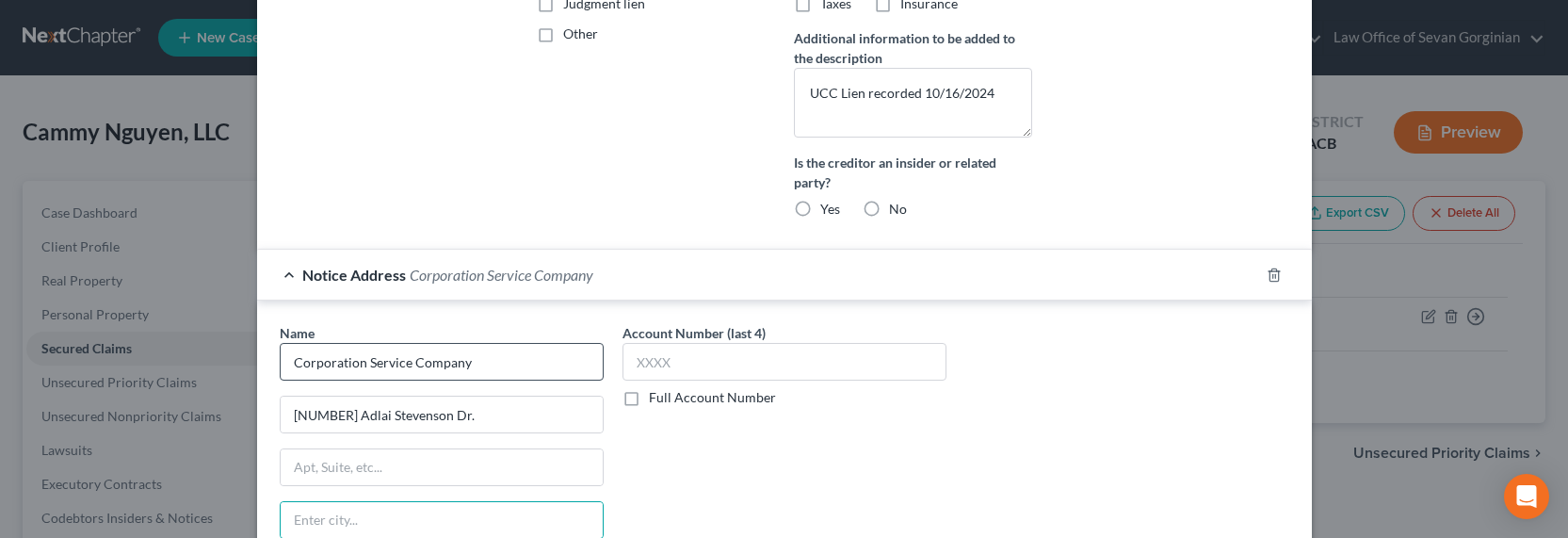 scroll, scrollTop: 830, scrollLeft: 0, axis: vertical 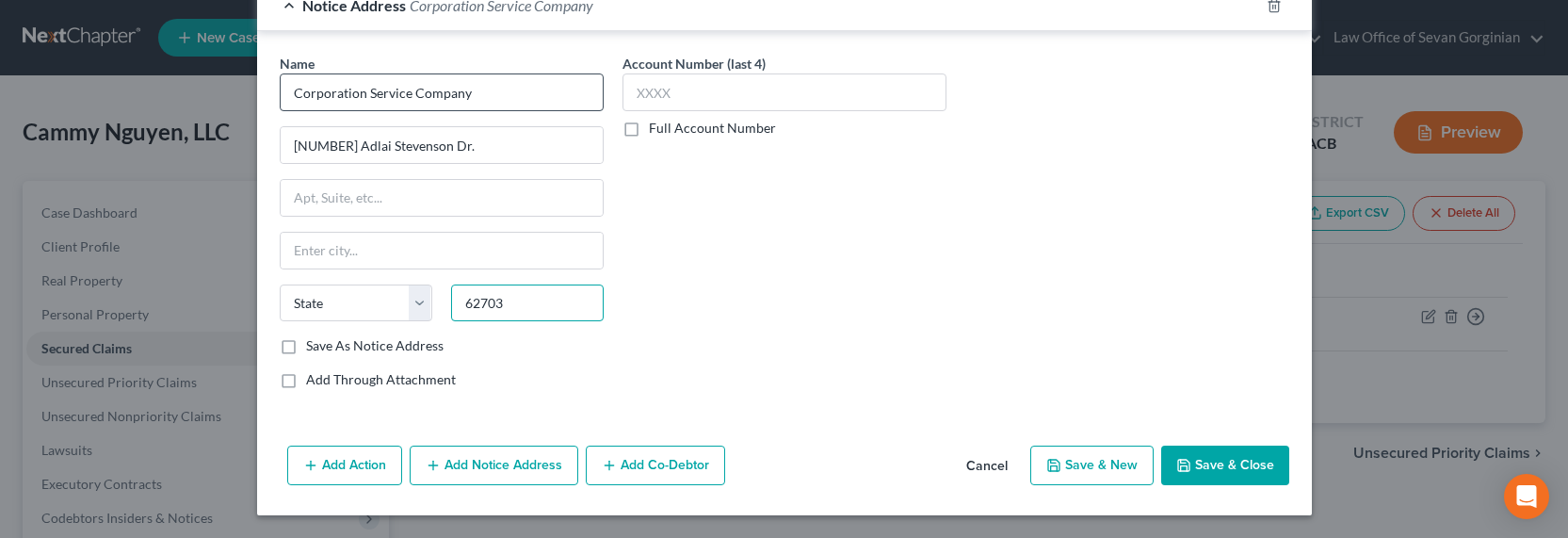 type on "62703" 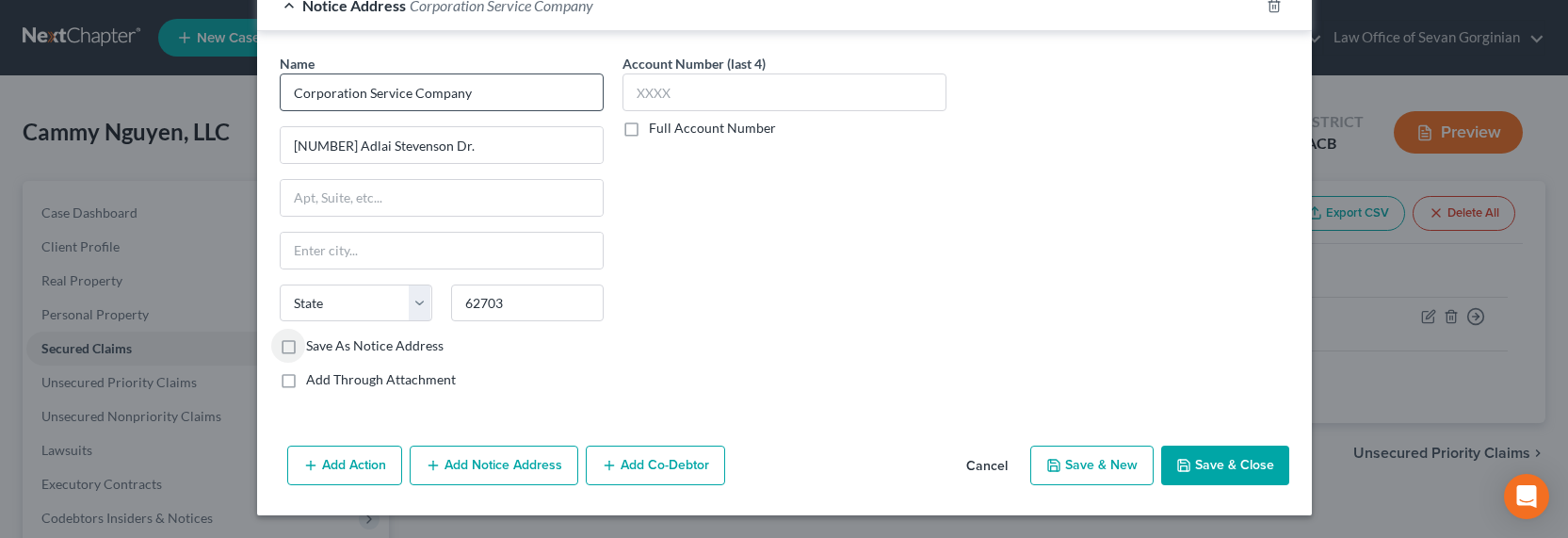 type on "Springfield" 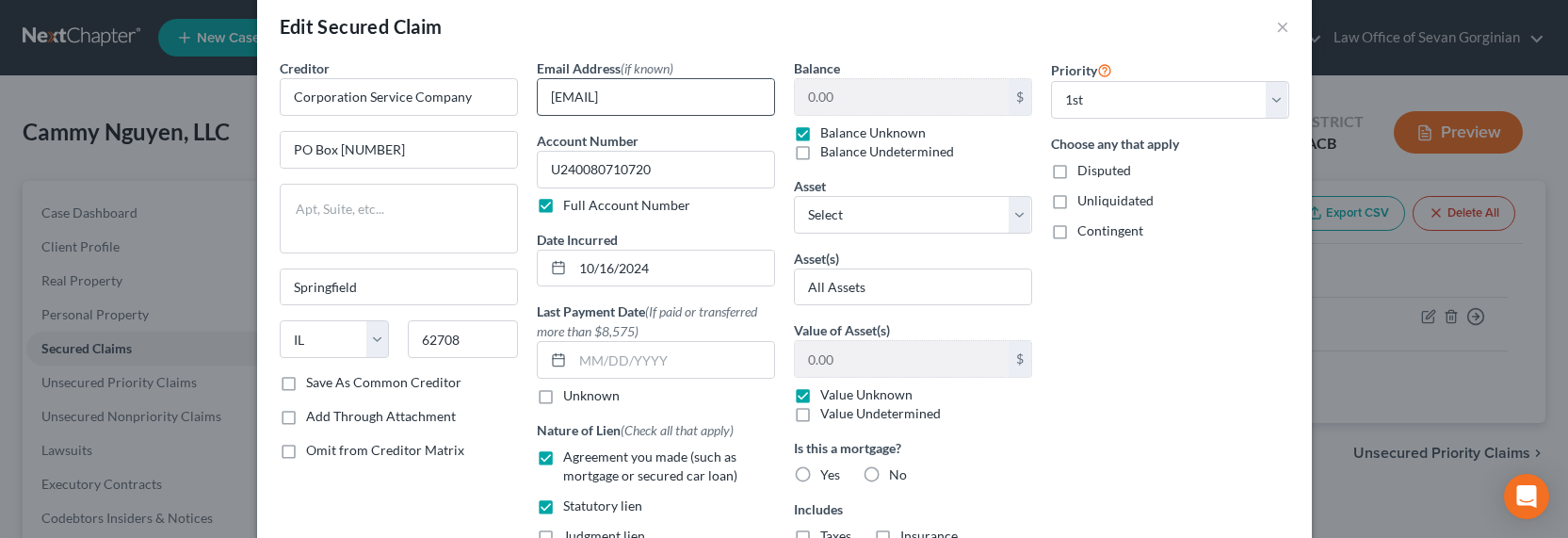 scroll, scrollTop: 0, scrollLeft: 0, axis: both 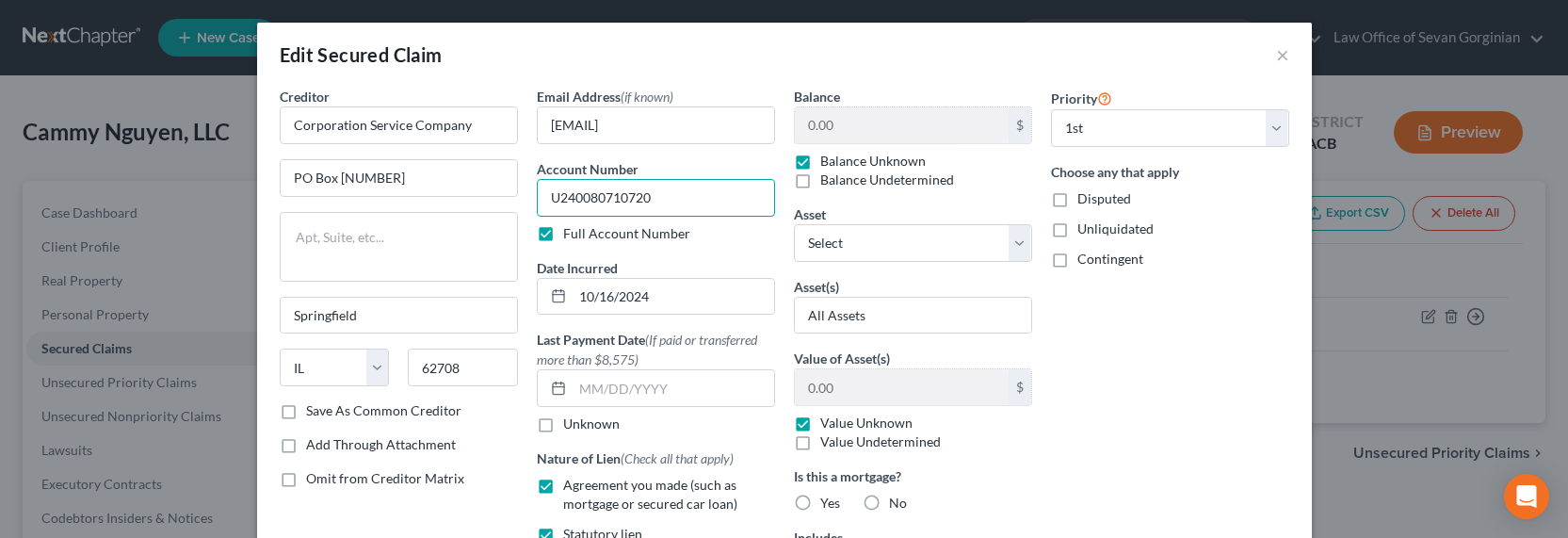 drag, startPoint x: 678, startPoint y: 199, endPoint x: 532, endPoint y: 189, distance: 146.34207 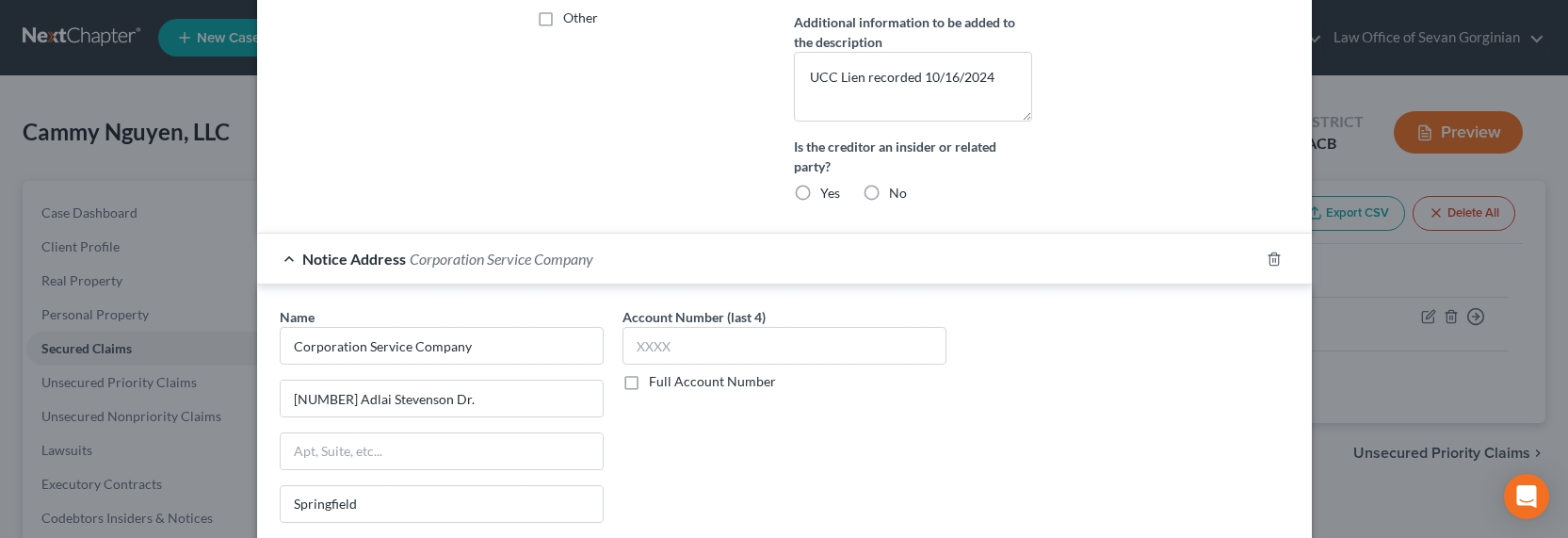 scroll, scrollTop: 677, scrollLeft: 0, axis: vertical 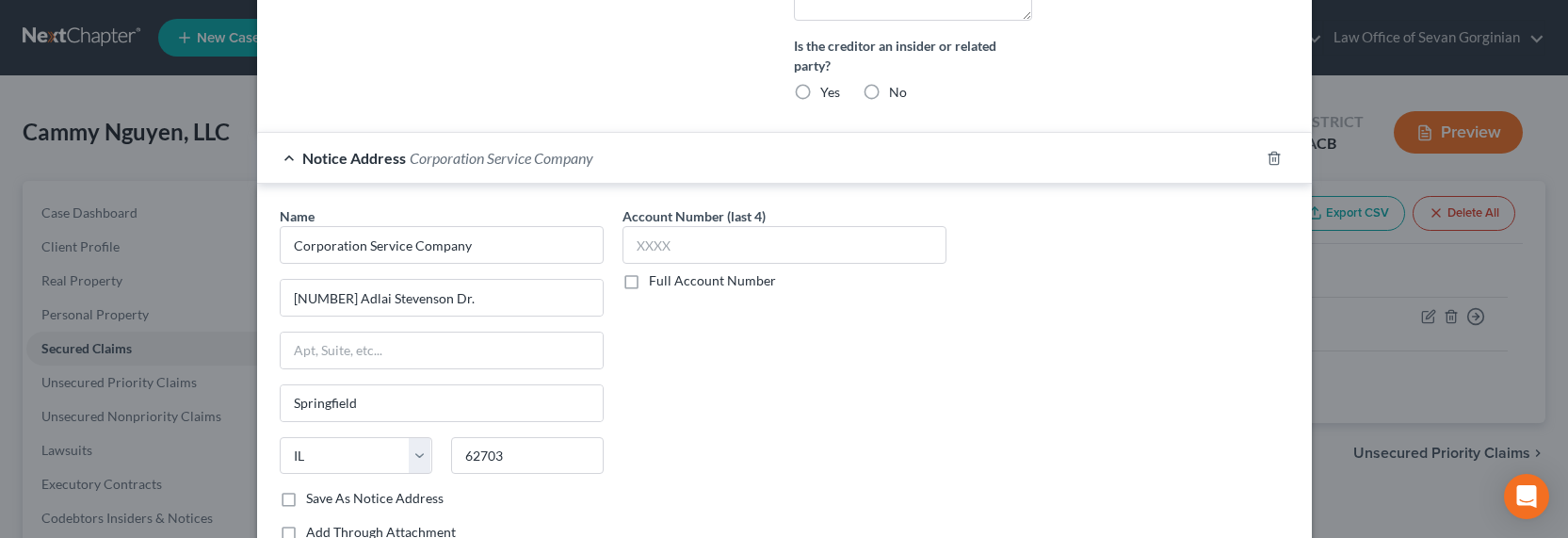 click on "Full Account Number" at bounding box center (712, 281) 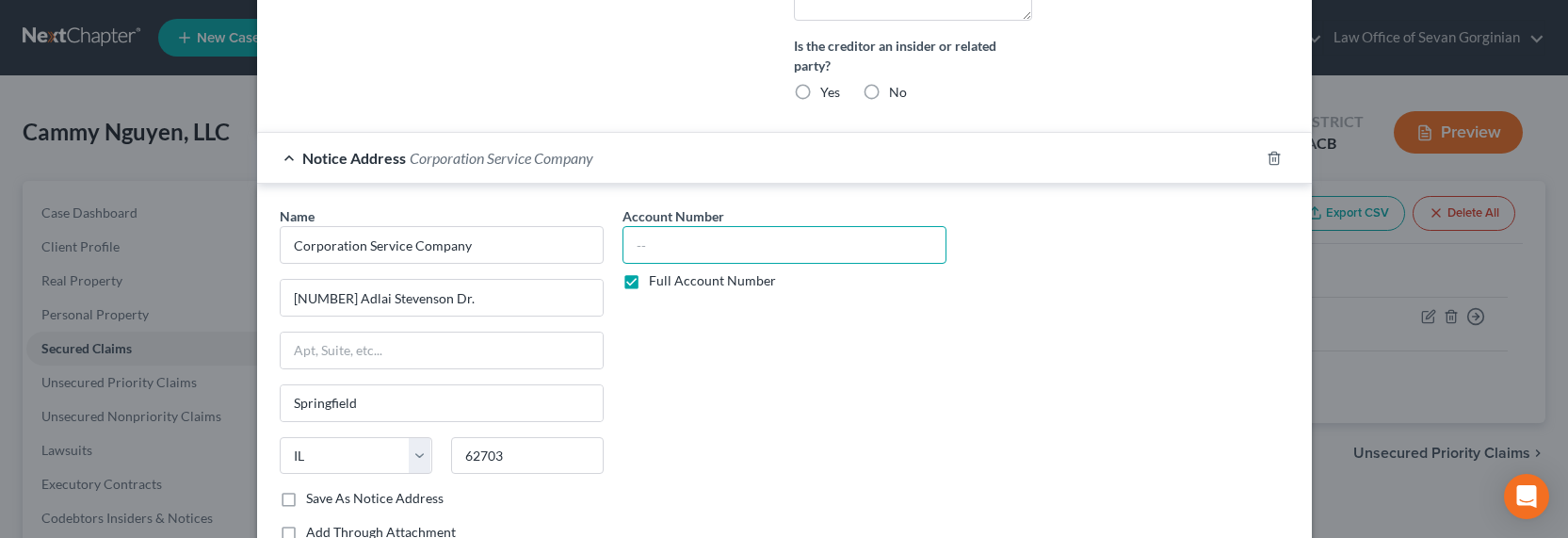 click at bounding box center [784, 245] 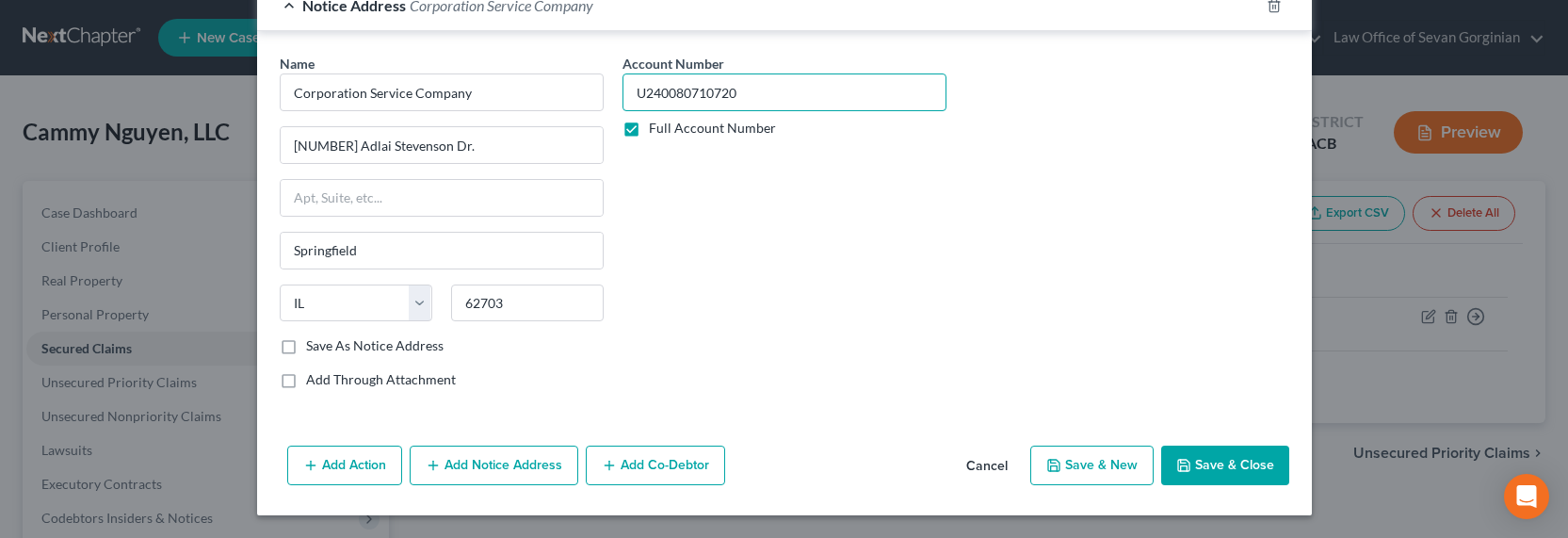 type on "U240080710720" 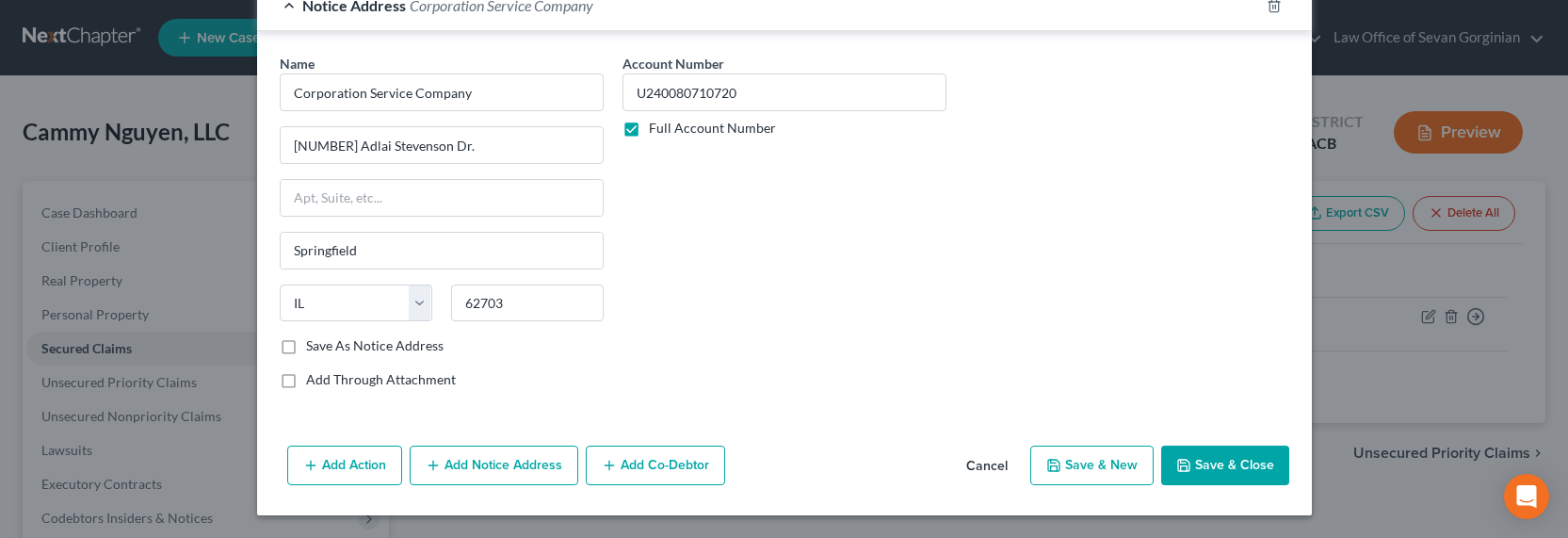 click on "Save & Close" at bounding box center (1225, 465) 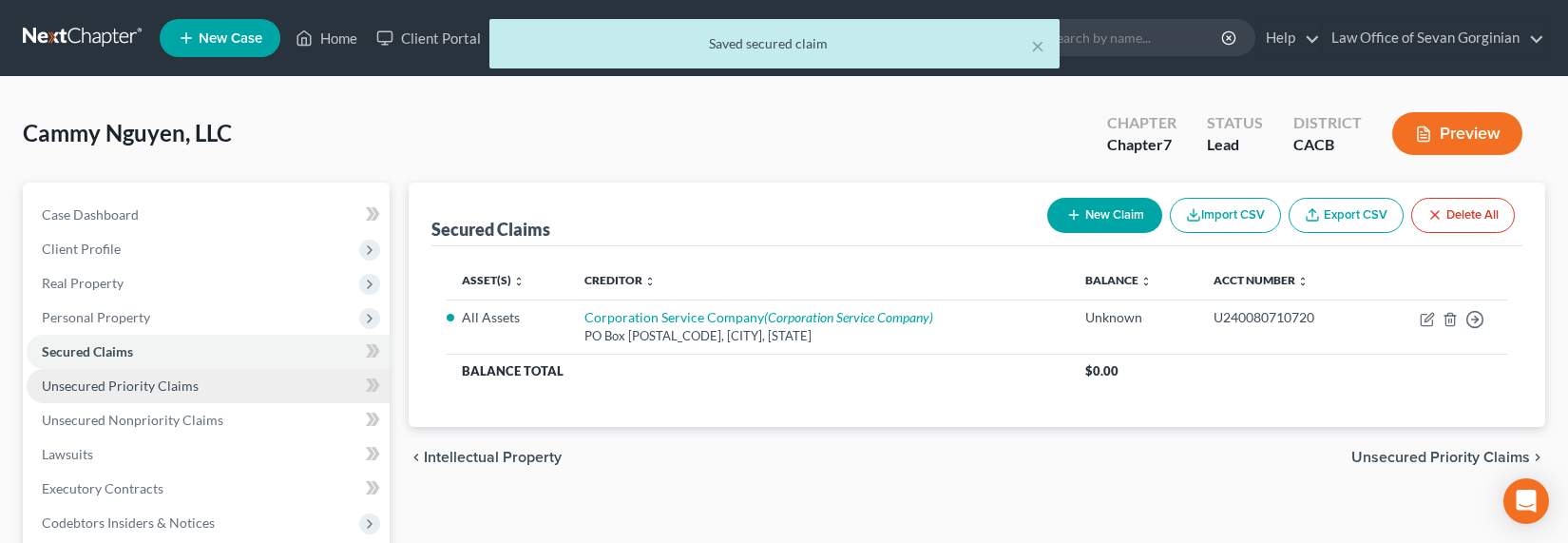 click on "Unsecured Priority Claims" at bounding box center [120, 385] 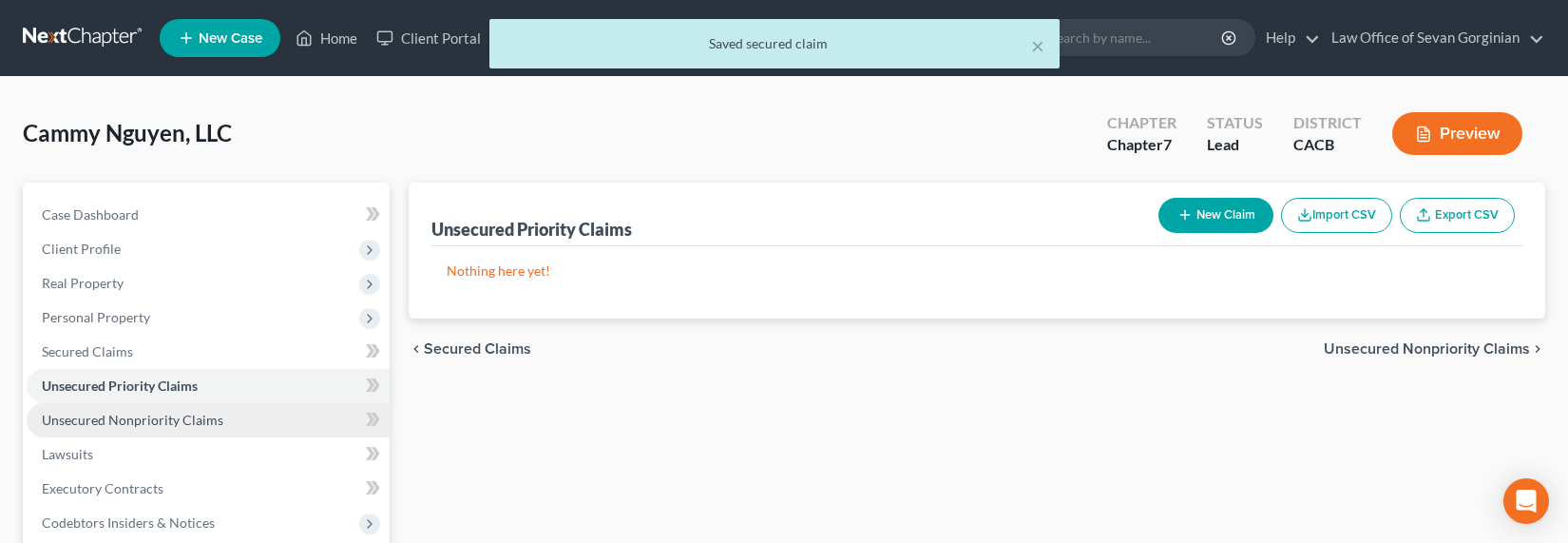 click on "Unsecured Nonpriority Claims" at bounding box center [132, 419] 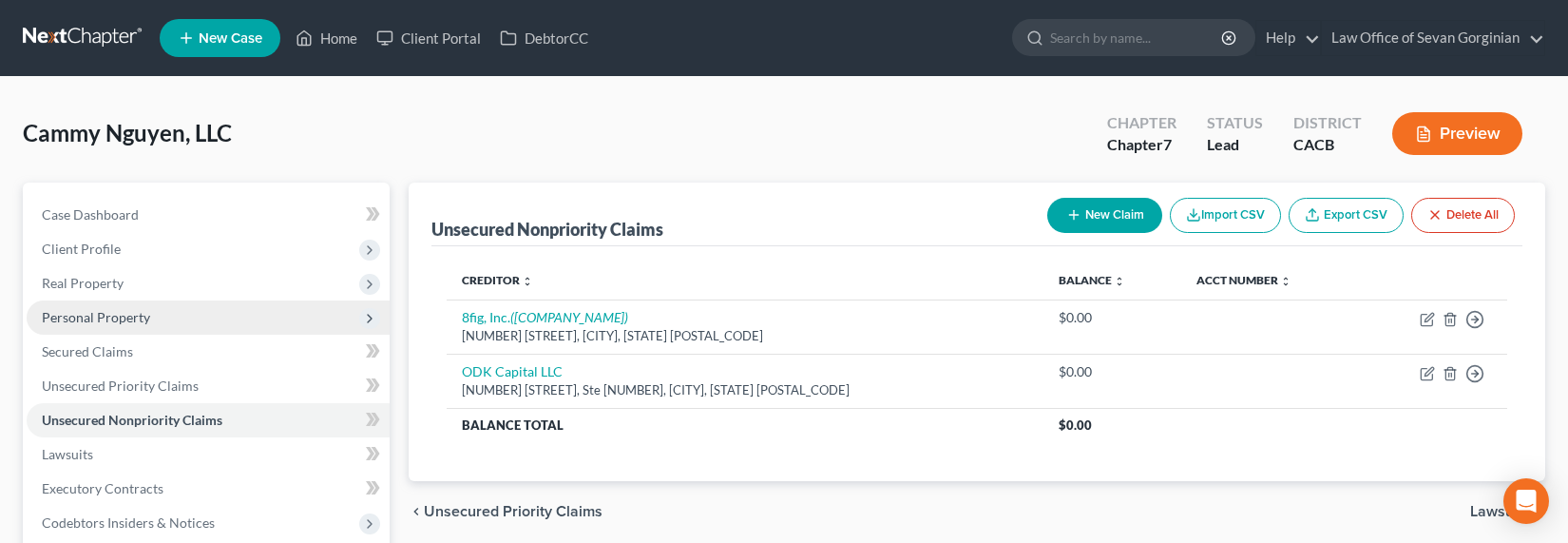 click on "Personal Property" at bounding box center [96, 317] 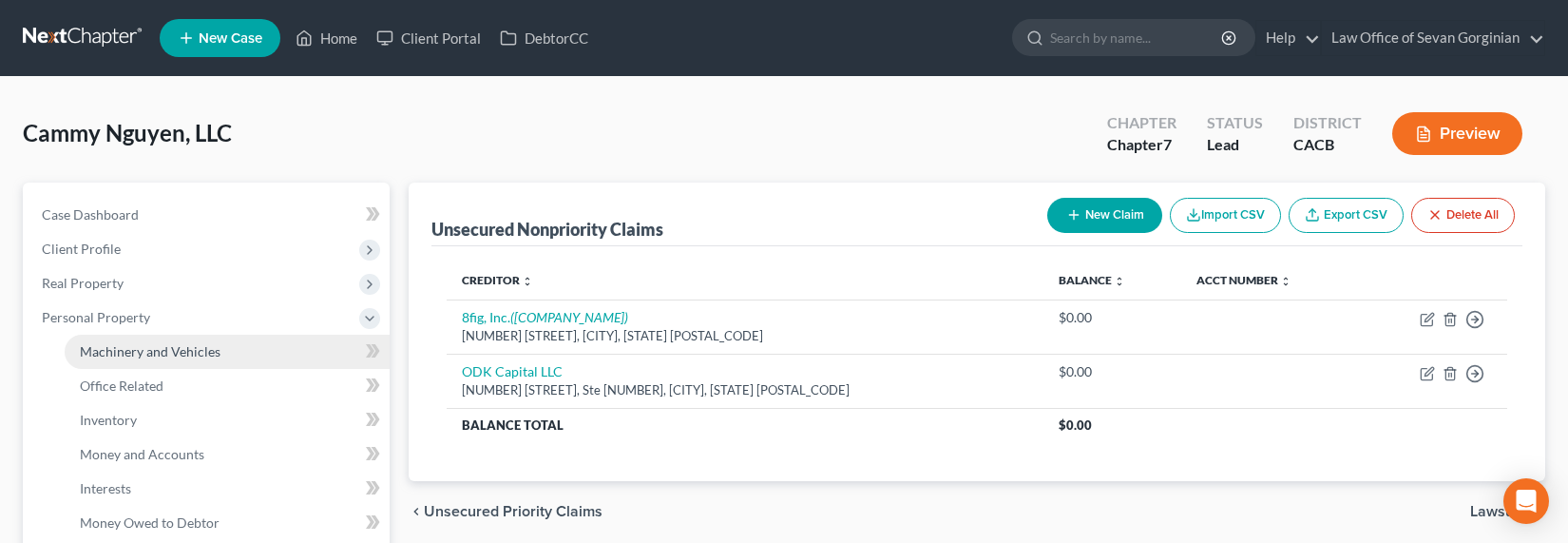 click on "Machinery and Vehicles" at bounding box center [150, 351] 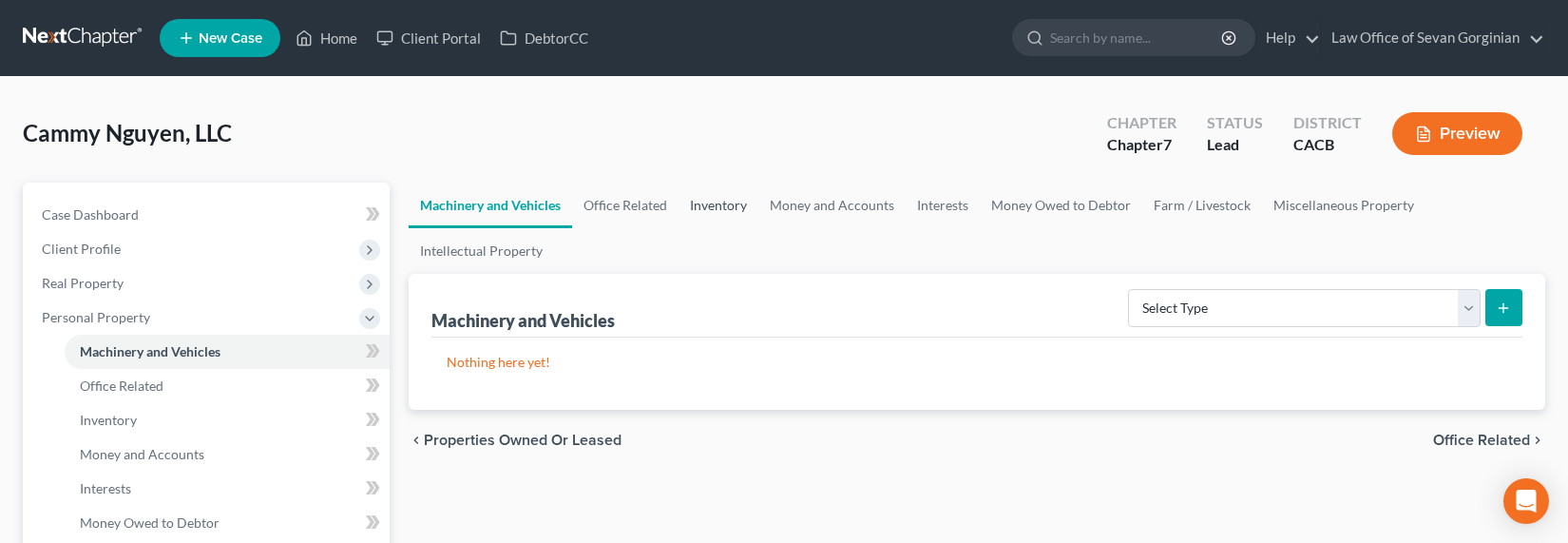 click on "Inventory" at bounding box center (718, 205) 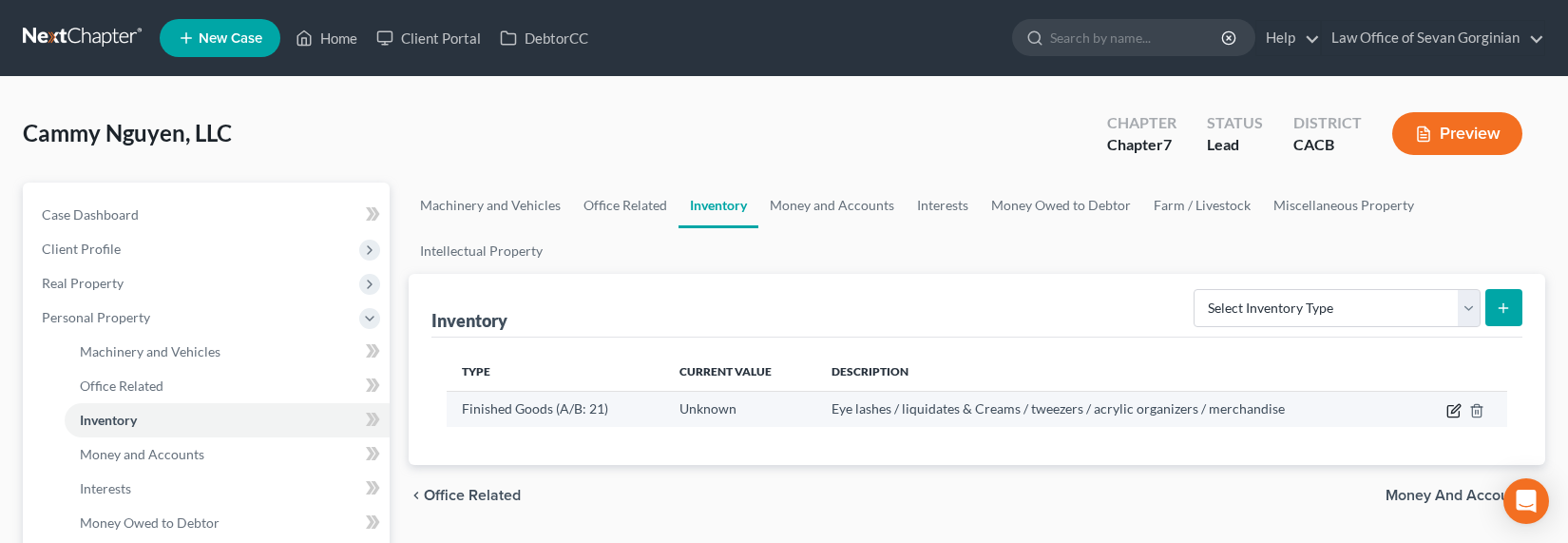 click 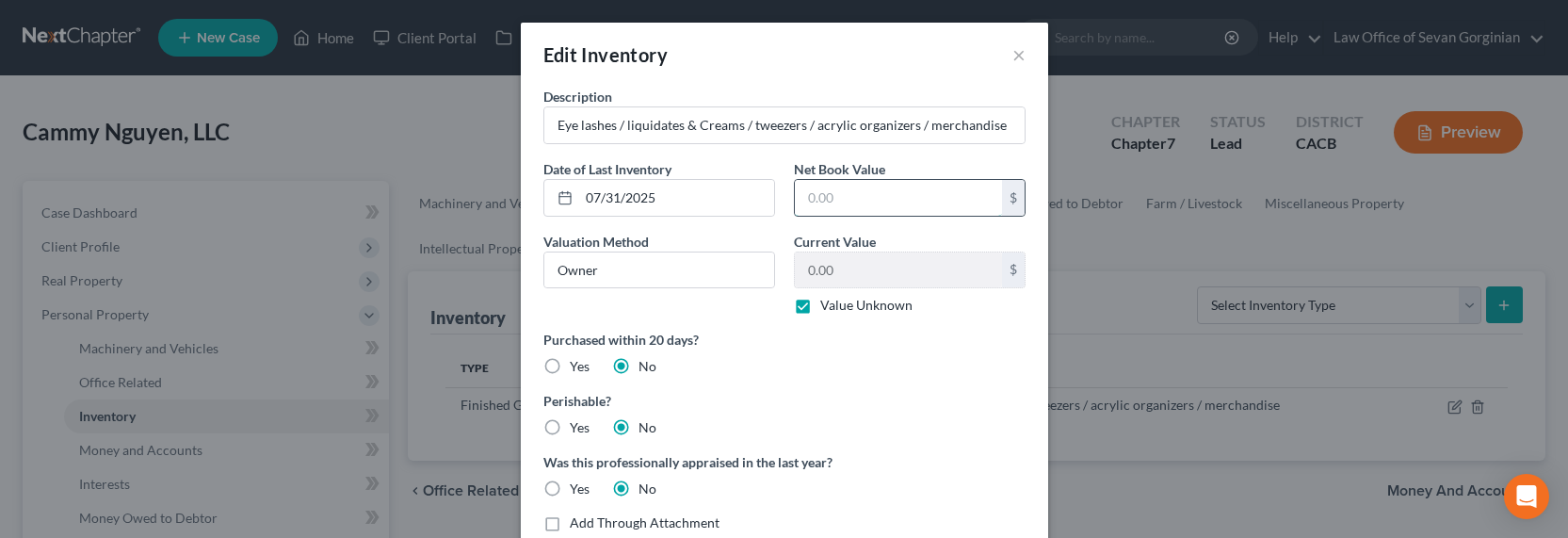 click at bounding box center [898, 198] 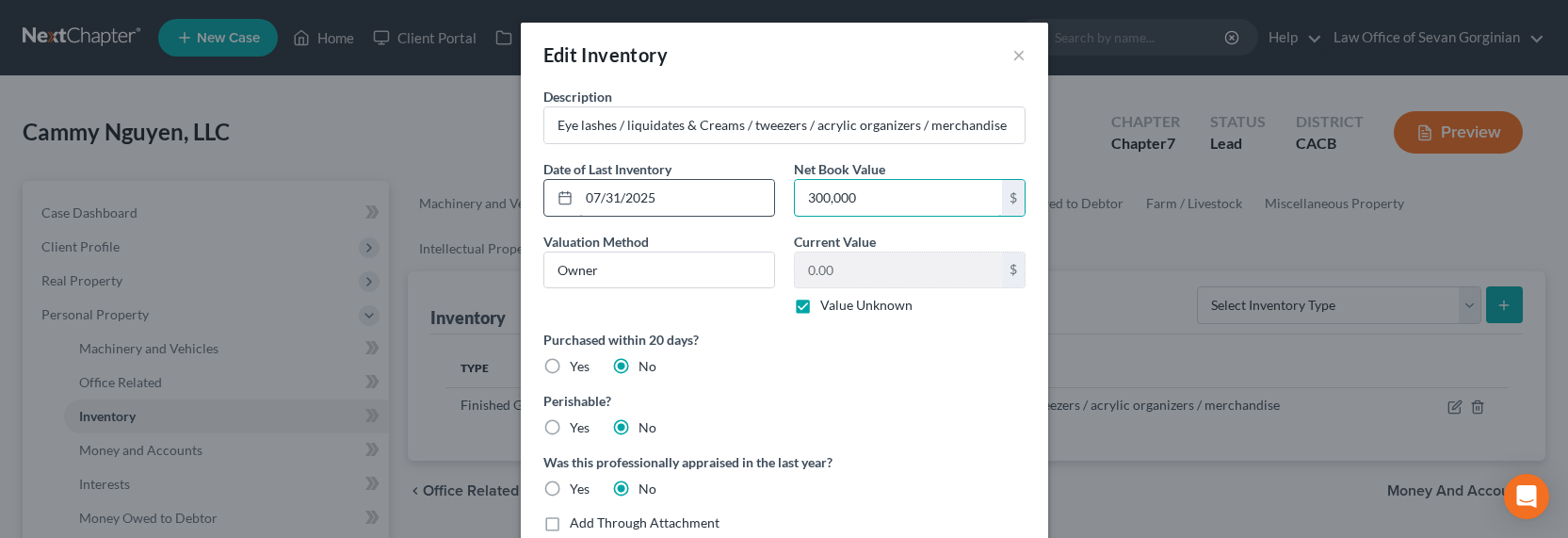 drag, startPoint x: 895, startPoint y: 204, endPoint x: 749, endPoint y: 203, distance: 146.00342 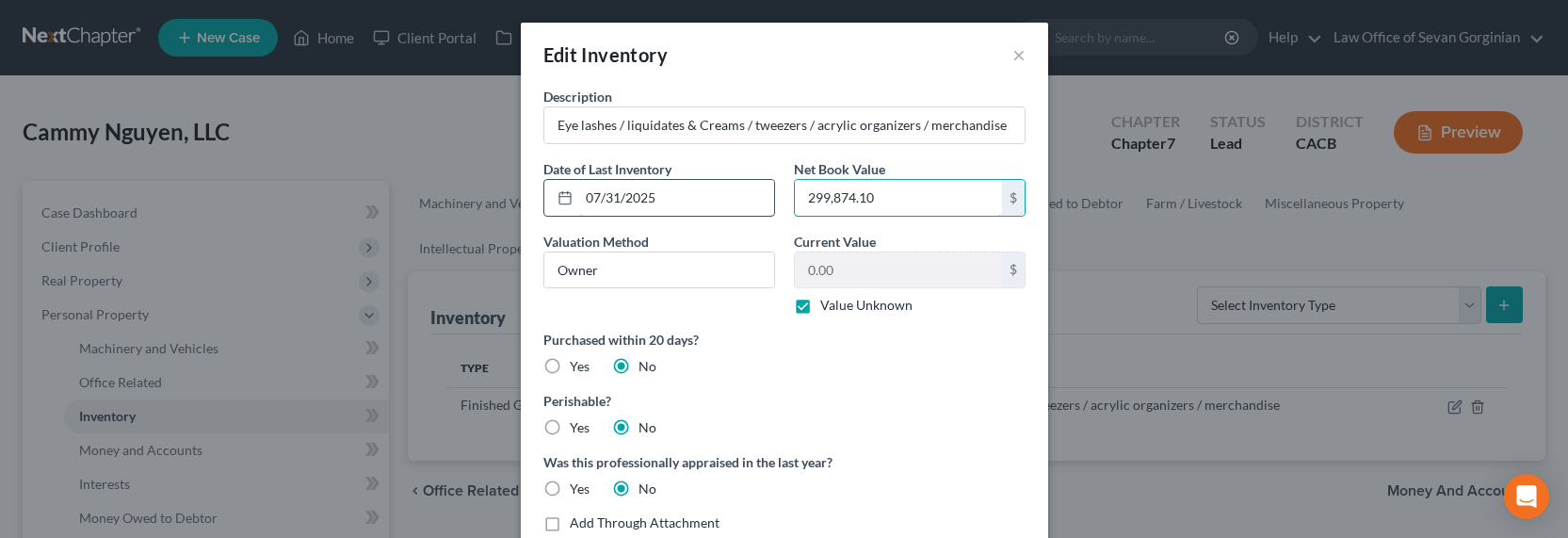 type on "299,874.10" 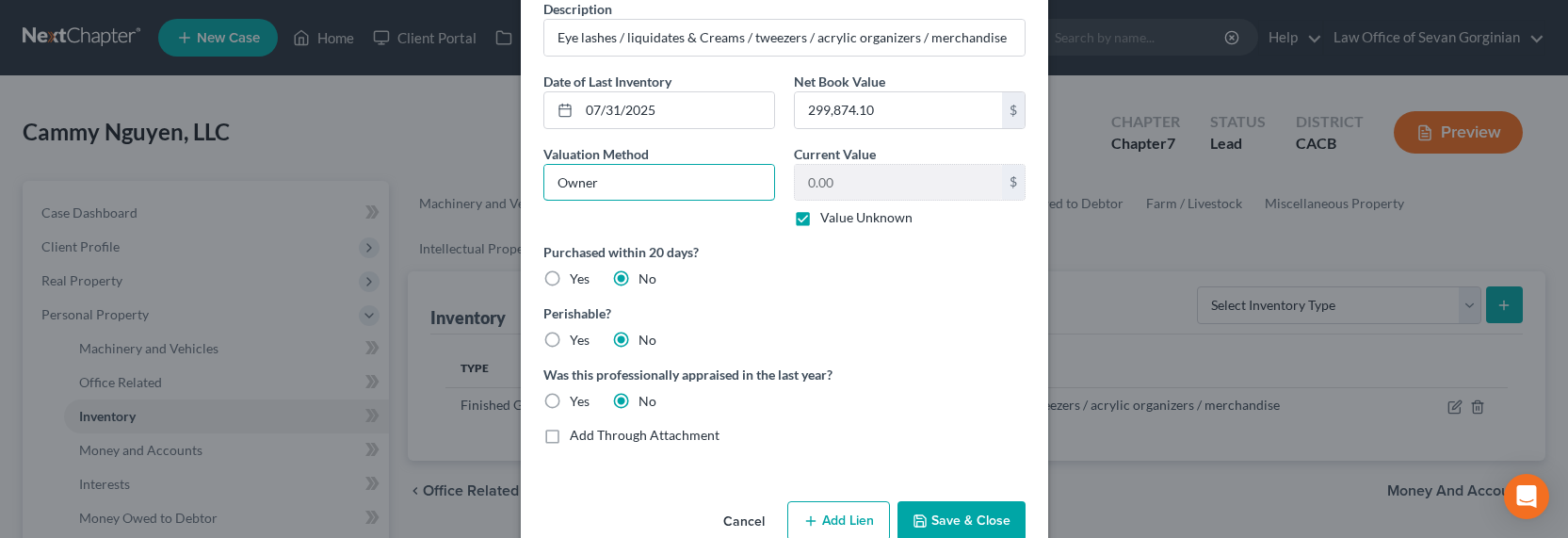 scroll, scrollTop: 0, scrollLeft: 0, axis: both 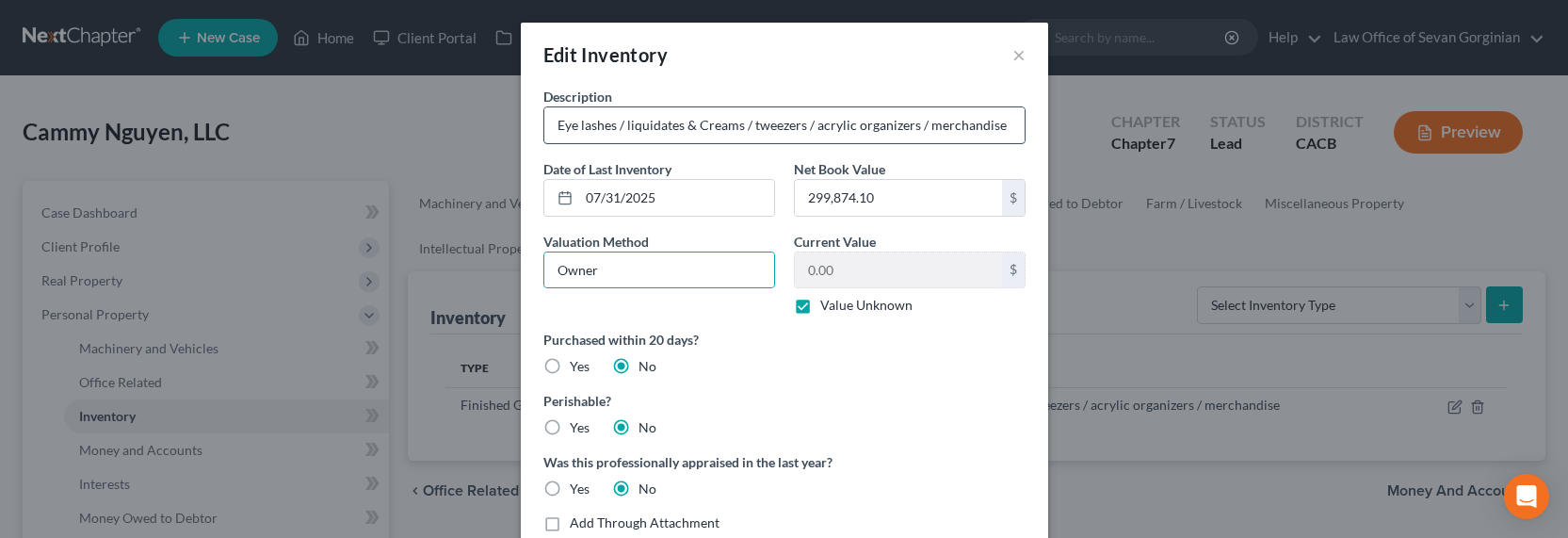 drag, startPoint x: 929, startPoint y: 123, endPoint x: 942, endPoint y: 126, distance: 13.341664 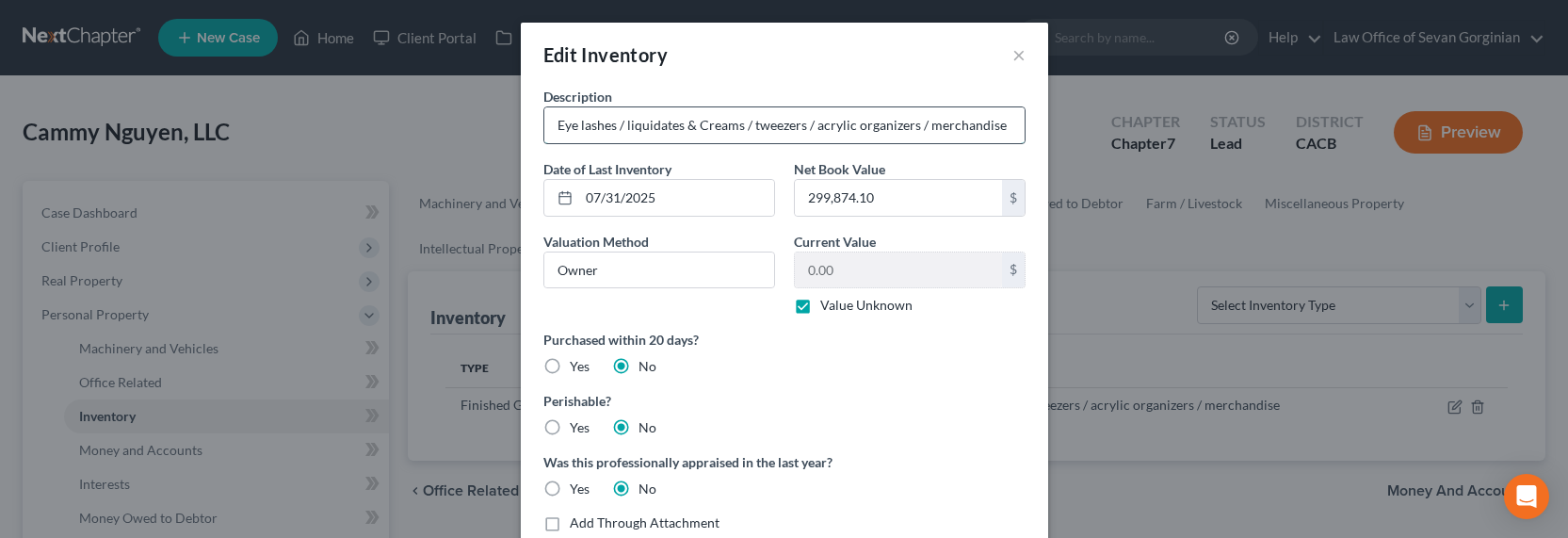 click on "Eye lashes / liquidates & Creams / tweezers / acrylic organizers / merchandise" at bounding box center (784, 125) 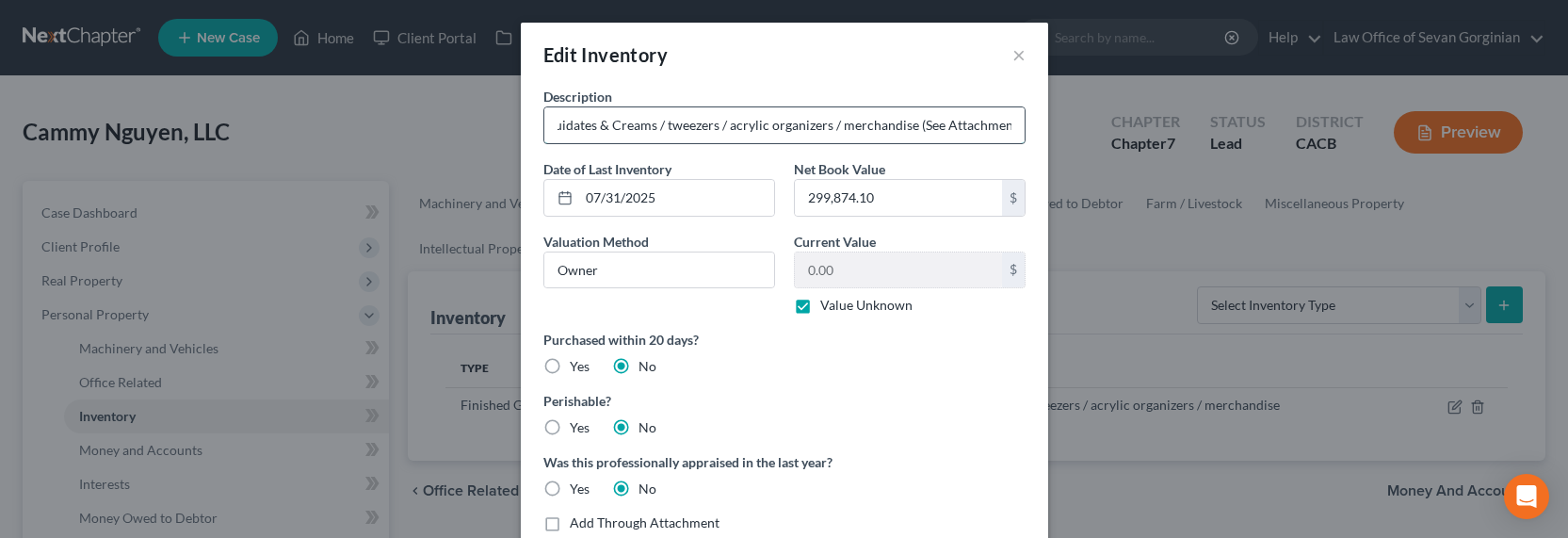 scroll, scrollTop: 0, scrollLeft: 91, axis: horizontal 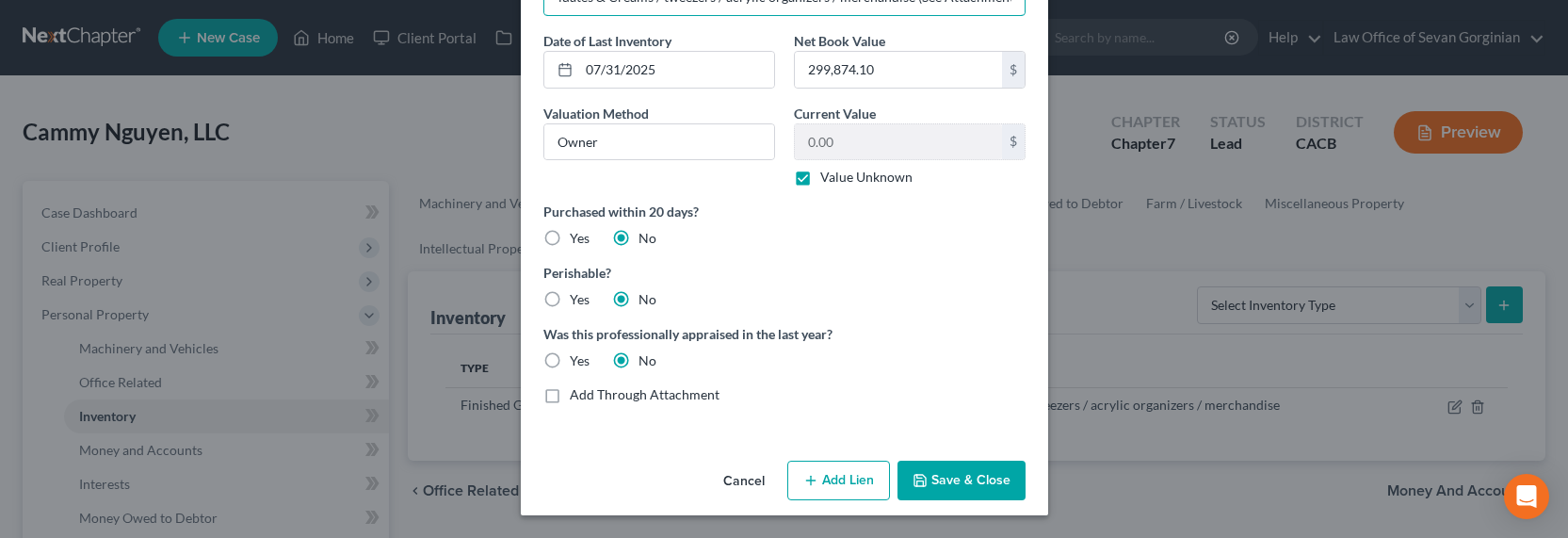 type on "Eye lashes / liquidates & Creams / tweezers / acrylic organizers / merchandise (See Attachment)" 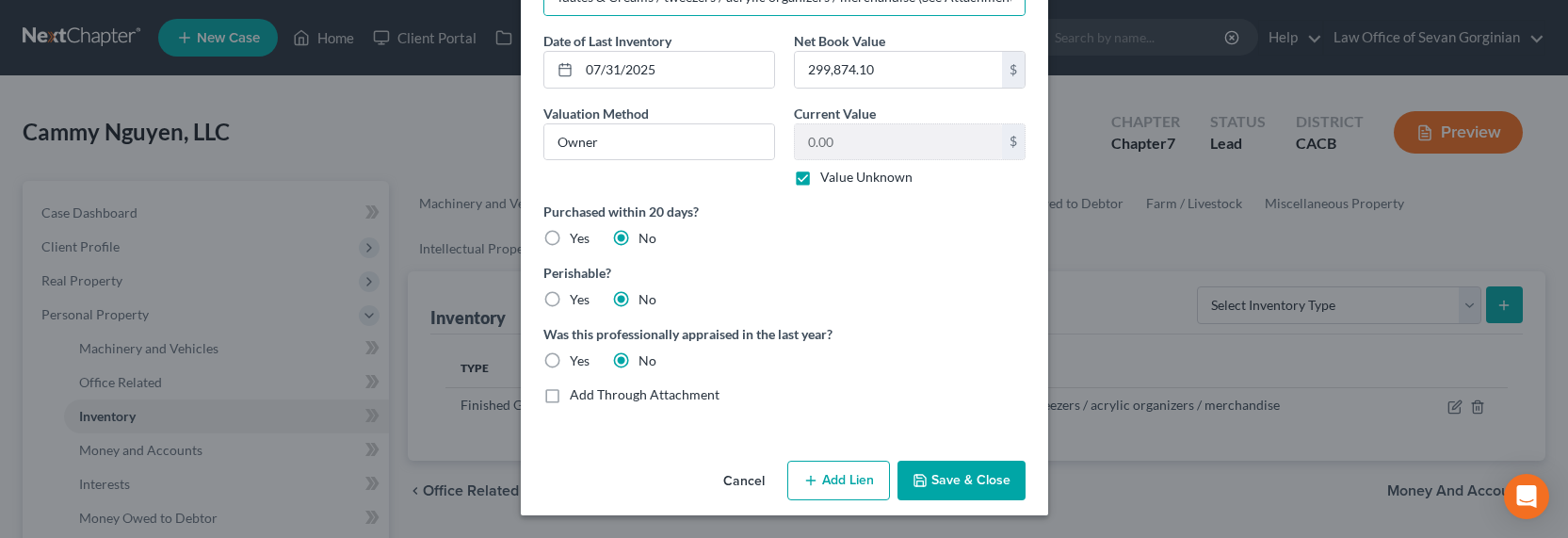 click 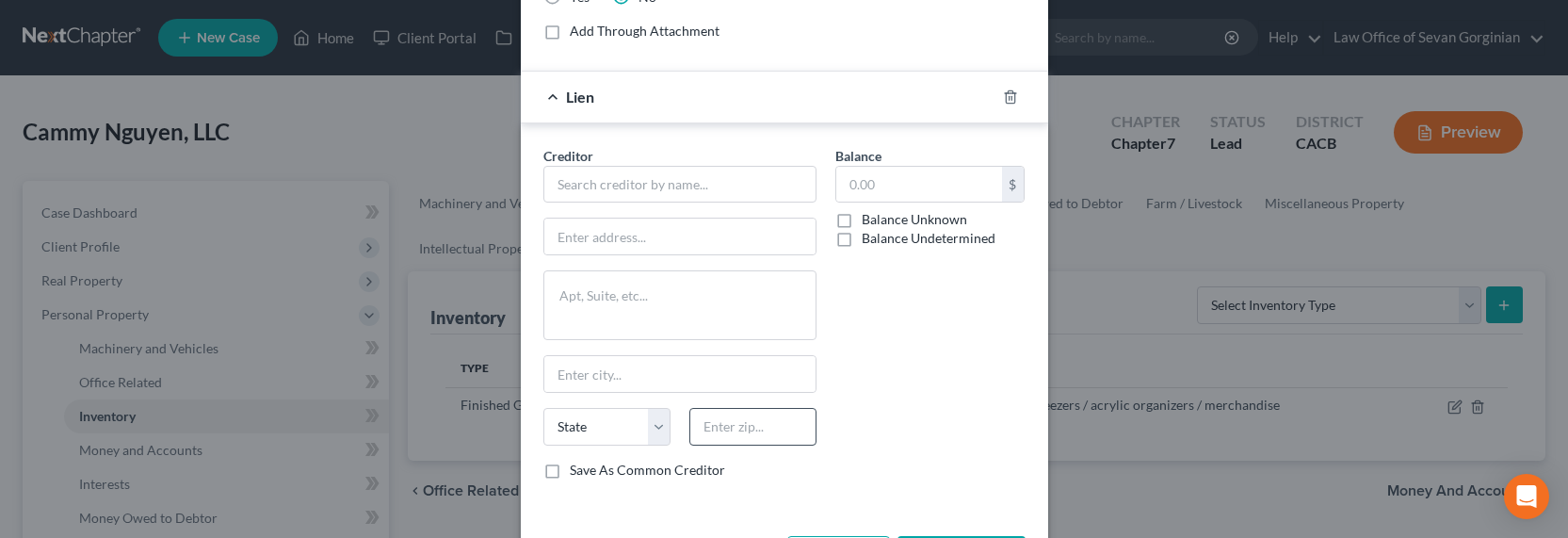 scroll, scrollTop: 551, scrollLeft: 0, axis: vertical 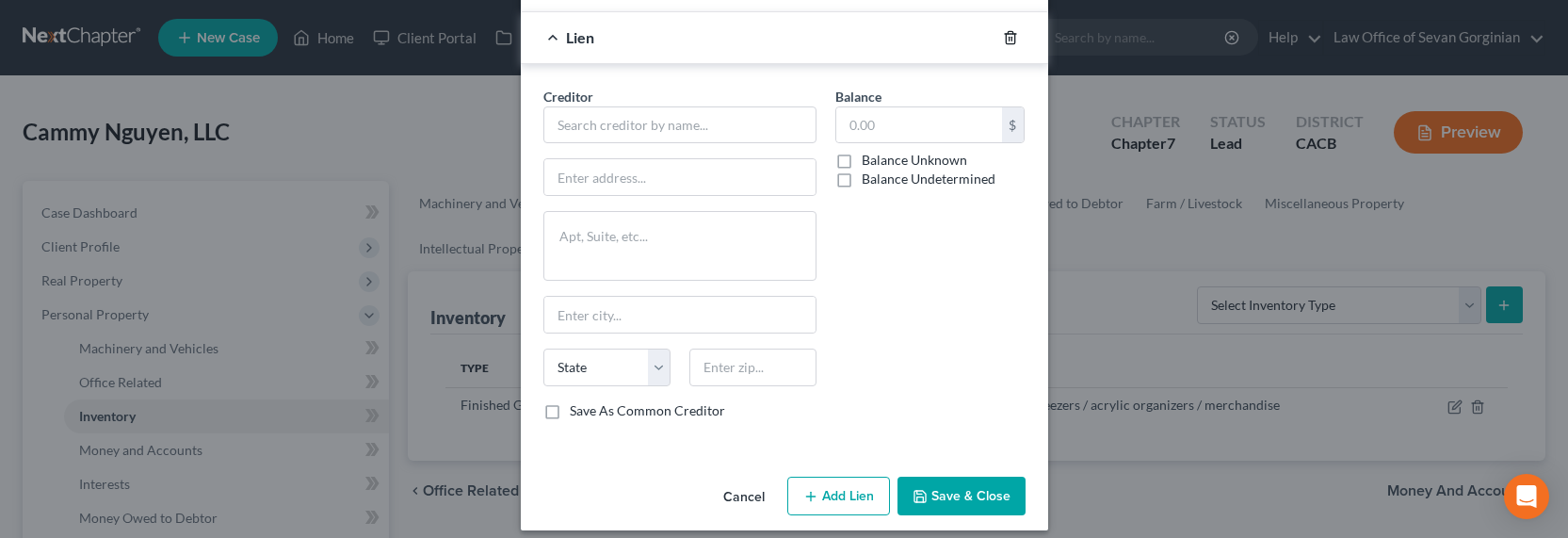 drag, startPoint x: 1001, startPoint y: 35, endPoint x: 1008, endPoint y: 56, distance: 22.135944 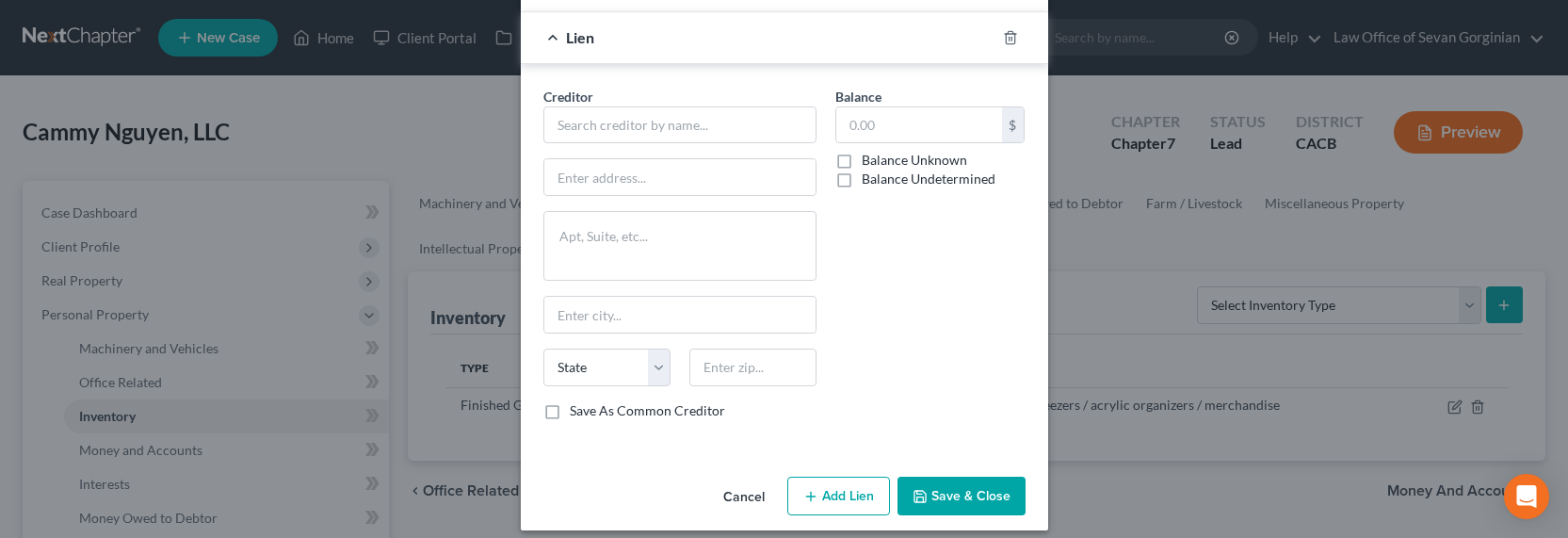 scroll, scrollTop: 128, scrollLeft: 0, axis: vertical 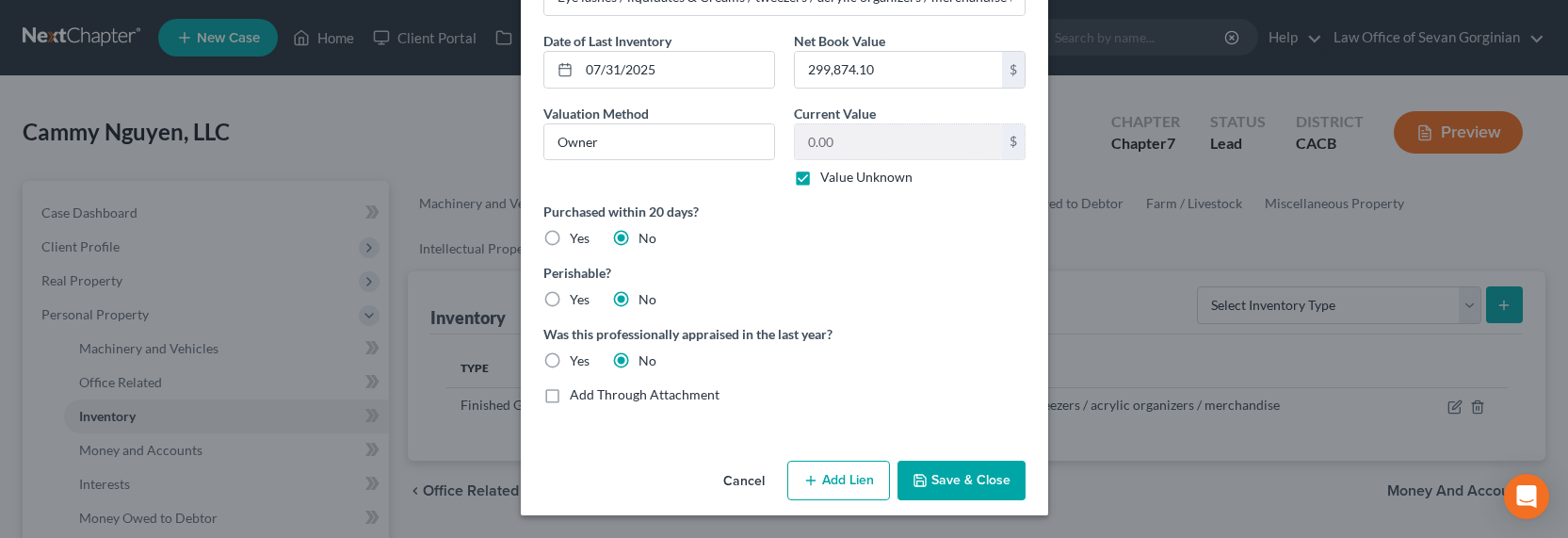 click on "Save & Close" at bounding box center [962, 481] 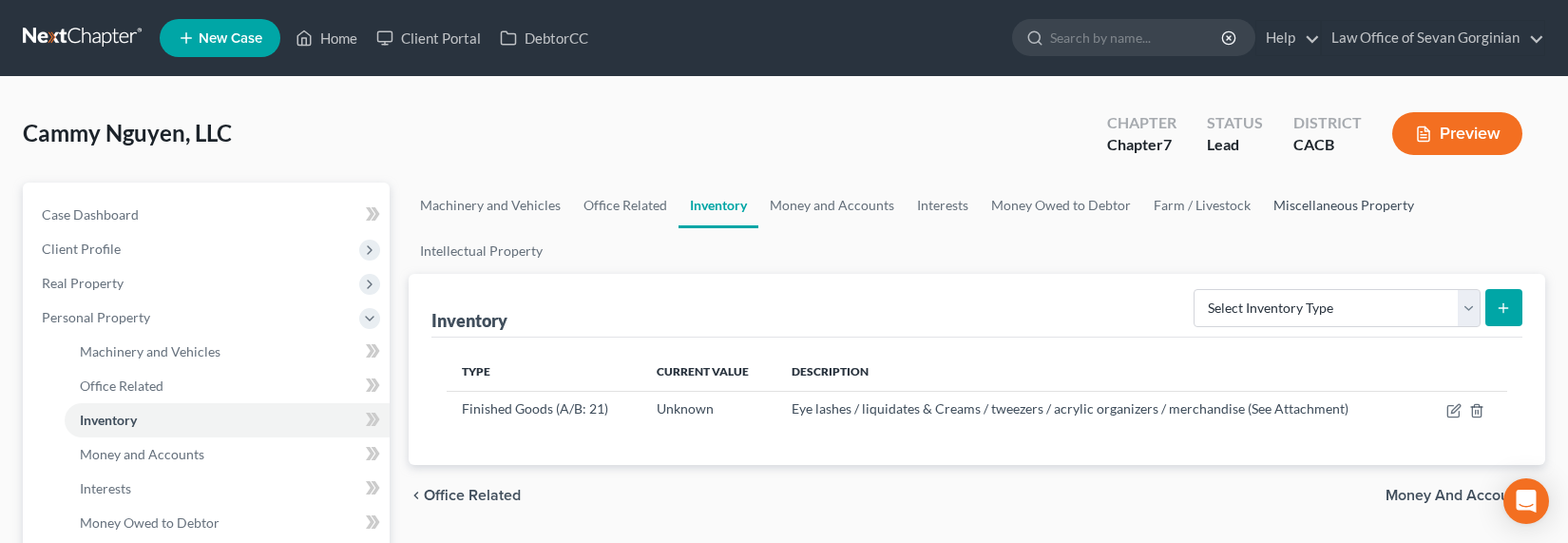 click on "Miscellaneous Property" at bounding box center (1344, 205) 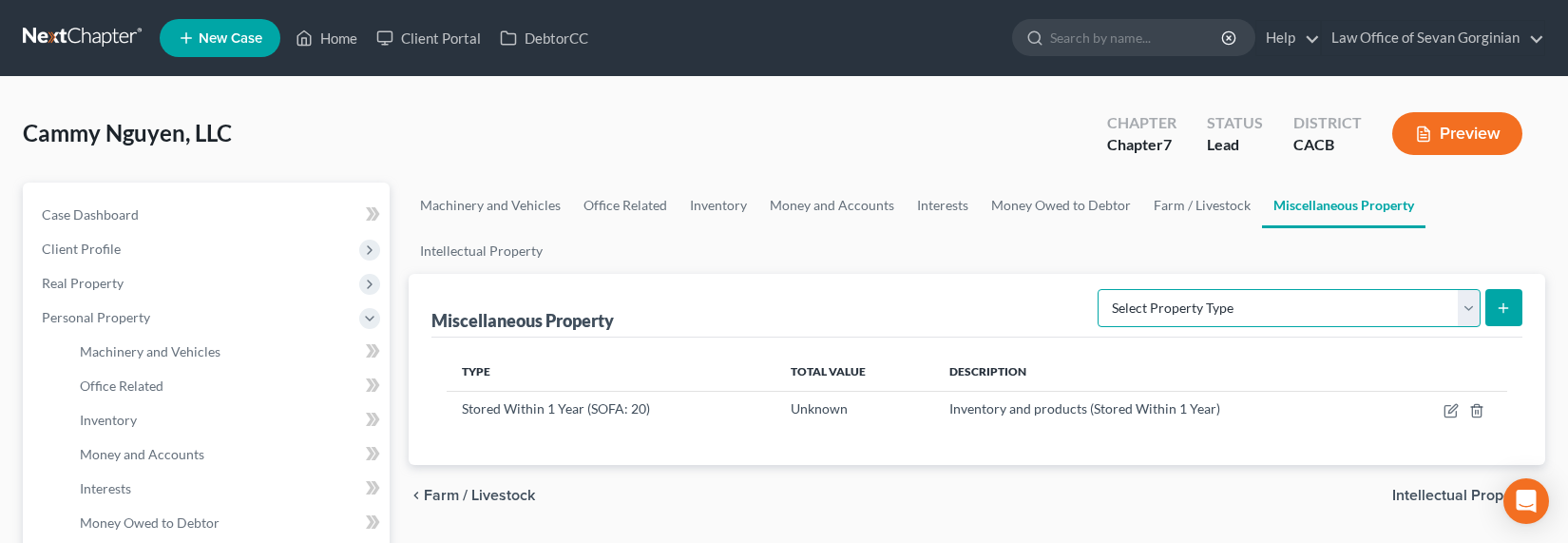 click on "Select Property Type Assigned for Creditor Benefit Within 120 Days (SOFA: 8) Assigned to Receiver Within 1 Year (SOFA: 8) Holding for Another (SOFA: 21) Not Yet Listed (A/B: 77) Stored Within 1 Year (SOFA: 20) Transferred (SOFA: 13)" at bounding box center (1289, 308) 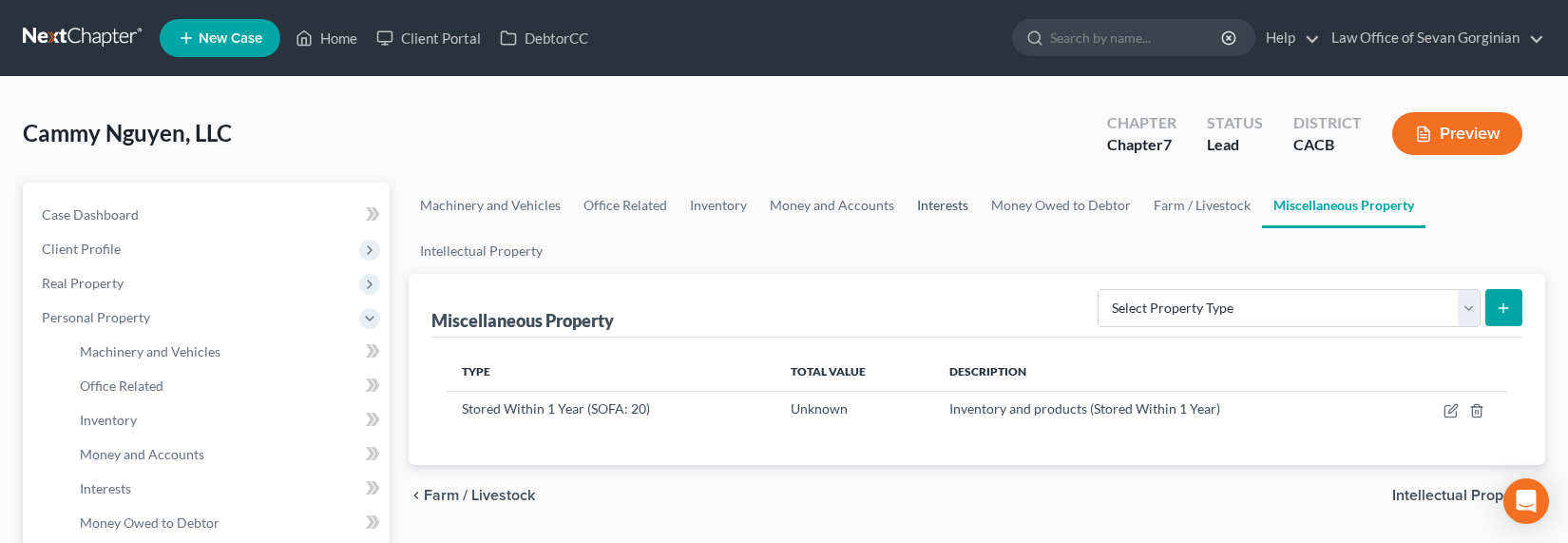click on "Interests" at bounding box center (943, 205) 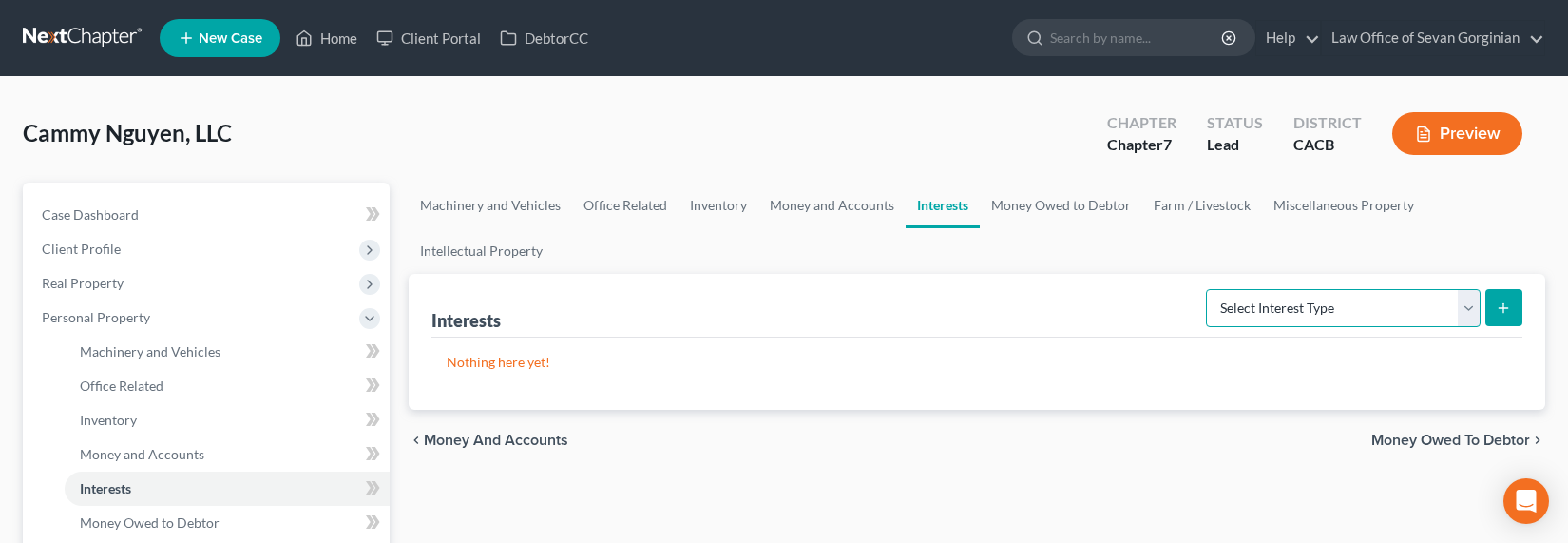click on "Select Interest Type Bond (A/B: 16) Incorporated Business (A/B: 15) Insurance Plans or Annuities (A/B: 73) Joint Venture (A/B: 15) Mutual Fund (A/B: 14) Partnership (A/B: 15) Stock (A/B: 14) Unincorporated Business (A/B: 15)" at bounding box center (1343, 308) 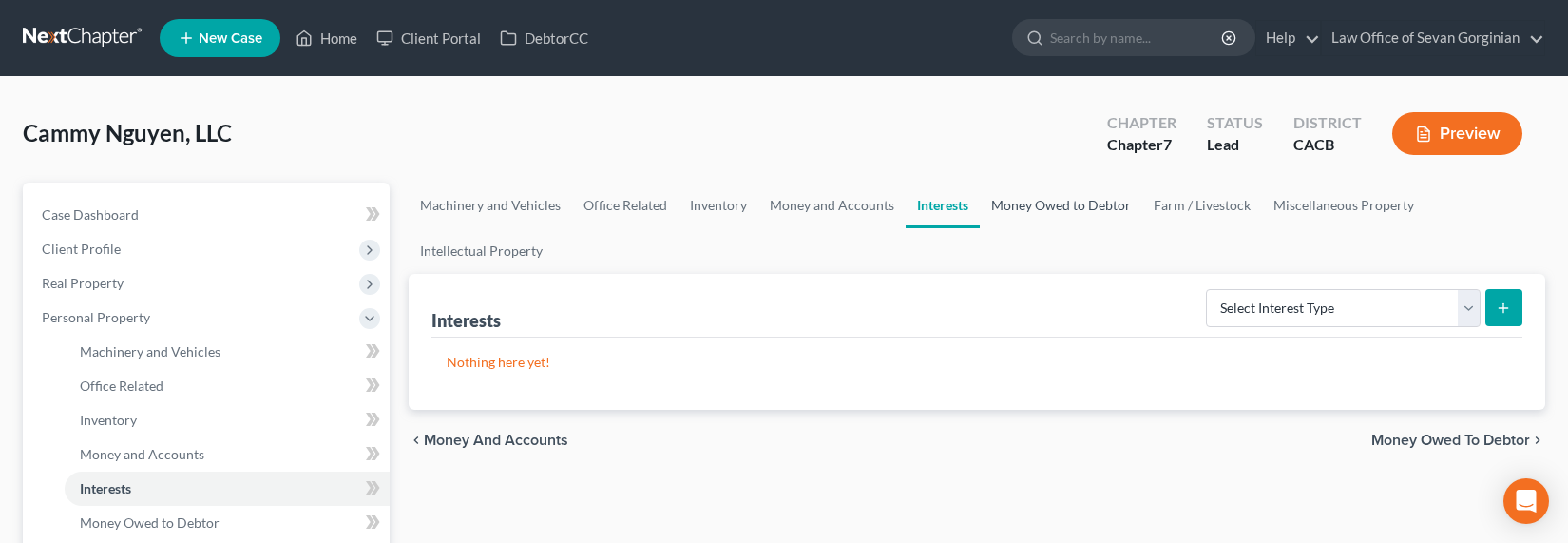 click on "Money Owed to Debtor" at bounding box center (1061, 205) 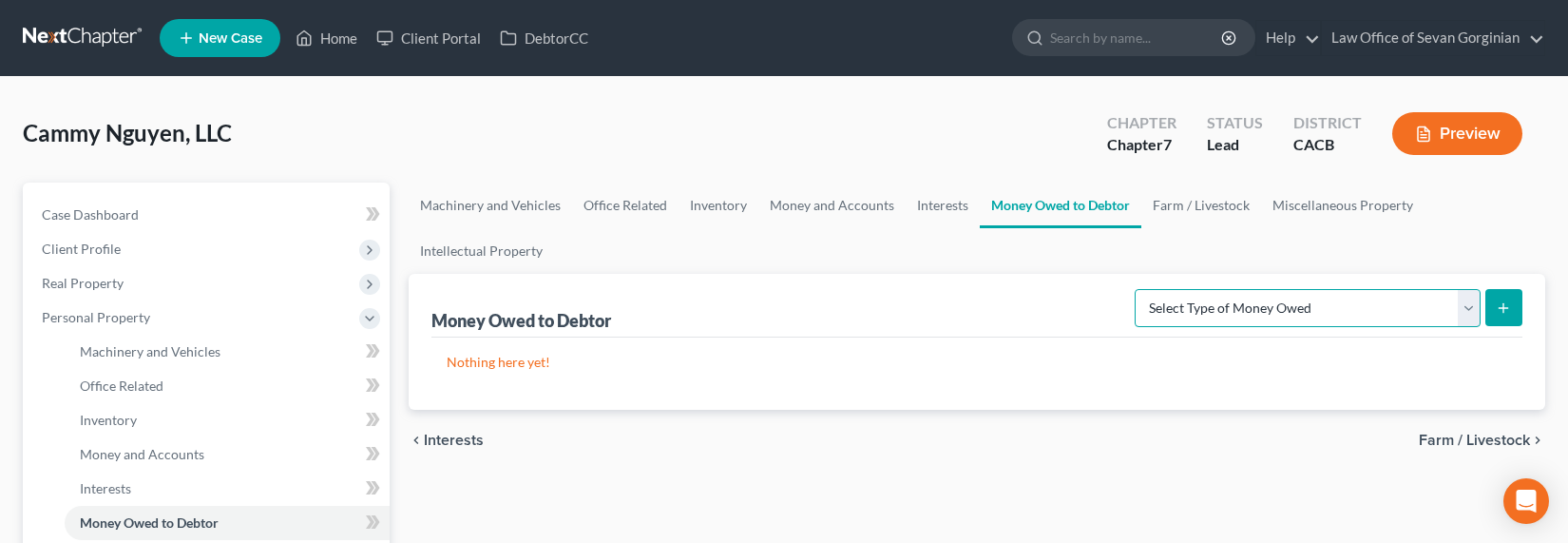 click on "Select Type of Money Owed Accounts Receivable (A/B: 11) Causes of Action Against Third Parties (A/B: 74) Equitable or Future Interests (A/B: 76) Expected Tax Refund and Unused NOLs (A/B: 72) Notes Receivable (A/B: 71) Other Contingent & Unliquidated Claims (A/B: 75) Trusts (A/B: 76)" at bounding box center (1308, 308) 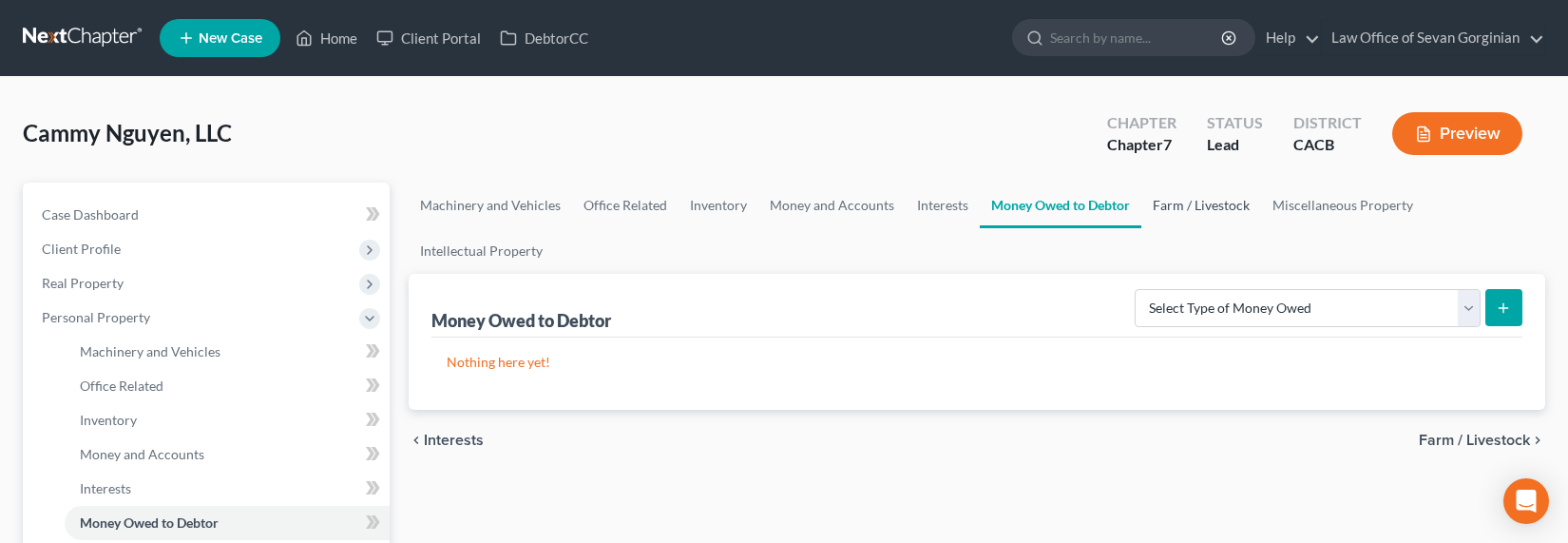 click on "Farm / Livestock" at bounding box center (1201, 205) 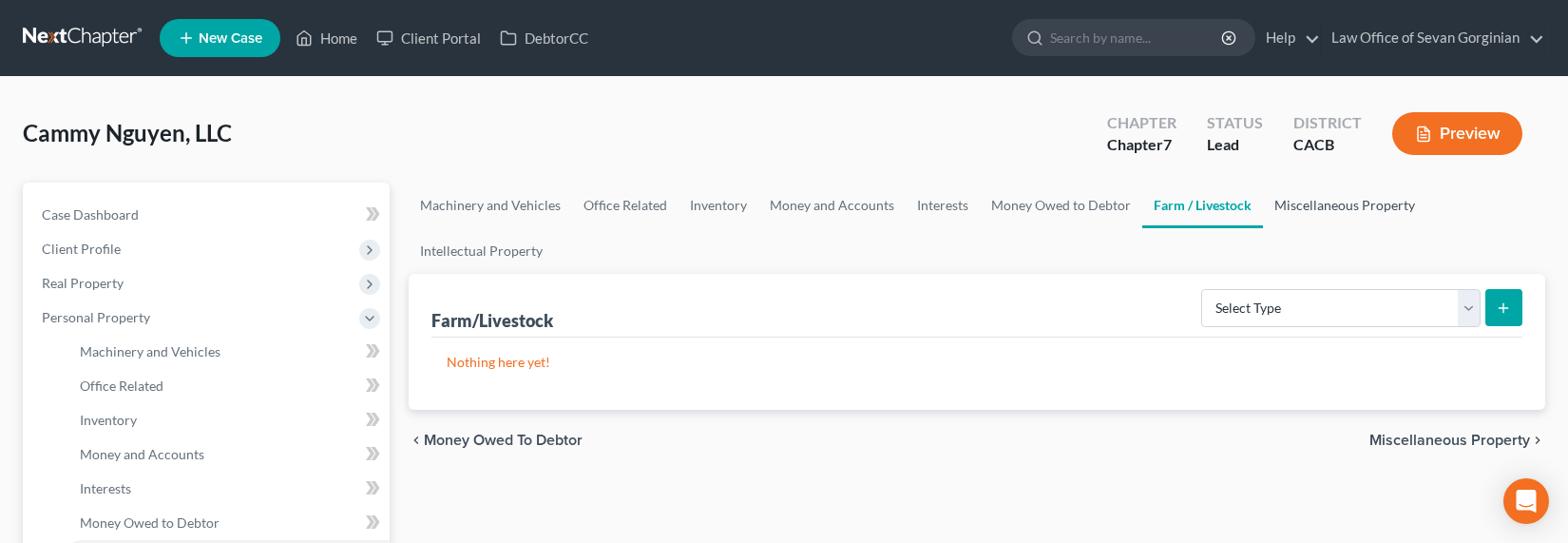 click on "Miscellaneous Property" at bounding box center (1345, 205) 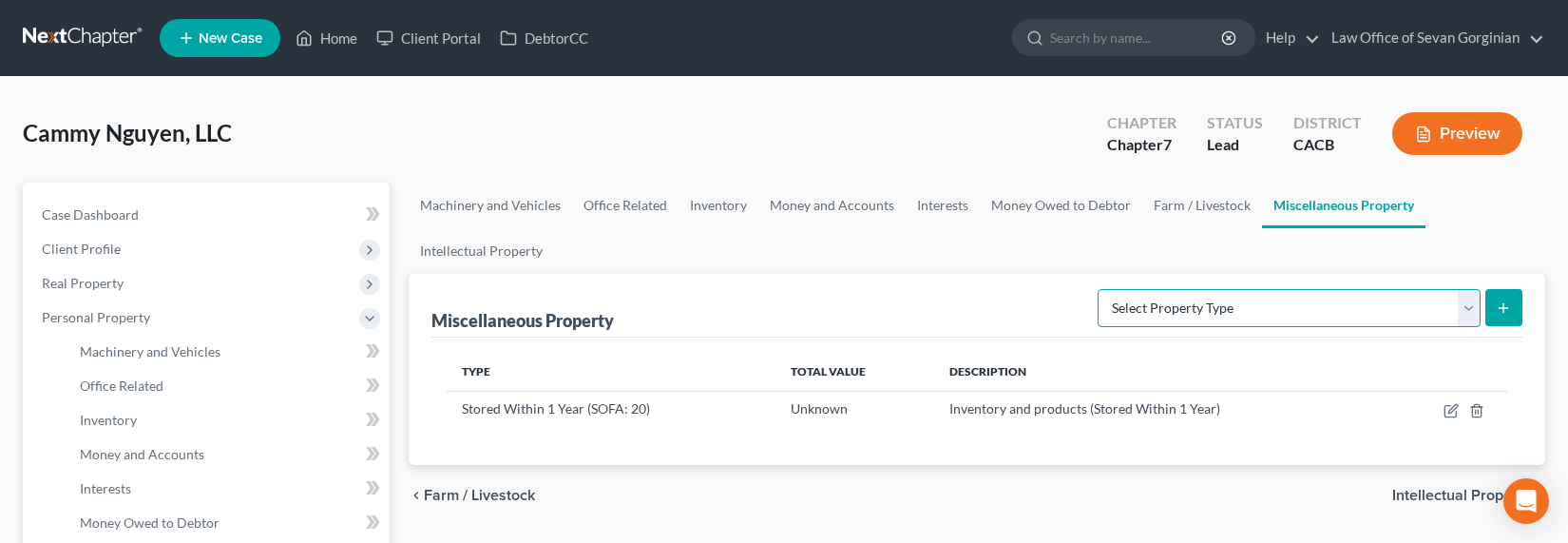 click on "Select Property Type Assigned for Creditor Benefit Within 120 Days (SOFA: 8) Assigned to Receiver Within 1 Year (SOFA: 8) Holding for Another (SOFA: 21) Not Yet Listed (A/B: 77) Stored Within 1 Year (SOFA: 20) Transferred (SOFA: 13)" at bounding box center (1289, 308) 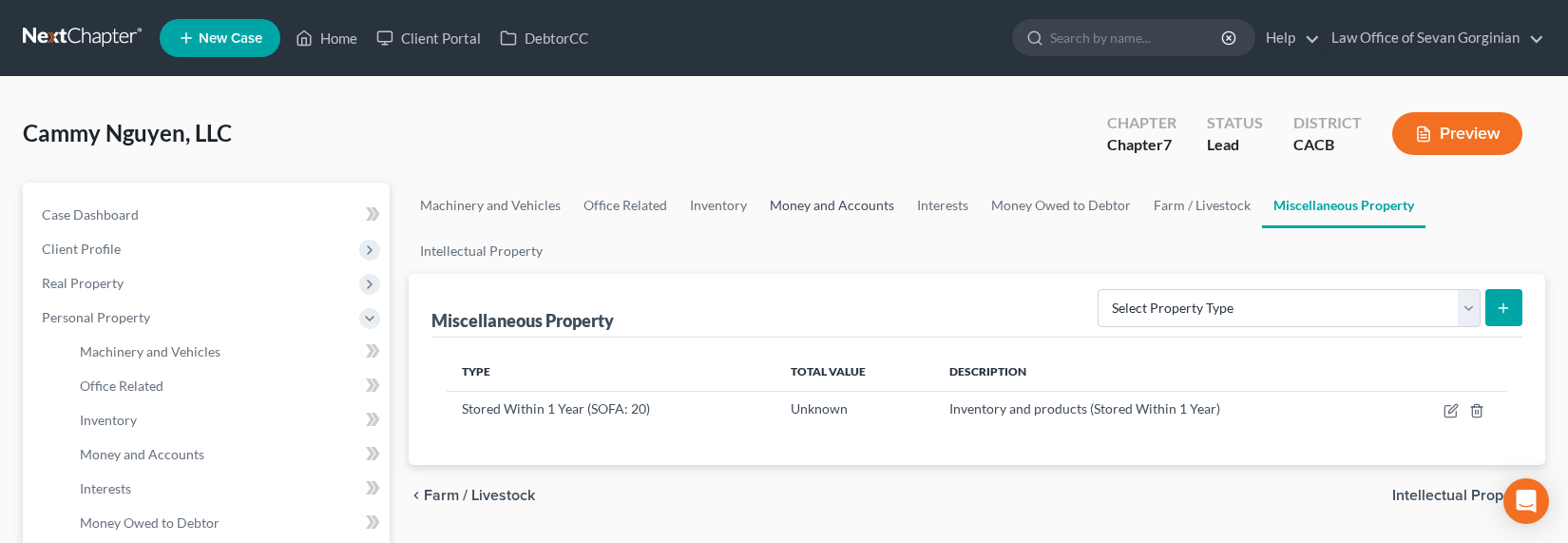click on "Money and Accounts" at bounding box center [832, 205] 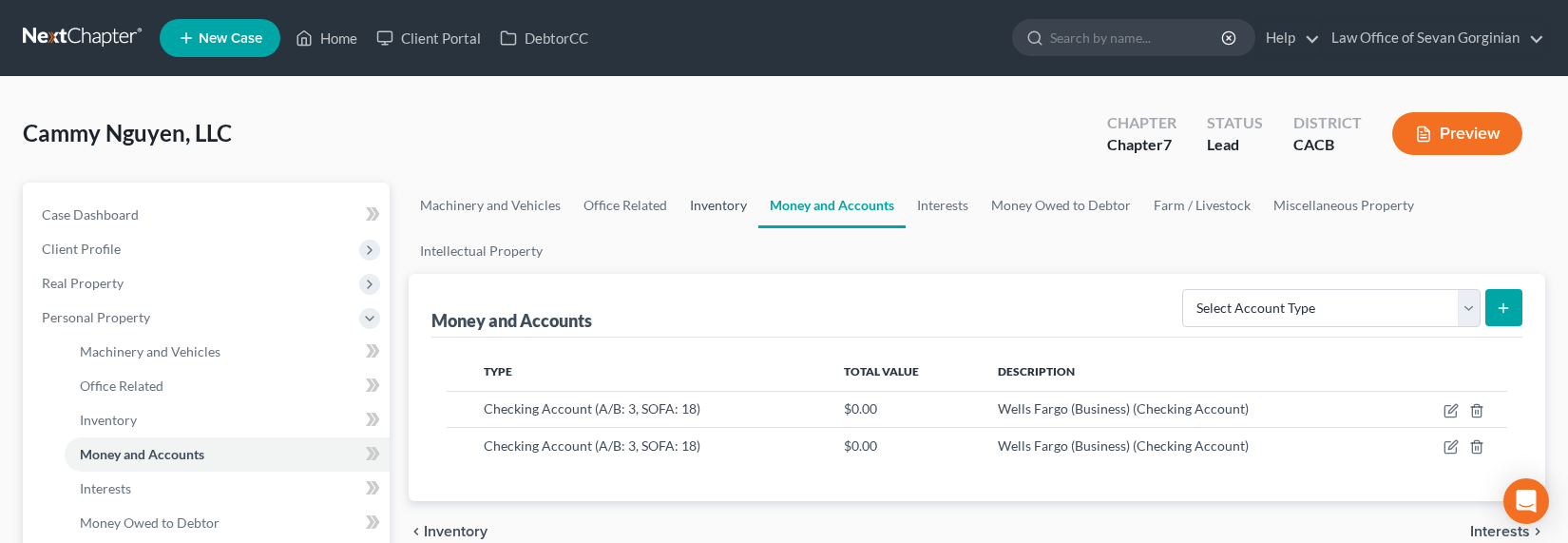 click on "Inventory" at bounding box center [718, 205] 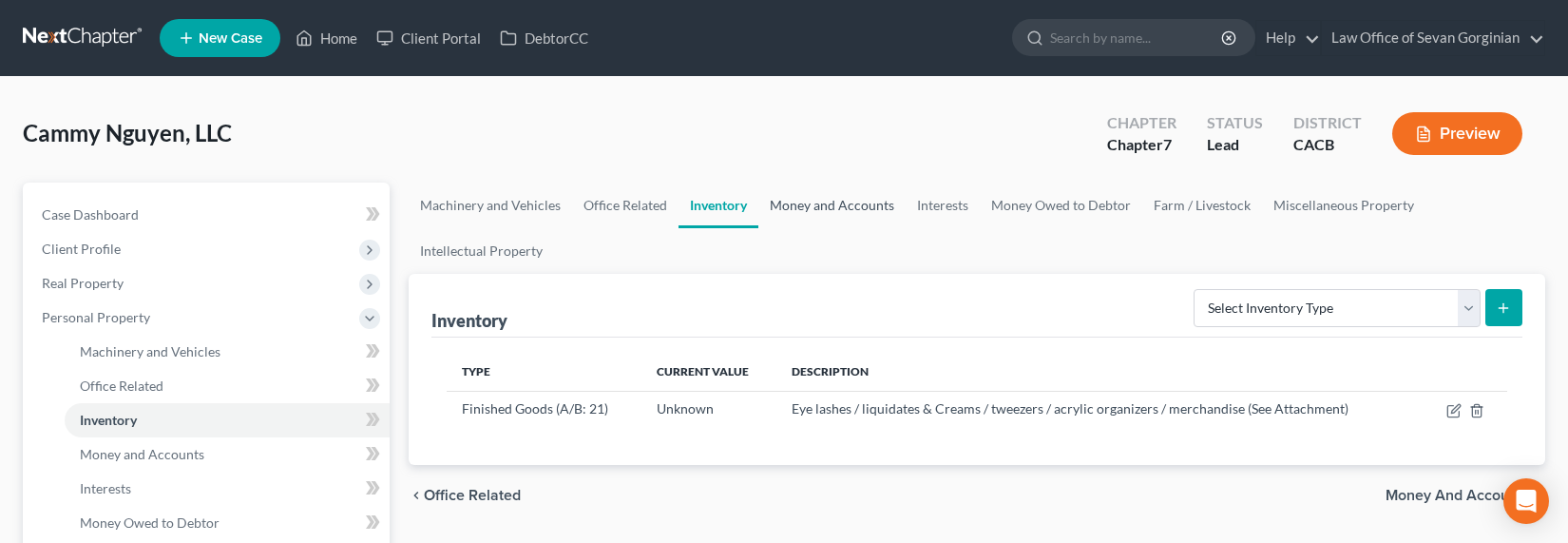 click on "Money and Accounts" at bounding box center [832, 205] 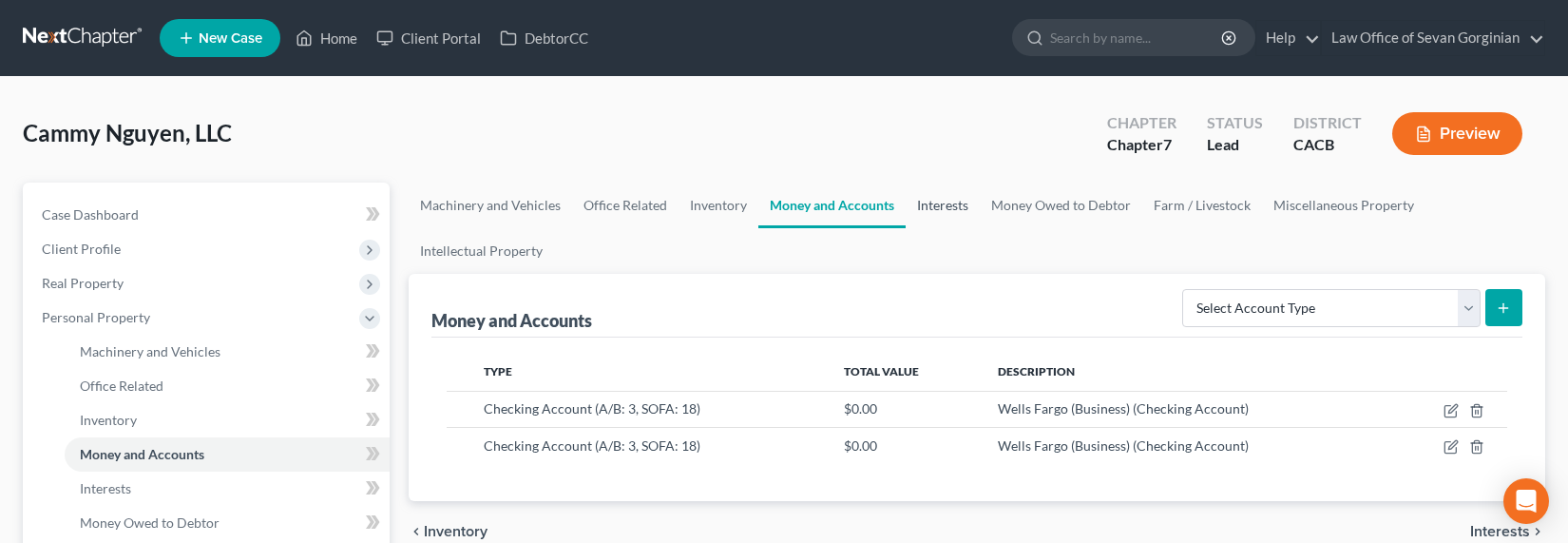 click on "Interests" at bounding box center [943, 205] 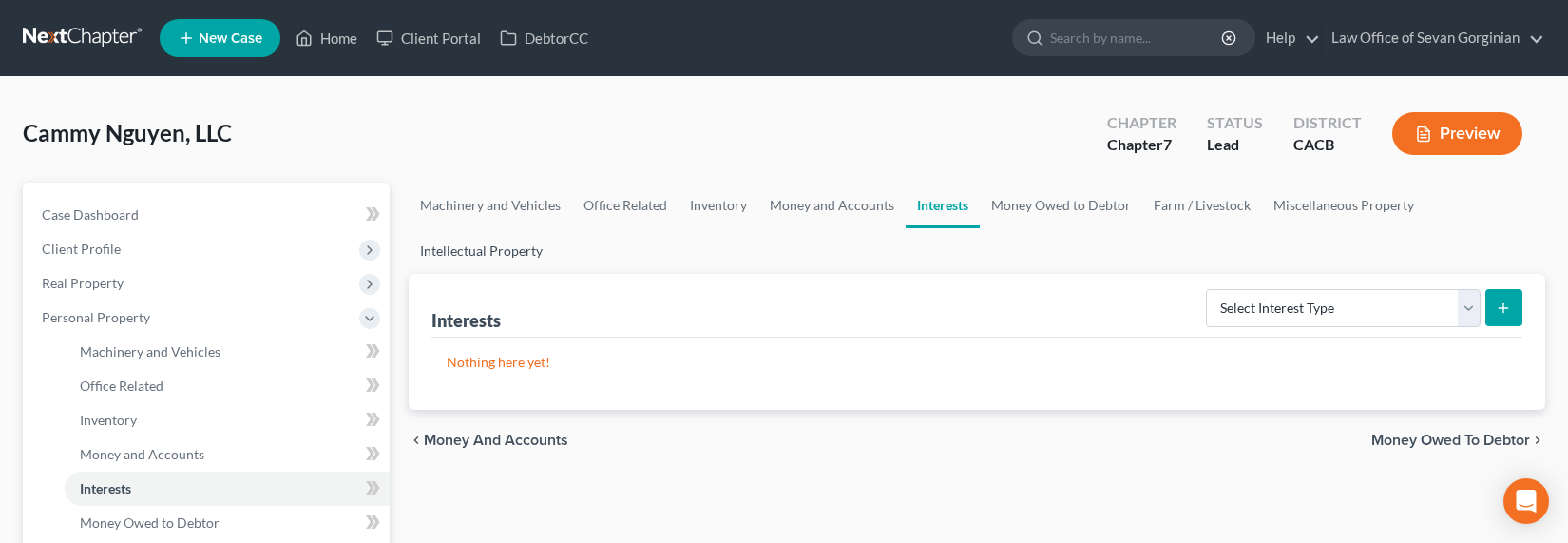 click on "Intellectual Property" at bounding box center (481, 251) 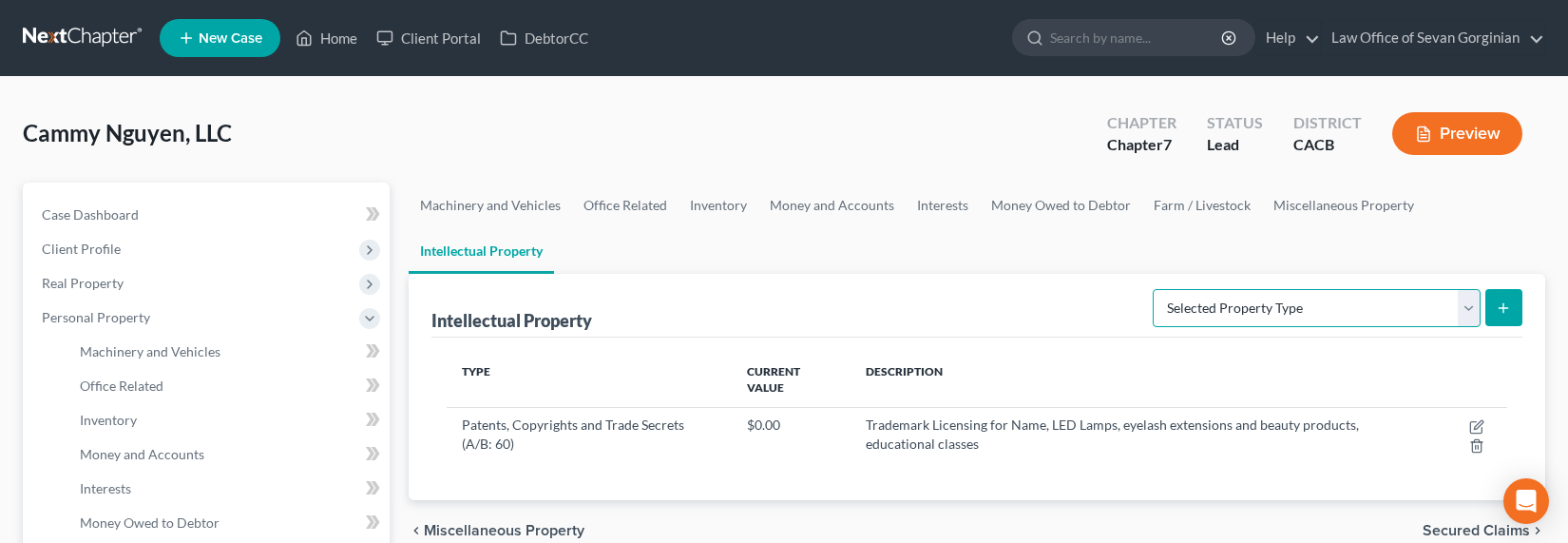 click on "Selected Property Type Customer Lists (A/B: 63) Goodwill (A/B: 65) Internet Domains and Websites (A/B: 61) Licenses, Franchises, and Royalties (A/B: 62) Other Intellectual Property (A/B: 64) Patents, Copyrights and Trade Secrets (A/B: 60)" at bounding box center (1316, 308) 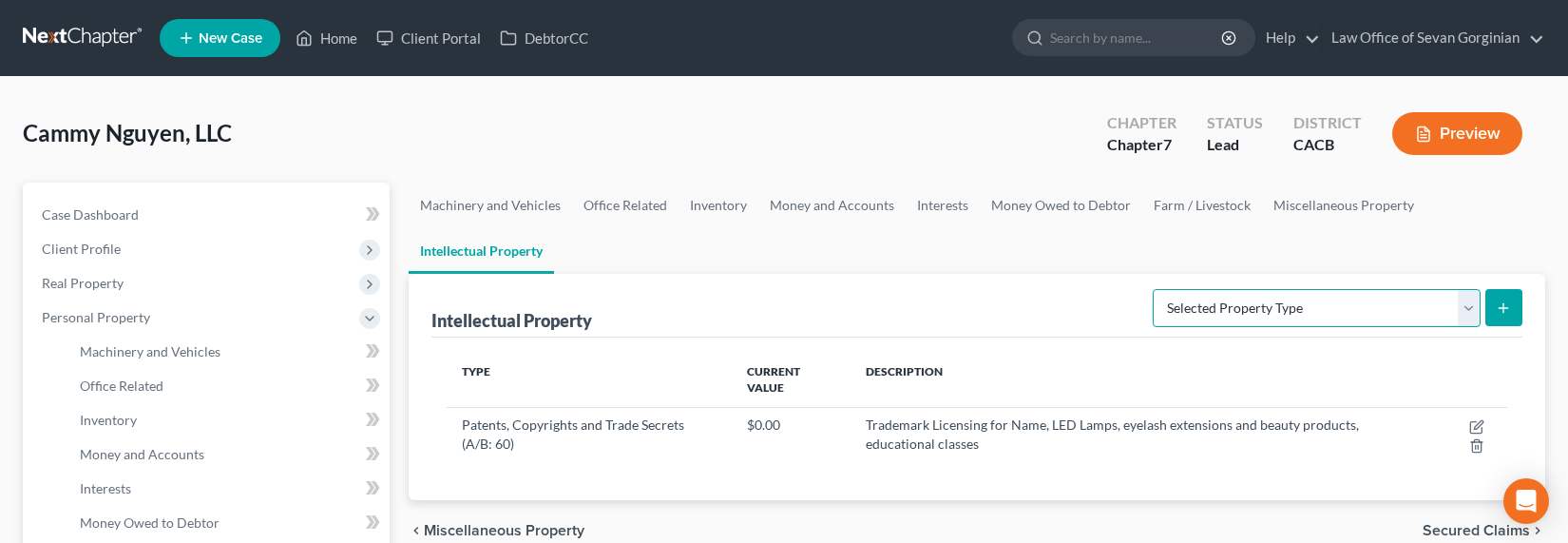 select on "goodwill" 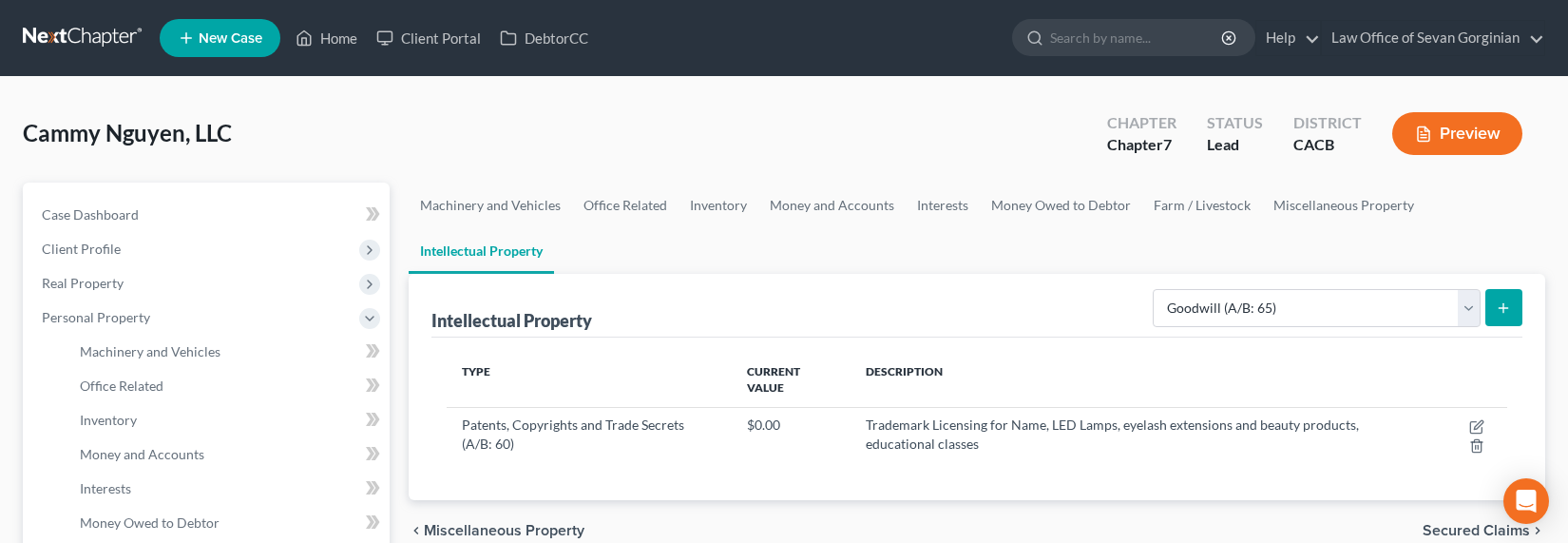 click 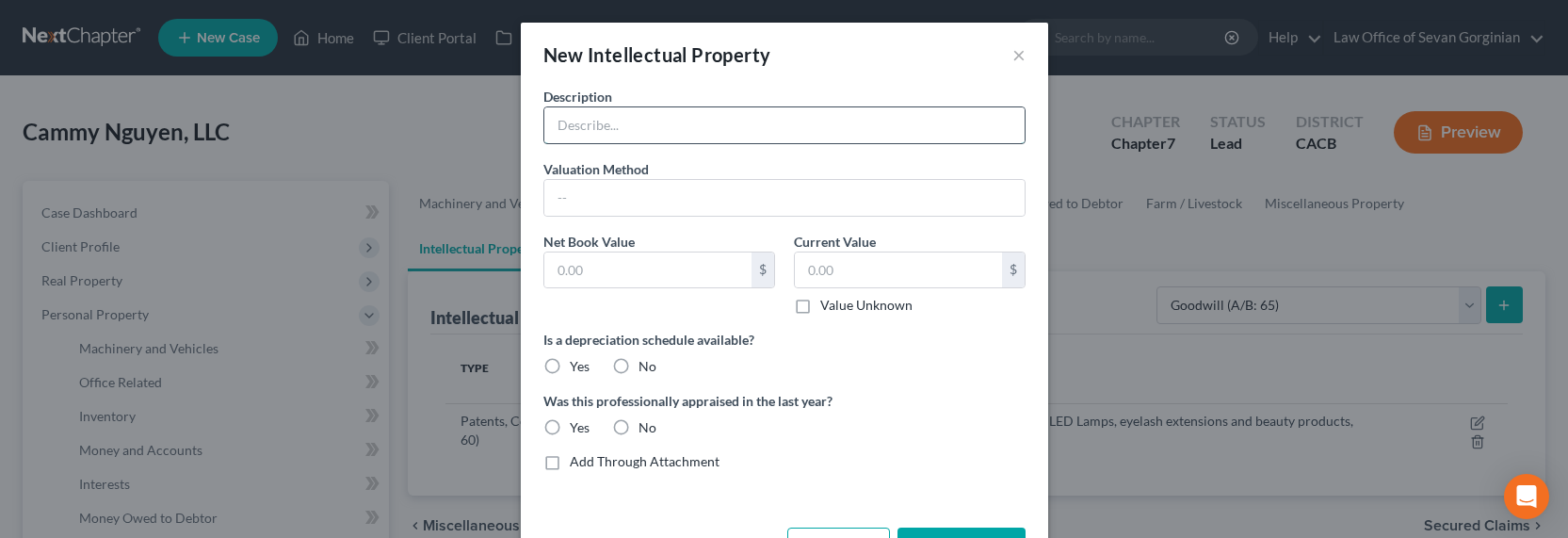 click at bounding box center [784, 125] 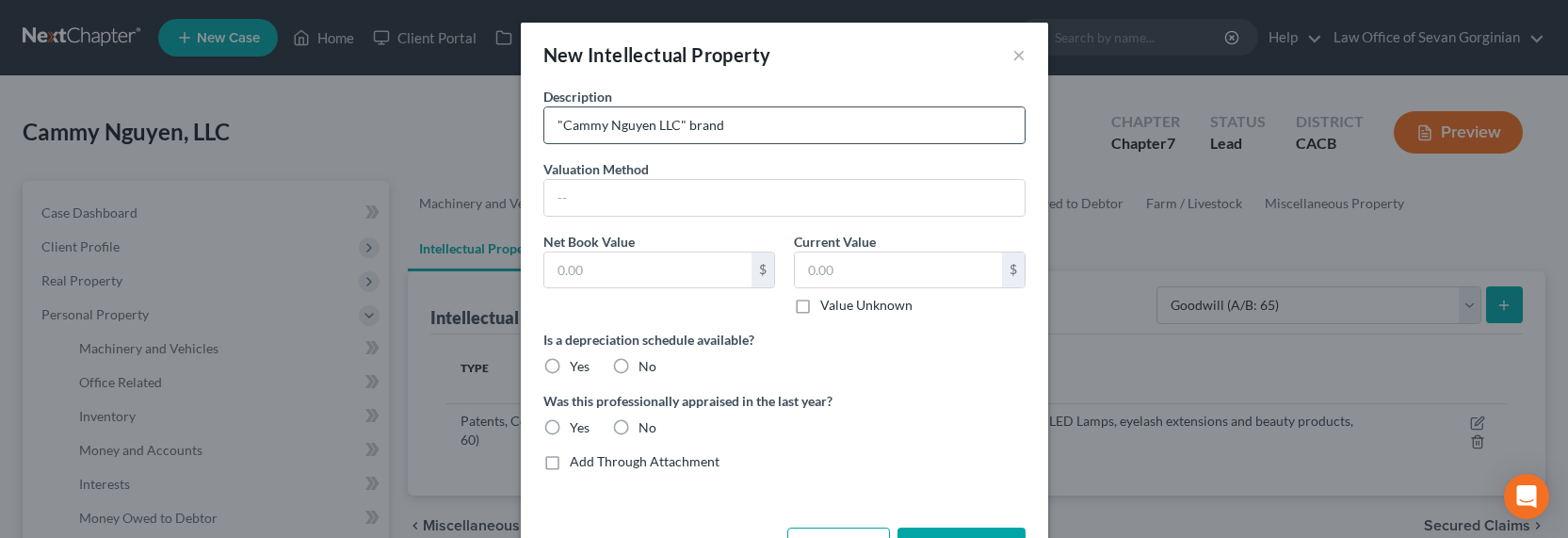 type on ""Cammy Nguyen LLC" brand" 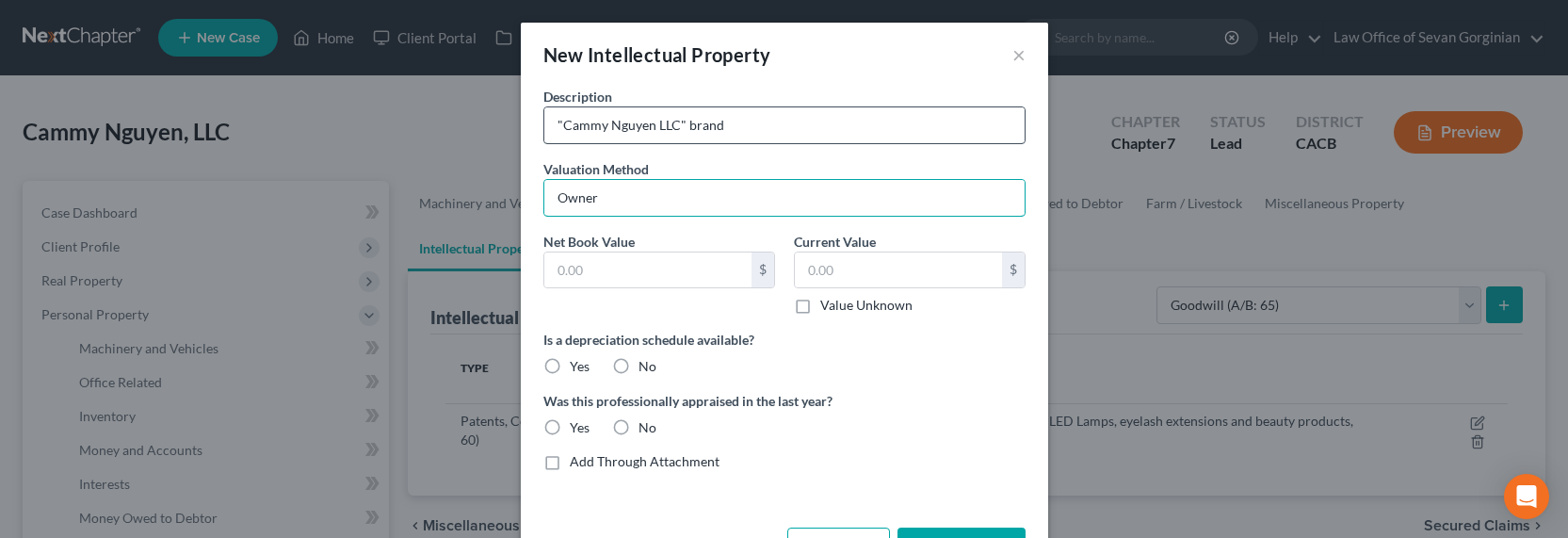 type on "Owner" 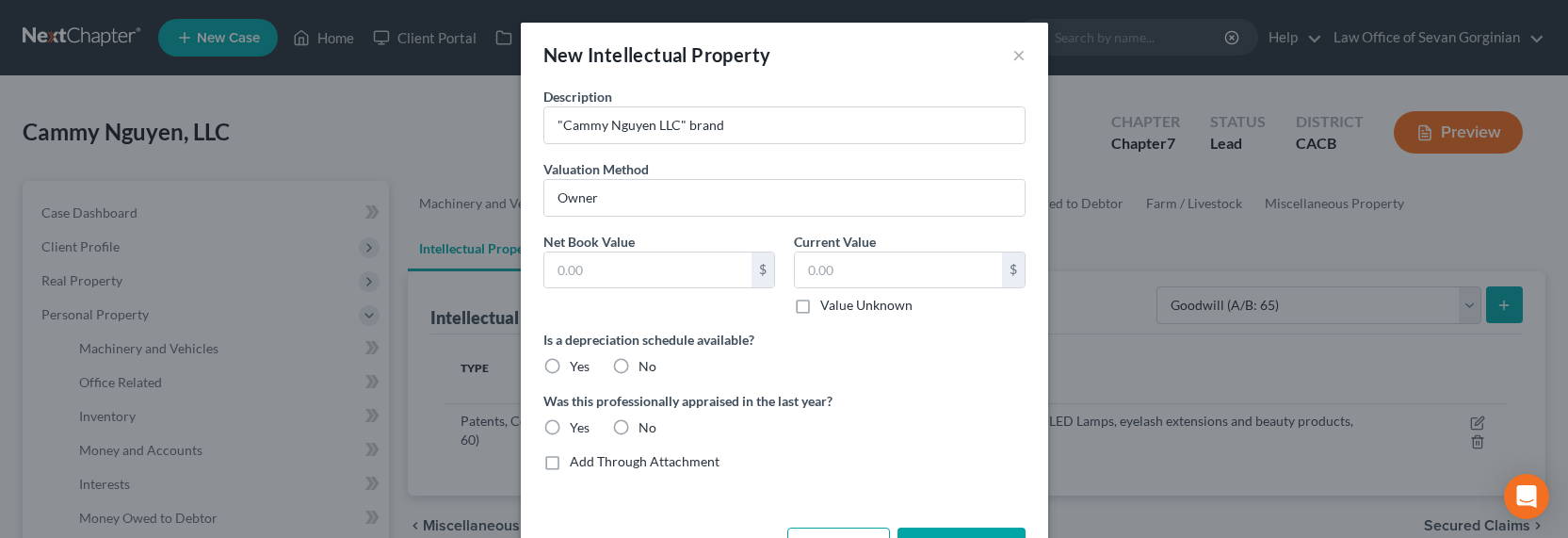 click on "Value Unknown" at bounding box center (866, 305) 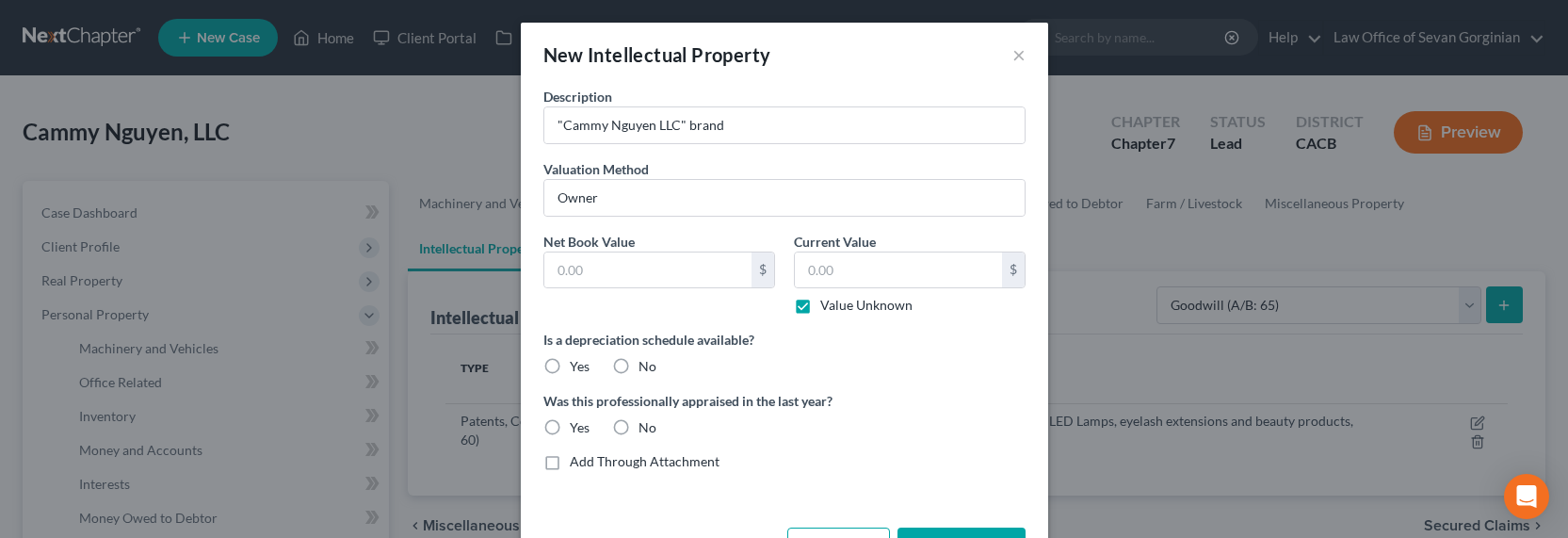 type on "0.00" 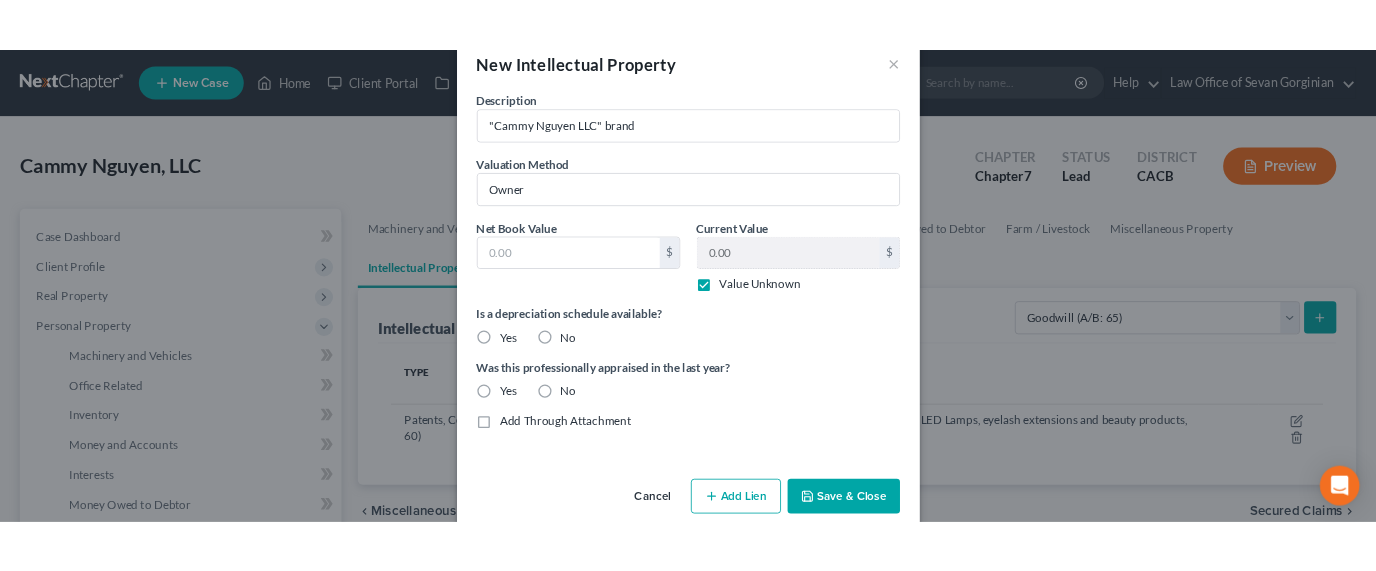 scroll, scrollTop: 71, scrollLeft: 0, axis: vertical 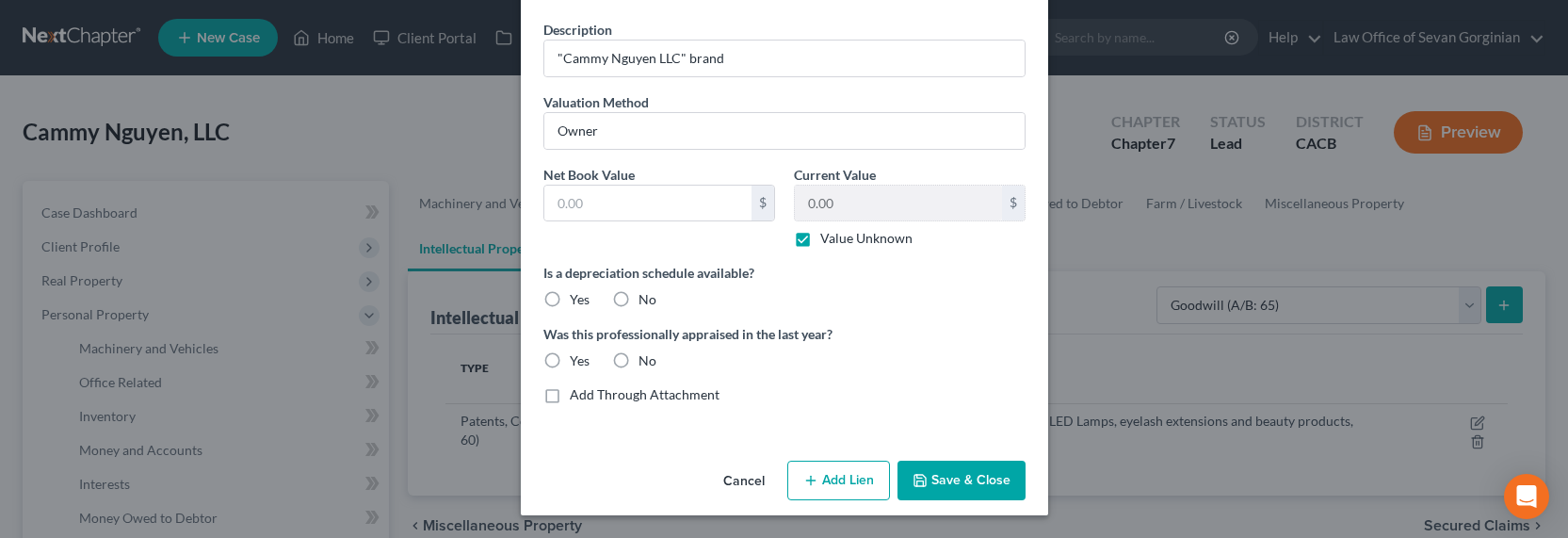 click on "Save & Close" at bounding box center [962, 481] 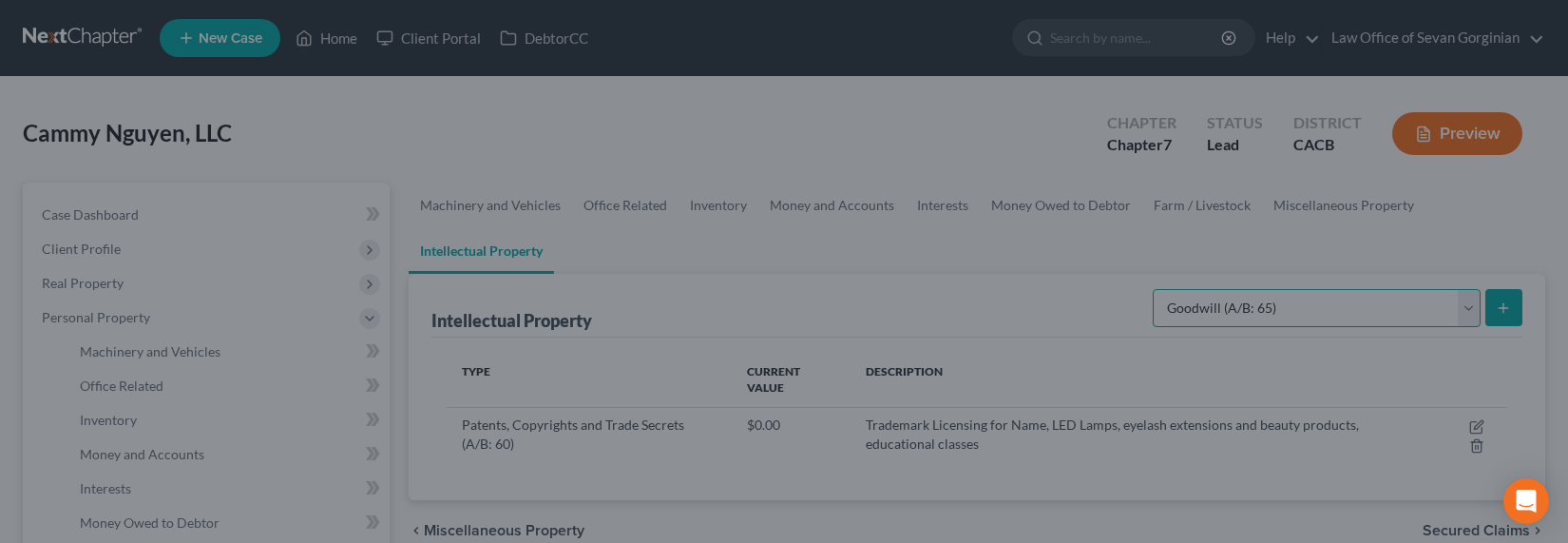 click on "Selected Property Type Customer Lists (A/B: 63) Goodwill (A/B: 65) Internet Domains and Websites (A/B: 61) Licenses, Franchises, and Royalties (A/B: 62) Other Intellectual Property (A/B: 64) Patents, Copyrights and Trade Secrets (A/B: 60)" at bounding box center [1316, 308] 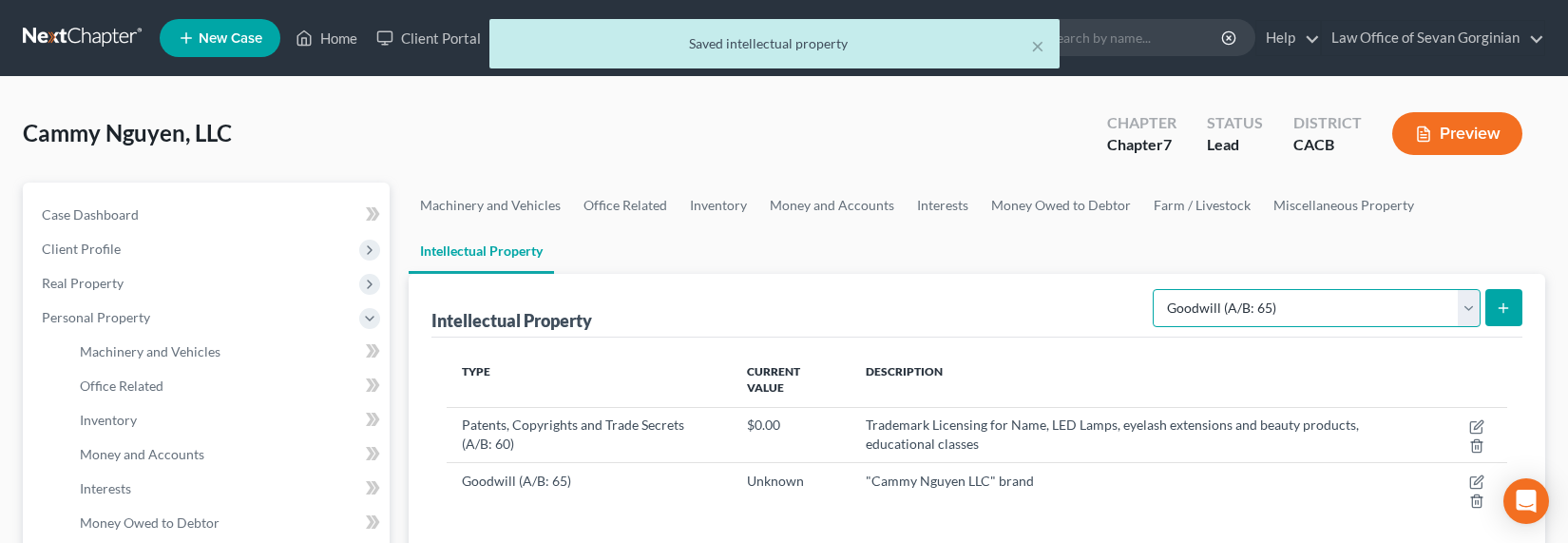 select on "internet_domains_websites" 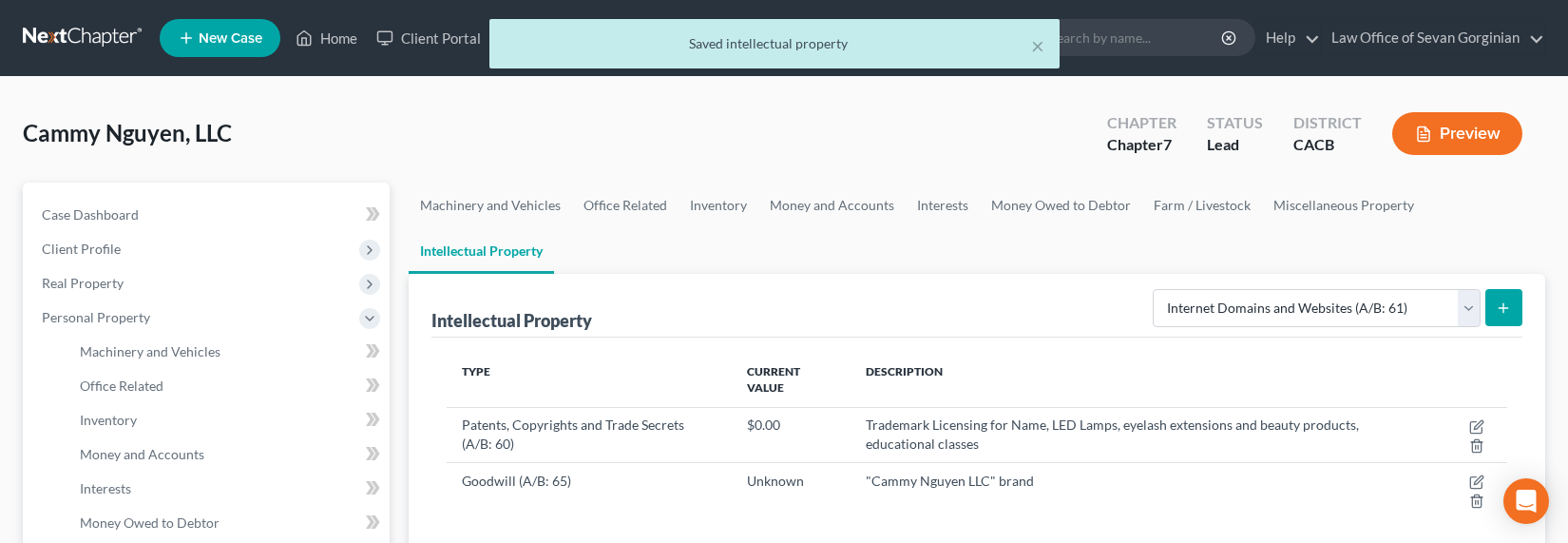 click 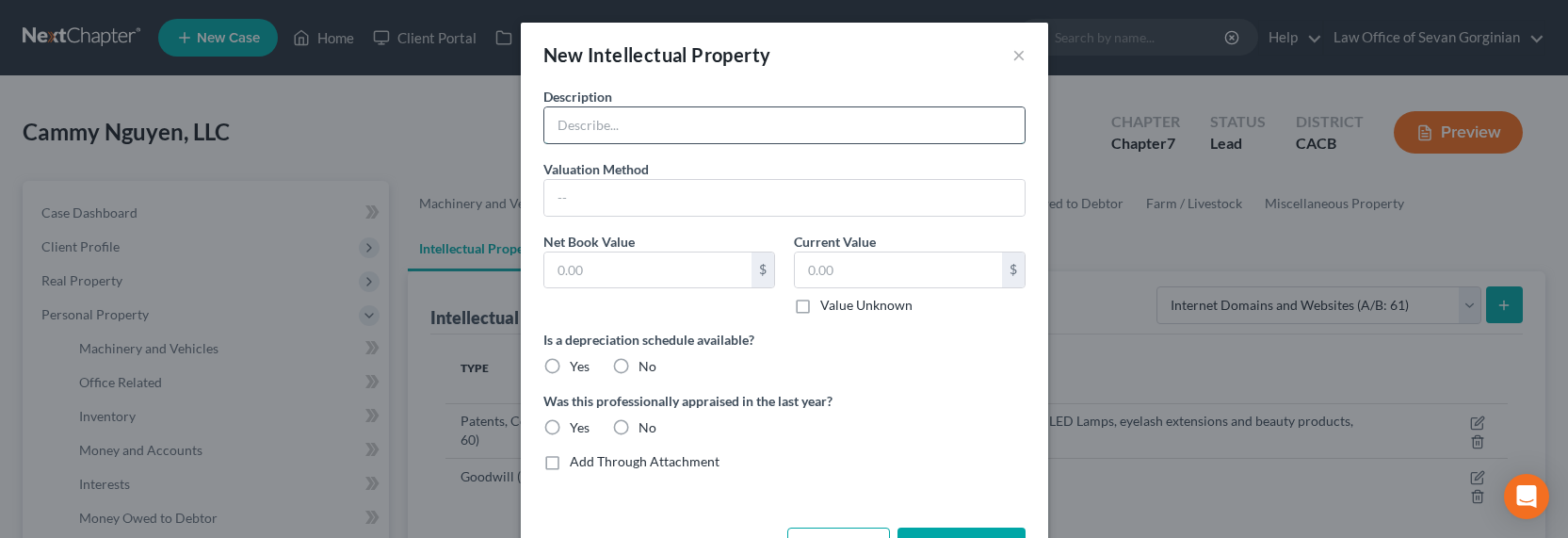 click at bounding box center [784, 125] 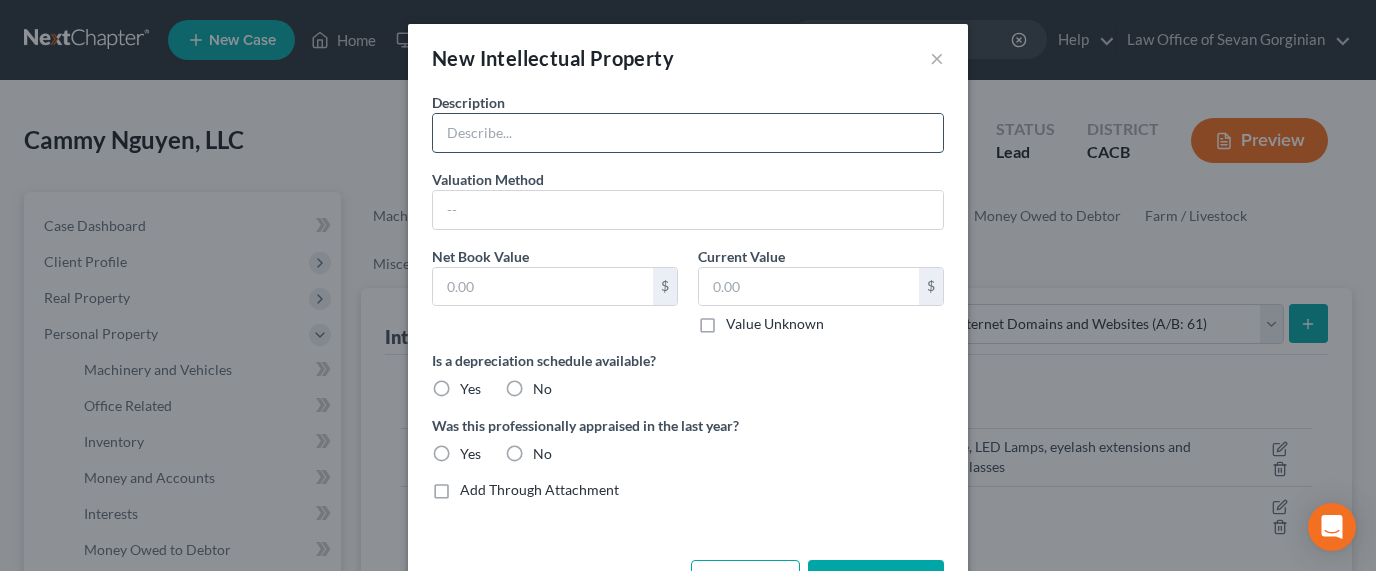 click at bounding box center (688, 133) 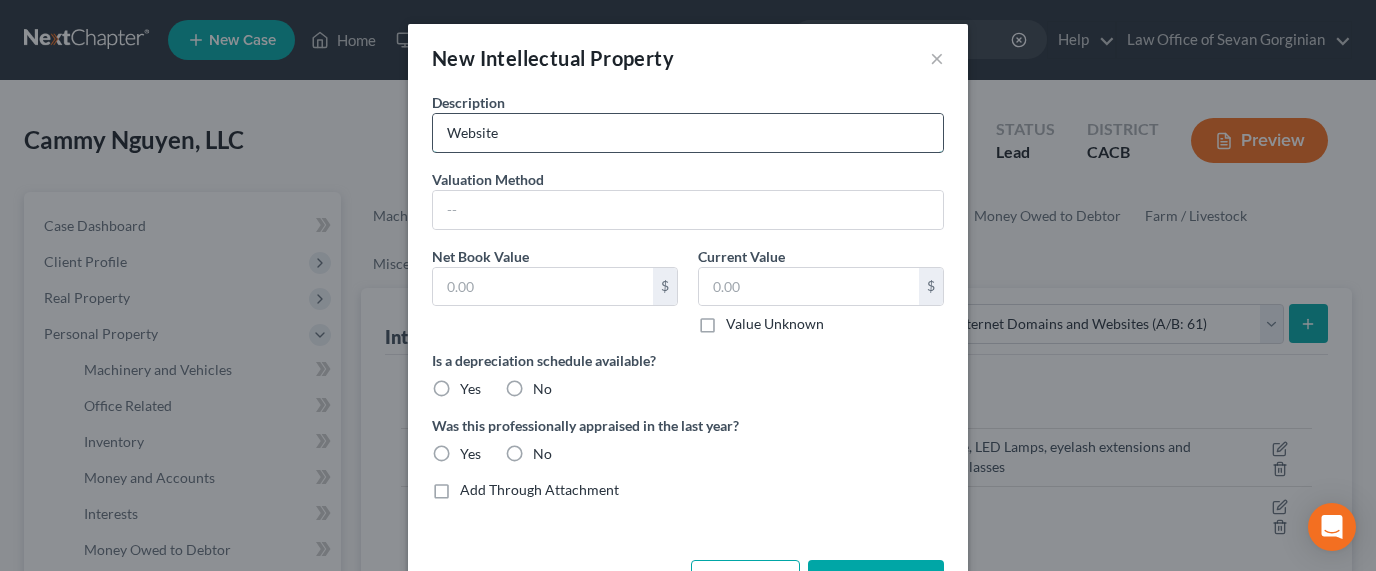 click on "Website" at bounding box center [688, 133] 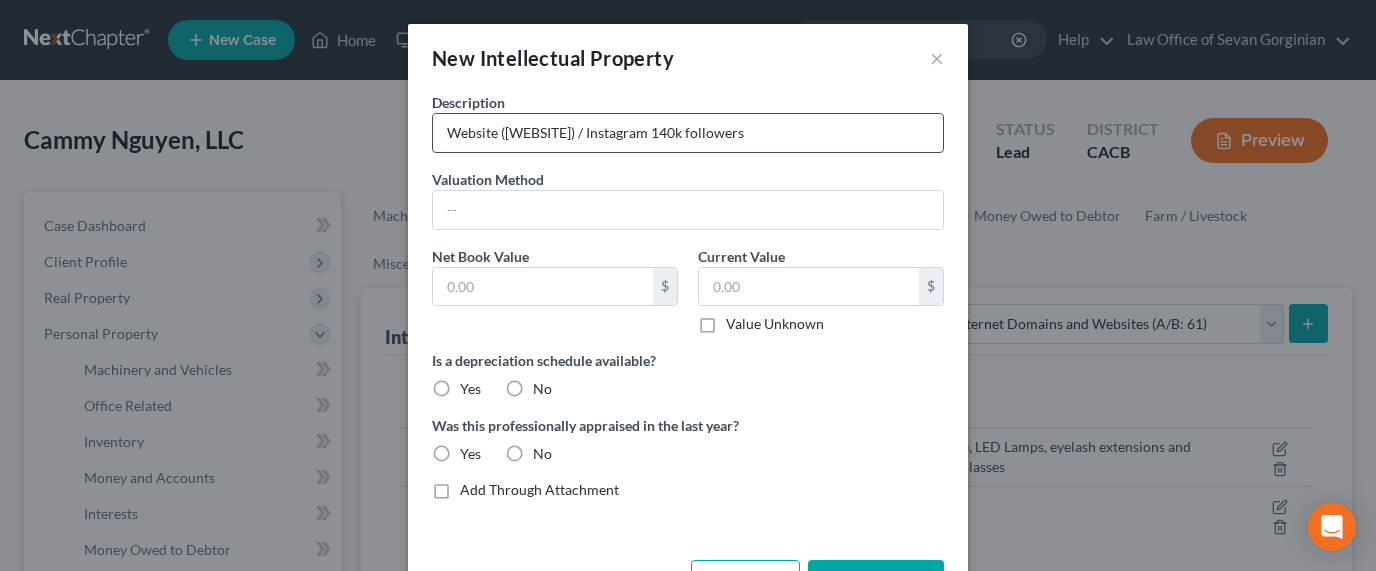 type on "Website ([WEBSITE]) / Instagram 140k followers" 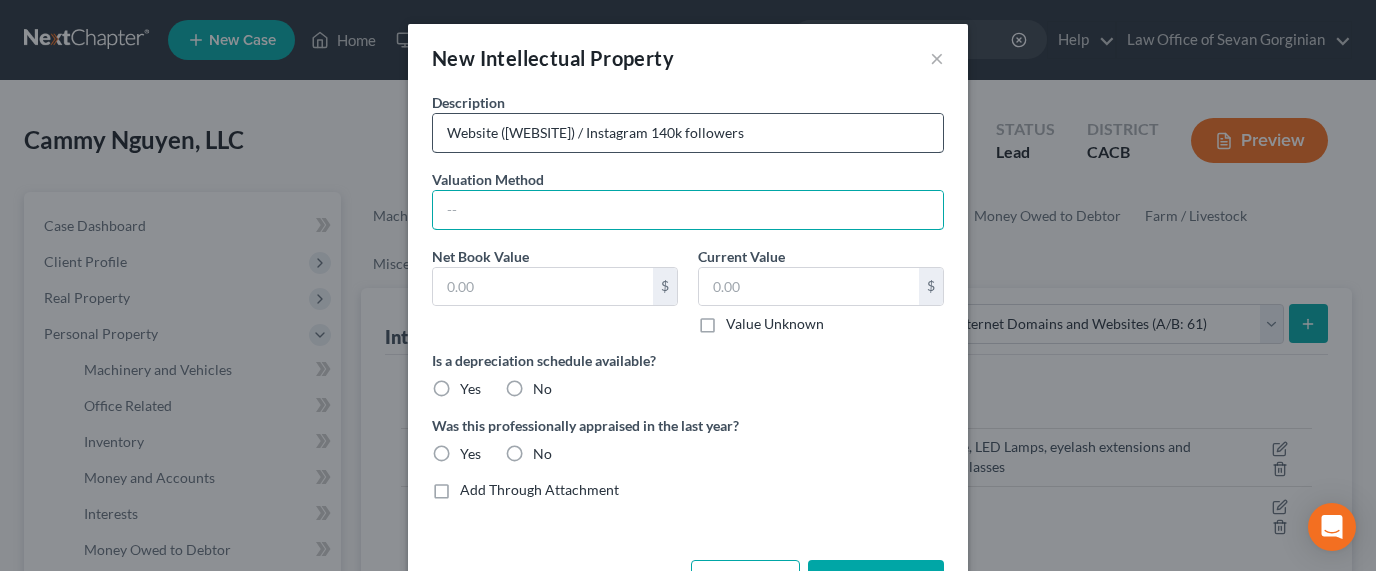 type on "U" 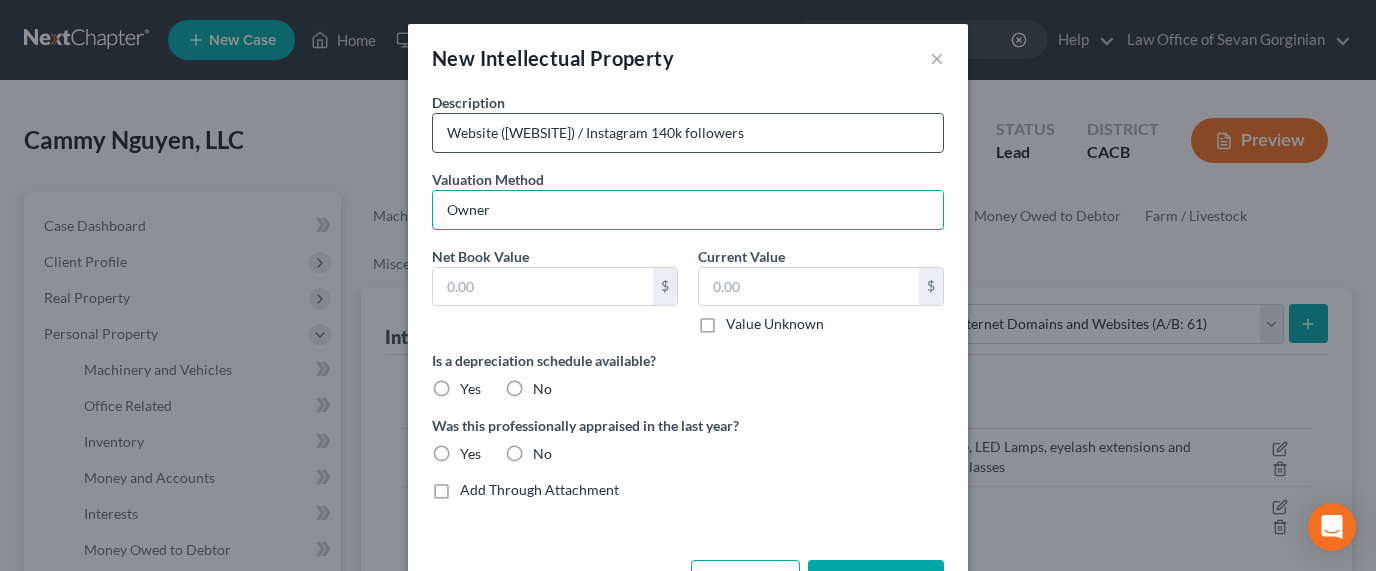type on "Owner" 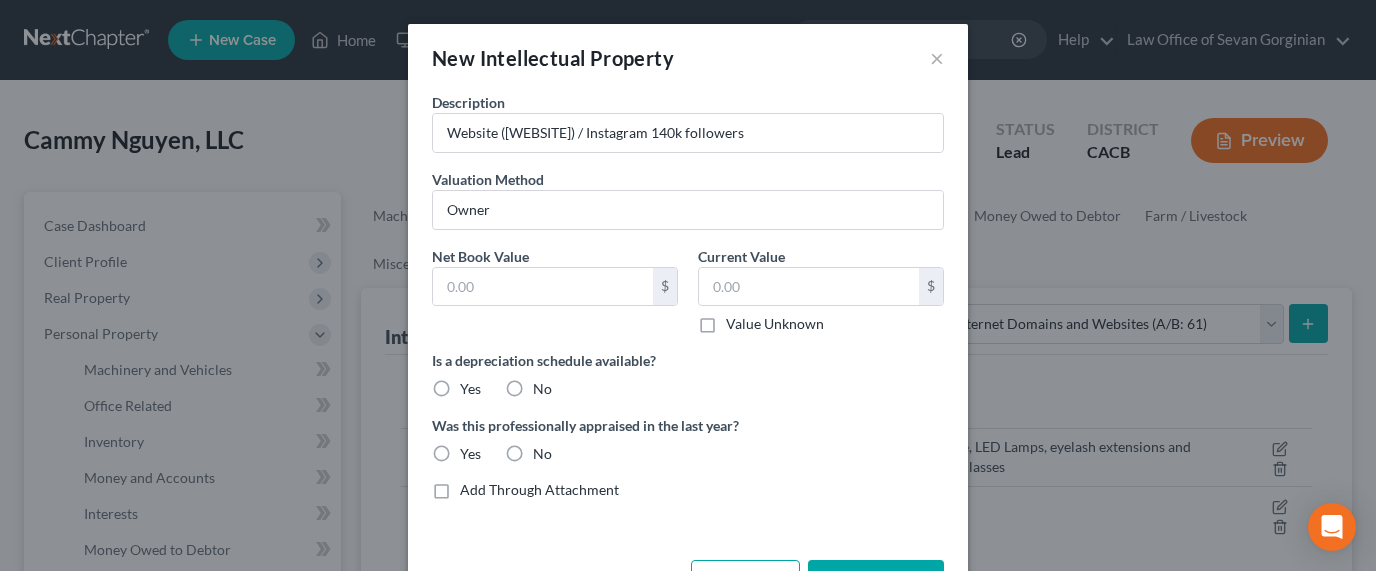 click on "Value Unknown" at bounding box center (775, 324) 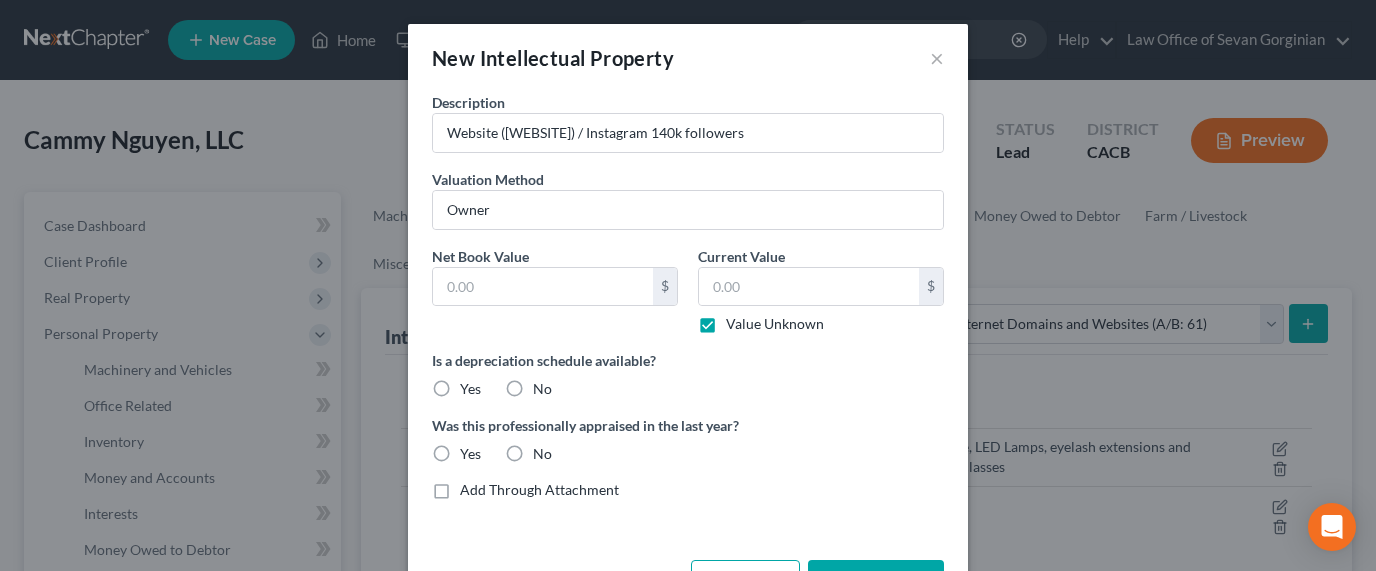 type on "0.00" 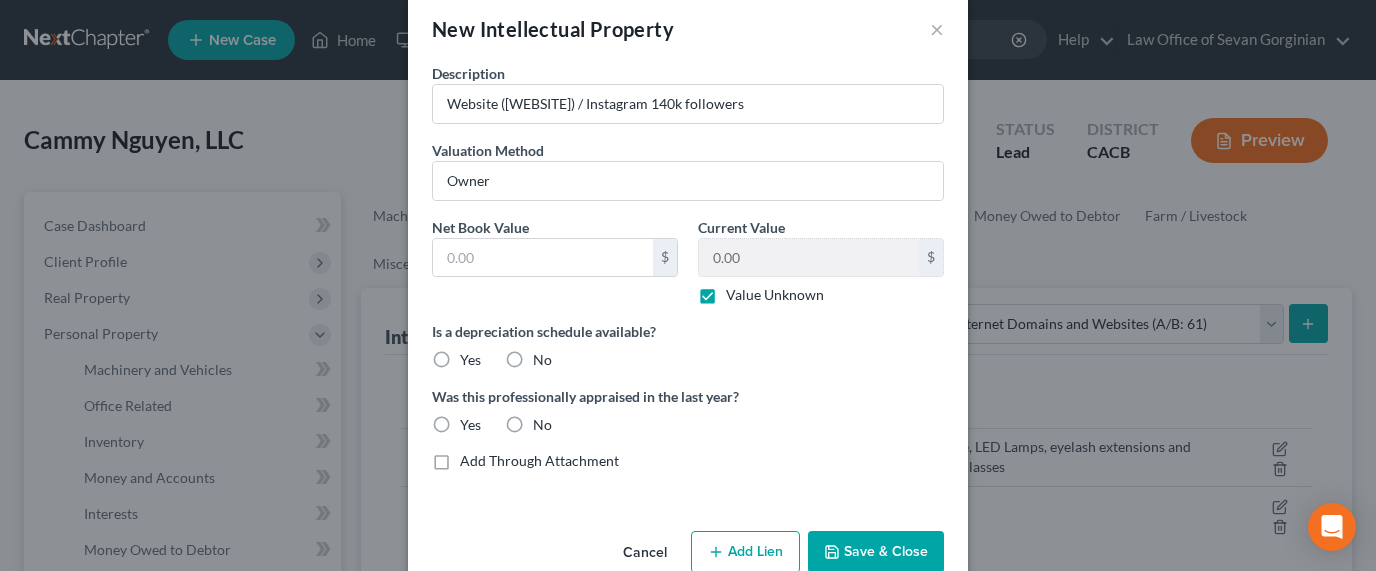 scroll, scrollTop: 71, scrollLeft: 0, axis: vertical 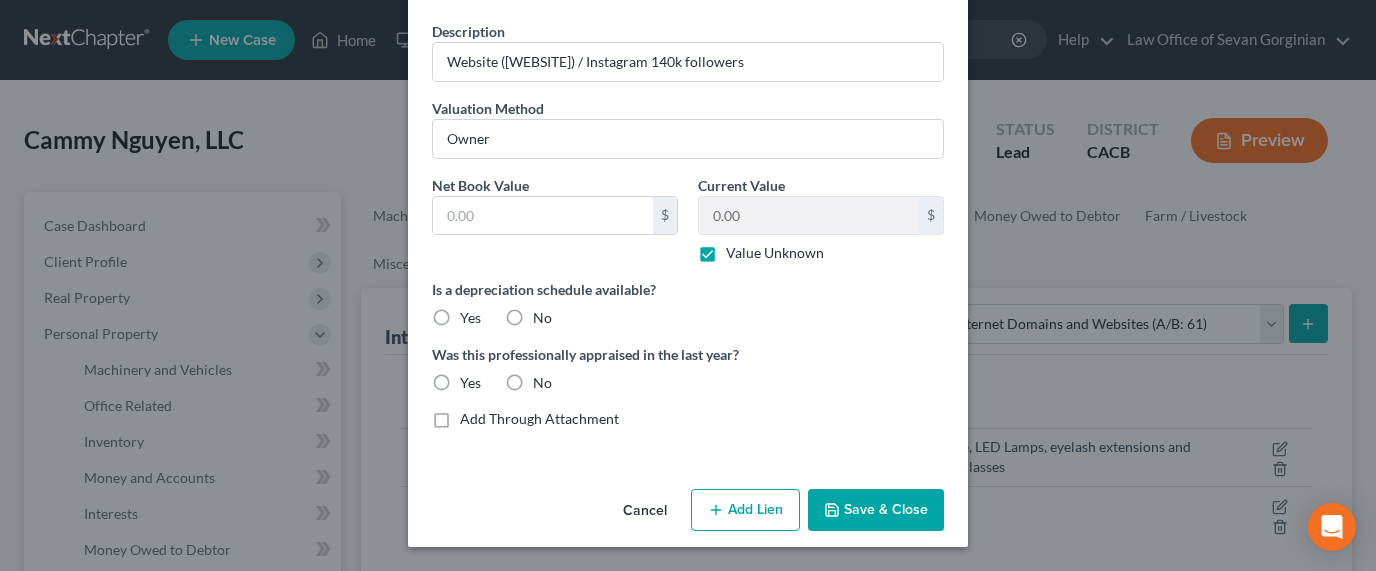 click on "Save & Close" at bounding box center [876, 510] 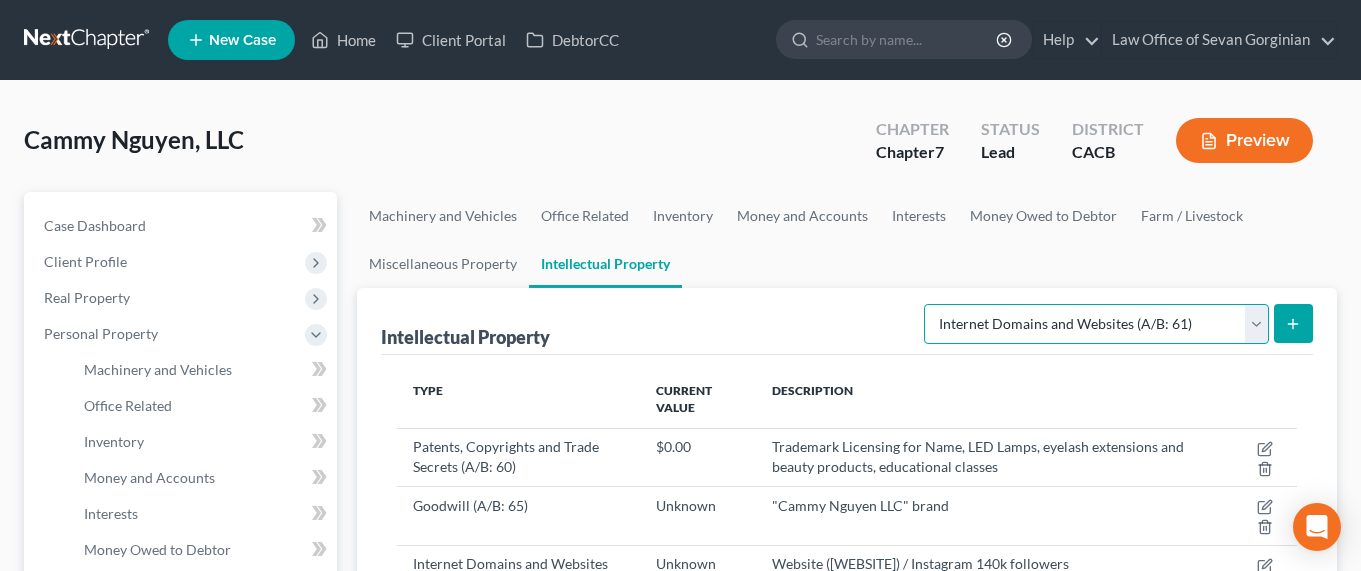 click on "Selected Property Type Customer Lists (A/B: 63) Goodwill (A/B: 65) Internet Domains and Websites (A/B: 61) Licenses, Franchises, and Royalties (A/B: 62) Other Intellectual Property (A/B: 64) Patents, Copyrights and Trade Secrets (A/B: 60)" at bounding box center (1096, 324) 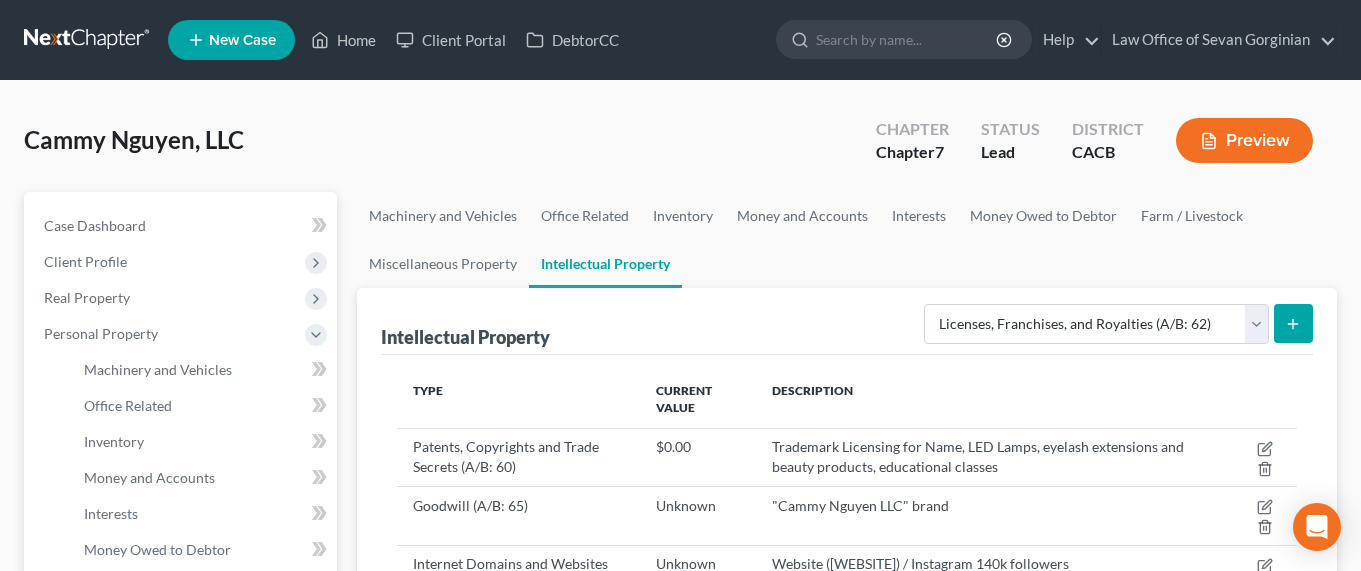 click 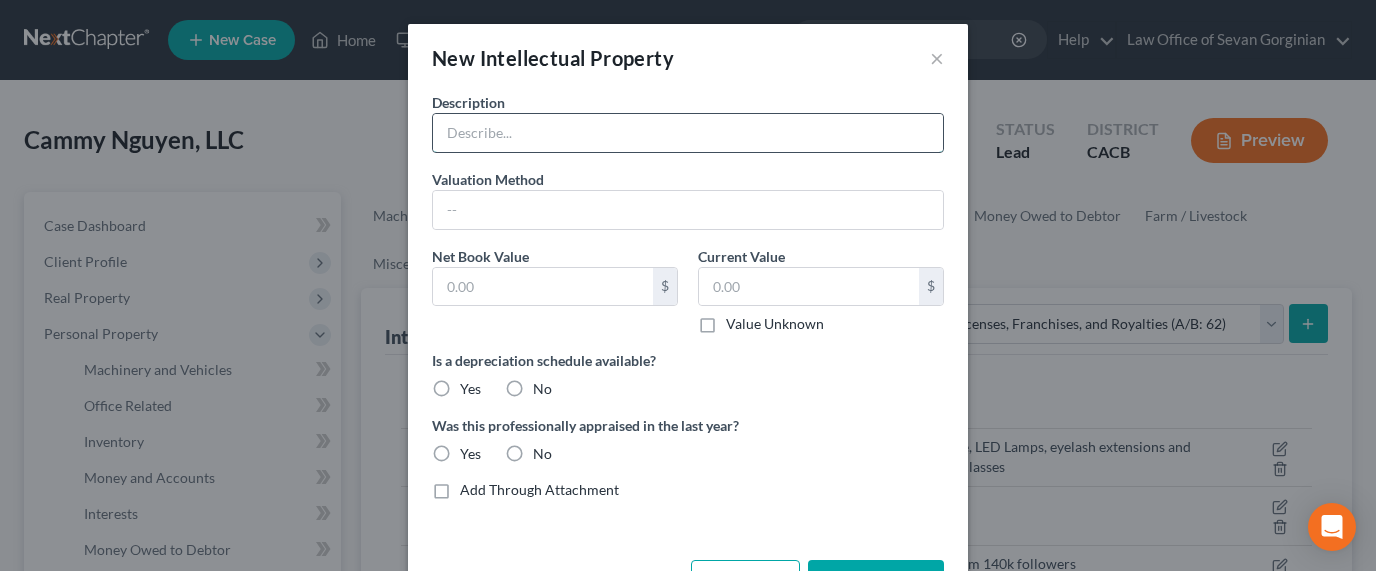 click at bounding box center [688, 133] 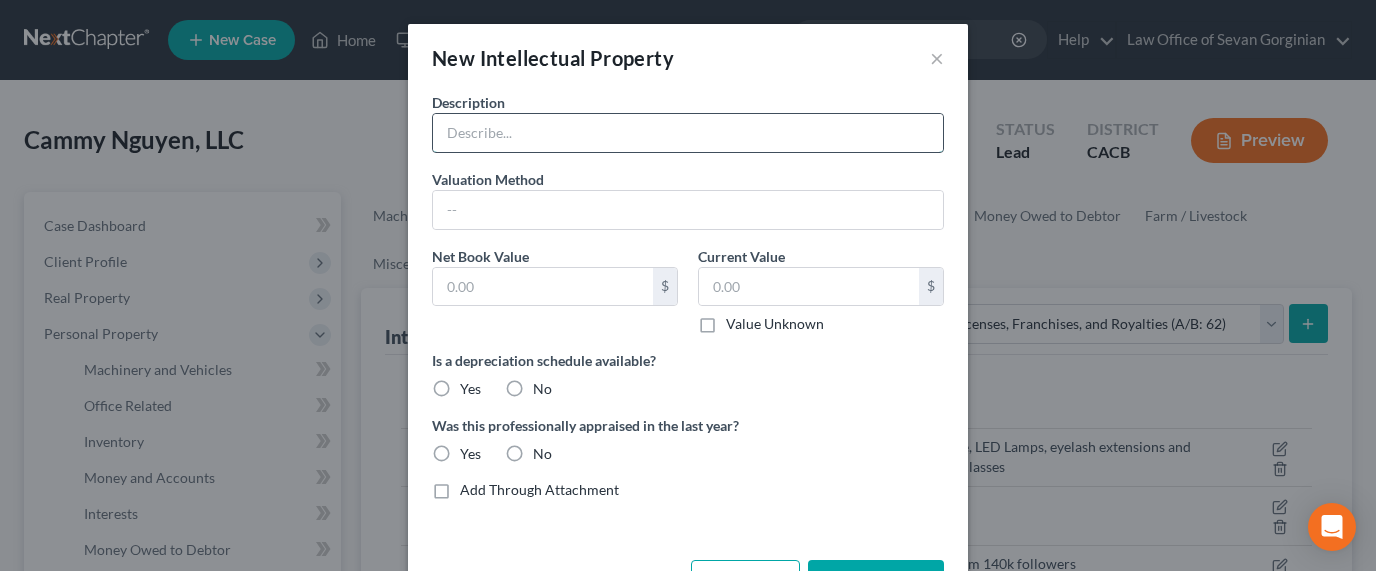 click at bounding box center (688, 133) 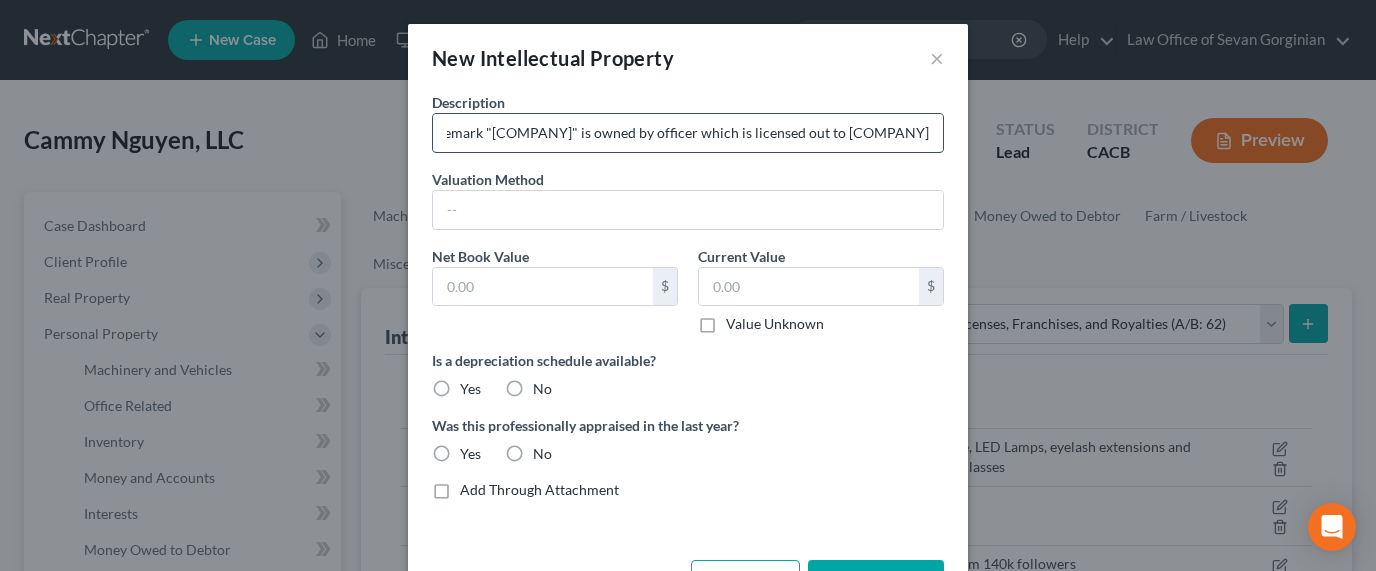 scroll, scrollTop: 0, scrollLeft: 106, axis: horizontal 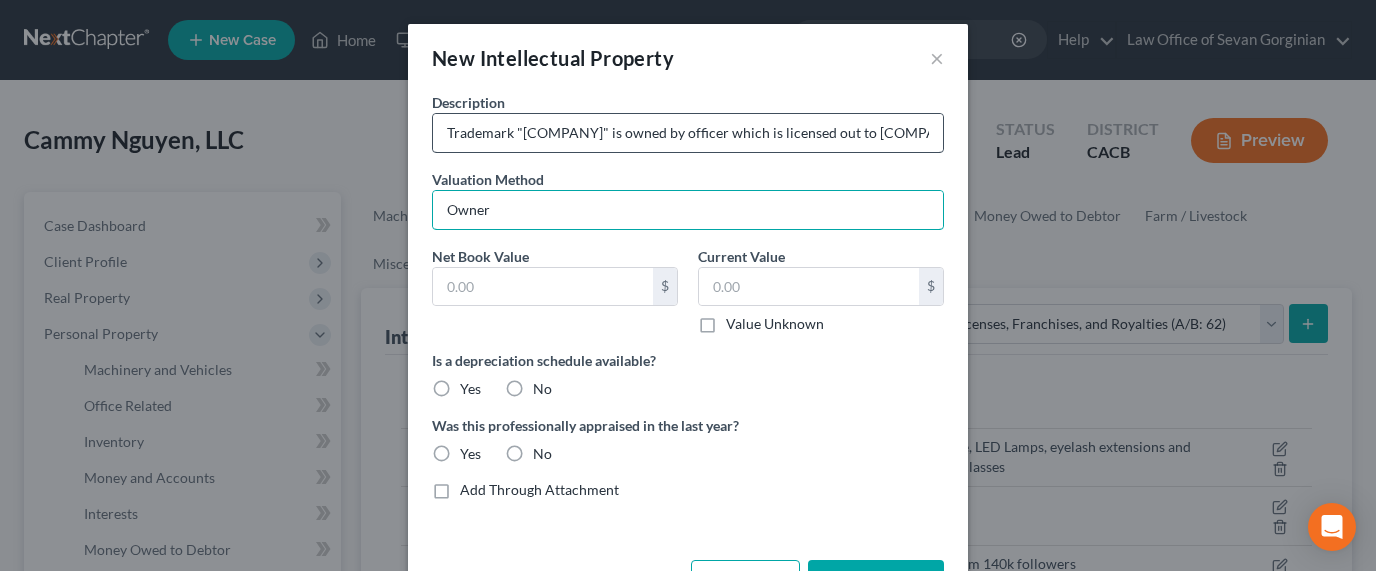 type on "Owner" 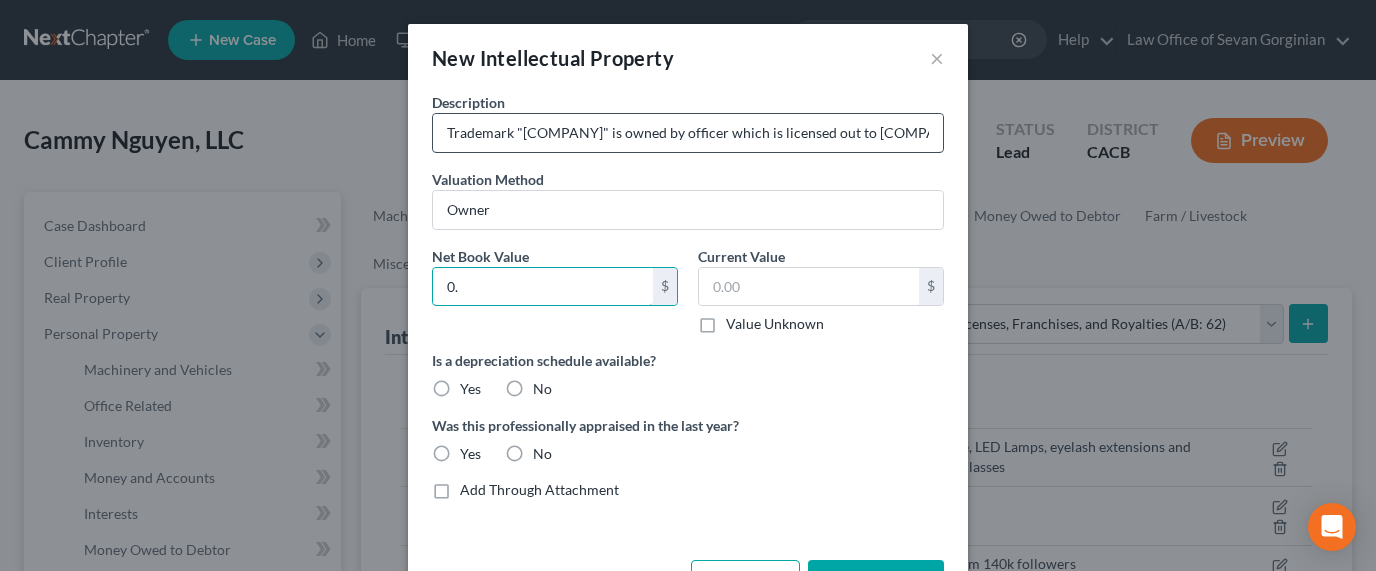 type on "0" 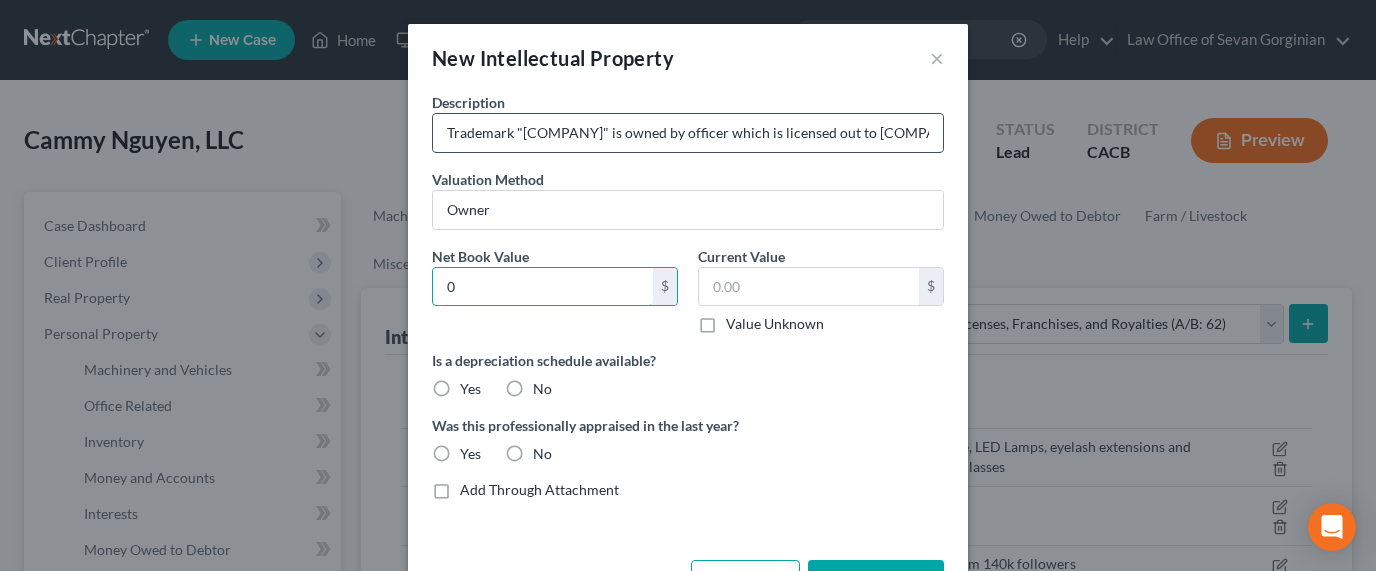 type 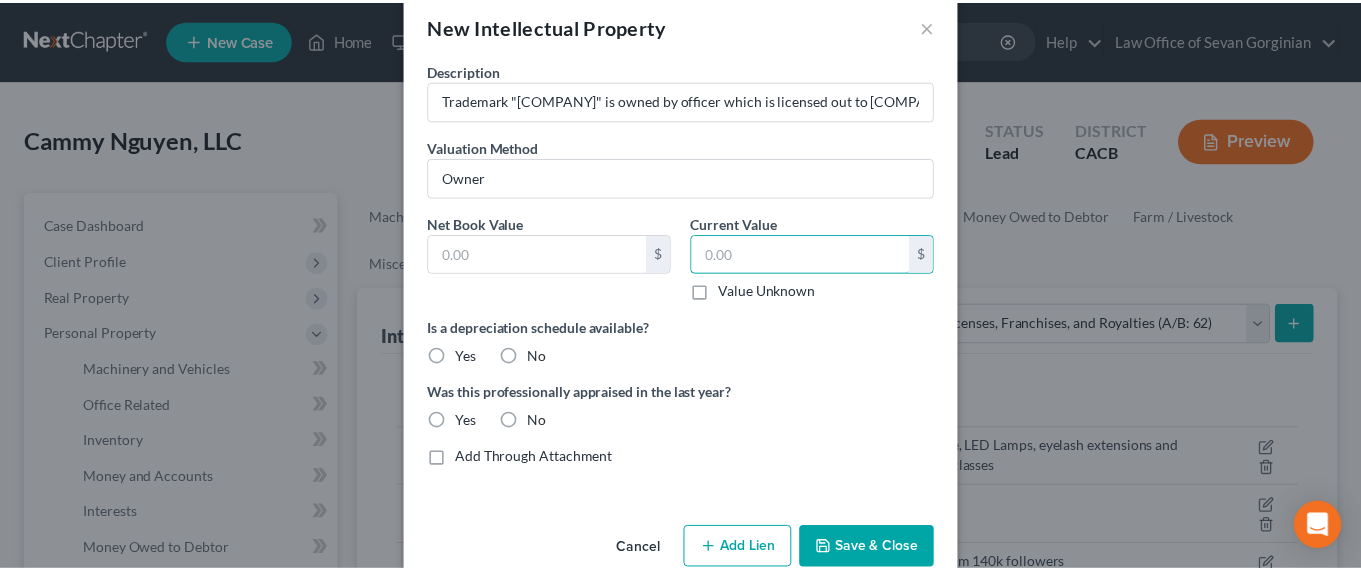 scroll, scrollTop: 71, scrollLeft: 0, axis: vertical 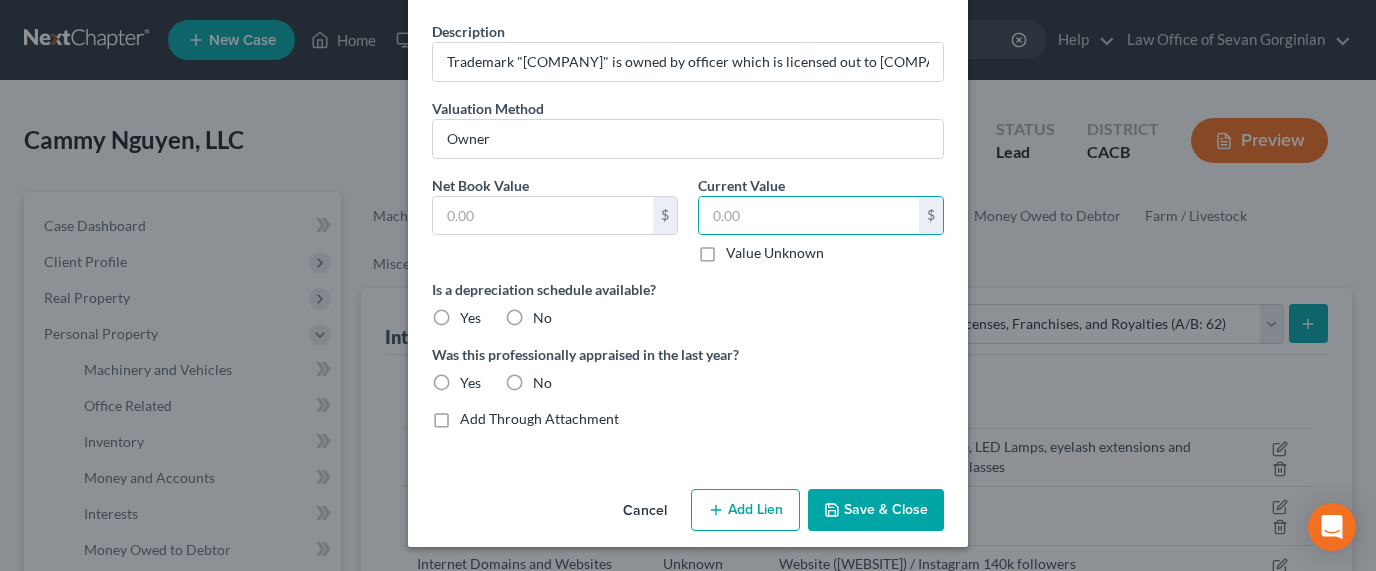 click on "Save & Close" at bounding box center (876, 510) 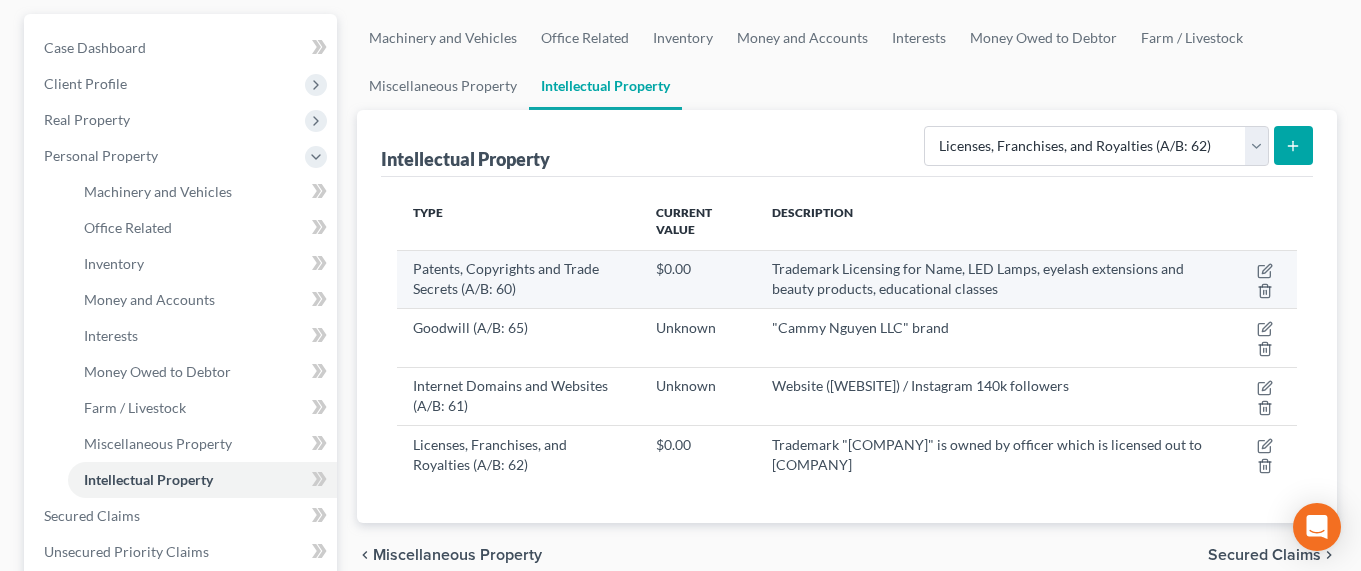 scroll, scrollTop: 52, scrollLeft: 0, axis: vertical 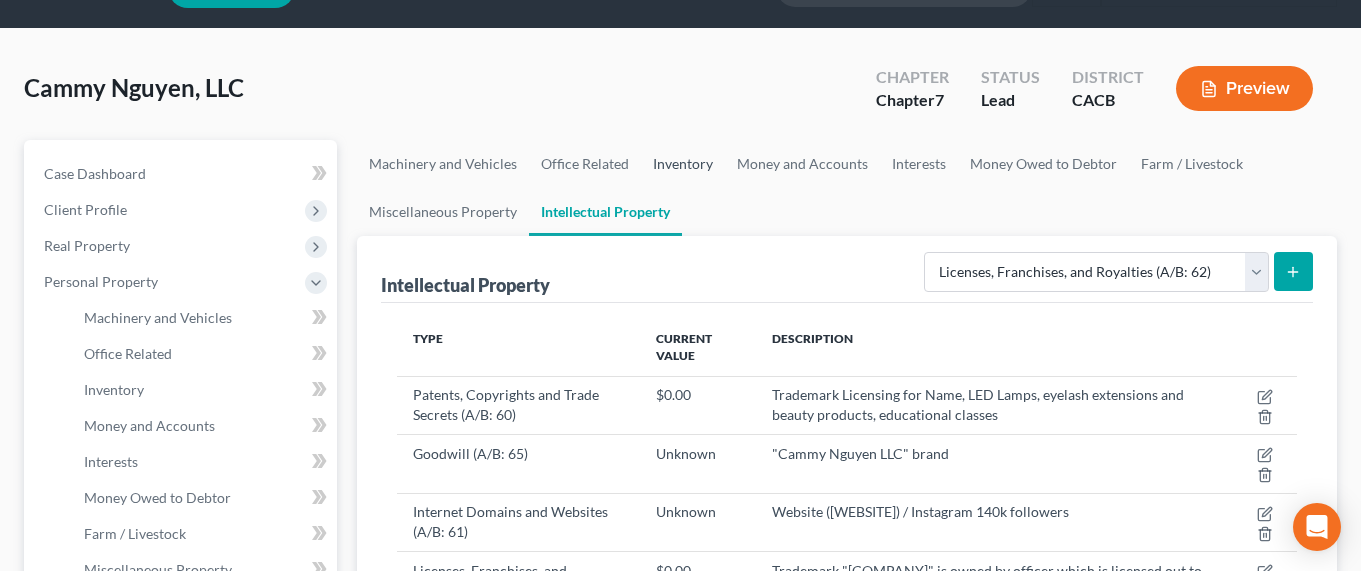 click on "Inventory" at bounding box center [683, 164] 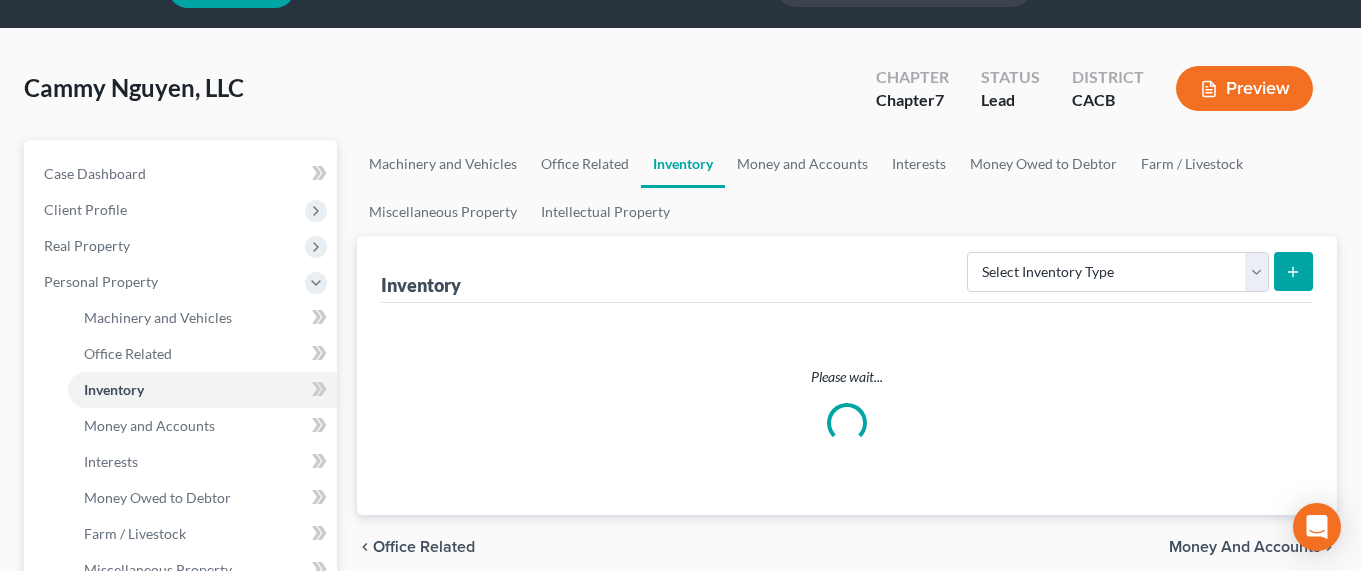 scroll, scrollTop: 0, scrollLeft: 0, axis: both 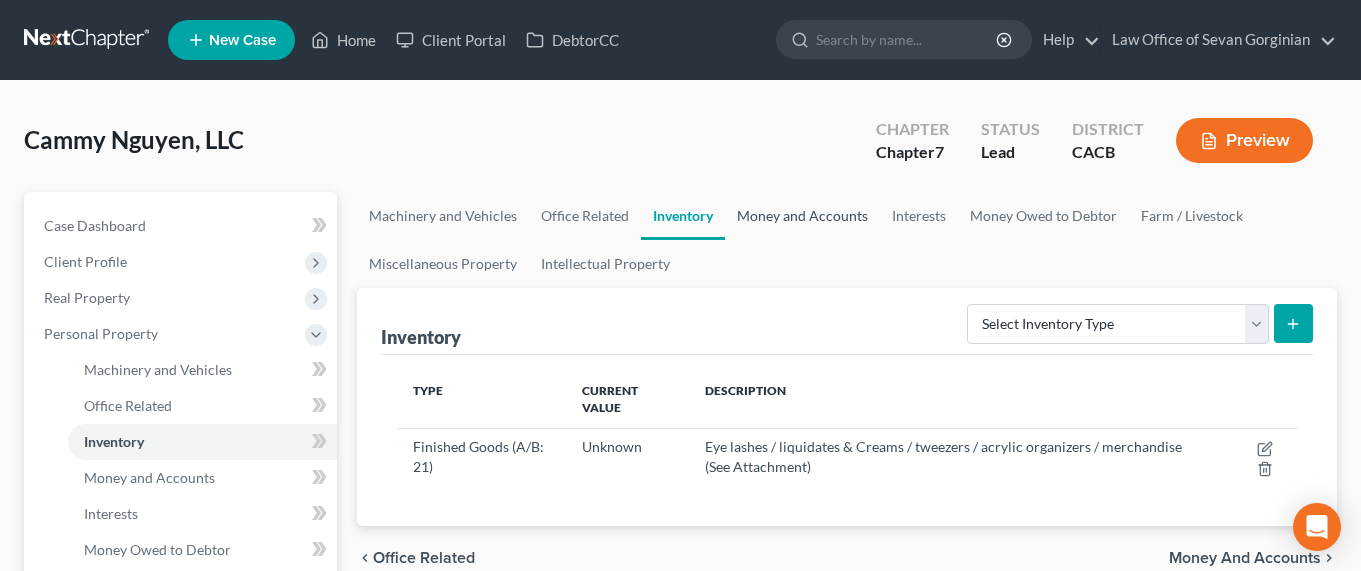 click on "Money and Accounts" at bounding box center [802, 216] 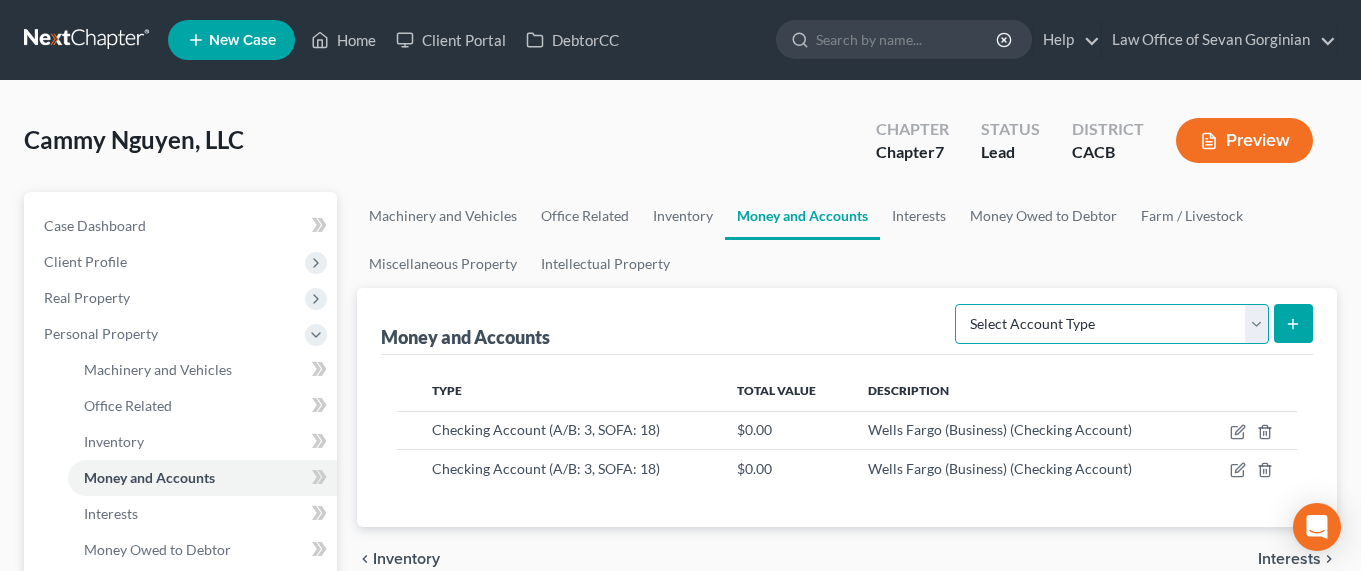 click on "Select Account Type Brokerage (A/B: 3, SOFA: 18) Cash on Hand (A/B: 2) Certificates of Deposit (A/B: 4, SOFA: 18) Checking Account (A/B: 3, SOFA: 18) Money Market (A/B: 3, SOFA: 18) Other Cash Equivalents (A/B: 4) Prepayments (A/B: 8) Safe Deposit Box (A/B: 4, SOFA: 18, 19) Savings Account (A/B: 3, SOFA: 18) Security Deposits or Prepayments (A/B: 7)" at bounding box center (1112, 324) 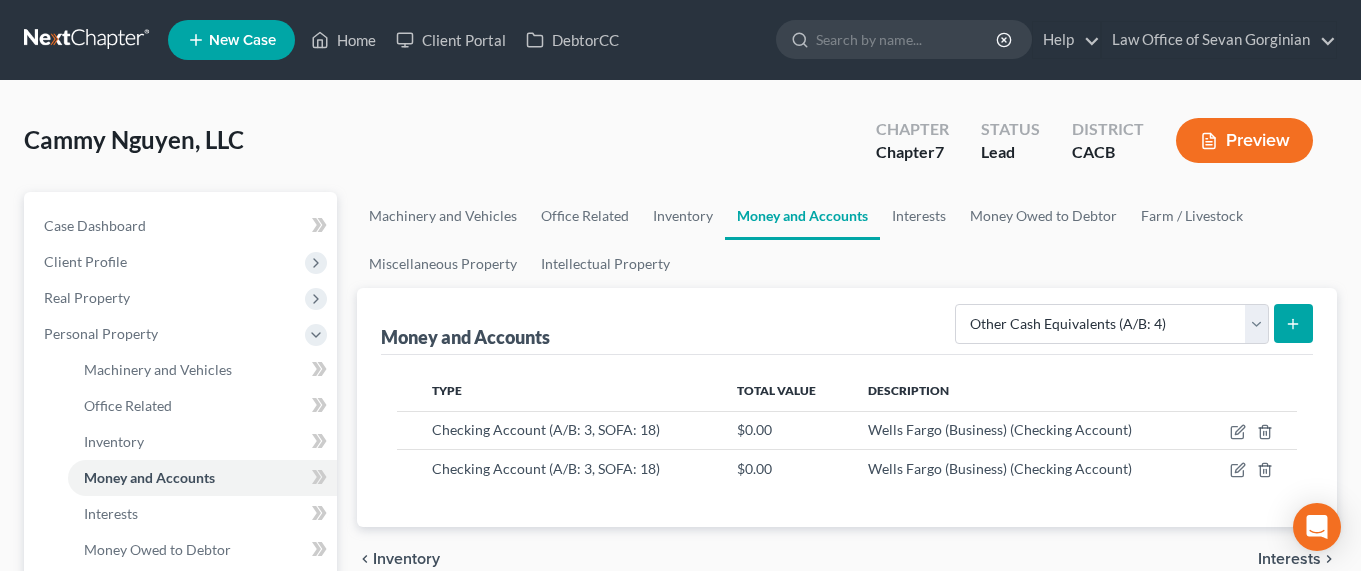 click 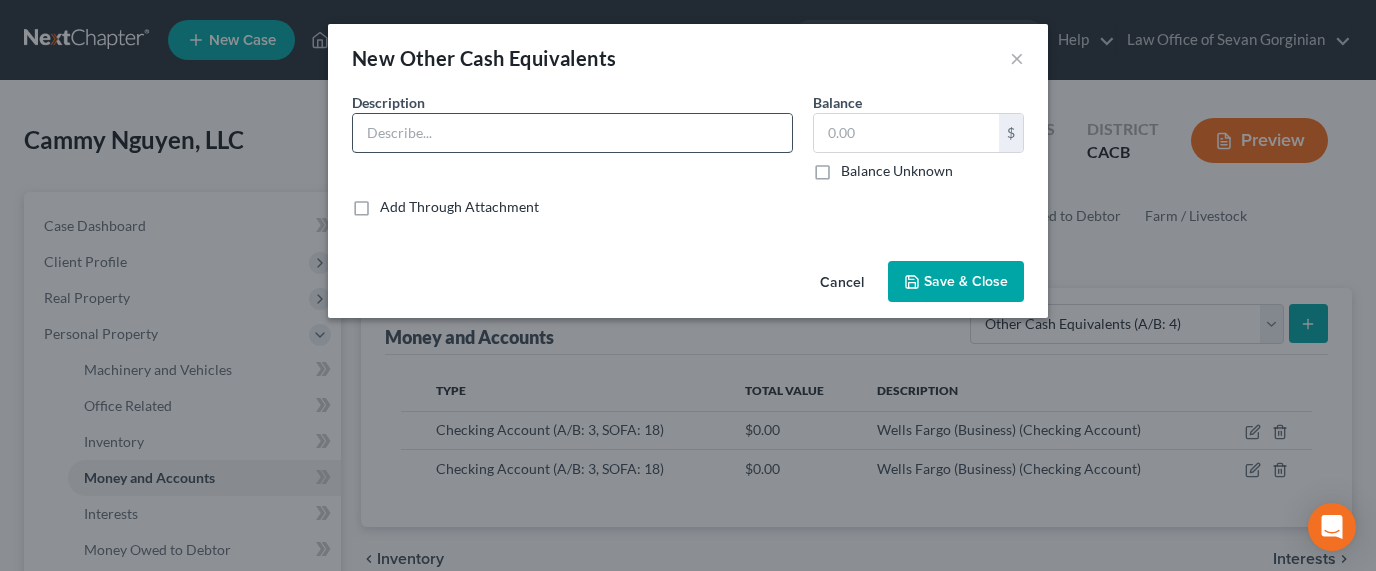 click at bounding box center [572, 133] 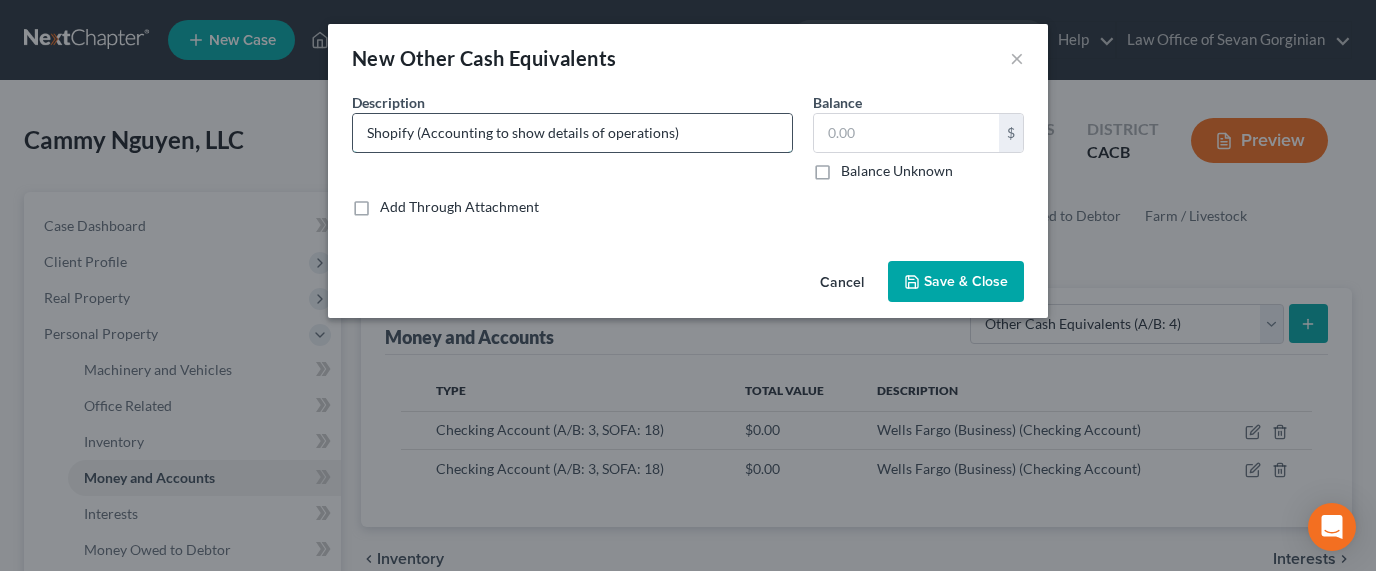 click on "Shopify (Accounting to show details of operations)" at bounding box center (572, 133) 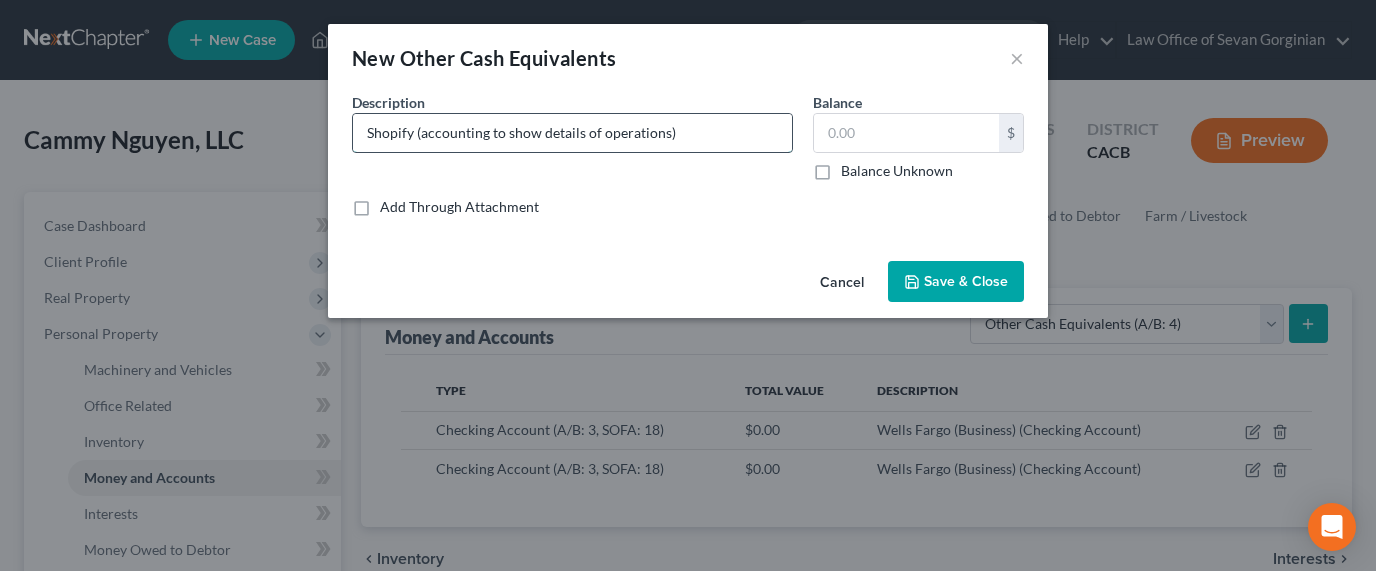 click on "Shopify (accounting to show details of operations)" at bounding box center (572, 133) 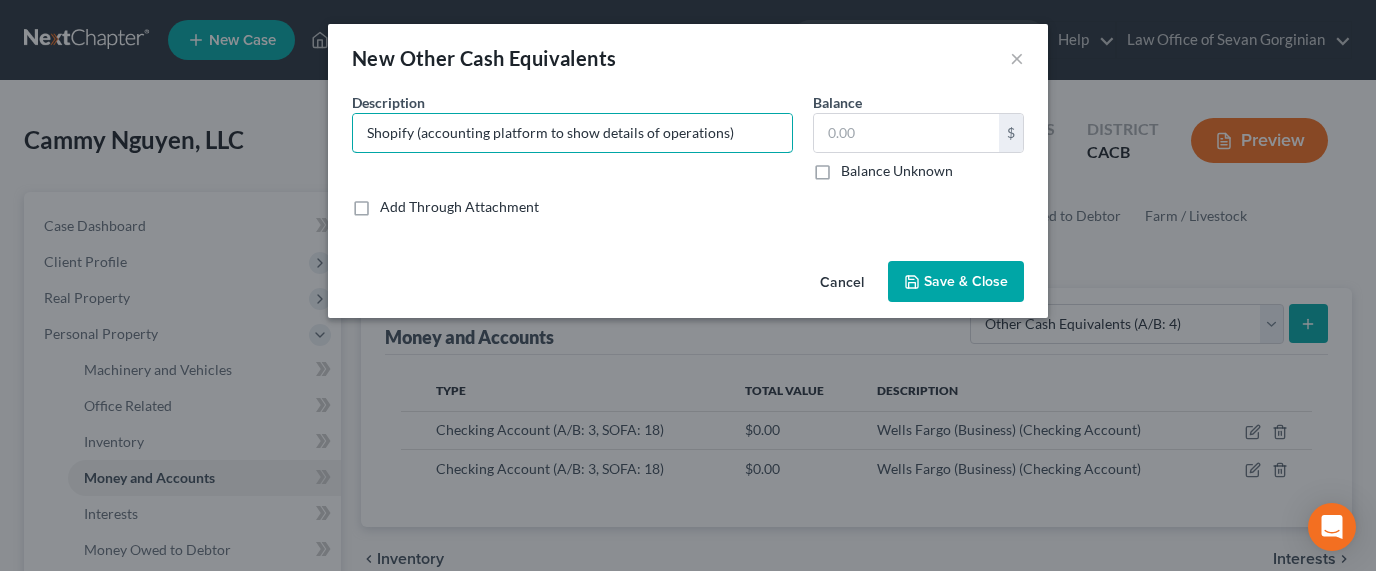 type on "Shopify (accounting platform to show details of operations)" 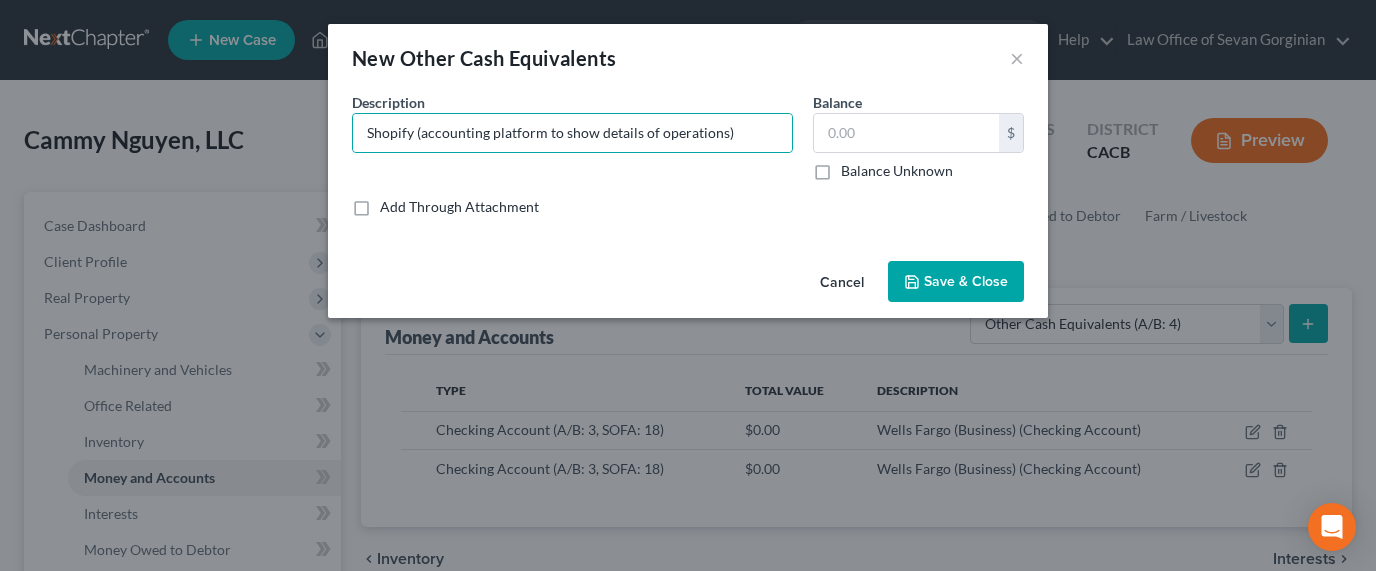 click on "Balance Unknown" at bounding box center [897, 171] 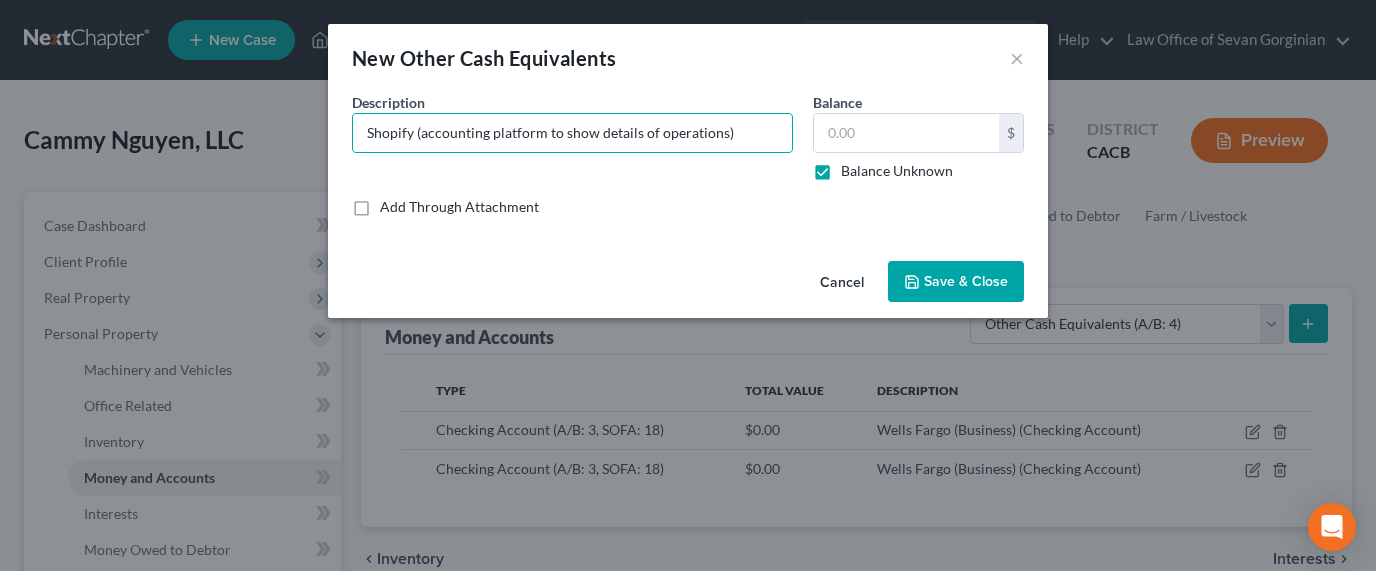 type on "0.00" 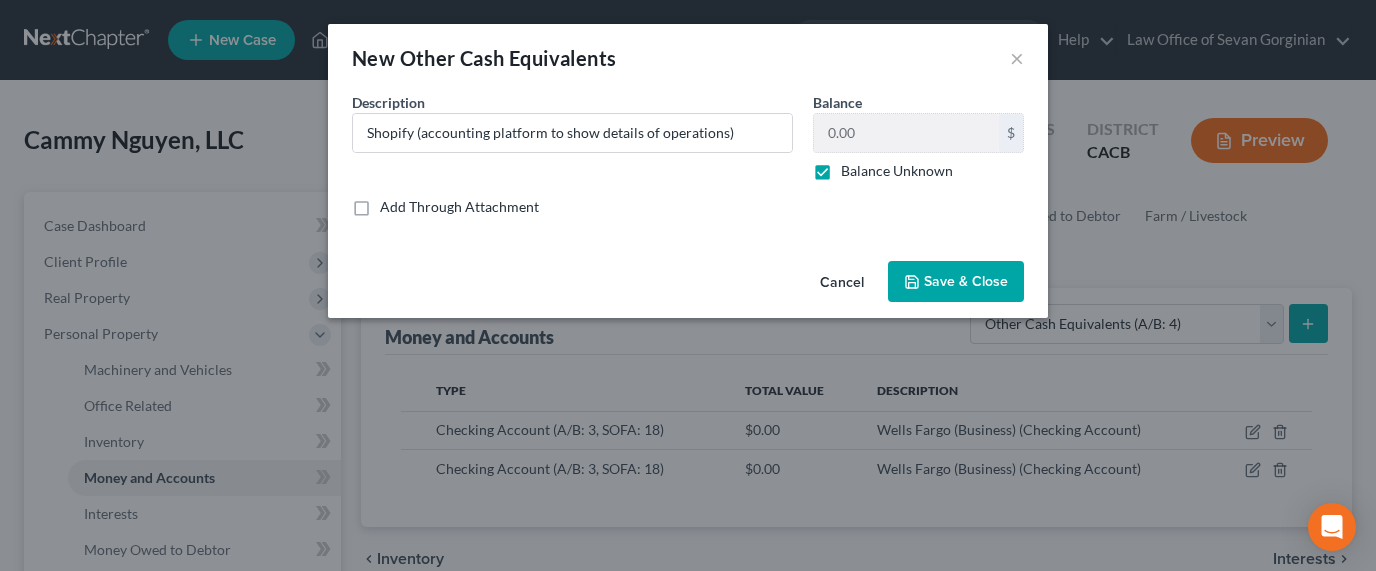 click on "Save & Close" at bounding box center [966, 281] 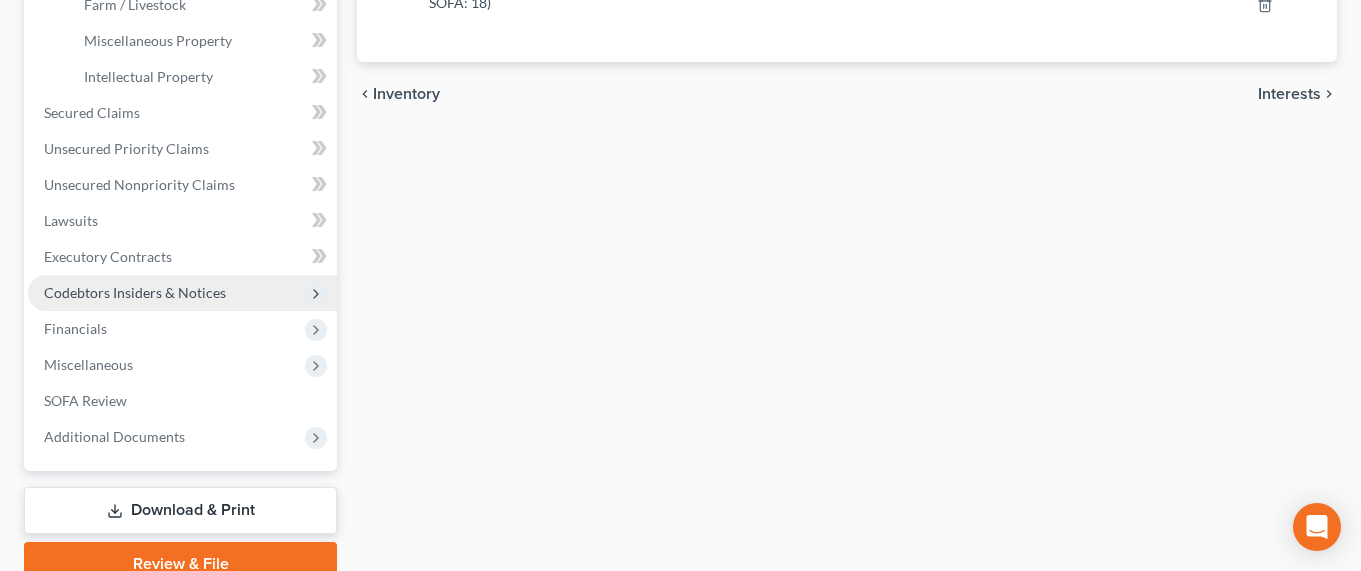 scroll, scrollTop: 466, scrollLeft: 0, axis: vertical 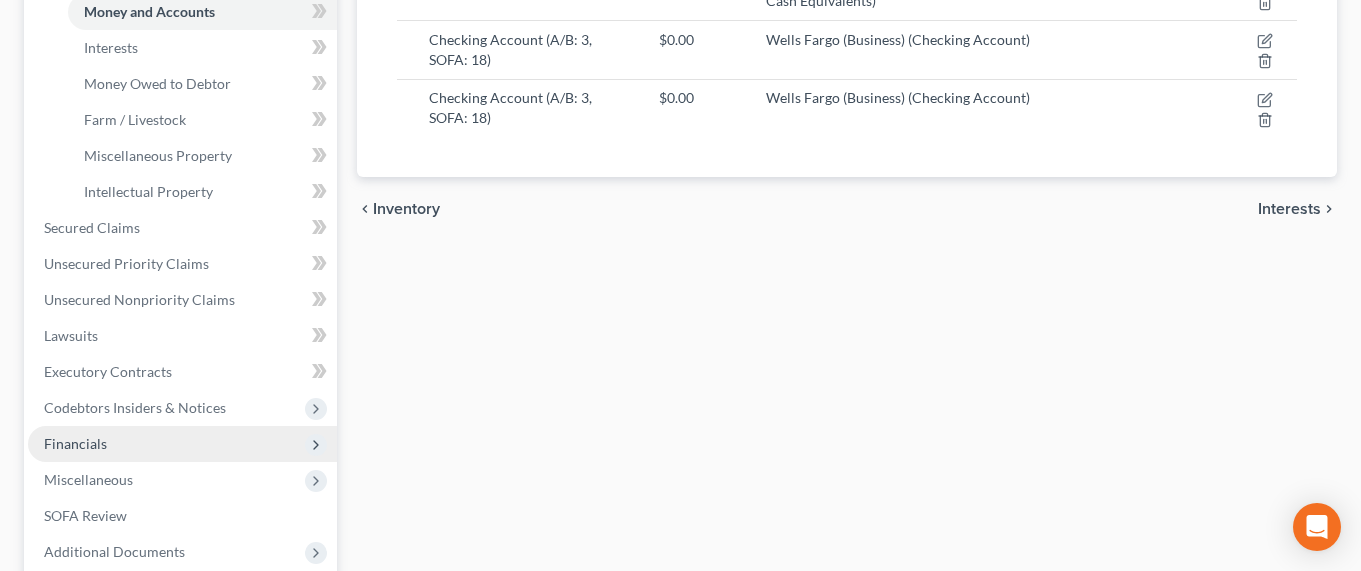 click on "Financials" at bounding box center [75, 443] 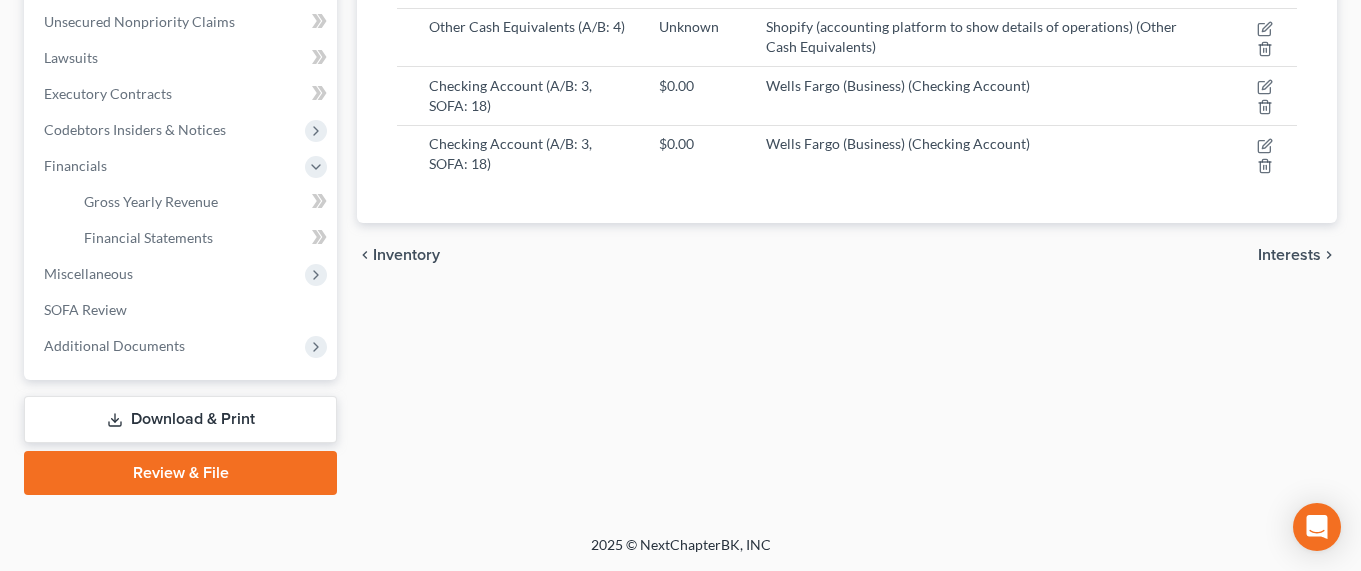 scroll, scrollTop: 418, scrollLeft: 0, axis: vertical 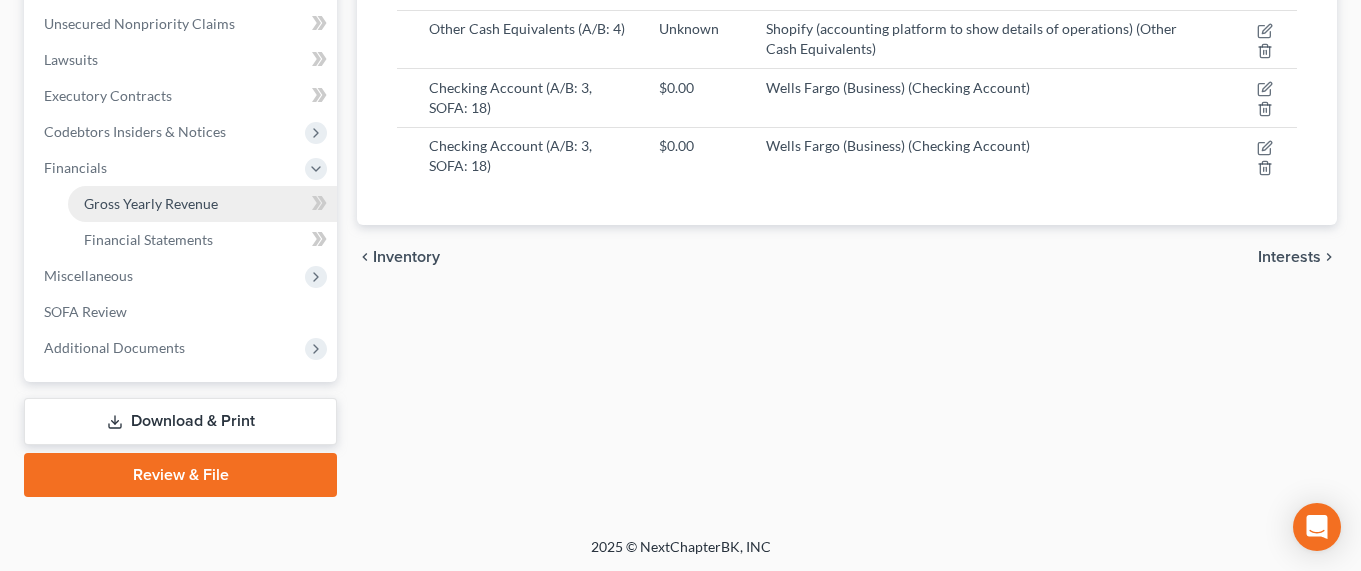 click on "Gross Yearly Revenue" at bounding box center (151, 203) 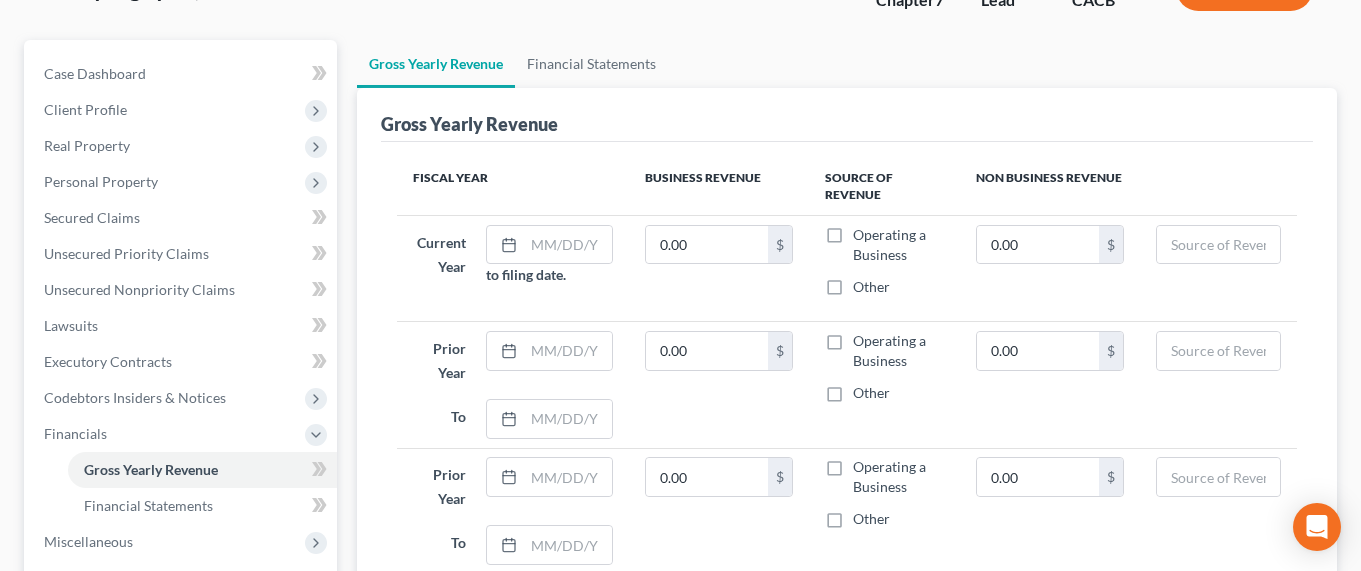 scroll, scrollTop: 203, scrollLeft: 0, axis: vertical 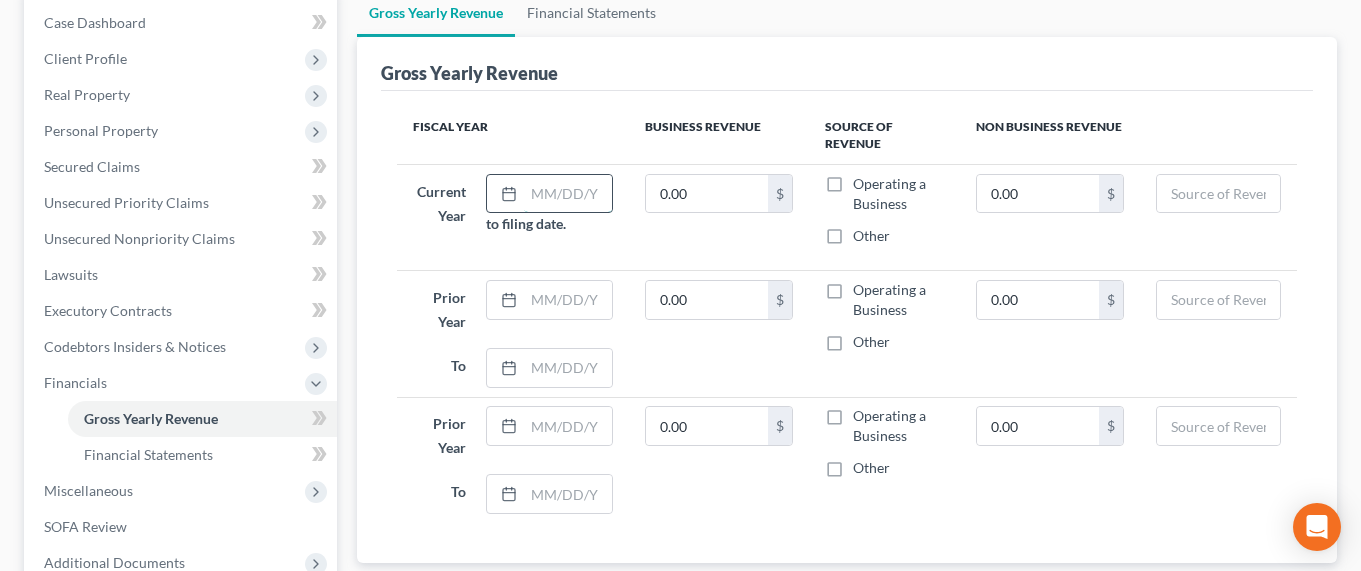 click at bounding box center [567, 194] 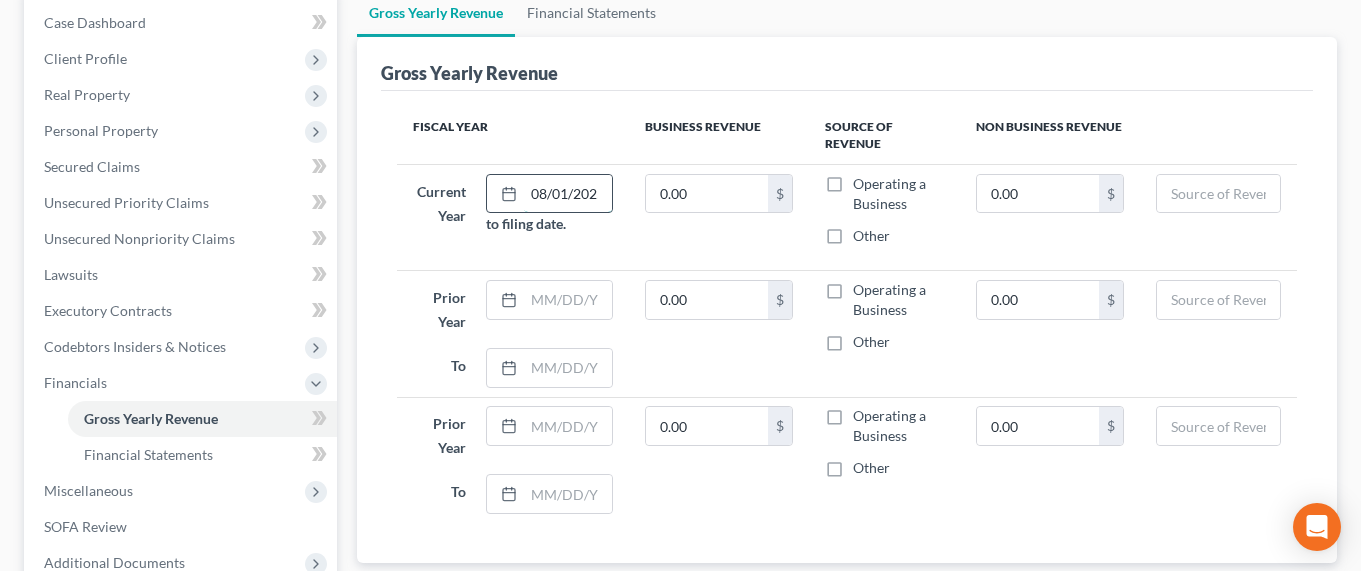 scroll, scrollTop: 0, scrollLeft: 8, axis: horizontal 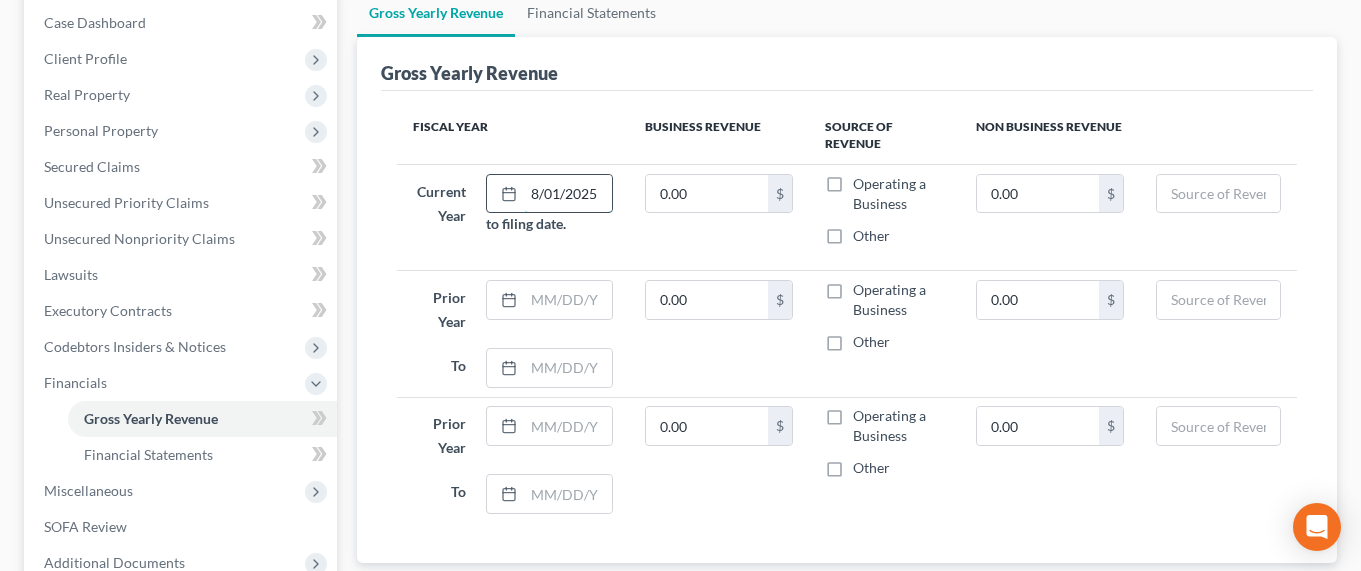 type on "08/01/2025" 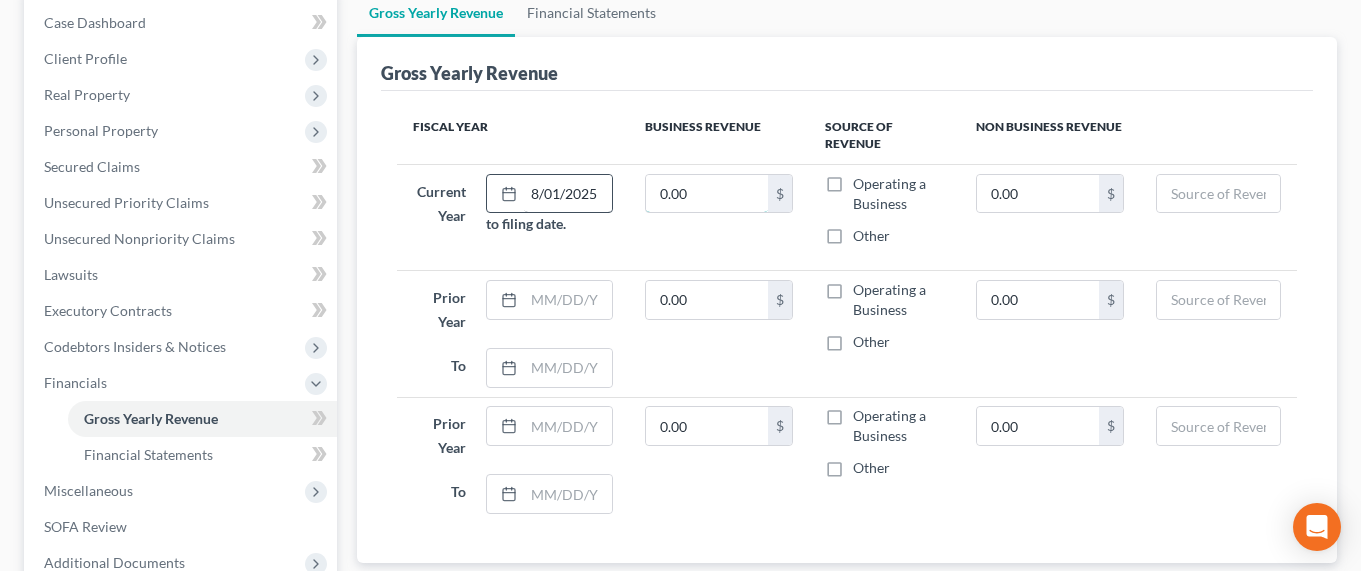 scroll, scrollTop: 0, scrollLeft: 0, axis: both 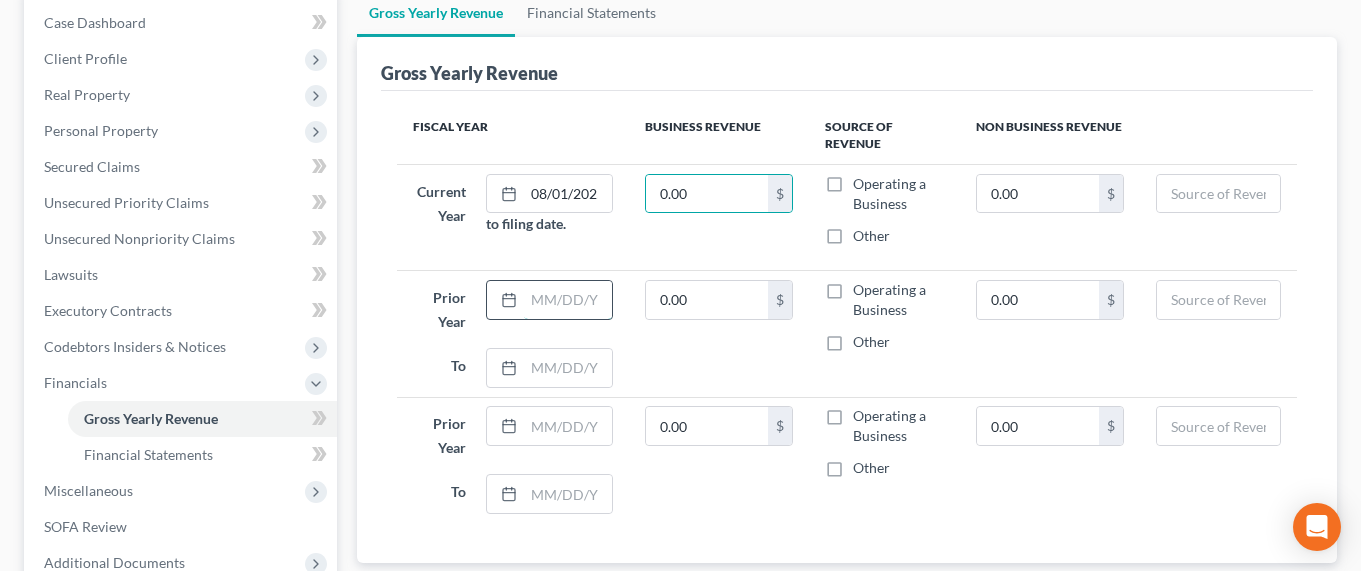 click at bounding box center (567, 300) 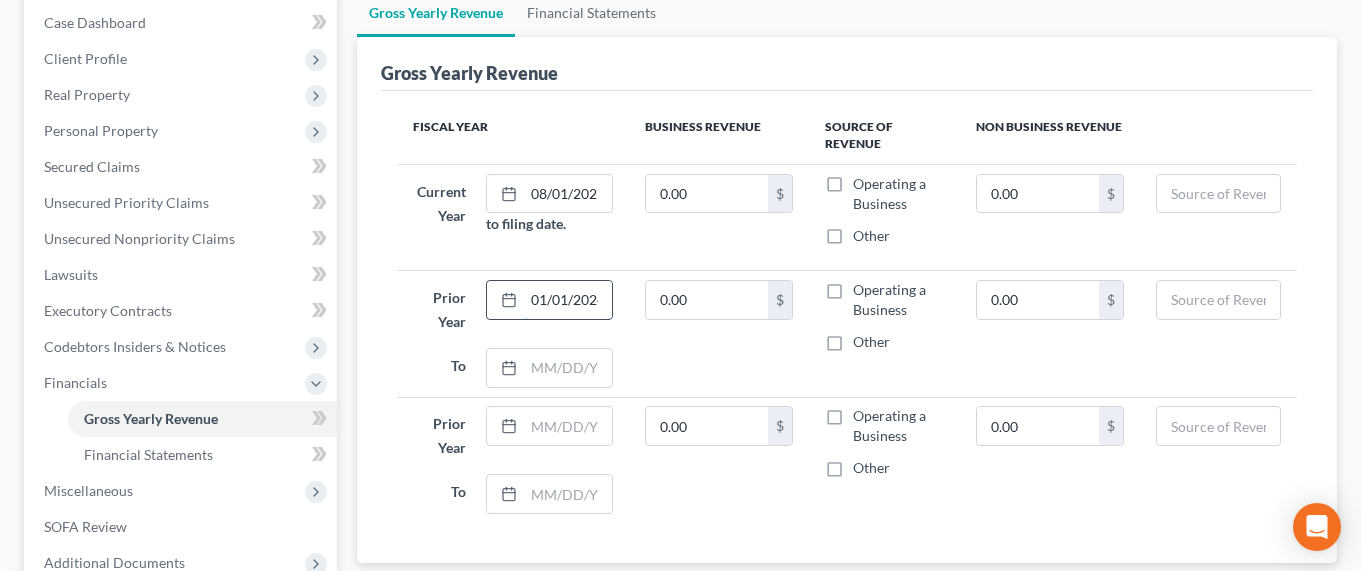 scroll, scrollTop: 0, scrollLeft: 8, axis: horizontal 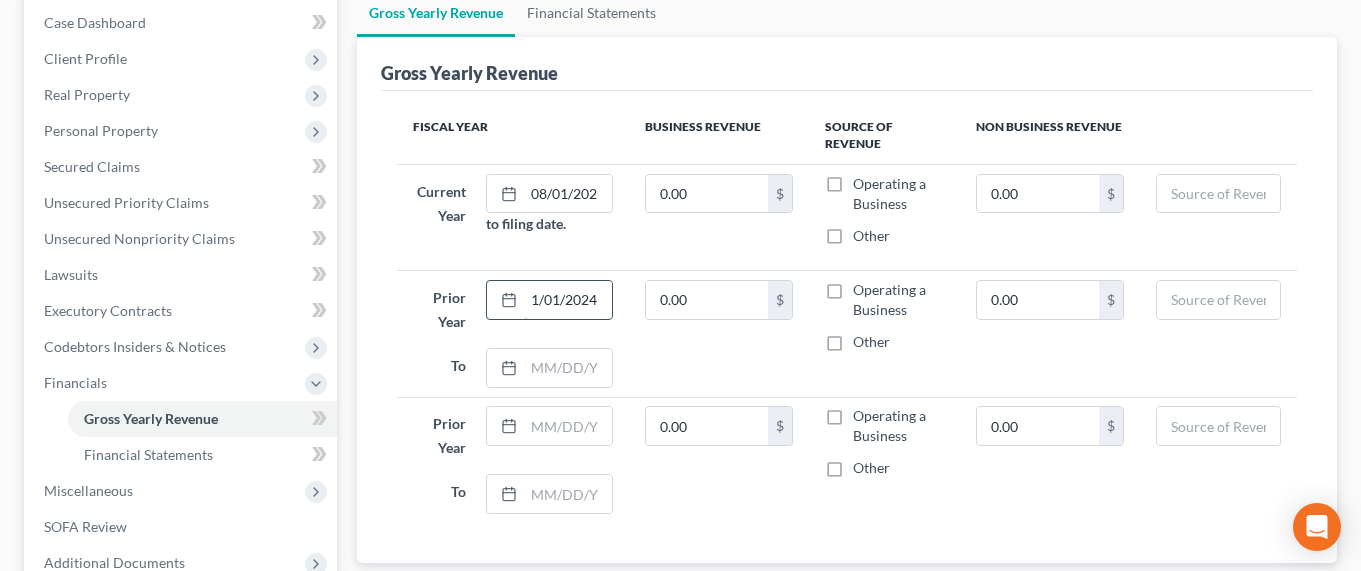 type on "01/01/2024" 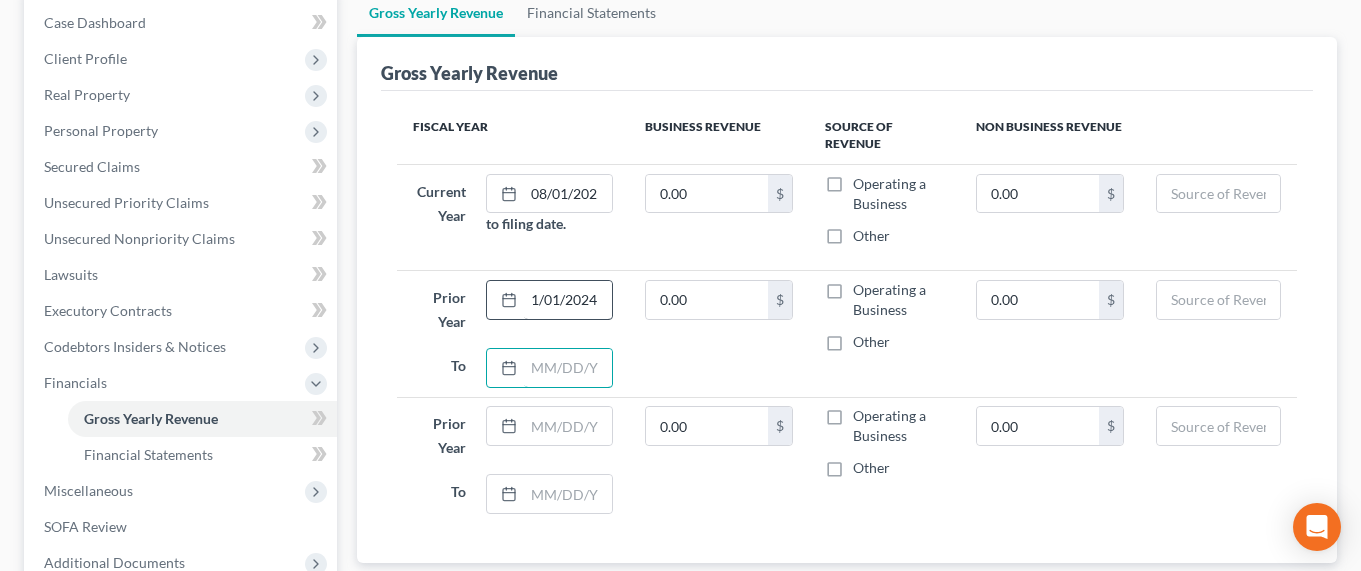 scroll, scrollTop: 0, scrollLeft: 0, axis: both 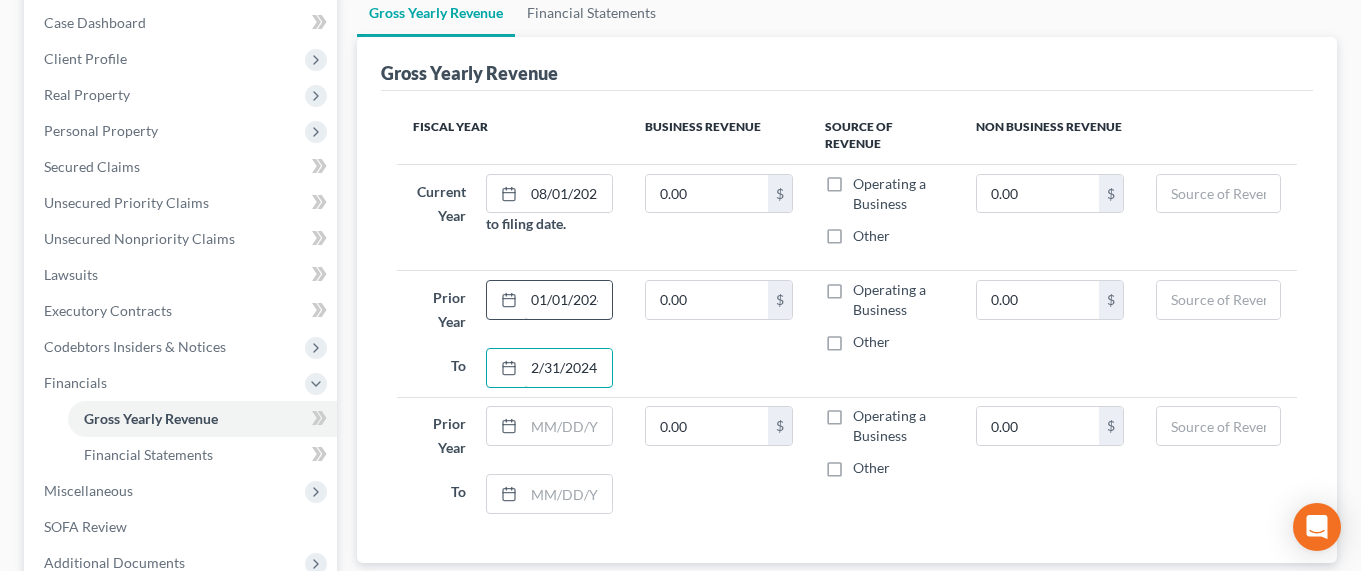 type on "12/31/2024" 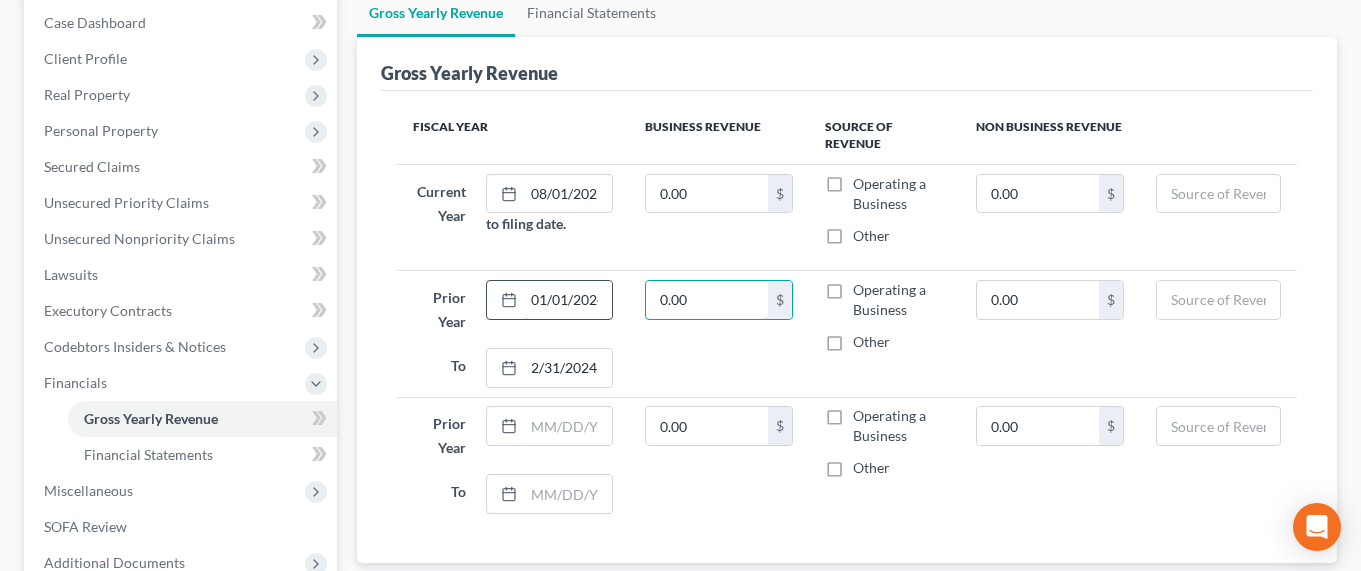 scroll, scrollTop: 0, scrollLeft: 0, axis: both 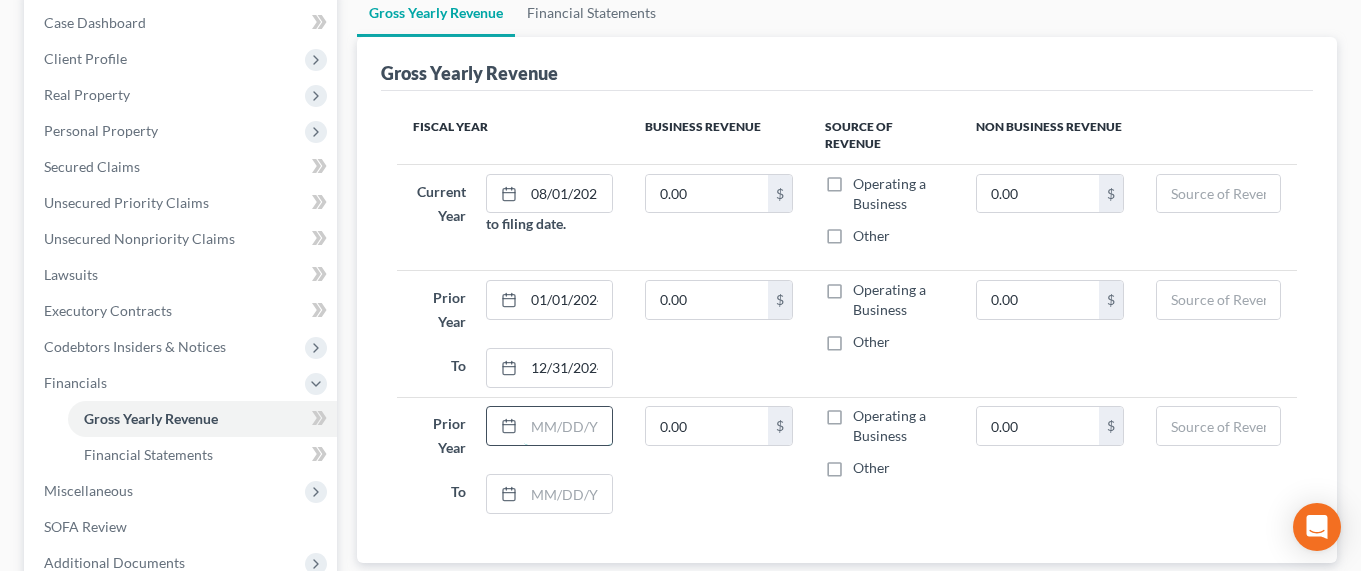 click at bounding box center (567, 426) 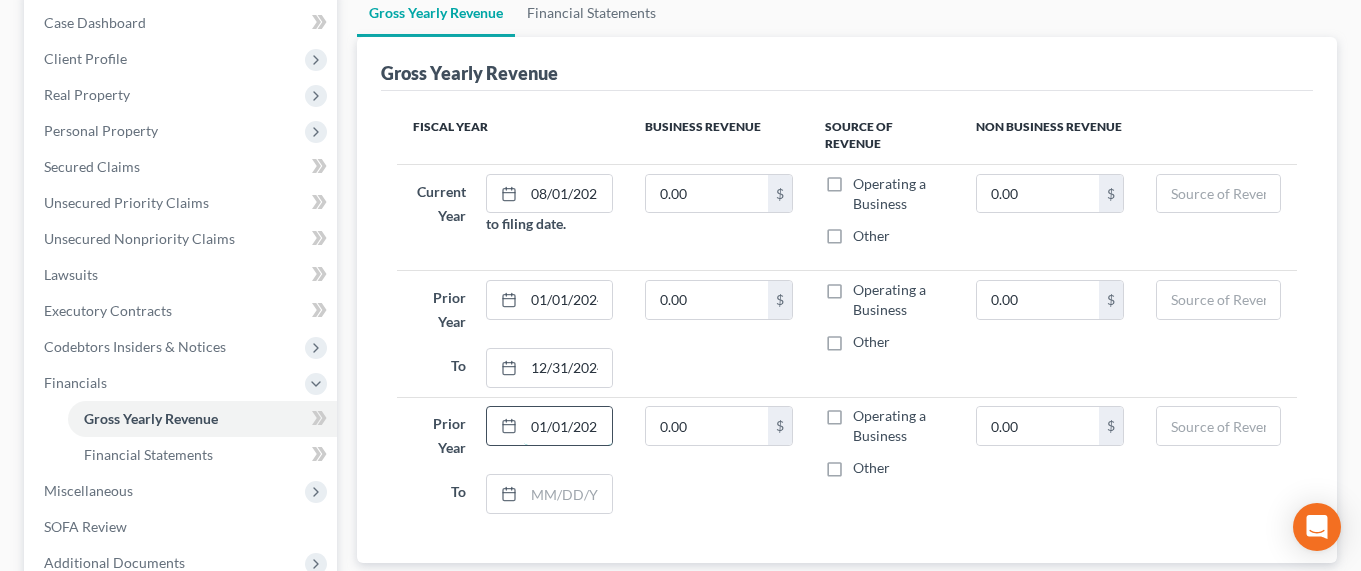 scroll, scrollTop: 0, scrollLeft: 8, axis: horizontal 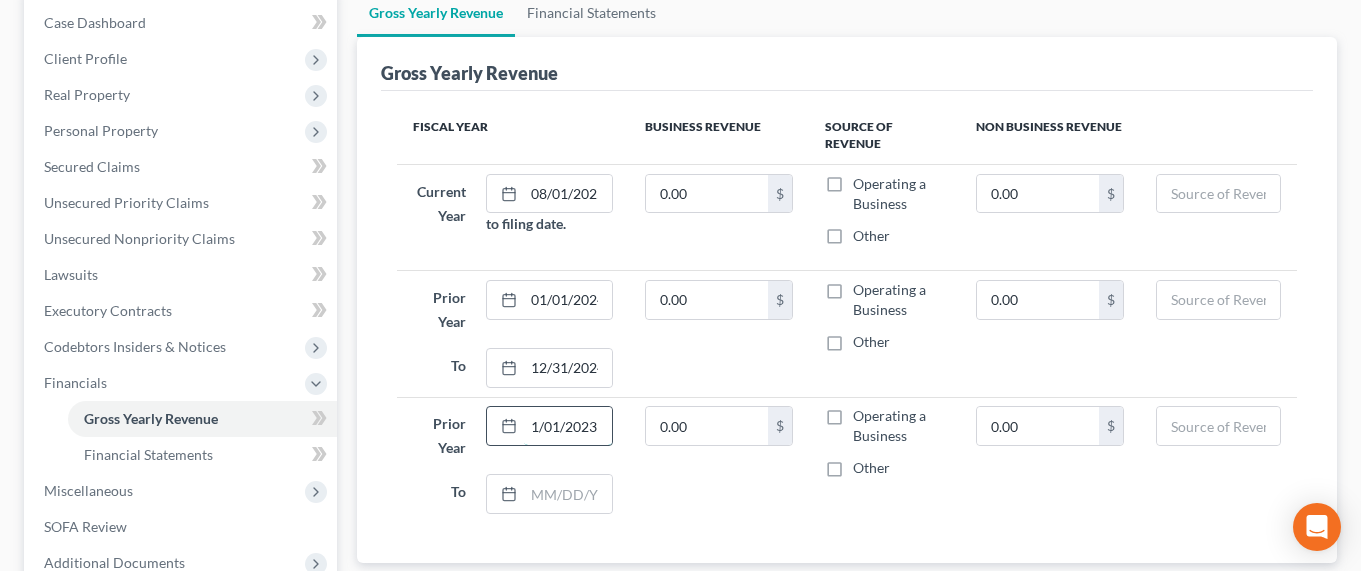 type on "01/01/2023" 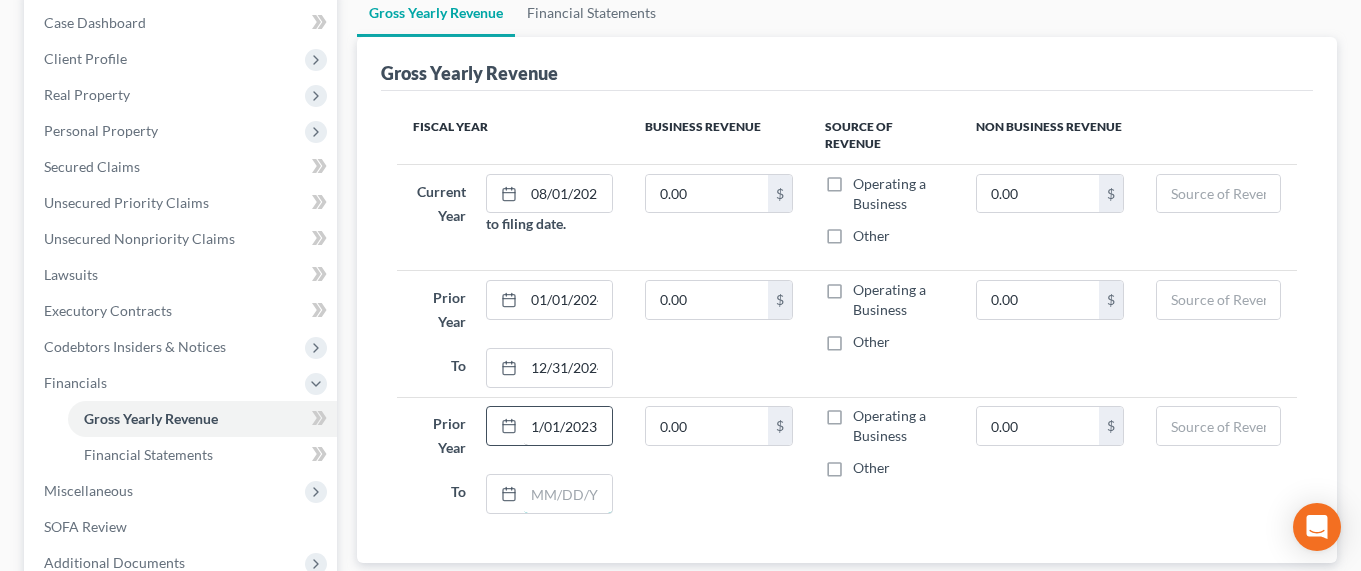 scroll, scrollTop: 0, scrollLeft: 0, axis: both 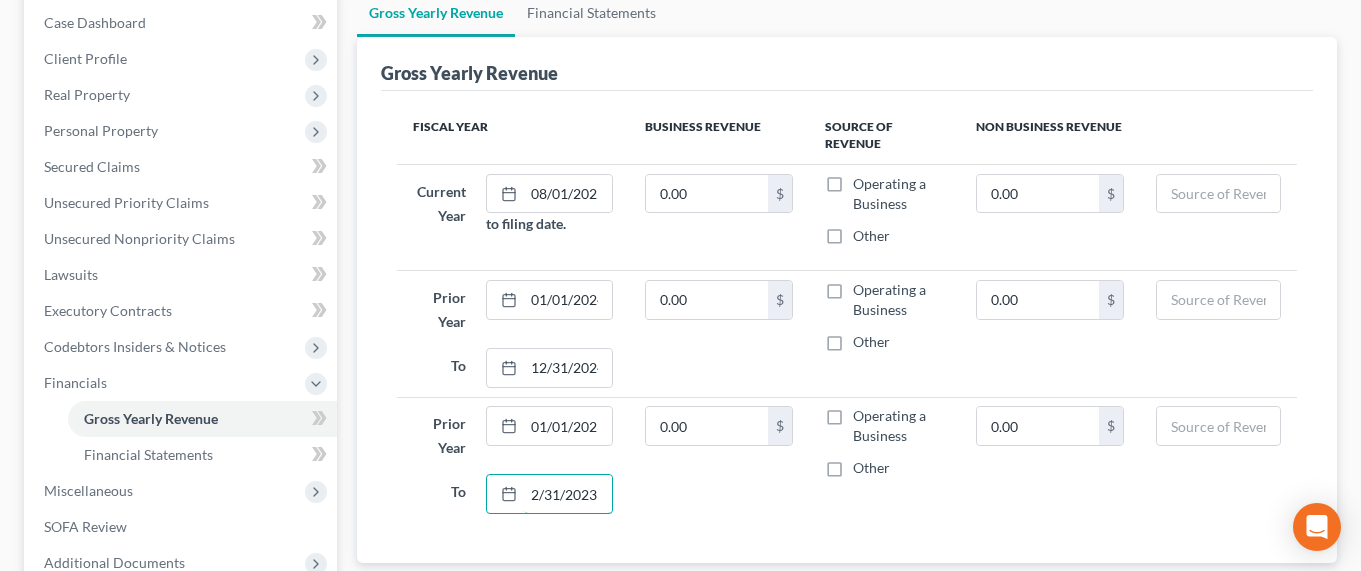 type on "12/31/2023" 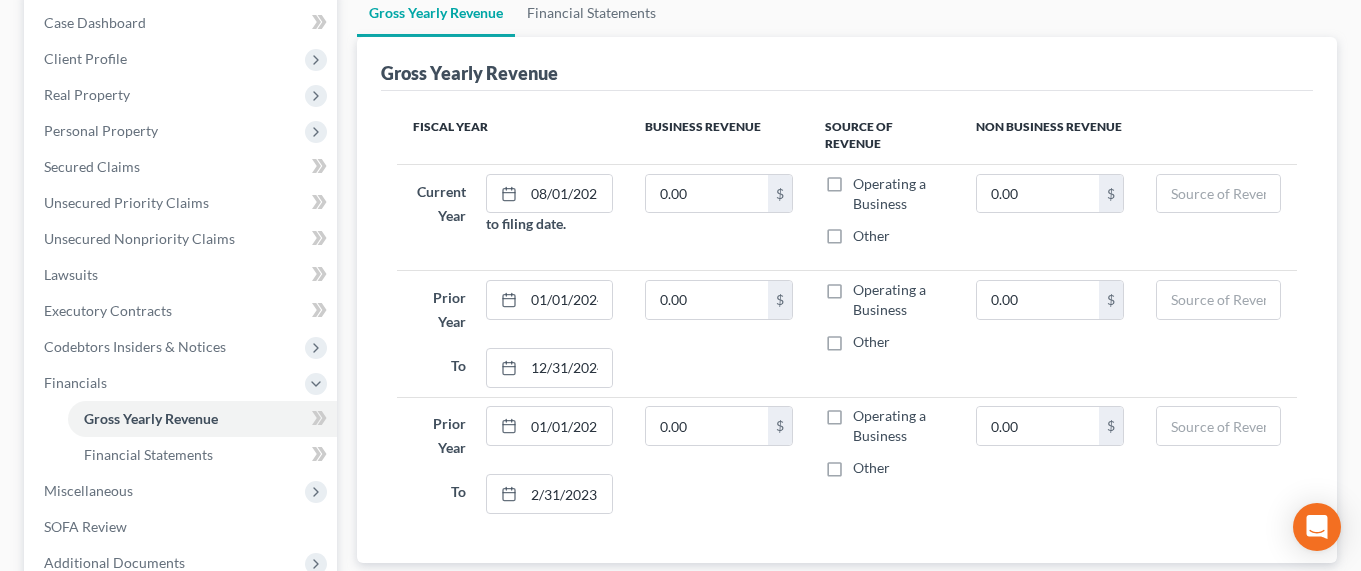 scroll, scrollTop: 0, scrollLeft: 0, axis: both 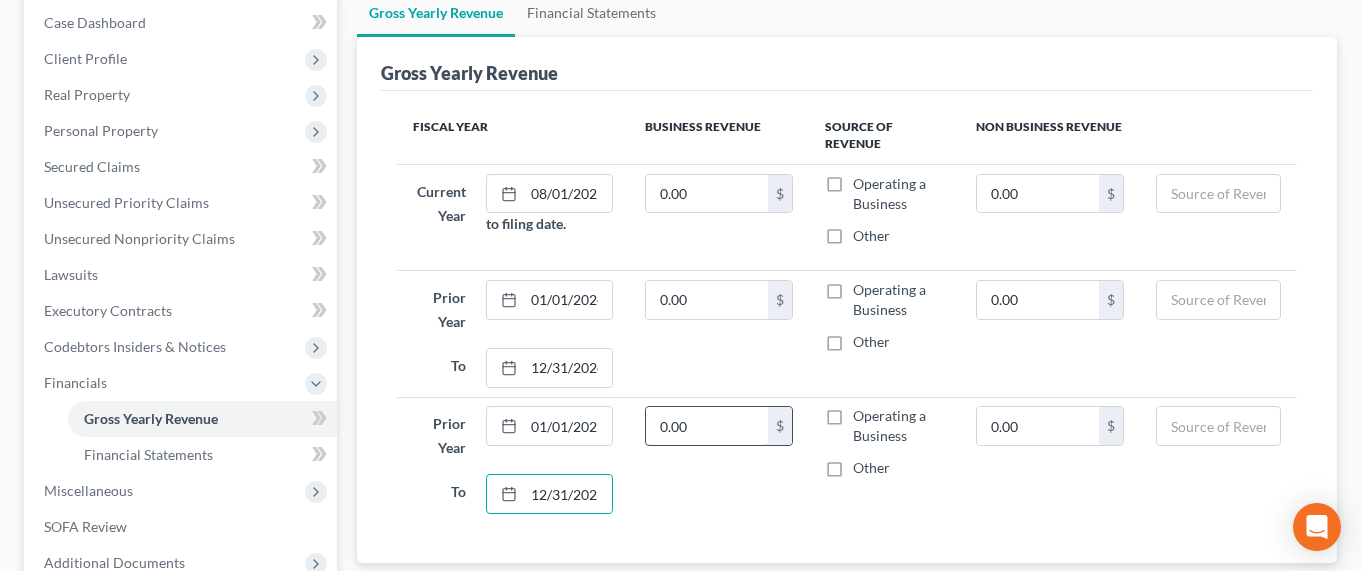 click on "0.00" at bounding box center [707, 426] 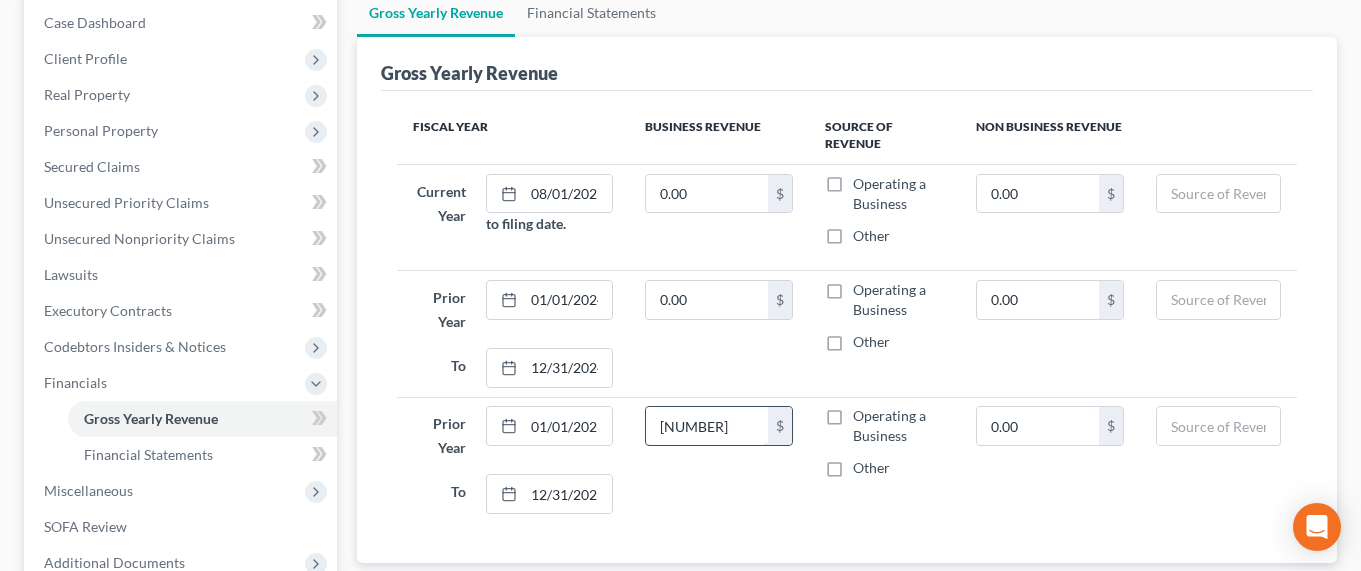 type on "[NUMBER]" 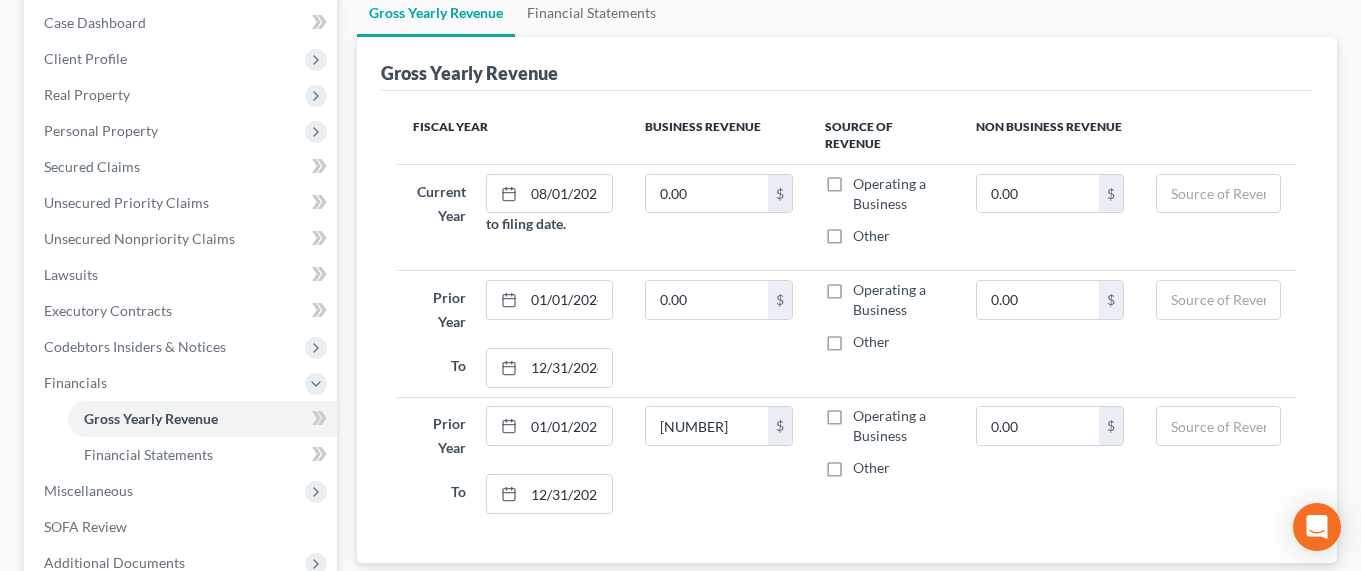 click on "Operating a Business" at bounding box center [898, 426] 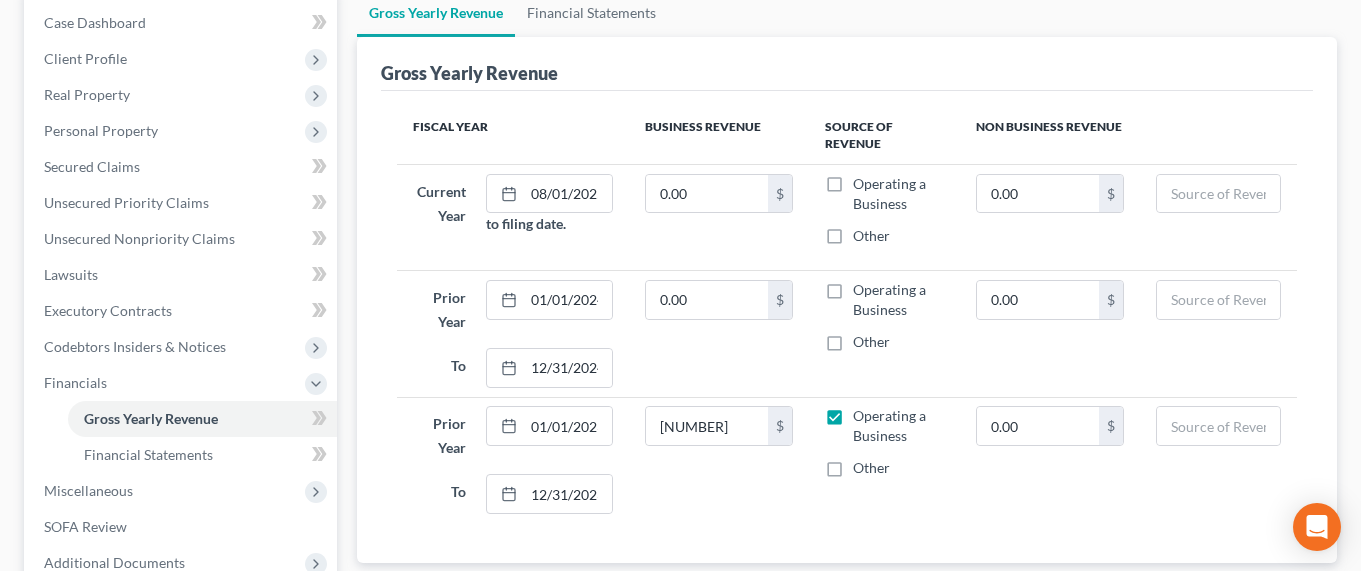 click on "0.00 $" at bounding box center (719, 334) 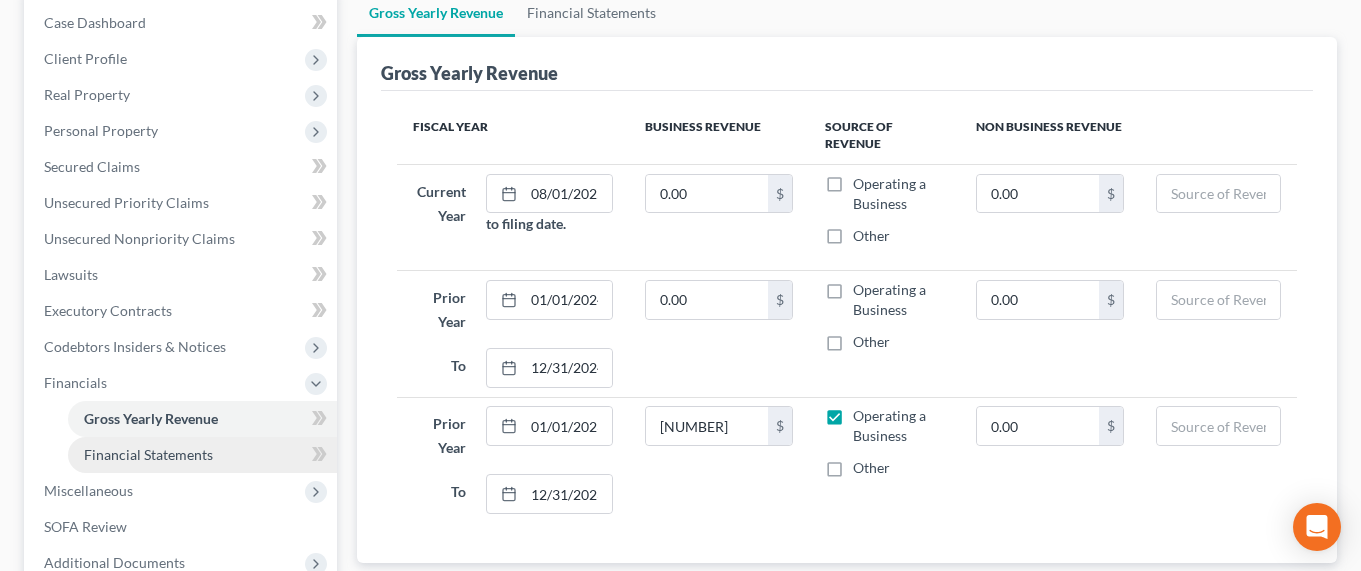 click on "Financial Statements" at bounding box center (148, 454) 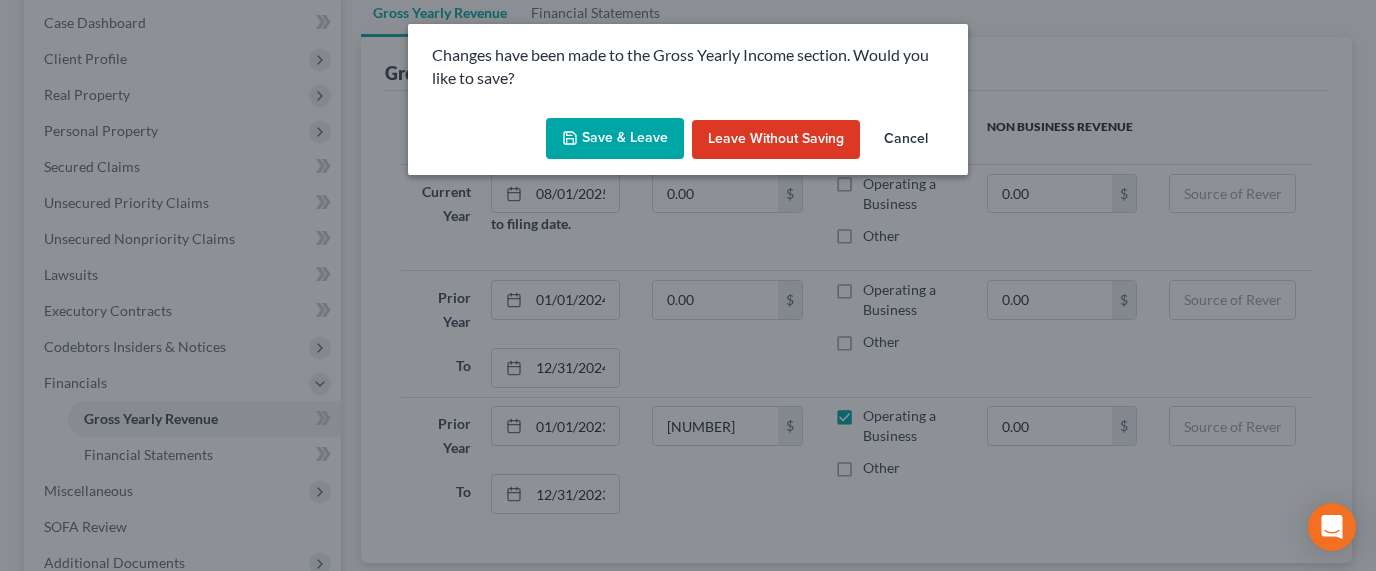 click on "Save & Leave" at bounding box center [615, 139] 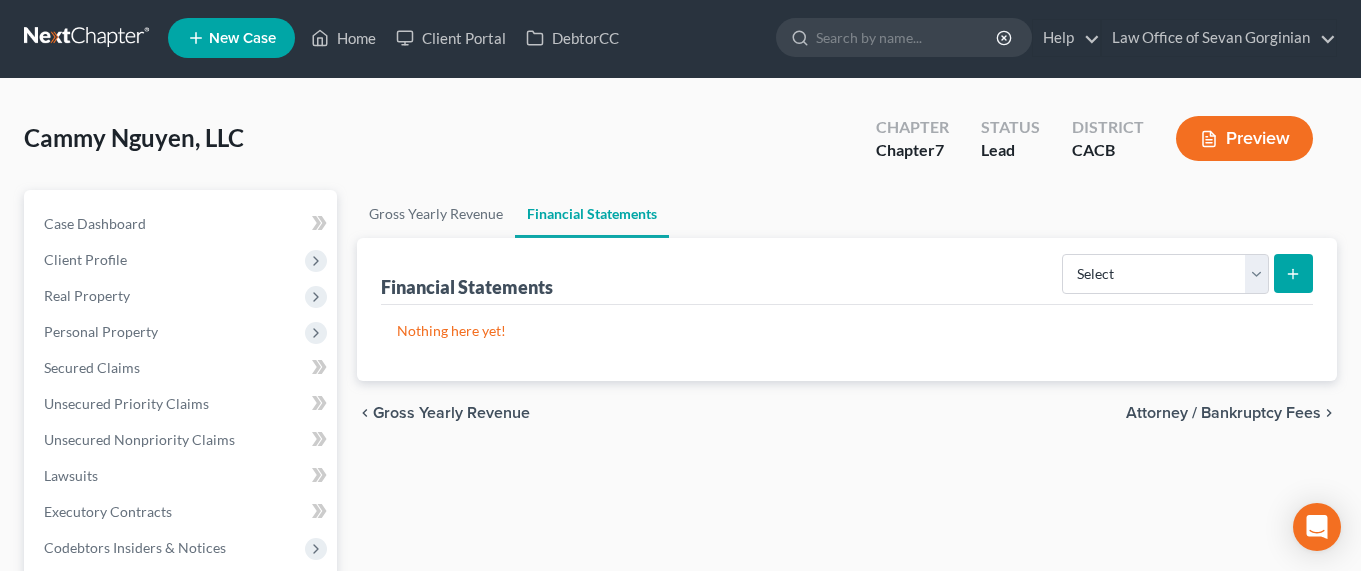 scroll, scrollTop: 0, scrollLeft: 0, axis: both 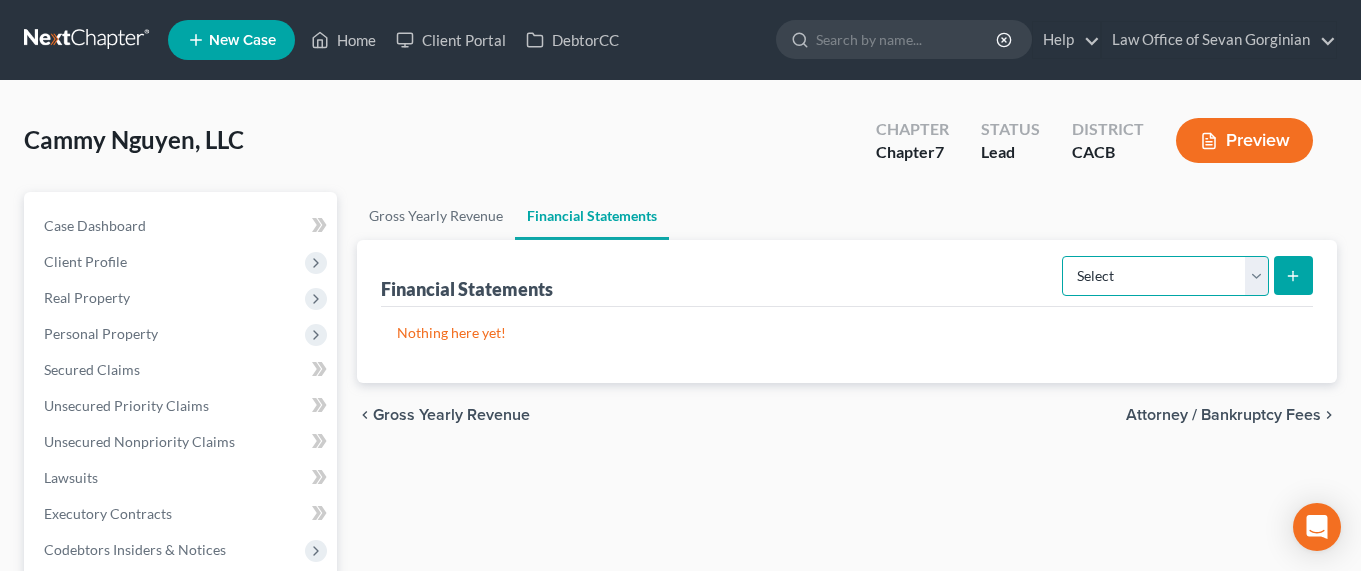 click on "Select Auditor Bookkeeper Creditor Pension Contribution Records Keeper Tax Consolidation Group" at bounding box center [1165, 276] 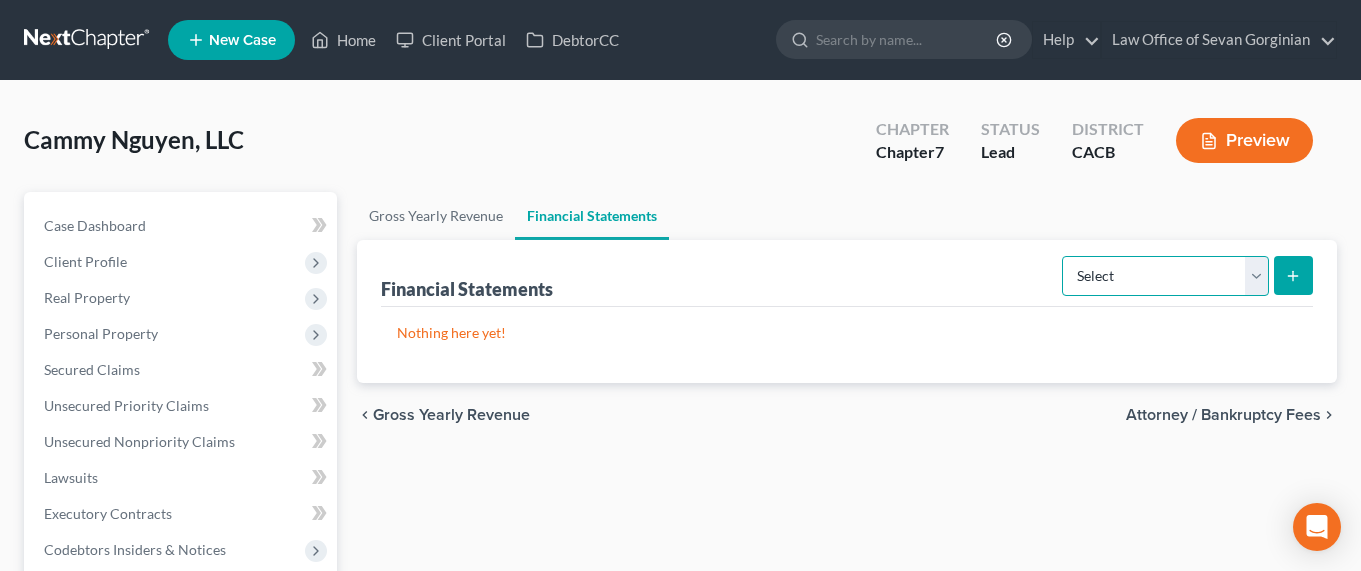select on "bookkeeper" 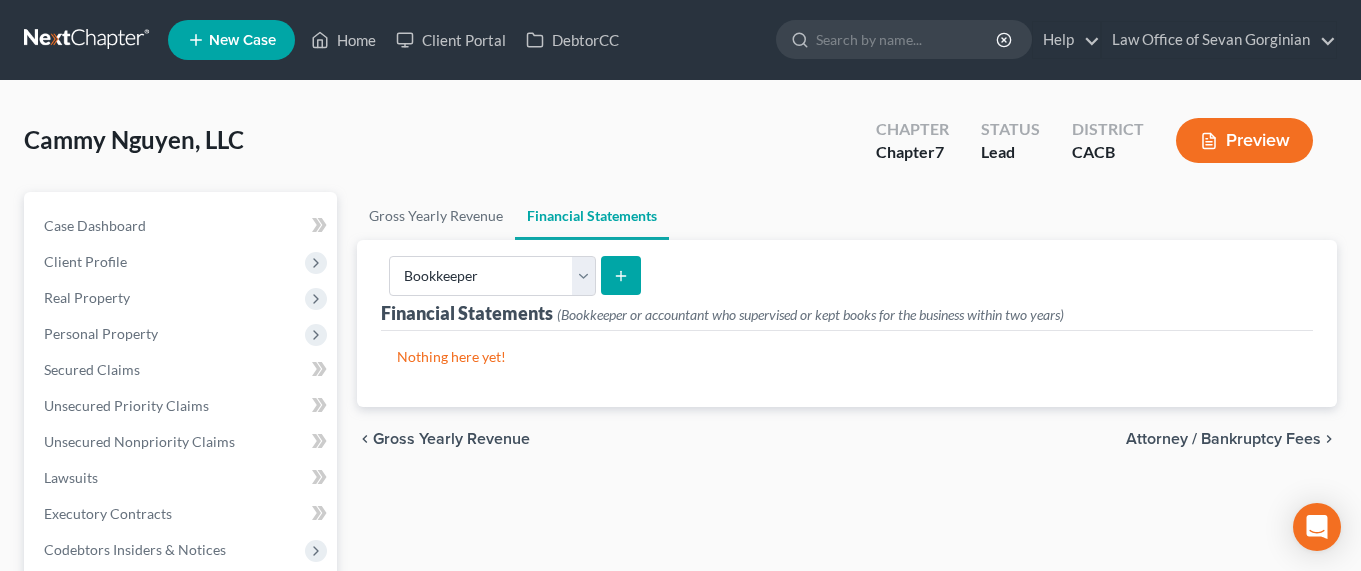 click at bounding box center [620, 275] 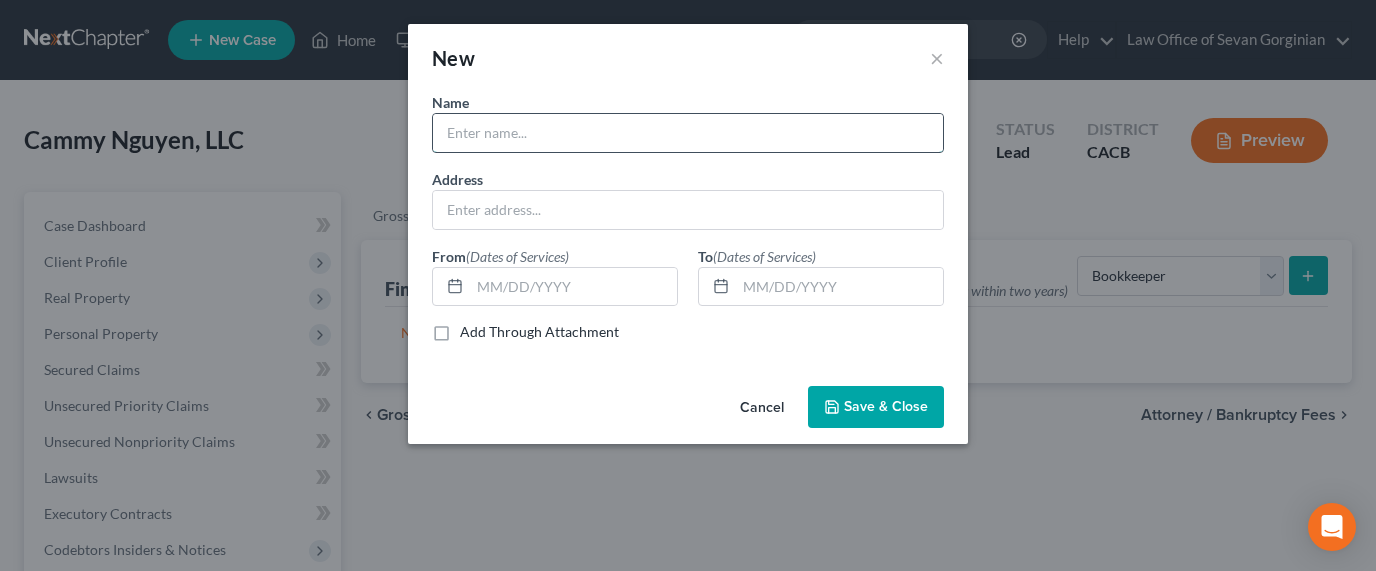 click at bounding box center [688, 133] 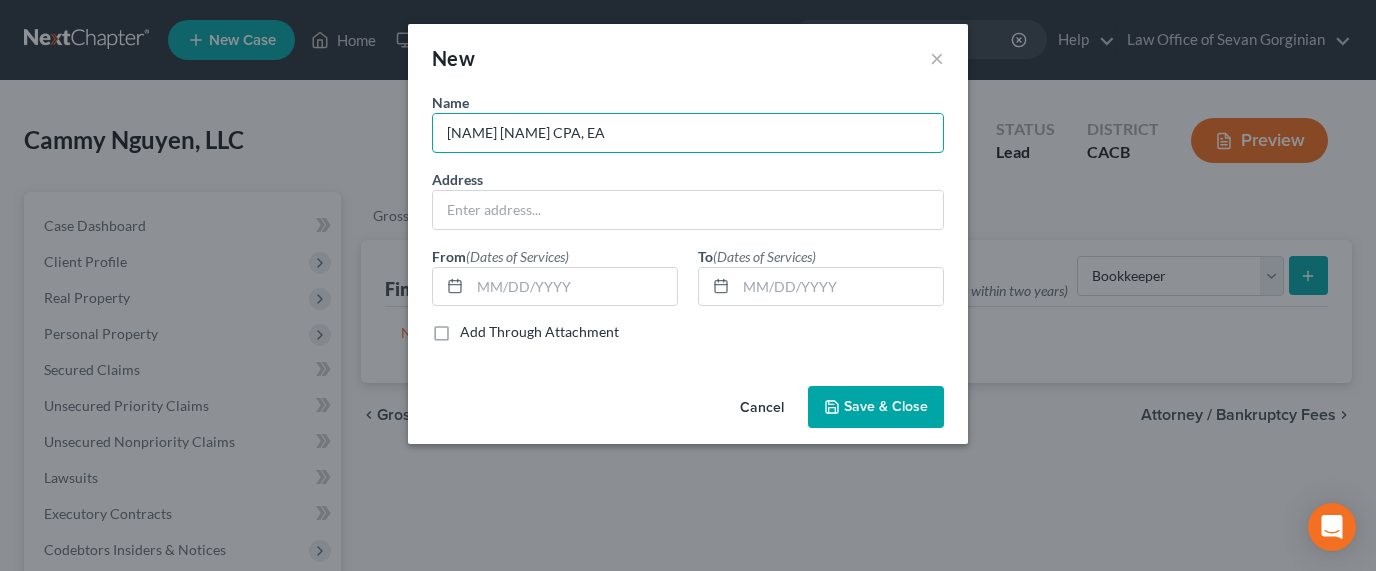 type on "[NAME] [NAME] CPA, EA" 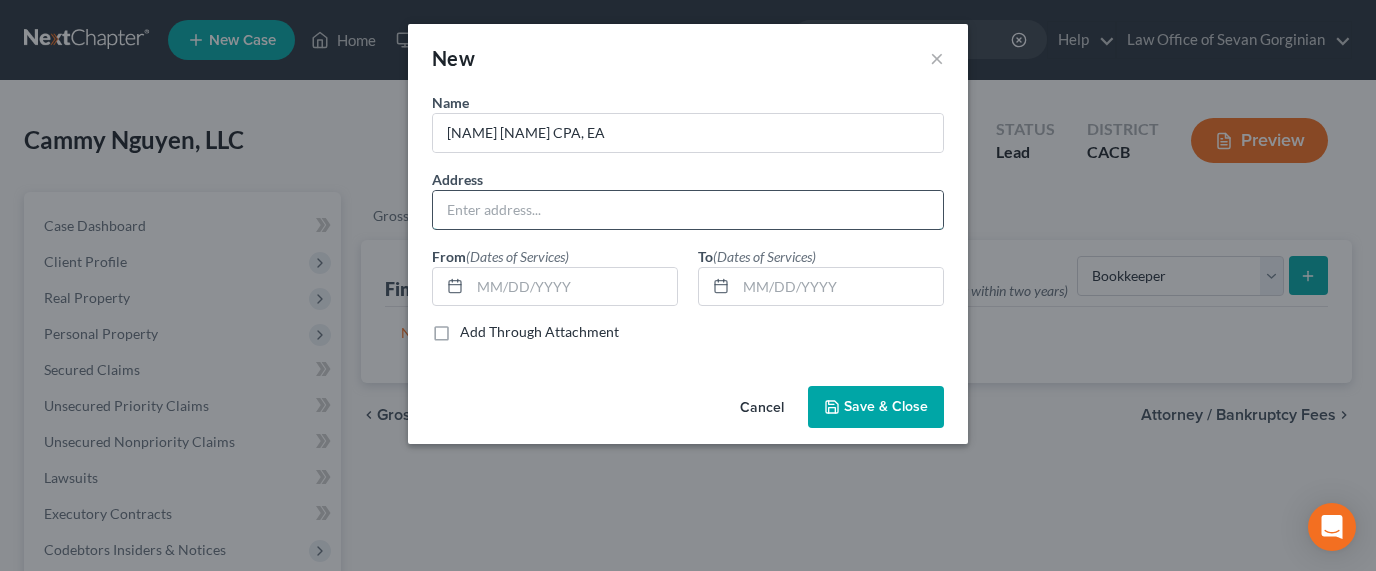 click at bounding box center [688, 210] 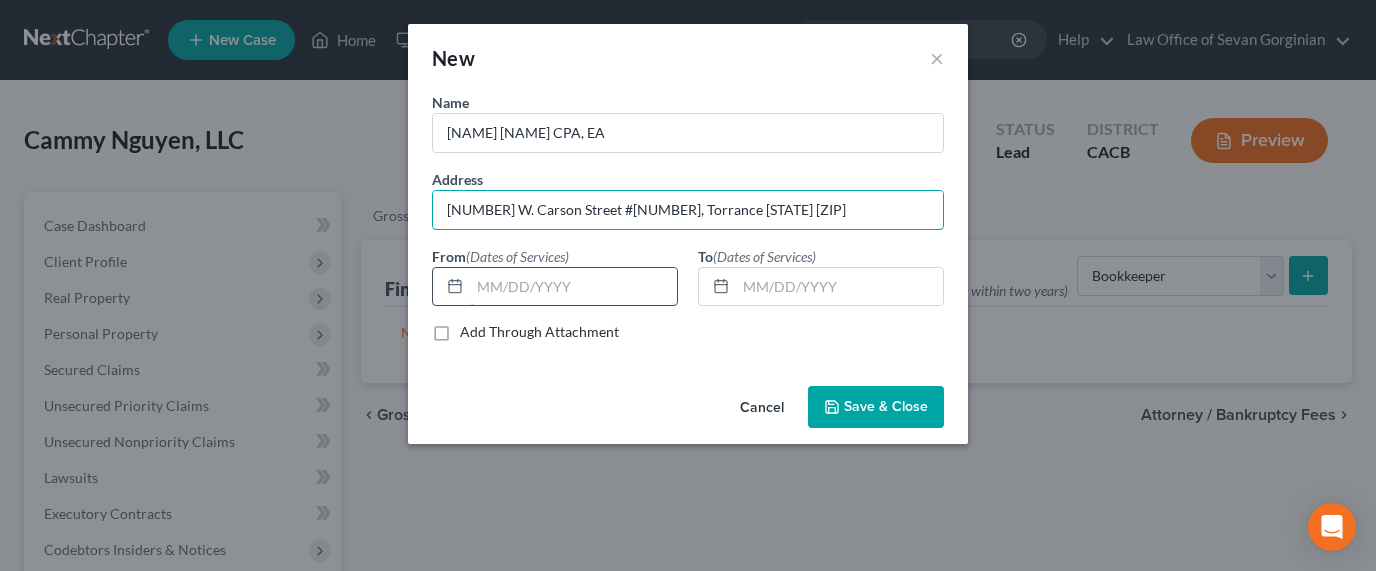 type on "[NUMBER] W. Carson Street #[NUMBER], Torrance [STATE] [ZIP]" 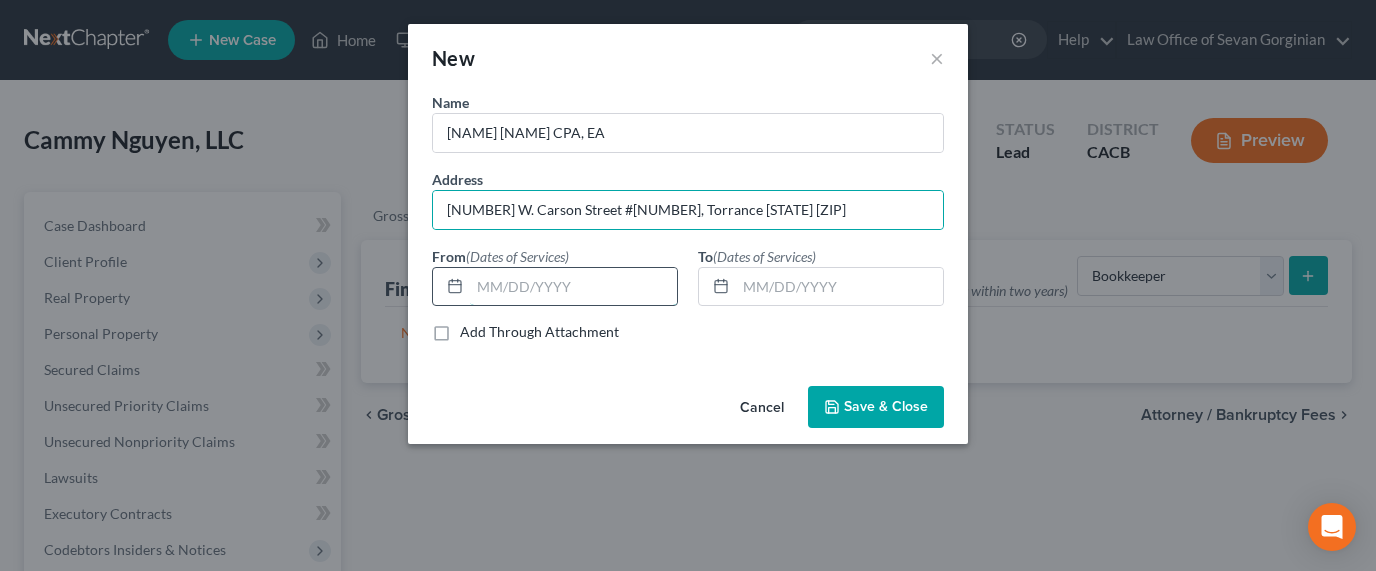 click at bounding box center [573, 287] 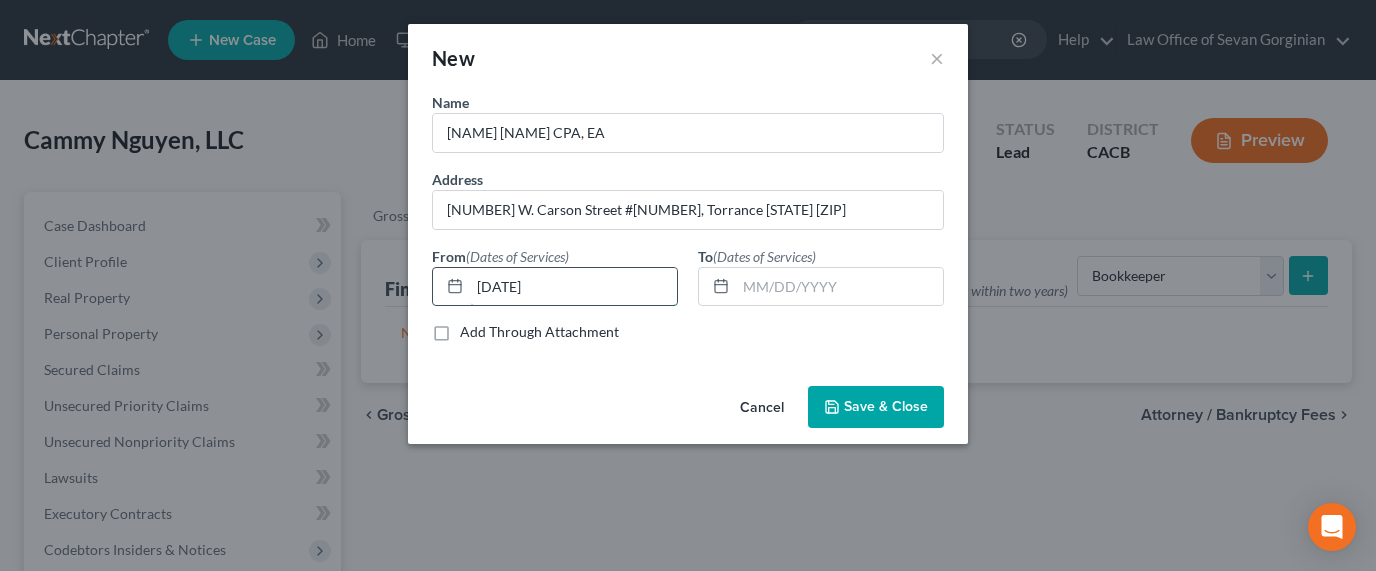 type on "[DATE]" 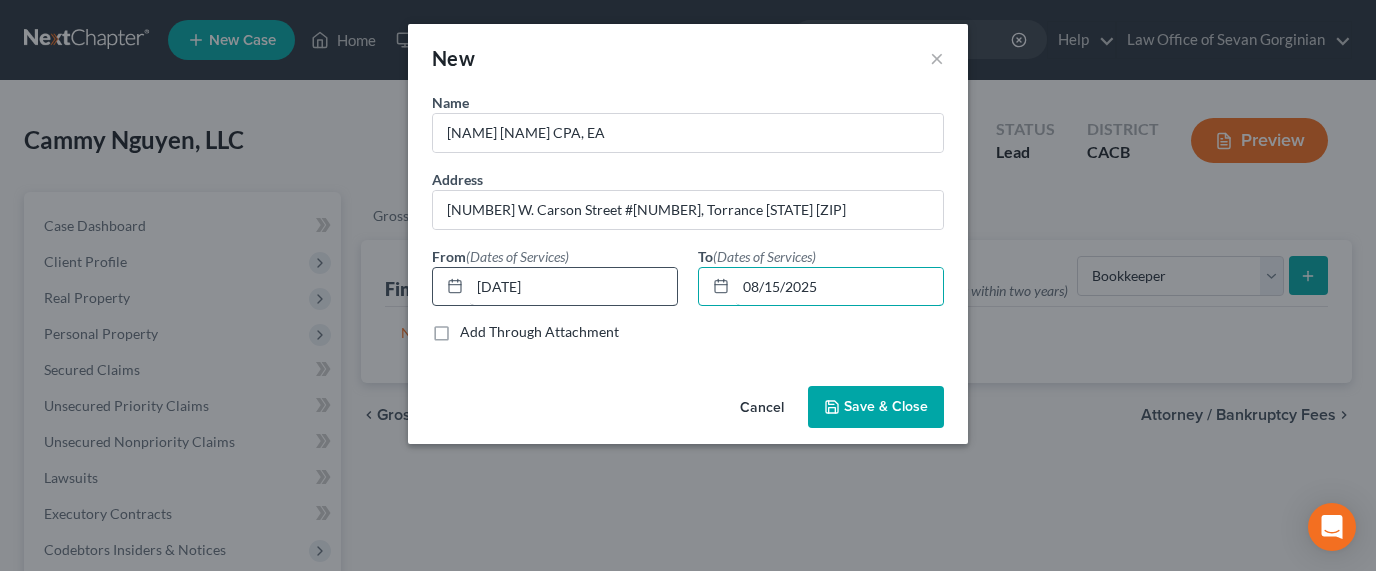 type on "08/15/2025" 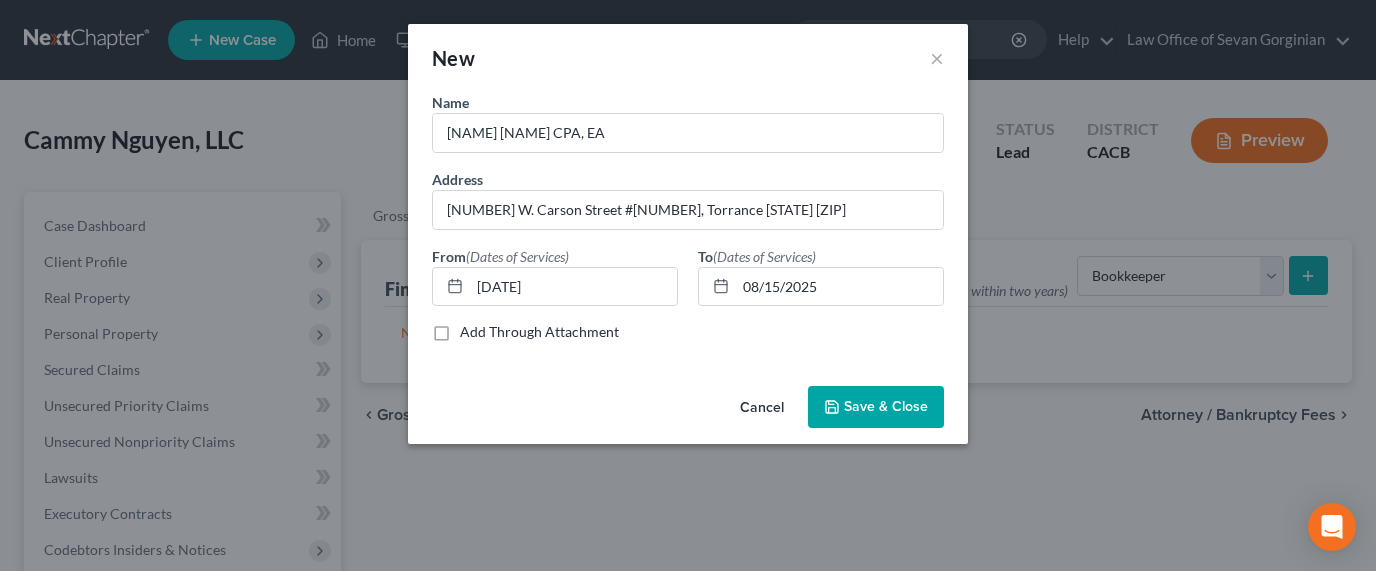 click on "Save & Close" at bounding box center [886, 406] 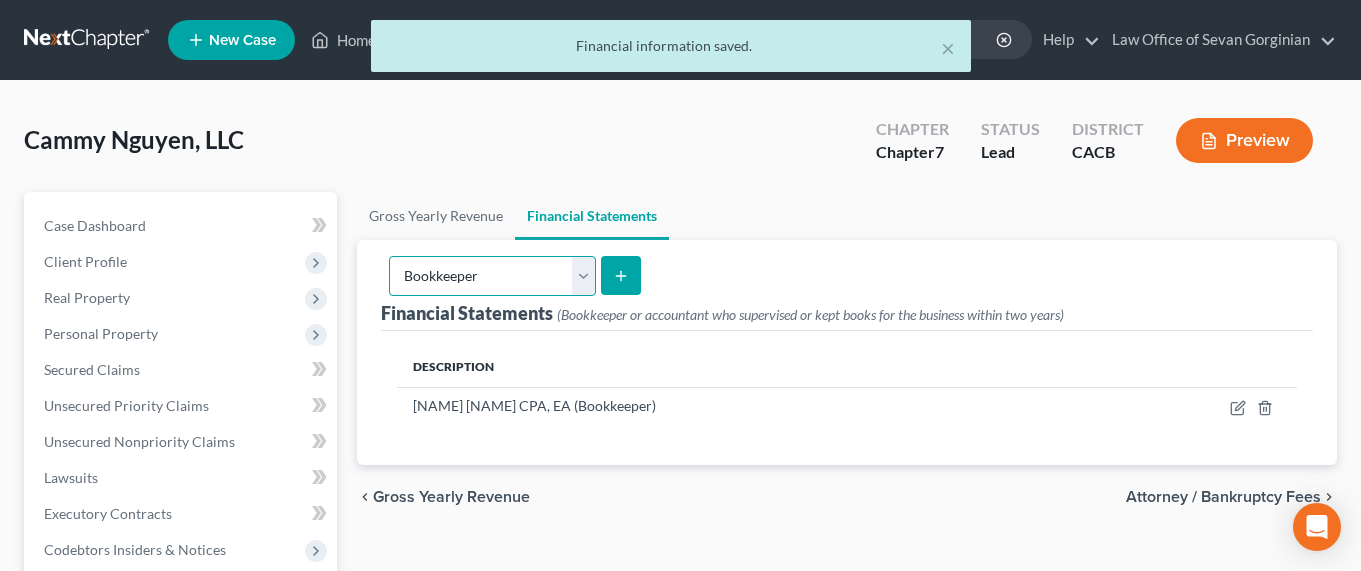 click on "Select Auditor Bookkeeper Creditor Pension Contribution Records Keeper Tax Consolidation Group" at bounding box center [492, 276] 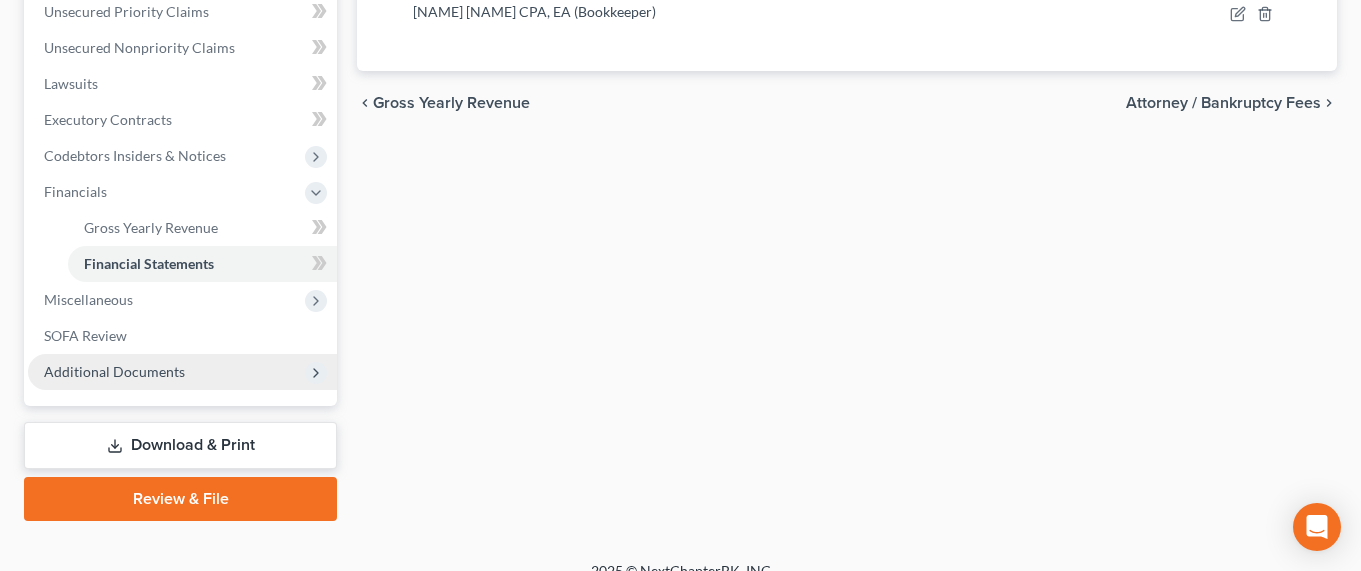 scroll, scrollTop: 418, scrollLeft: 0, axis: vertical 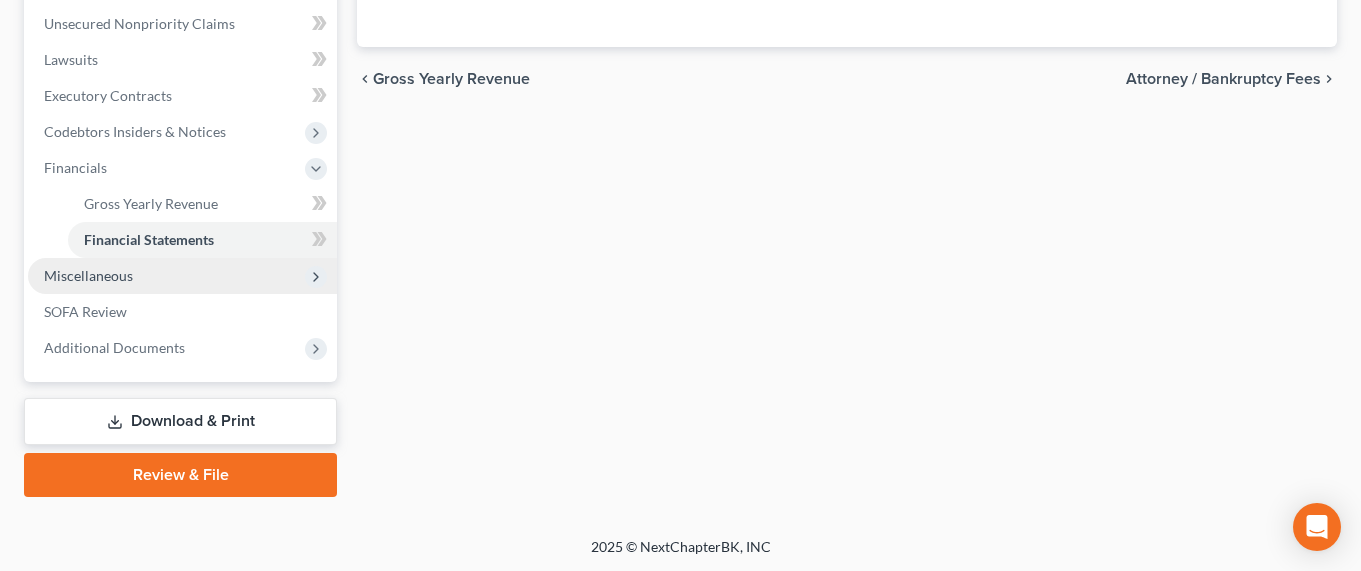 click on "Miscellaneous" at bounding box center (88, 275) 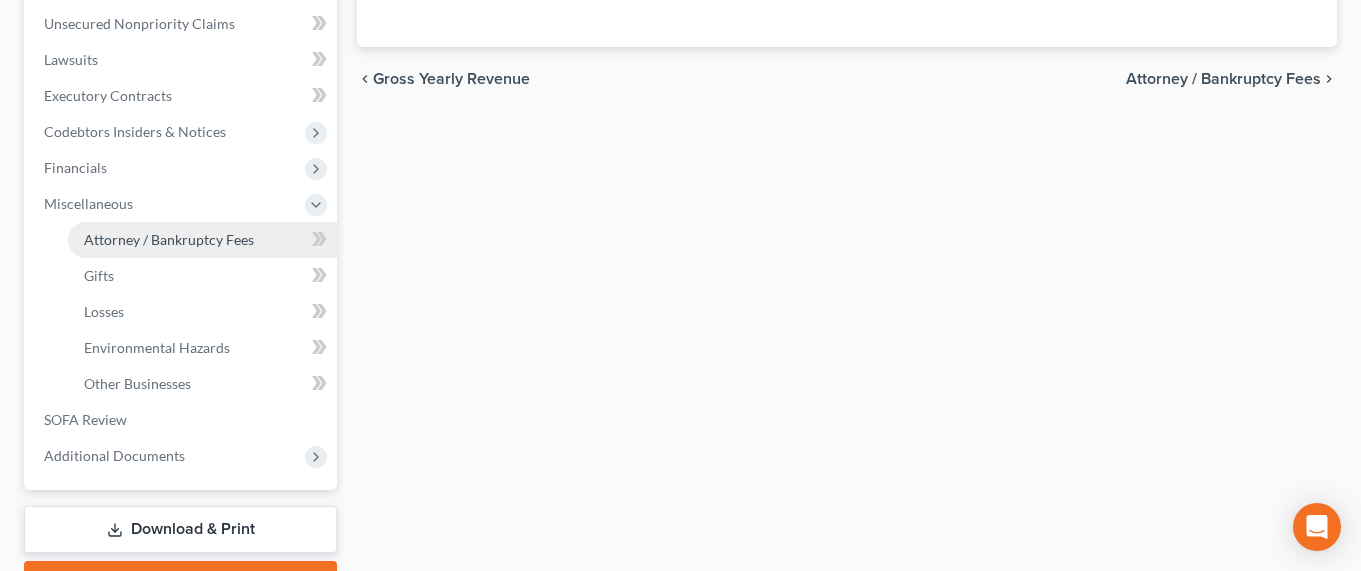 click on "Attorney / Bankruptcy Fees" at bounding box center (169, 239) 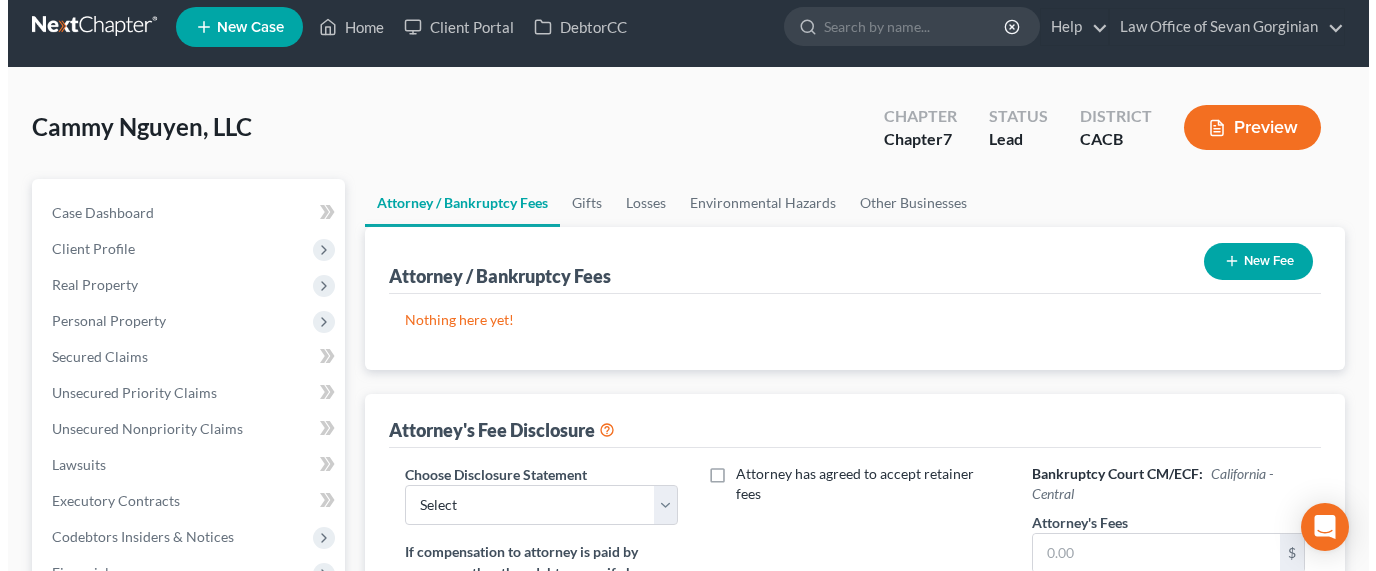 scroll, scrollTop: 0, scrollLeft: 0, axis: both 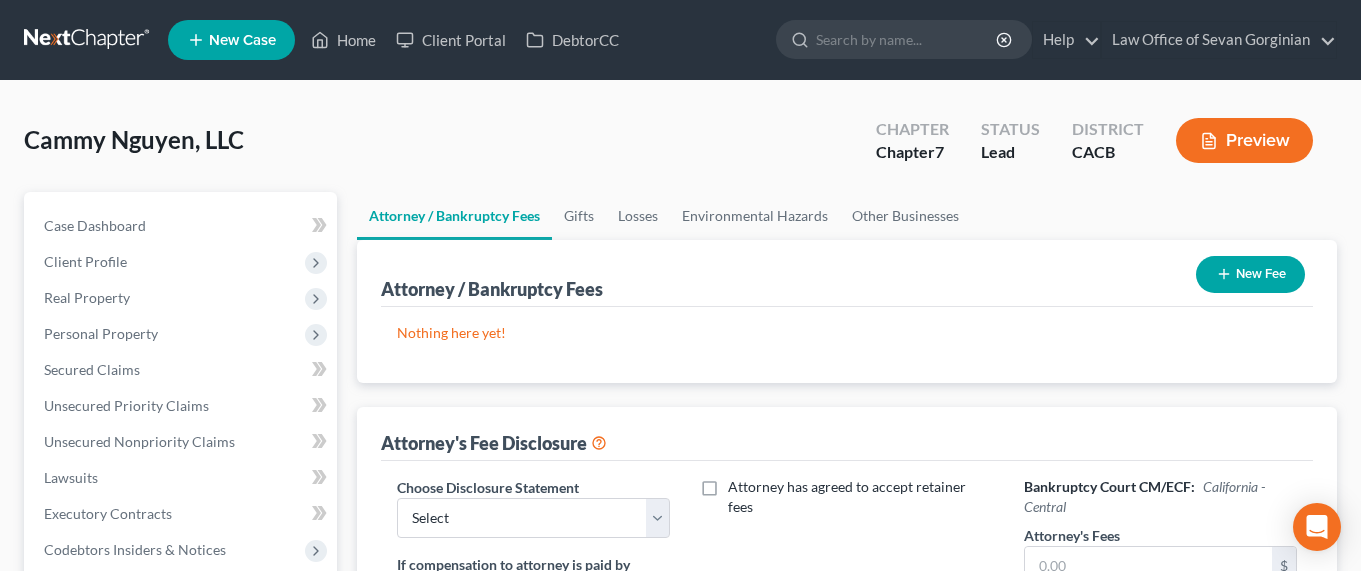 click on "New Fee" at bounding box center (1250, 274) 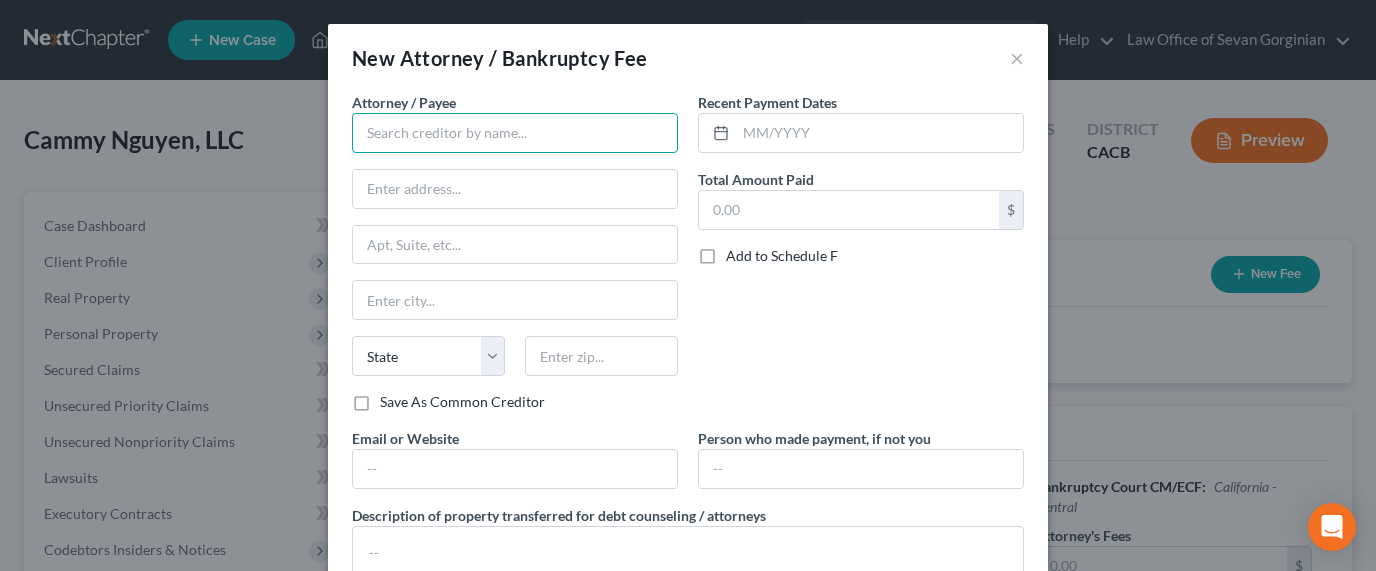click at bounding box center [515, 133] 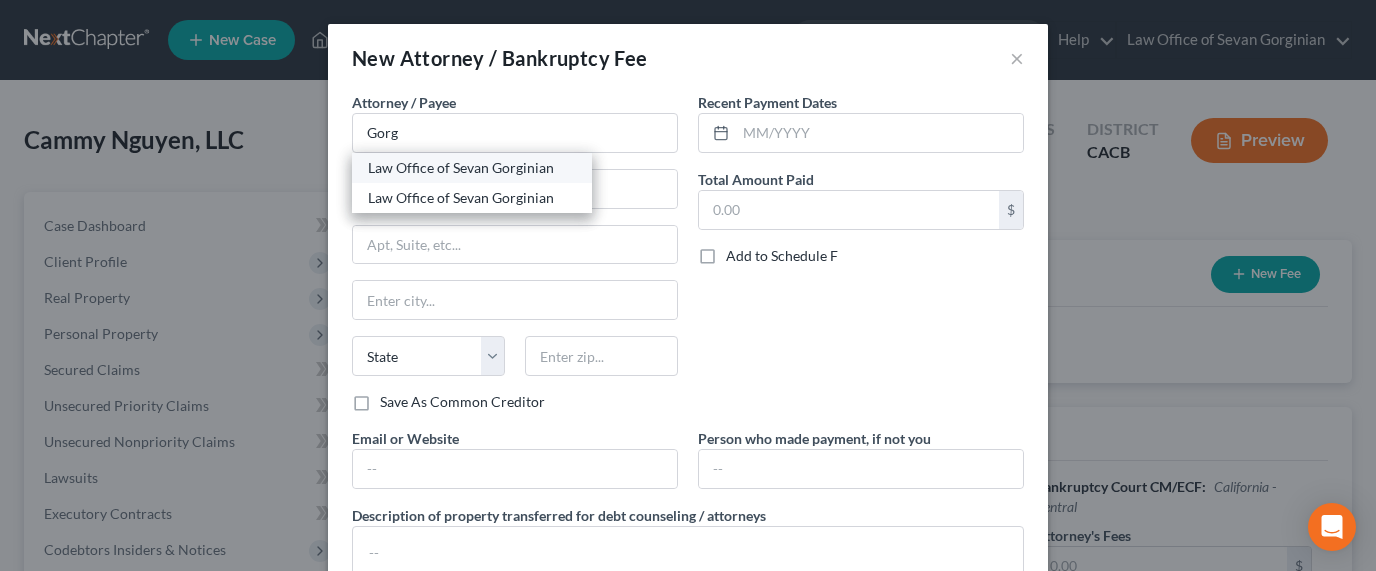 click on "Law Office of Sevan Gorginian" at bounding box center (472, 168) 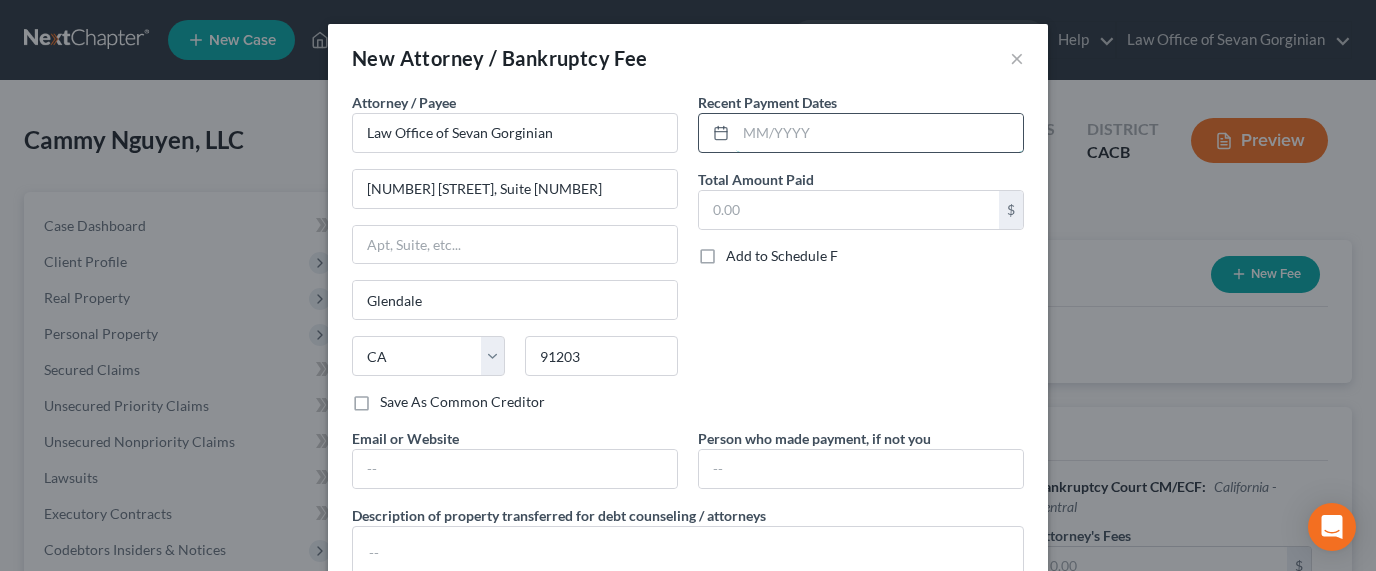 drag, startPoint x: 791, startPoint y: 138, endPoint x: 804, endPoint y: 130, distance: 15.264338 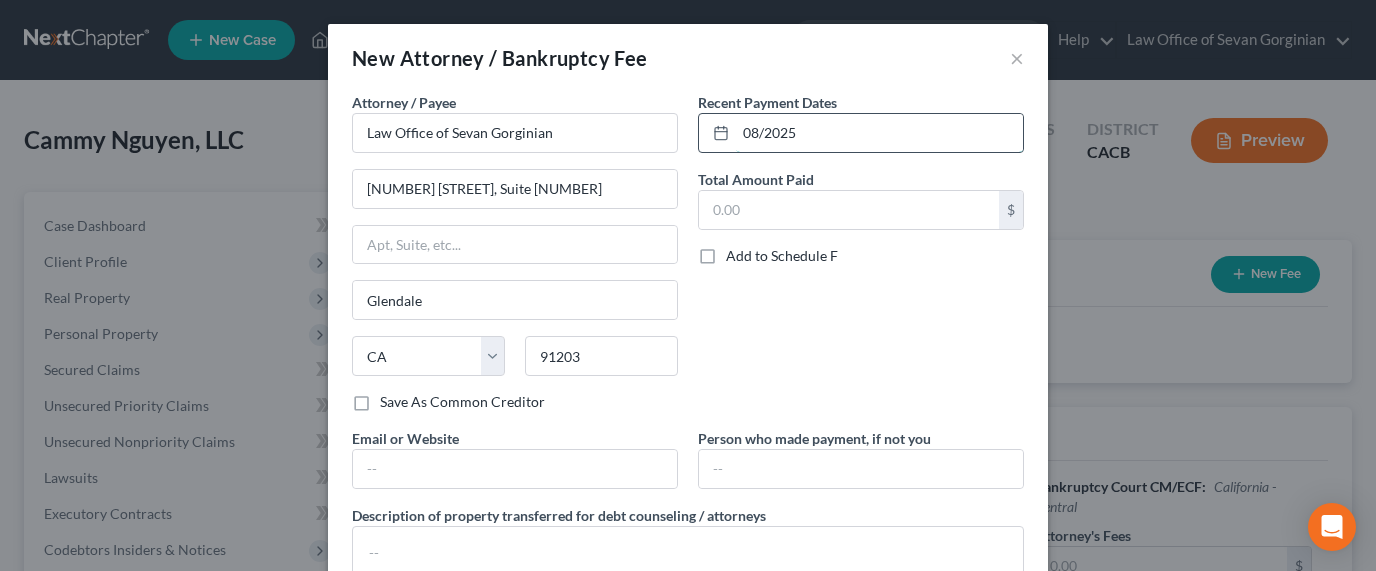 type on "08/2025" 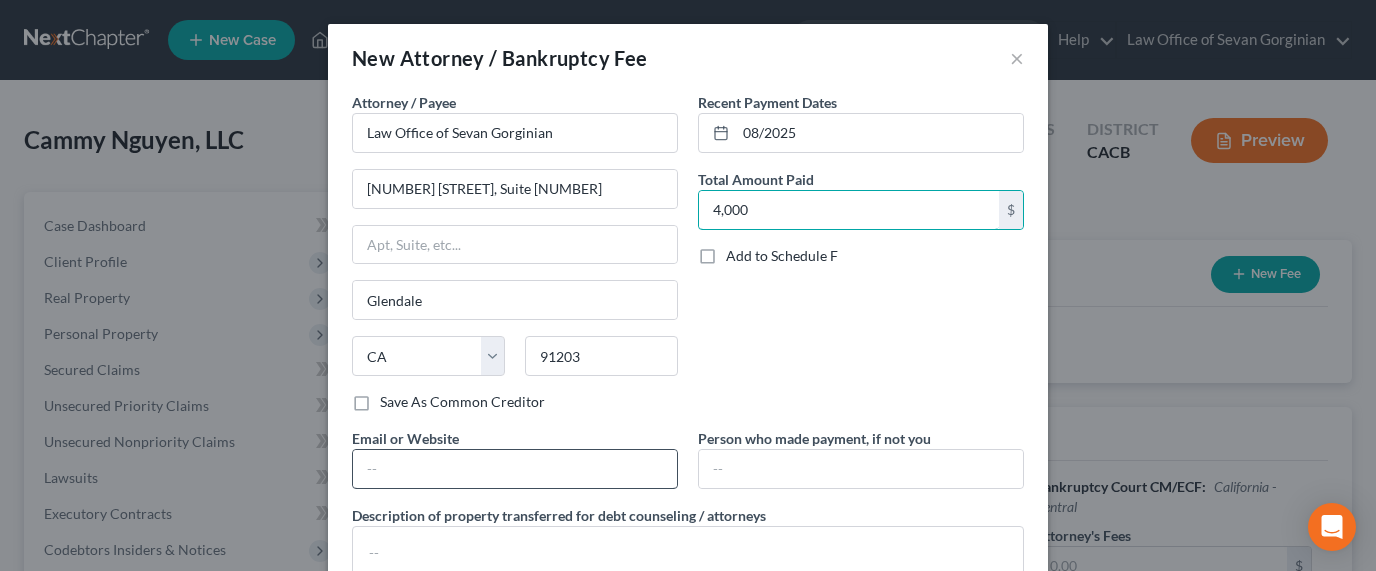 type on "4,000" 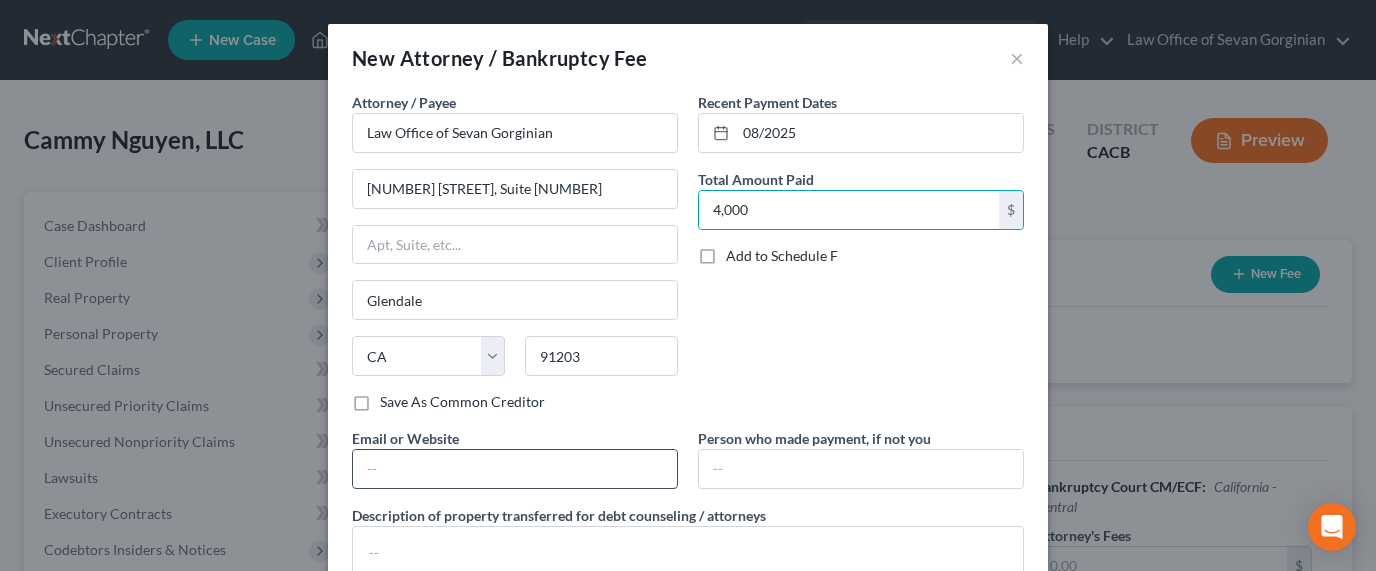 click at bounding box center [515, 469] 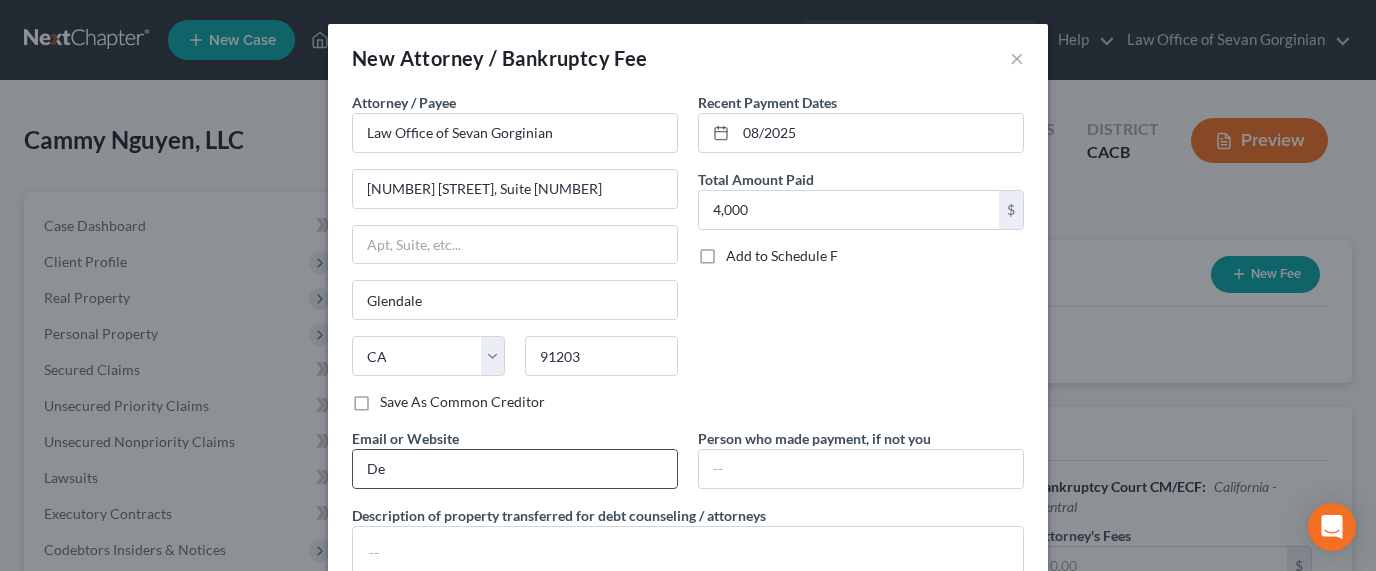 type on "D" 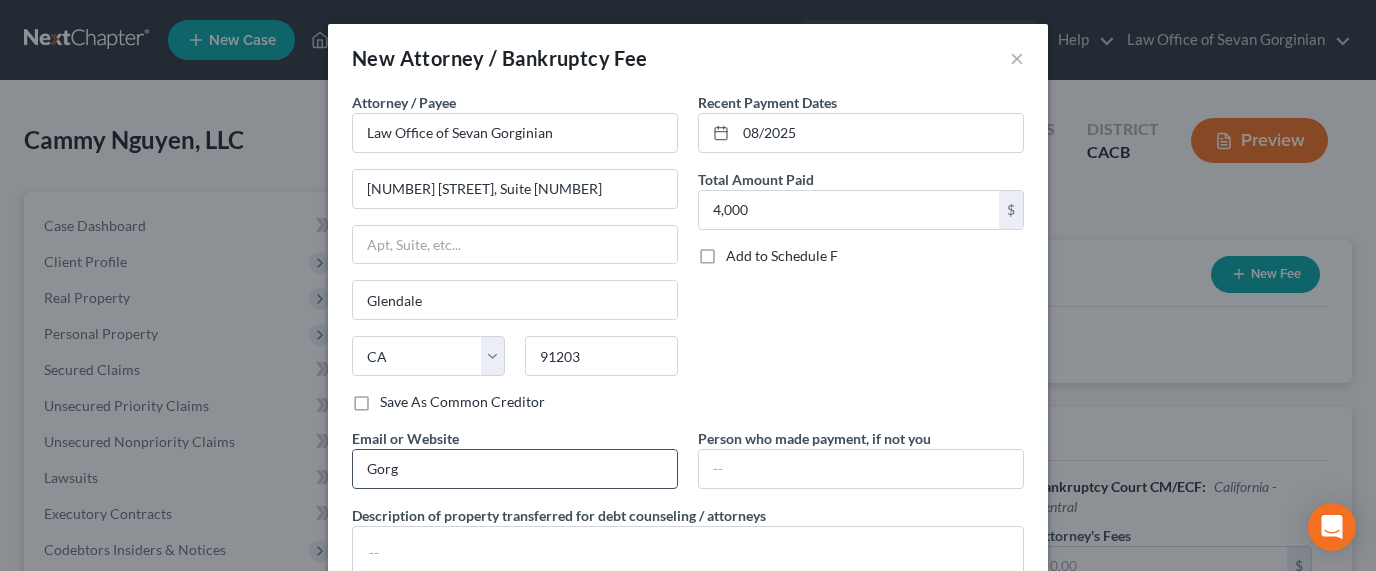 type on "GorginianLaw.com" 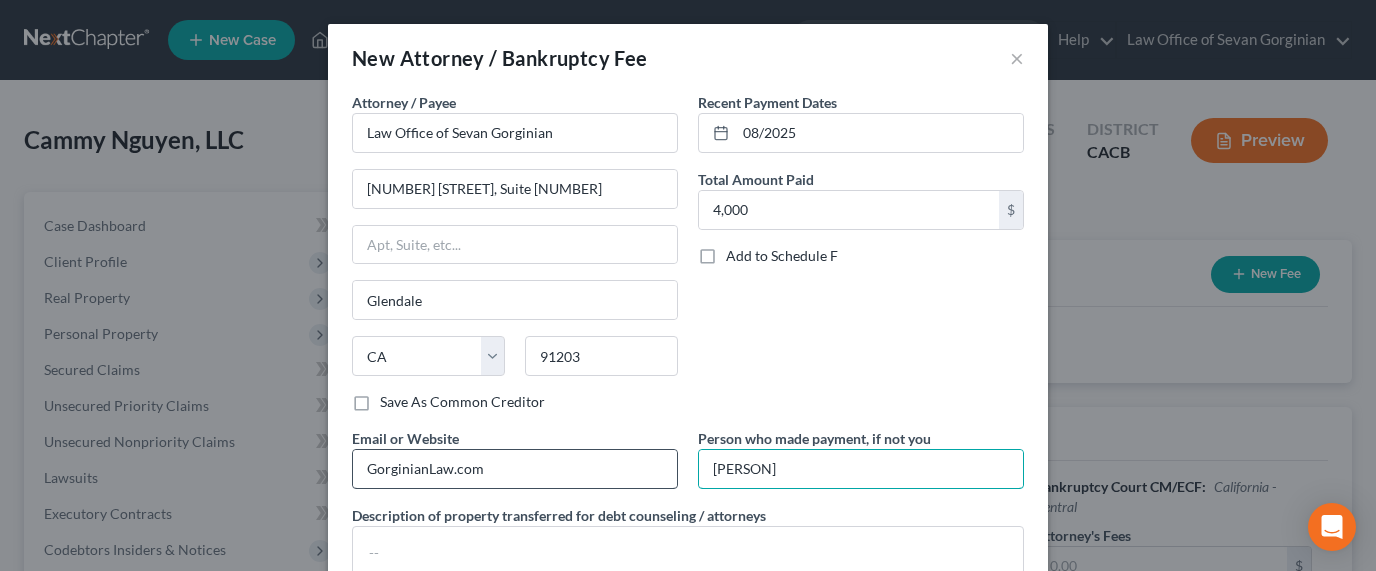 type on "[PERSON]" 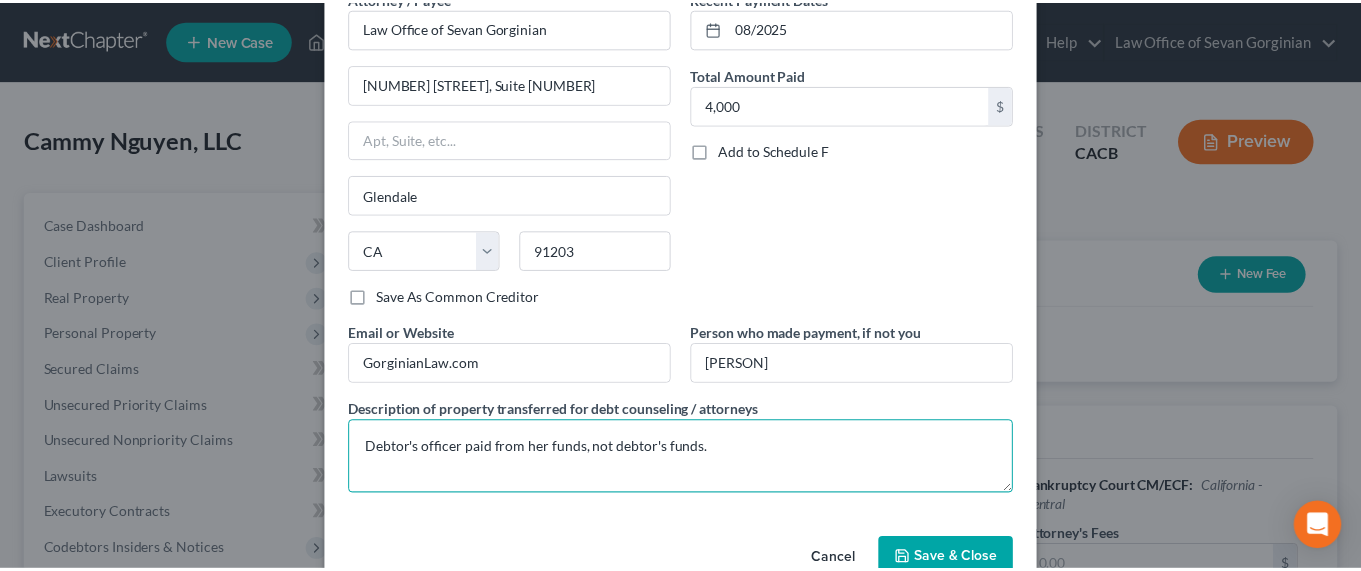 scroll, scrollTop: 154, scrollLeft: 0, axis: vertical 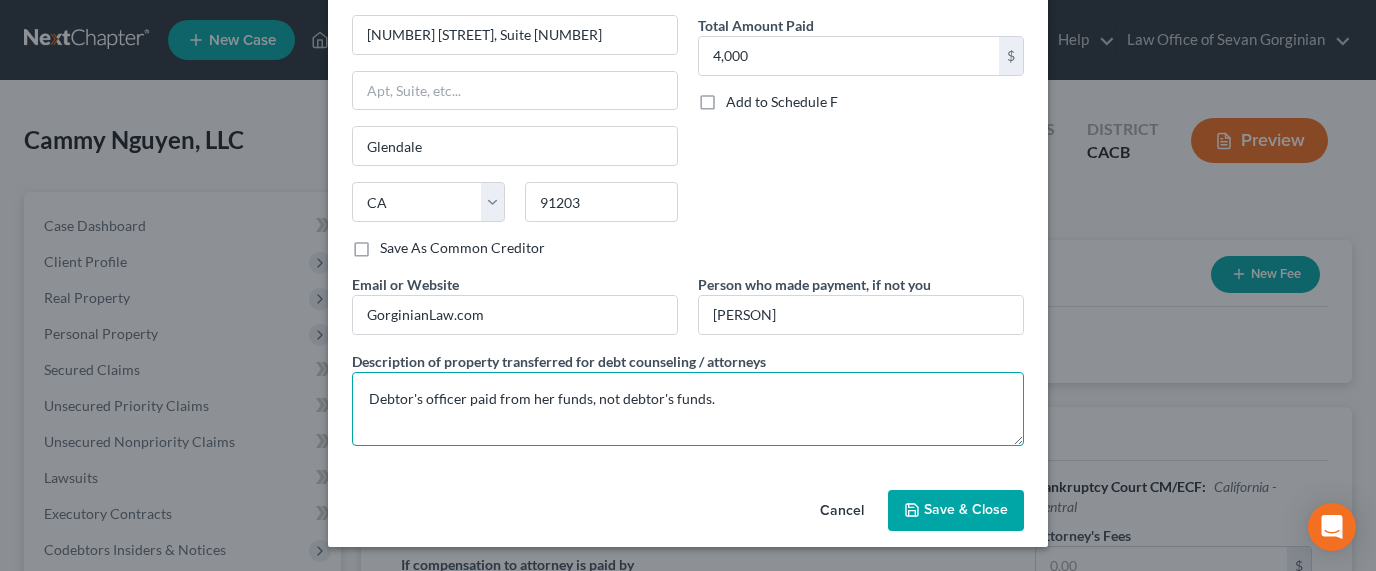 type on "Debtor's officer paid from her funds, not debtor's funds." 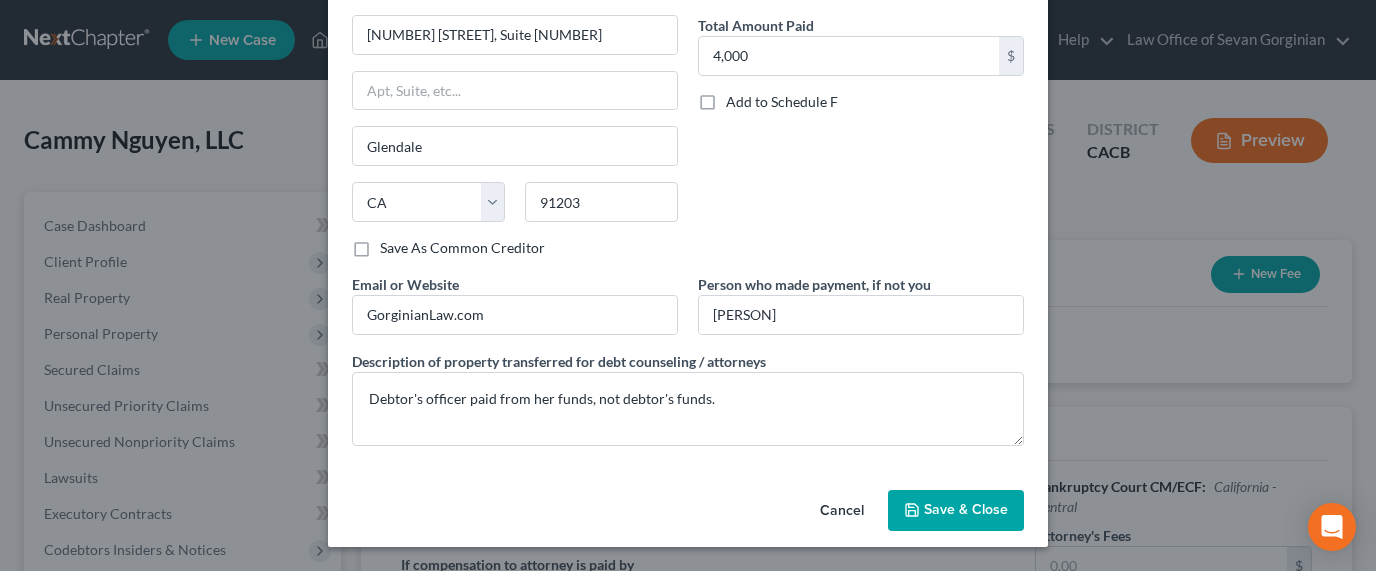 click on "Save & Close" at bounding box center [956, 511] 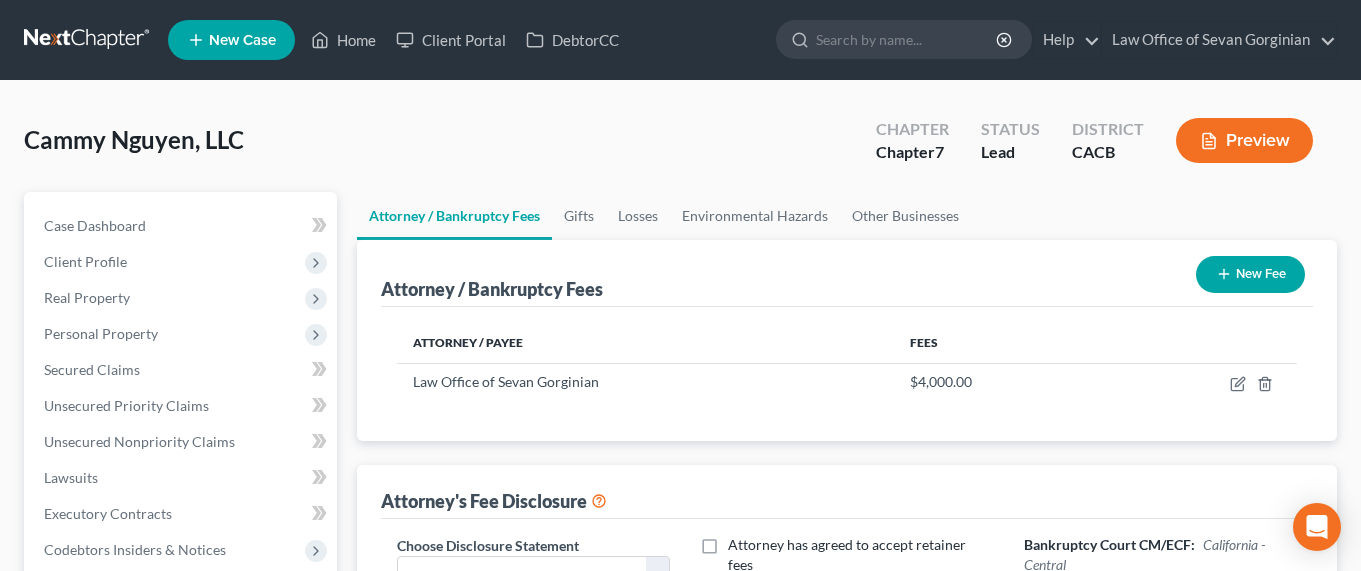click 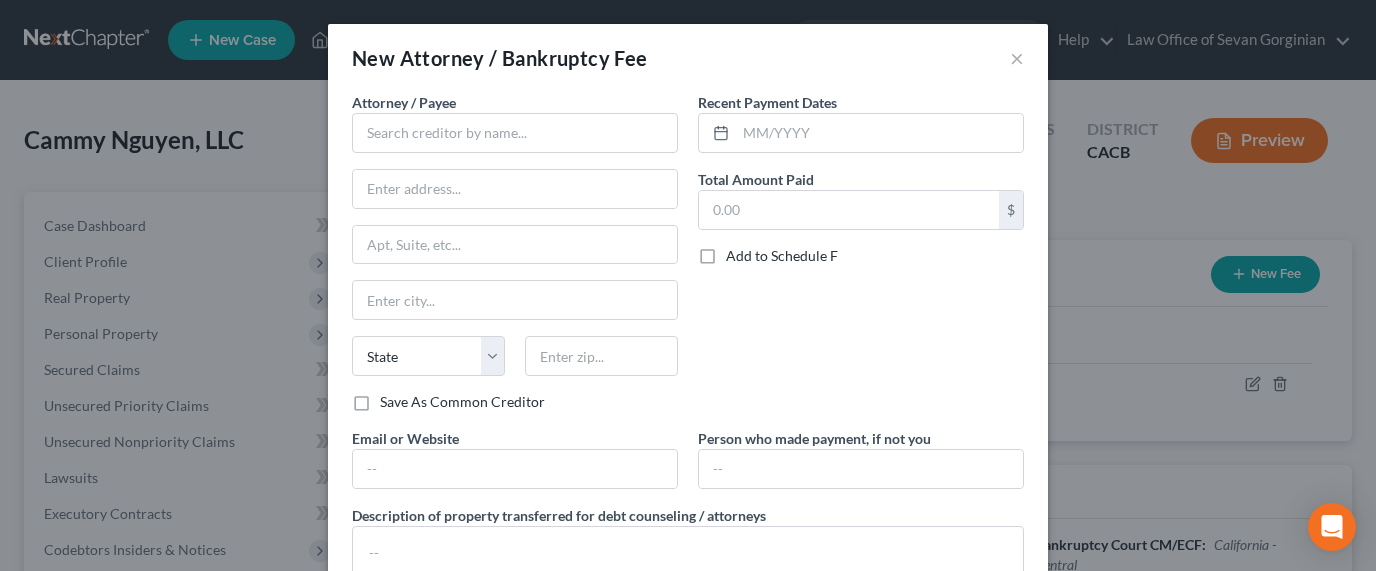 click on "New   Attorney / Bankruptcy Fee ×" at bounding box center (688, 58) 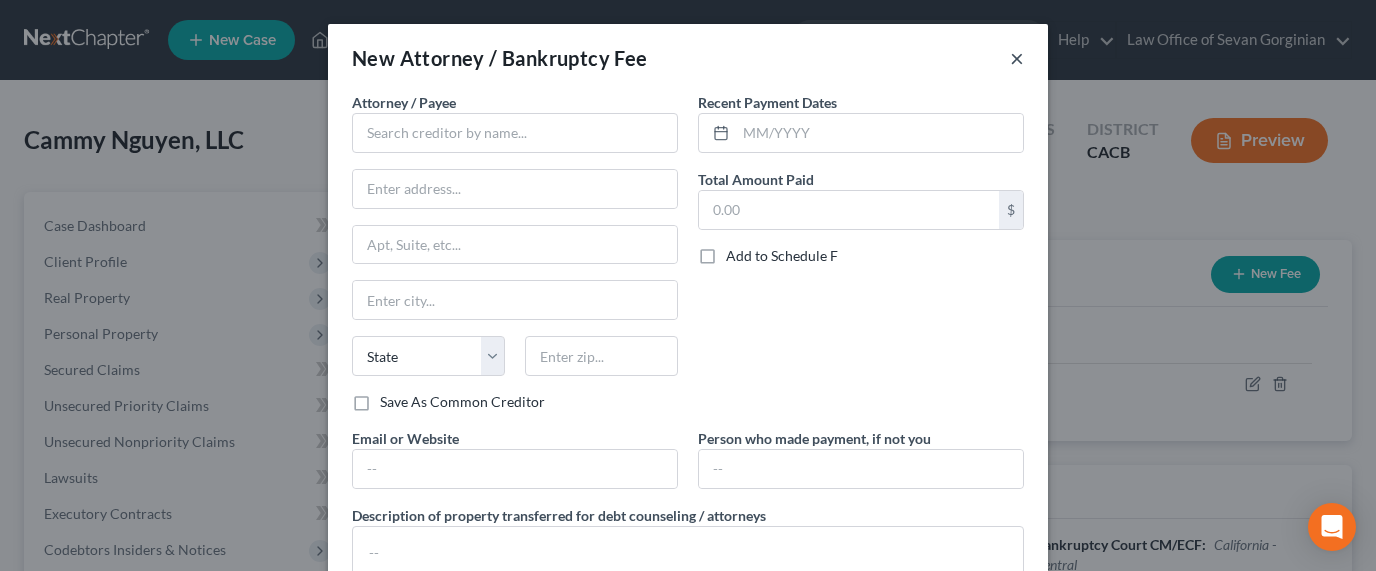 click on "×" at bounding box center [1017, 58] 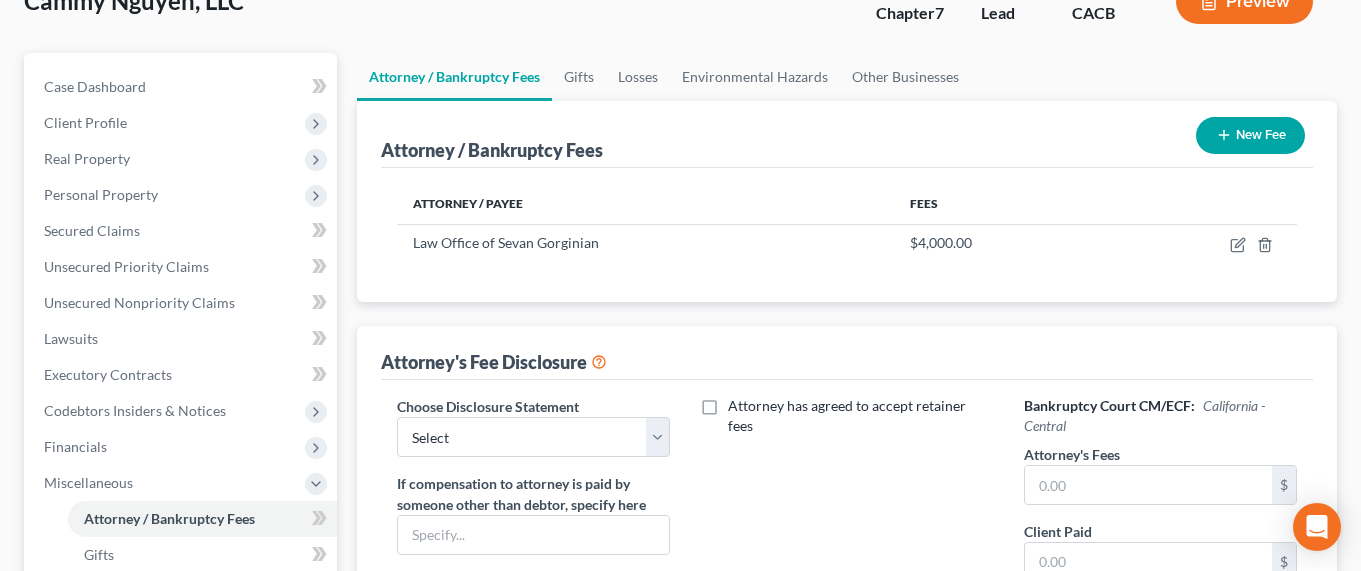 scroll, scrollTop: 187, scrollLeft: 0, axis: vertical 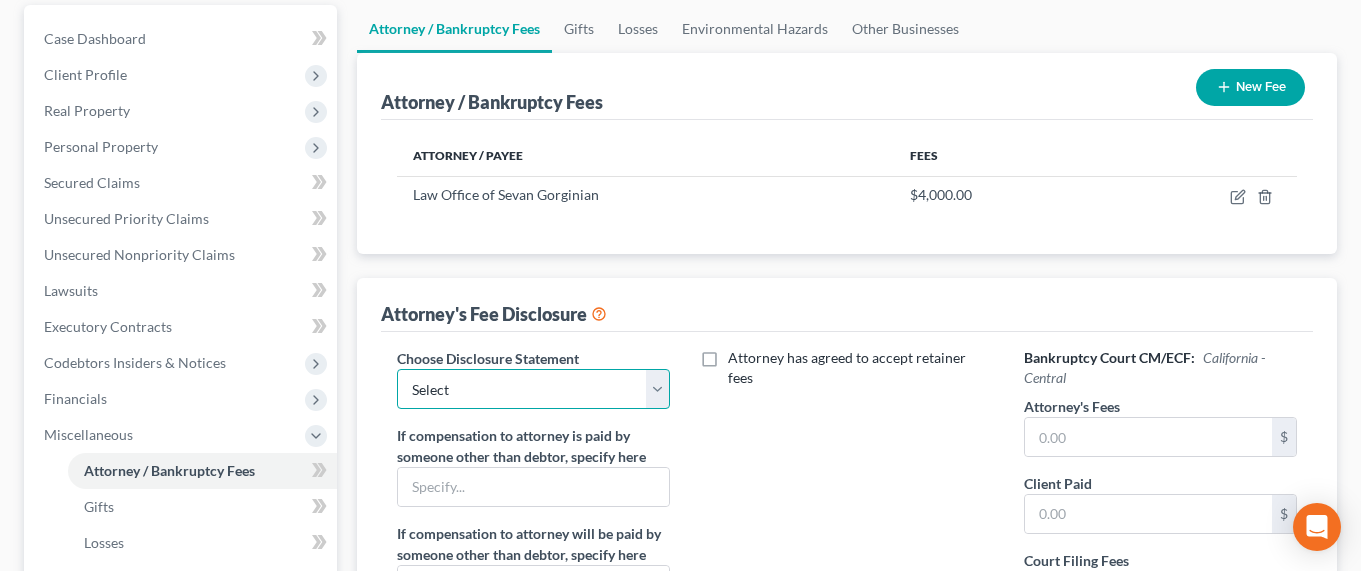 click on "Select Disclosure of Attorney Compensation" at bounding box center [533, 389] 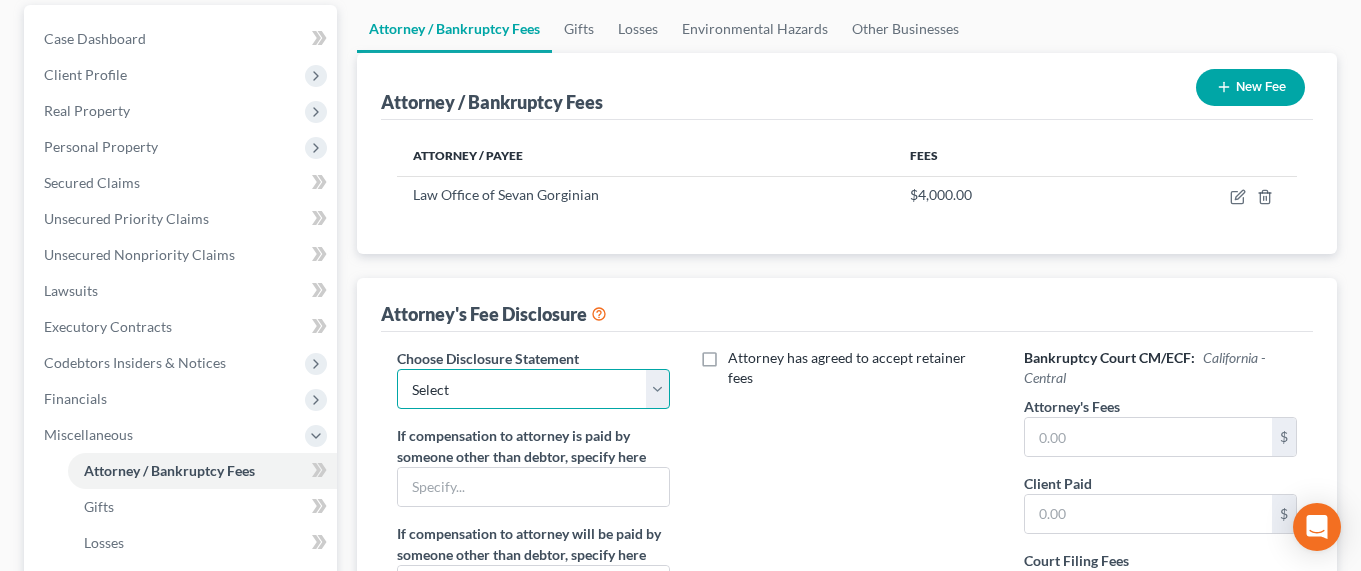 select on "0" 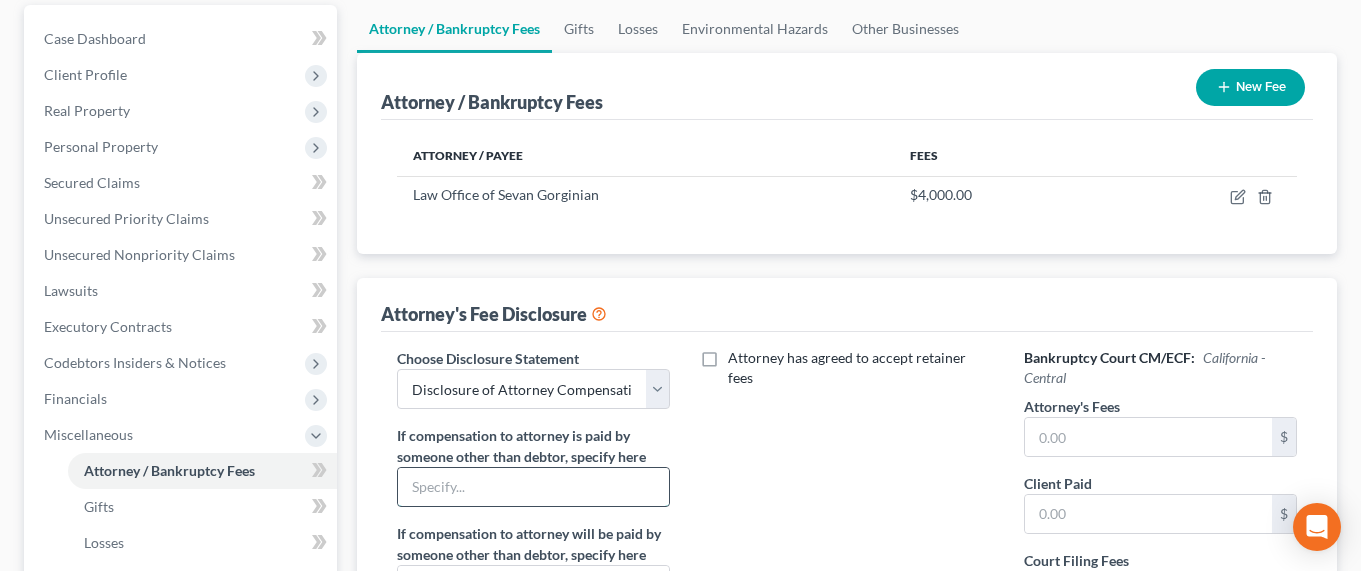 click at bounding box center [533, 487] 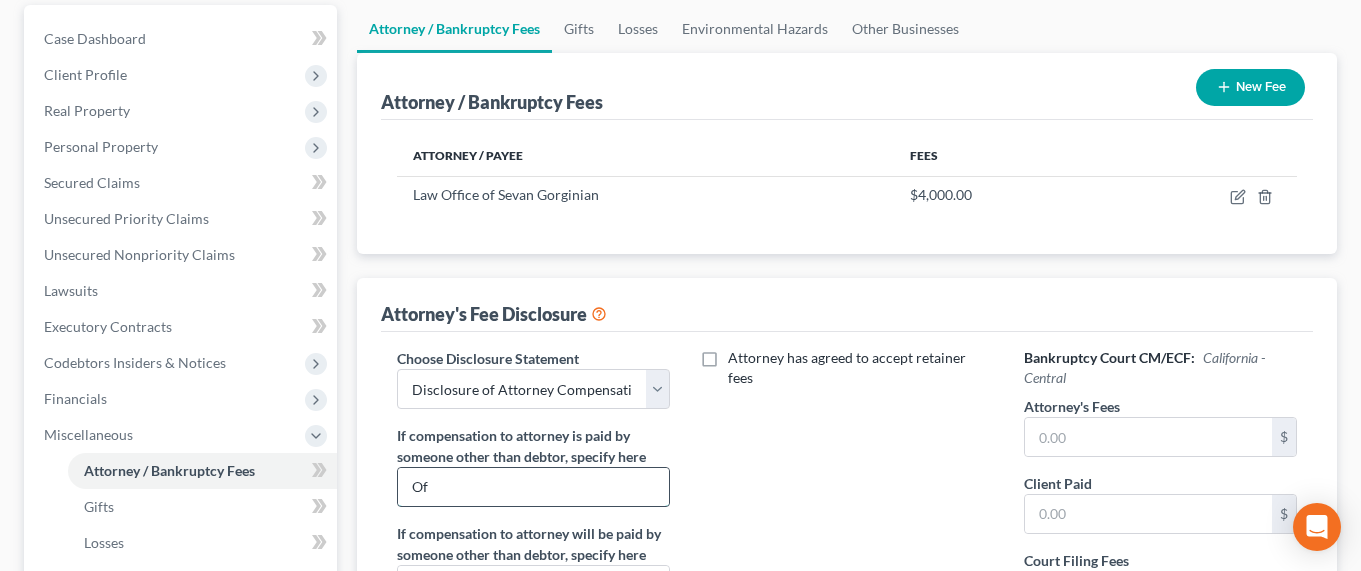 type on "O" 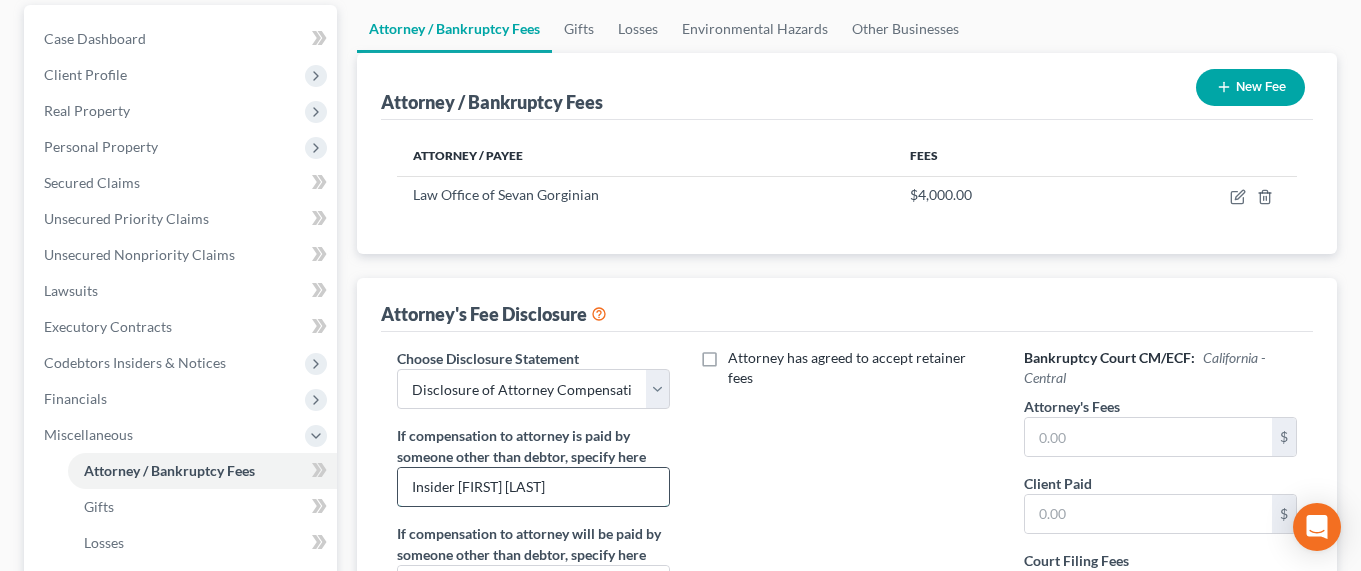 type on "Insider [FIRST] [LAST]" 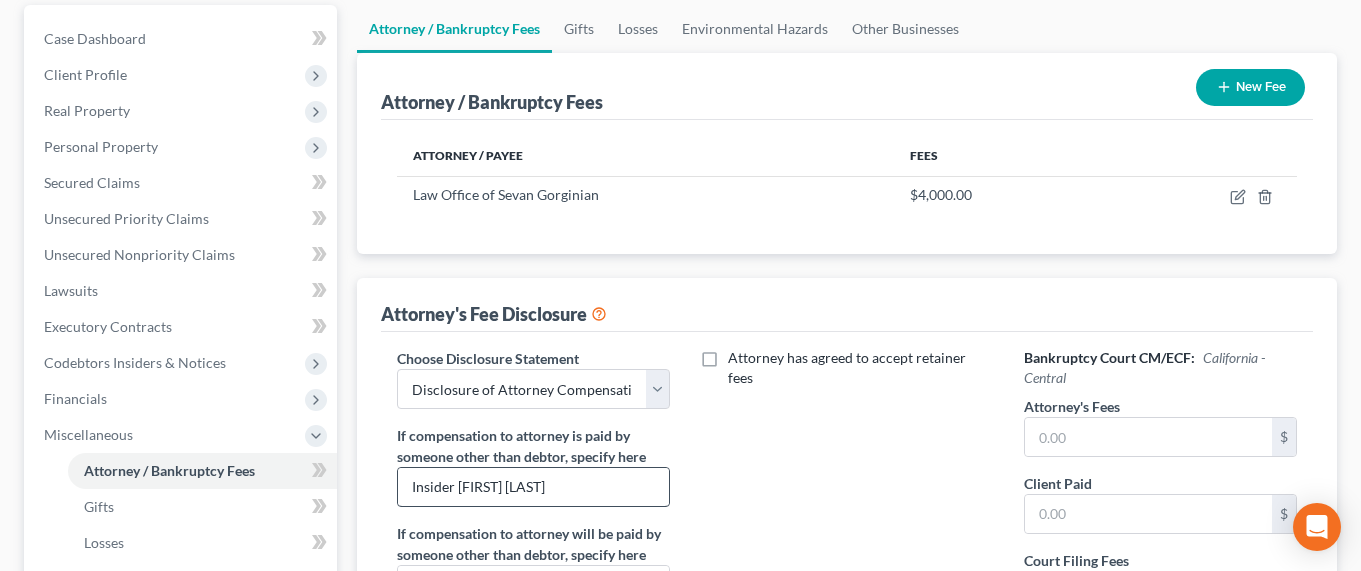 scroll, scrollTop: 218, scrollLeft: 0, axis: vertical 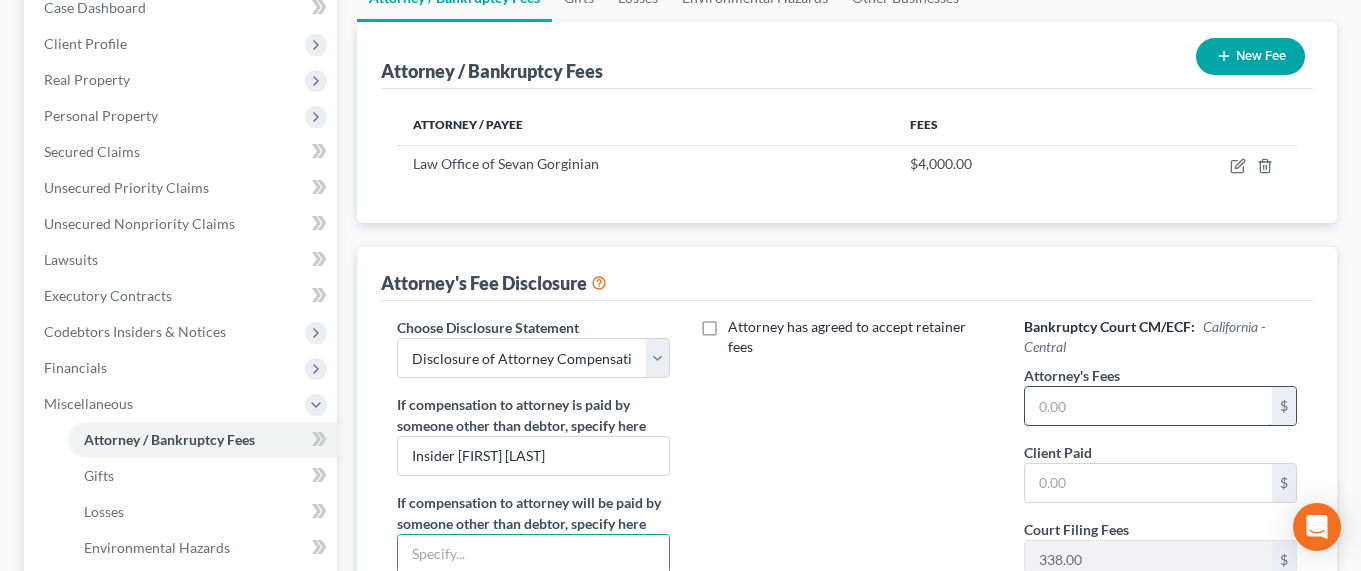 click at bounding box center [1148, 406] 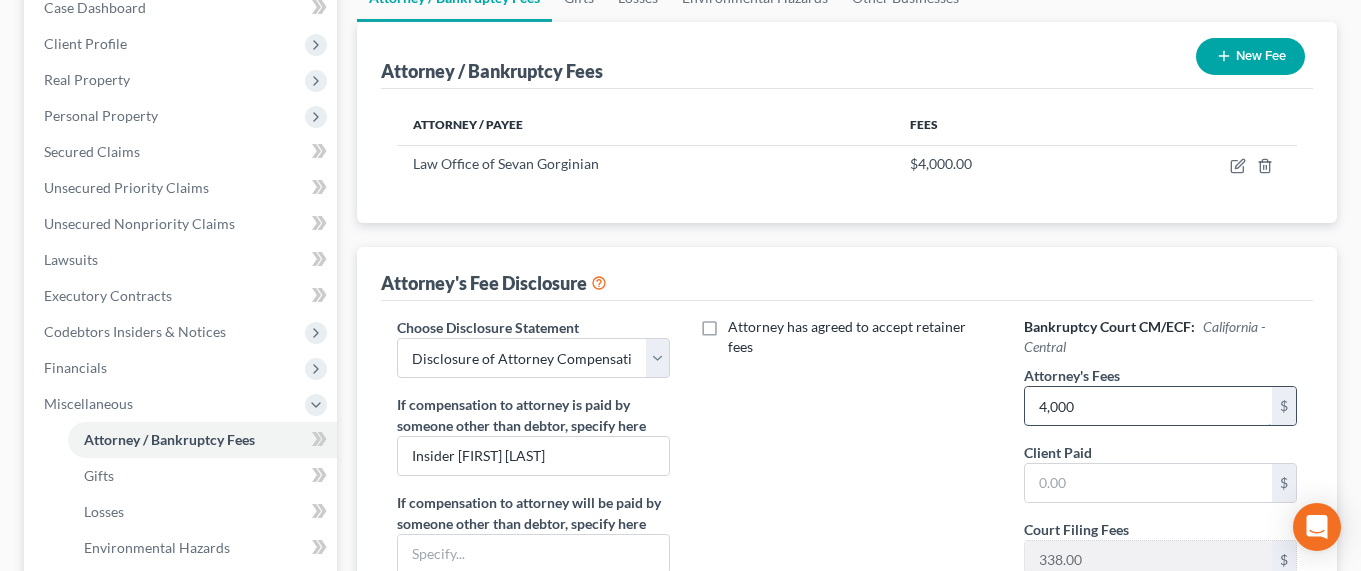 type on "4,000" 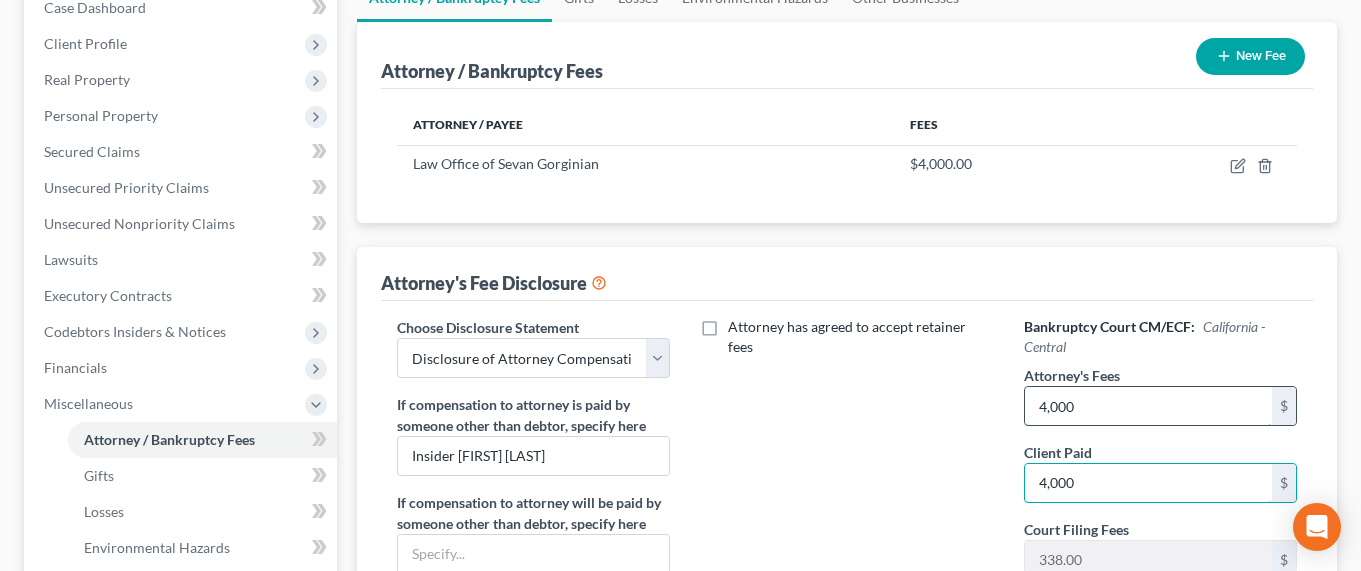 type on "4,000" 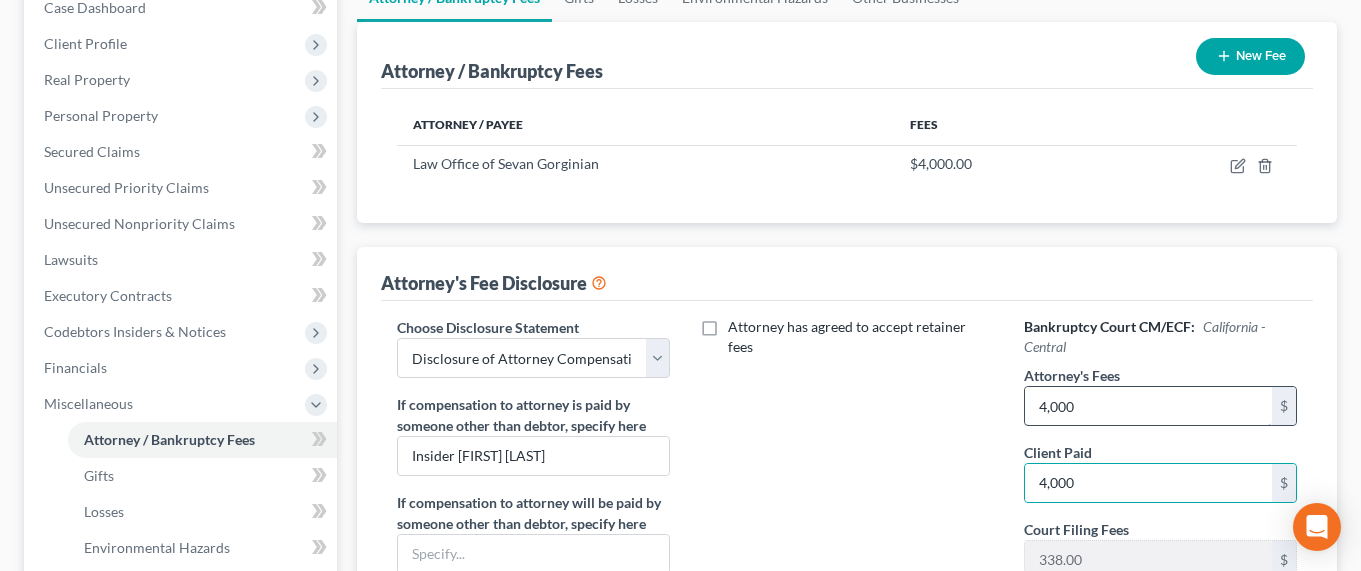 type 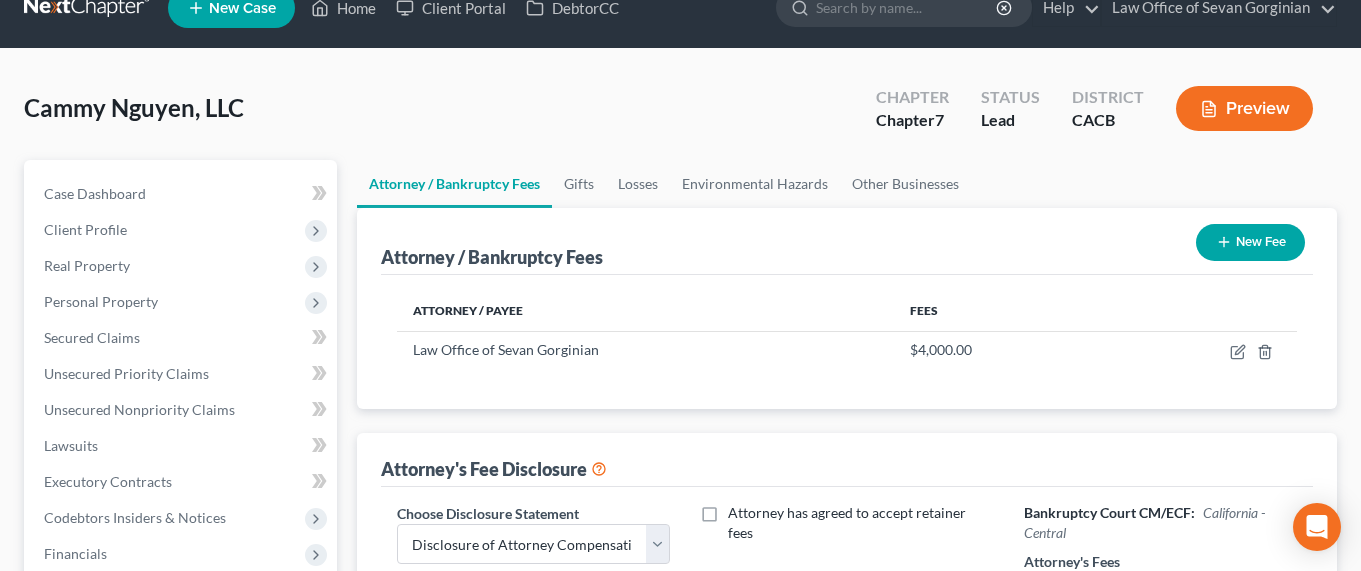 scroll, scrollTop: 0, scrollLeft: 0, axis: both 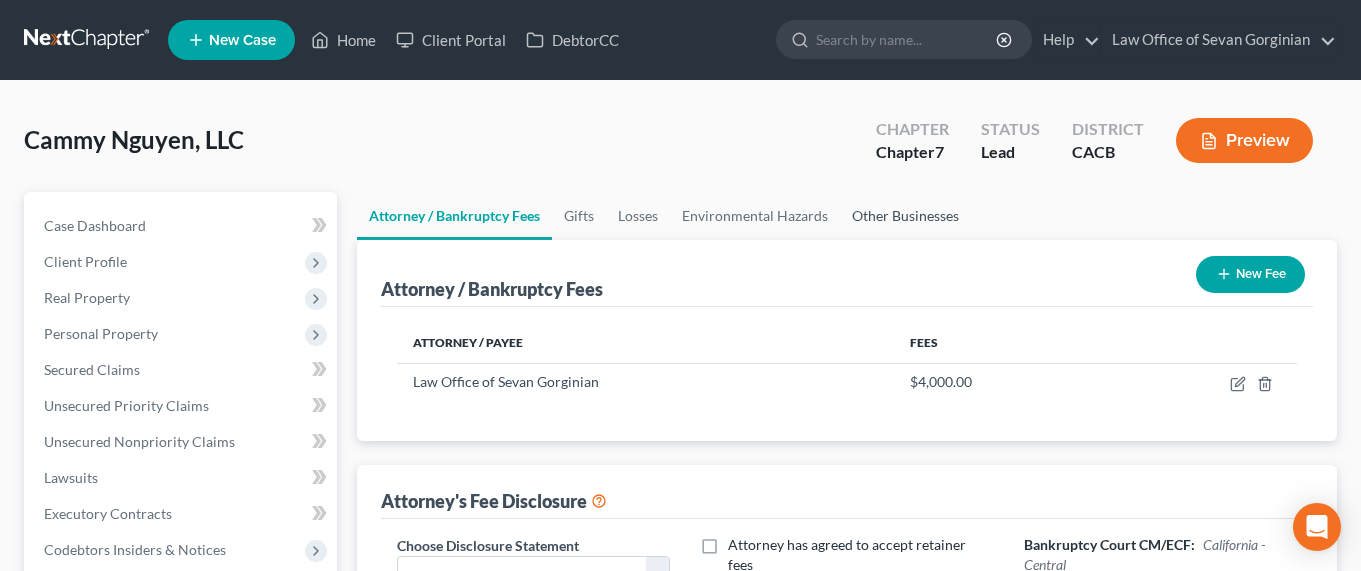 click on "Other Businesses" at bounding box center [905, 216] 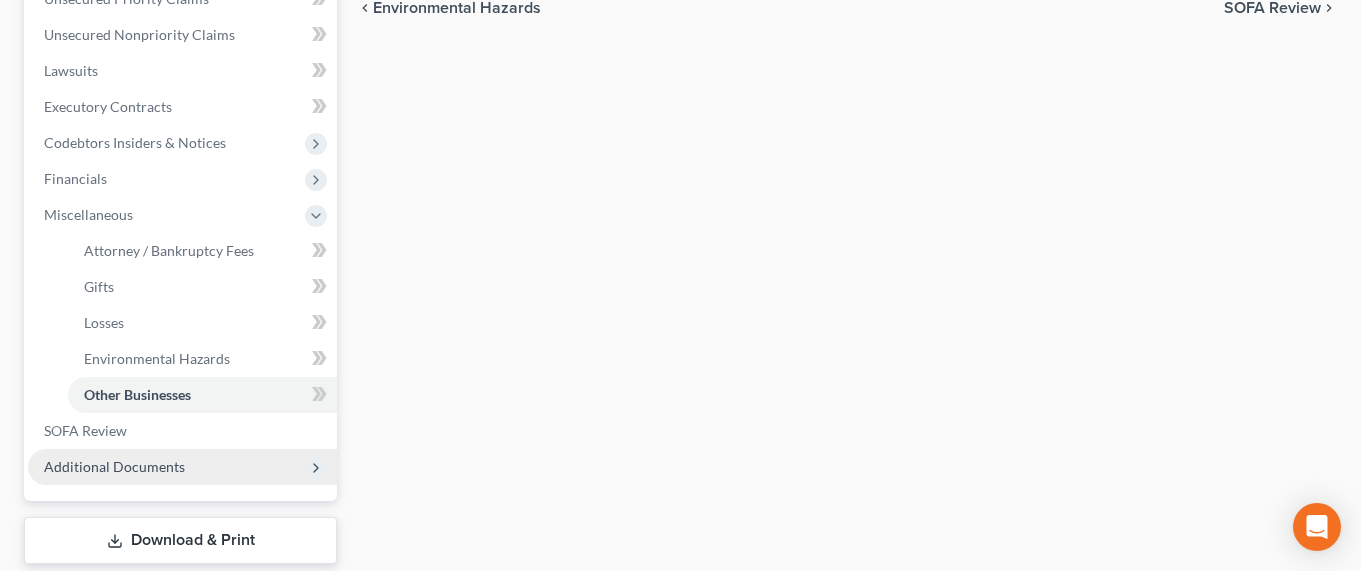scroll, scrollTop: 526, scrollLeft: 0, axis: vertical 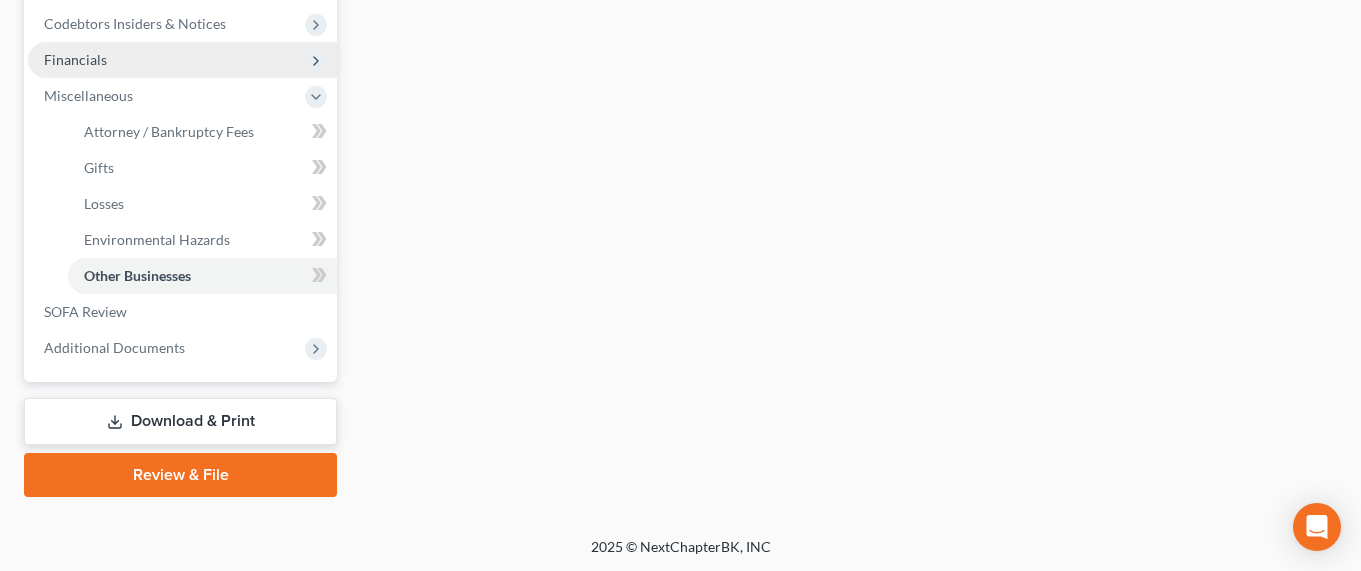 click on "Financials" at bounding box center [75, 59] 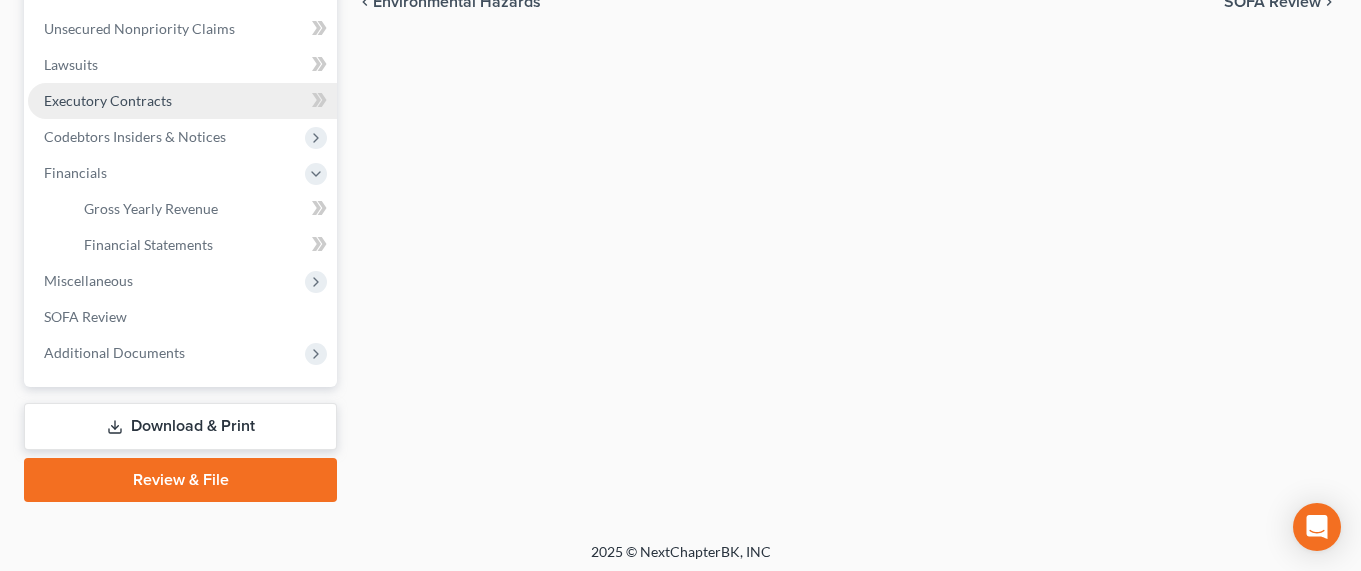 scroll, scrollTop: 214, scrollLeft: 0, axis: vertical 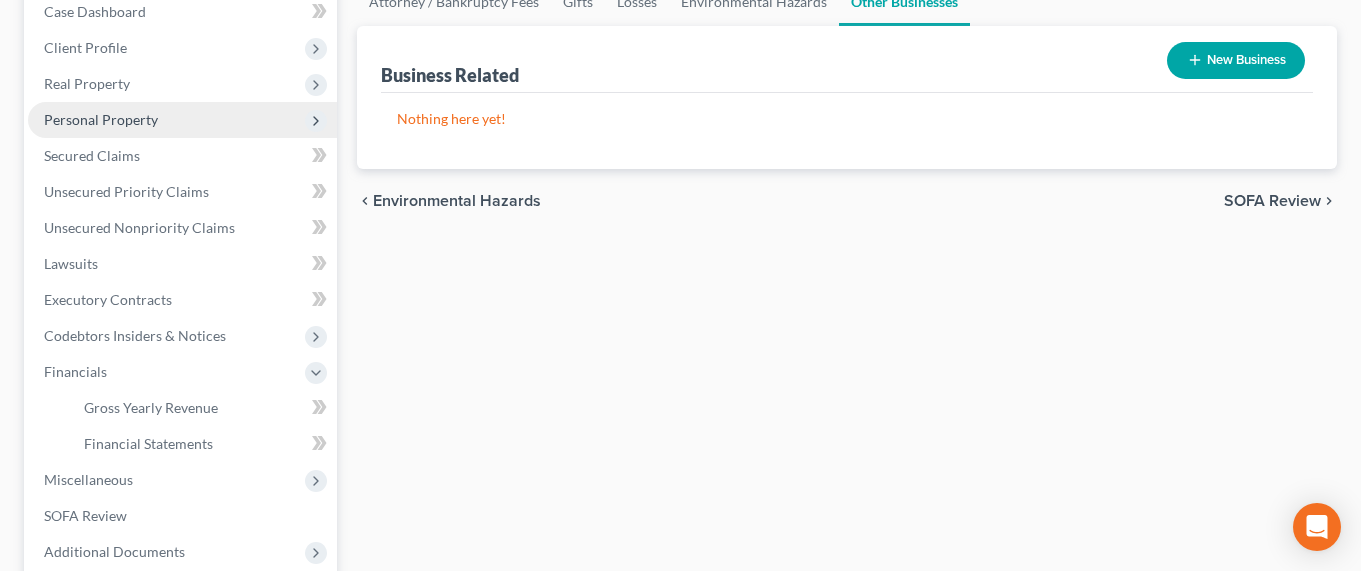 click on "Personal Property" at bounding box center (101, 119) 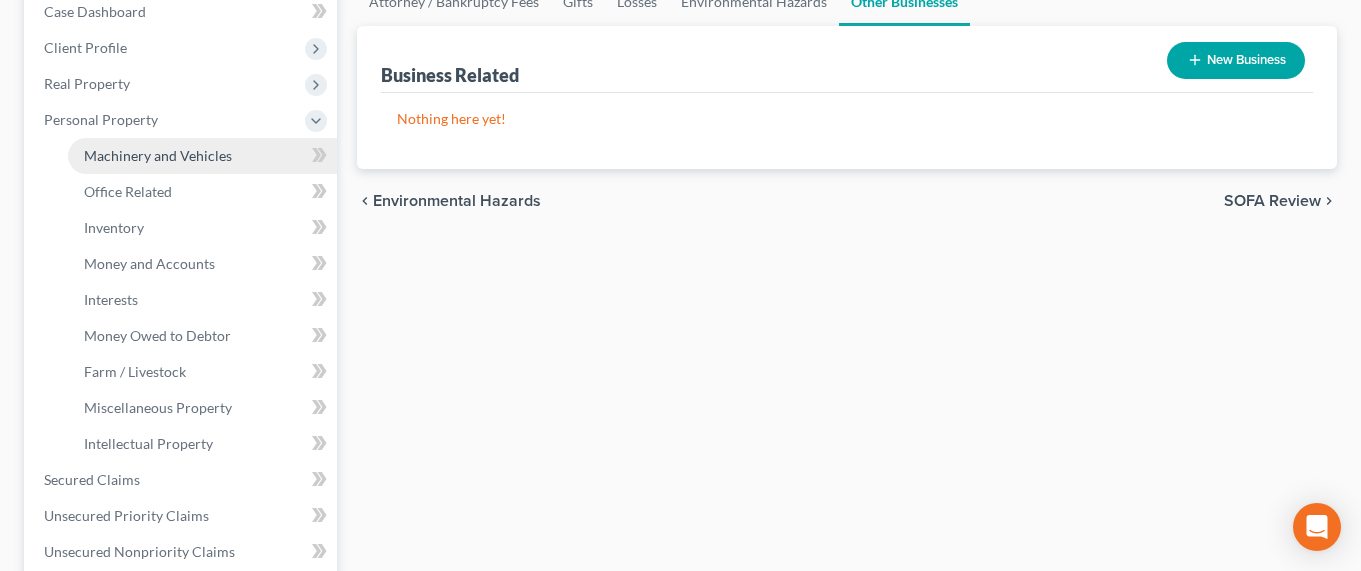 click on "Machinery and Vehicles" at bounding box center (158, 155) 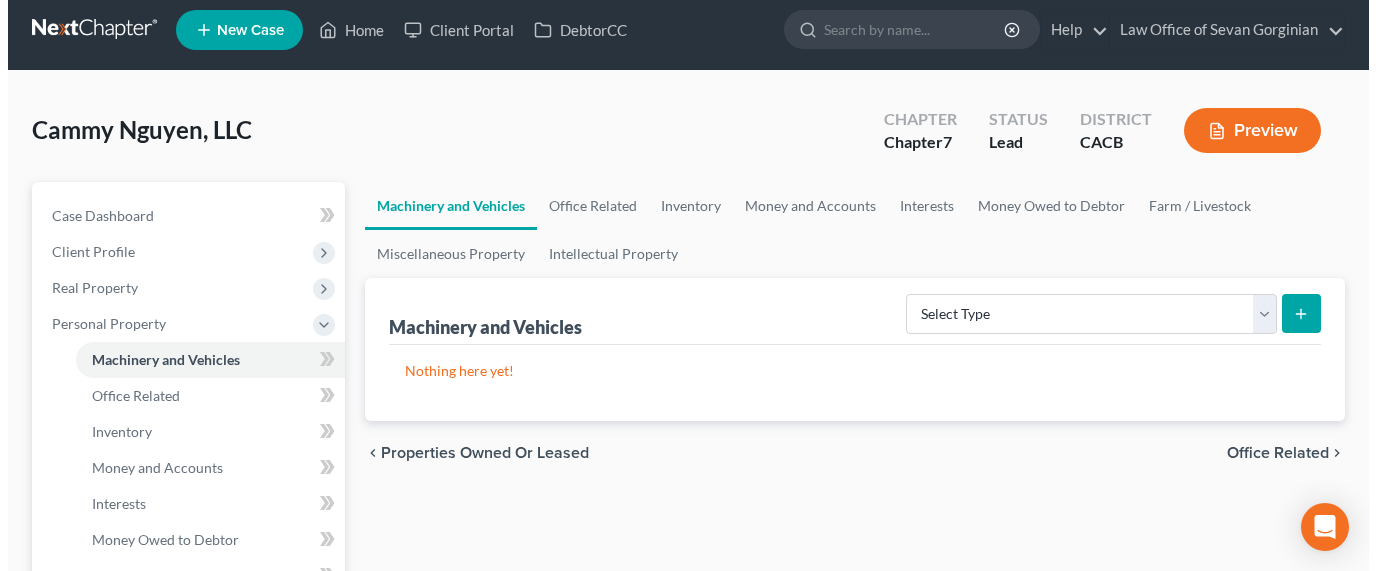 scroll, scrollTop: 0, scrollLeft: 0, axis: both 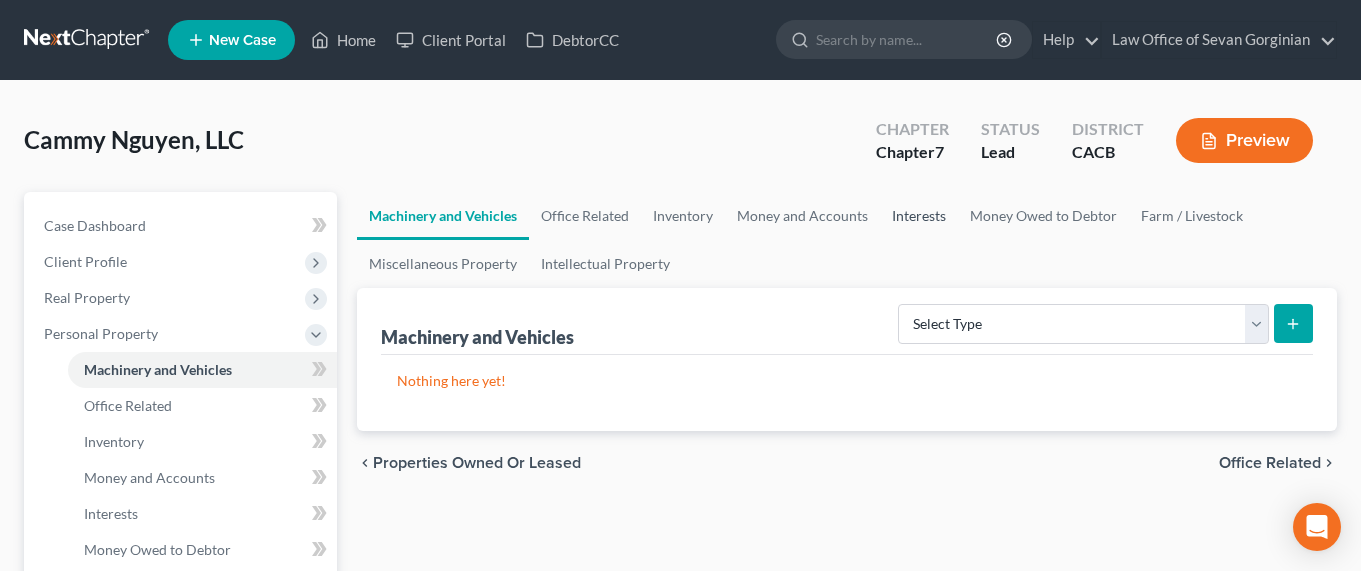 click on "Interests" at bounding box center (919, 216) 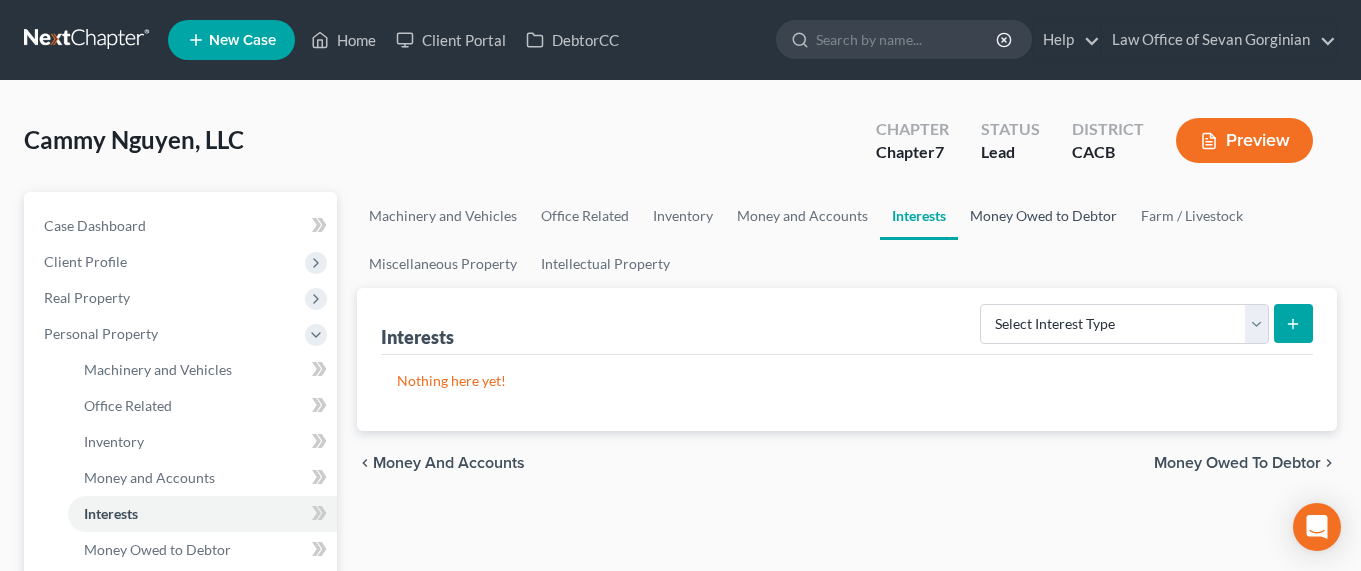 click on "Money Owed to Debtor" at bounding box center [1043, 216] 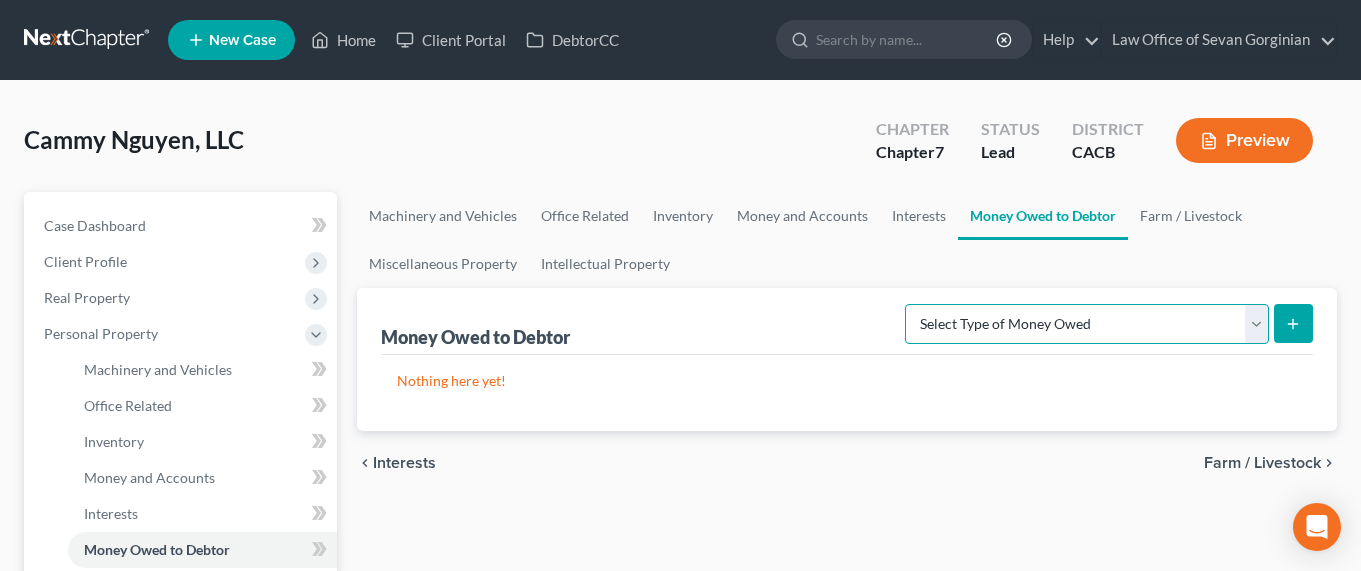 click on "Select Type of Money Owed Accounts Receivable (A/B: 11) Causes of Action Against Third Parties (A/B: 74) Equitable or Future Interests (A/B: 76) Expected Tax Refund and Unused NOLs (A/B: 72) Notes Receivable (A/B: 71) Other Contingent & Unliquidated Claims (A/B: 75) Trusts (A/B: 76)" at bounding box center (1087, 324) 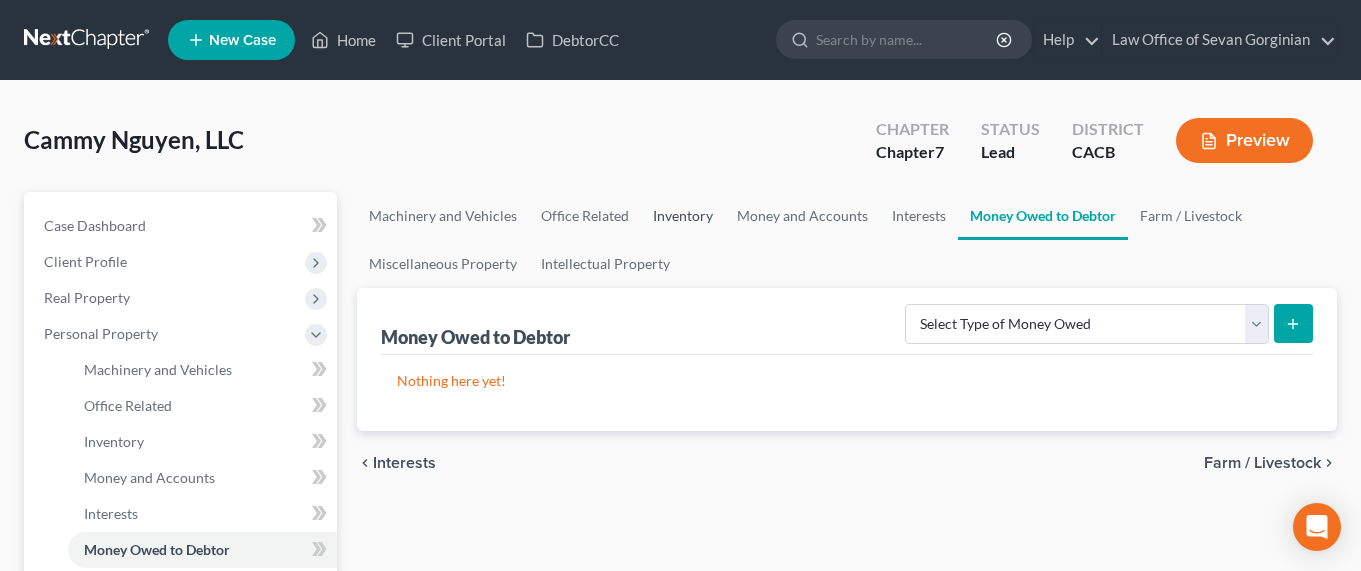 click on "Inventory" at bounding box center (683, 216) 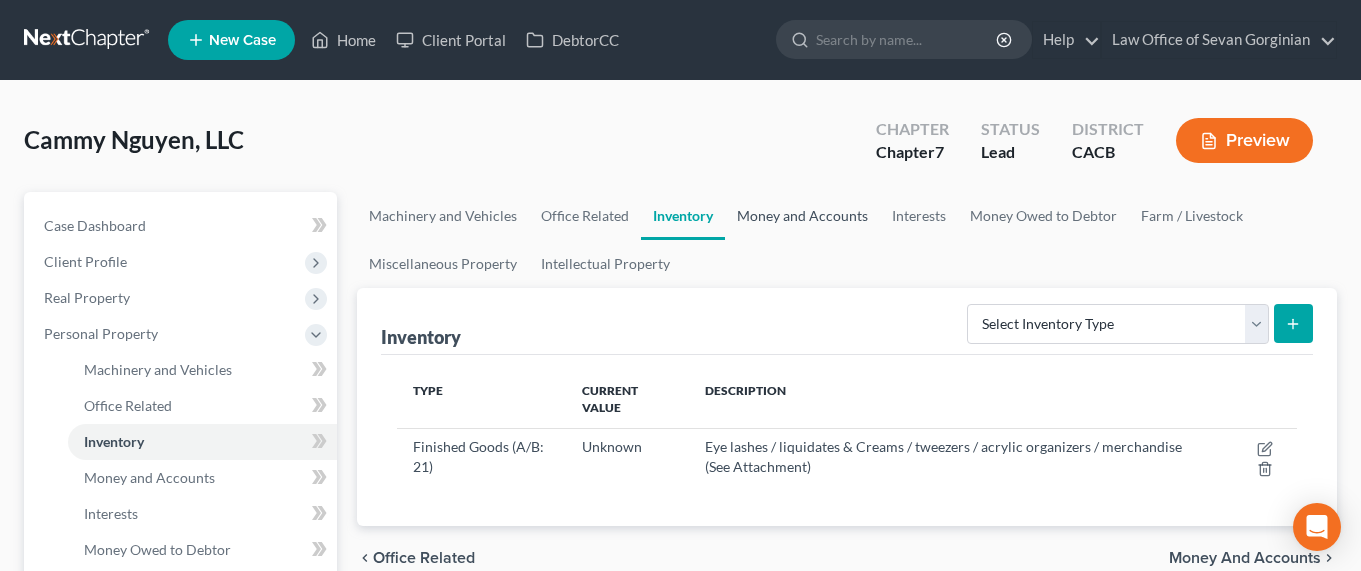 click on "Money and Accounts" at bounding box center [802, 216] 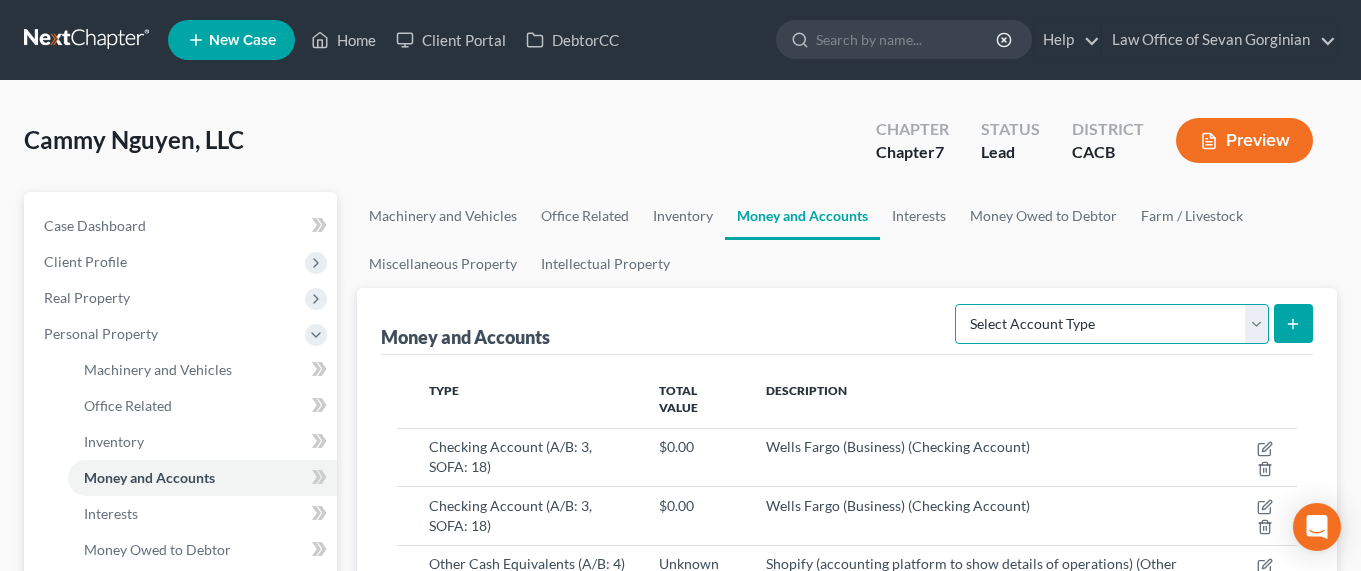 click on "Select Account Type Brokerage (A/B: 3, SOFA: 18) Cash on Hand (A/B: 2) Certificates of Deposit (A/B: 4, SOFA: 18) Checking Account (A/B: 3, SOFA: 18) Money Market (A/B: 3, SOFA: 18) Other Cash Equivalents (A/B: 4) Prepayments (A/B: 8) Safe Deposit Box (A/B: 4, SOFA: 18, 19) Savings Account (A/B: 3, SOFA: 18) Security Deposits or Prepayments (A/B: 7)" at bounding box center [1112, 324] 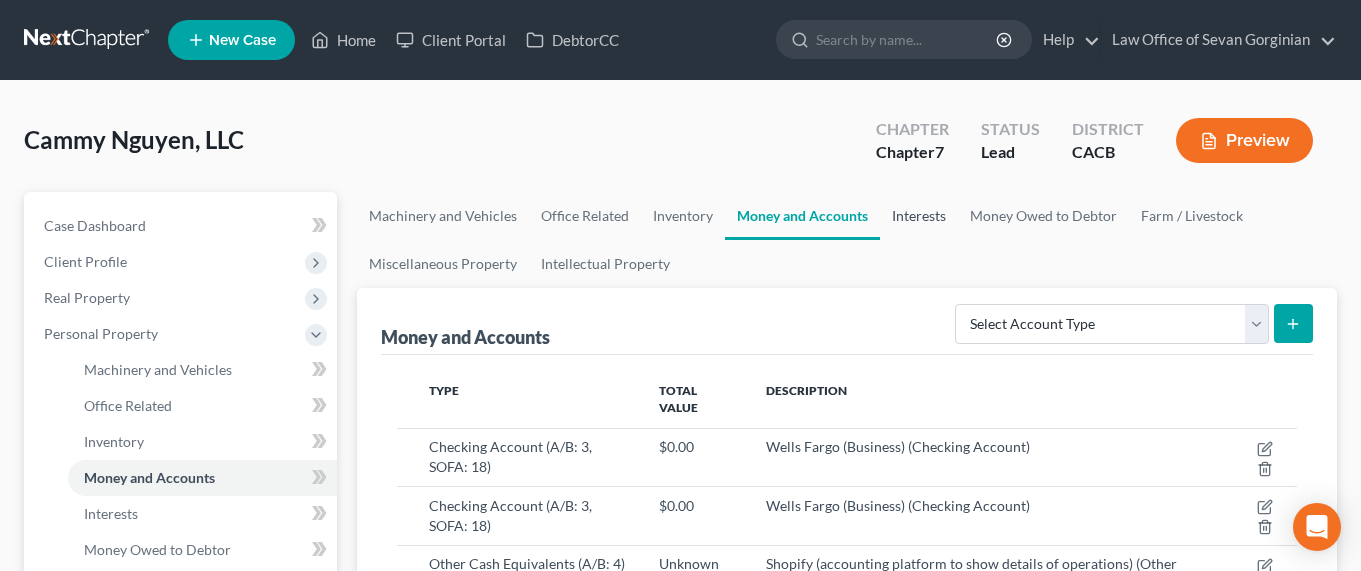 click on "Interests" at bounding box center [919, 216] 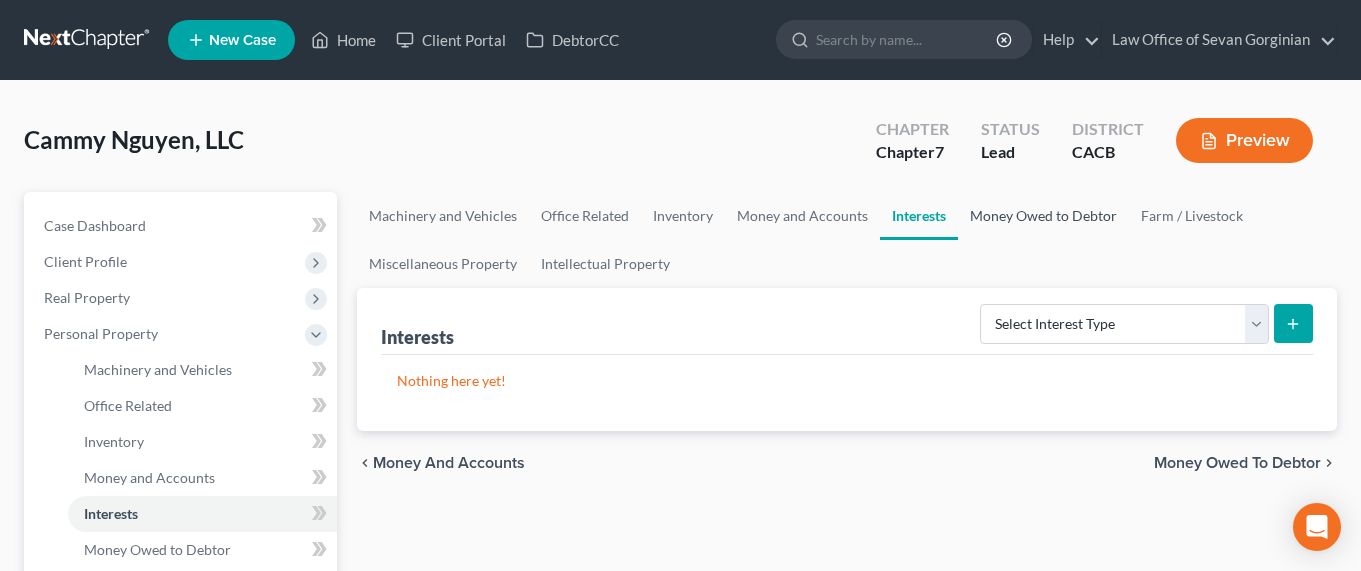 click on "Money Owed to Debtor" at bounding box center [1043, 216] 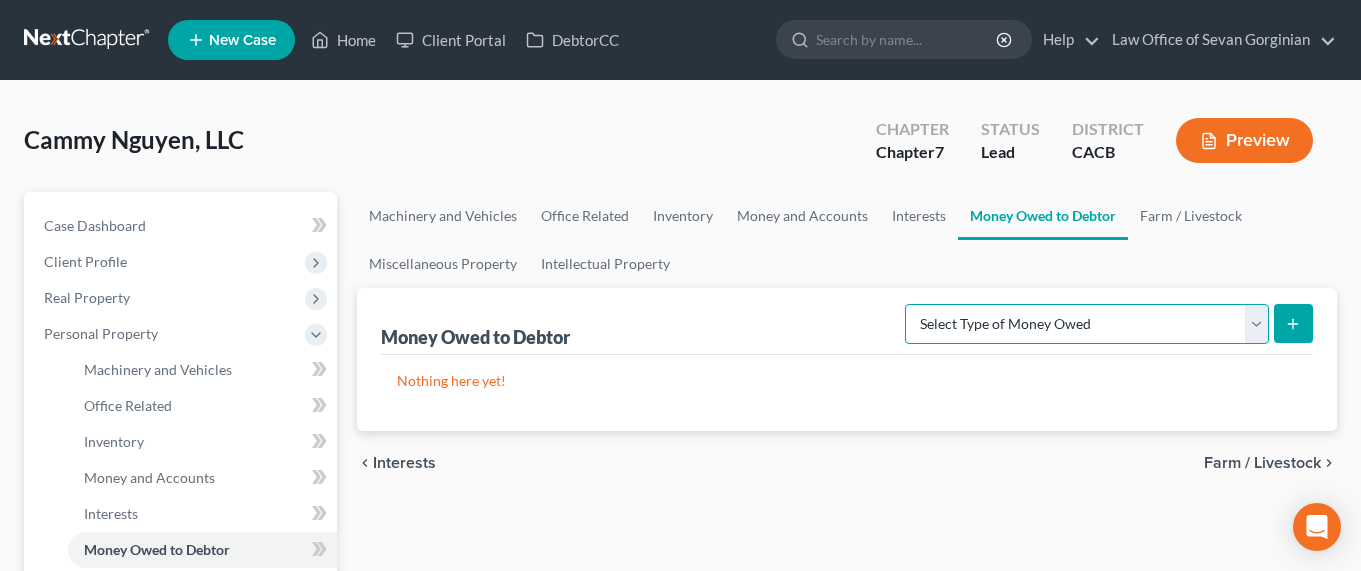 click on "Select Type of Money Owed Accounts Receivable (A/B: 11) Causes of Action Against Third Parties (A/B: 74) Equitable or Future Interests (A/B: 76) Expected Tax Refund and Unused NOLs (A/B: 72) Notes Receivable (A/B: 71) Other Contingent & Unliquidated Claims (A/B: 75) Trusts (A/B: 76)" at bounding box center [1087, 324] 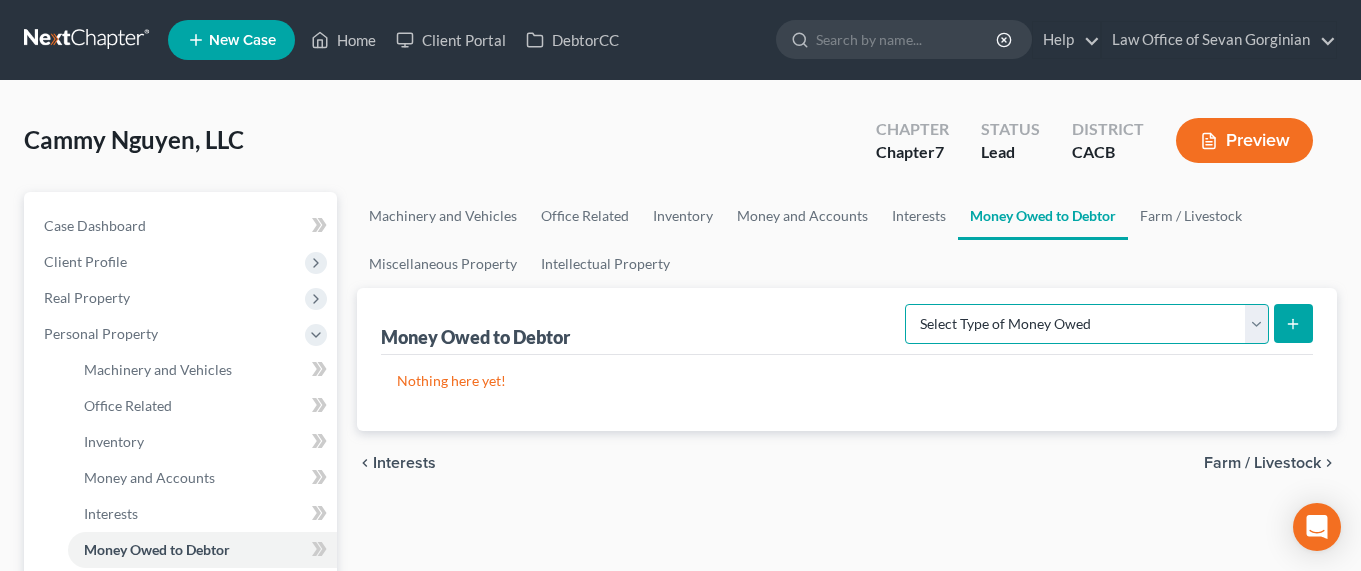 select on "accounts_receivable" 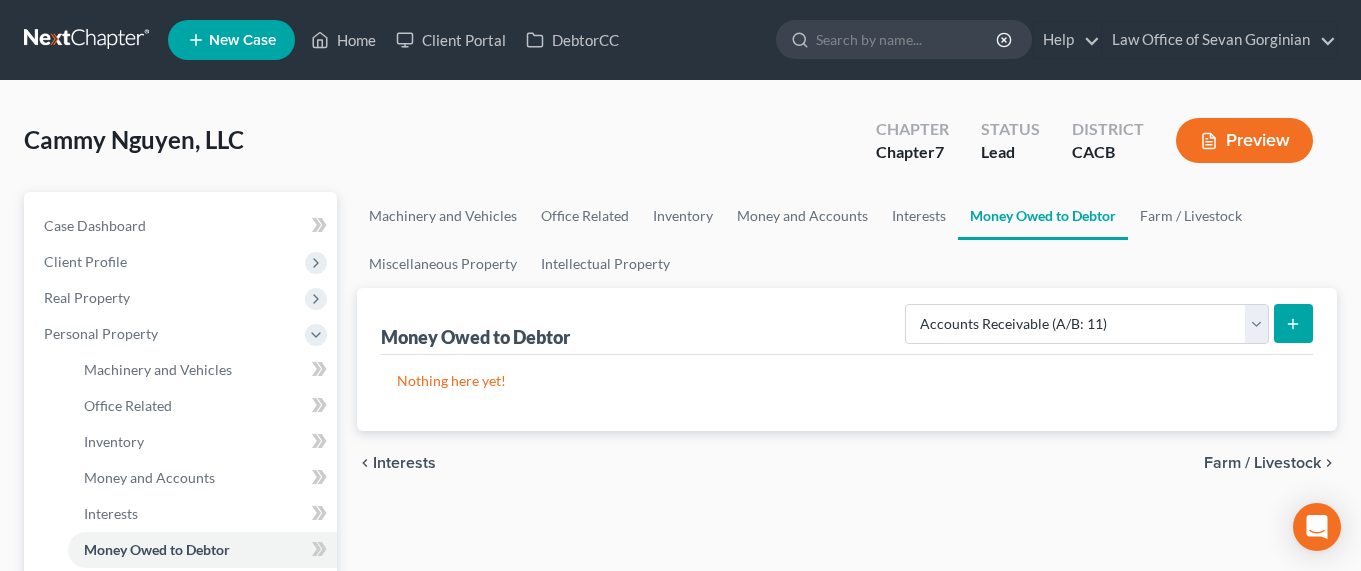 click at bounding box center (1293, 323) 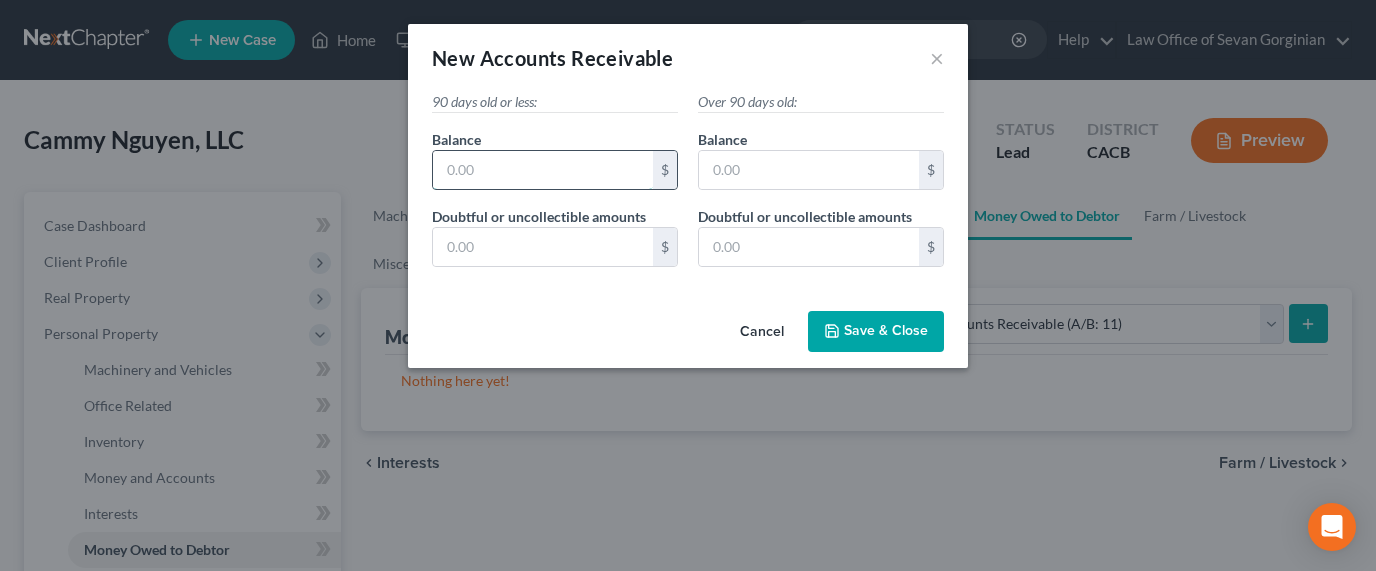 click at bounding box center (543, 170) 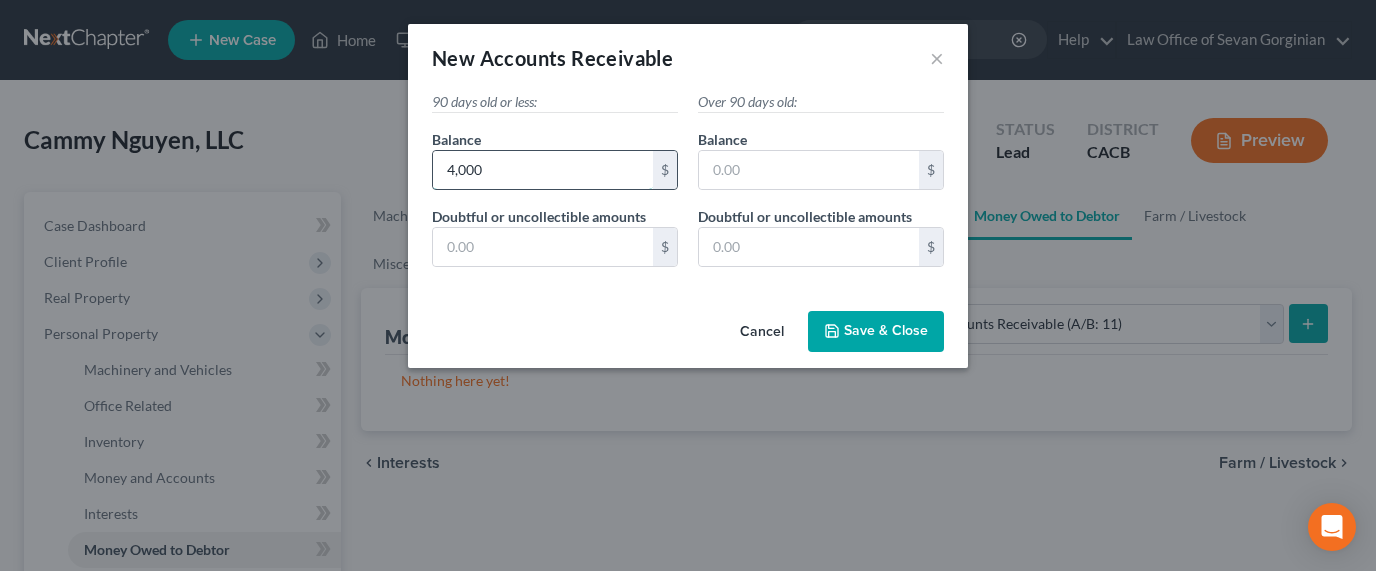 type on "4,000" 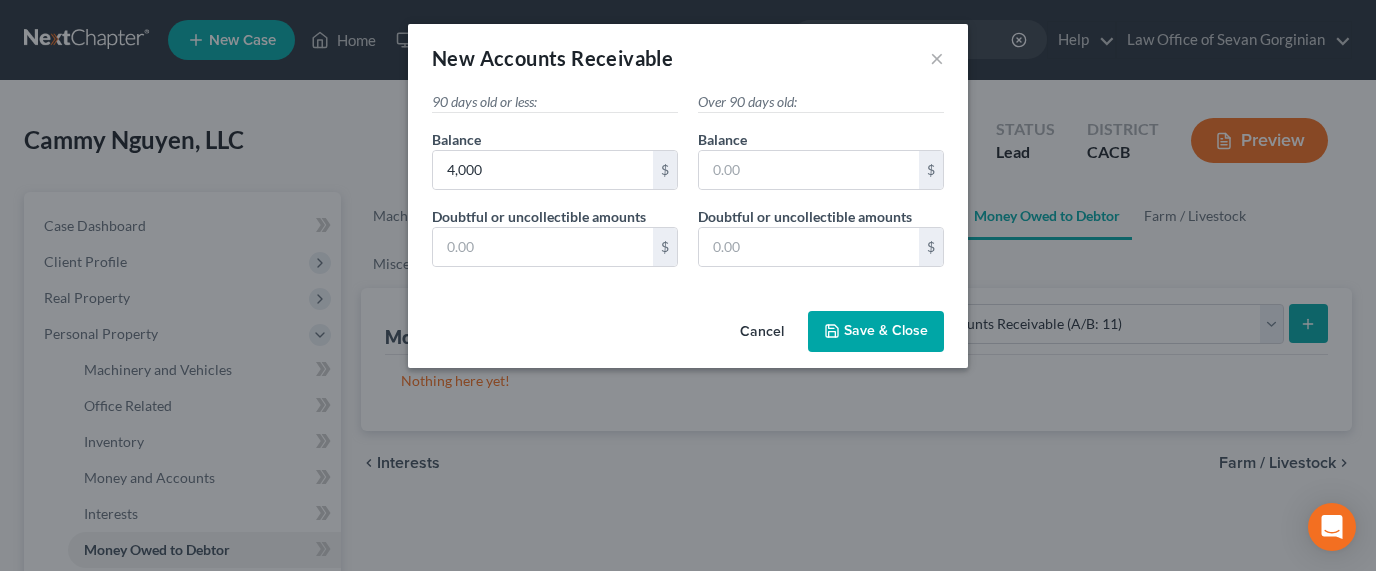 click on "Save & Close" at bounding box center (886, 331) 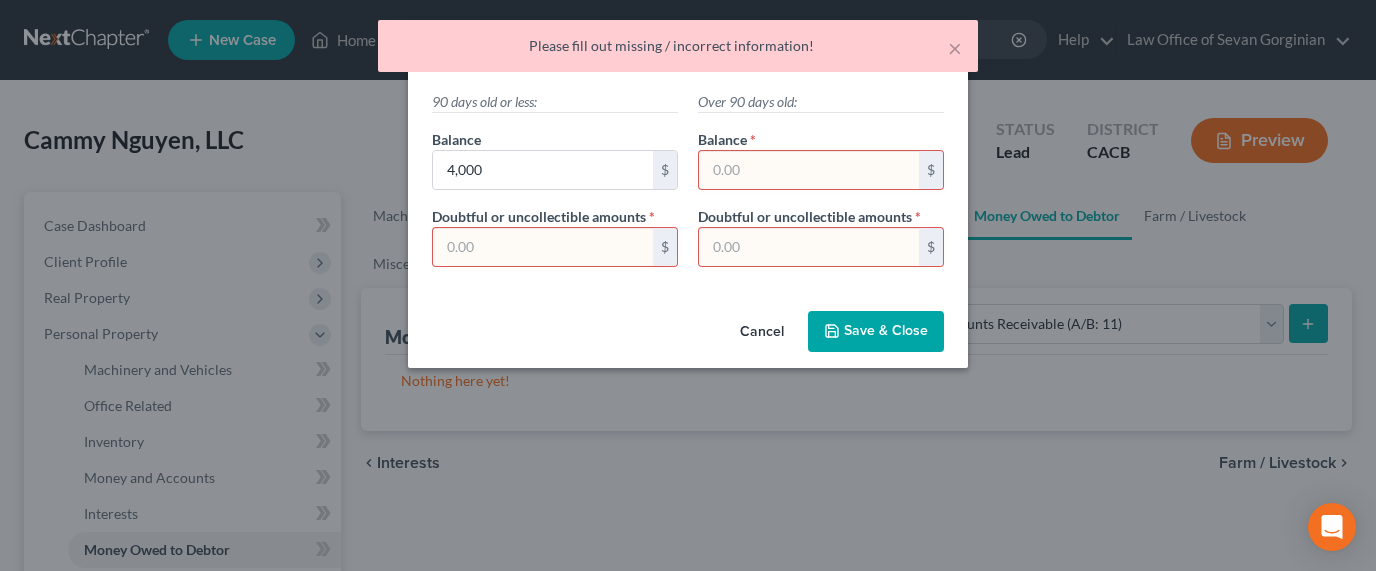 click at bounding box center (809, 170) 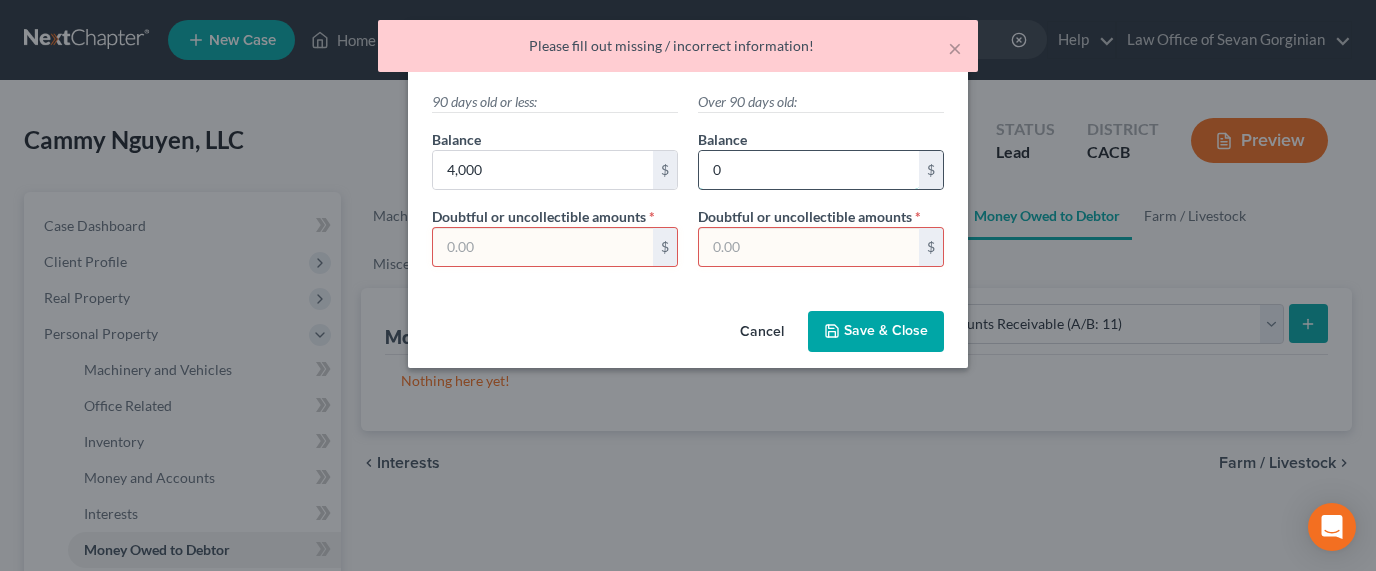 type on "0" 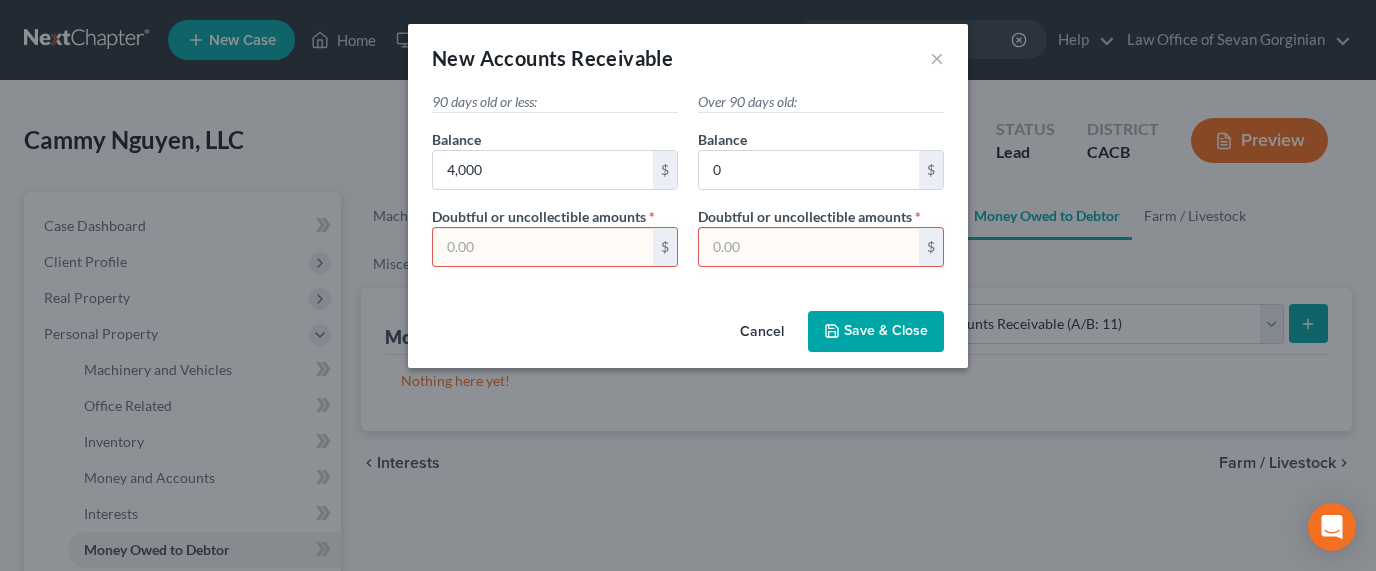 click at bounding box center [543, 247] 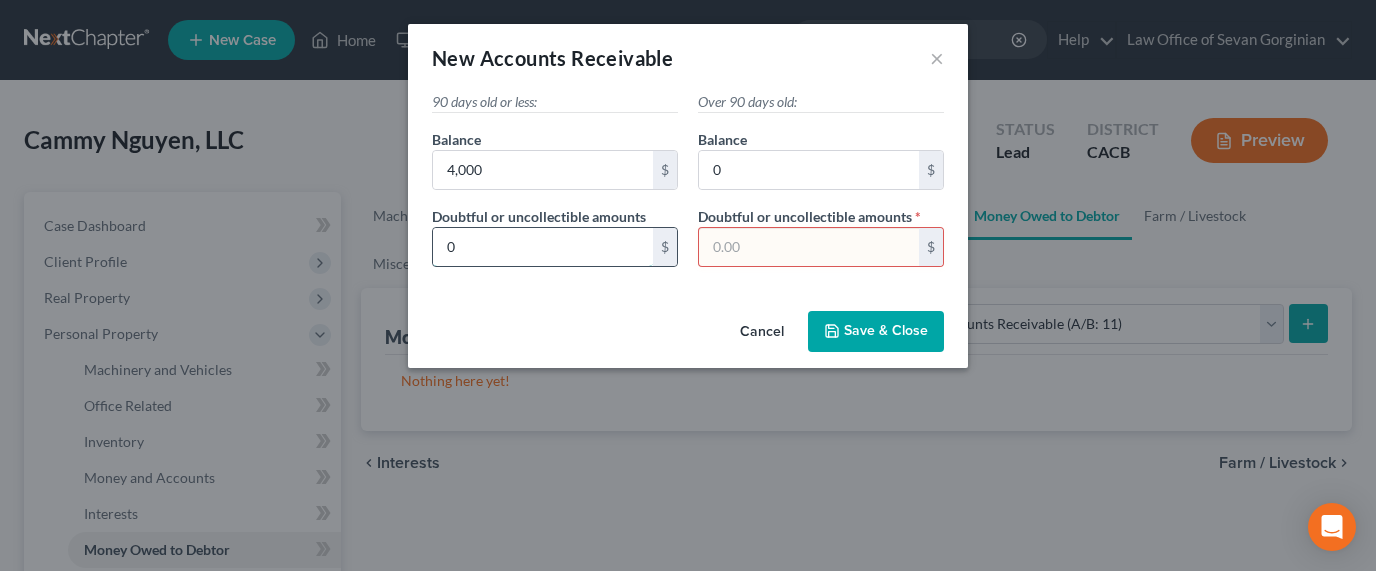 type on "0" 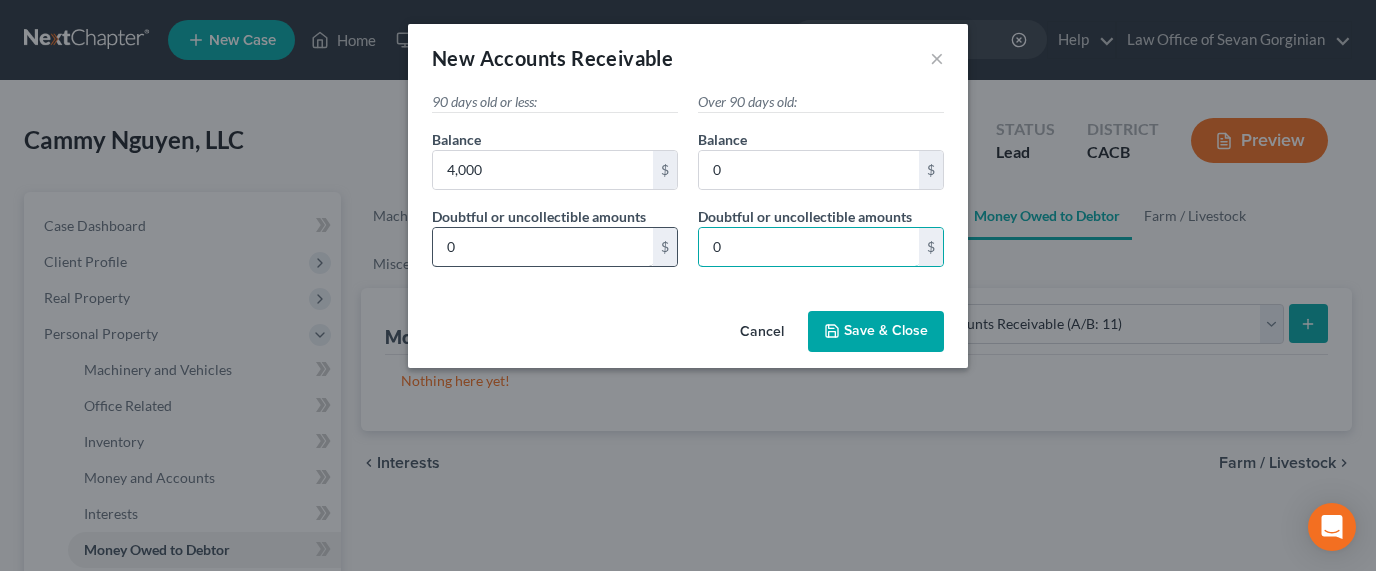 type on "0" 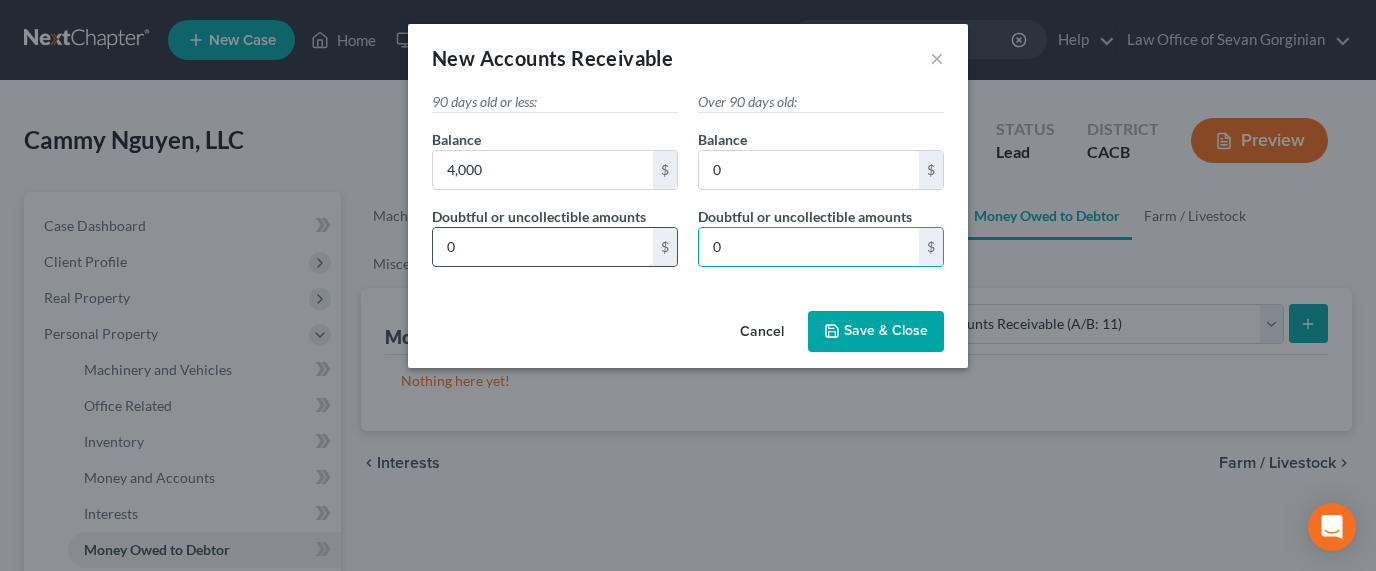 type 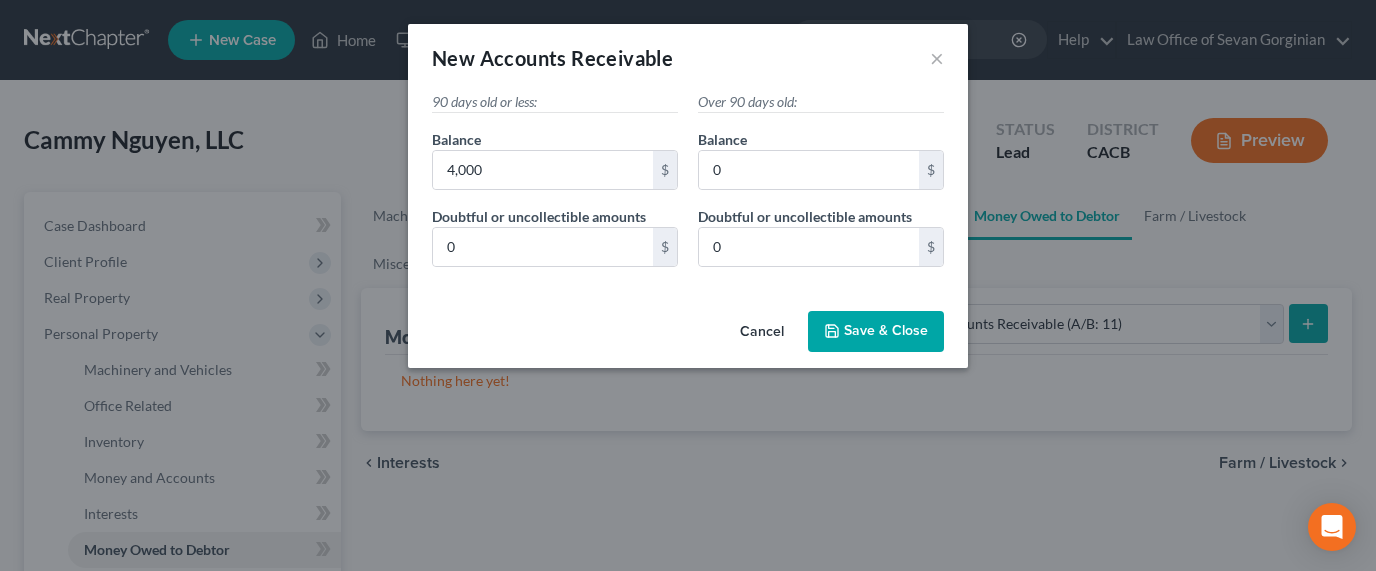 click on "Save & Close" at bounding box center [886, 331] 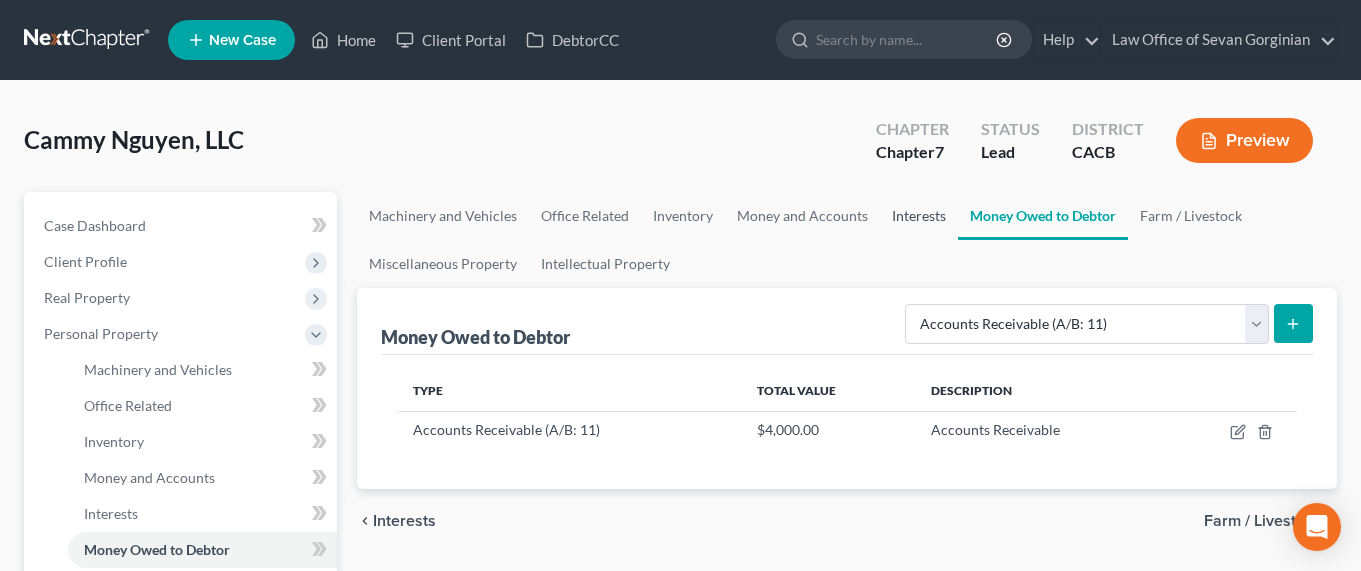 click on "Interests" at bounding box center (919, 216) 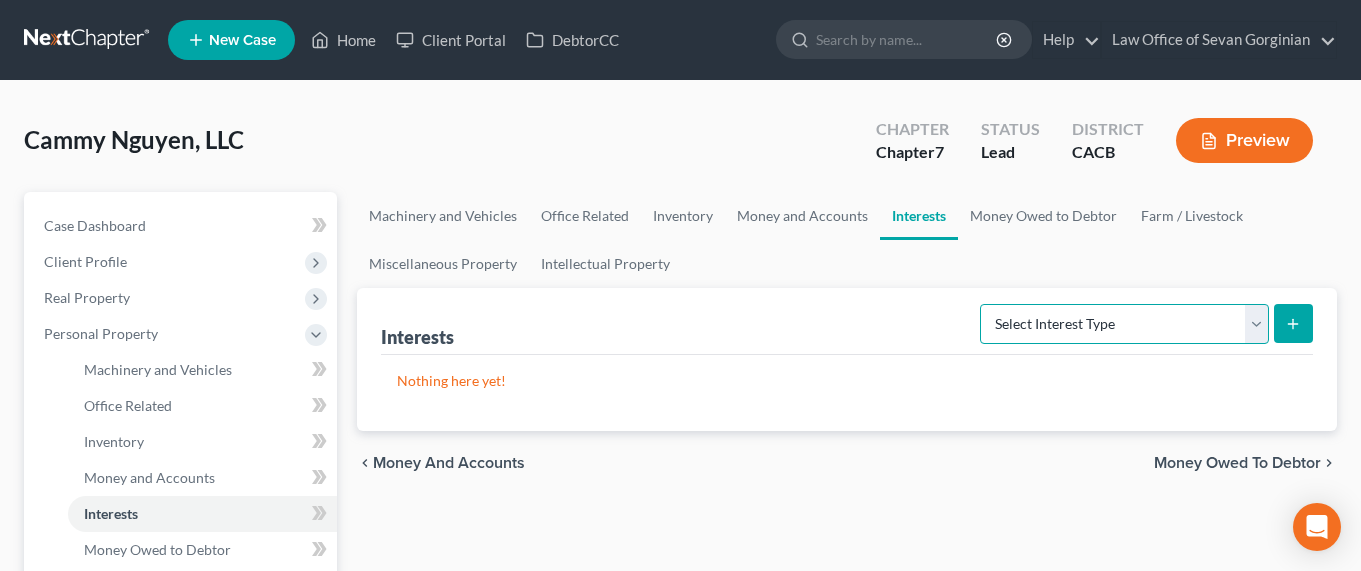 click on "Select Interest Type Bond (A/B: 16) Incorporated Business (A/B: 15) Insurance Plans or Annuities (A/B: 73) Joint Venture (A/B: 15) Mutual Fund (A/B: 14) Partnership (A/B: 15) Stock (A/B: 14) Unincorporated Business (A/B: 15)" at bounding box center [1124, 324] 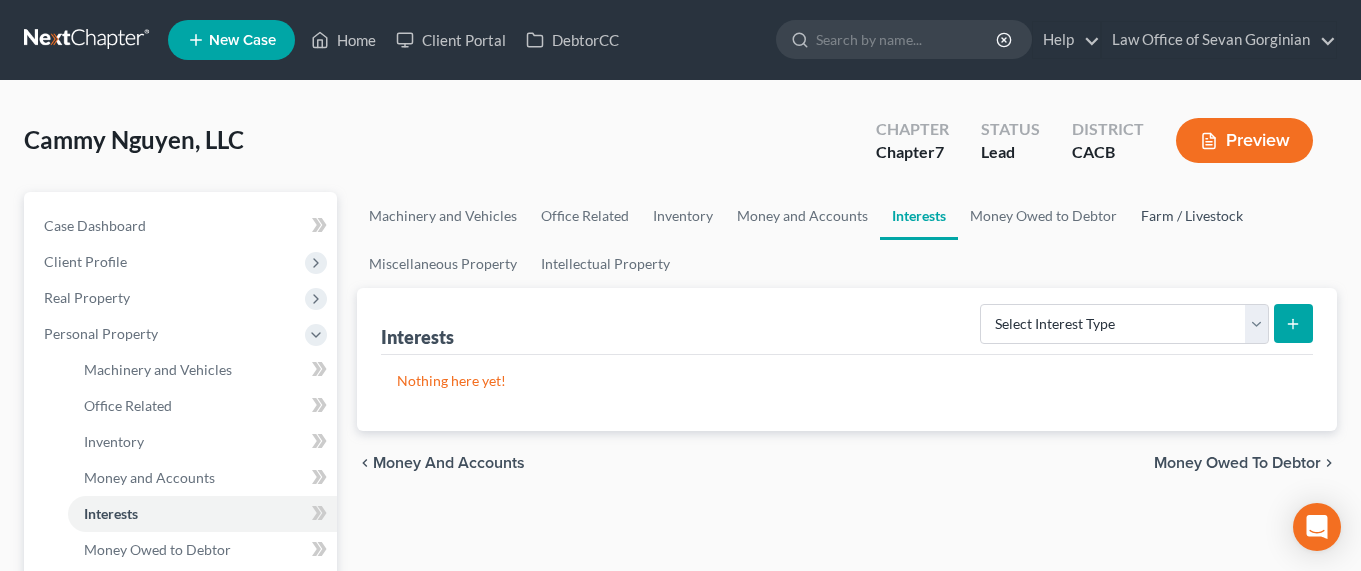 click on "Farm / Livestock" at bounding box center (1192, 216) 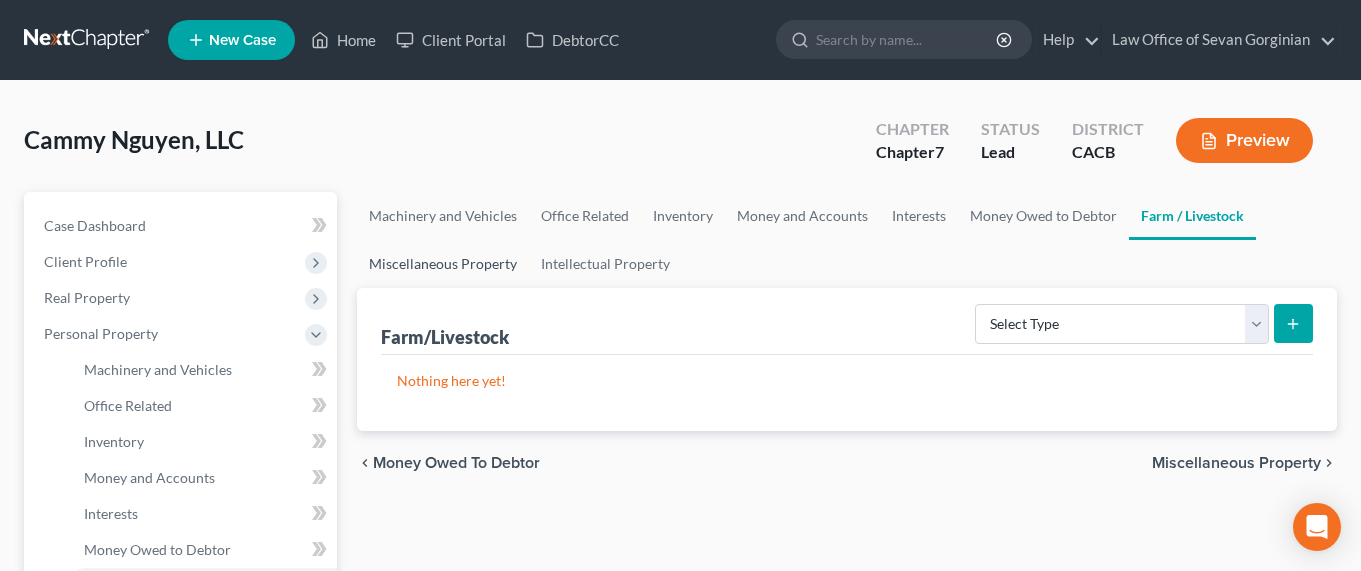 click on "Miscellaneous Property" at bounding box center (443, 264) 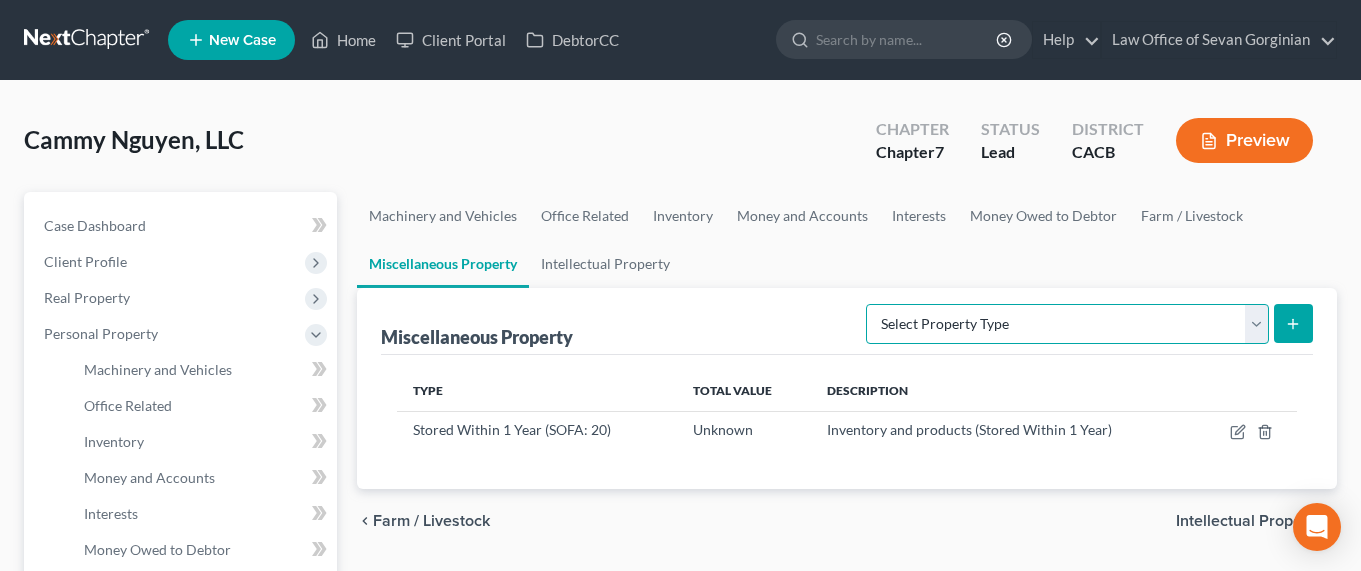 click on "Select Property Type Assigned for Creditor Benefit Within 120 Days (SOFA: 8) Assigned to Receiver Within 1 Year (SOFA: 8) Holding for Another (SOFA: 21) Not Yet Listed (A/B: 77) Stored Within 1 Year (SOFA: 20) Transferred (SOFA: 13)" at bounding box center (1067, 324) 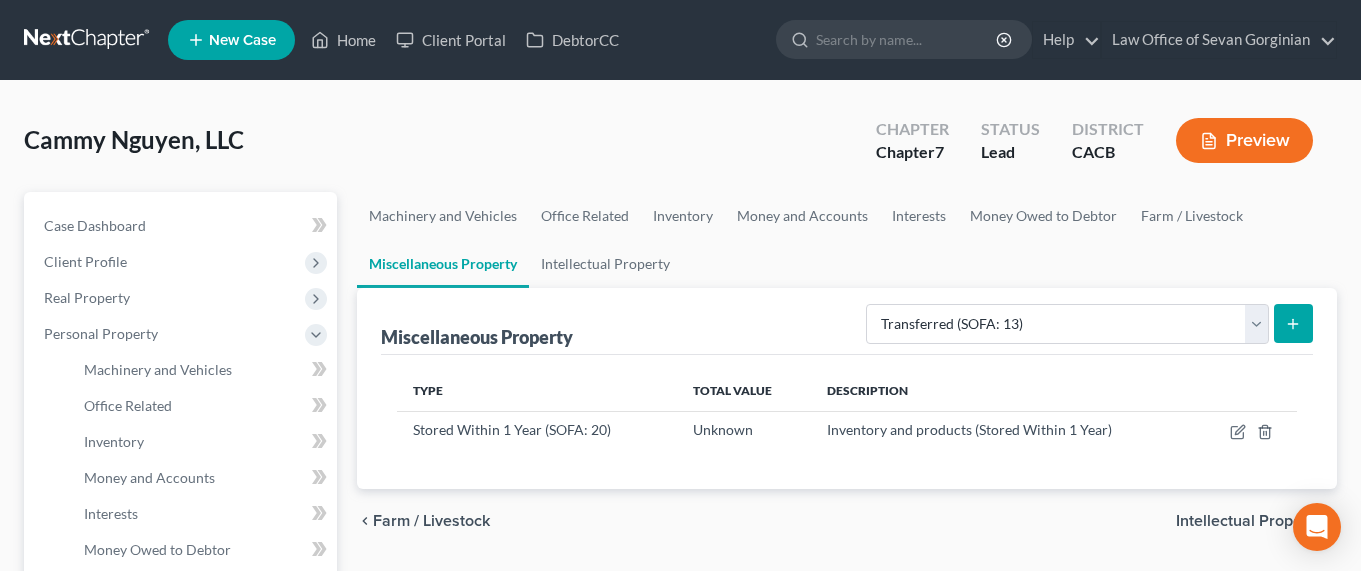 click 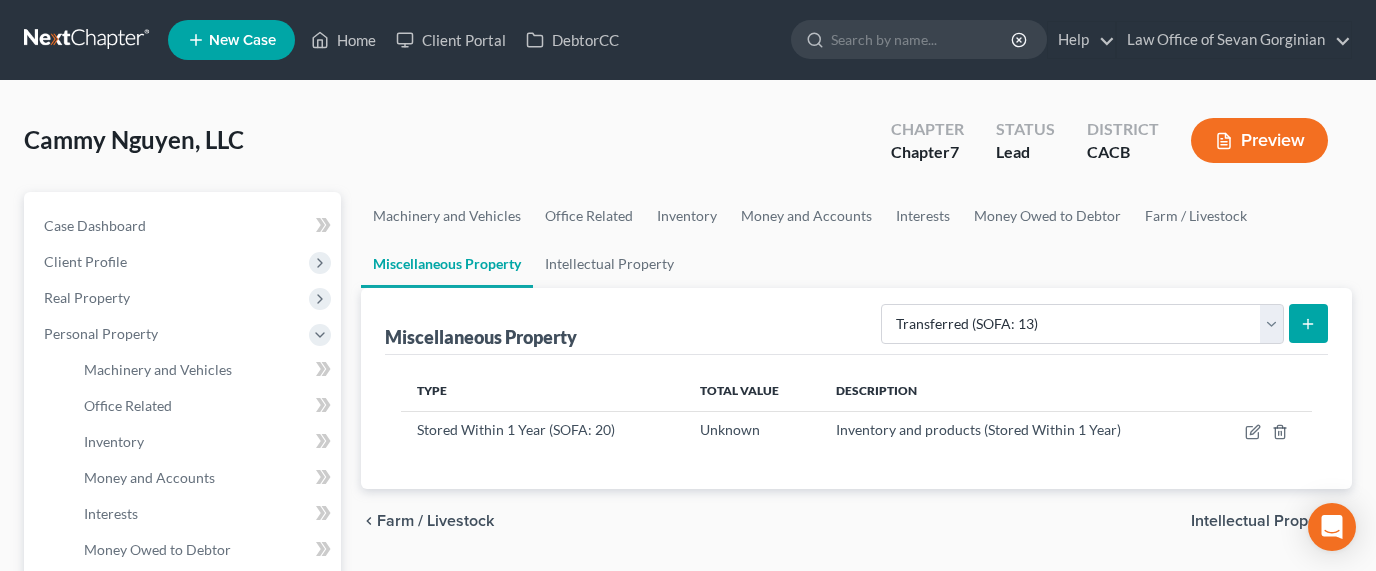 select on "Ordinary (within 2 years)" 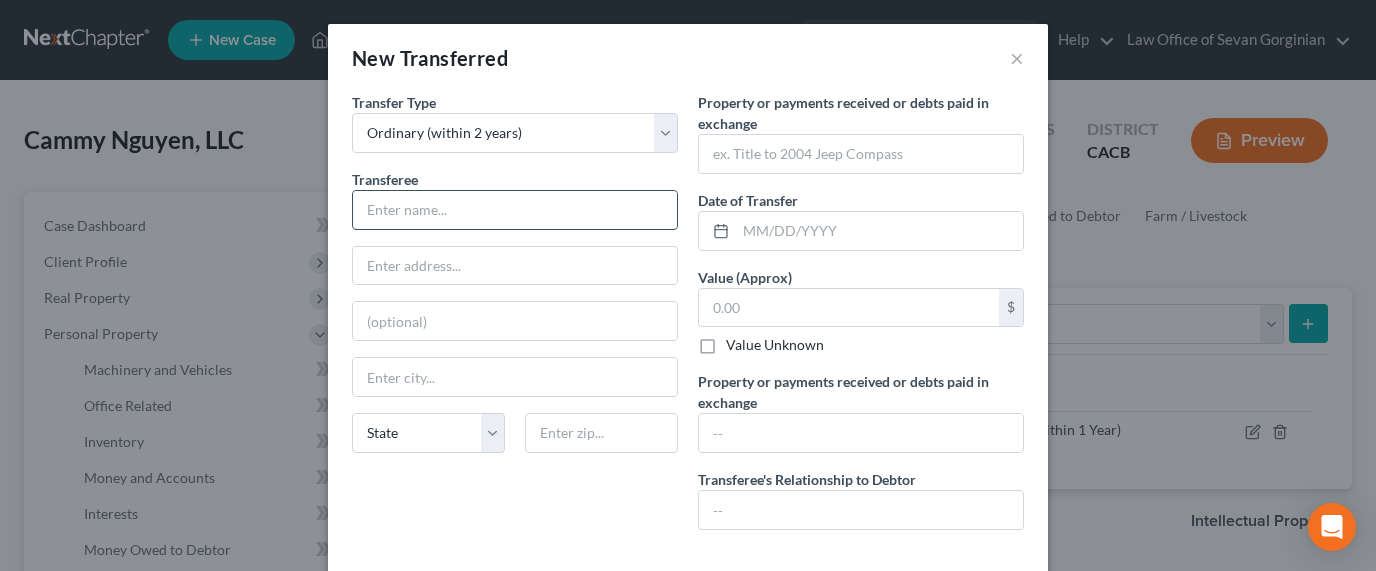 click at bounding box center (515, 210) 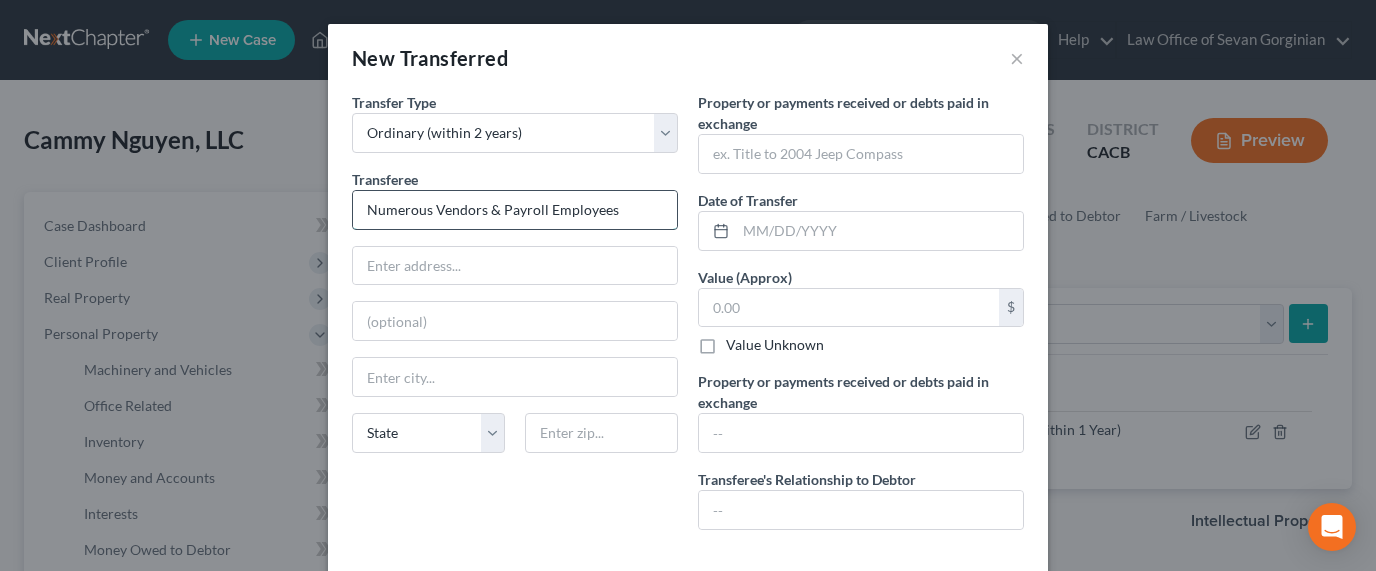 type on "Numerous Vendors & Payroll Employees" 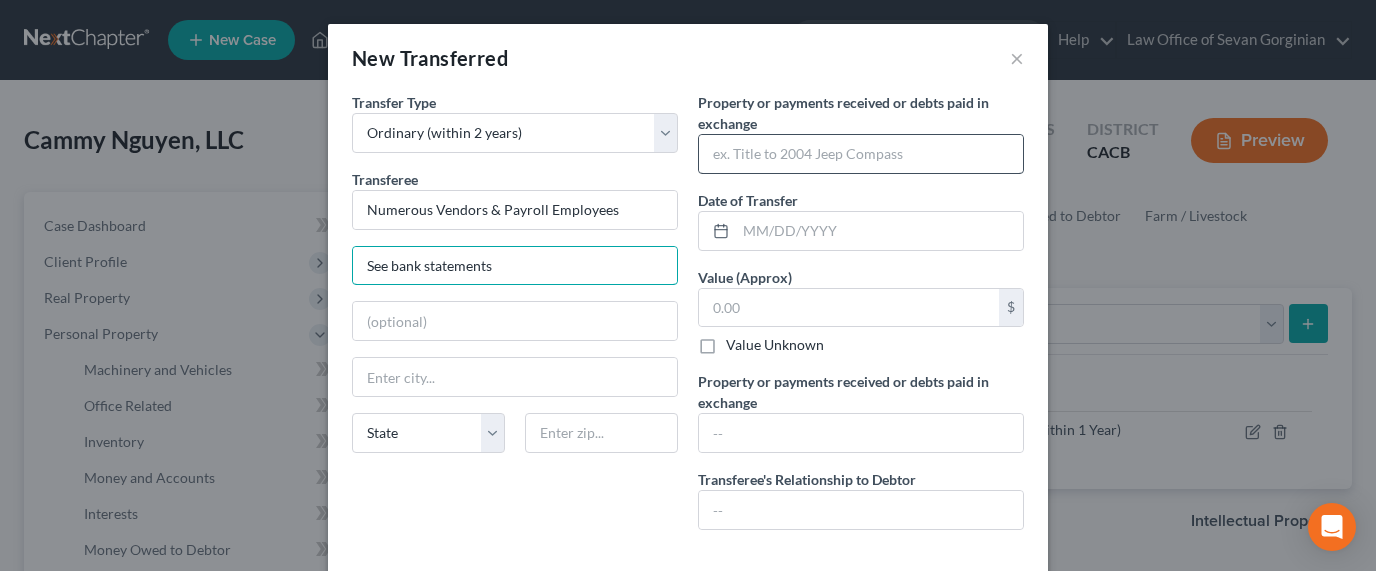 type on "See bank statements" 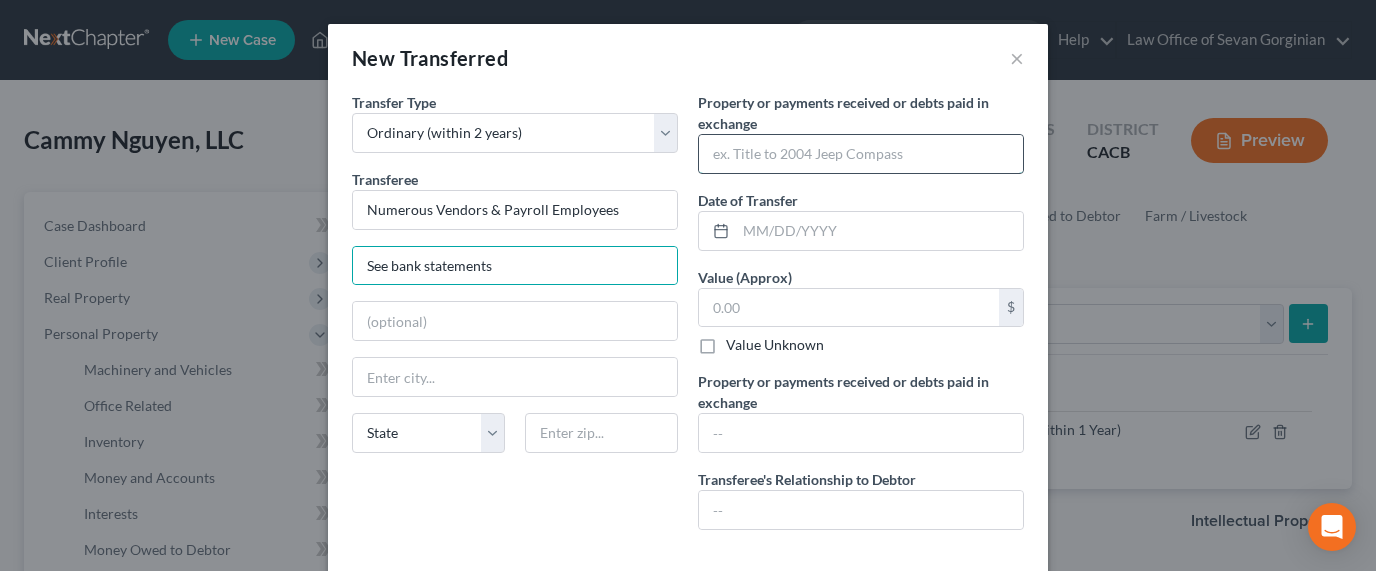 click at bounding box center [861, 154] 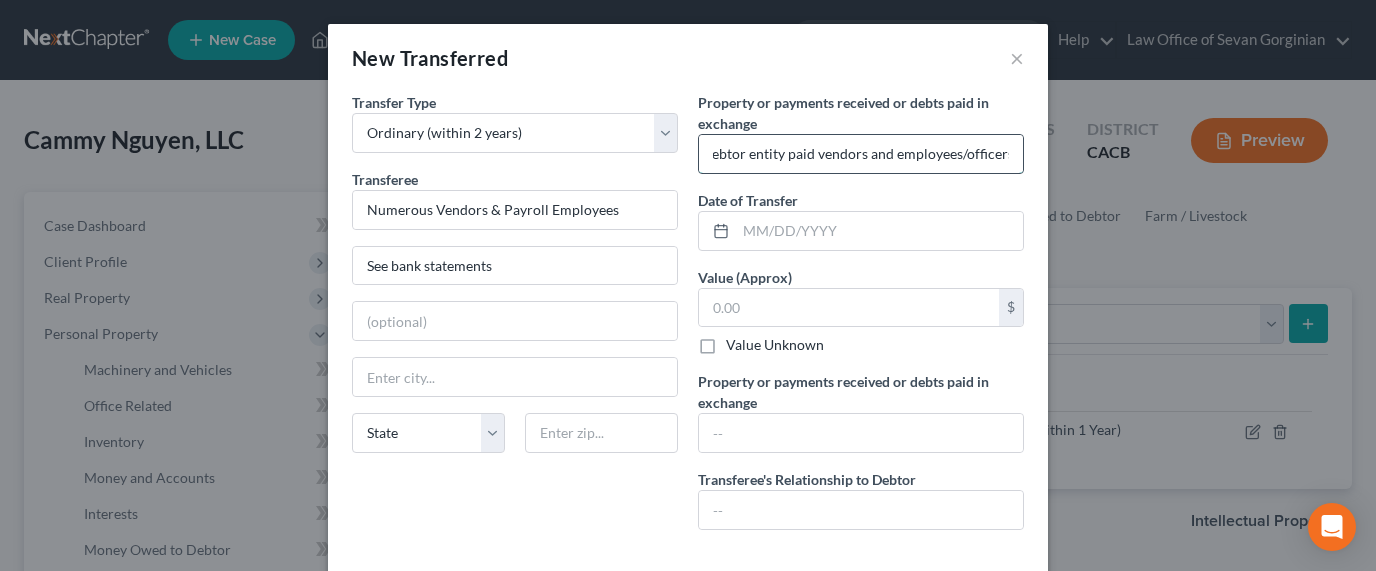 scroll, scrollTop: 0, scrollLeft: 15, axis: horizontal 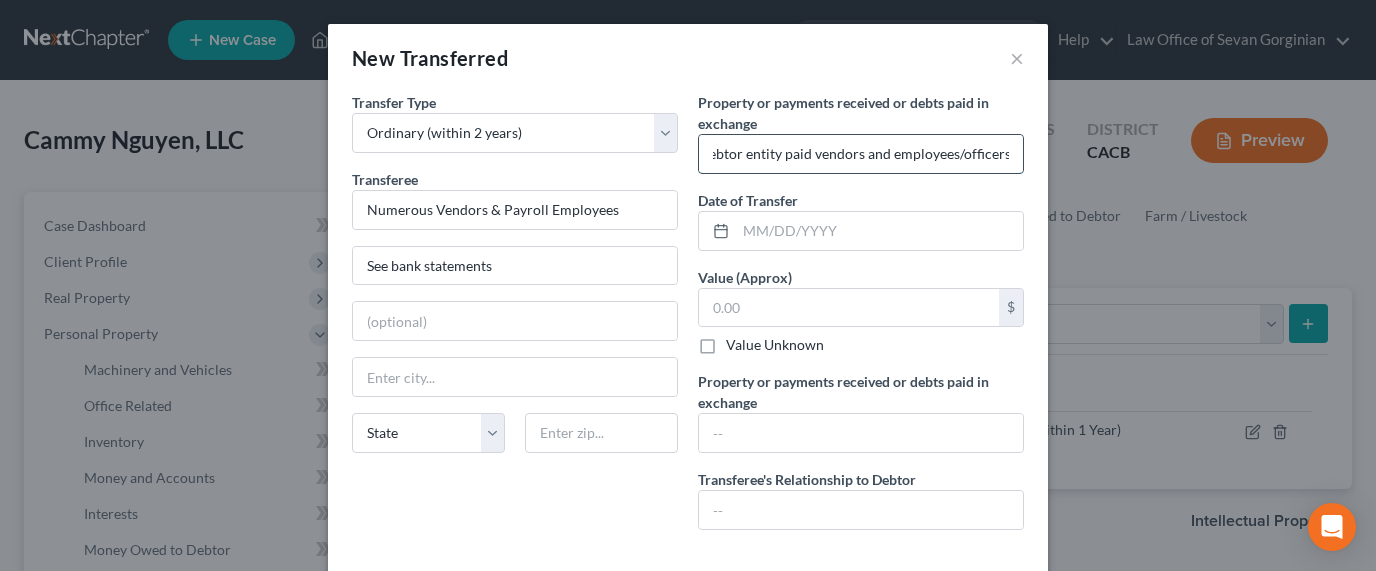 type on "Debtor entity paid vendors and employees/officers" 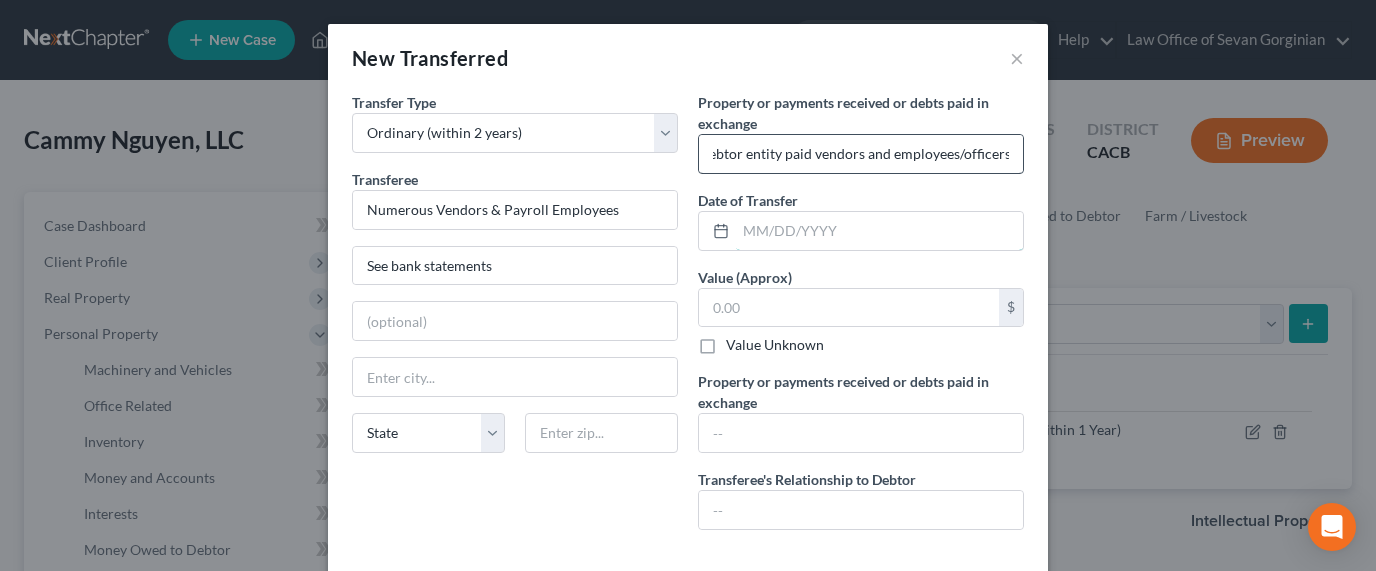 scroll, scrollTop: 0, scrollLeft: 0, axis: both 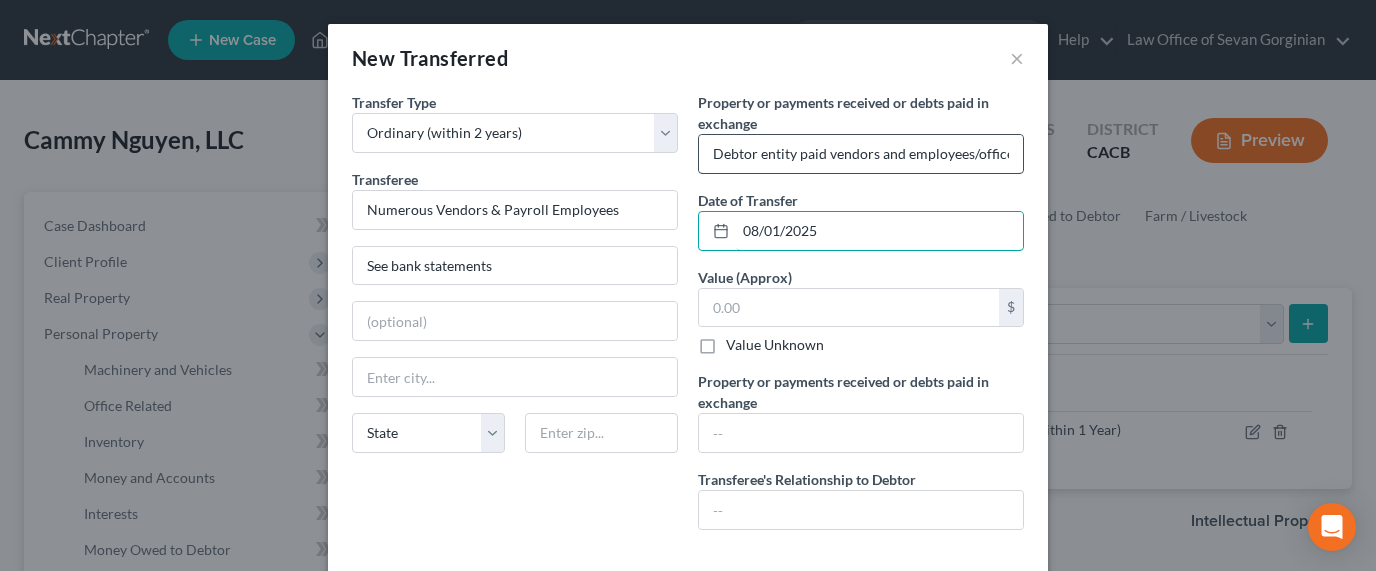 type on "08/01/2025" 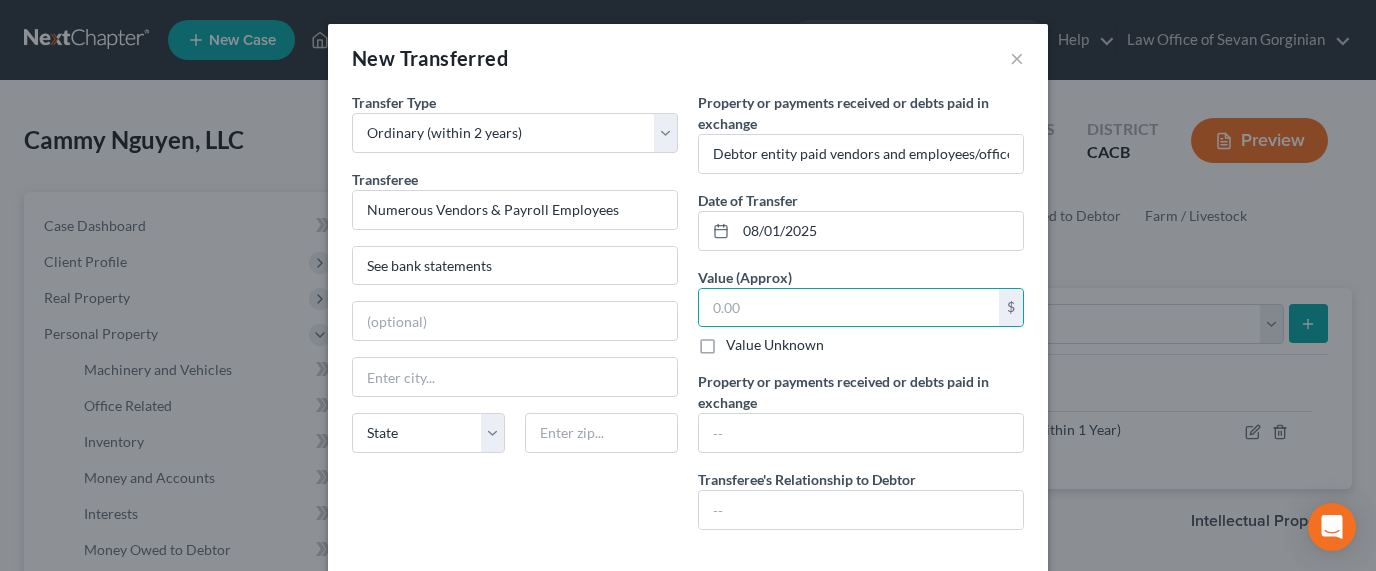 click on "Value Unknown" at bounding box center [775, 345] 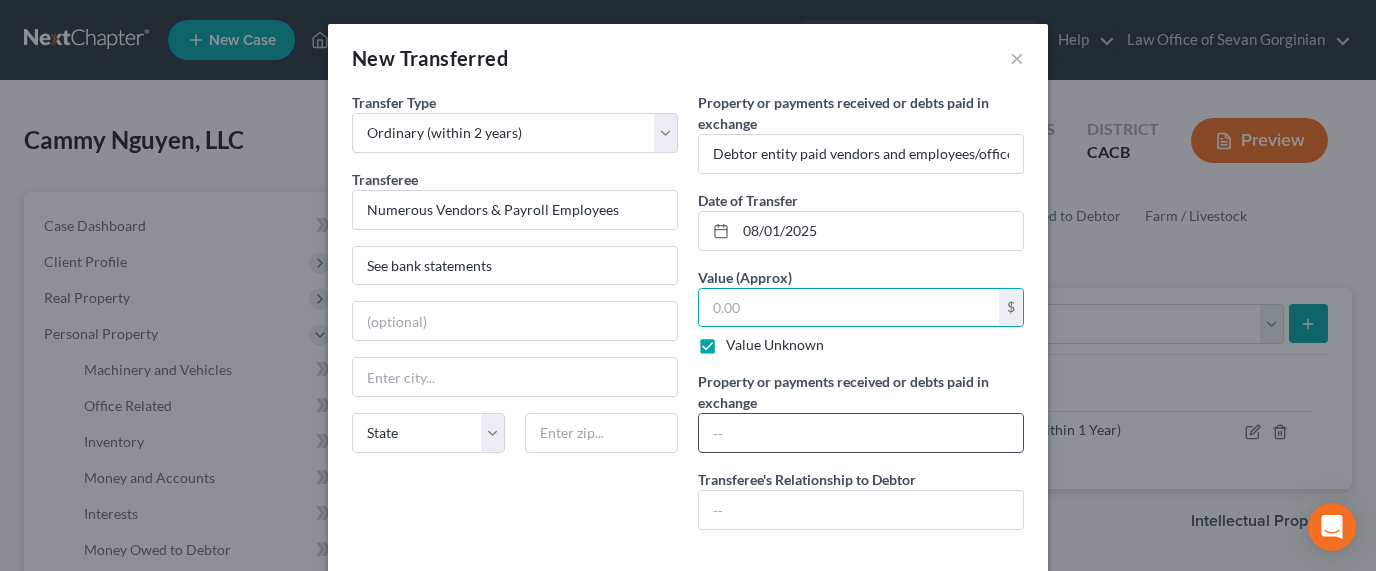 type on "0.00" 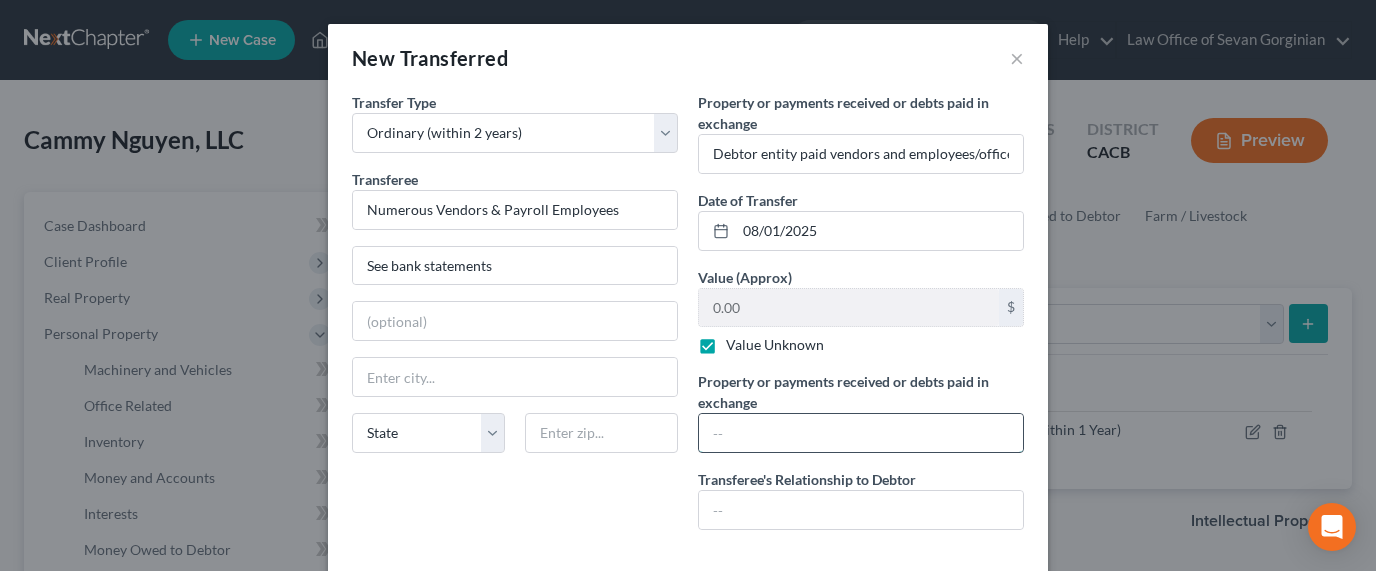 click at bounding box center (861, 433) 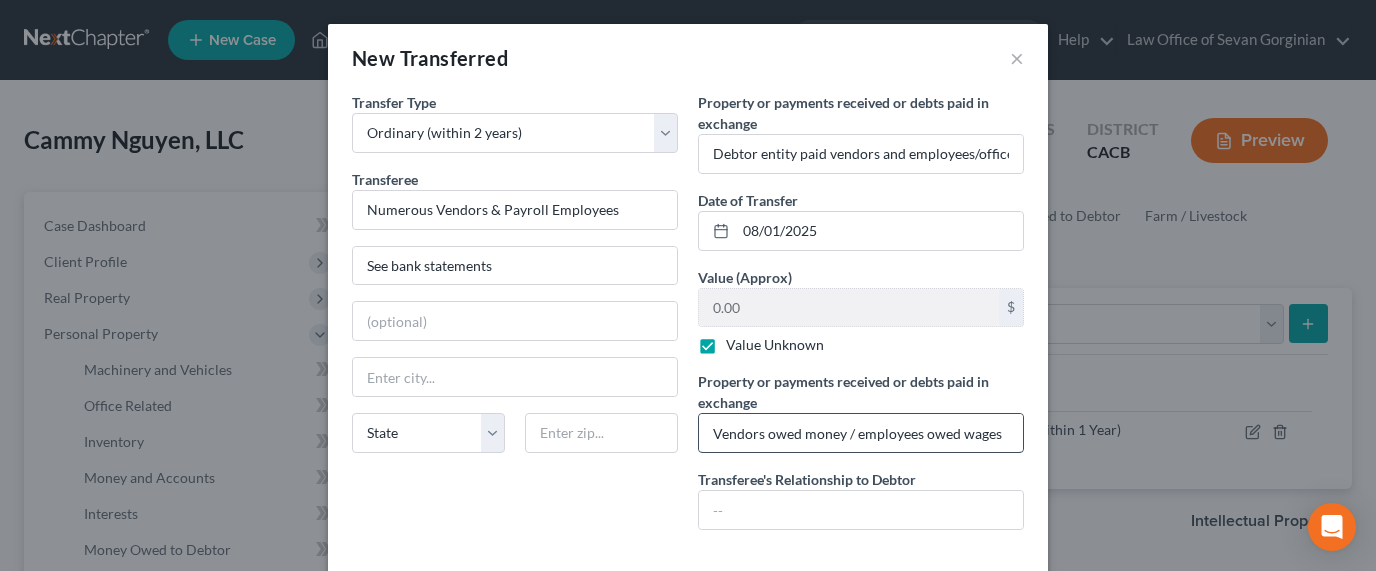 type on "Vendors owed money / employees owed wages" 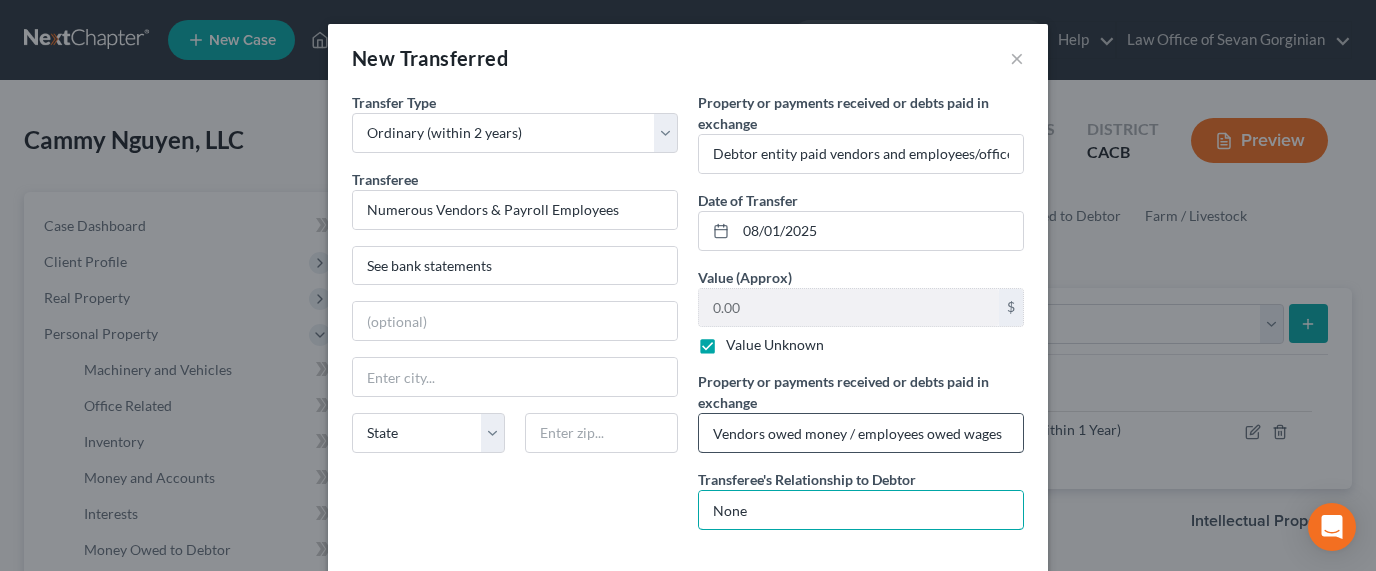 type on "None" 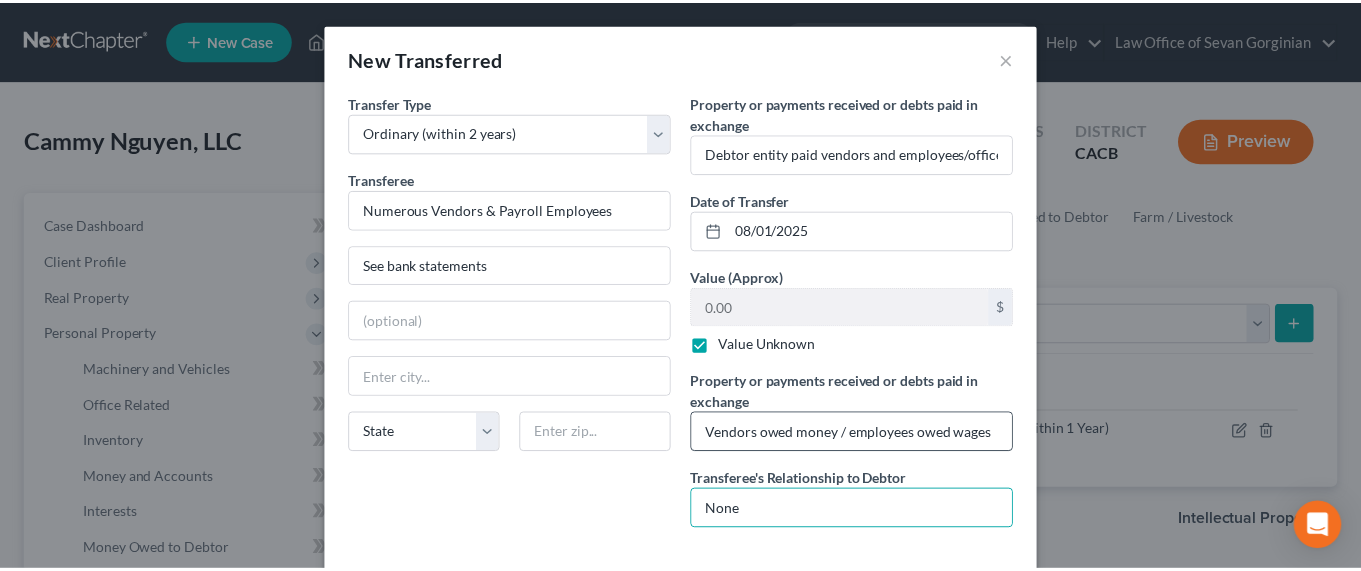 scroll, scrollTop: 84, scrollLeft: 0, axis: vertical 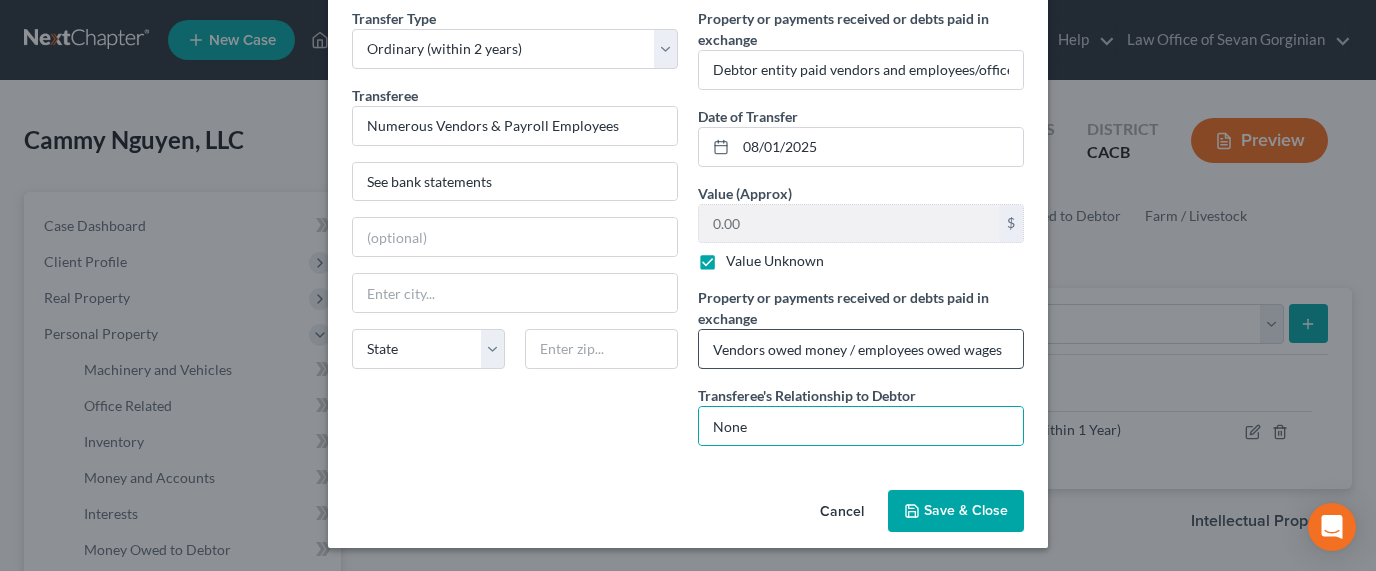 type 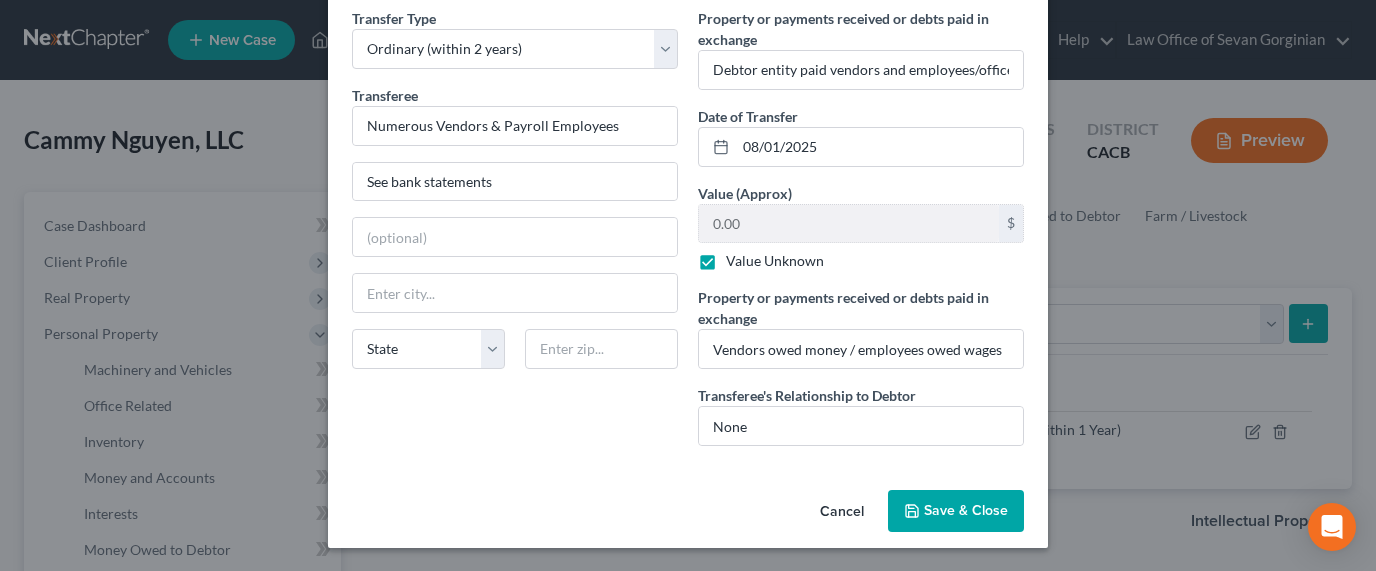 click on "Save & Close" at bounding box center [966, 510] 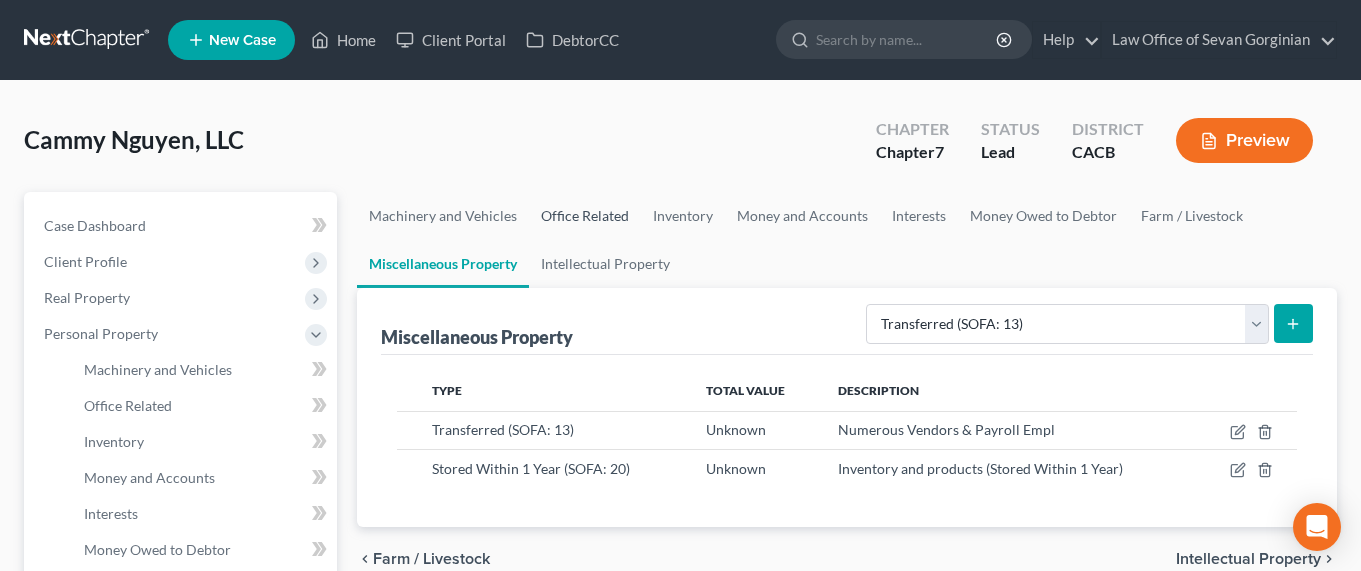 click on "Office Related" at bounding box center (585, 216) 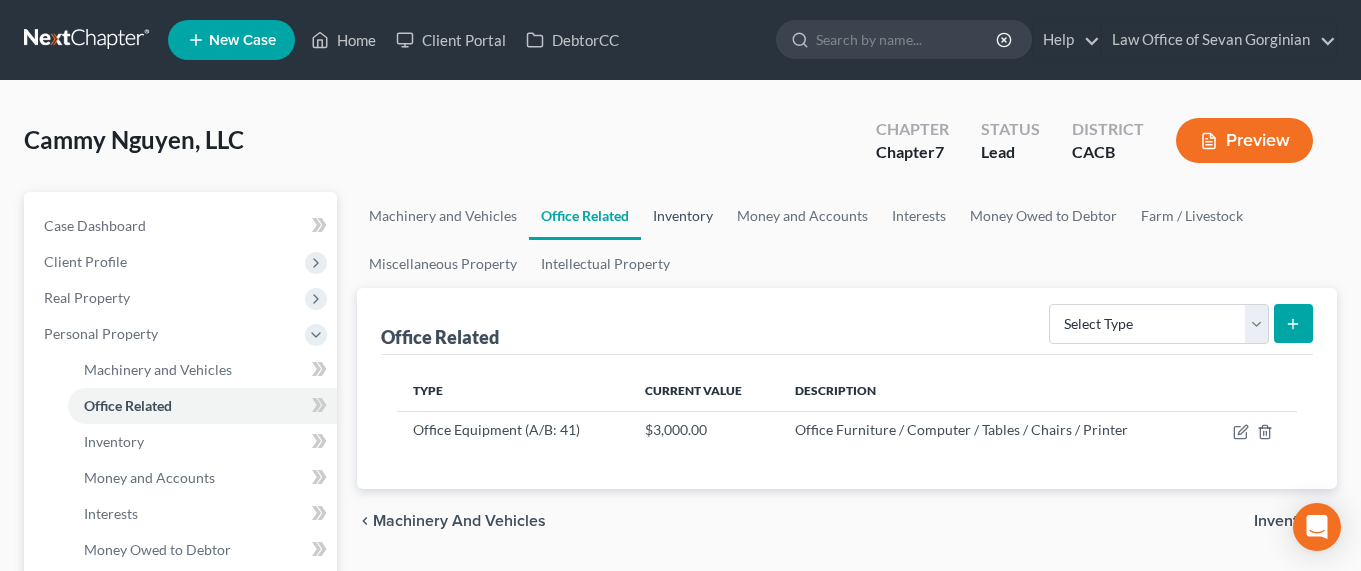 click on "Inventory" at bounding box center [683, 216] 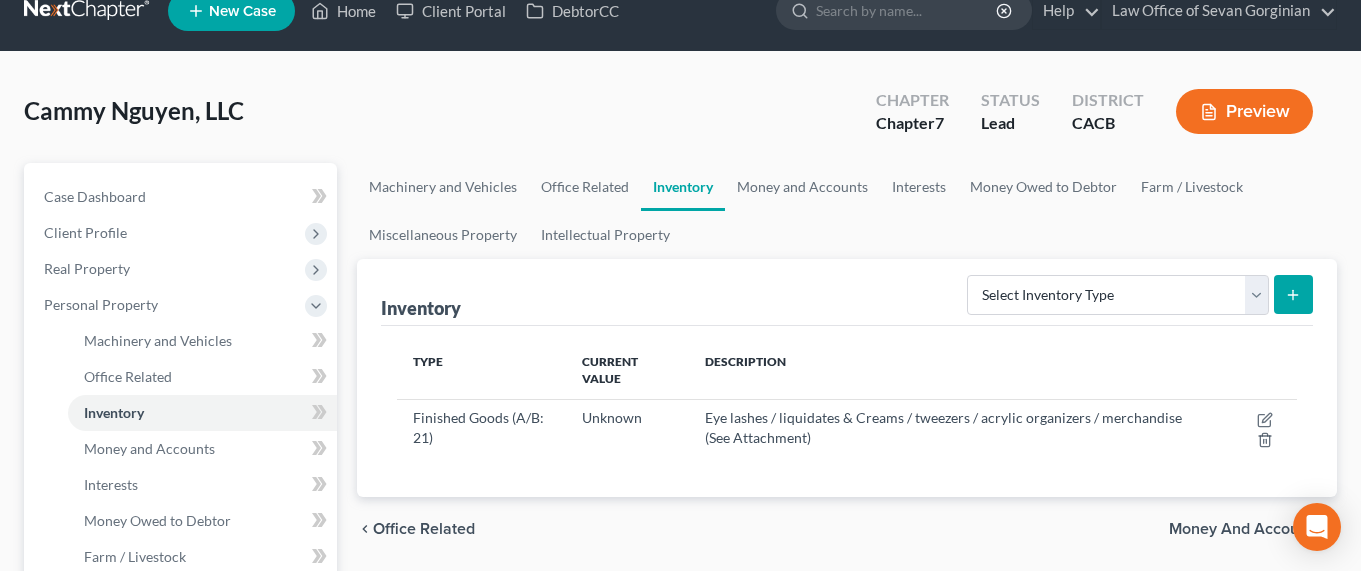 scroll, scrollTop: 44, scrollLeft: 0, axis: vertical 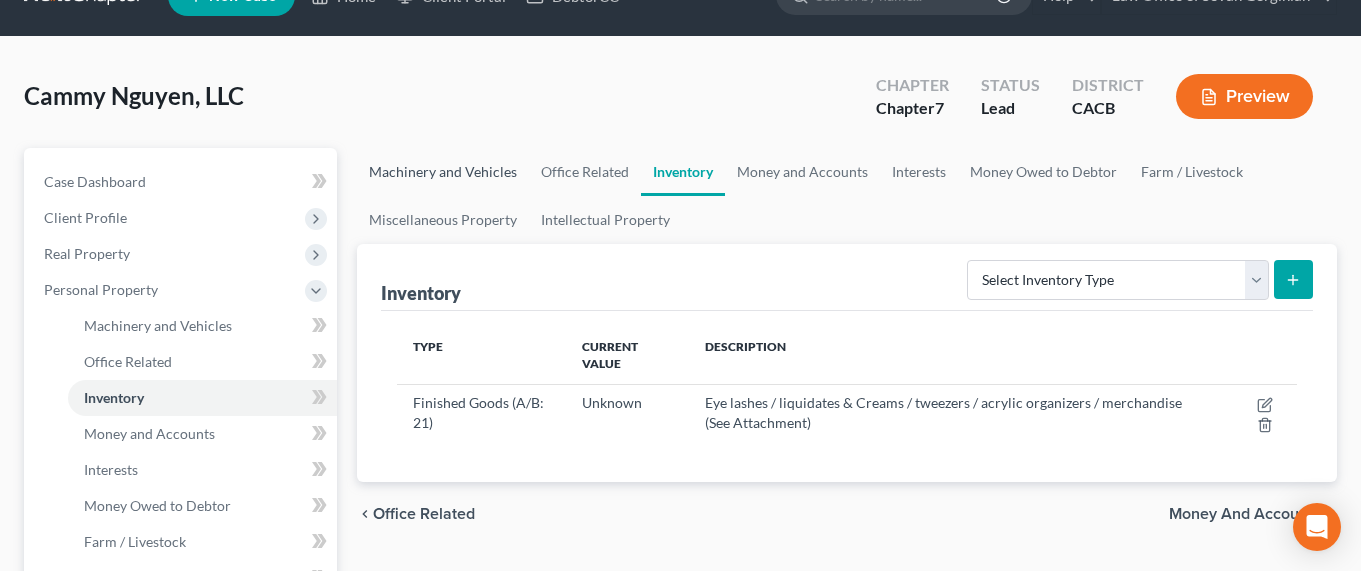click on "Machinery and Vehicles" at bounding box center (443, 172) 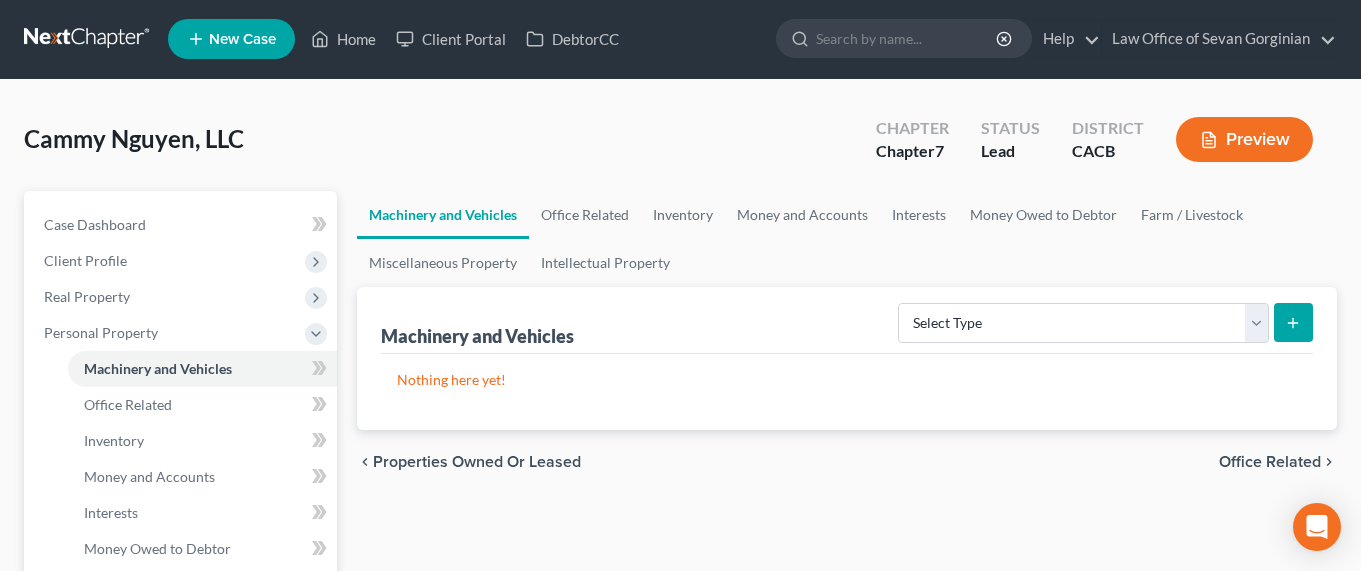 scroll, scrollTop: 0, scrollLeft: 0, axis: both 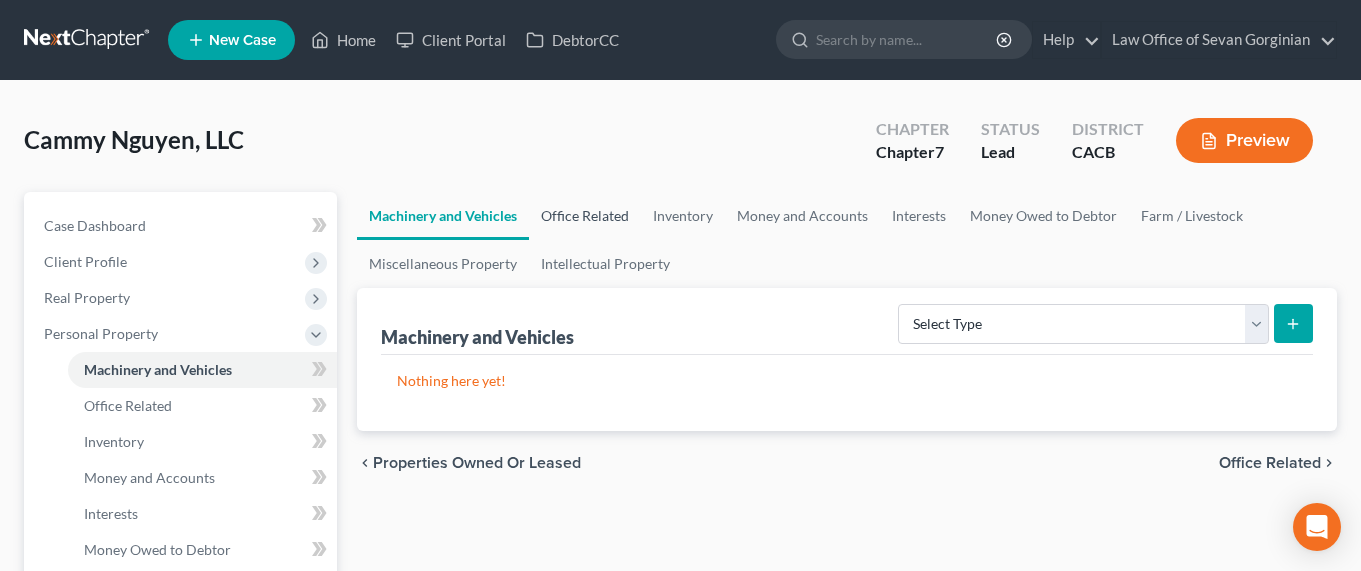 click on "Office Related" at bounding box center [585, 216] 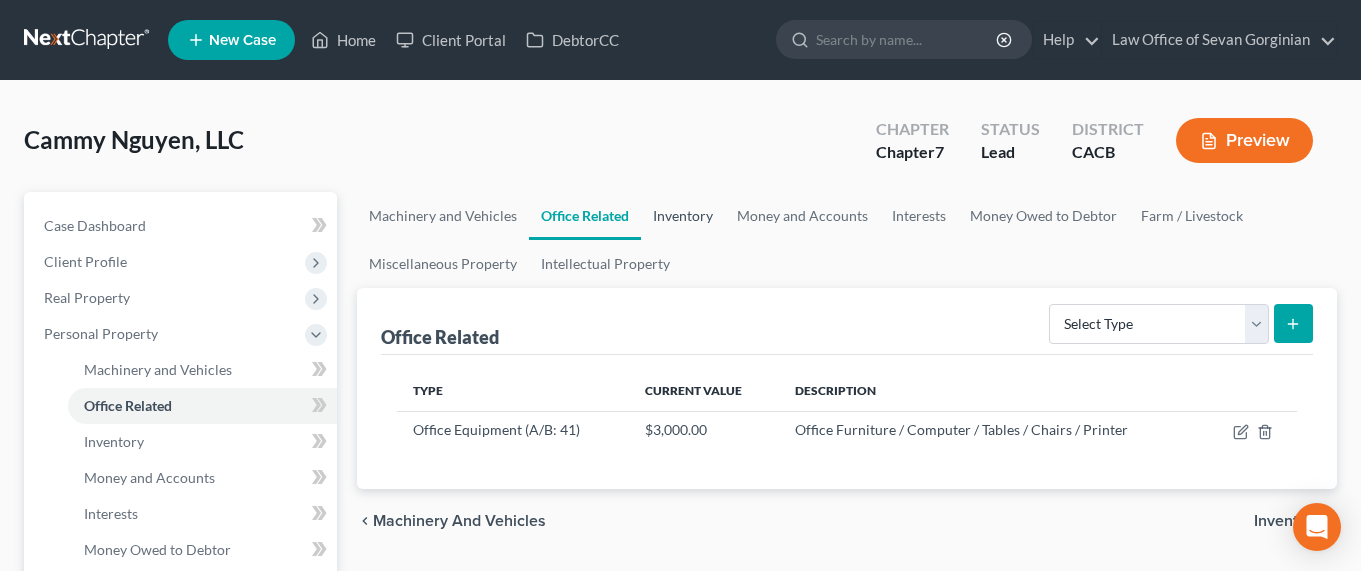 click on "Inventory" at bounding box center (683, 216) 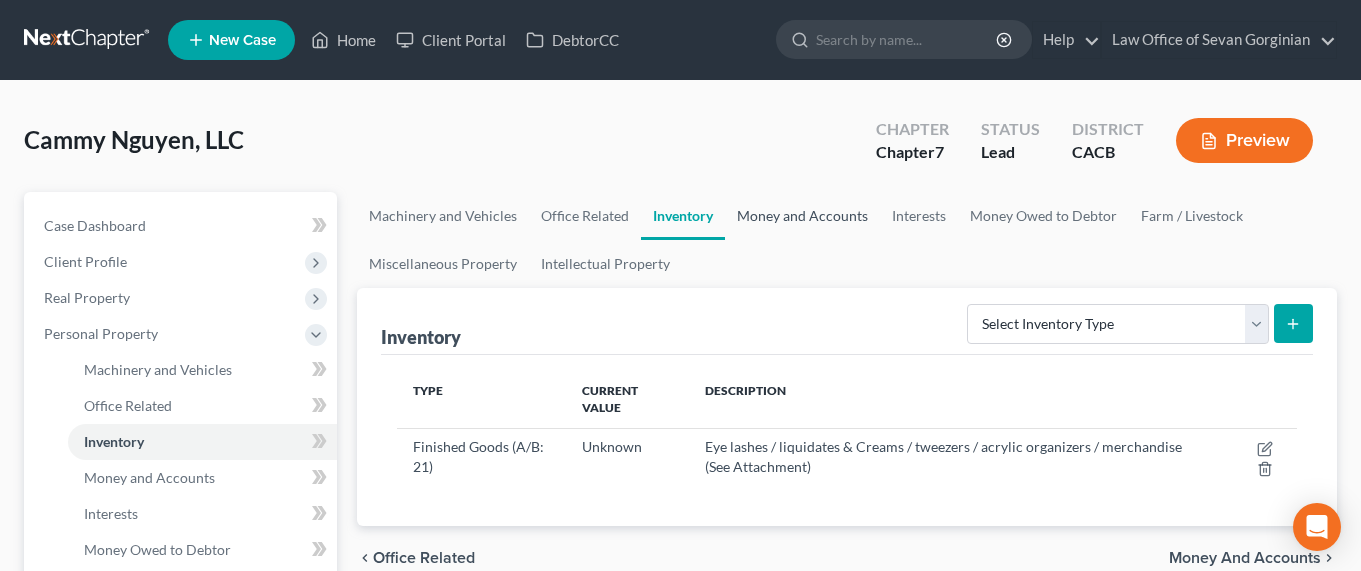 click on "Money and Accounts" at bounding box center (802, 216) 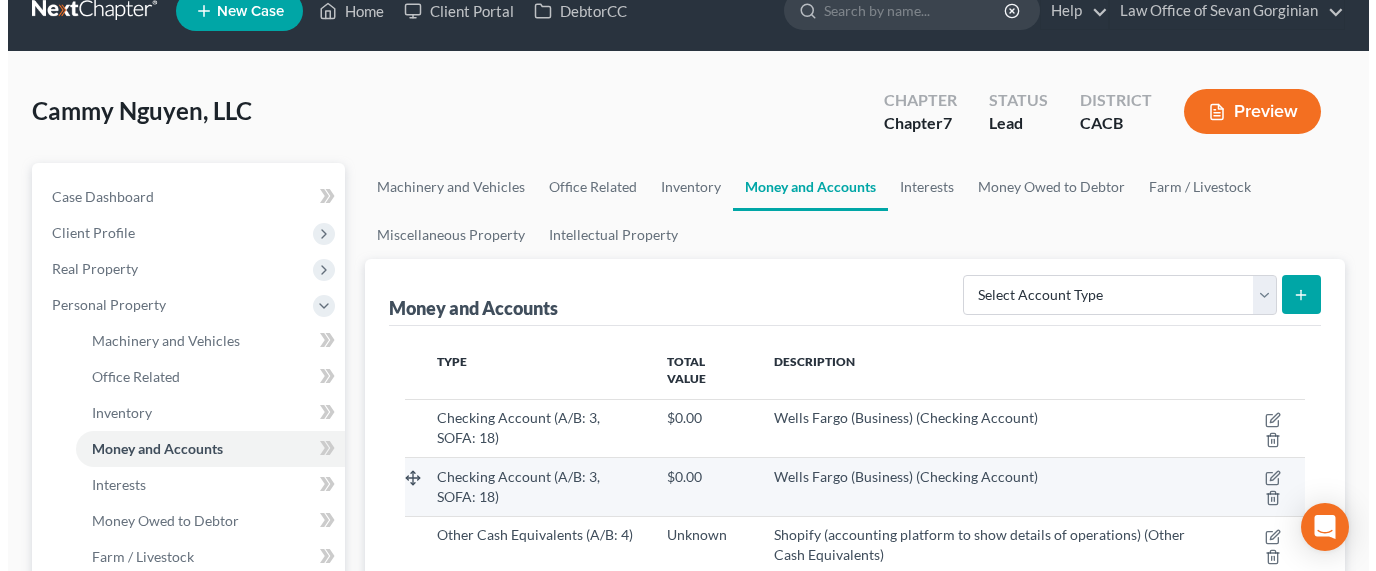 scroll, scrollTop: 44, scrollLeft: 0, axis: vertical 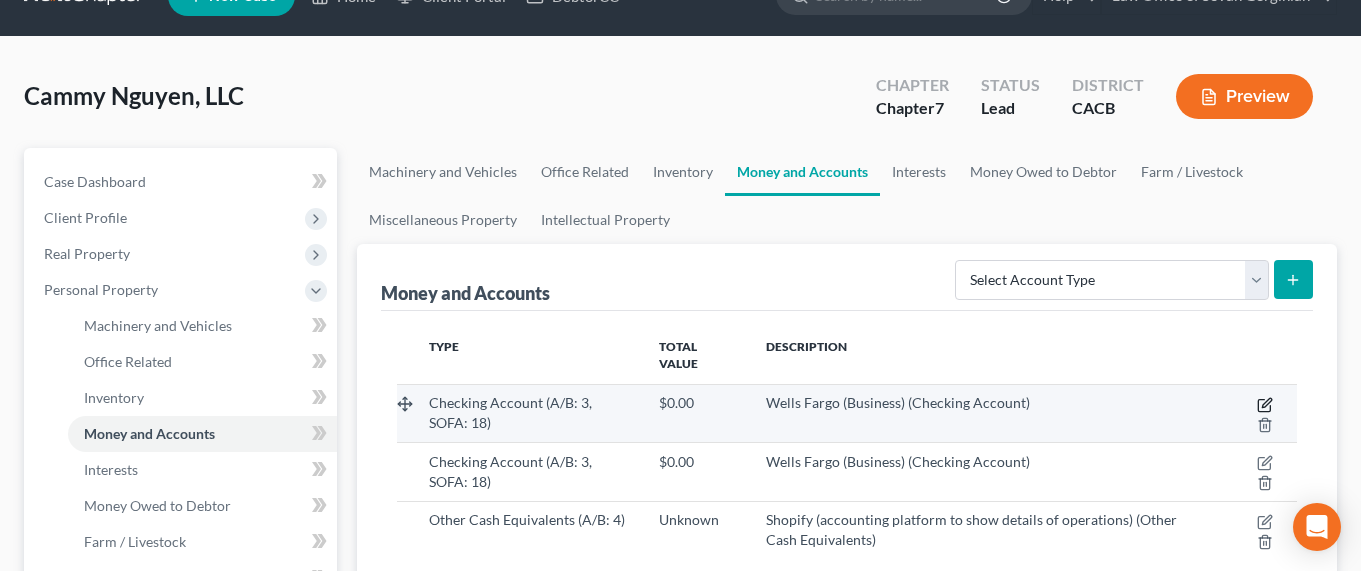 click 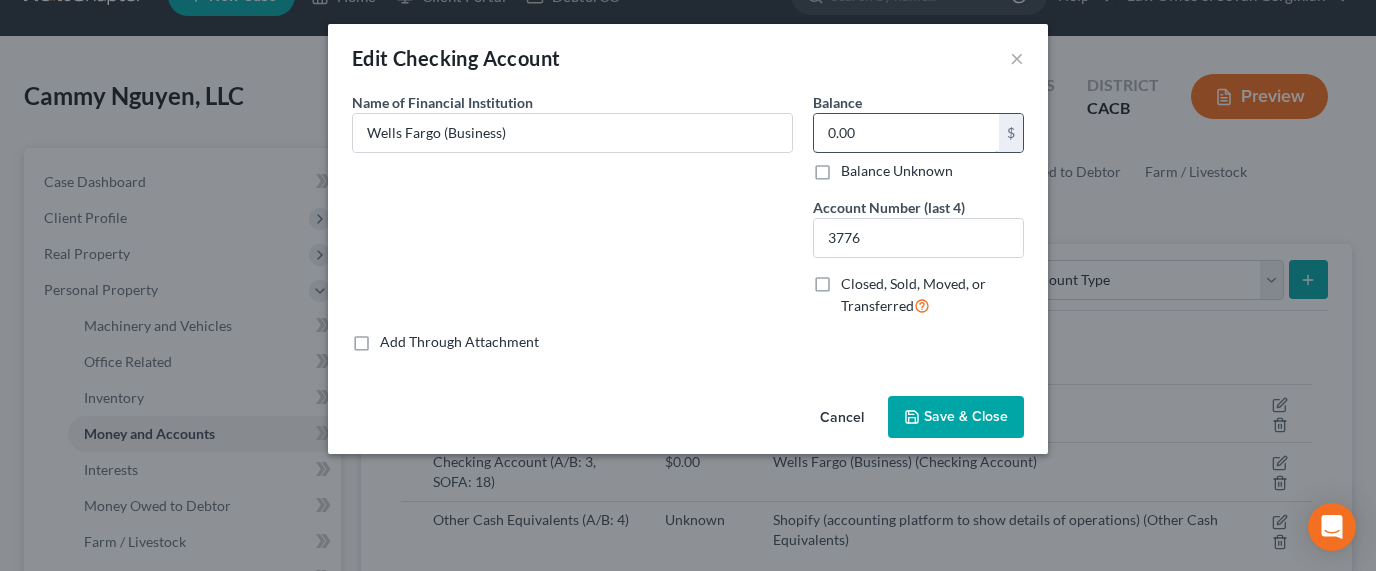 click on "0.00" at bounding box center (906, 133) 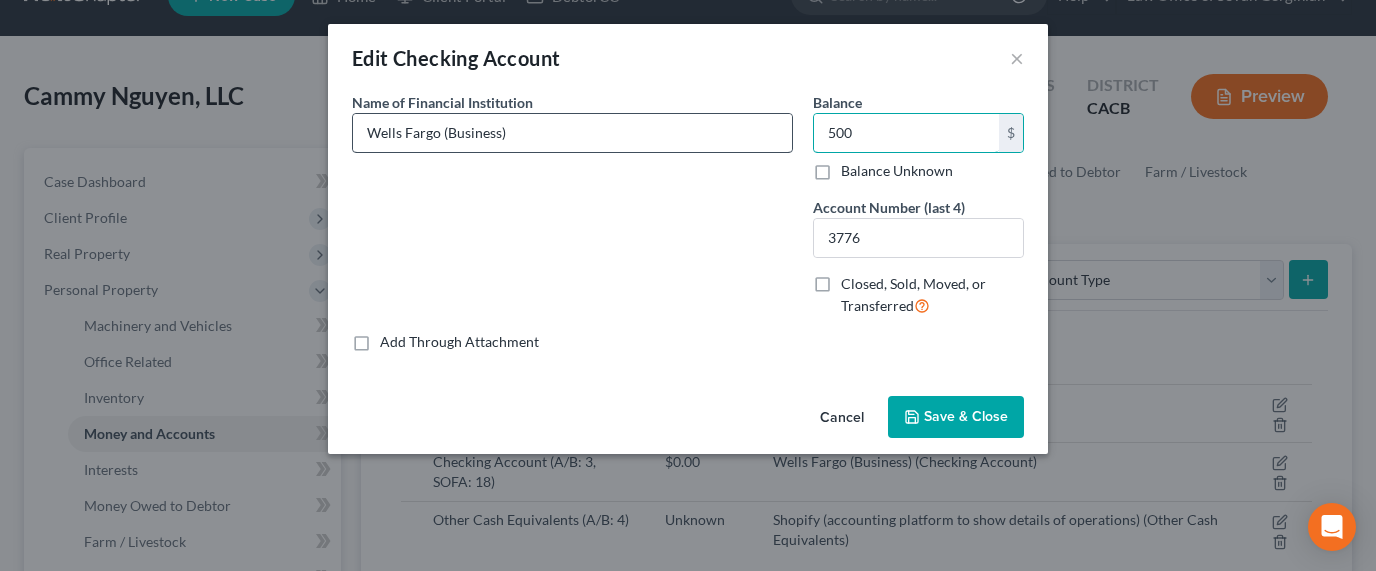 drag, startPoint x: 873, startPoint y: 132, endPoint x: 785, endPoint y: 126, distance: 88.20431 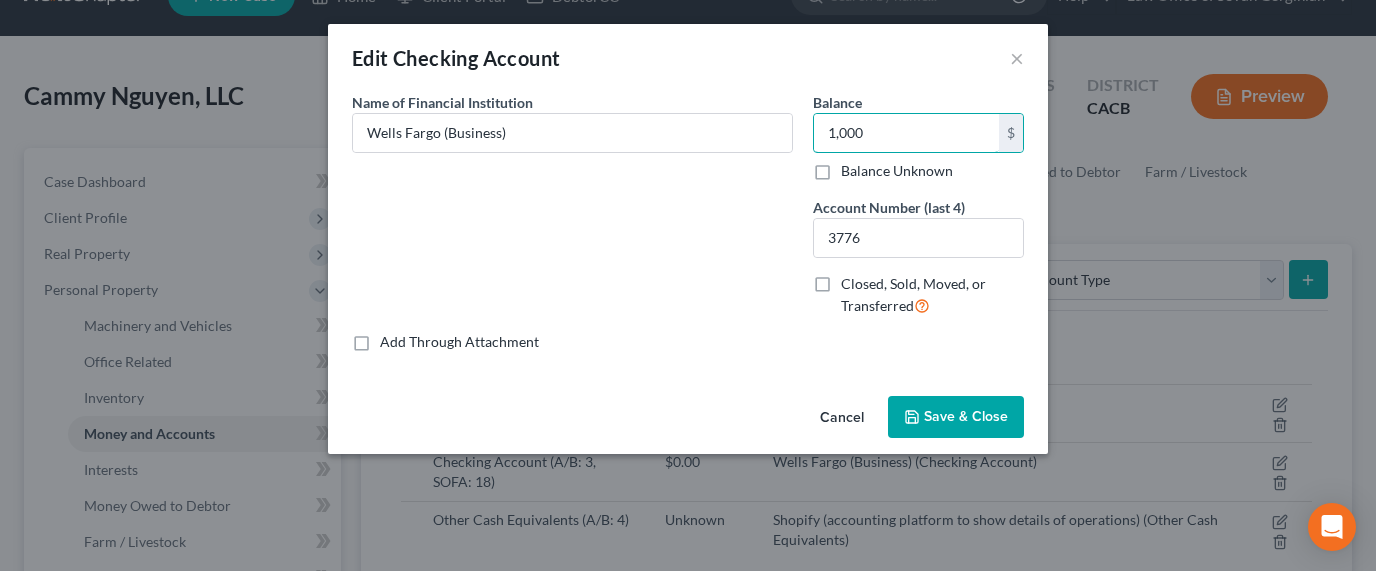 type on "1,000" 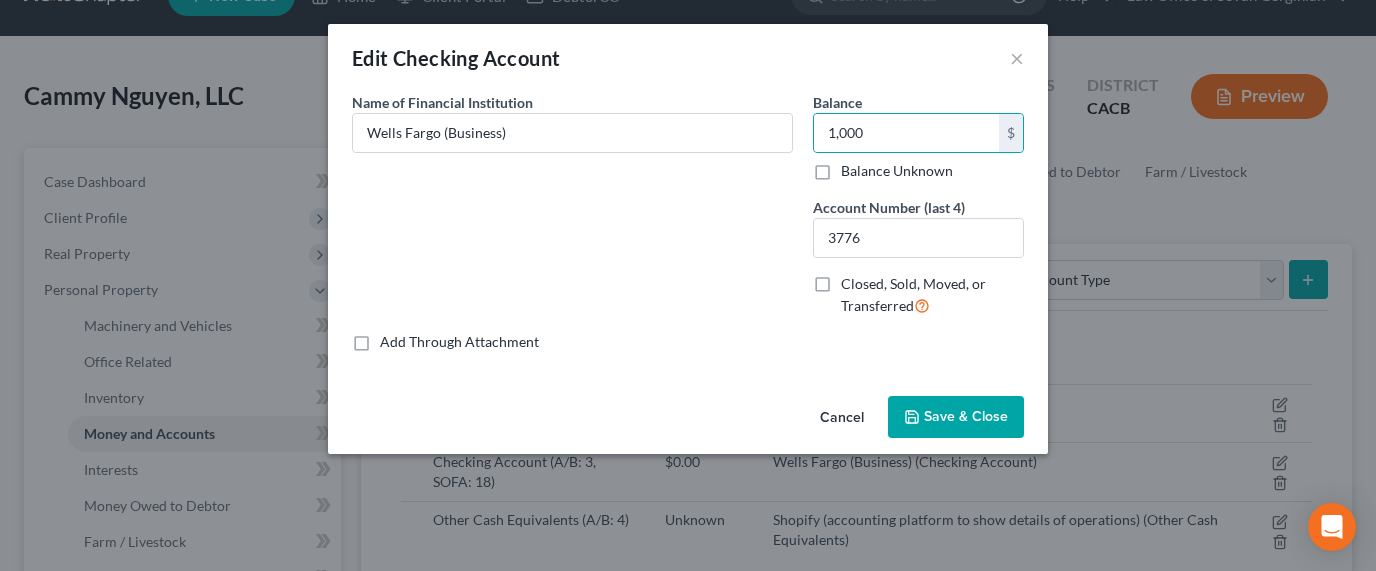 click on "Save & Close" at bounding box center (956, 417) 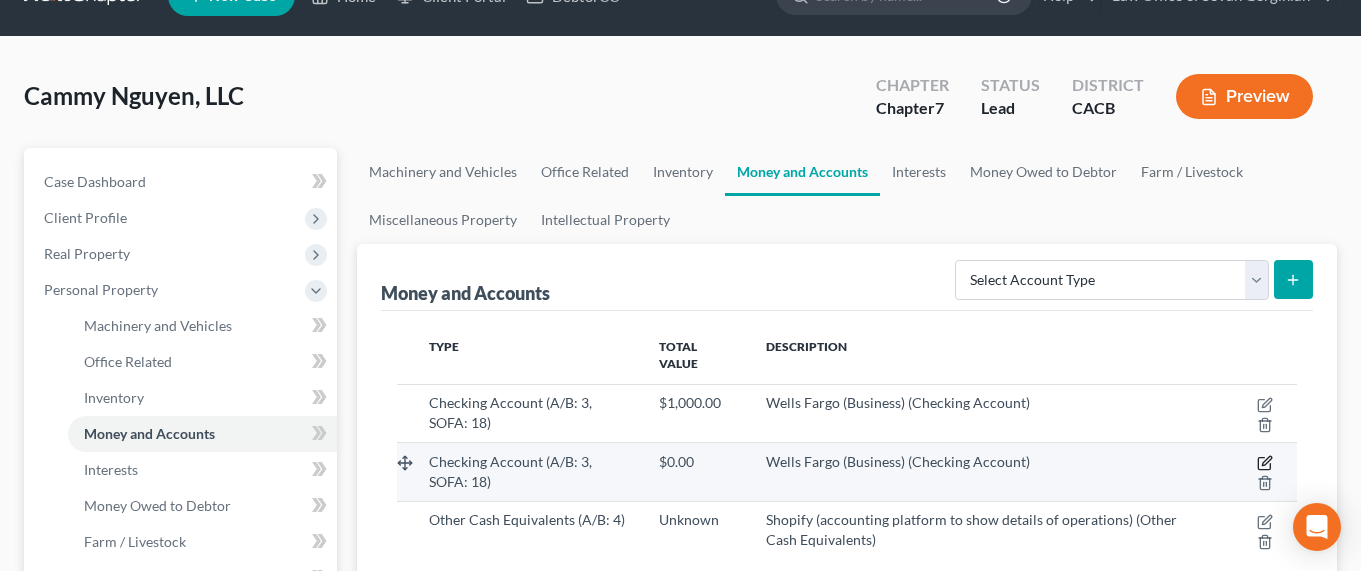 click 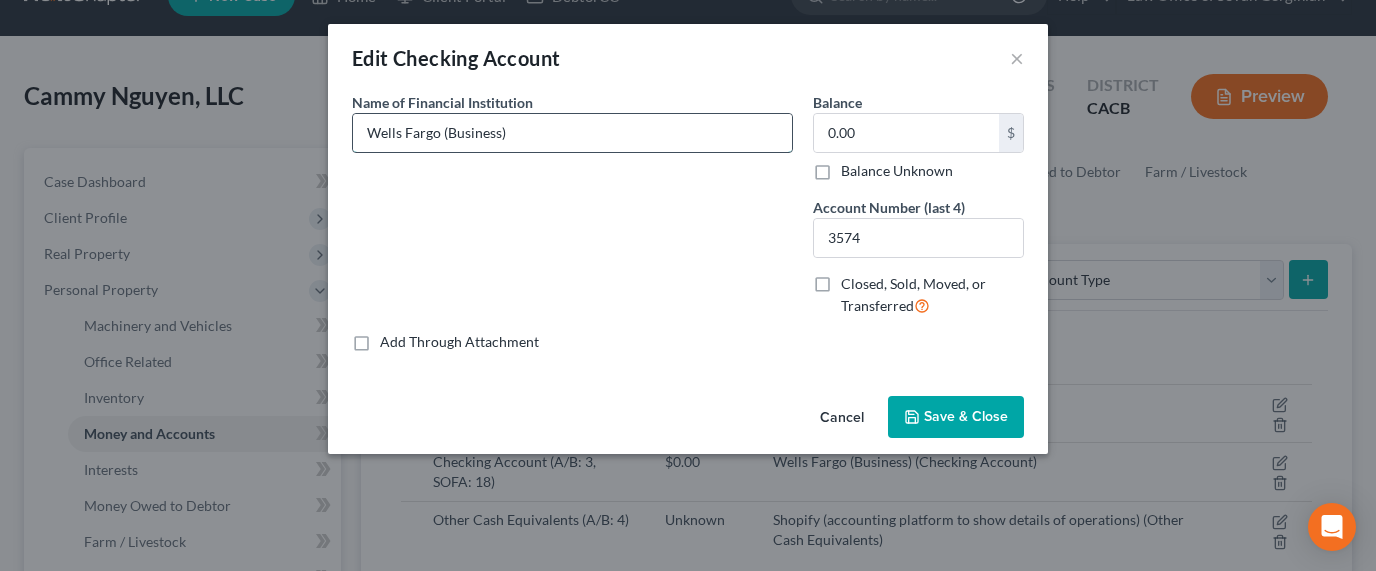click on "Wells Fargo (Business)" at bounding box center [572, 133] 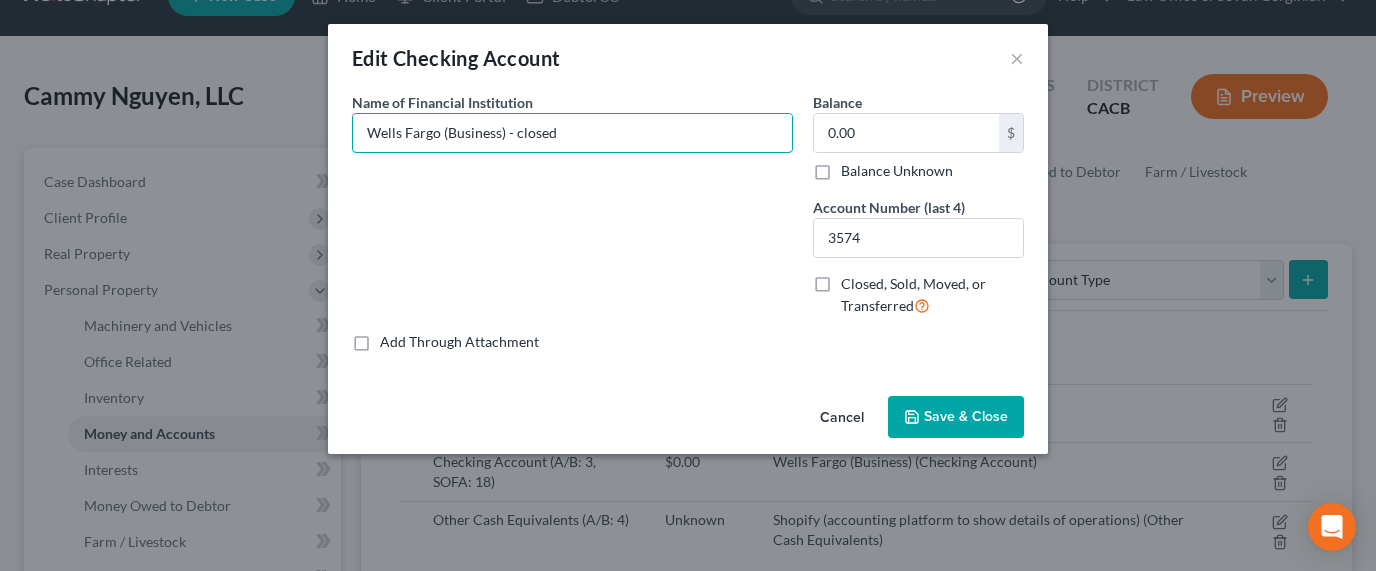 type on "Wells Fargo (Business) - closed" 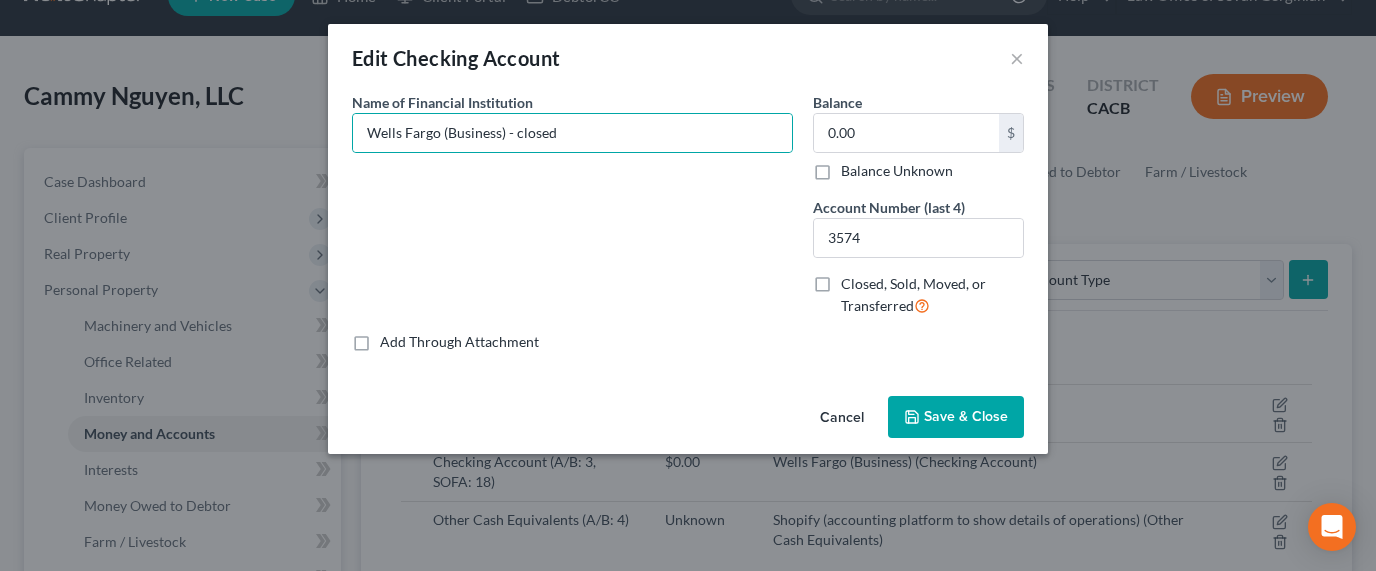 click on "Closed, Sold, Moved, or Transferred" at bounding box center [932, 295] 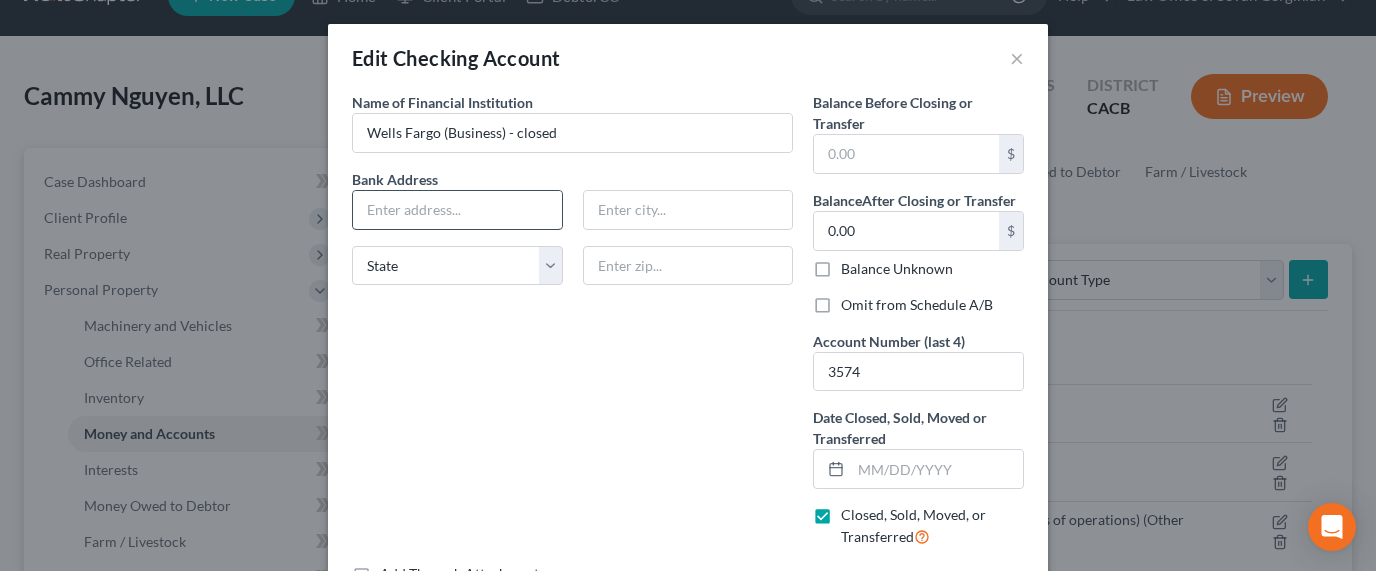 click at bounding box center [457, 210] 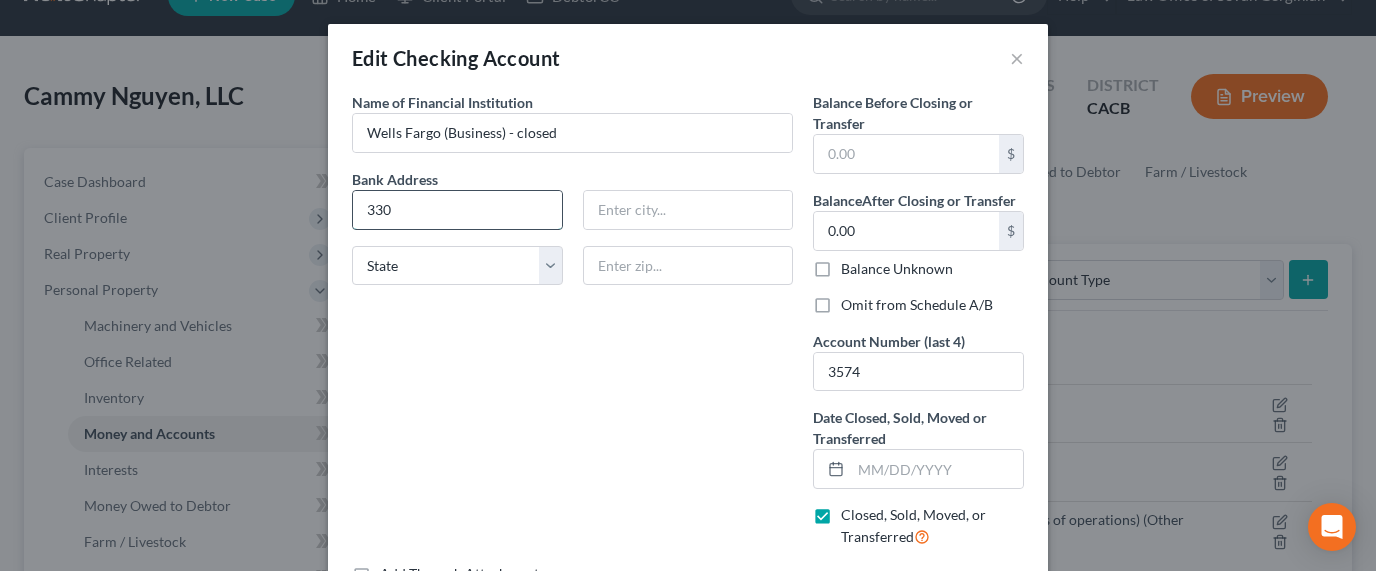 type on "[NUMBER] [STREET]." 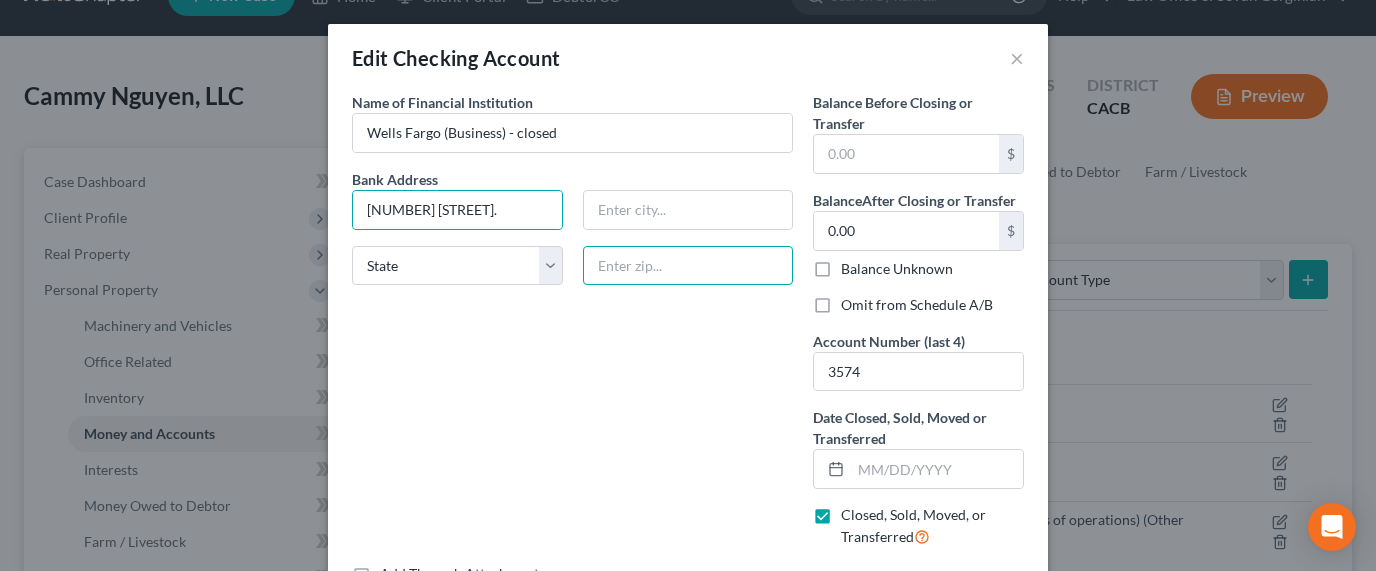 click at bounding box center [688, 266] 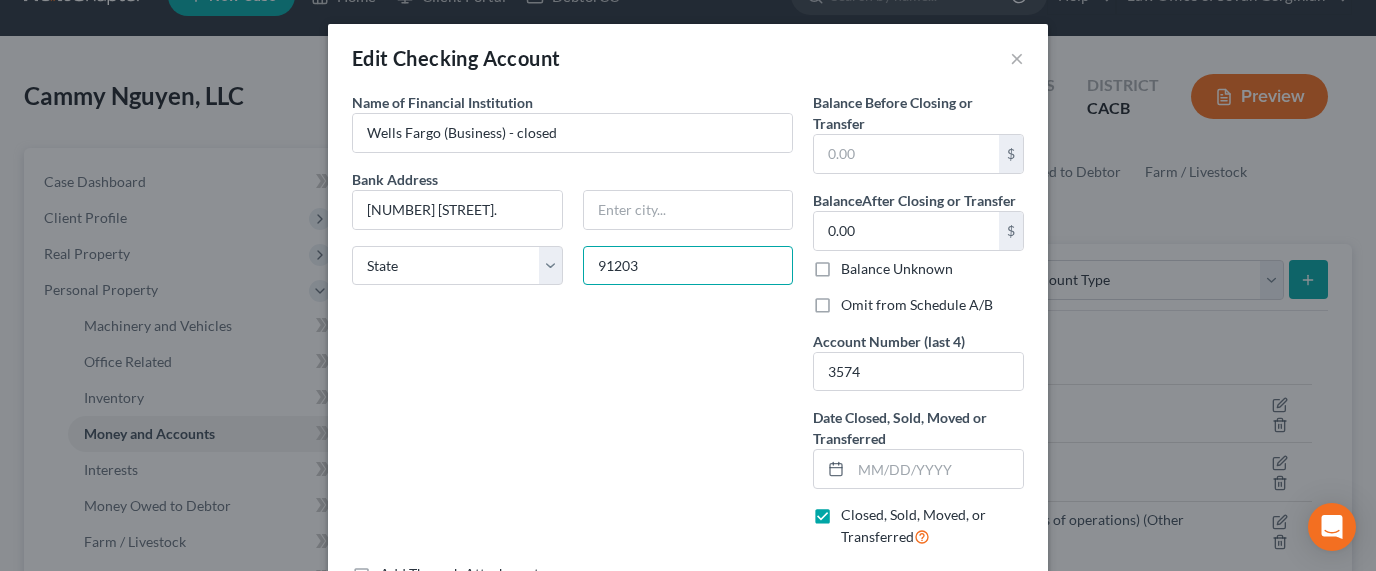 type on "91203" 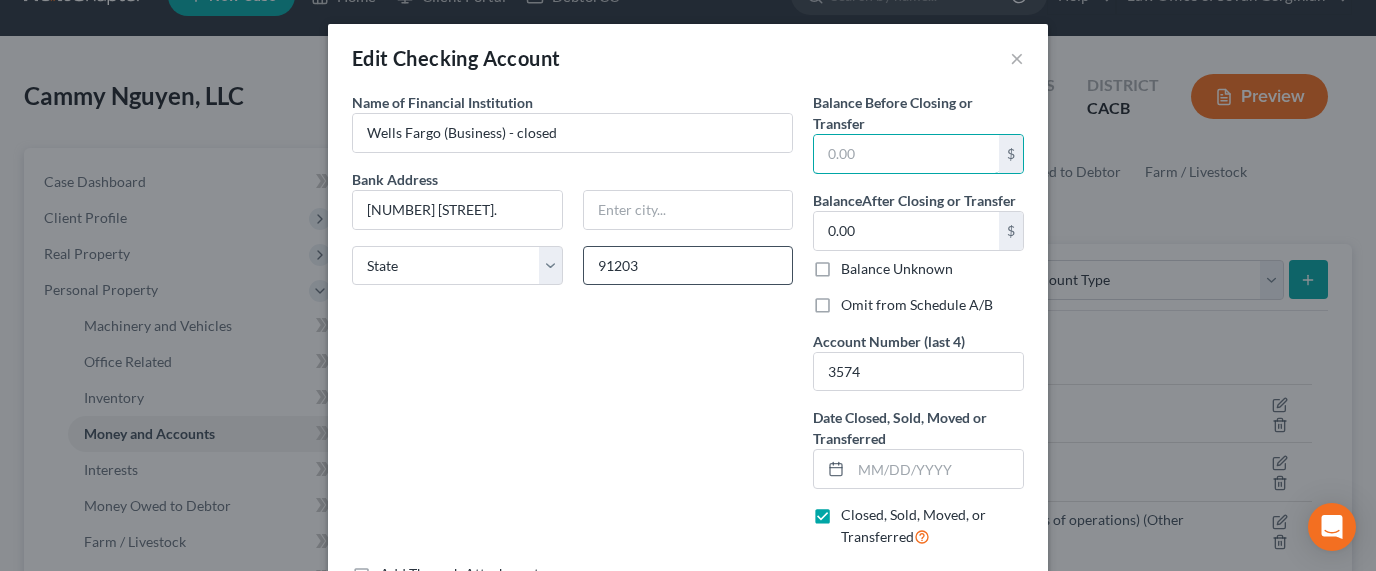 type on "Glendale" 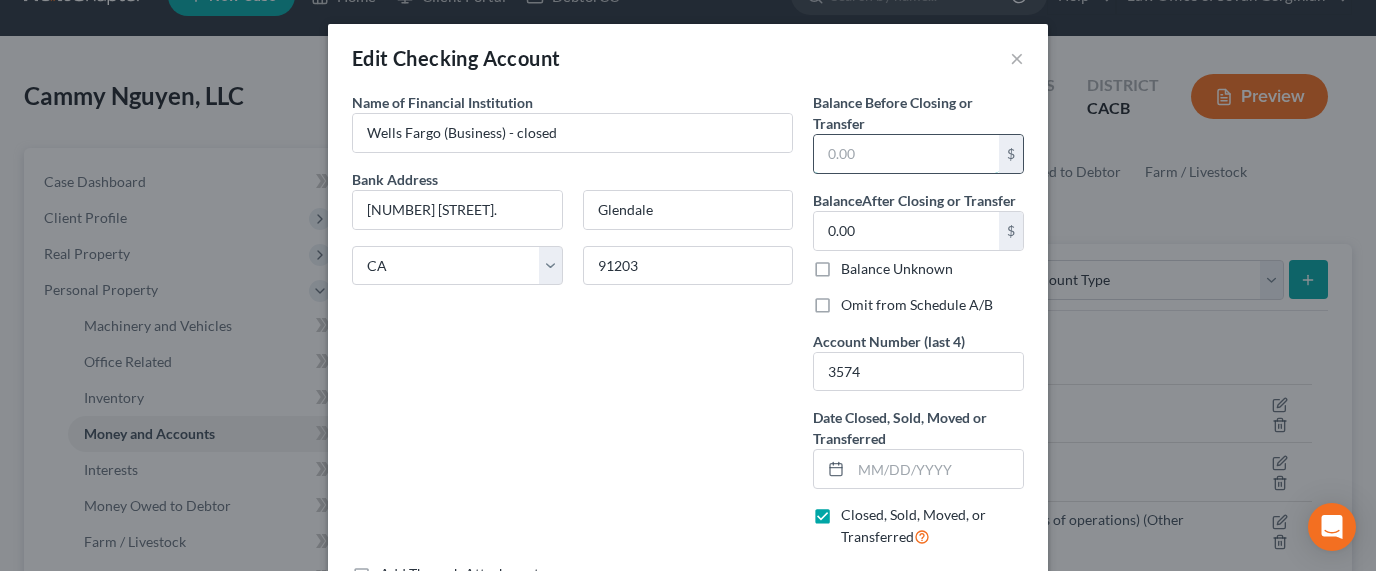click at bounding box center (906, 154) 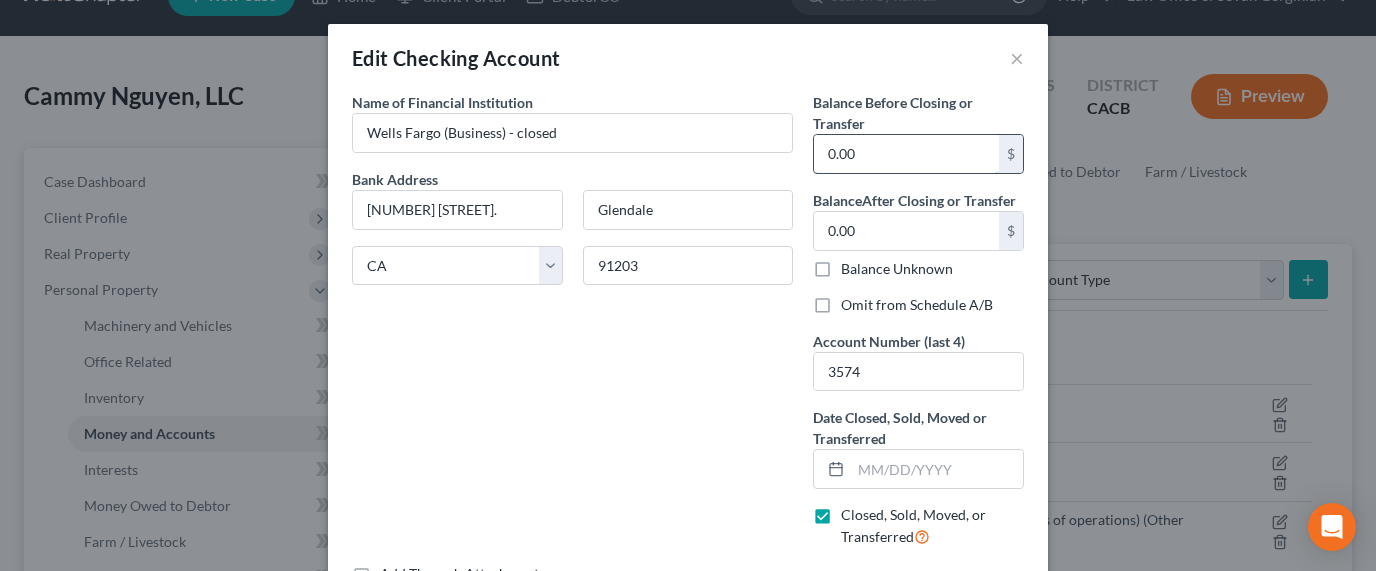 type on "0.00" 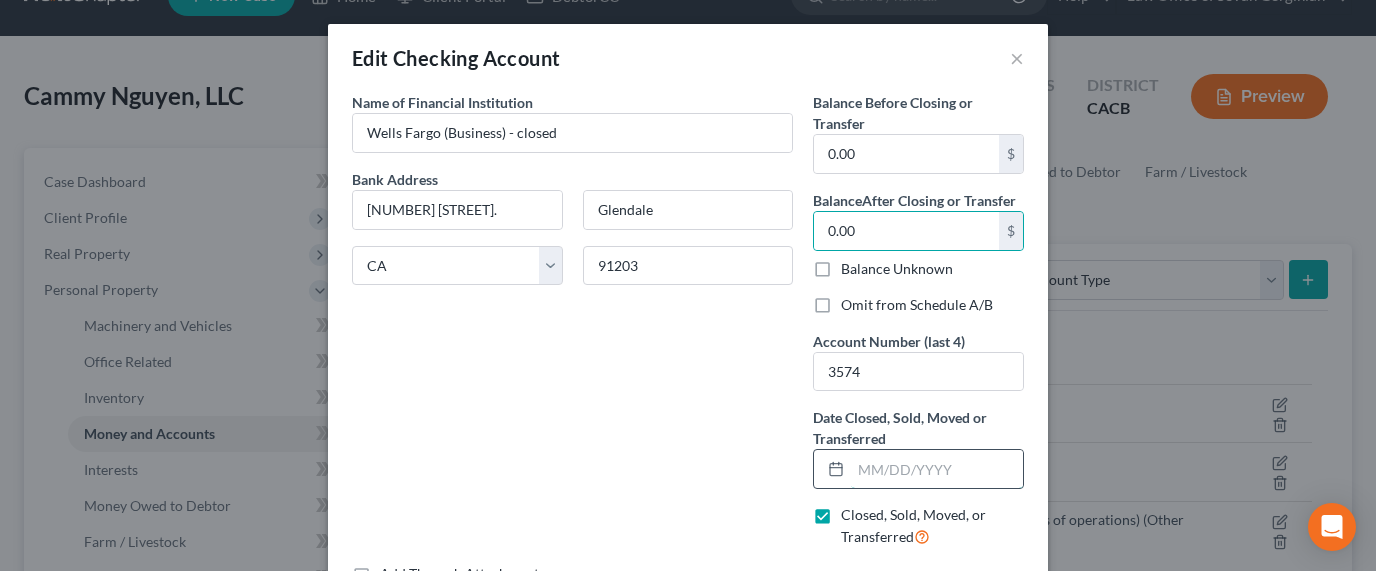 click at bounding box center [937, 469] 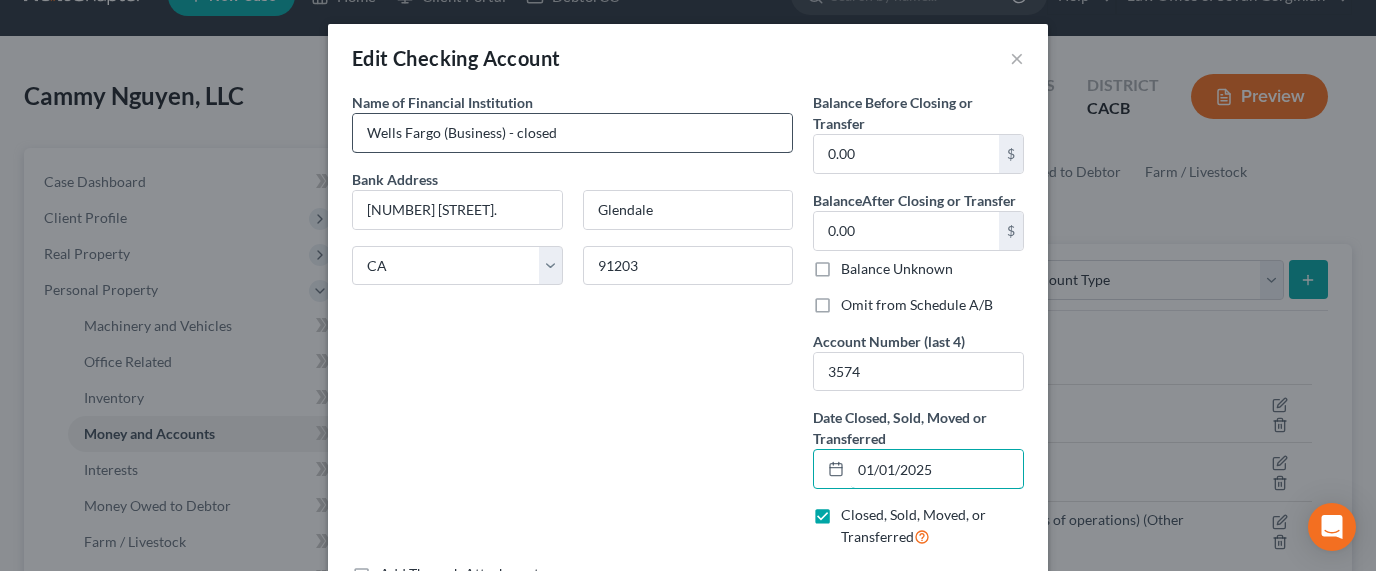 type on "01/01/2025" 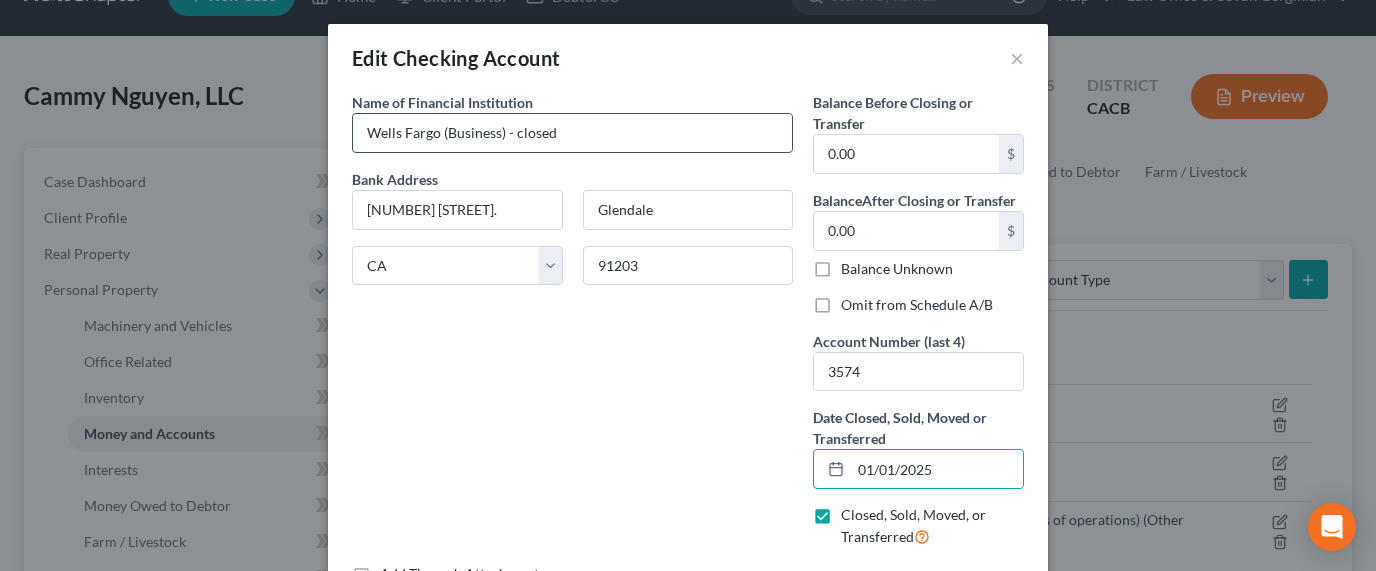 click on "Wells Fargo (Business) - closed" at bounding box center [572, 133] 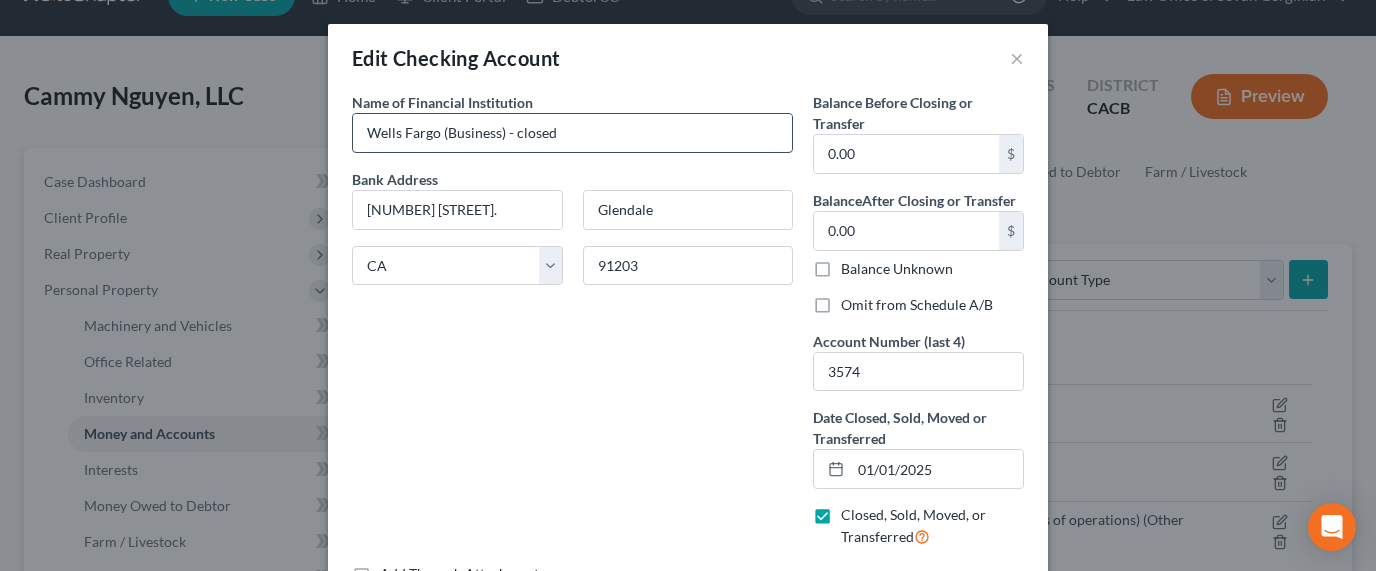 click on "Wells Fargo (Business) - closed" at bounding box center [572, 133] 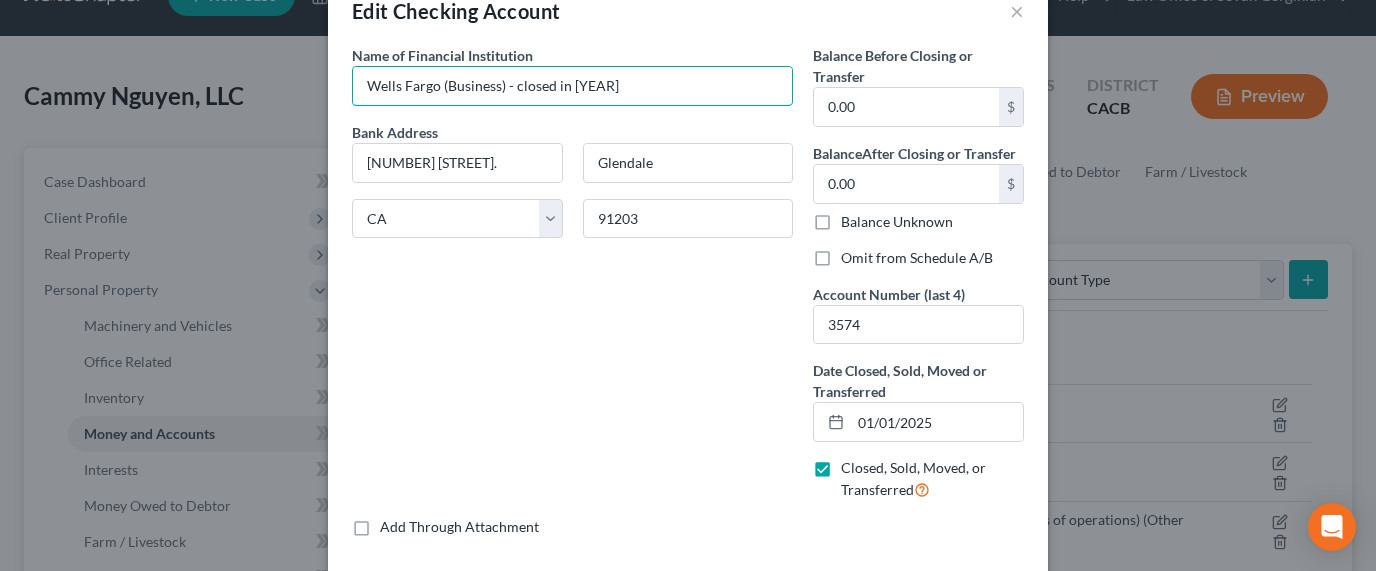 scroll, scrollTop: 0, scrollLeft: 0, axis: both 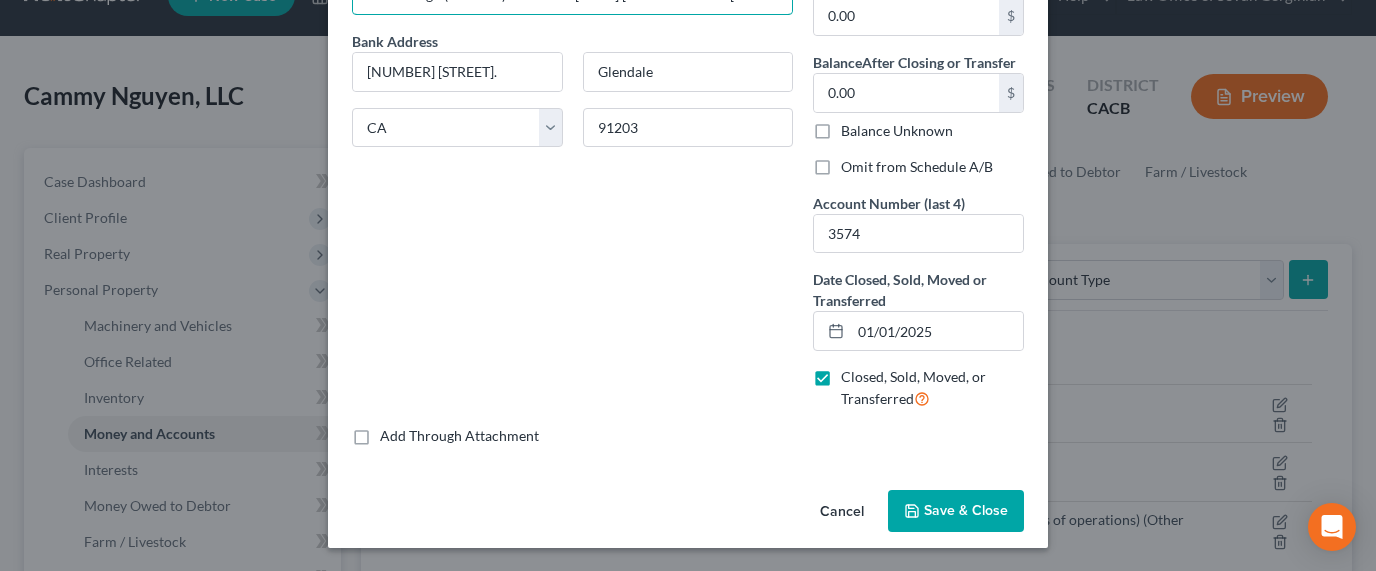 type on "Wells Fargo (Business) - closed in [YEAR] [became account [NUMBER]]" 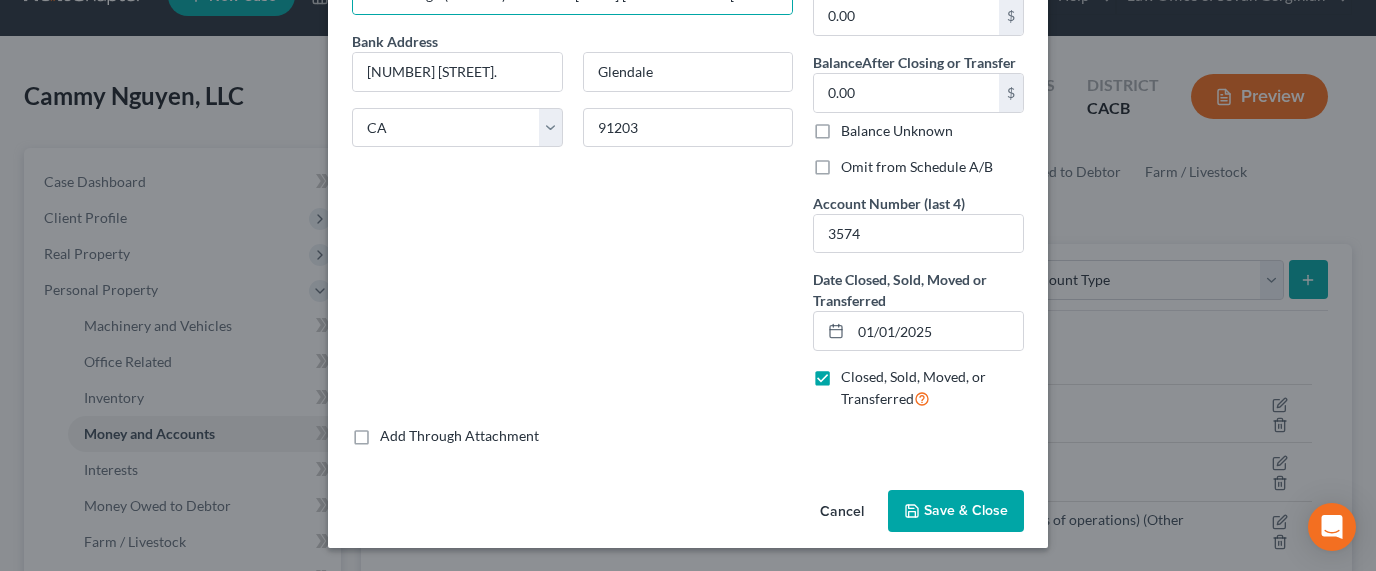 click on "Save & Close" at bounding box center [956, 511] 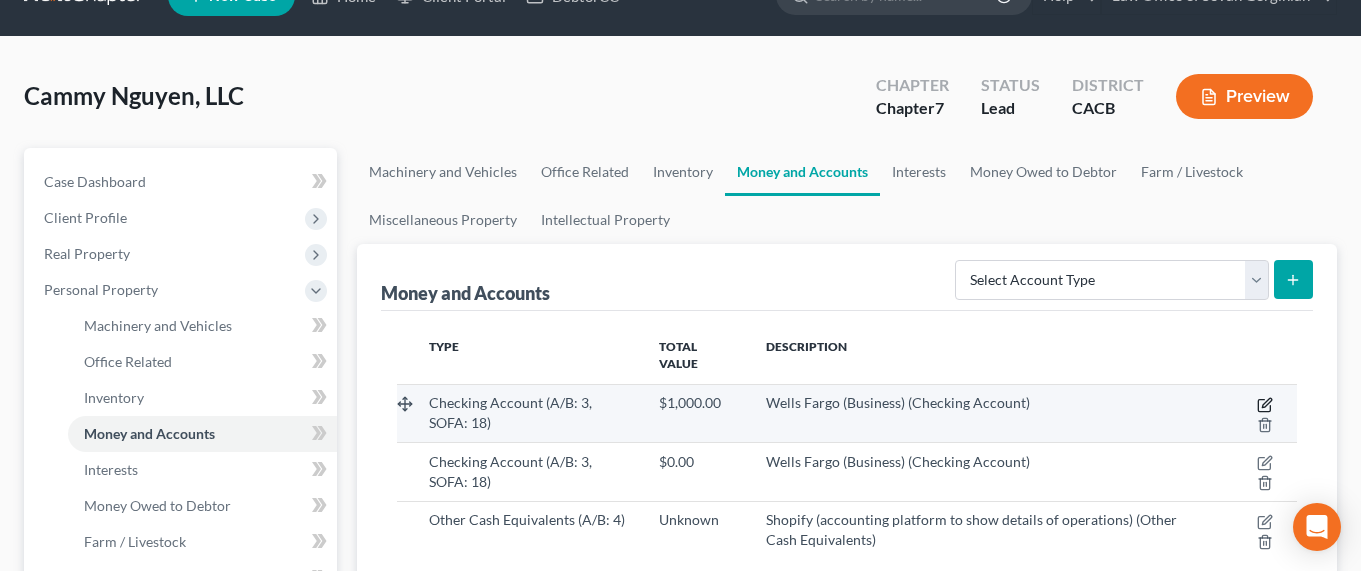 click 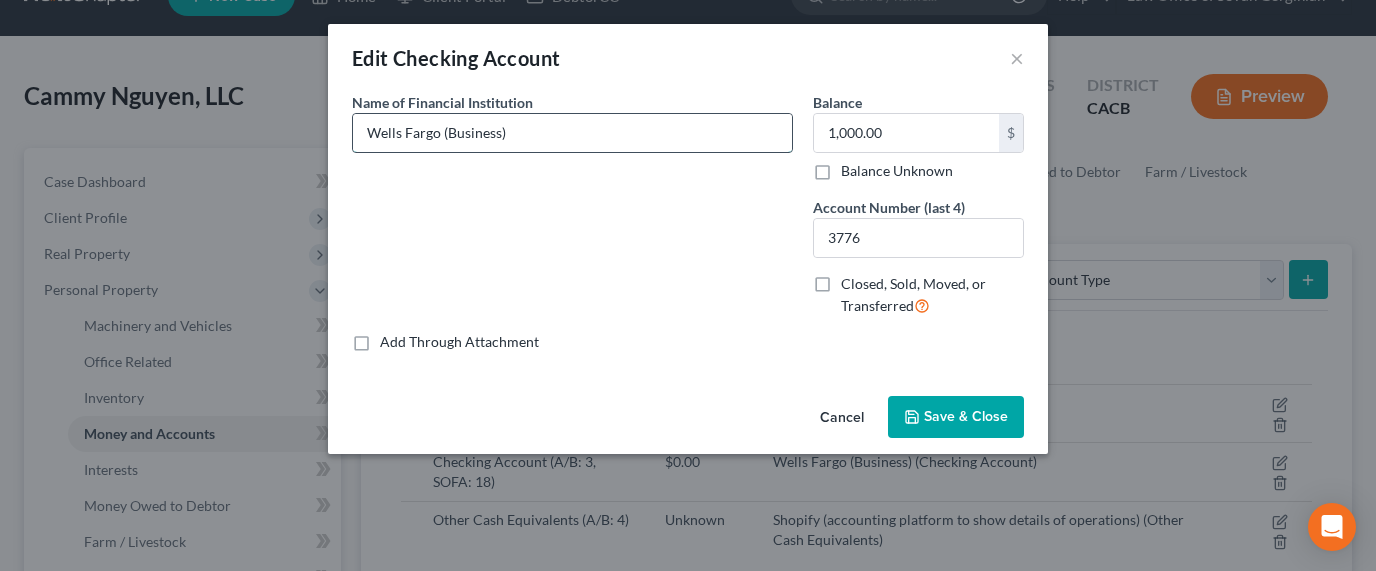 click on "Wells Fargo (Business)" at bounding box center (572, 133) 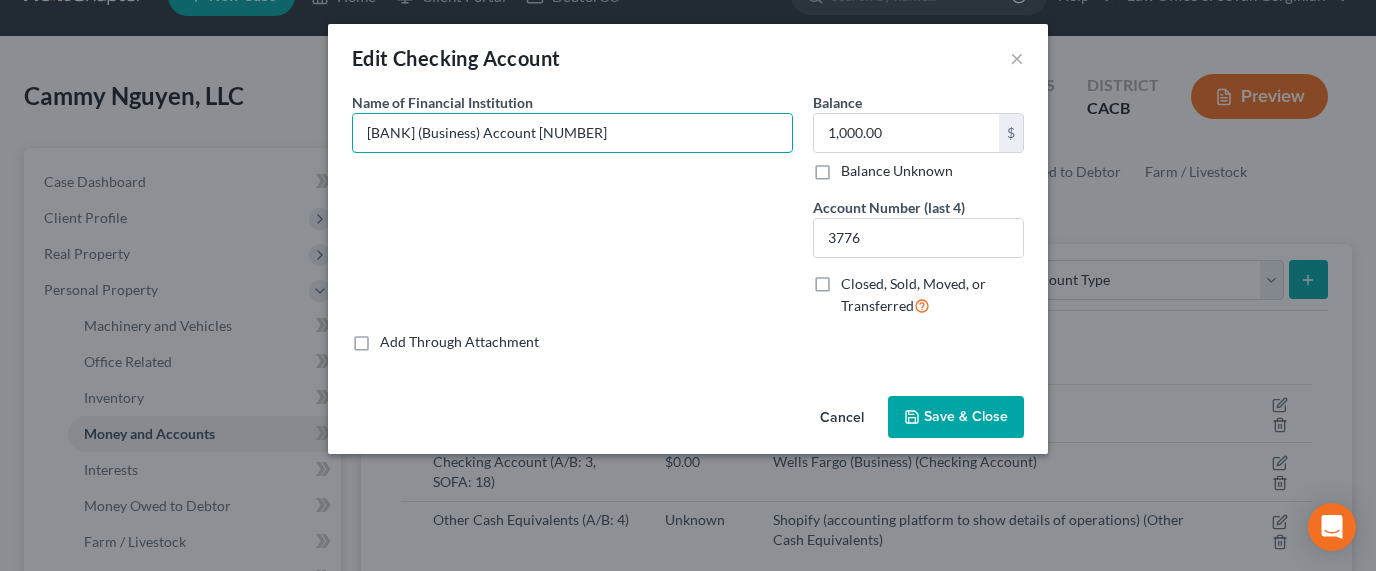 type on "[BANK] (Business) Account [NUMBER]" 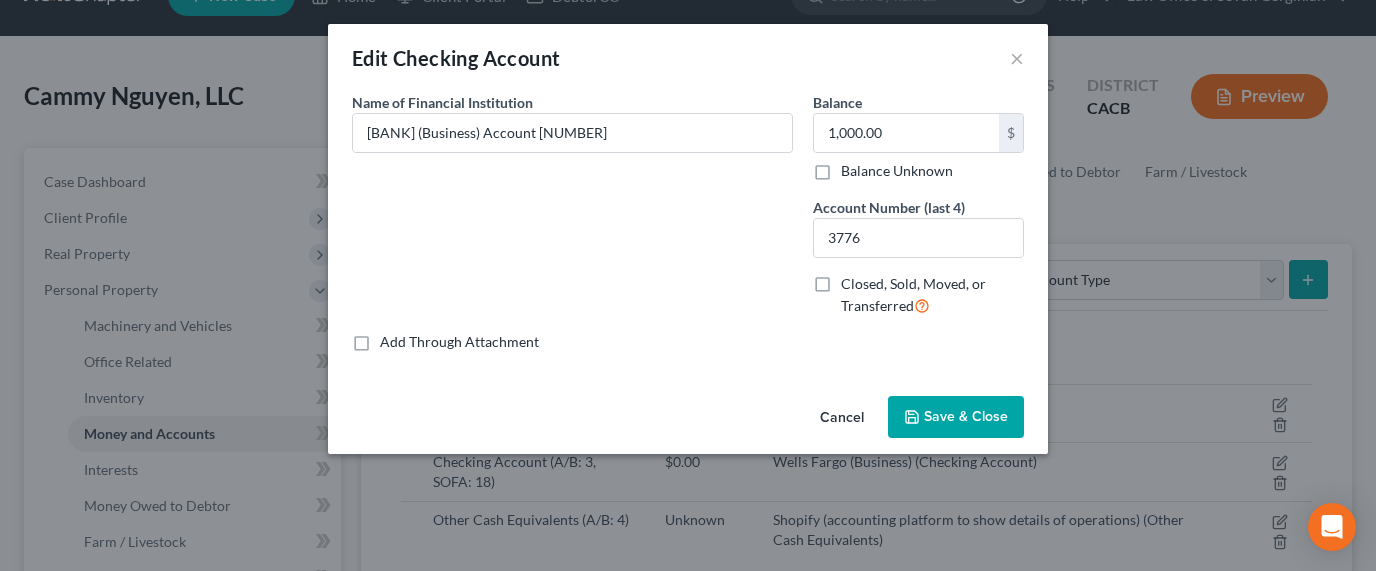 click on "Save & Close" at bounding box center [966, 416] 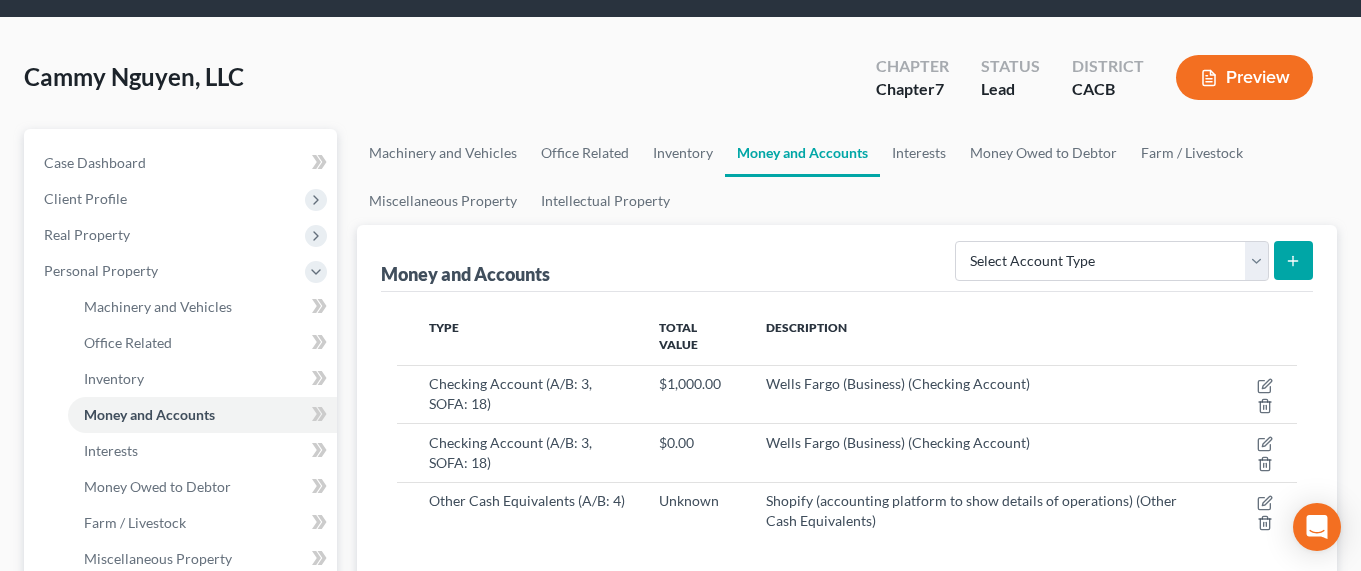 scroll, scrollTop: 0, scrollLeft: 0, axis: both 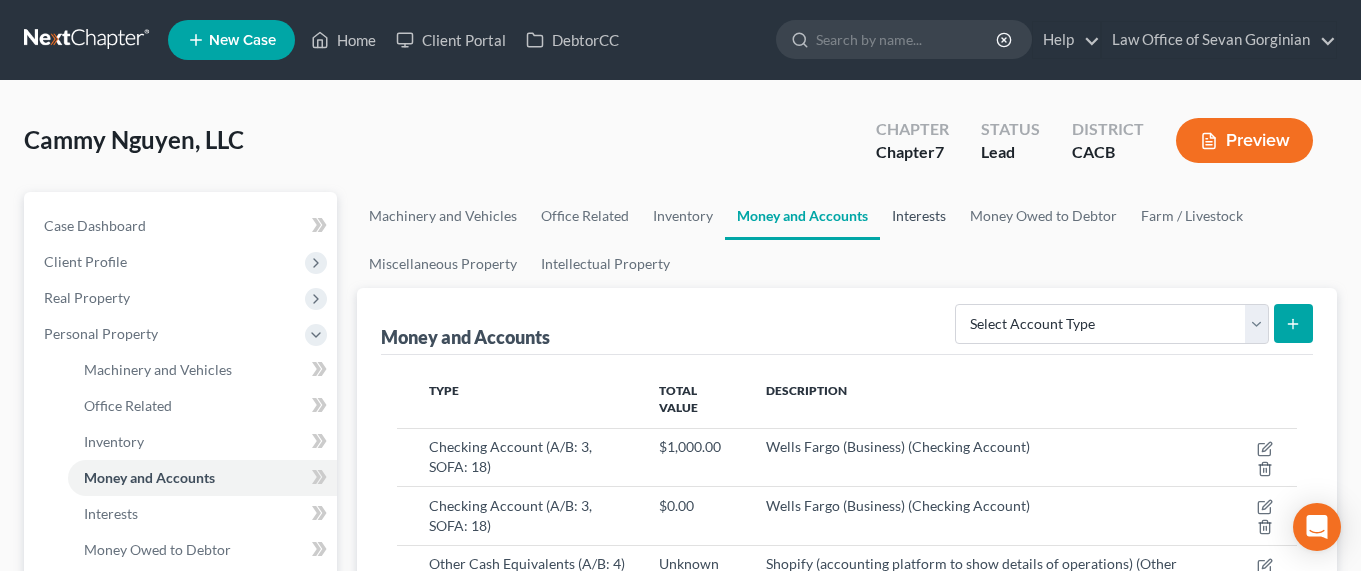 click on "Interests" at bounding box center [919, 216] 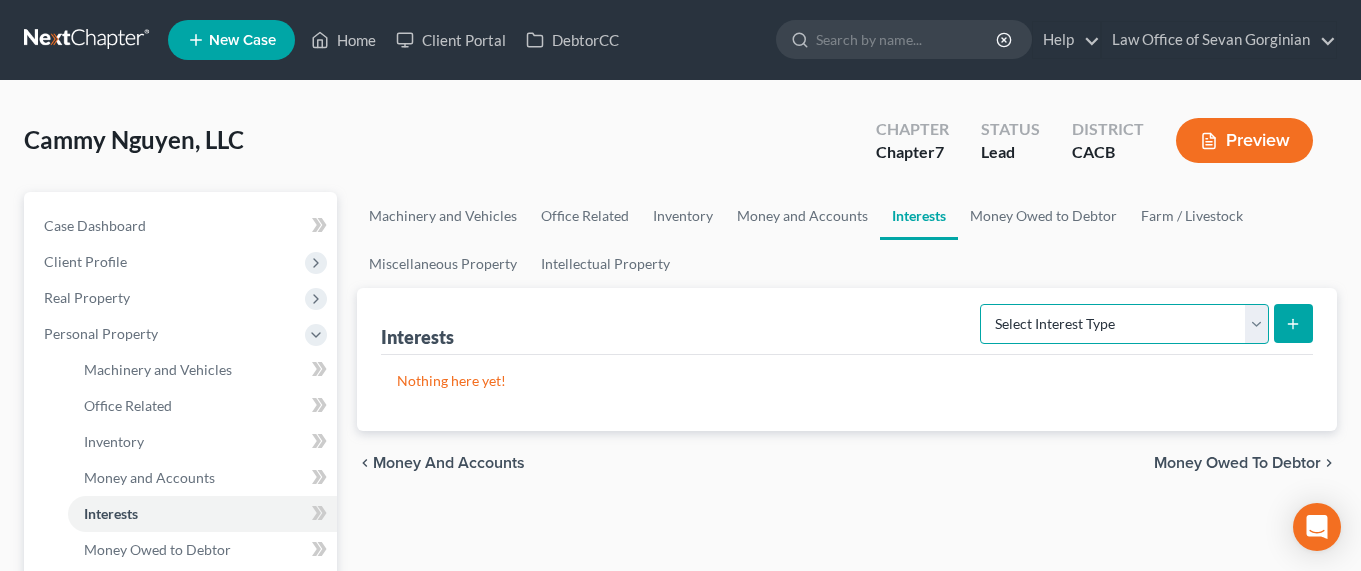 click on "Select Interest Type Bond (A/B: 16) Incorporated Business (A/B: 15) Insurance Plans or Annuities (A/B: 73) Joint Venture (A/B: 15) Mutual Fund (A/B: 14) Partnership (A/B: 15) Stock (A/B: 14) Unincorporated Business (A/B: 15)" at bounding box center [1124, 324] 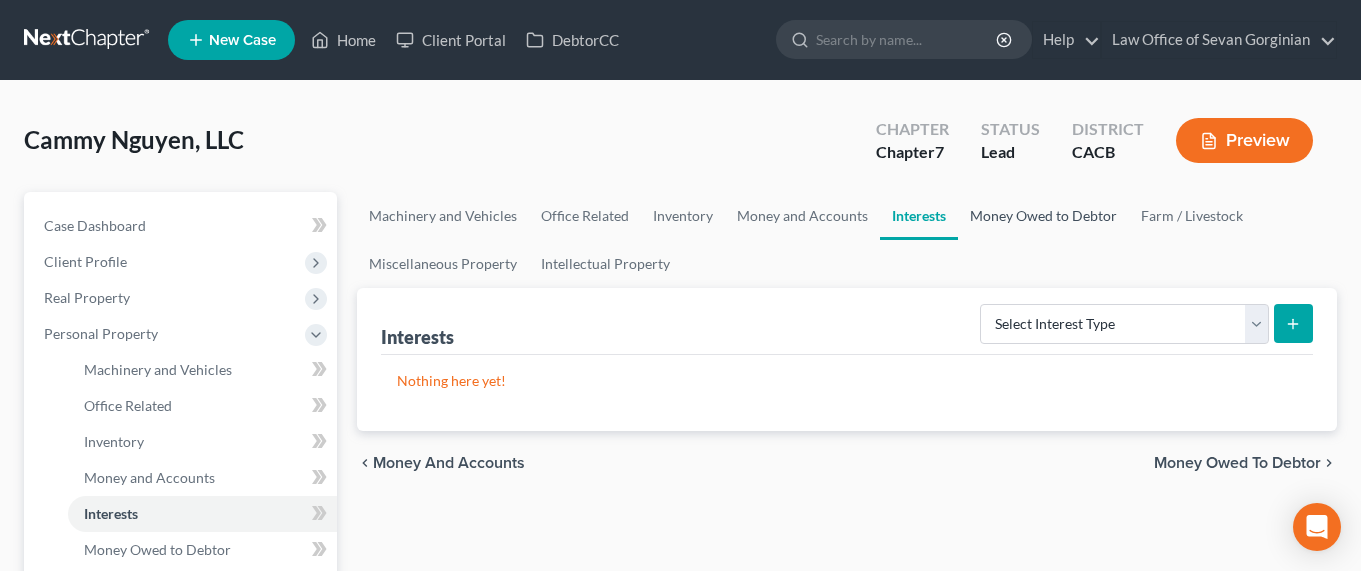 click on "Money Owed to Debtor" at bounding box center [1043, 216] 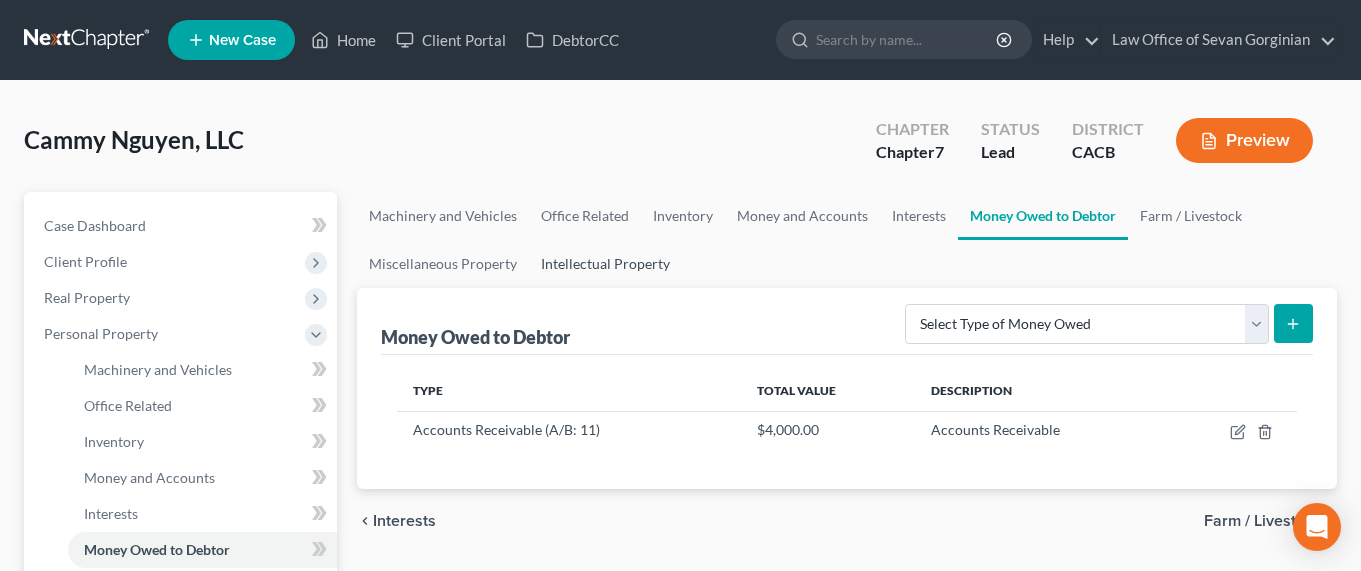 click on "Intellectual Property" at bounding box center [605, 264] 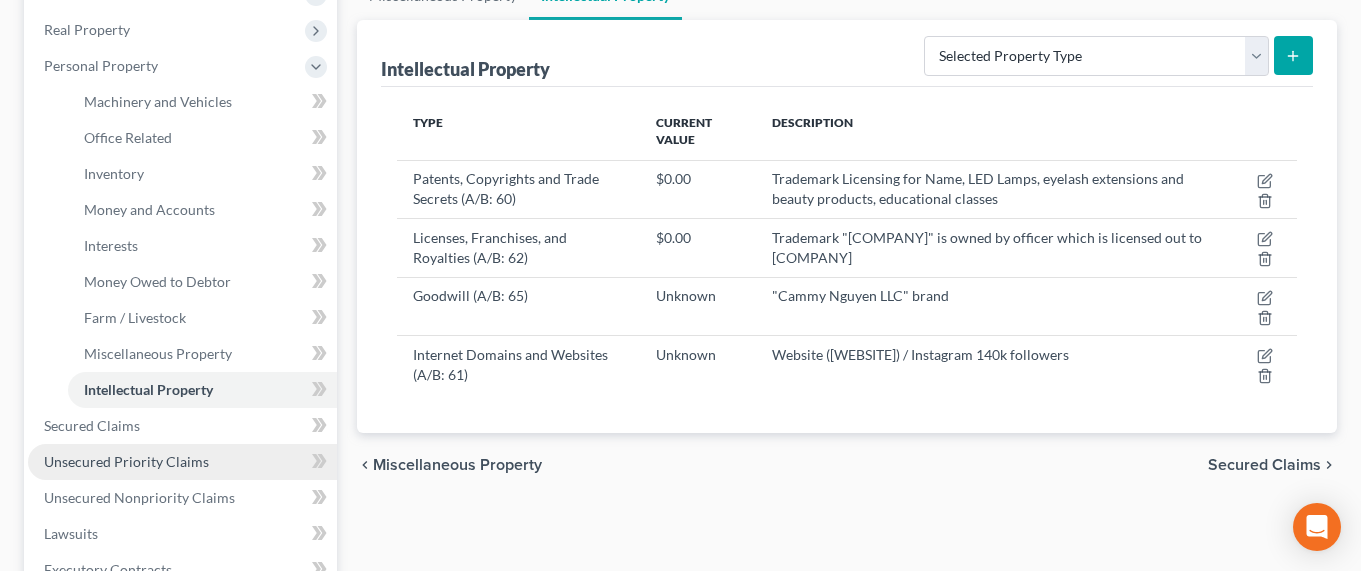 click on "Unsecured Priority Claims" at bounding box center [126, 461] 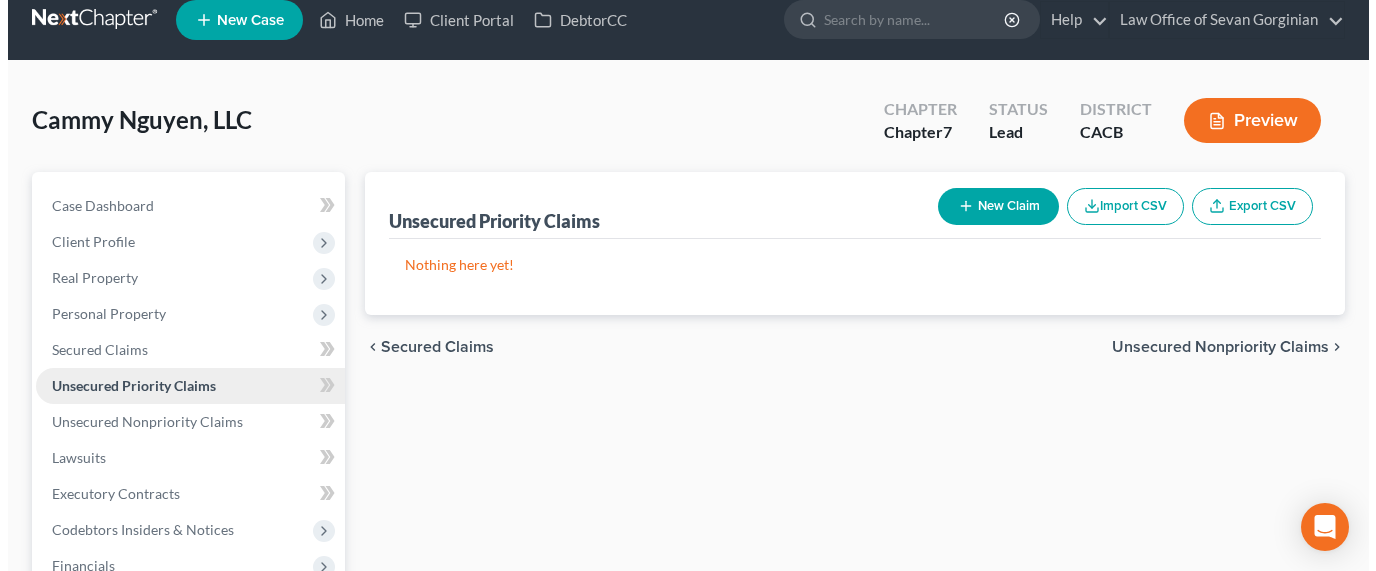 scroll, scrollTop: 0, scrollLeft: 0, axis: both 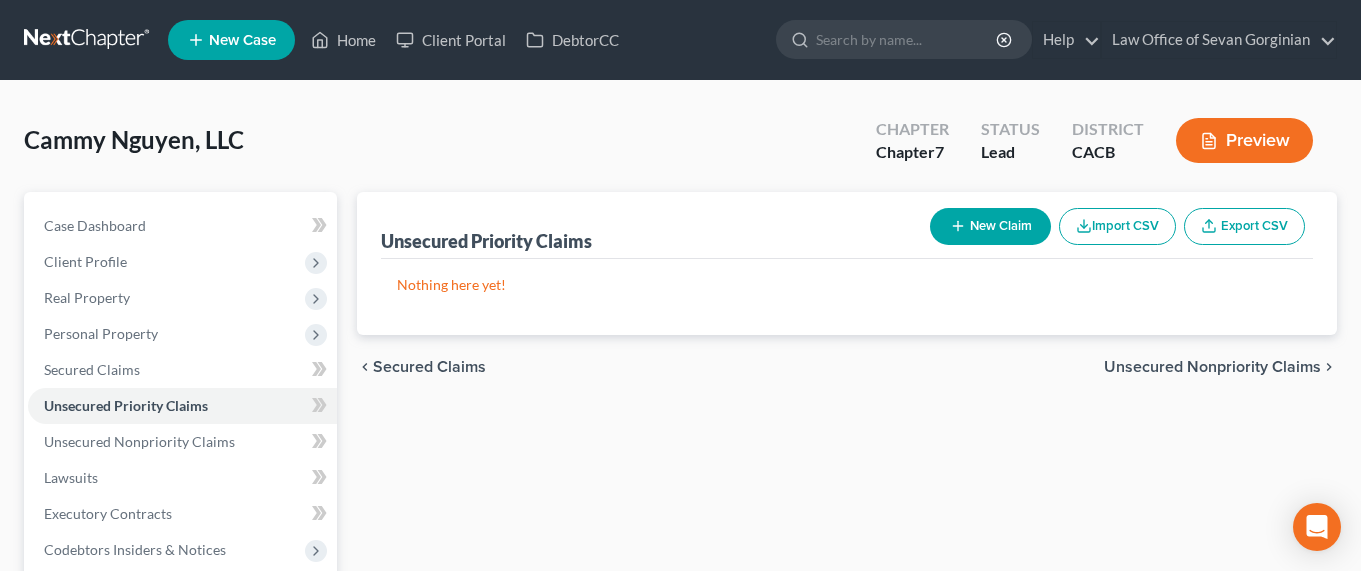 click on "Nothing here yet!" at bounding box center (847, 297) 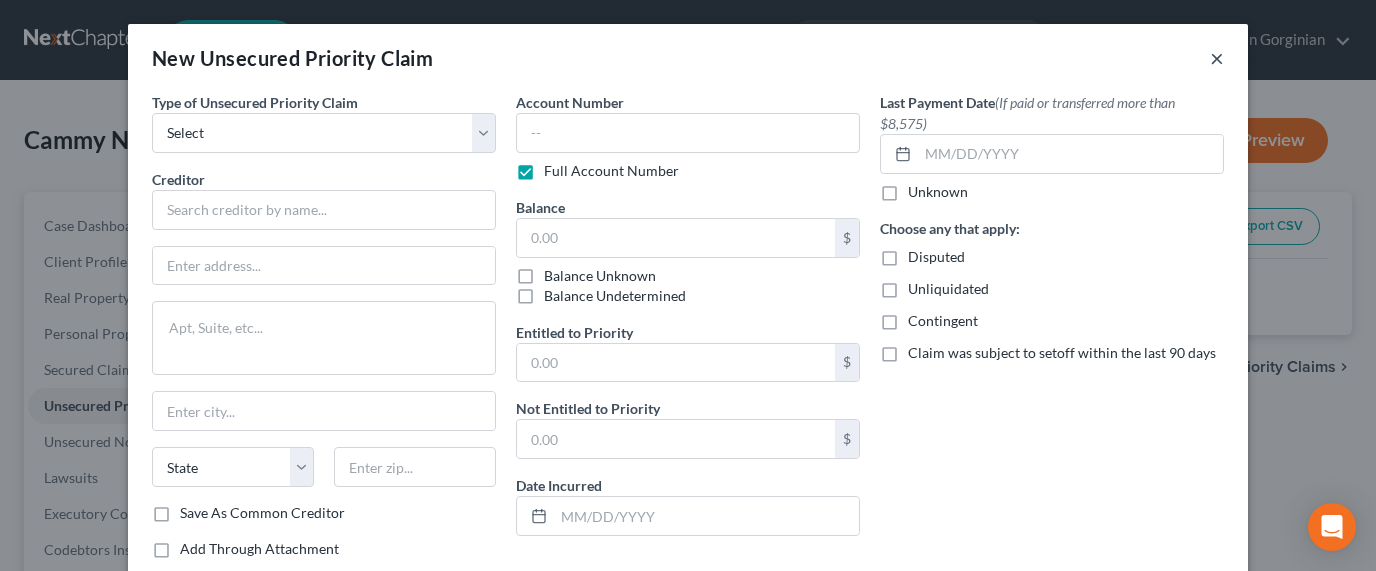 click on "×" at bounding box center (1217, 58) 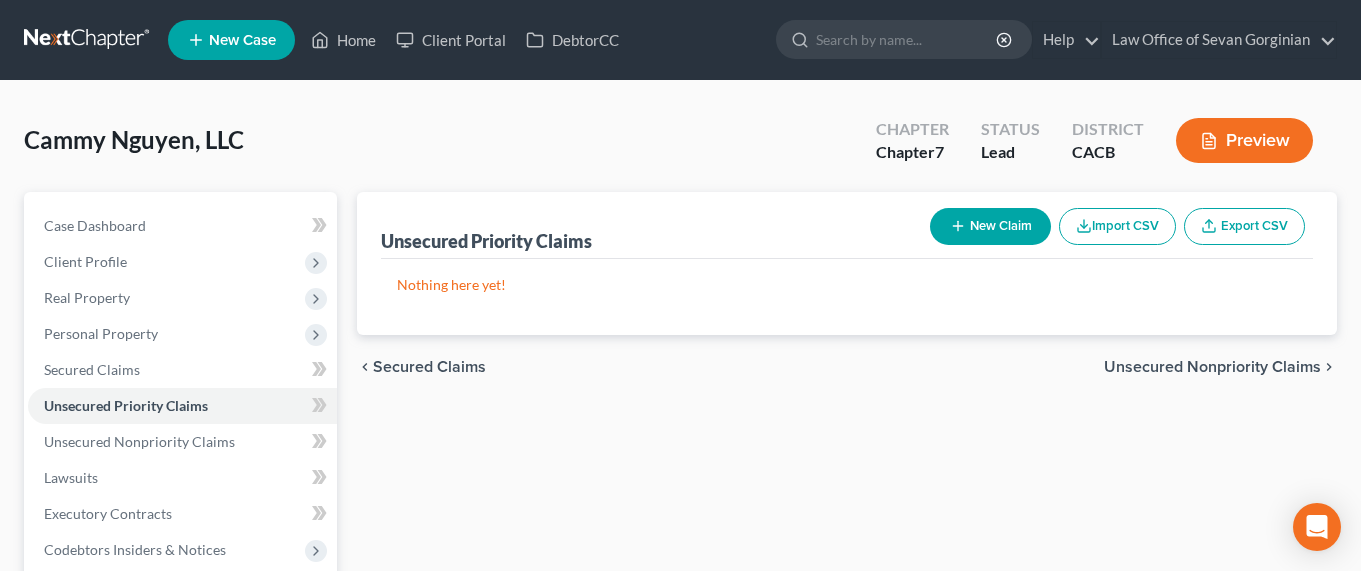 drag, startPoint x: 302, startPoint y: 138, endPoint x: 287, endPoint y: 98, distance: 42.72002 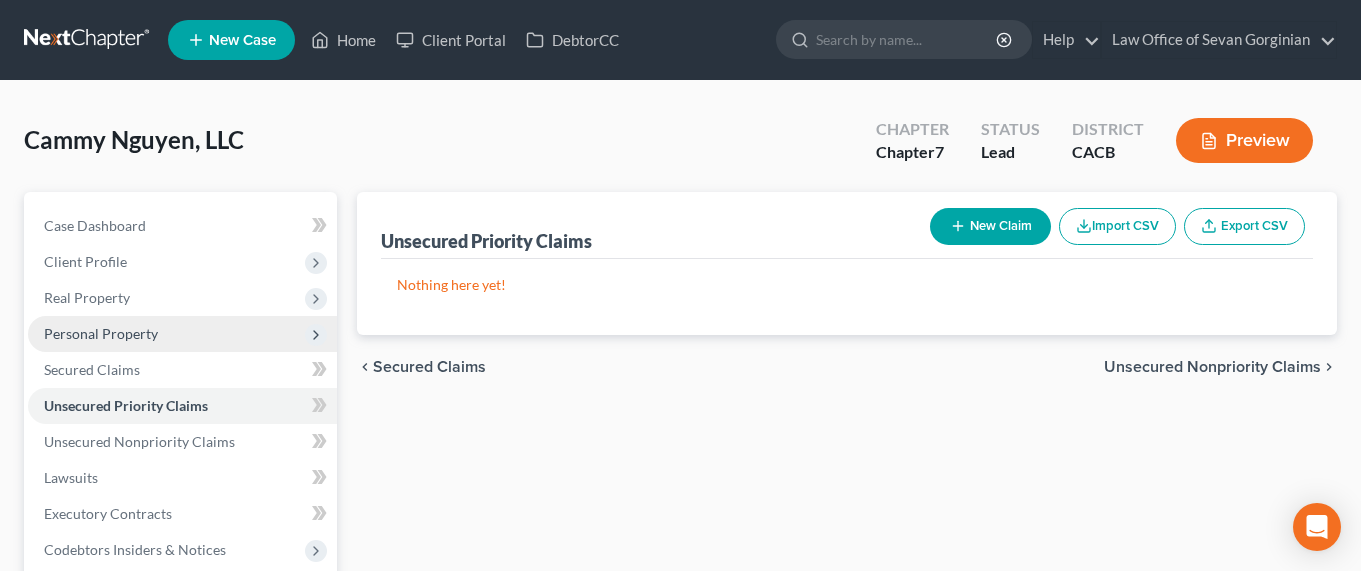 click on "Personal Property" at bounding box center (101, 333) 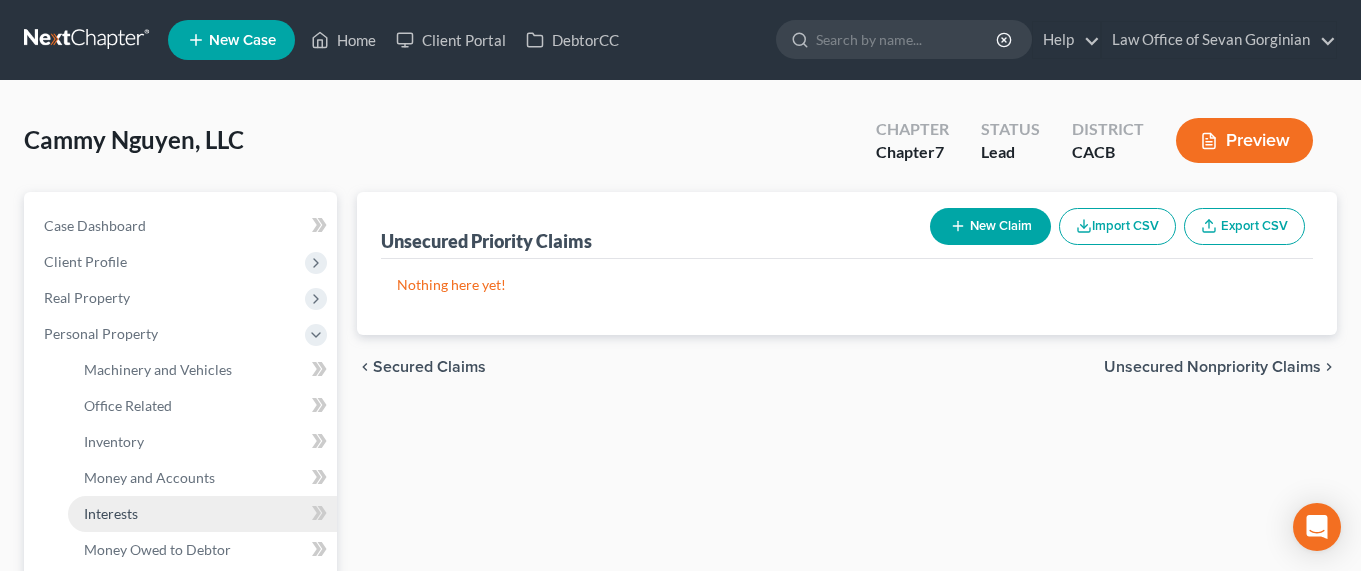 click on "Interests" at bounding box center [111, 513] 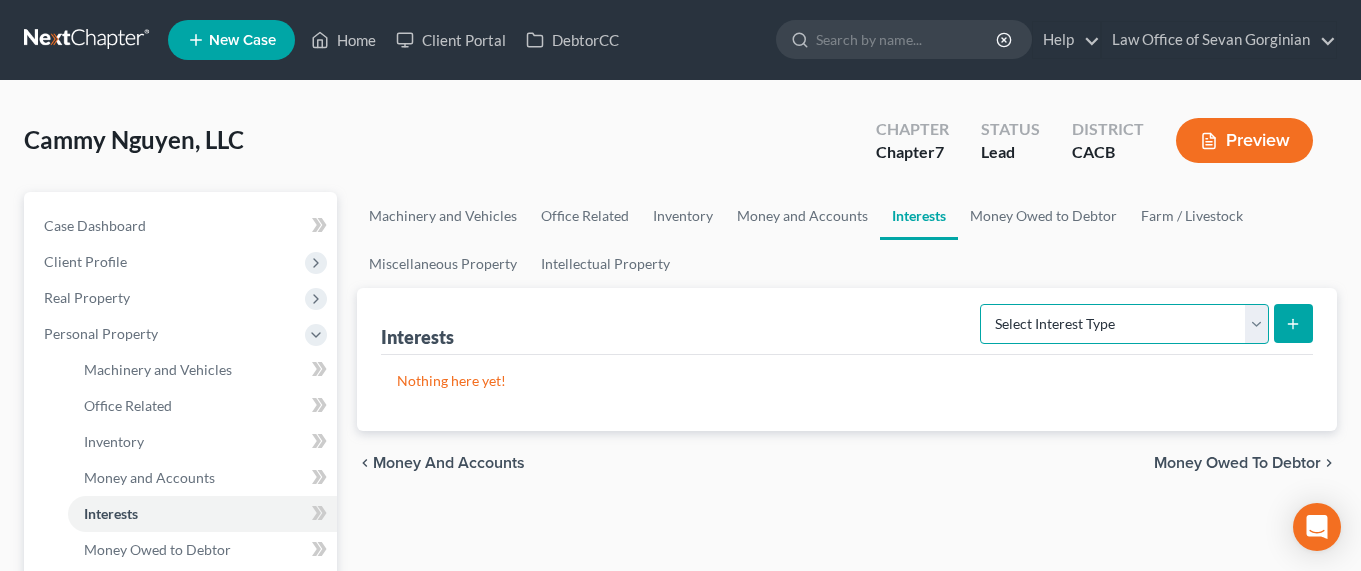 click on "Select Interest Type Bond (A/B: 16) Incorporated Business (A/B: 15) Insurance Plans or Annuities (A/B: 73) Joint Venture (A/B: 15) Mutual Fund (A/B: 14) Partnership (A/B: 15) Stock (A/B: 14) Unincorporated Business (A/B: 15)" at bounding box center (1124, 324) 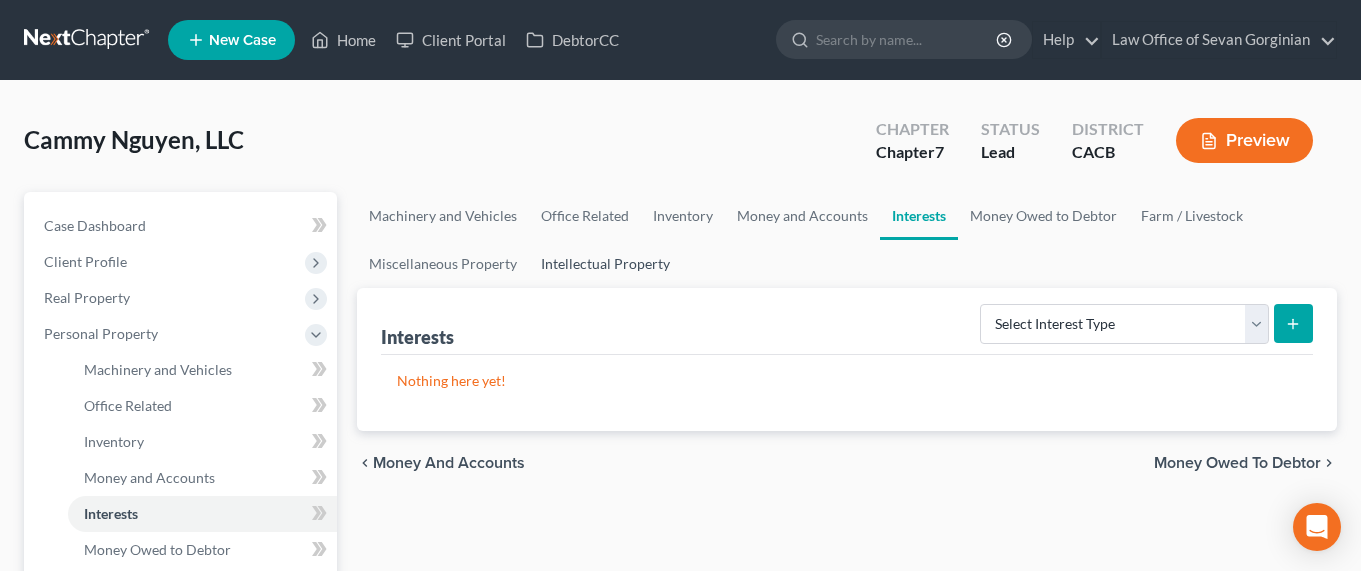 click on "Intellectual Property" at bounding box center (605, 264) 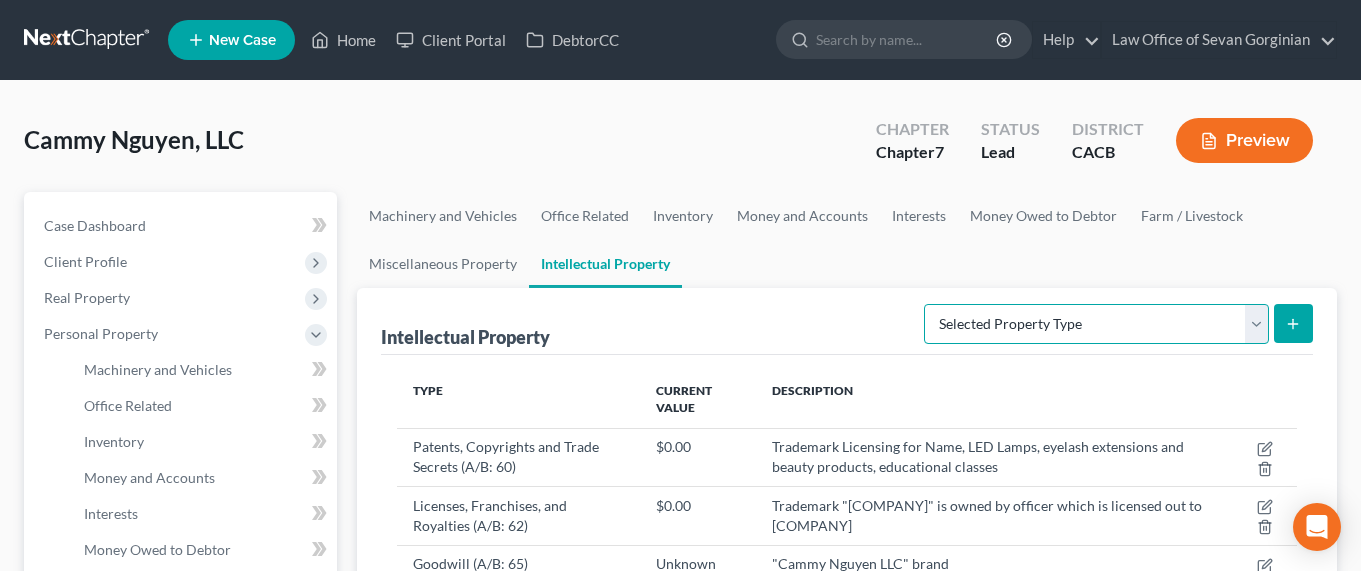 click on "Selected Property Type Customer Lists (A/B: 63) Goodwill (A/B: 65) Internet Domains and Websites (A/B: 61) Licenses, Franchises, and Royalties (A/B: 62) Other Intellectual Property (A/B: 64) Patents, Copyrights and Trade Secrets (A/B: 60)" at bounding box center [1096, 324] 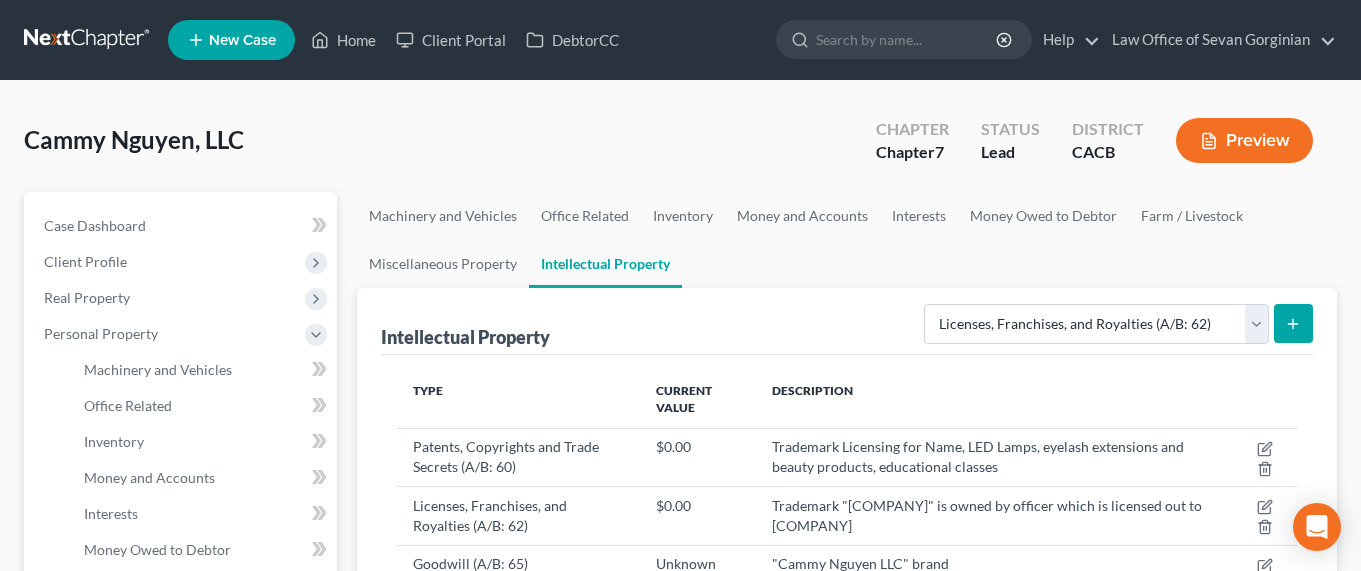 click at bounding box center (1293, 323) 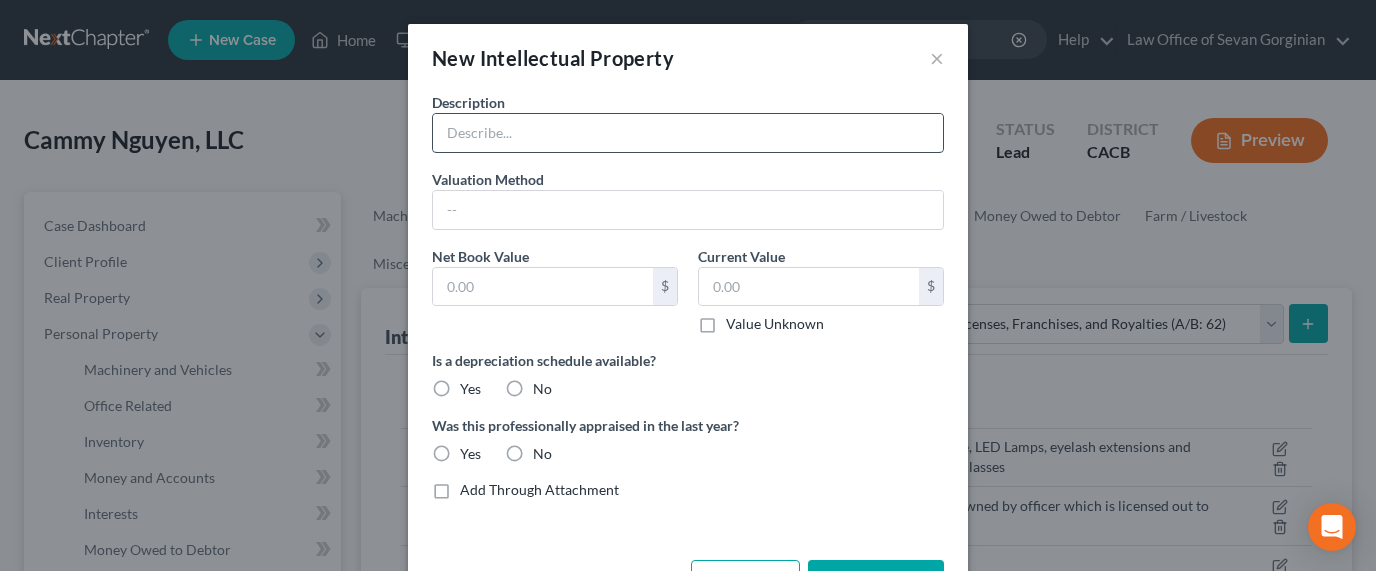 click at bounding box center (688, 133) 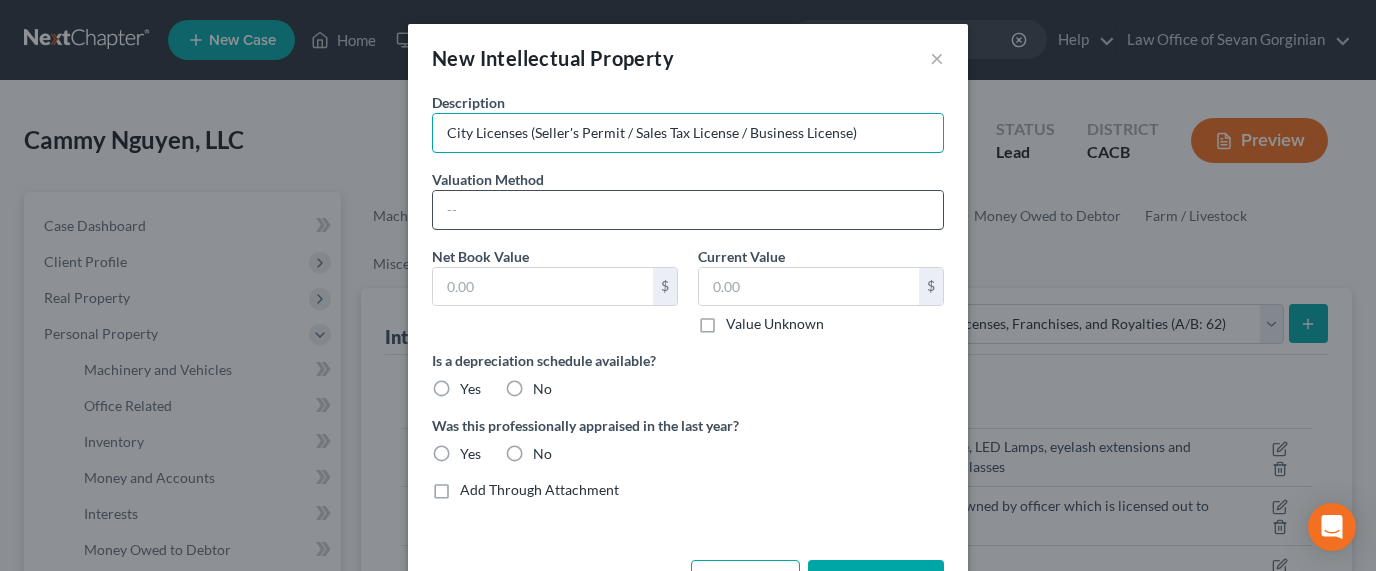 type on "City Licenses (Seller's Permit / Sales Tax License / Business License)" 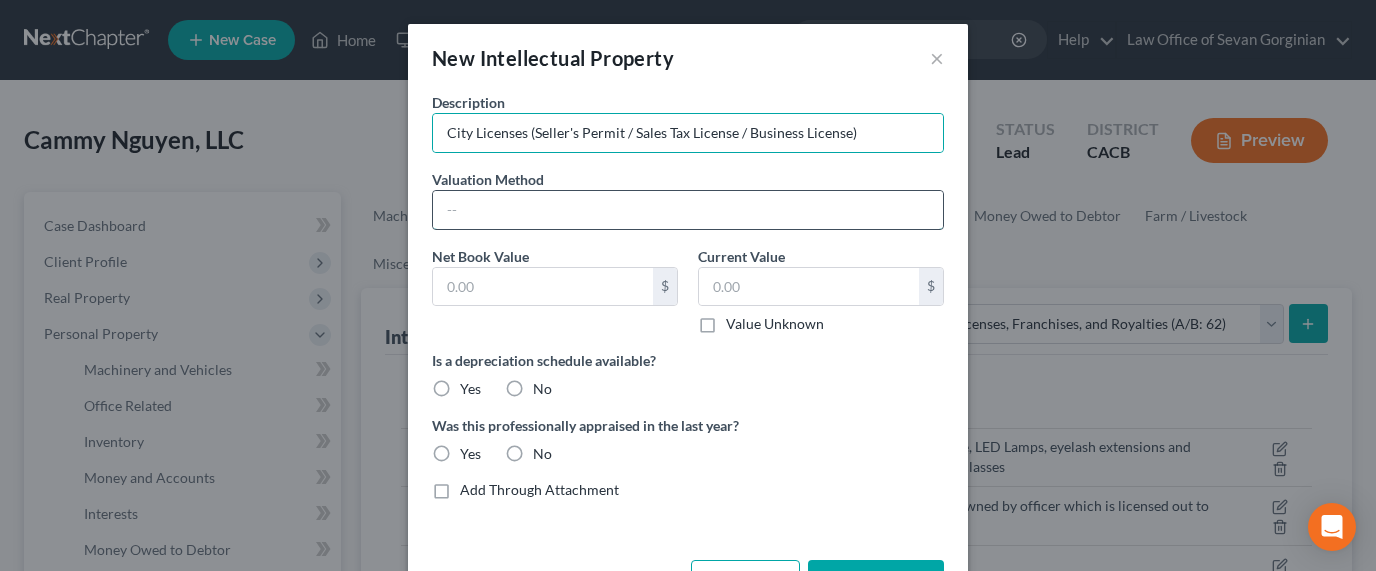 click at bounding box center [688, 210] 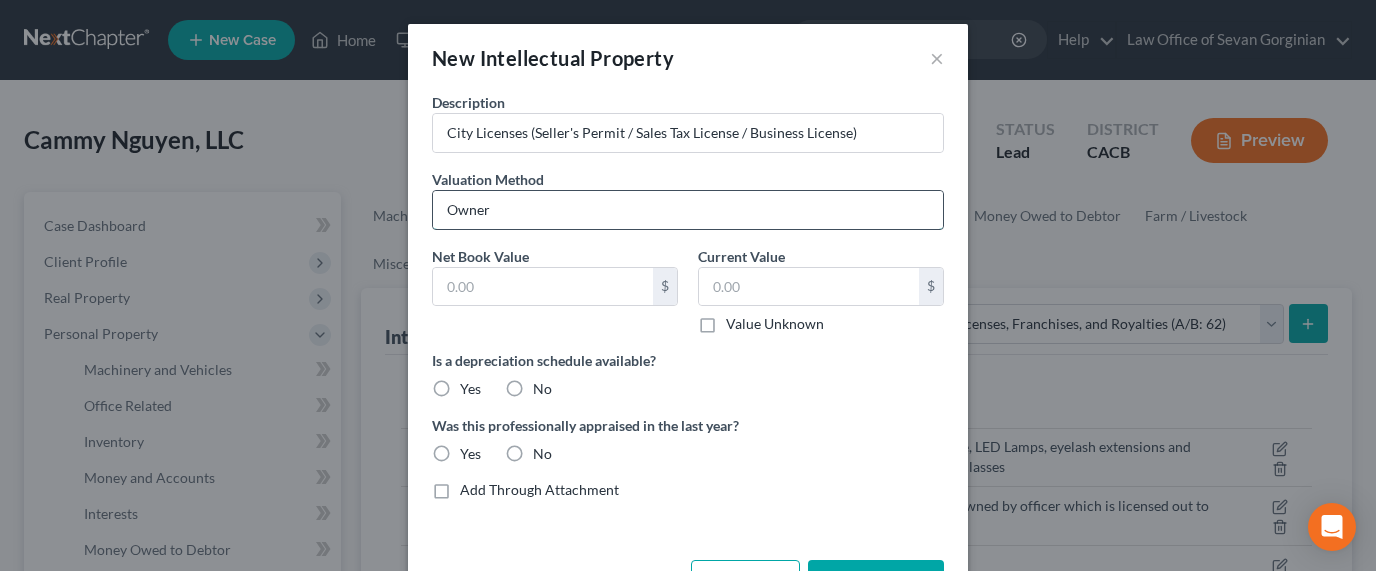 type on "Owner" 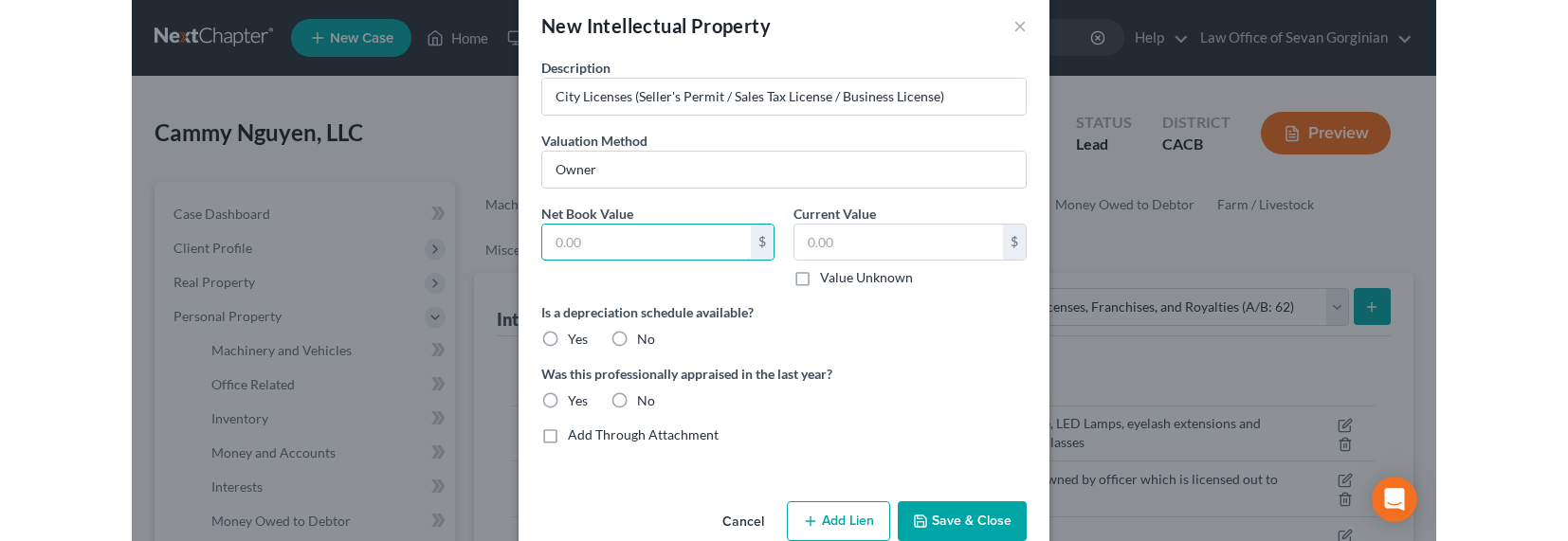scroll, scrollTop: 67, scrollLeft: 0, axis: vertical 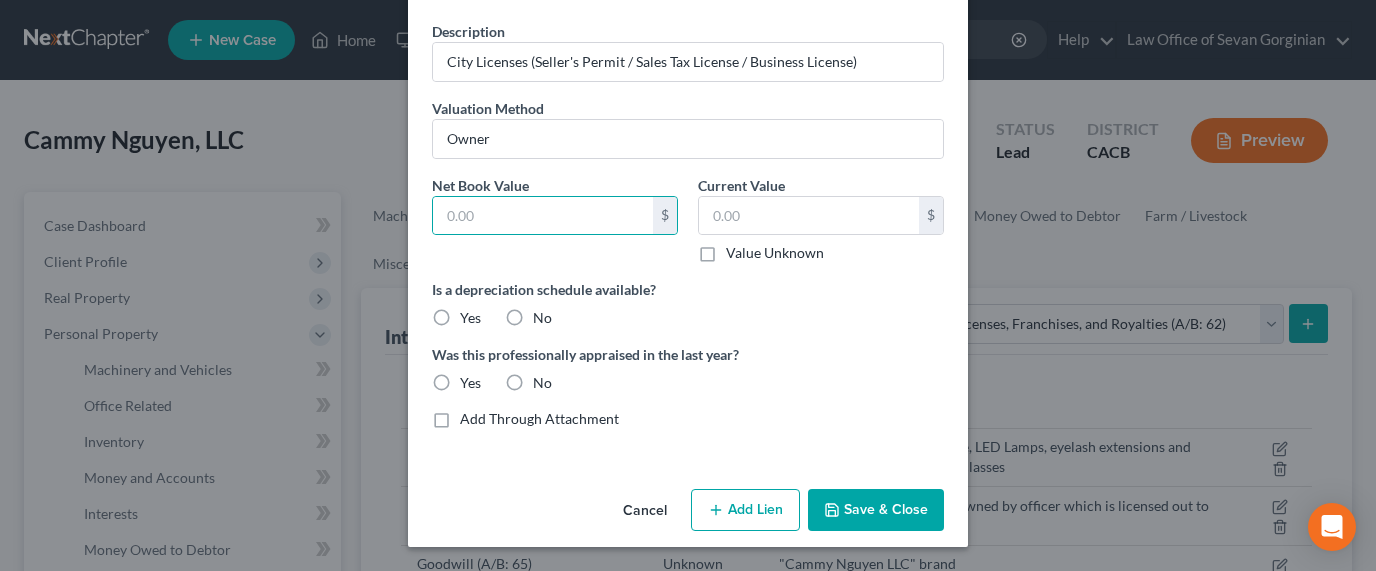 click on "Save & Close" at bounding box center [876, 510] 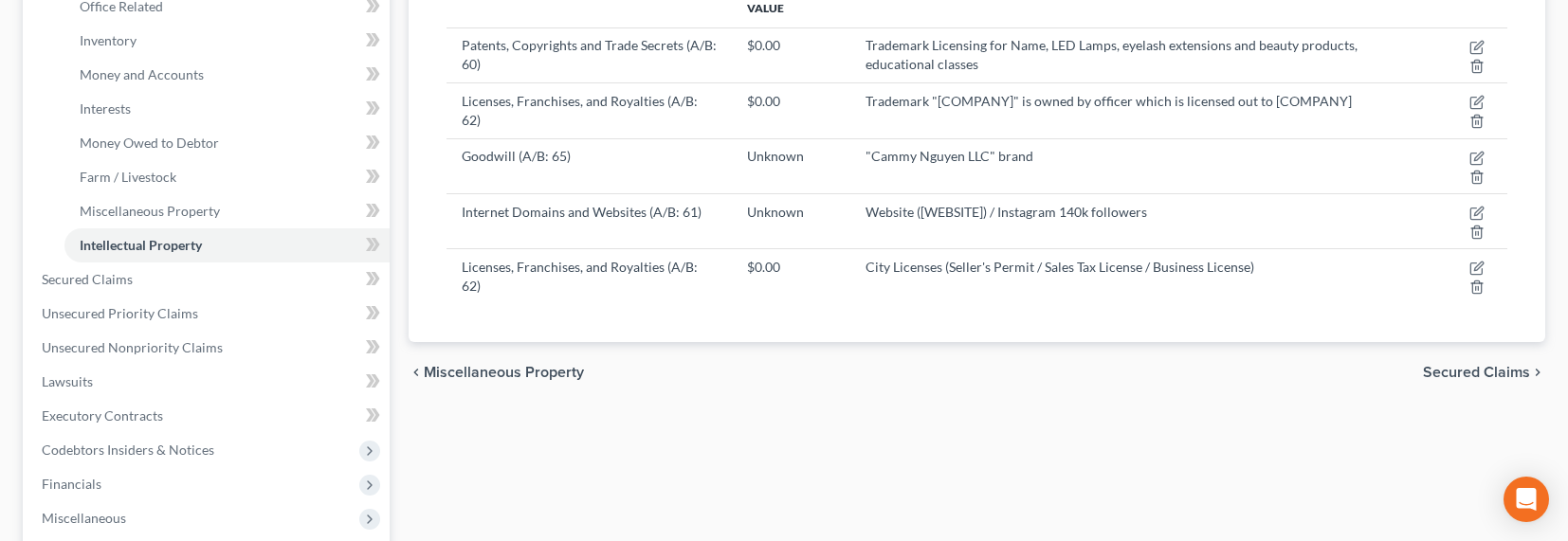 scroll, scrollTop: 412, scrollLeft: 0, axis: vertical 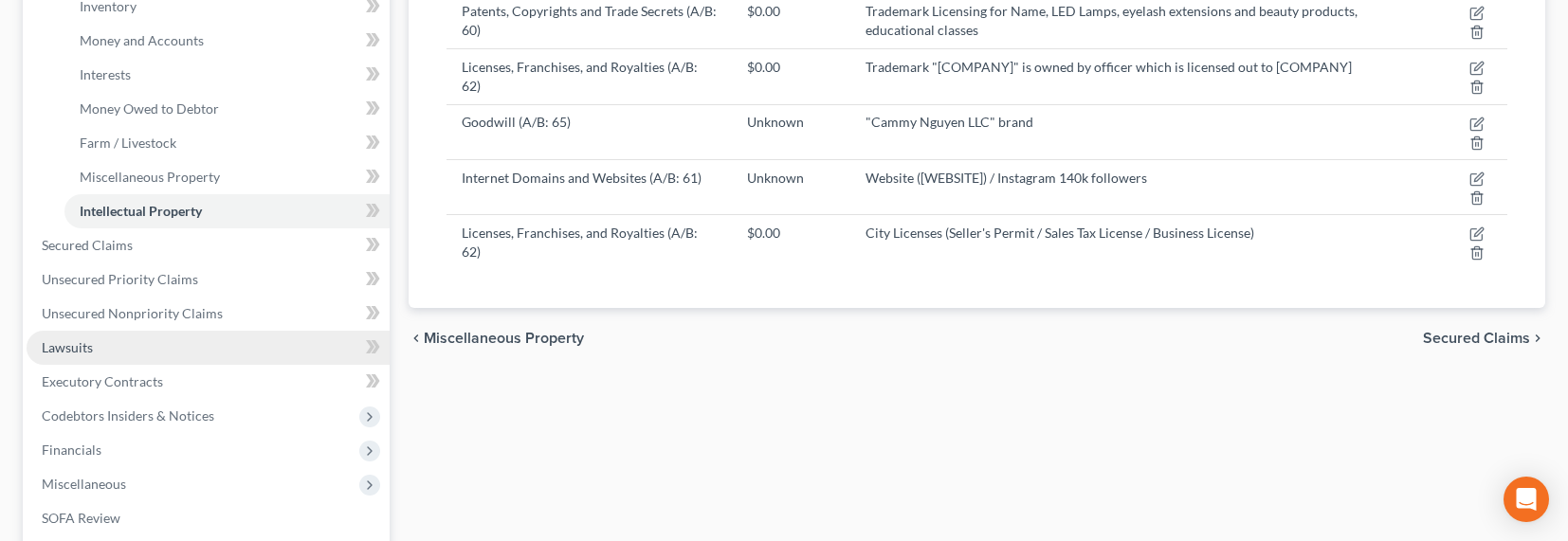 click on "Lawsuits" at bounding box center [67, 347] 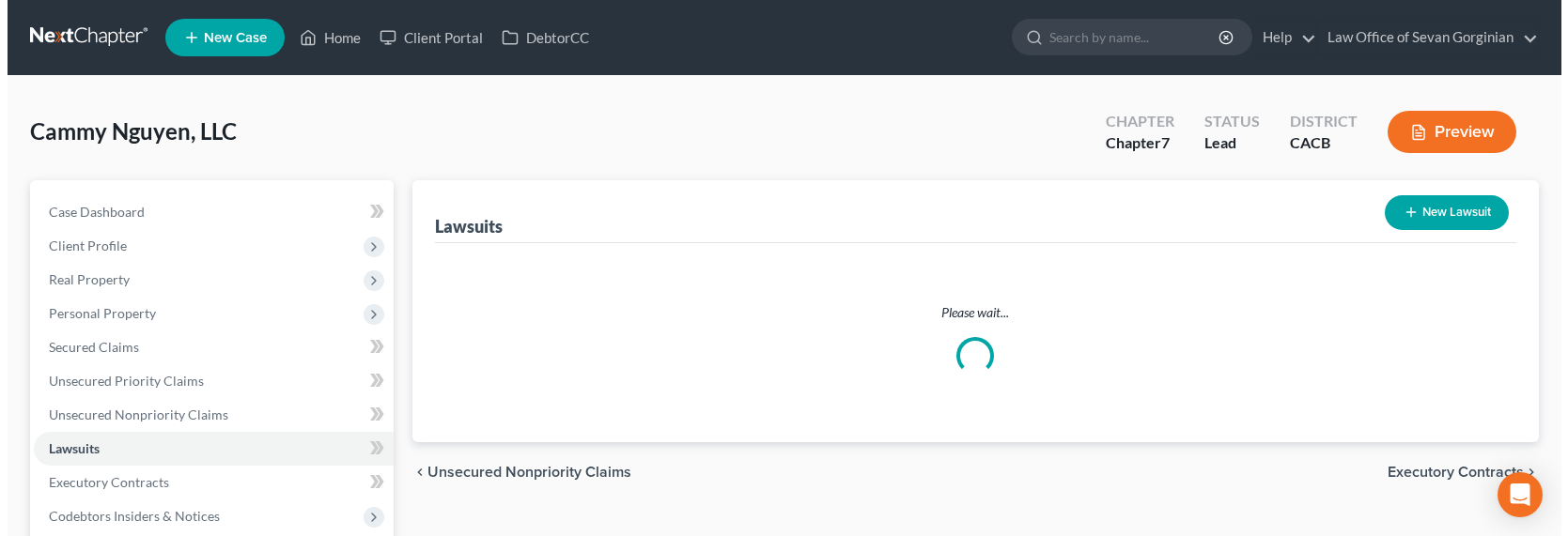 scroll, scrollTop: 0, scrollLeft: 0, axis: both 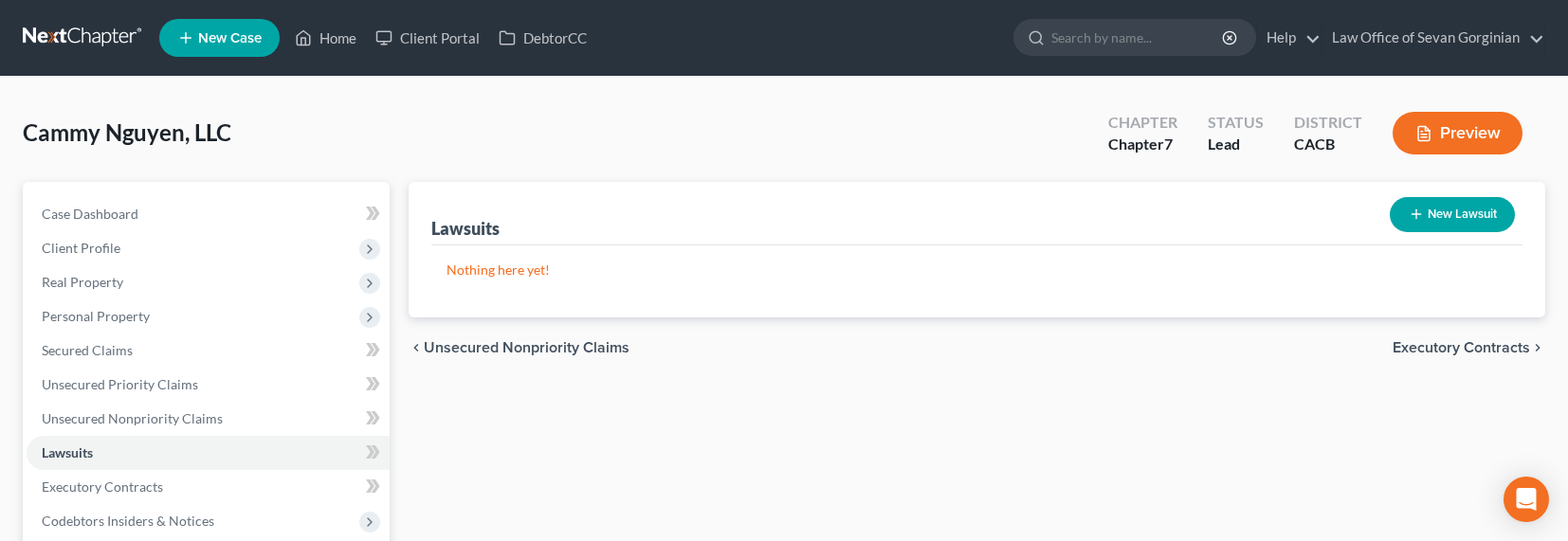 click on "New Lawsuit" at bounding box center (1452, 214) 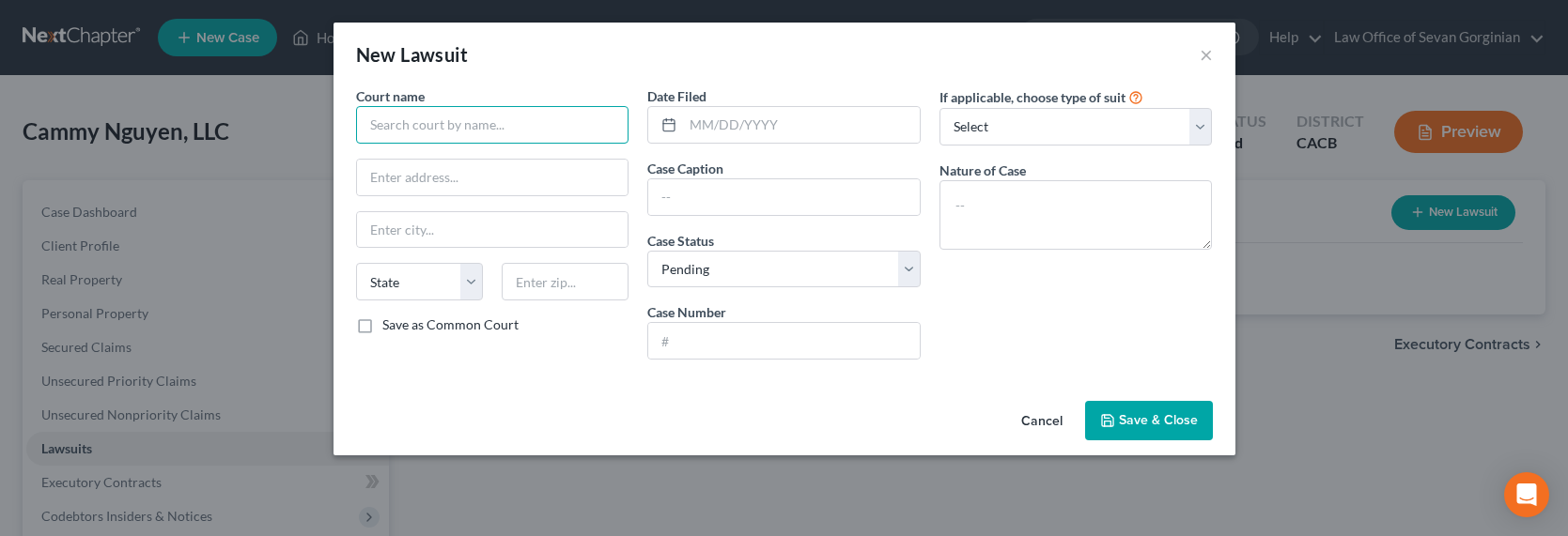 click at bounding box center (492, 125) 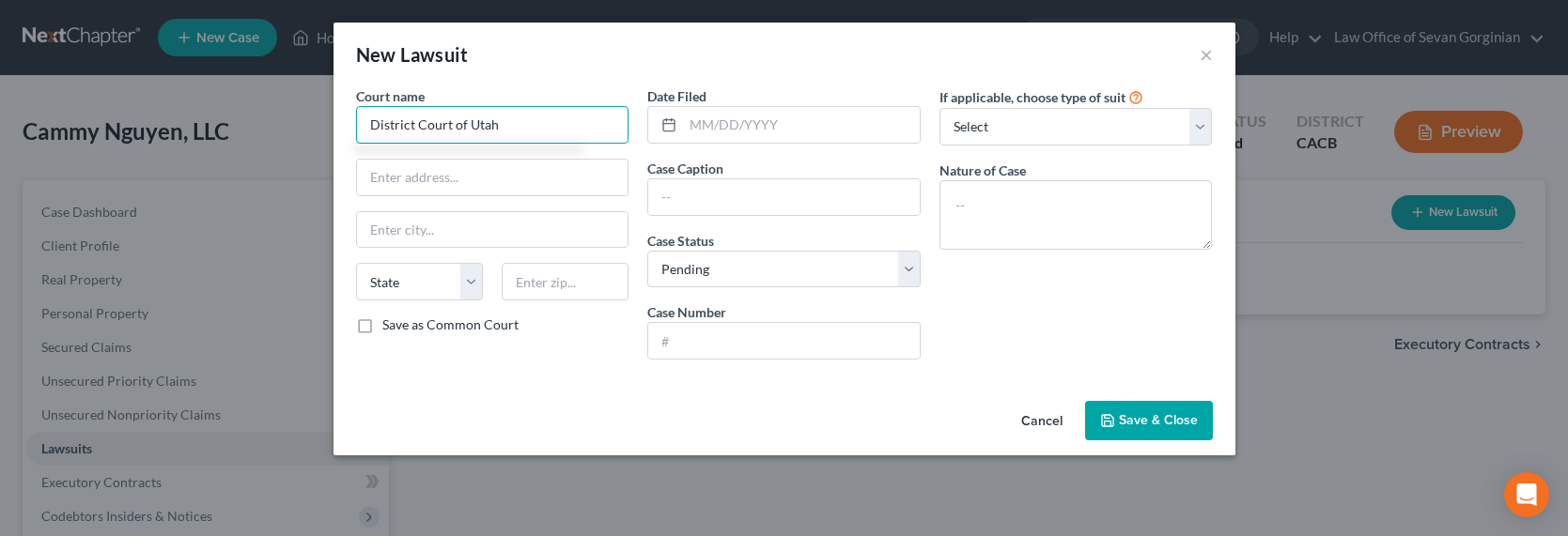 type on "District Court of Utah" 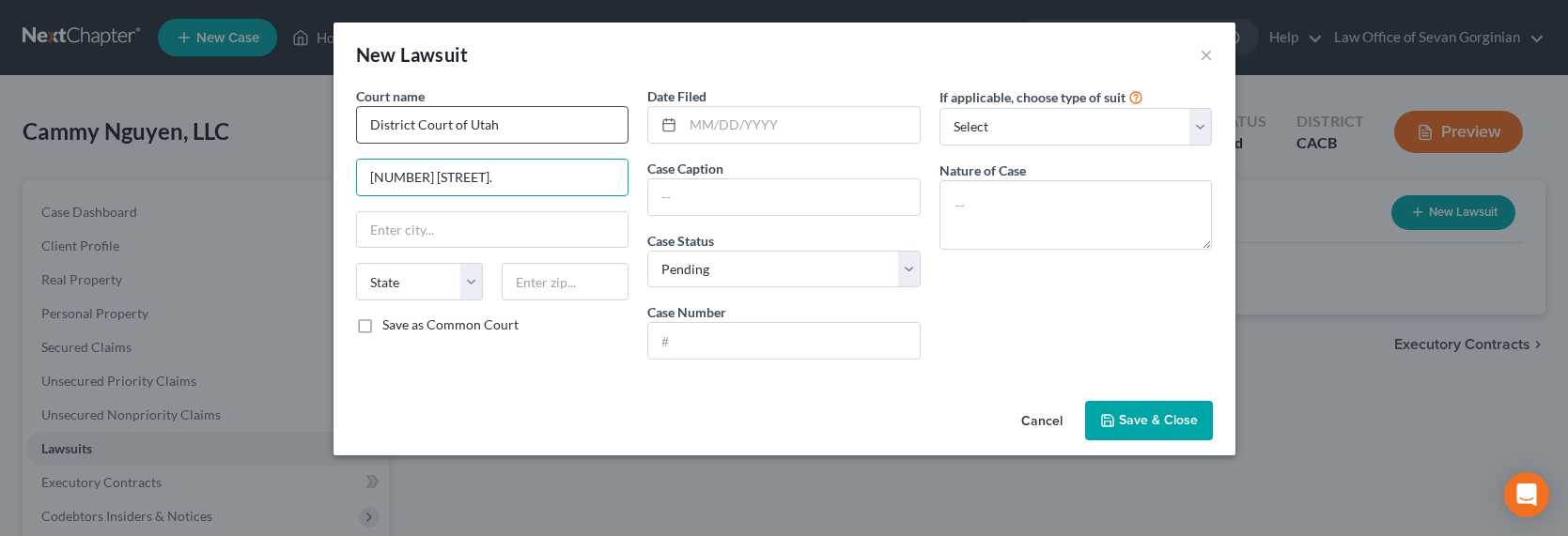 type on "[NUMBER] [STREET]." 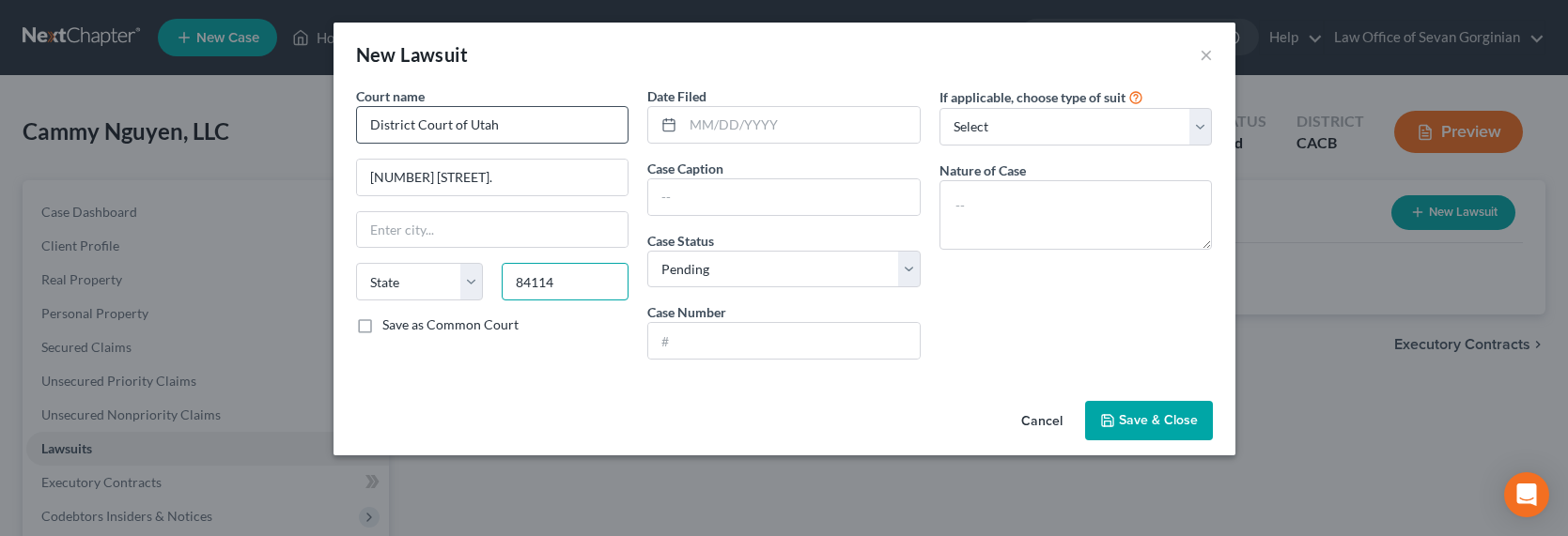 type on "84114" 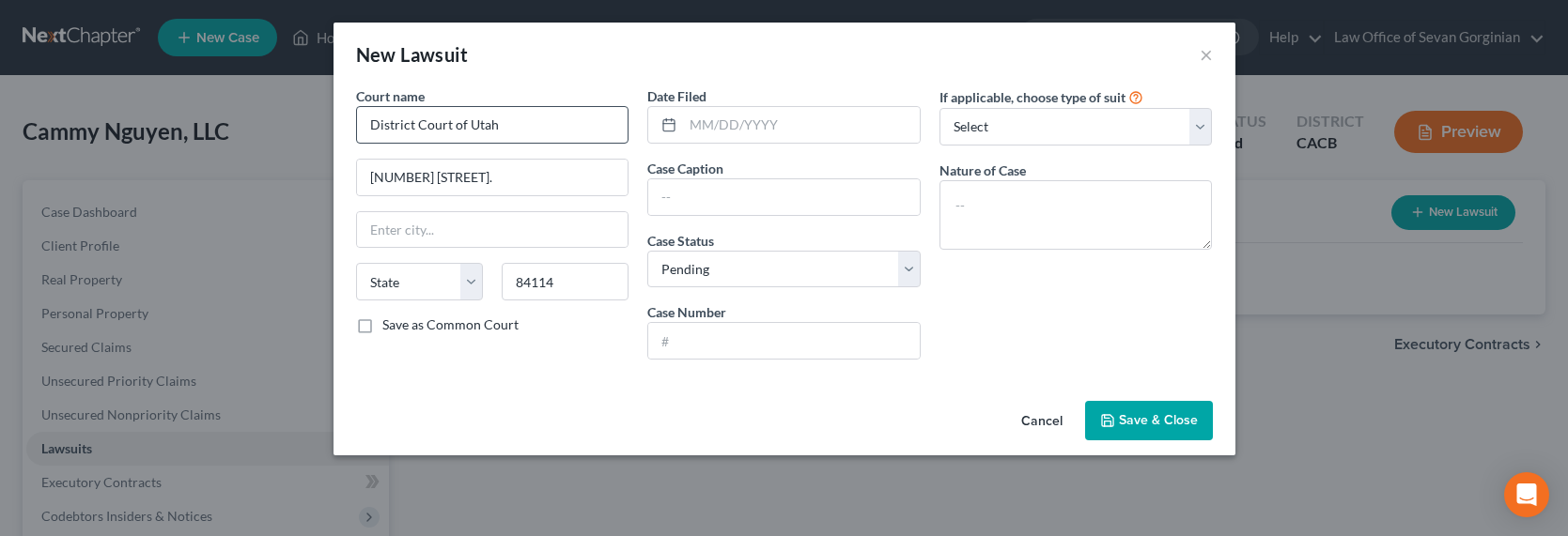 type on "Salt Lake City" 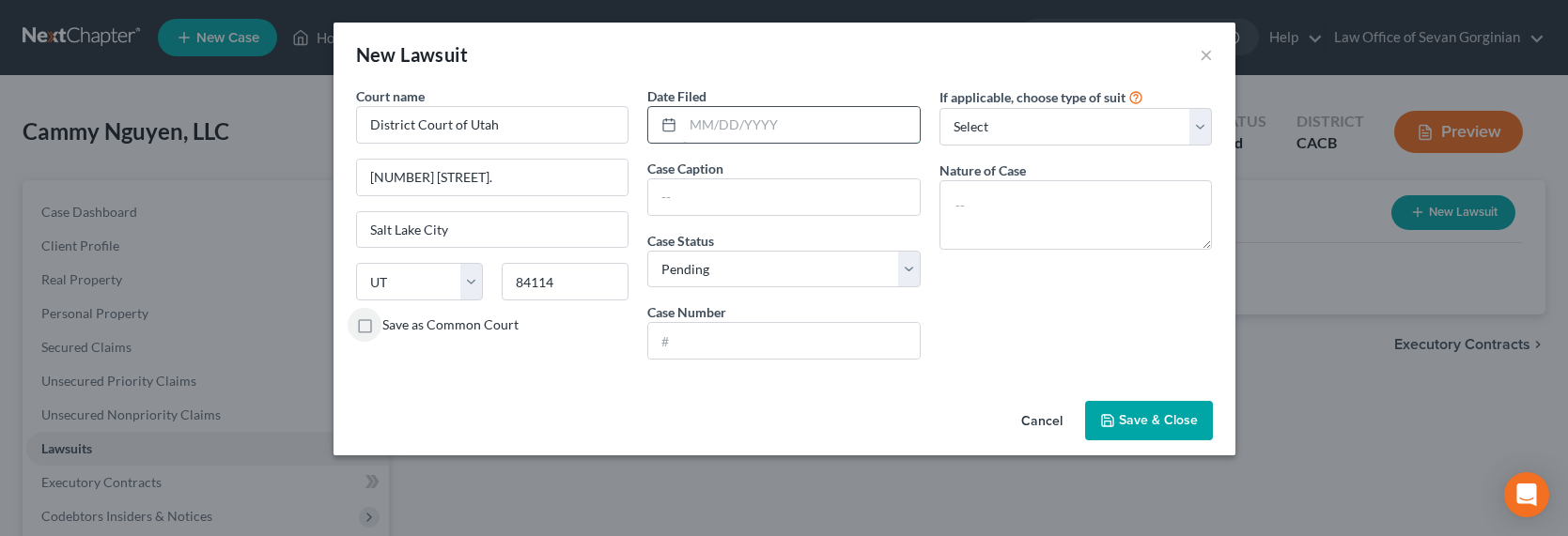 click at bounding box center [801, 125] 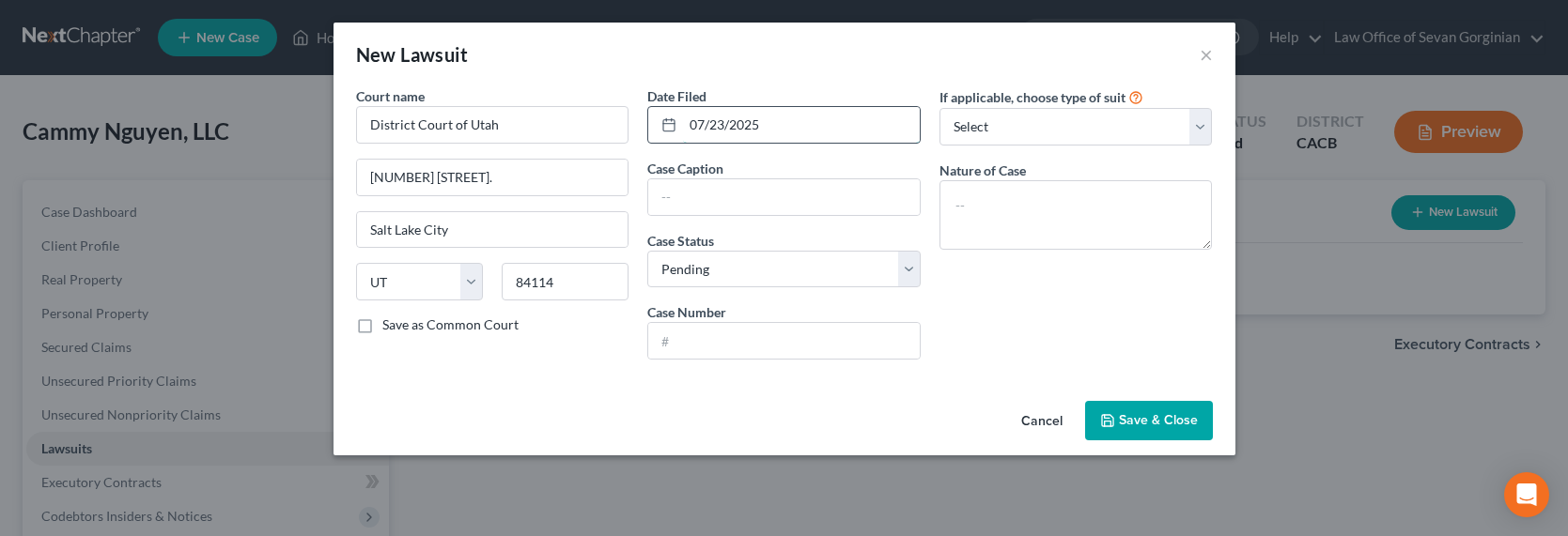 type on "07/23/2025" 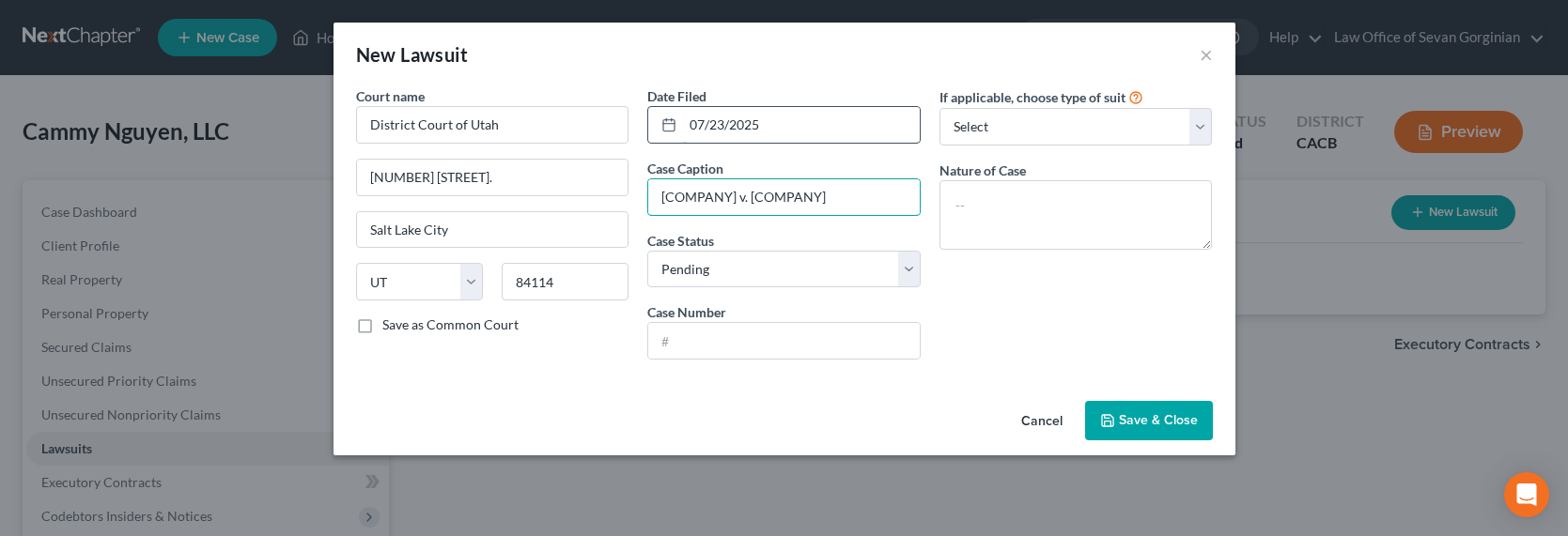 type on "[COMPANY] v. [COMPANY]" 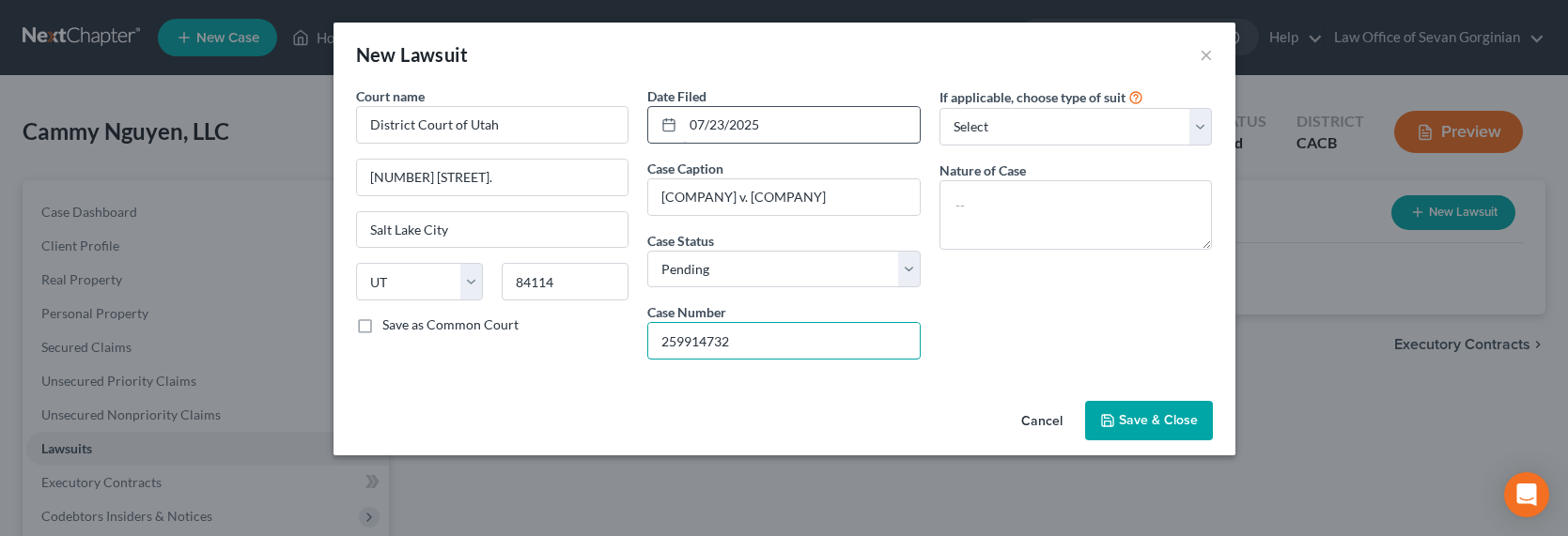 type on "259914732" 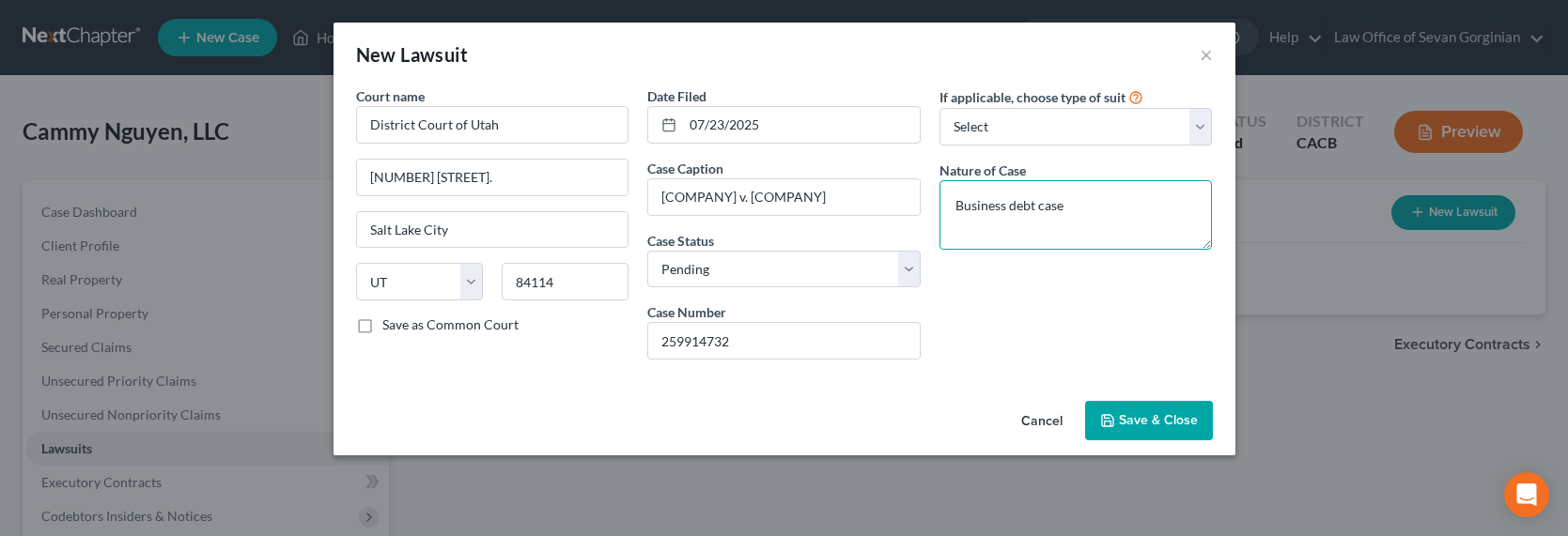 type on "Business debt case" 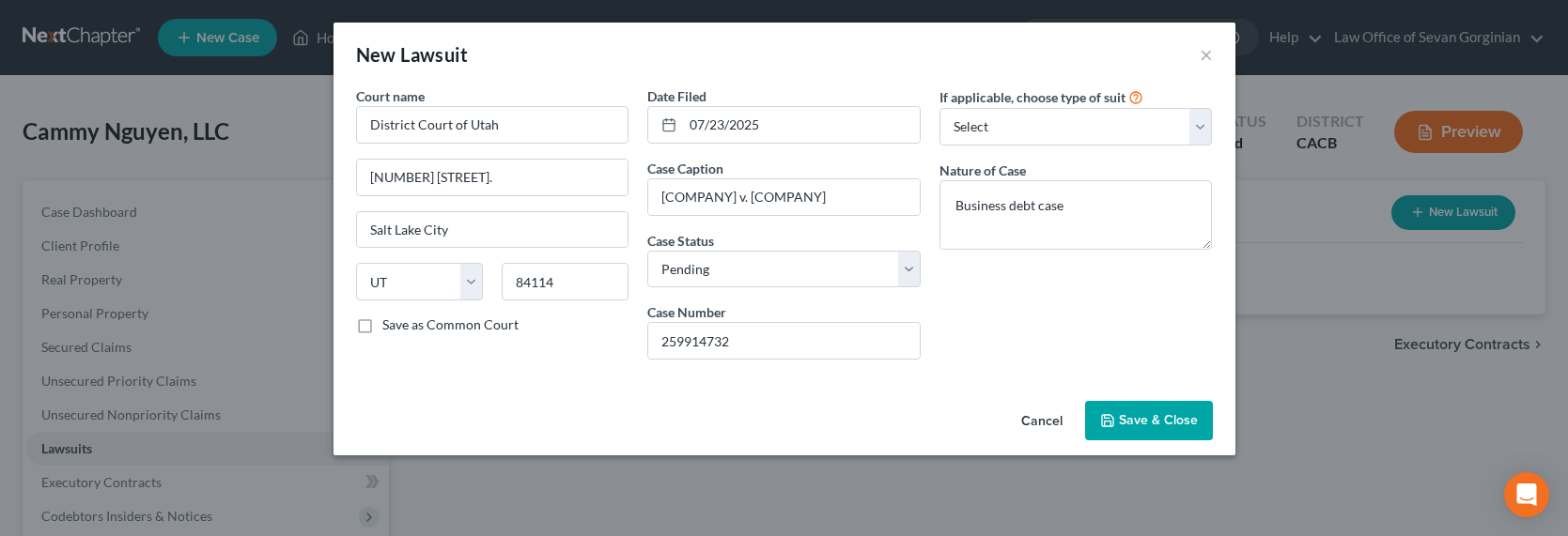 click on "Save & Close" at bounding box center (1149, 421) 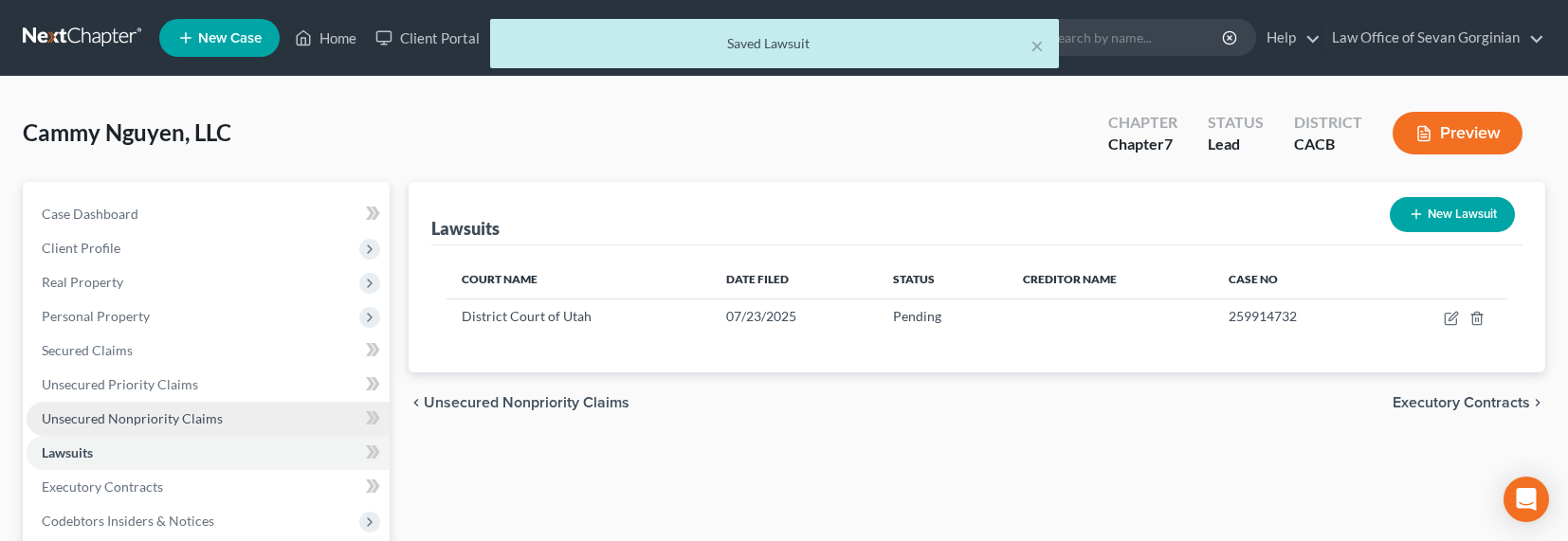 click on "Unsecured Nonpriority Claims" at bounding box center (132, 418) 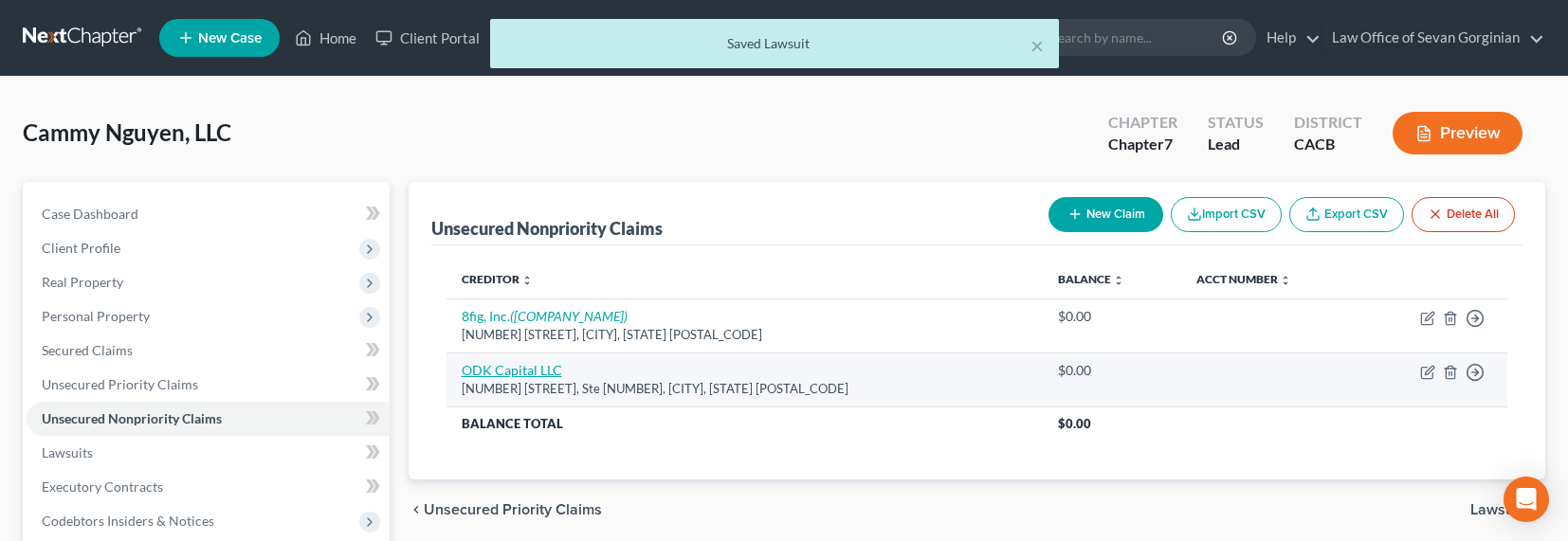 click on "ODK Capital LLC" at bounding box center [512, 370] 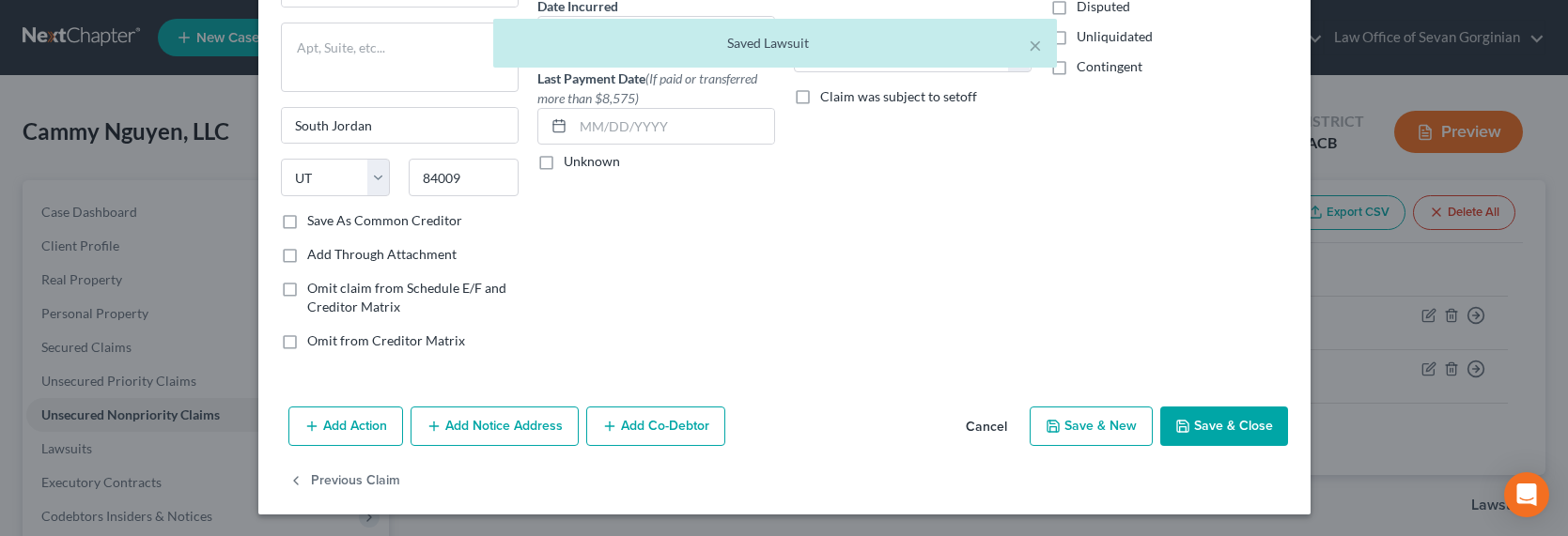 scroll, scrollTop: 190, scrollLeft: 0, axis: vertical 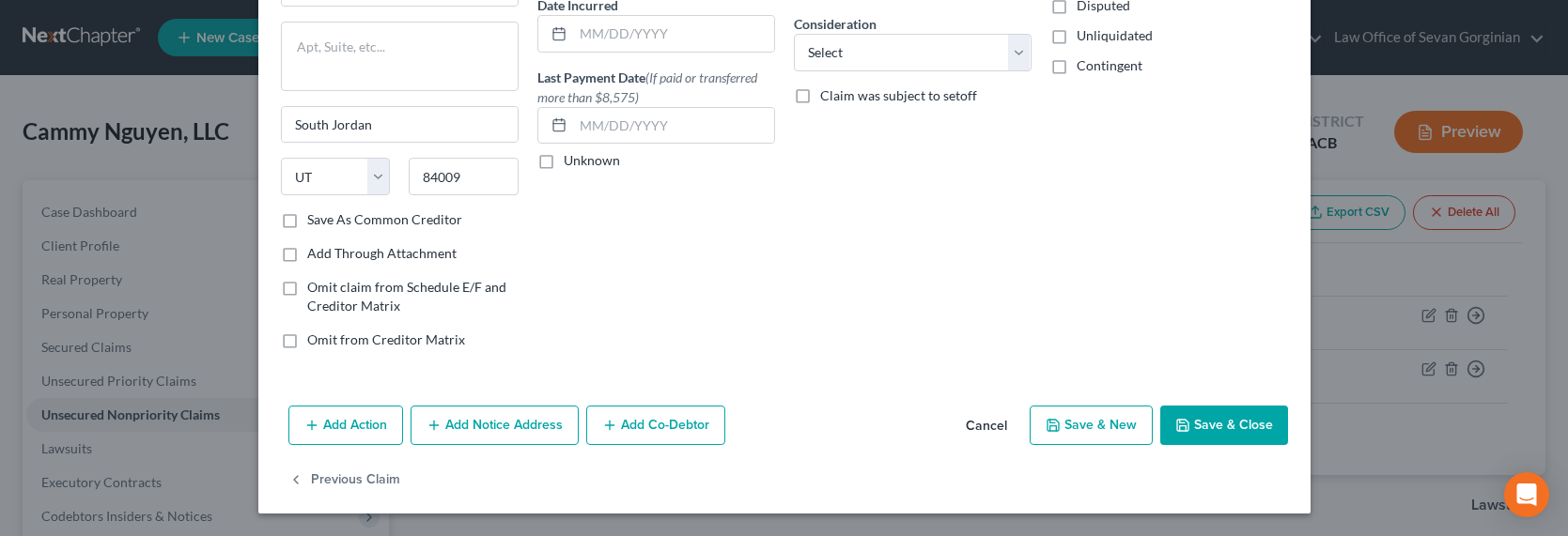 click on "Add Notice Address" at bounding box center (494, 425) 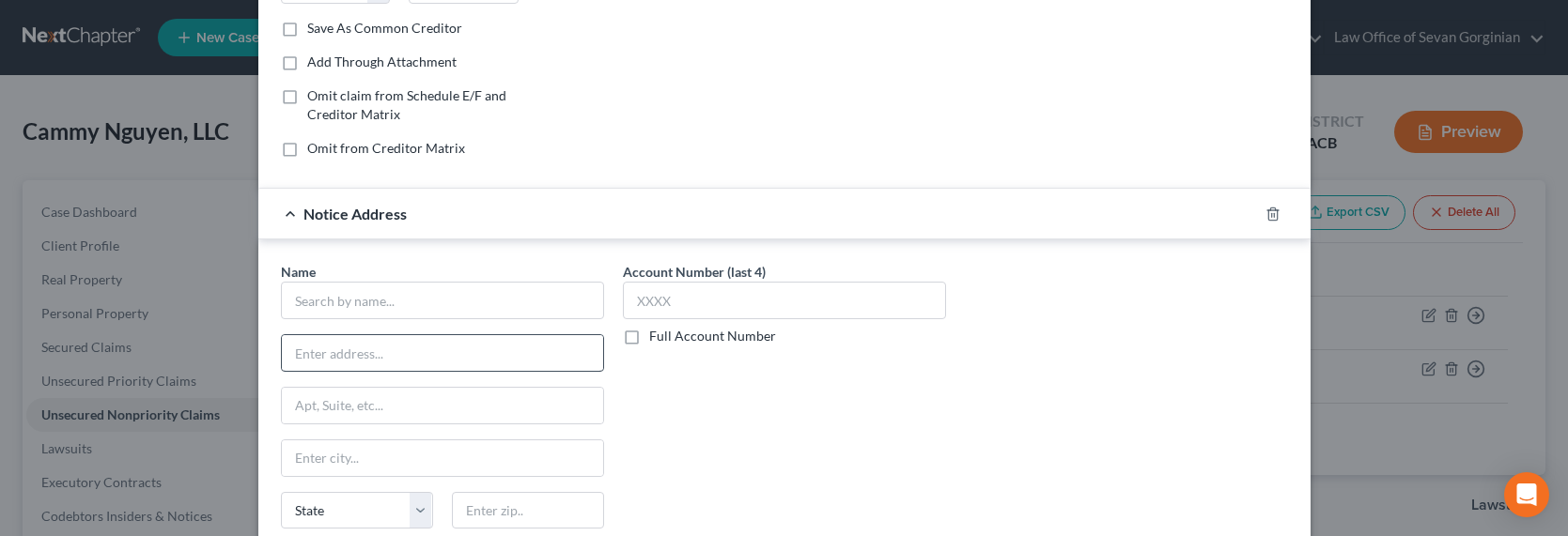 scroll, scrollTop: 393, scrollLeft: 0, axis: vertical 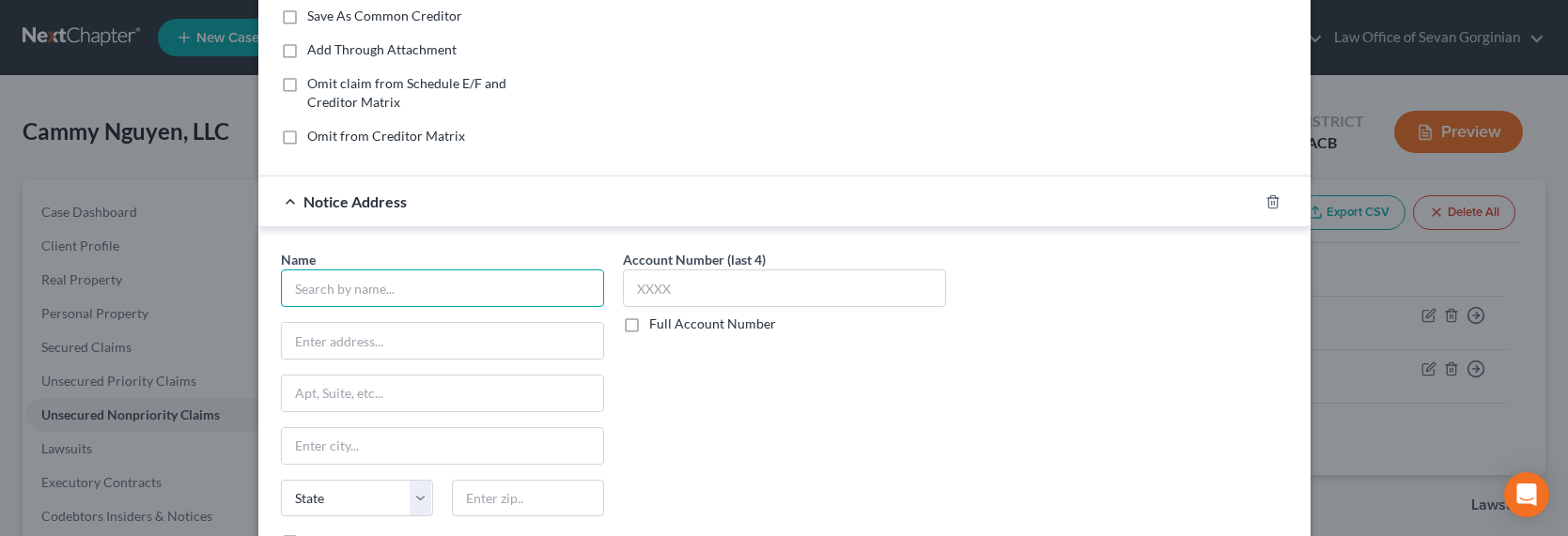 click at bounding box center [442, 288] 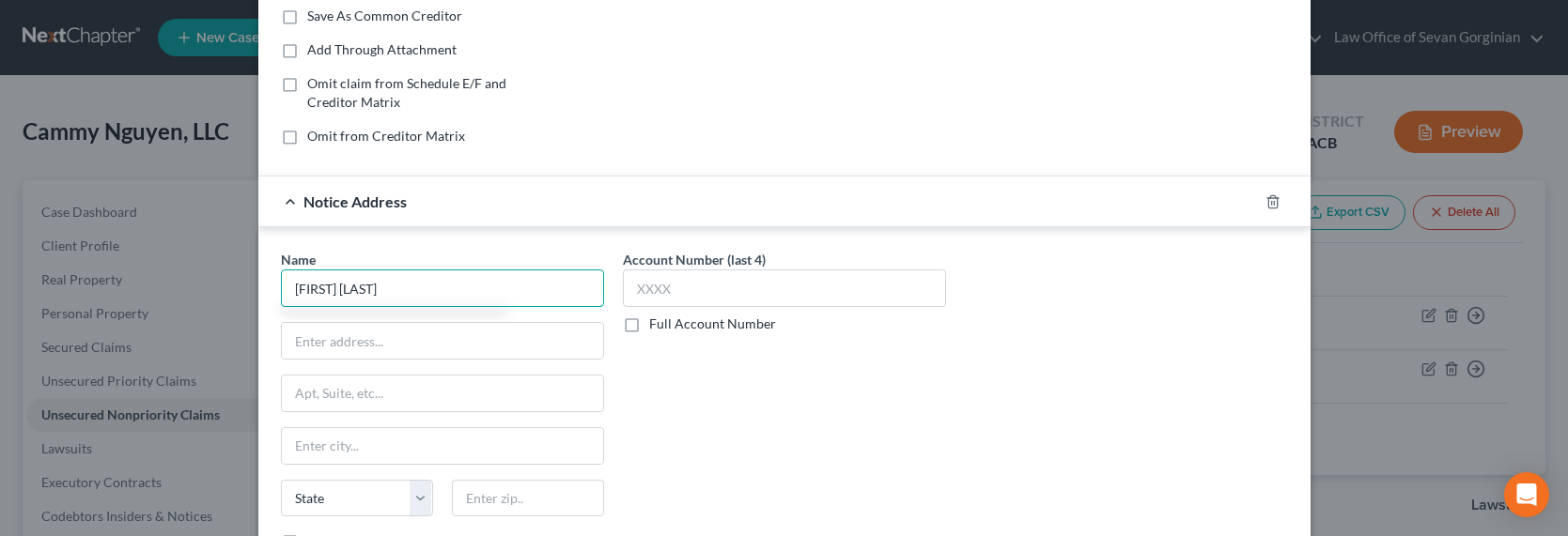 type on "[FIRST] [LAST]" 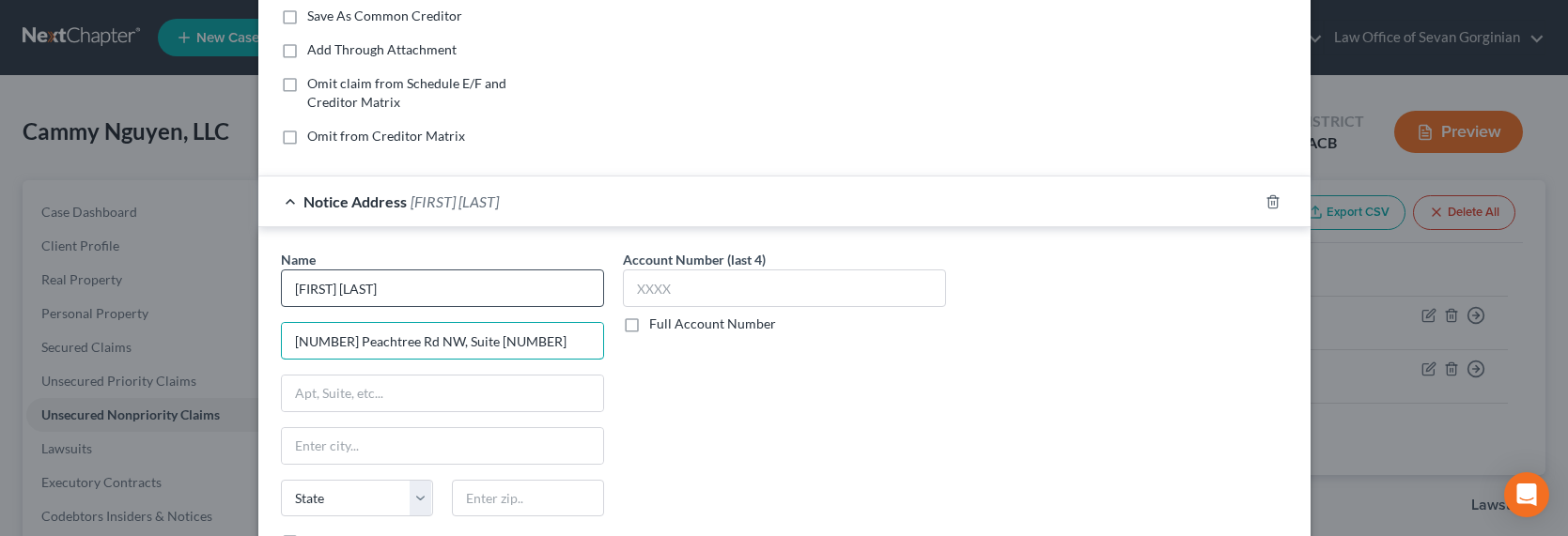 type on "[NUMBER] Peachtree Rd NW, Suite [NUMBER]" 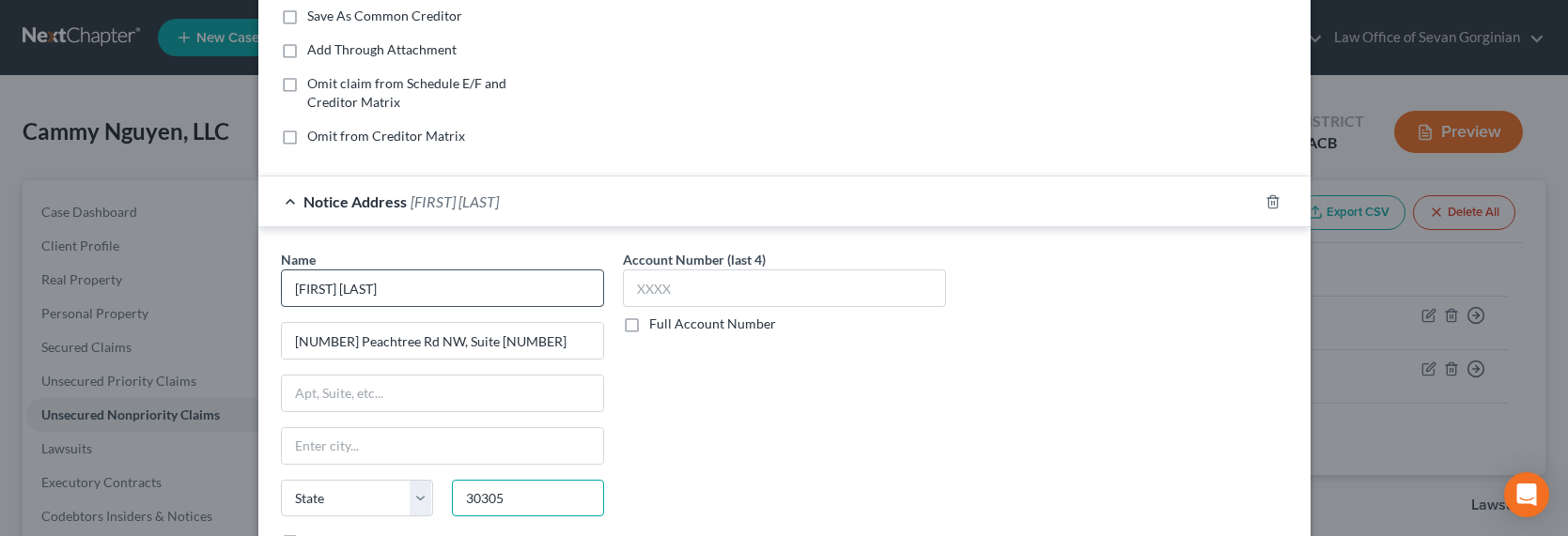 type on "30305" 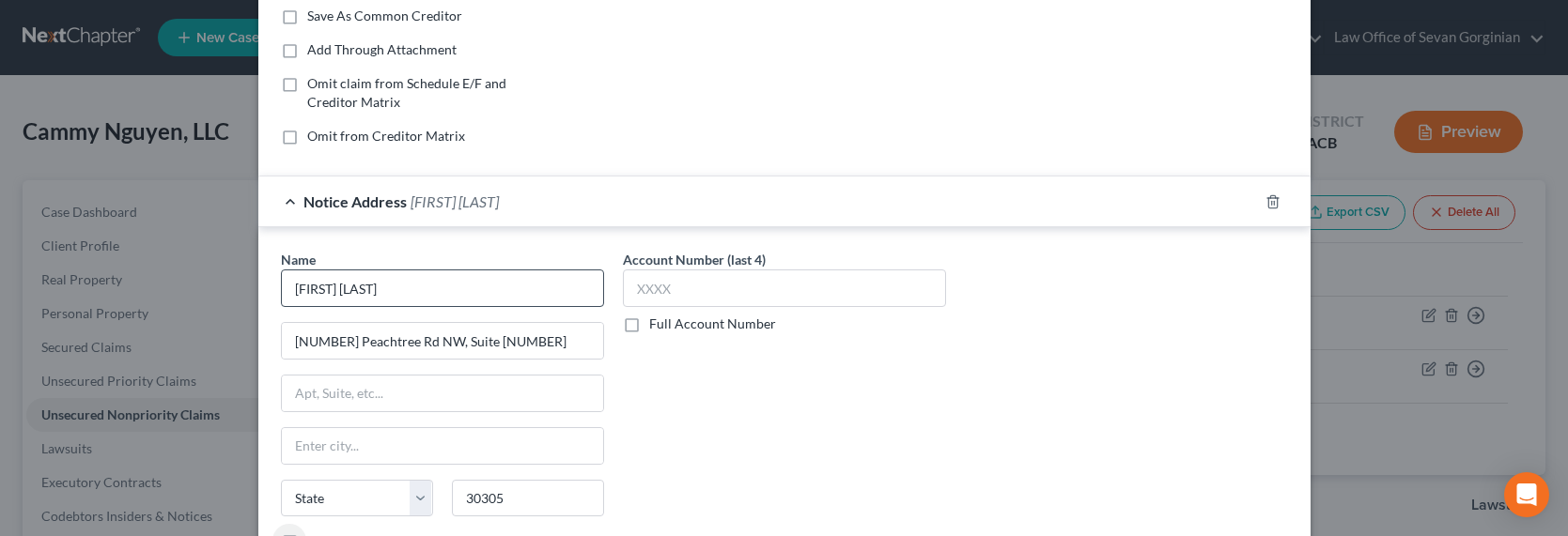 scroll, scrollTop: 401, scrollLeft: 0, axis: vertical 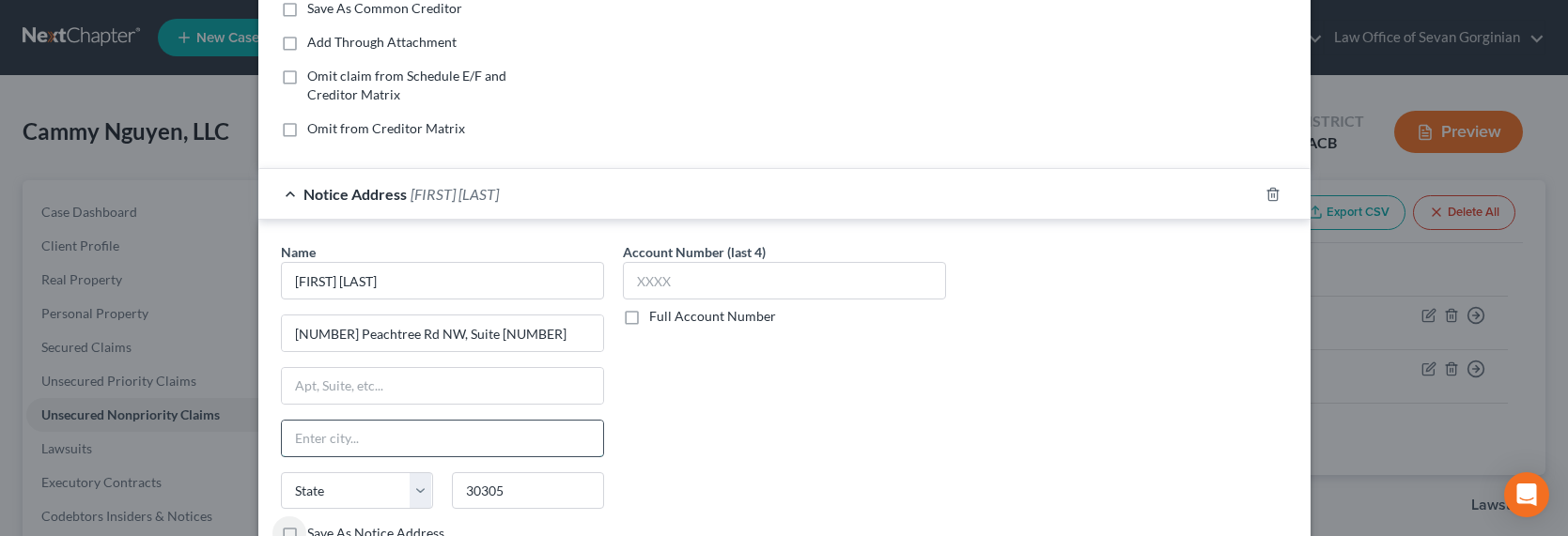 click at bounding box center (442, 438) 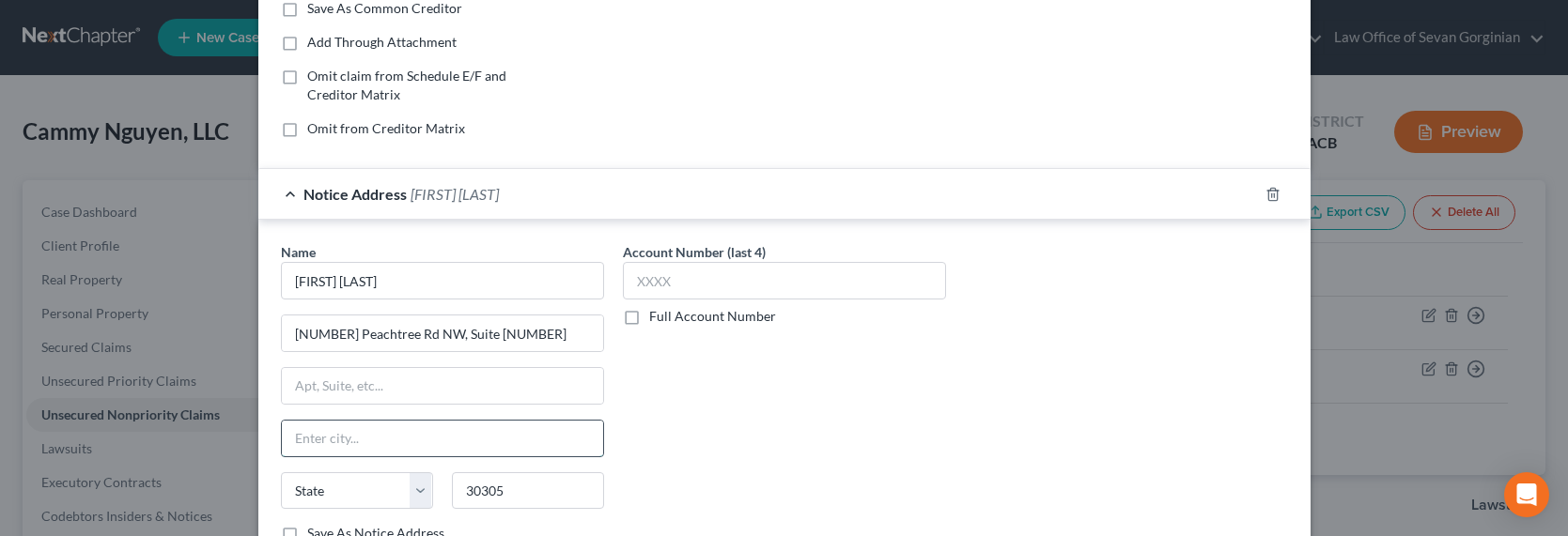 type on "Atlanta" 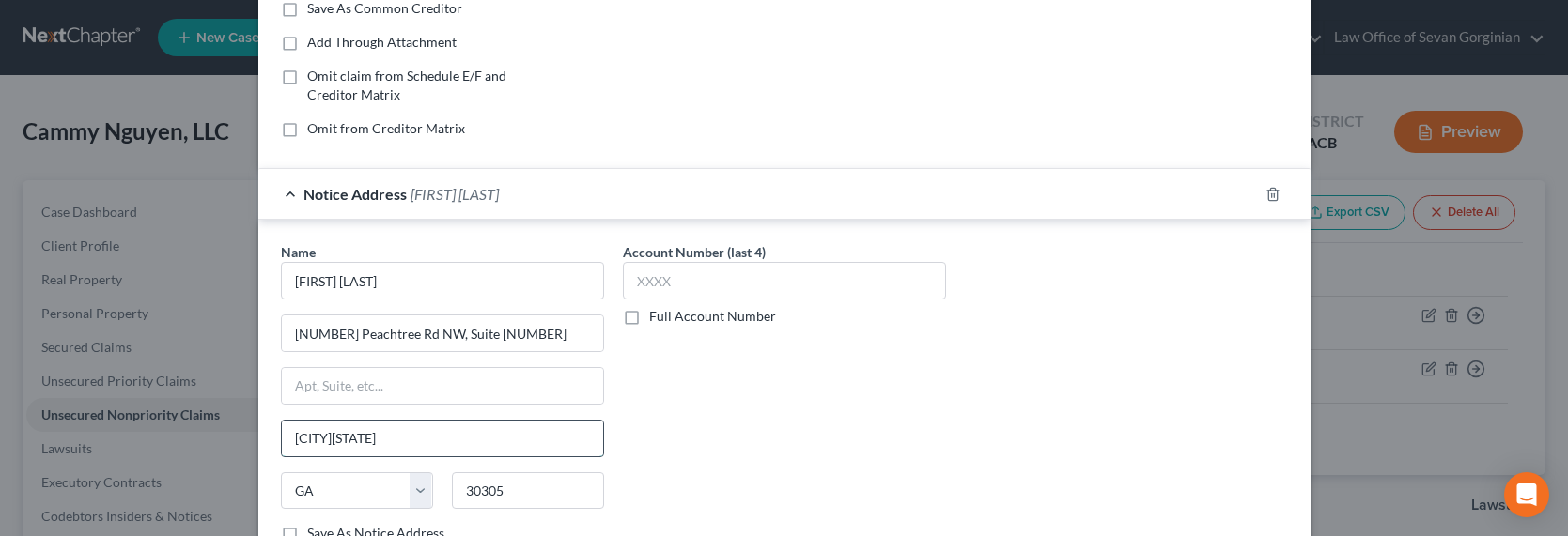 type on "Atlanta" 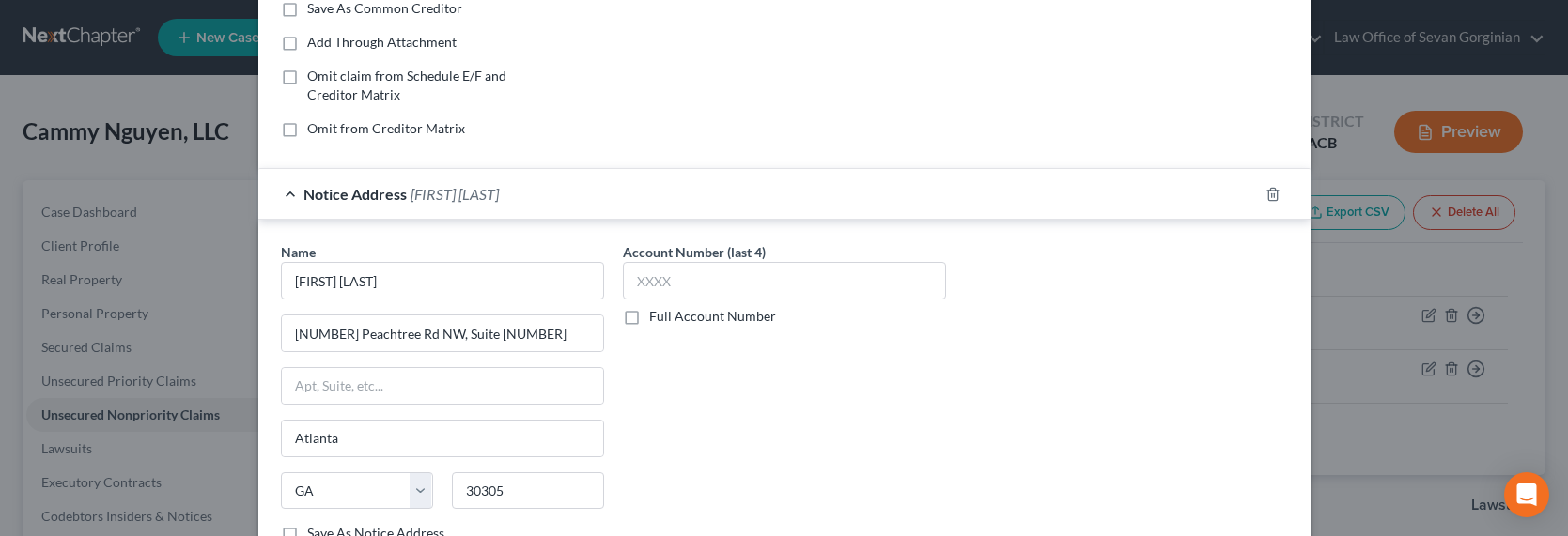 click on "Full Account Number" at bounding box center [712, 316] 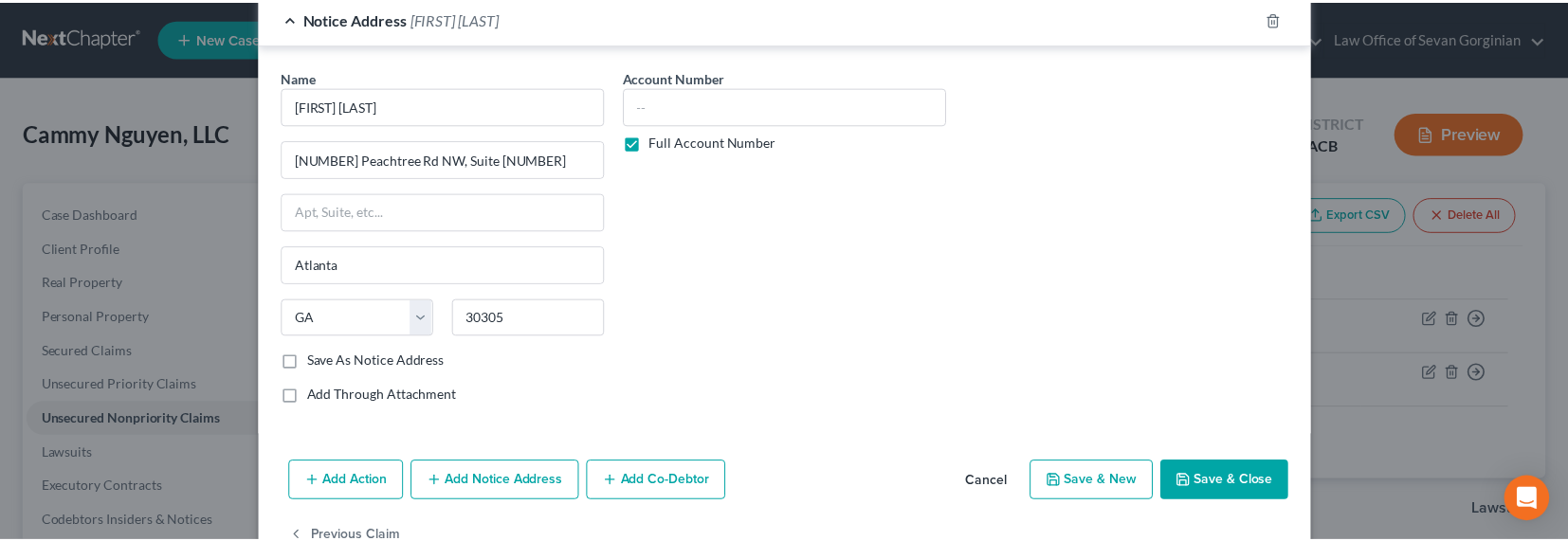 scroll, scrollTop: 634, scrollLeft: 0, axis: vertical 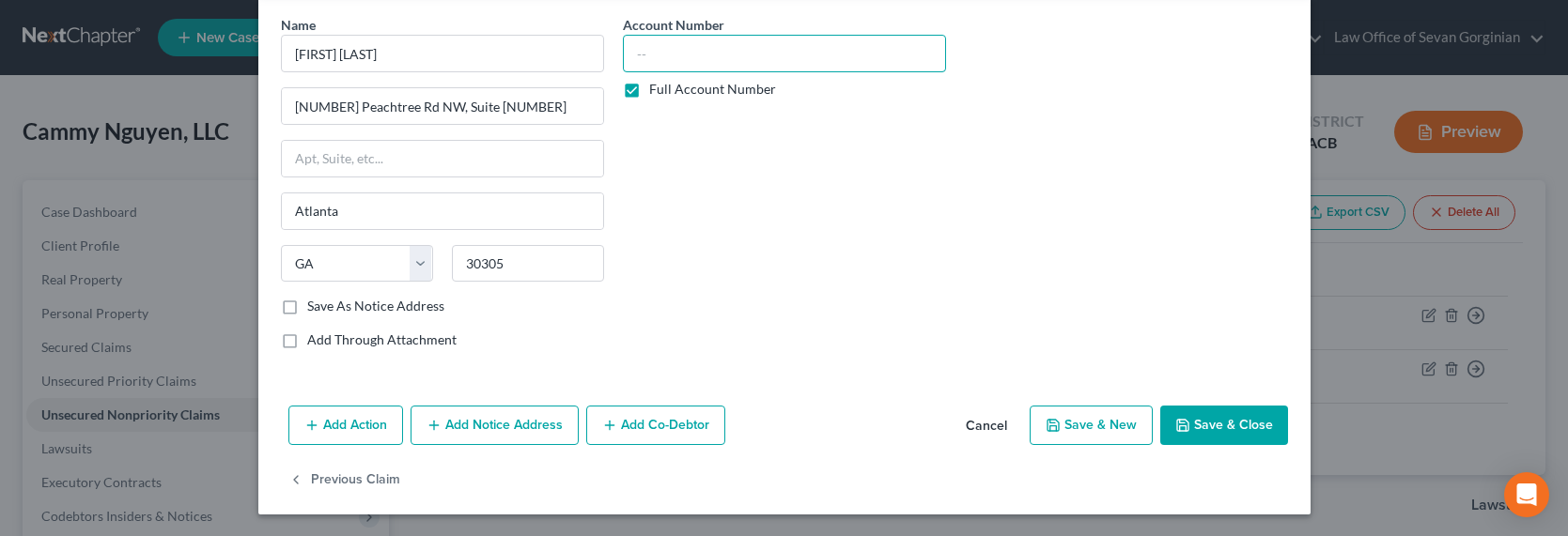 click at bounding box center (784, 54) 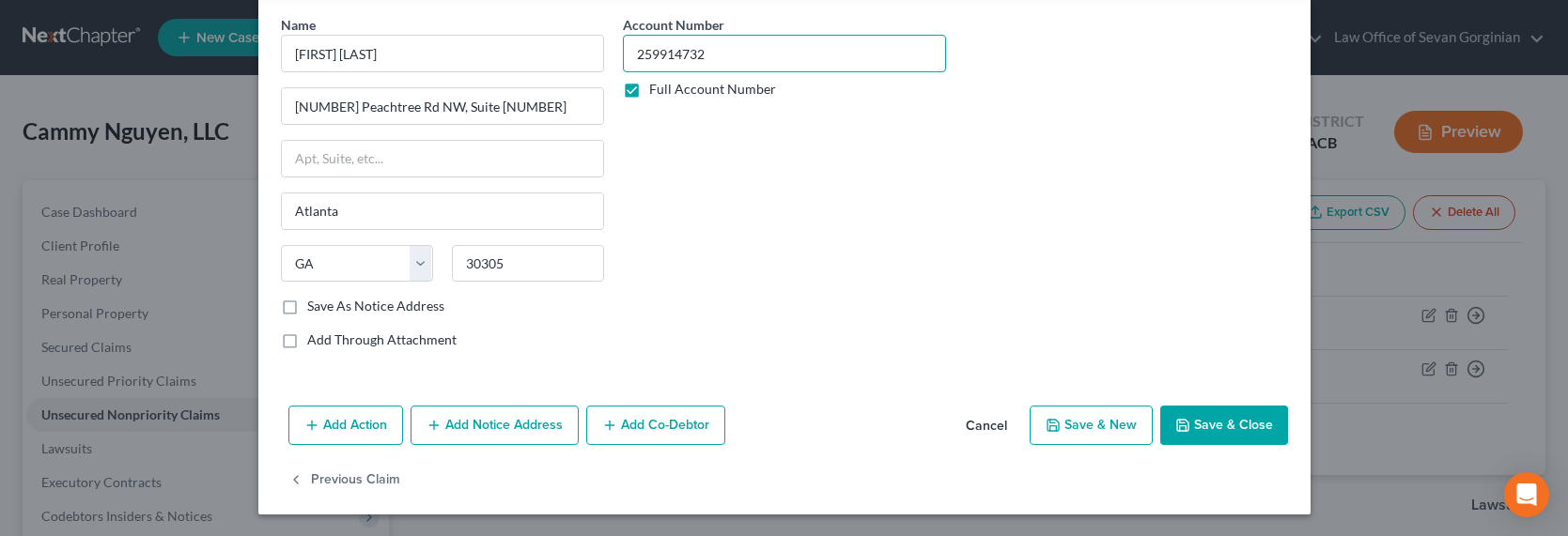 type on "259914732" 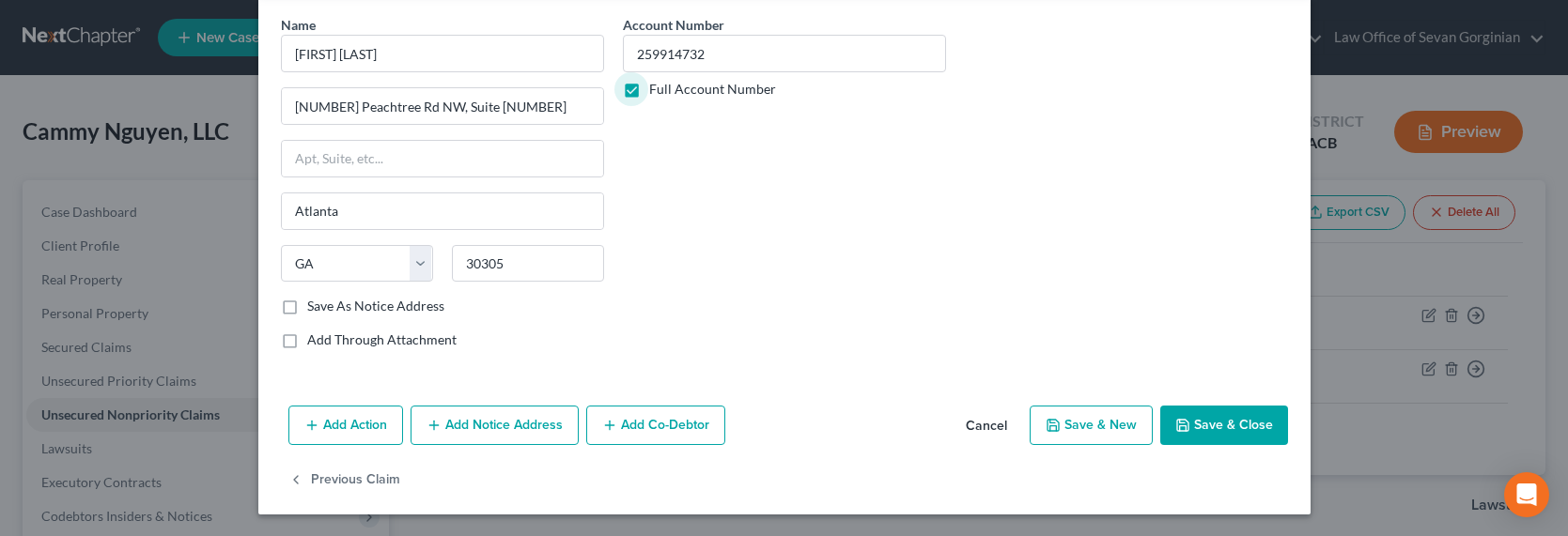 click on "Save & Close" at bounding box center [1224, 425] 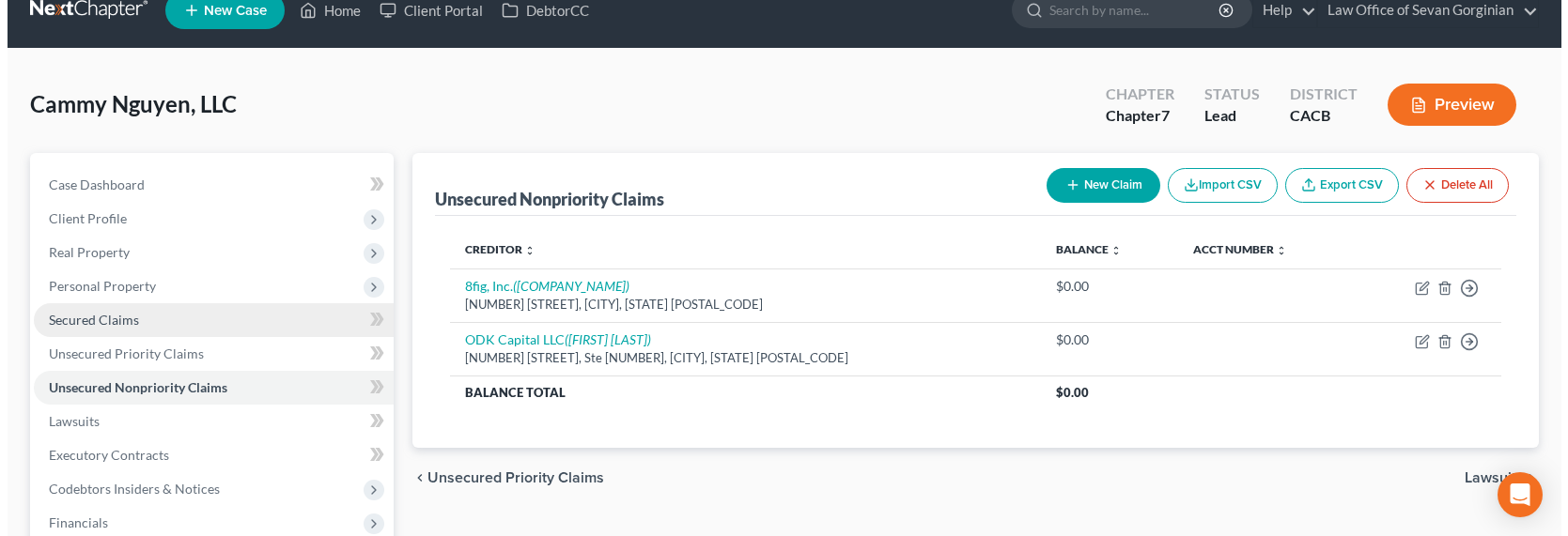 scroll, scrollTop: 41, scrollLeft: 0, axis: vertical 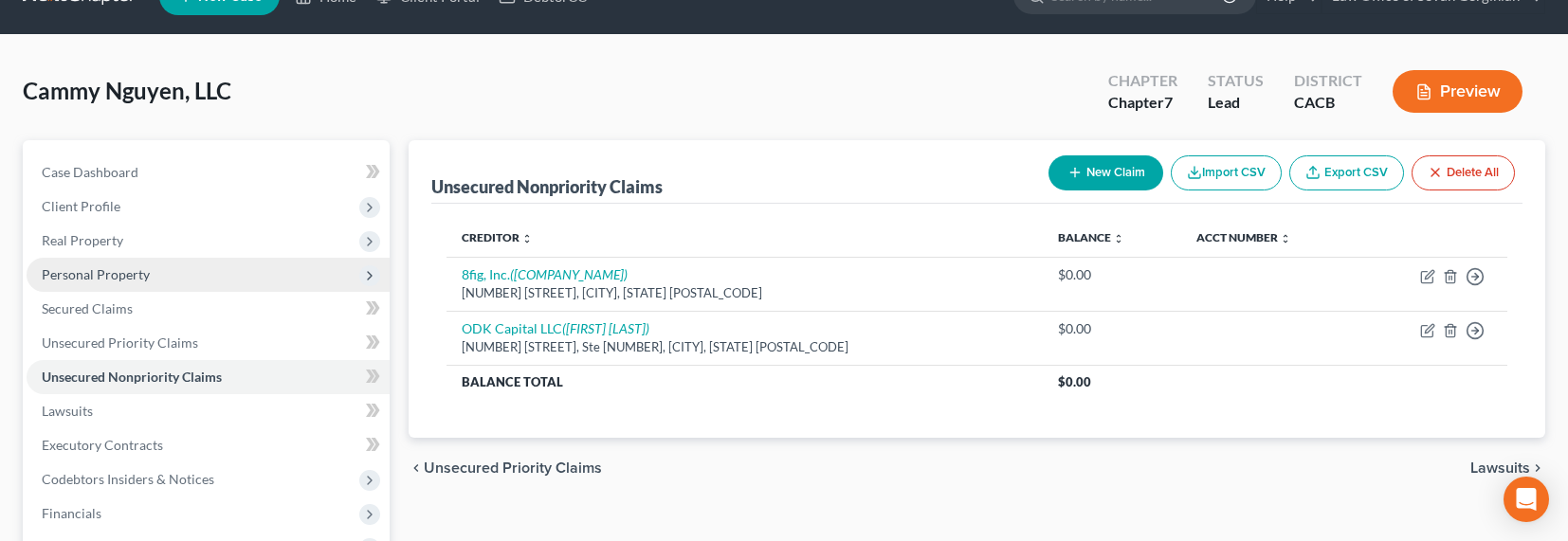 click on "Personal Property" at bounding box center (96, 274) 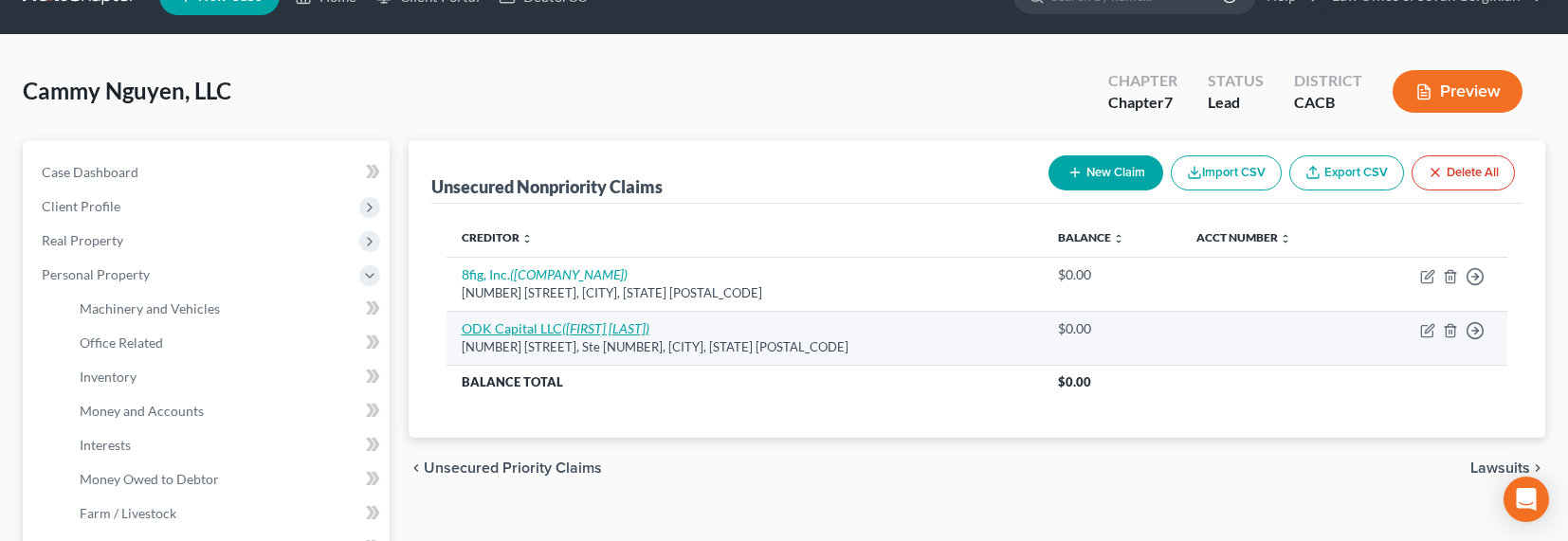 click on "ODK Capital LLC  ([FIRST] [LAST])" at bounding box center (556, 328) 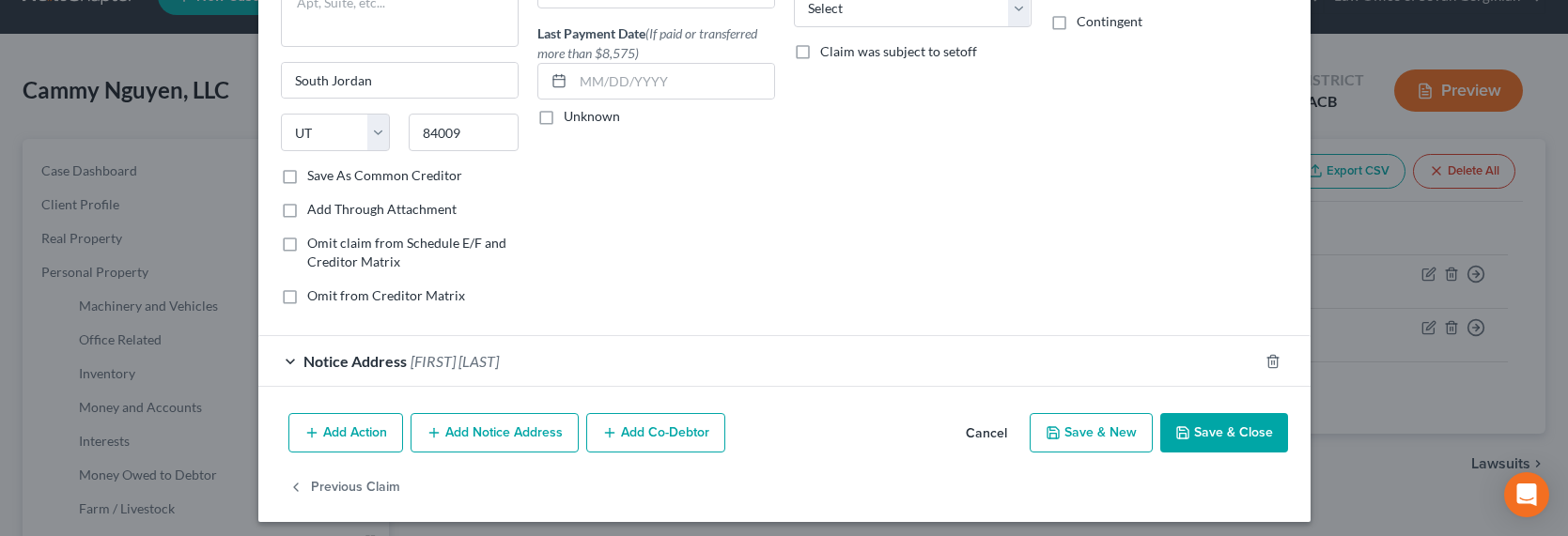 scroll, scrollTop: 241, scrollLeft: 0, axis: vertical 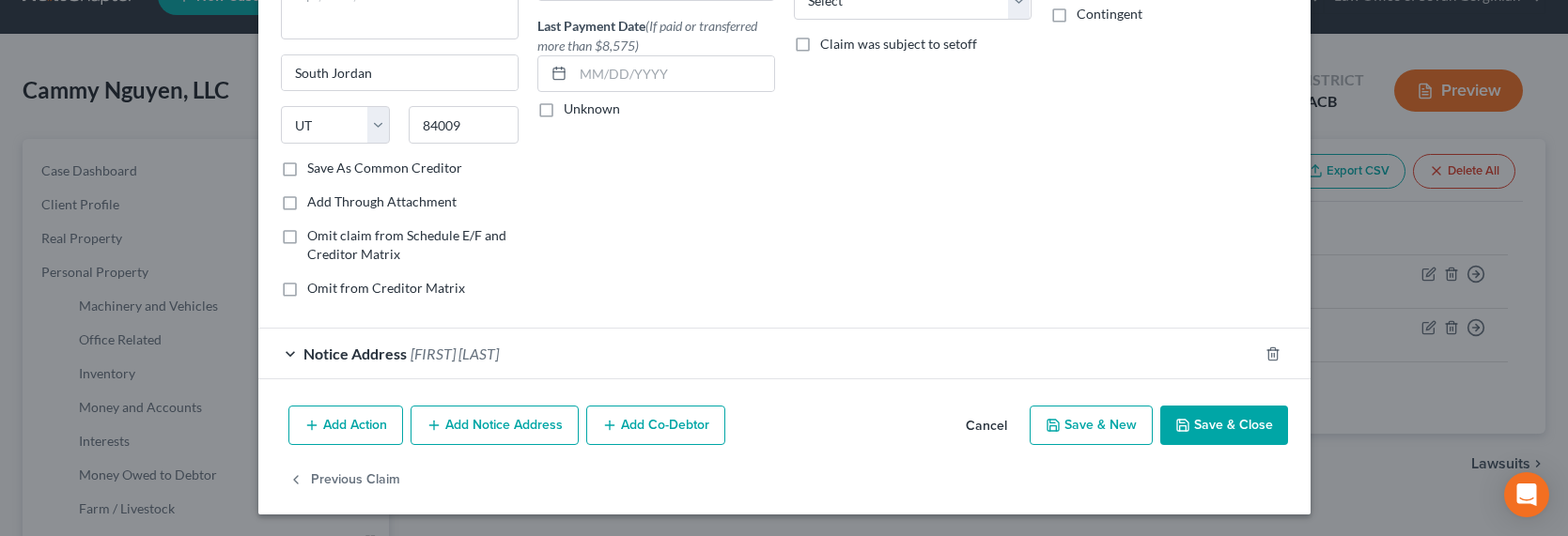 click on "[FIRST] [LAST]" at bounding box center [455, 353] 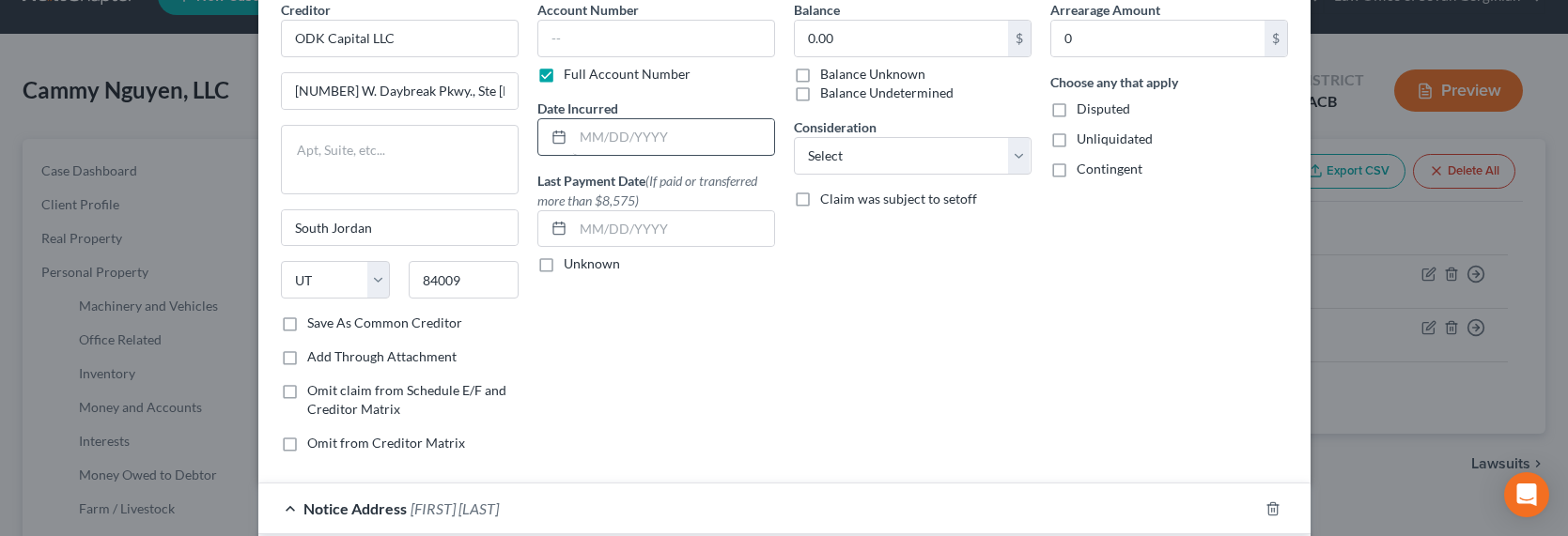 scroll, scrollTop: 0, scrollLeft: 0, axis: both 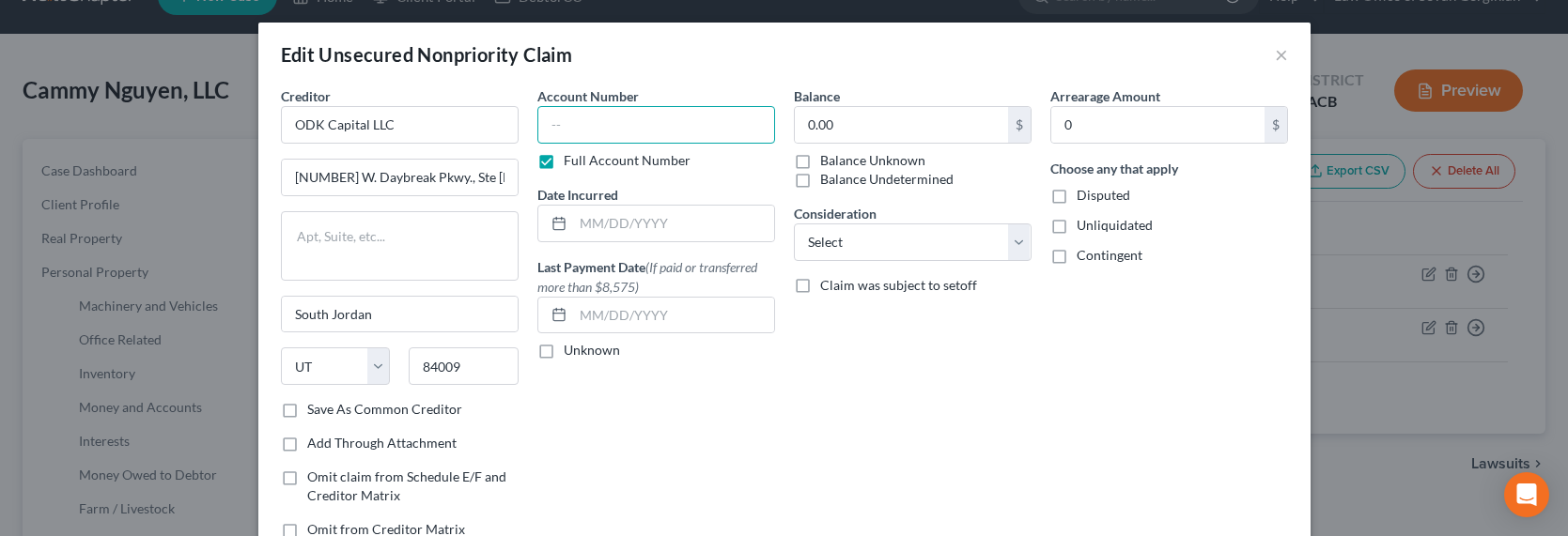 click at bounding box center (656, 125) 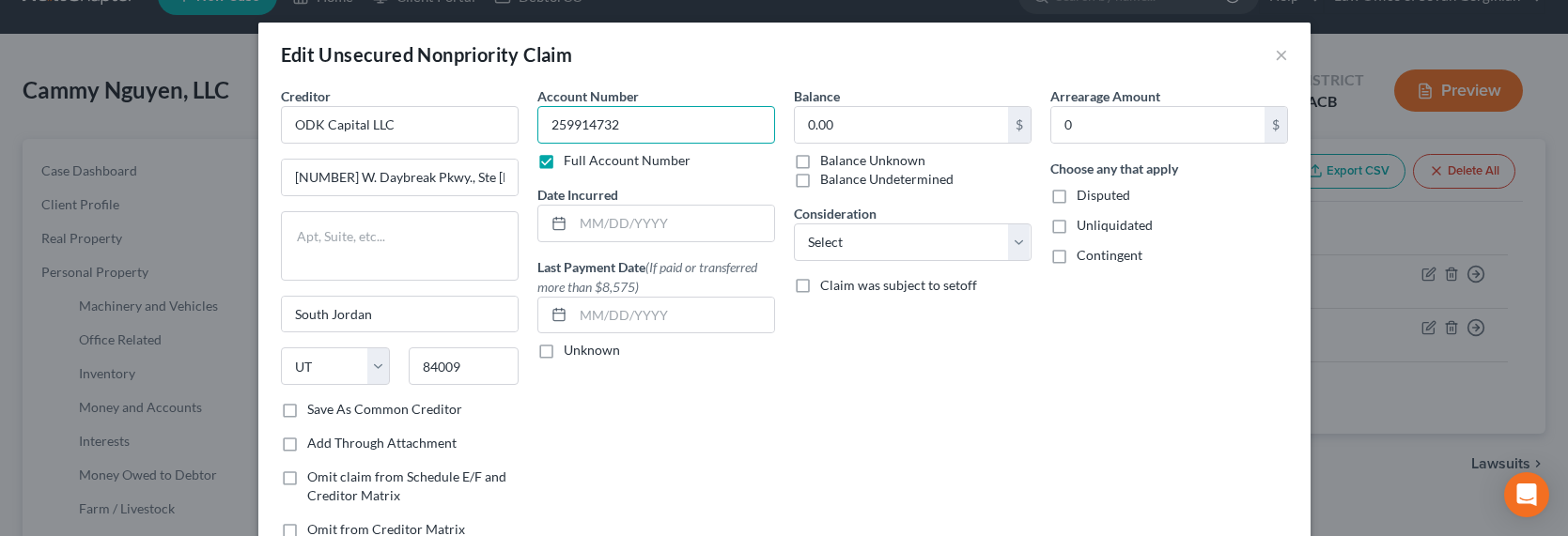 type on "259914732" 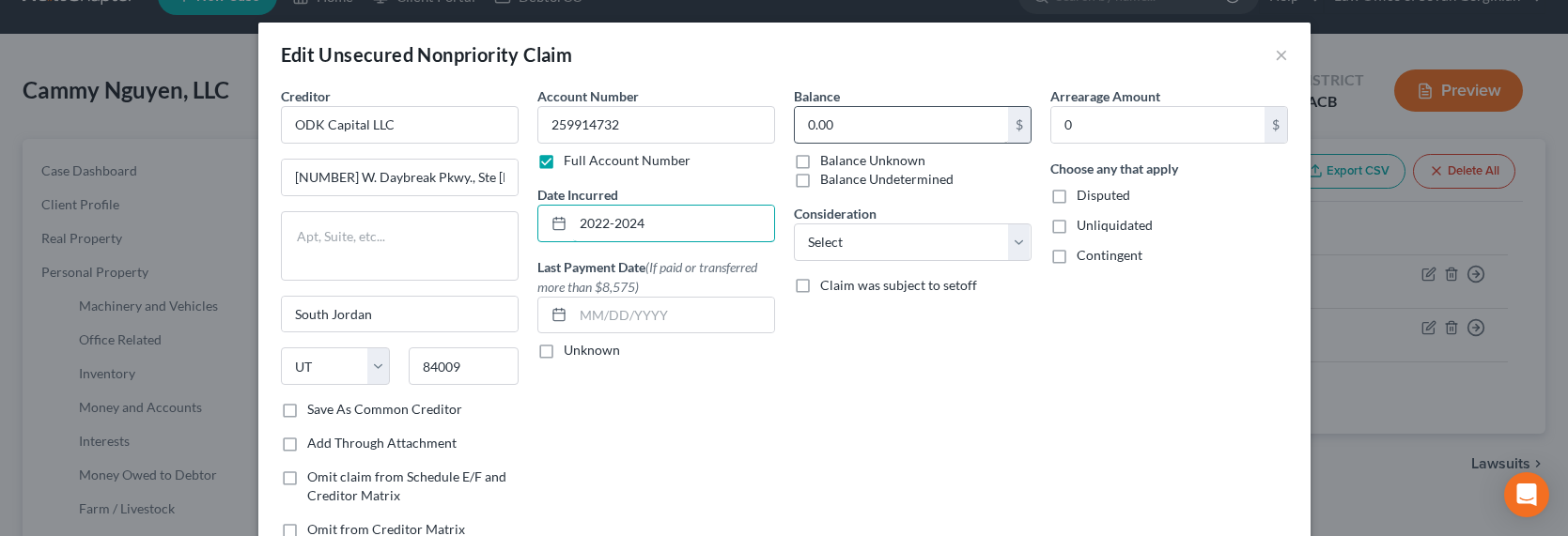 type on "2022-2024" 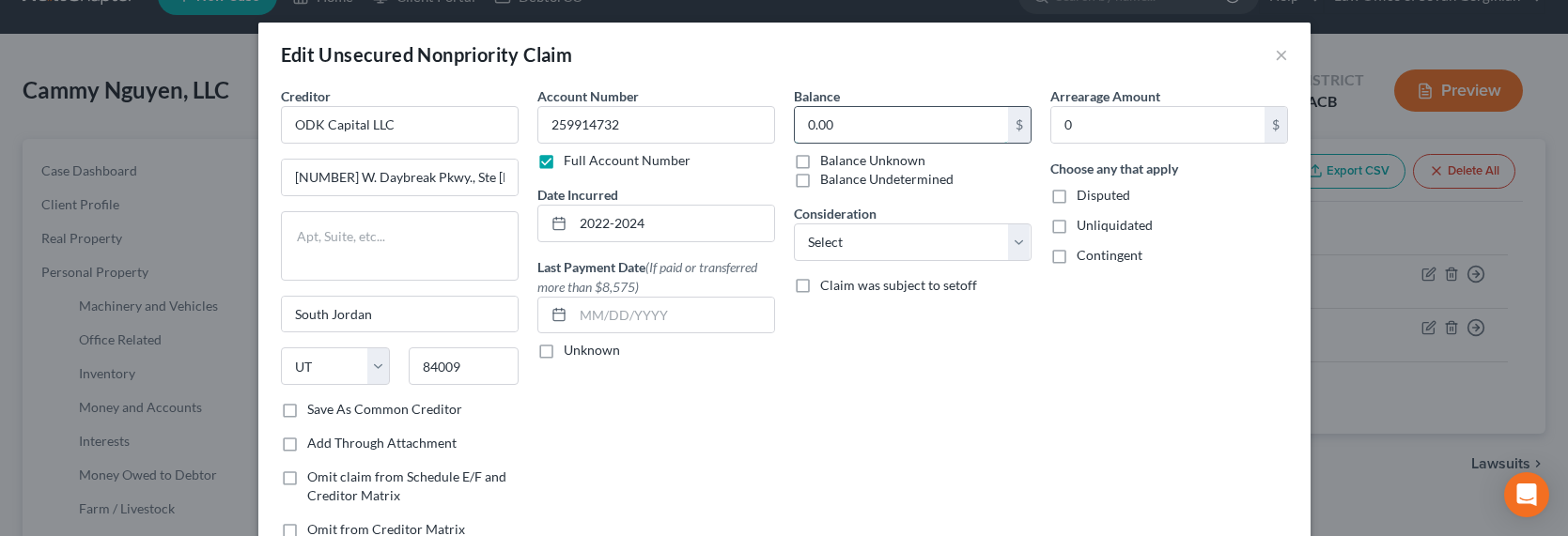 click on "0.00" at bounding box center (901, 125) 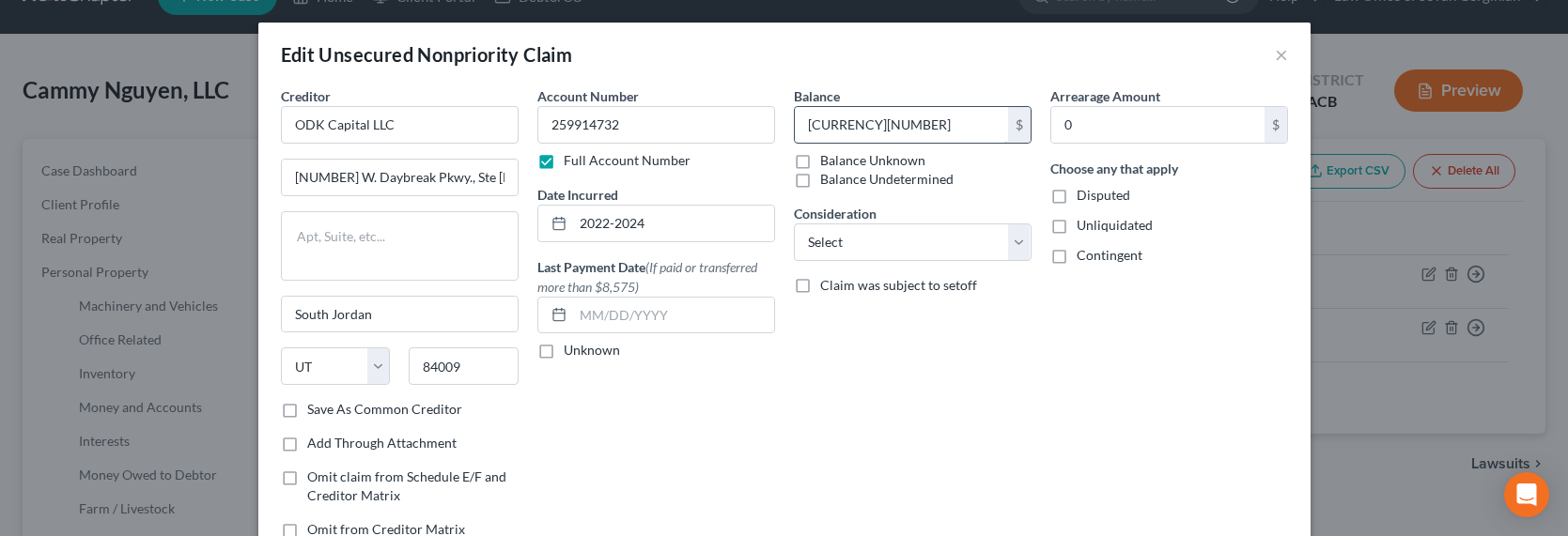 type on "[CURRENCY][NUMBER]" 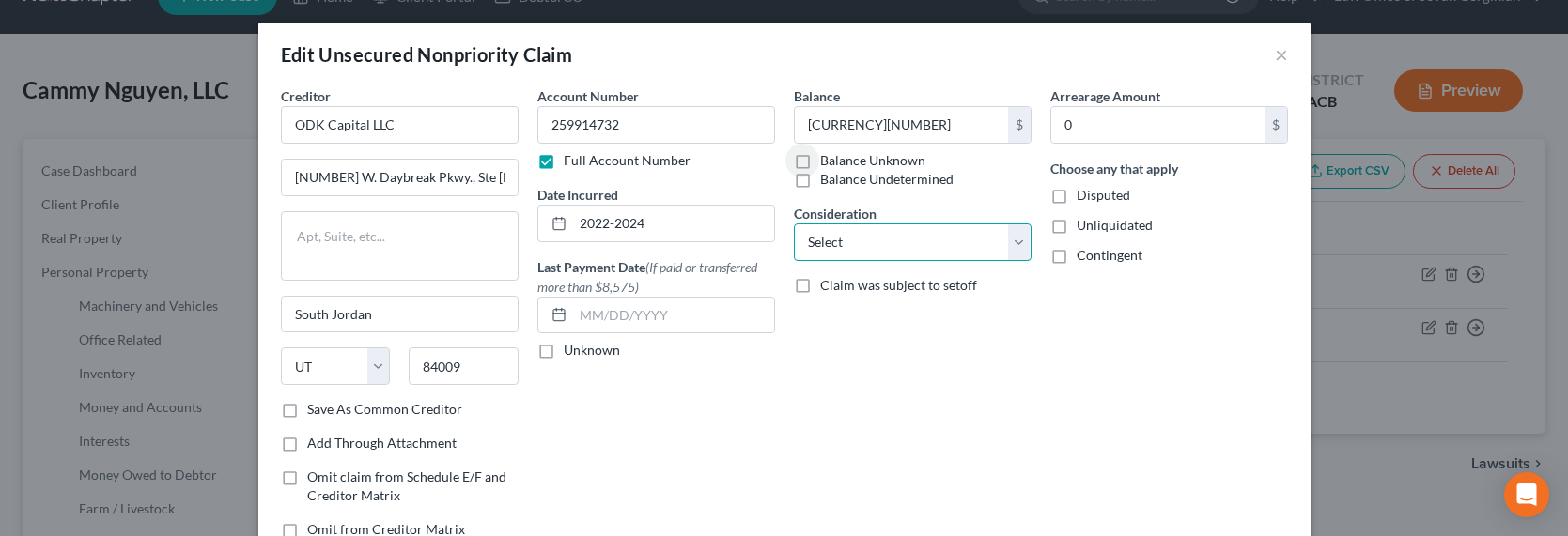 click on "Select Cable / Satellite Services Collection Agency Credit Card Debt Debt Counseling / Attorneys Deficiency Balance Home / Car Repairs Income Taxes Judgment Liens Monies Loaned / Advanced Mortgage Obligation To Pensions Other Overdrawn Bank Account Promised To Help Pay Creditors Services Suppliers Or Vendors Telephone / Internet Services Unsecured Loan Repayments Utility Services" at bounding box center [912, 242] 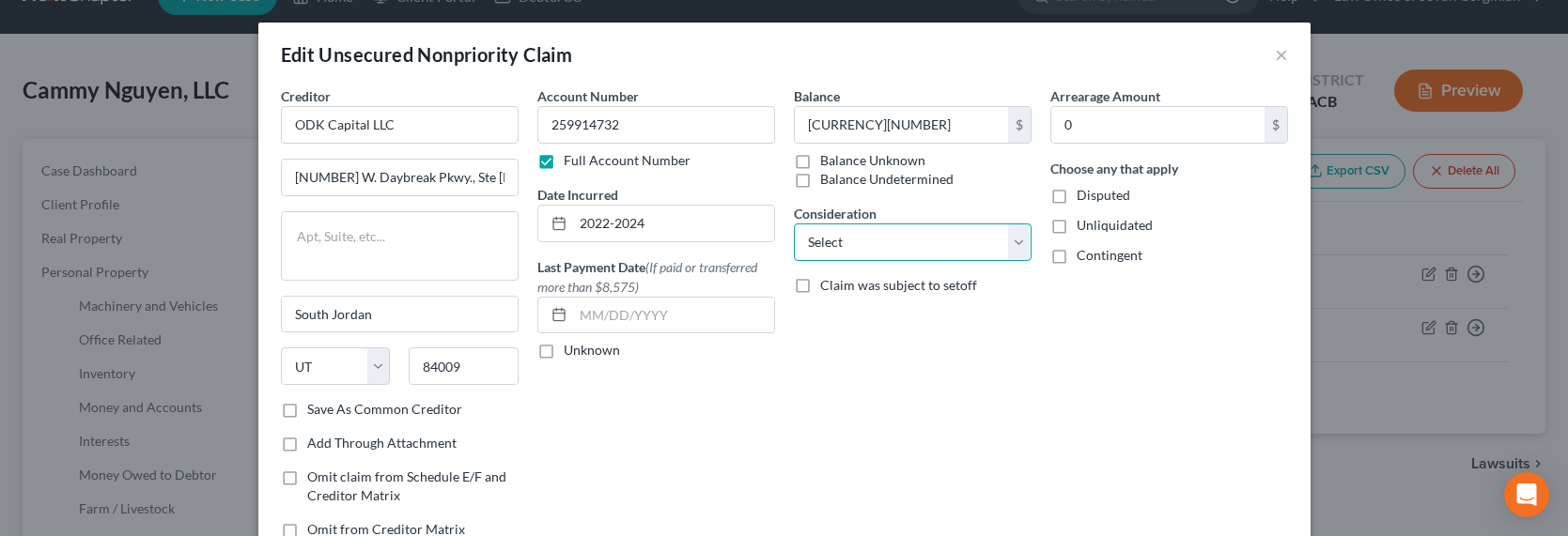 select on "8" 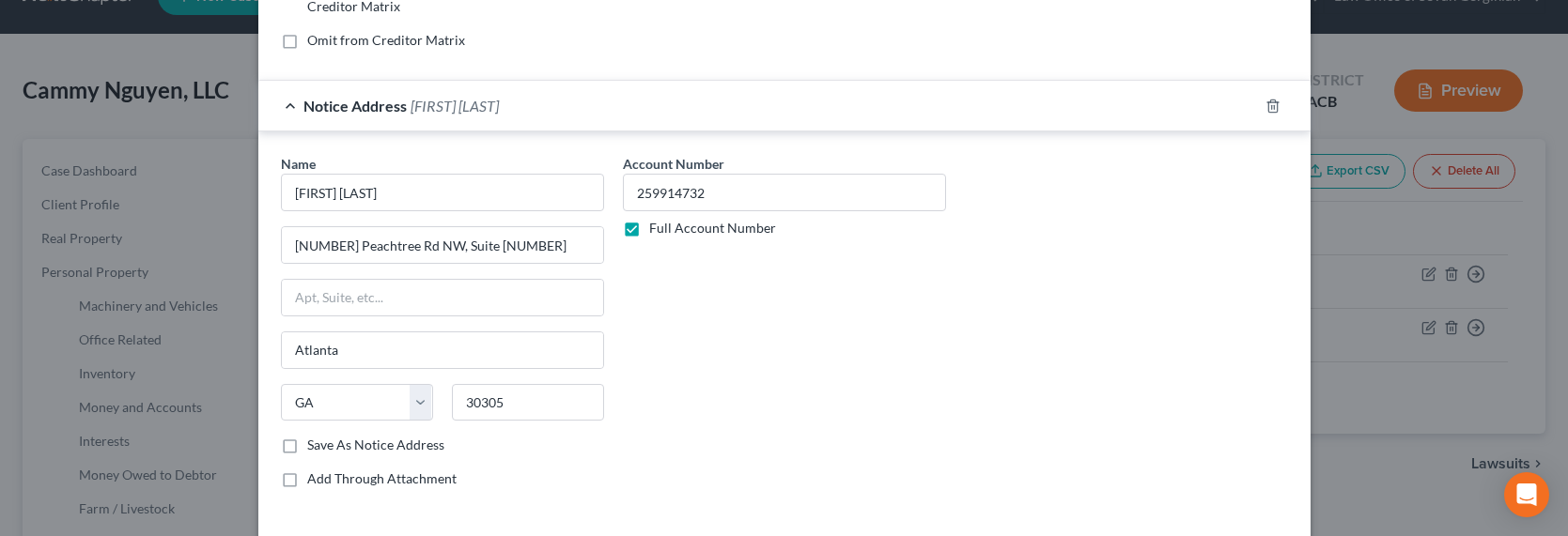 scroll, scrollTop: 628, scrollLeft: 0, axis: vertical 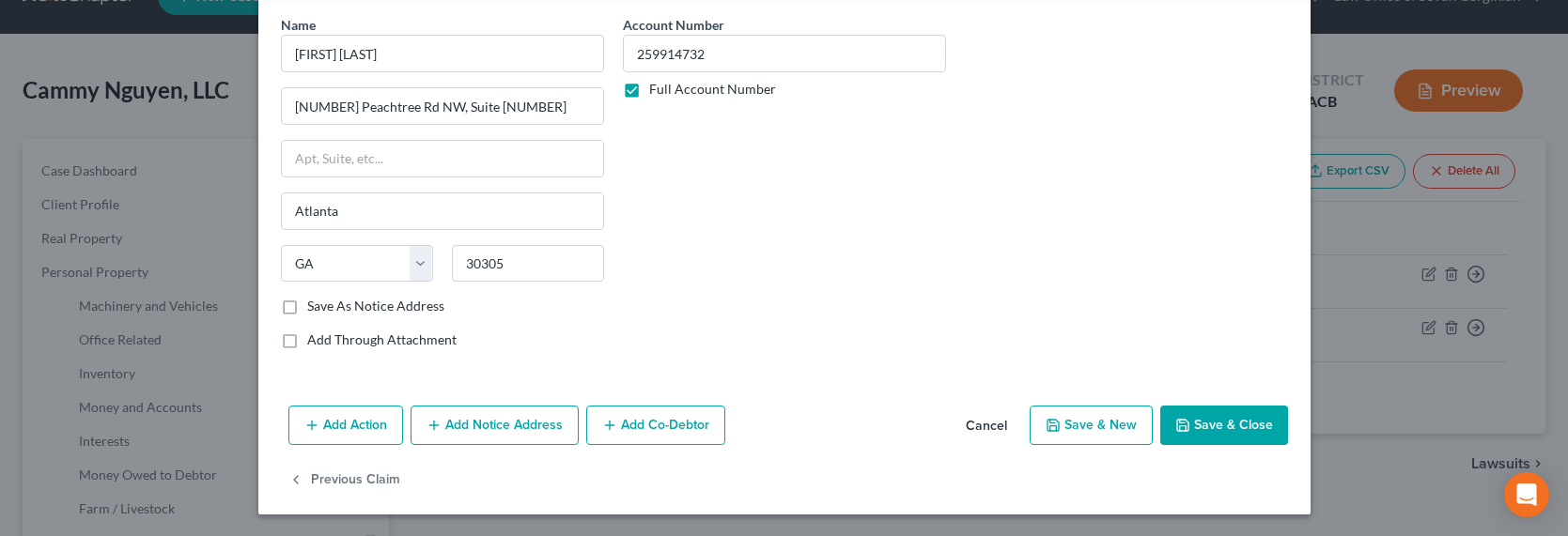 click on "Add Notice Address" at bounding box center (494, 425) 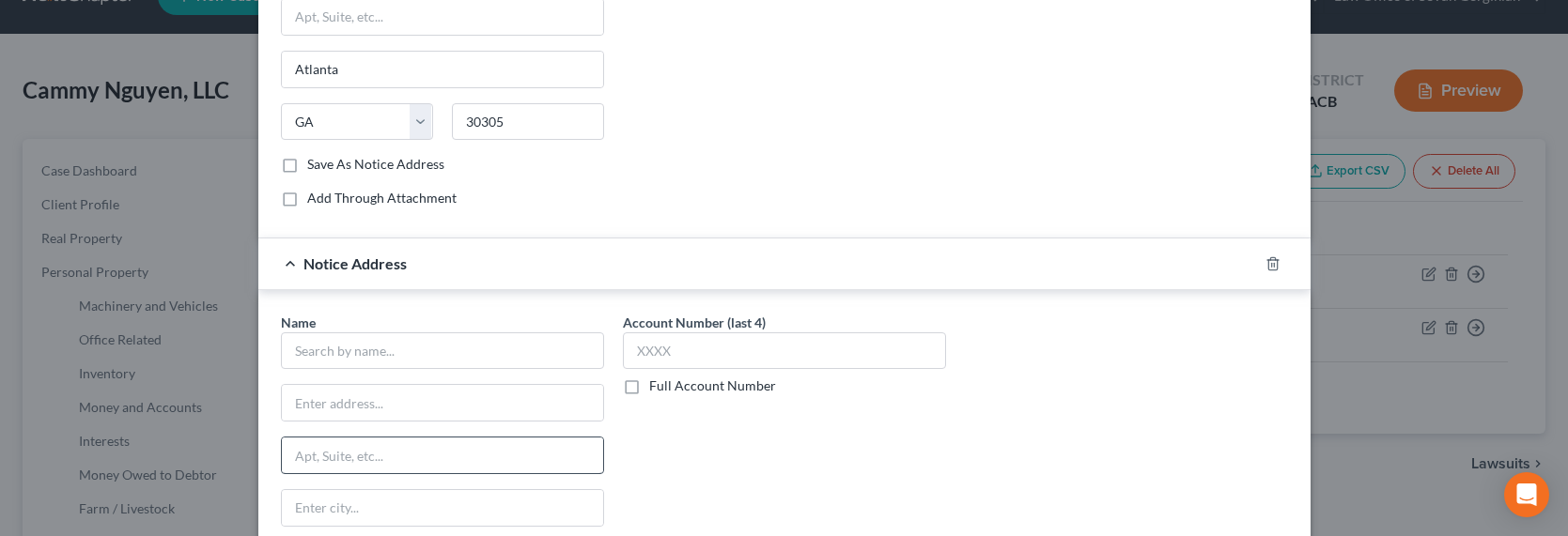 scroll, scrollTop: 819, scrollLeft: 0, axis: vertical 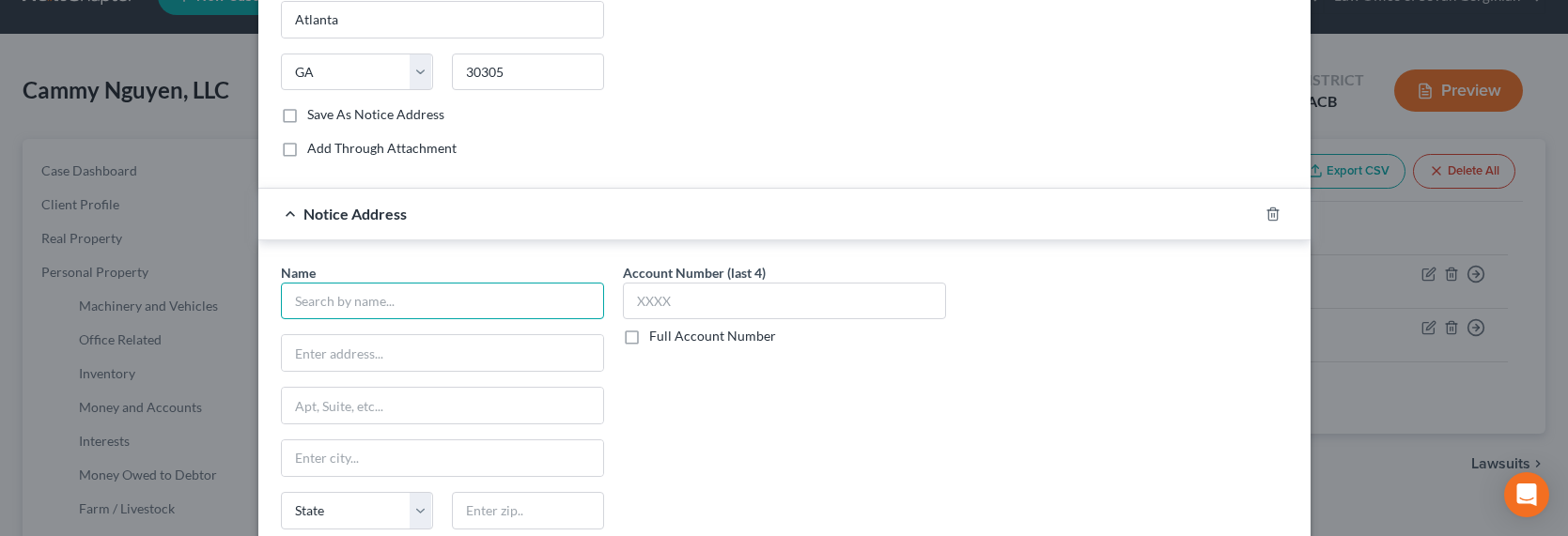 click at bounding box center [442, 301] 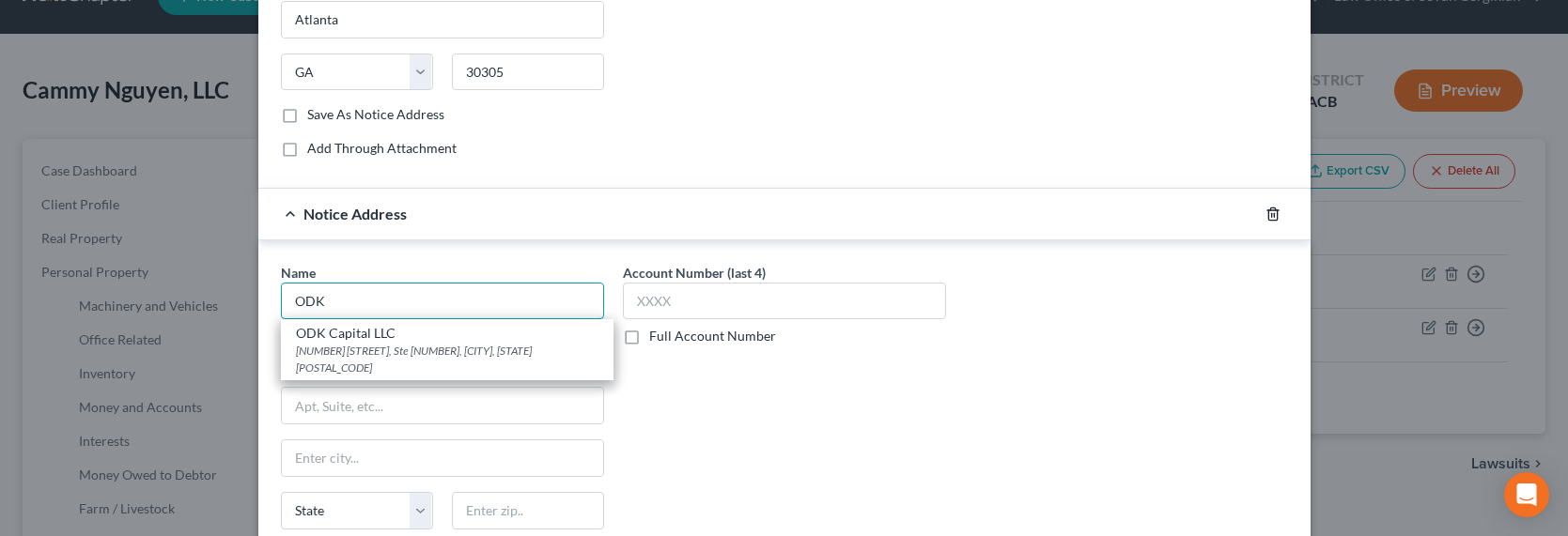 type on "ODK" 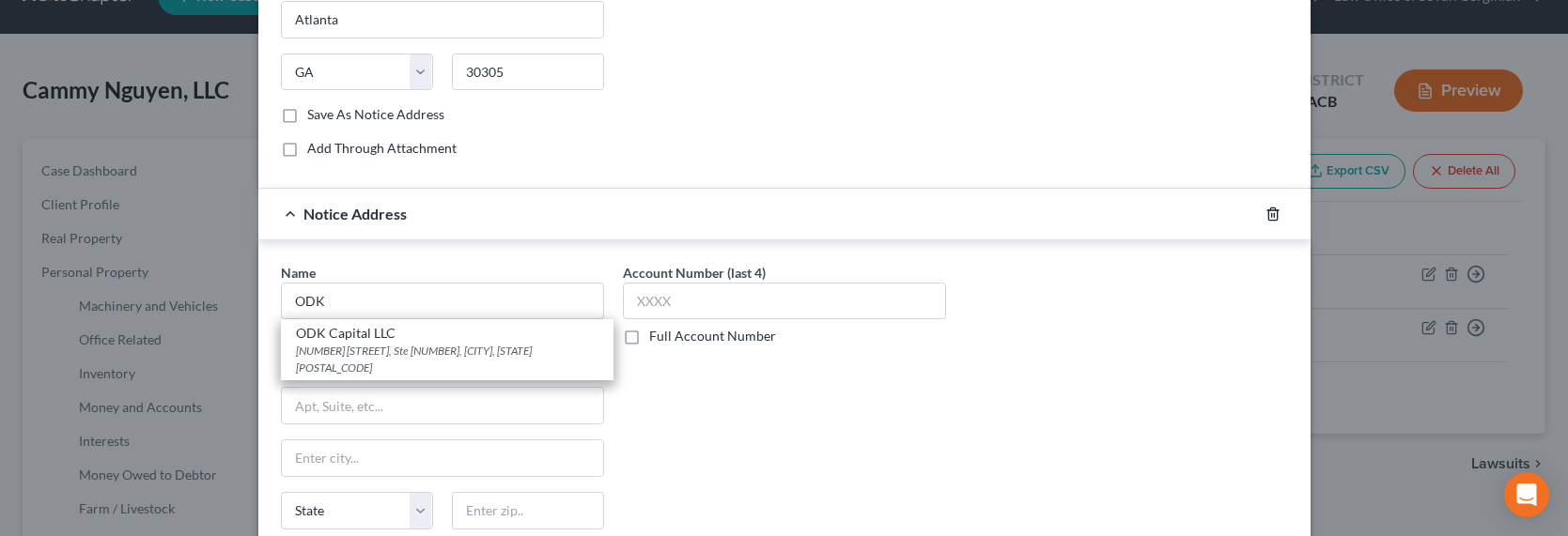 click 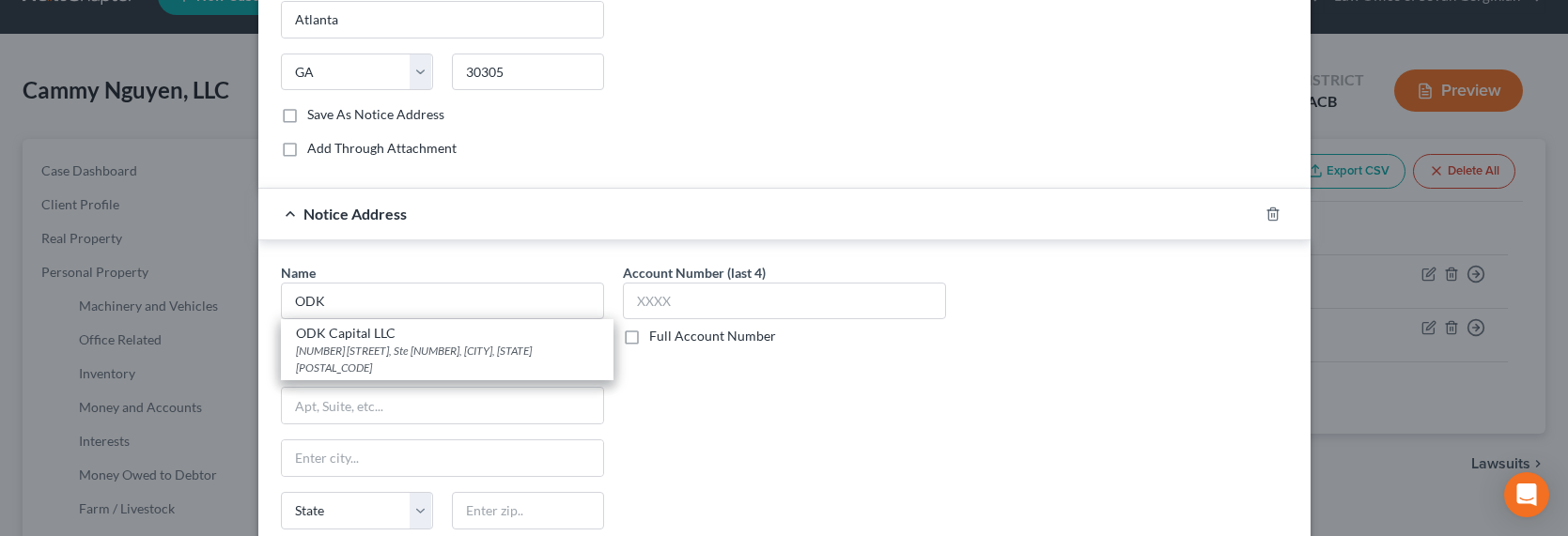 scroll, scrollTop: 628, scrollLeft: 0, axis: vertical 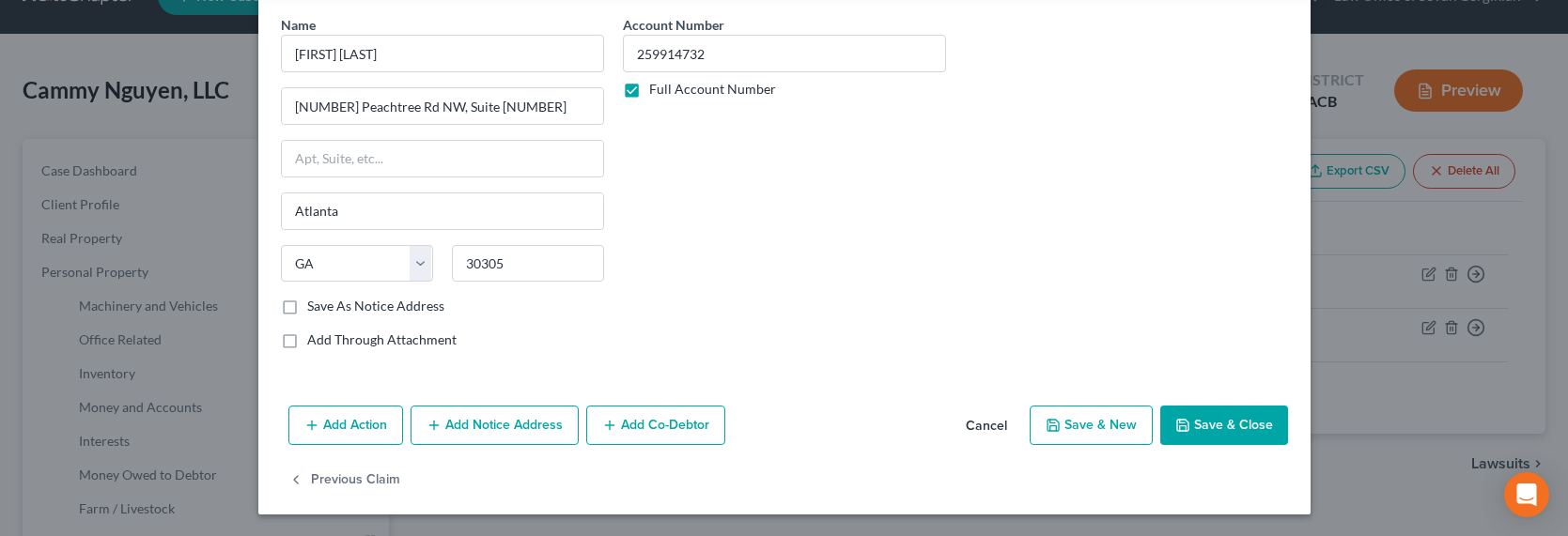 click on "Save & Close" at bounding box center (1224, 425) 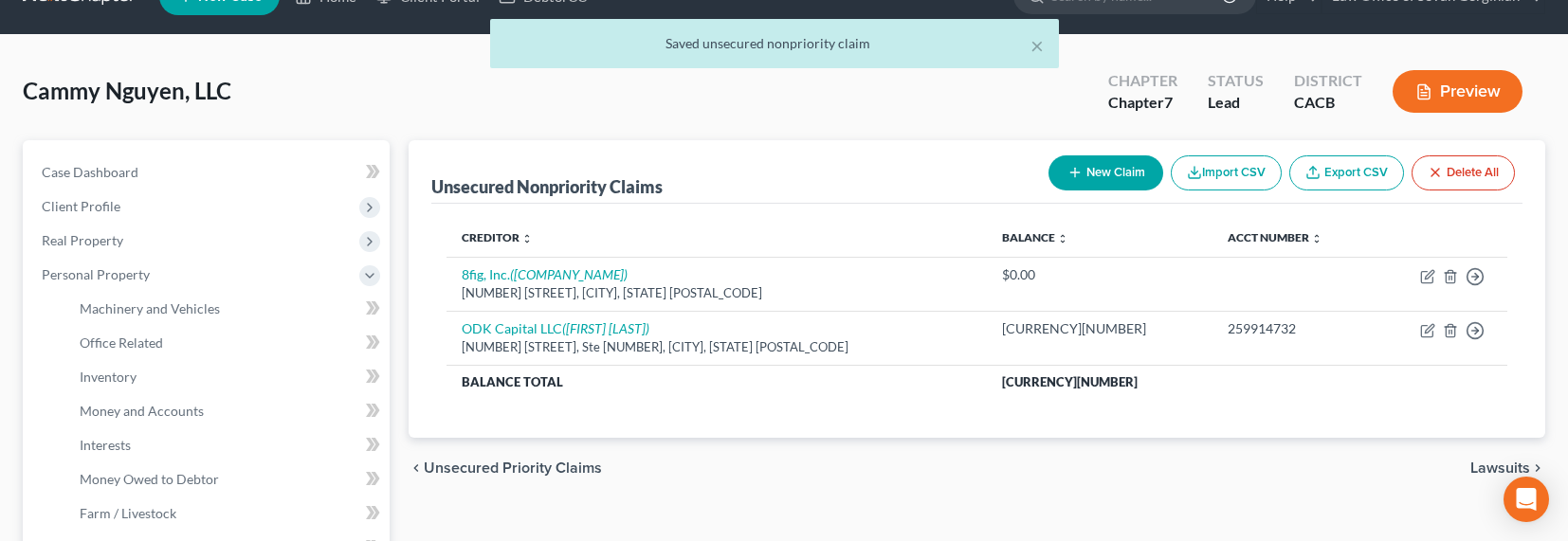 click on "New Claim" at bounding box center (1105, 172) 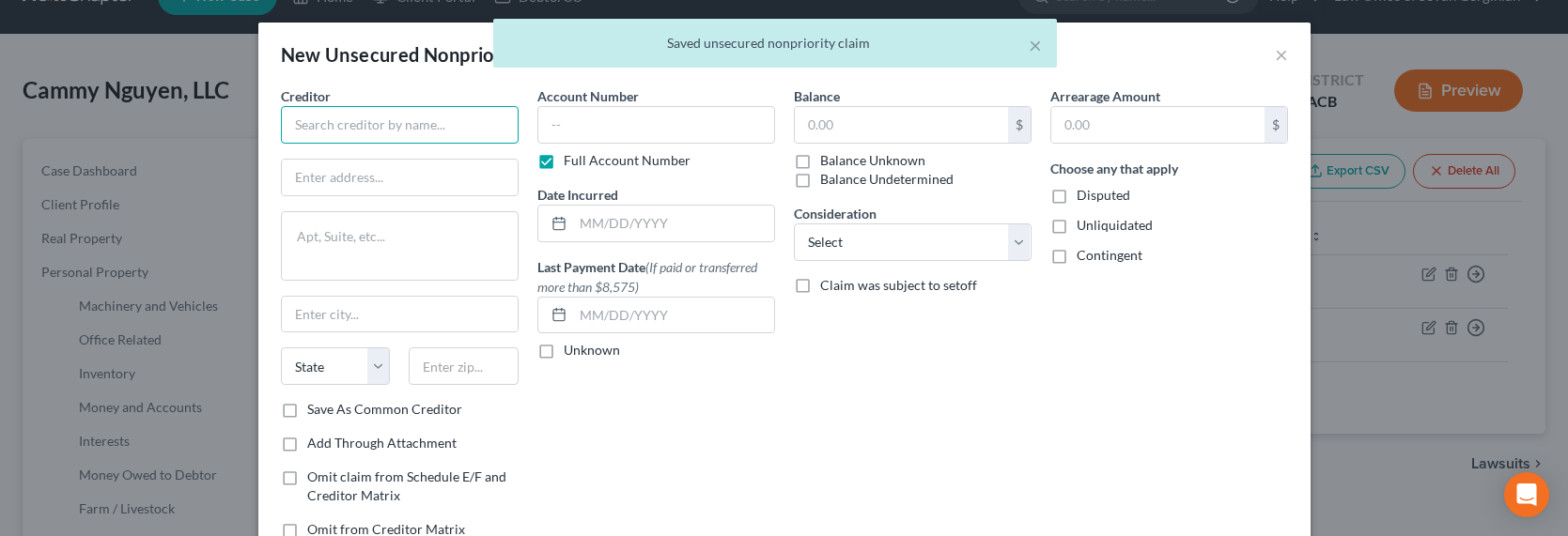 click at bounding box center (399, 125) 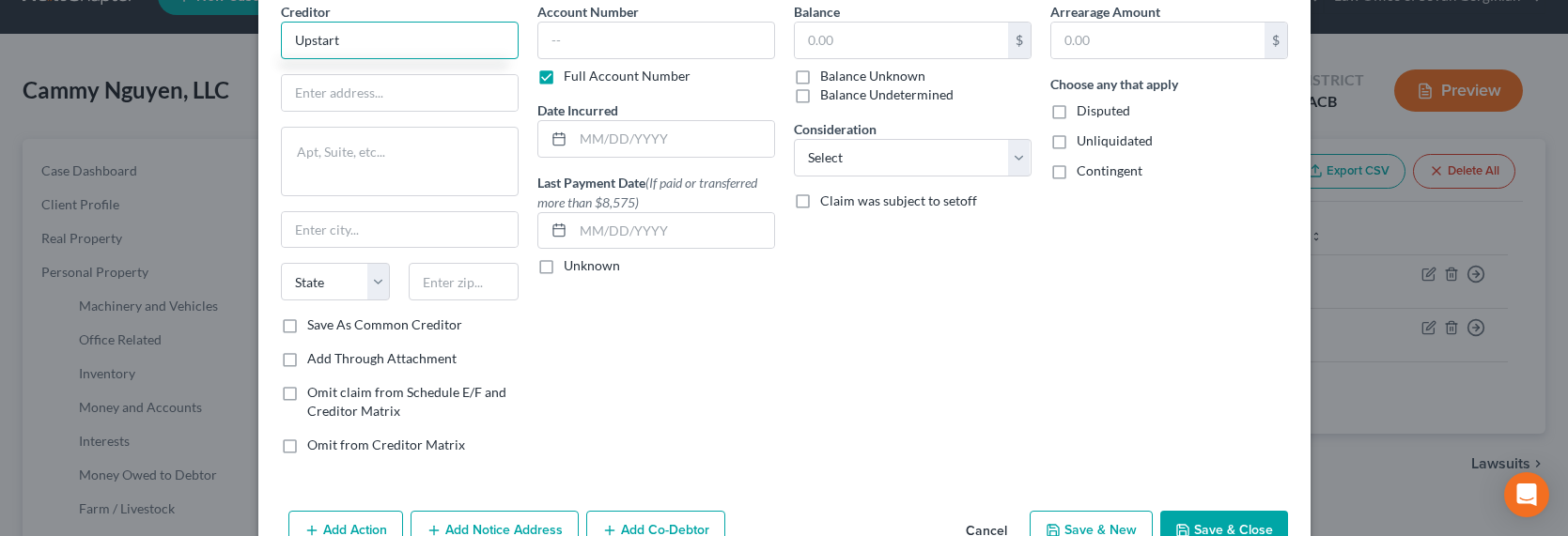 scroll, scrollTop: 136, scrollLeft: 0, axis: vertical 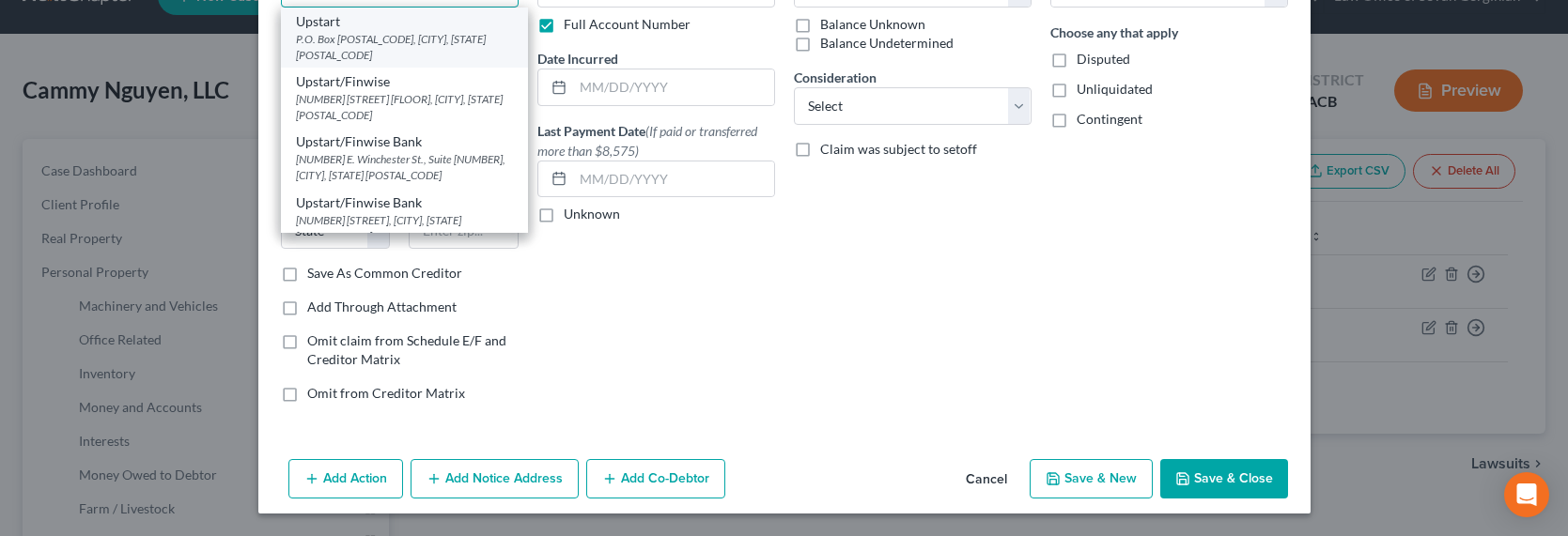 type on "Upstart" 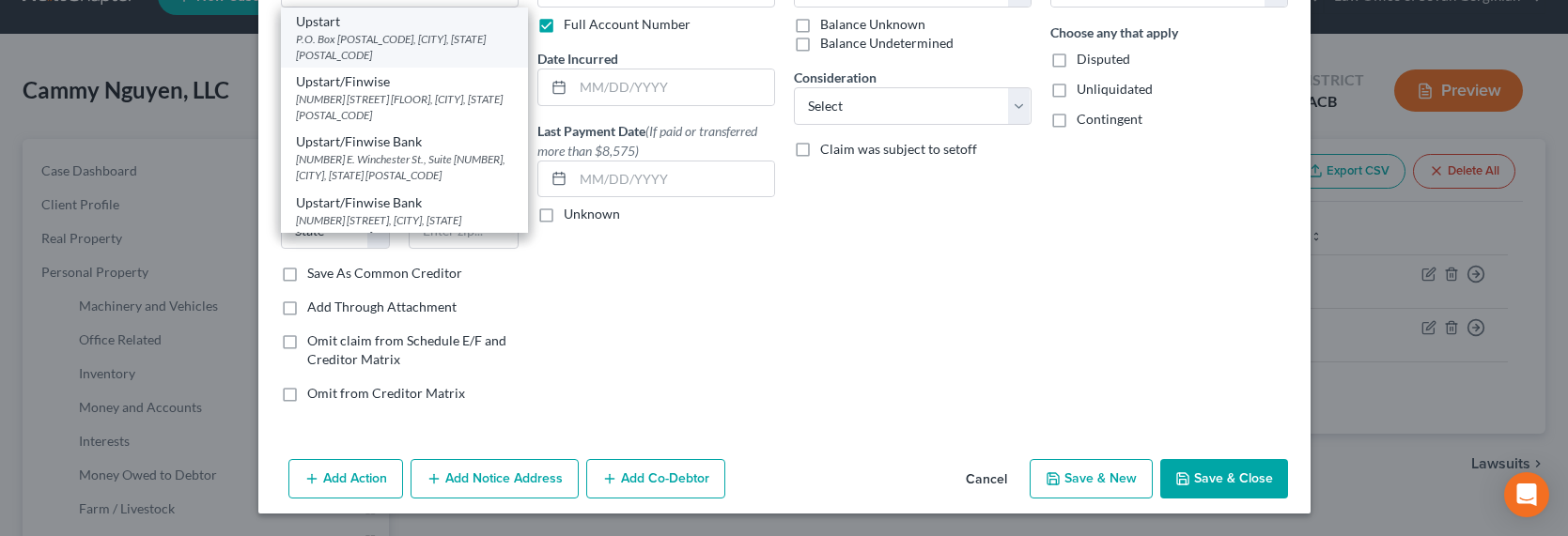 click on "Upstart" at bounding box center (404, 22) 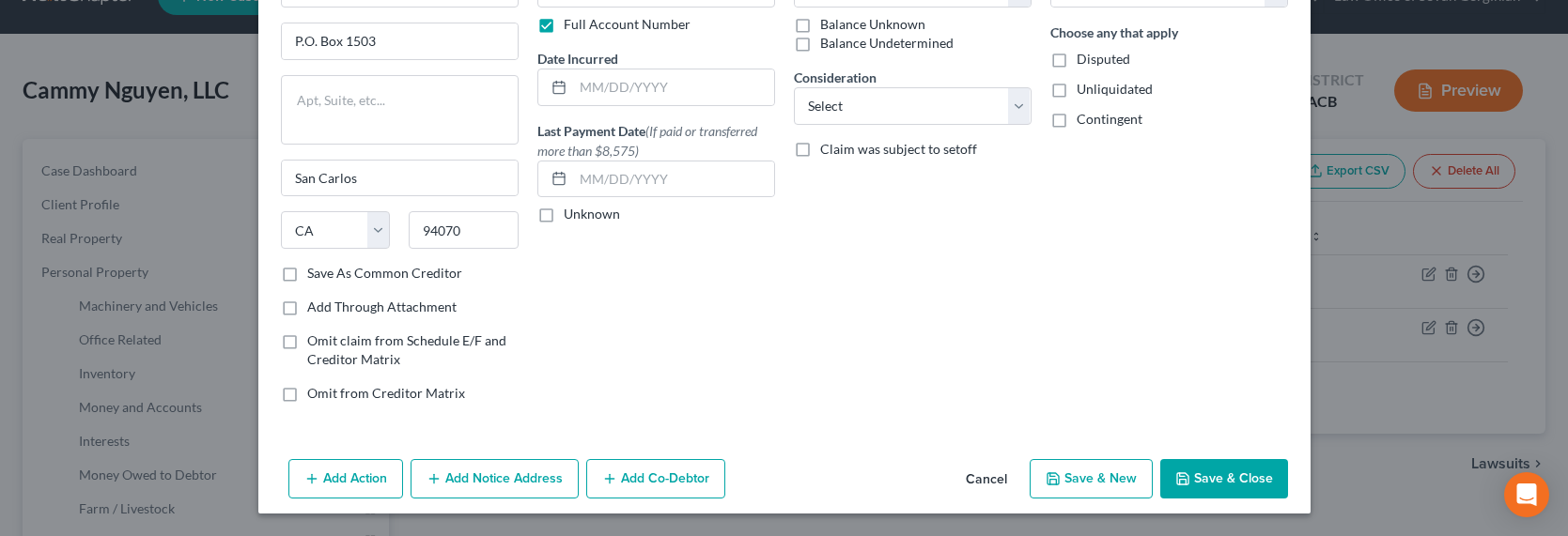 click on "Save & Close" at bounding box center (1224, 479) 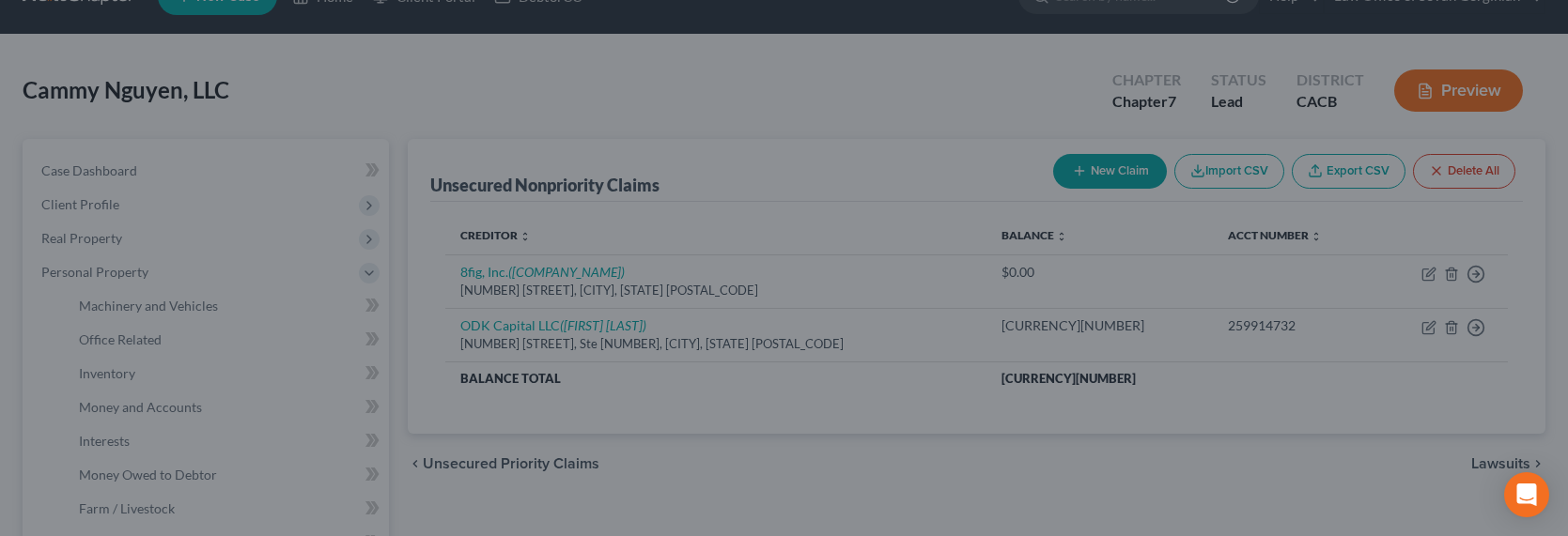 type on "0.00" 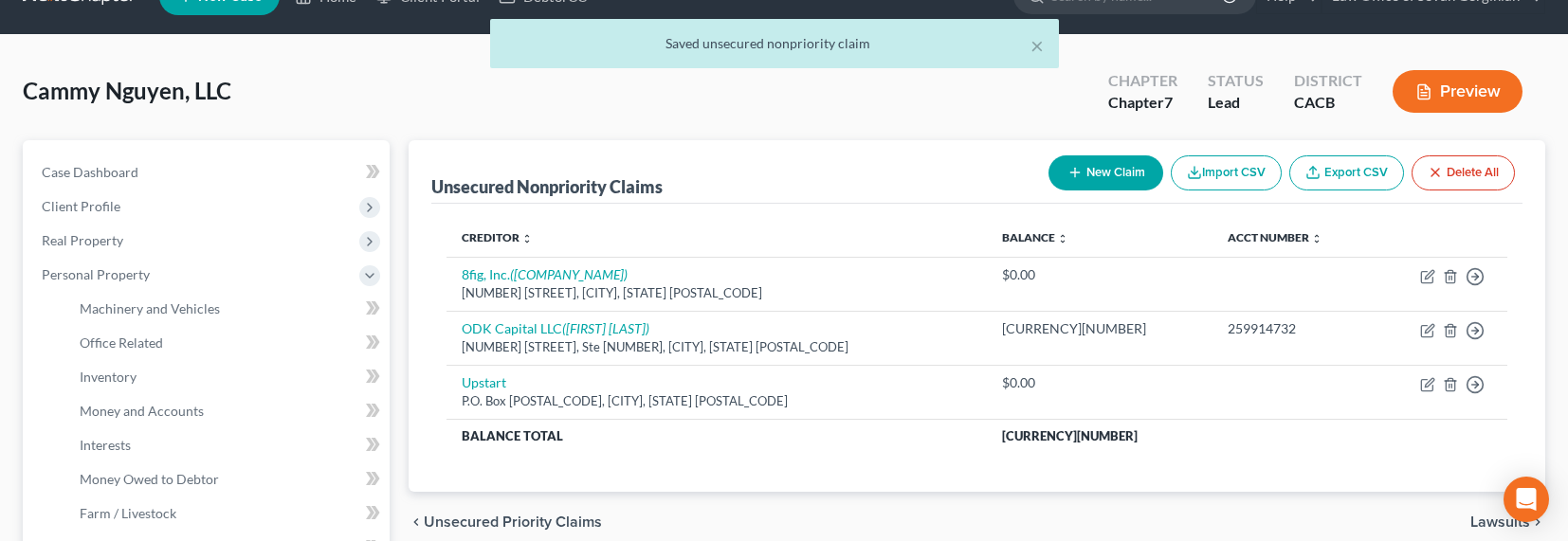 click on "New Claim" at bounding box center (1105, 172) 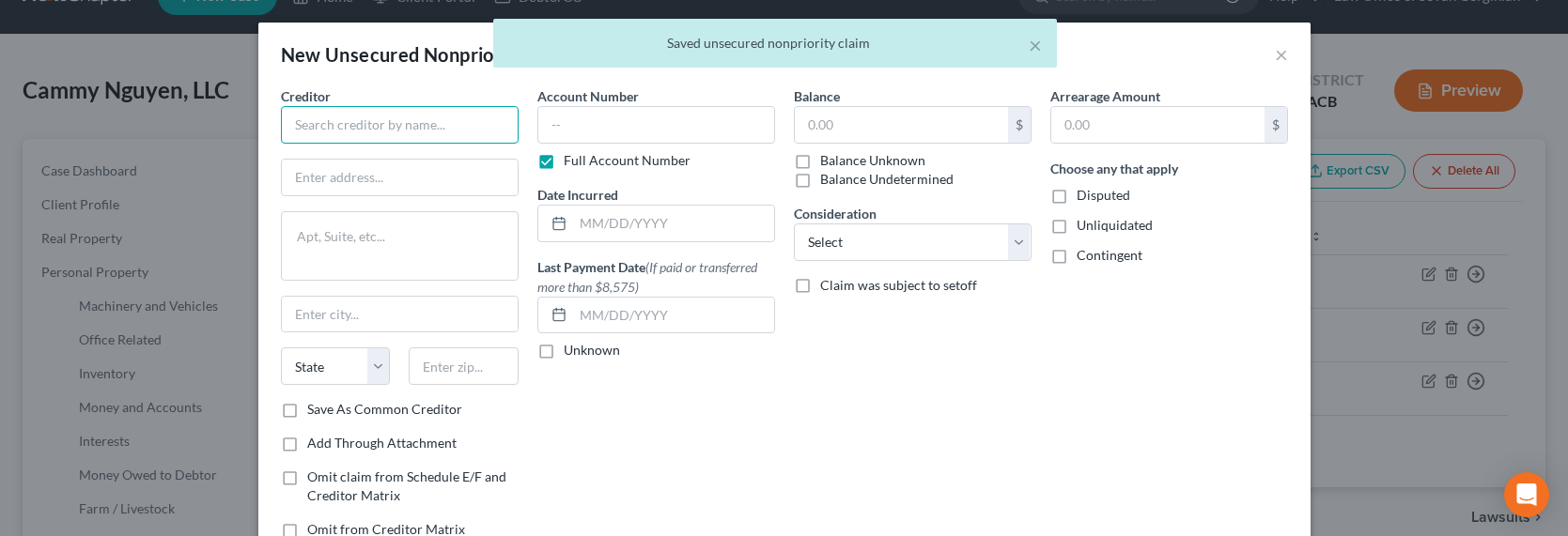 click at bounding box center (399, 125) 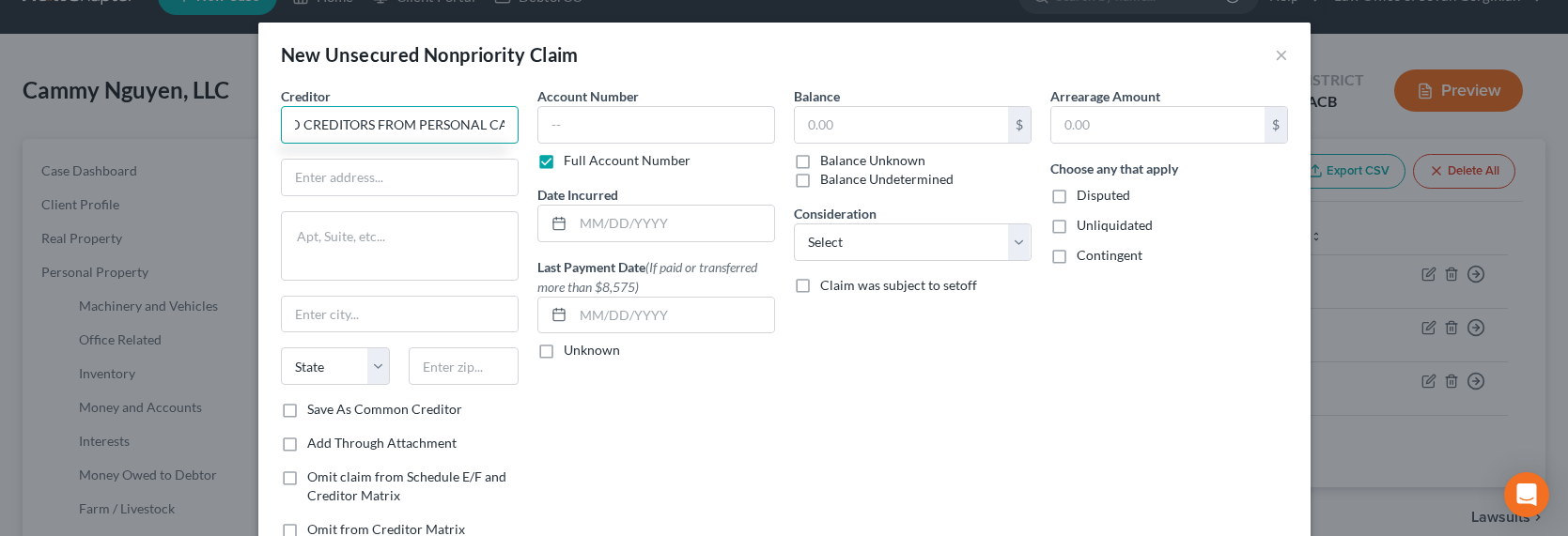 scroll, scrollTop: 0, scrollLeft: 39, axis: horizontal 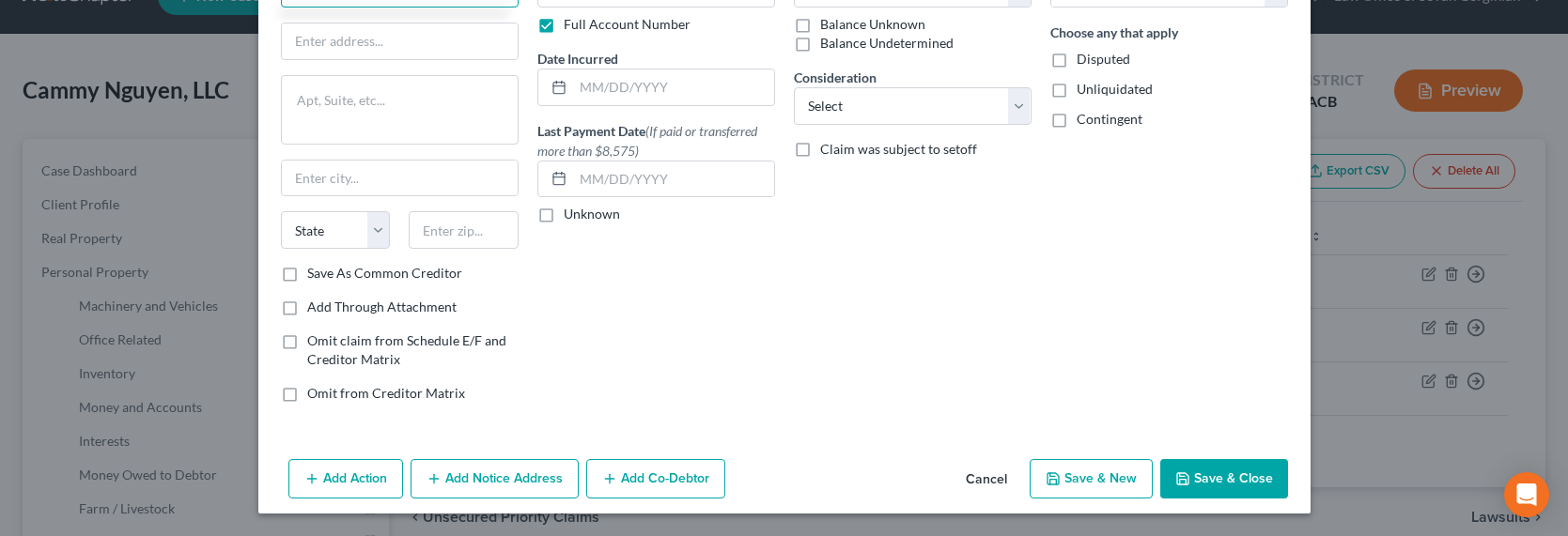 type on "ADD CREDITORS FROM PERSONAL CASE" 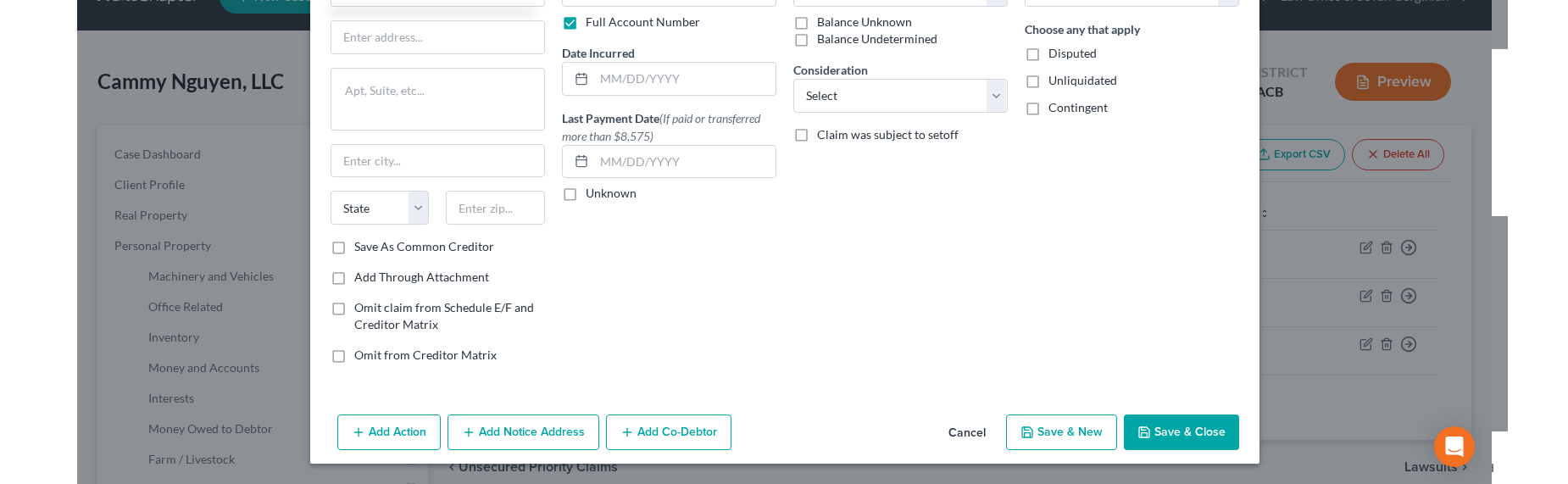 scroll, scrollTop: 0, scrollLeft: 0, axis: both 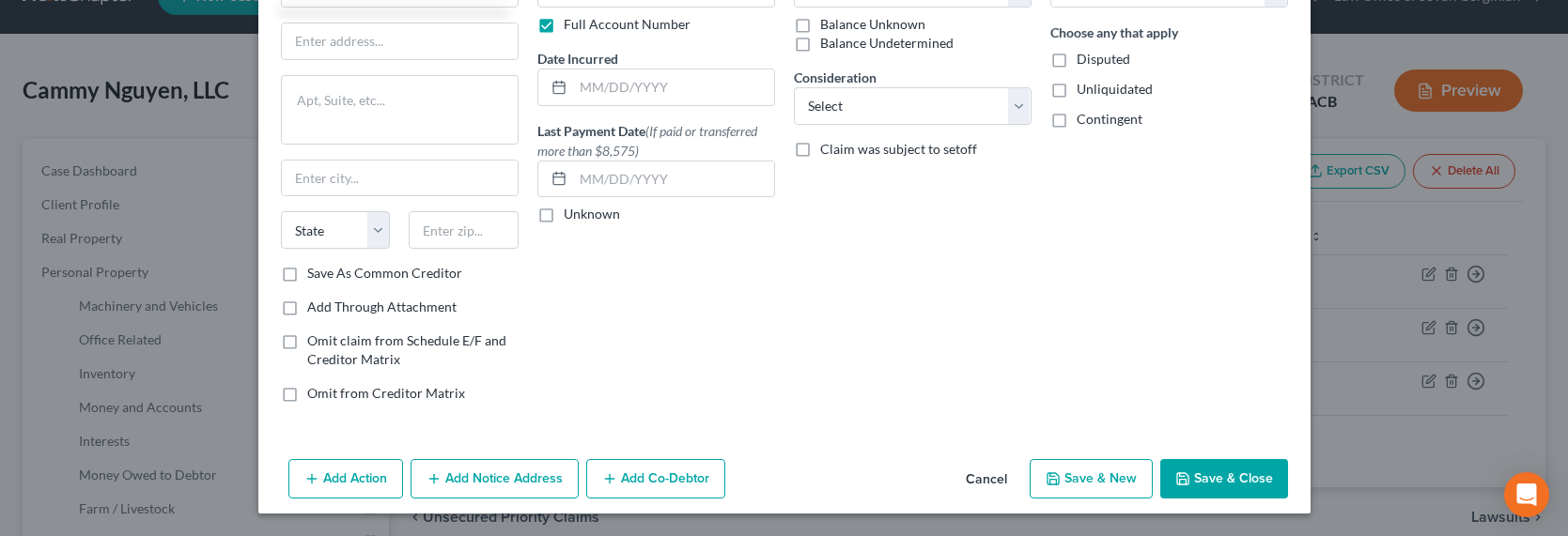 click on "Save & Close" at bounding box center [1224, 479] 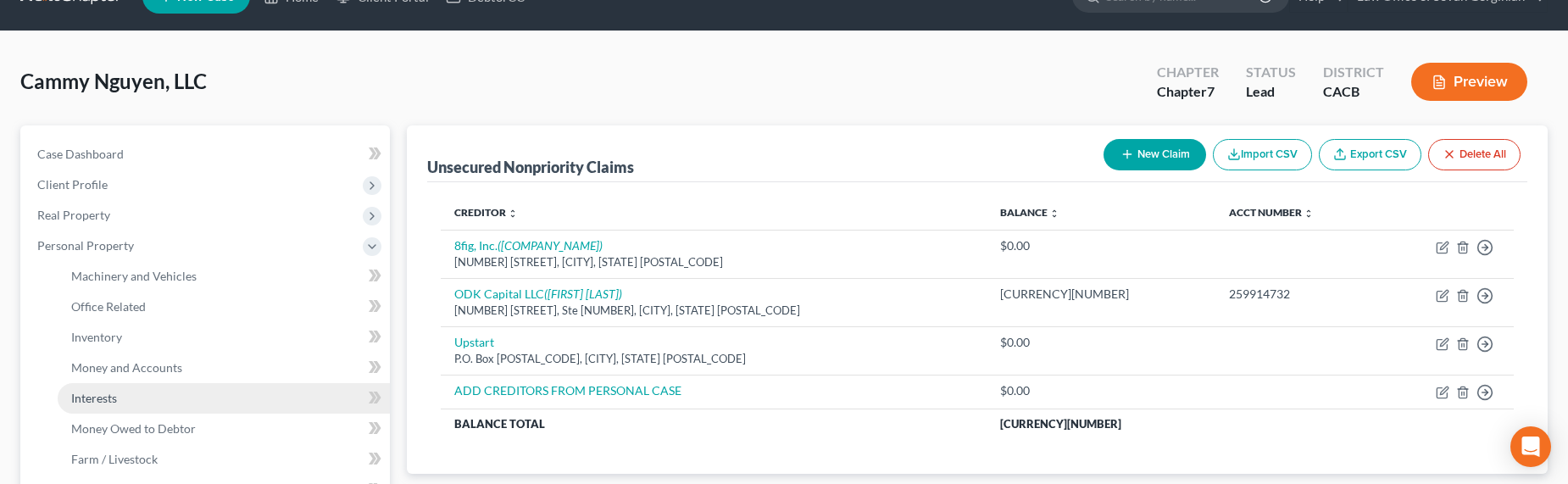 click on "Interests" at bounding box center [94, 398] 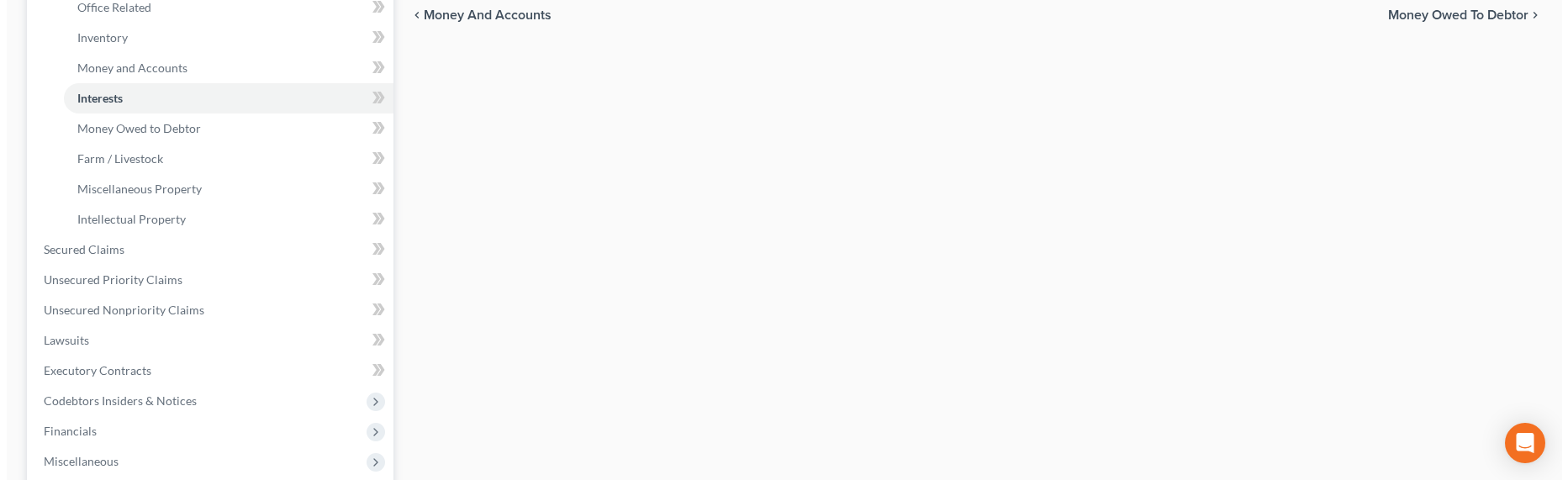 scroll, scrollTop: 0, scrollLeft: 0, axis: both 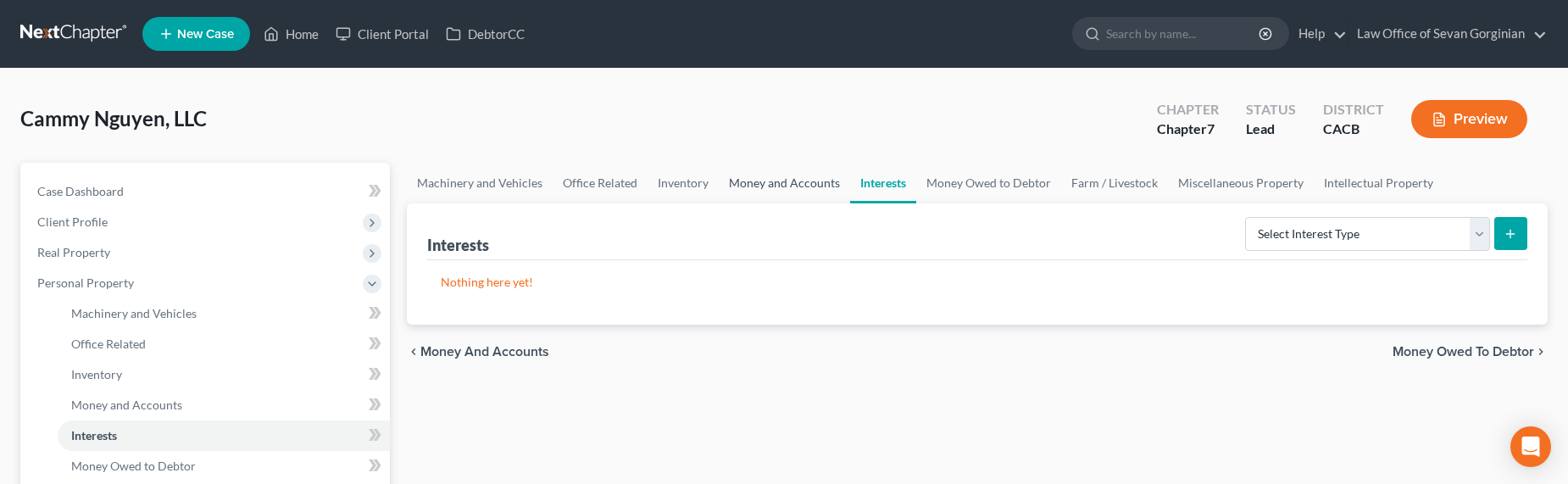 click on "Money and Accounts" at bounding box center (784, 183) 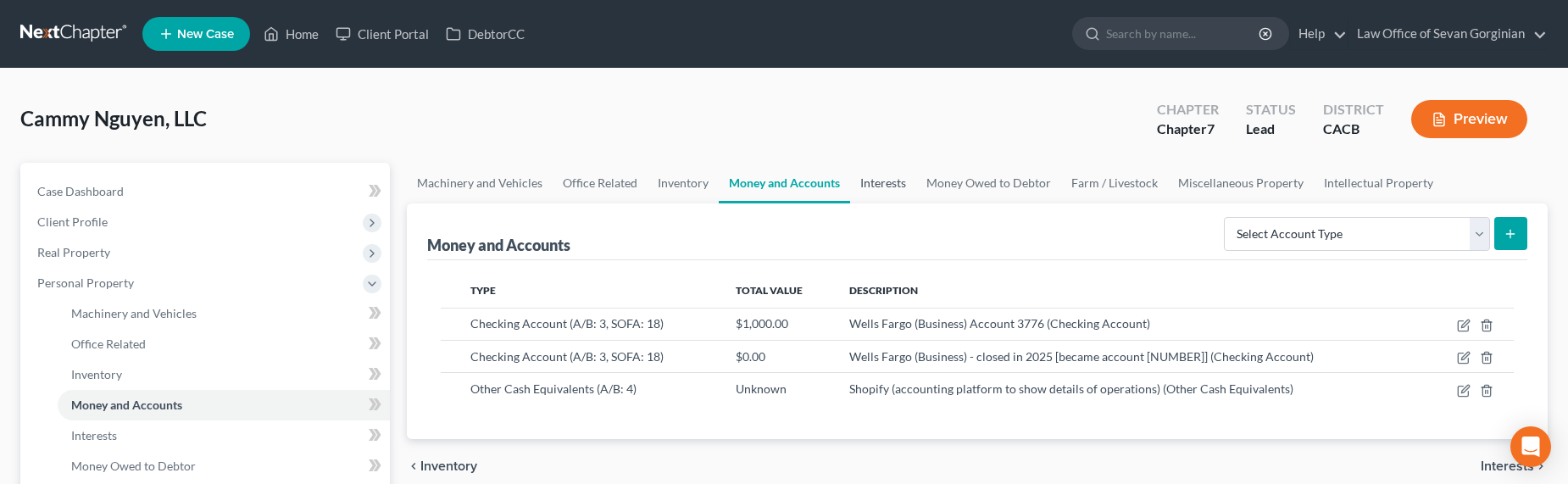 click on "Interests" at bounding box center [883, 183] 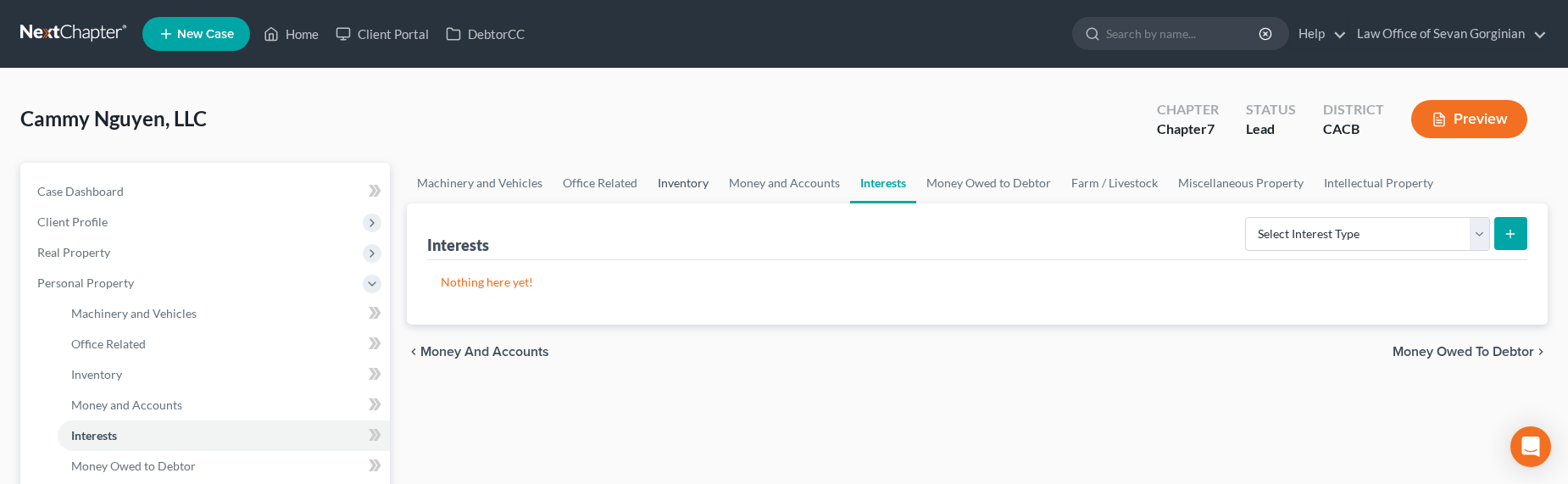 click on "Inventory" at bounding box center [683, 183] 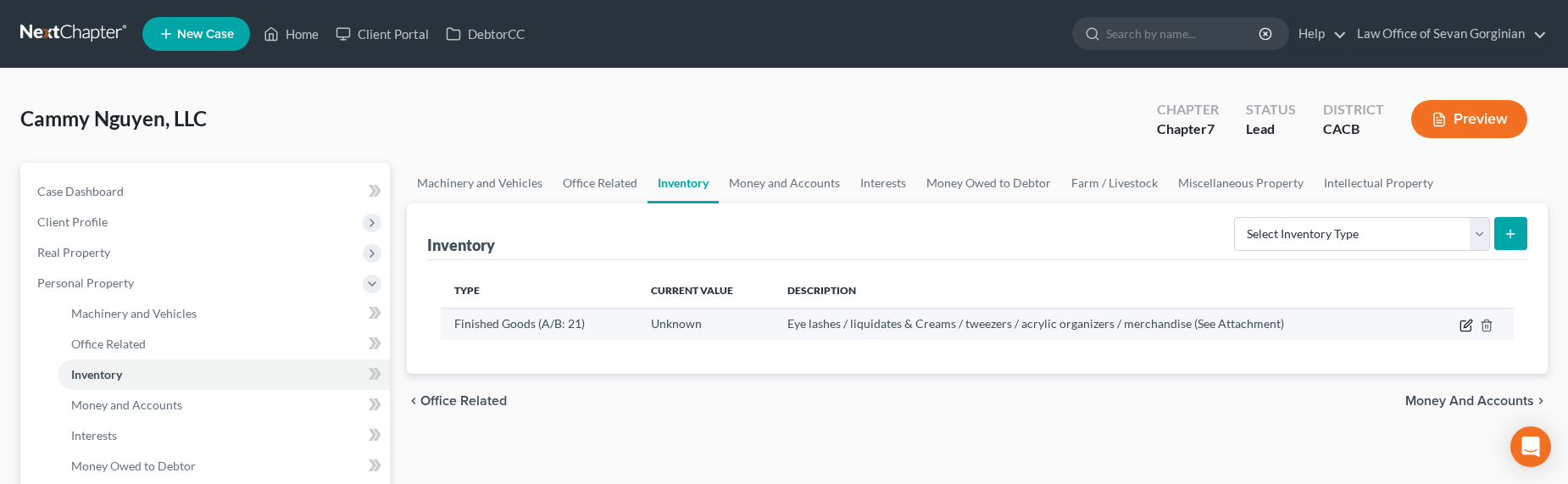 click 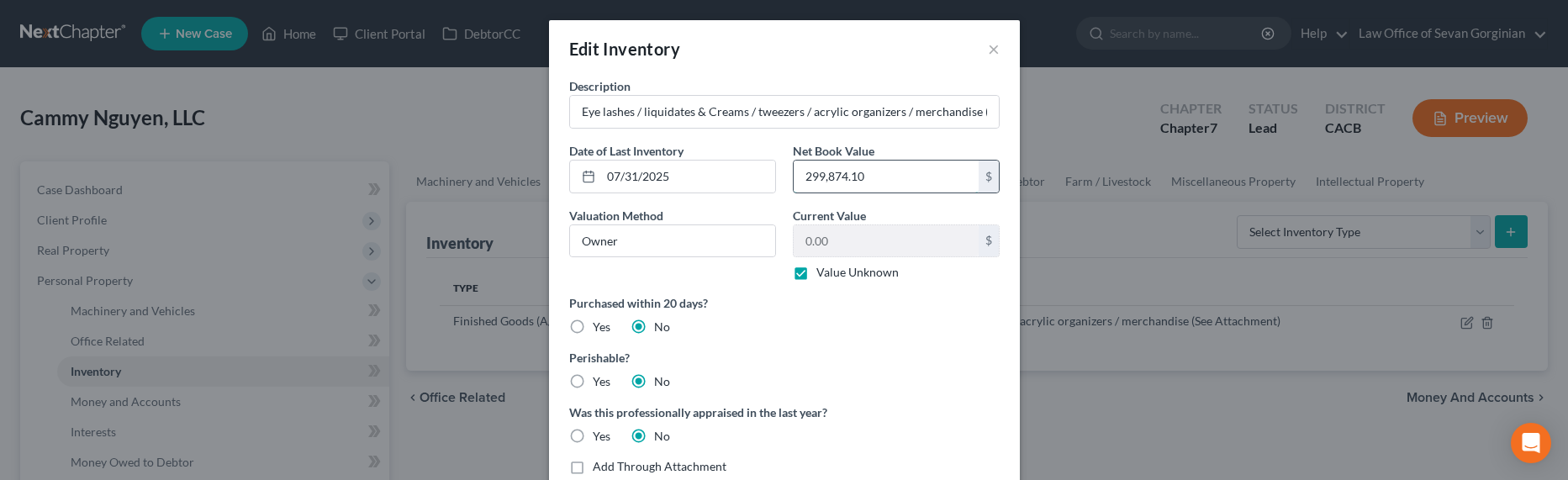 click on "299,874.10" at bounding box center [886, 177] 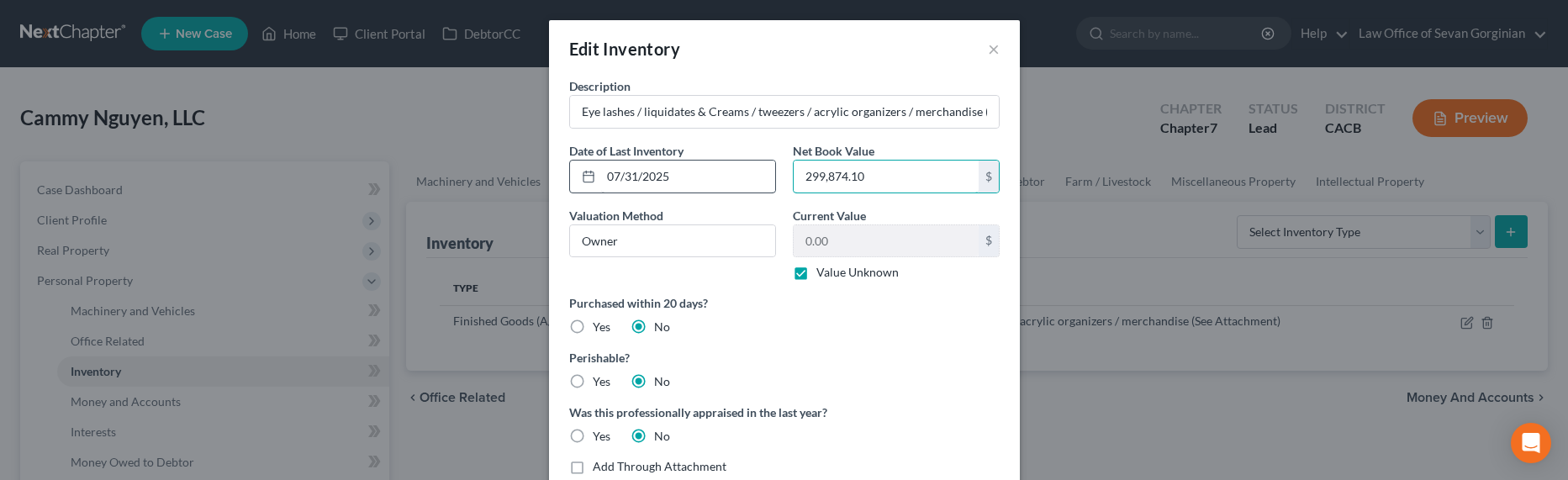 drag, startPoint x: 884, startPoint y: 178, endPoint x: 761, endPoint y: 174, distance: 123.065 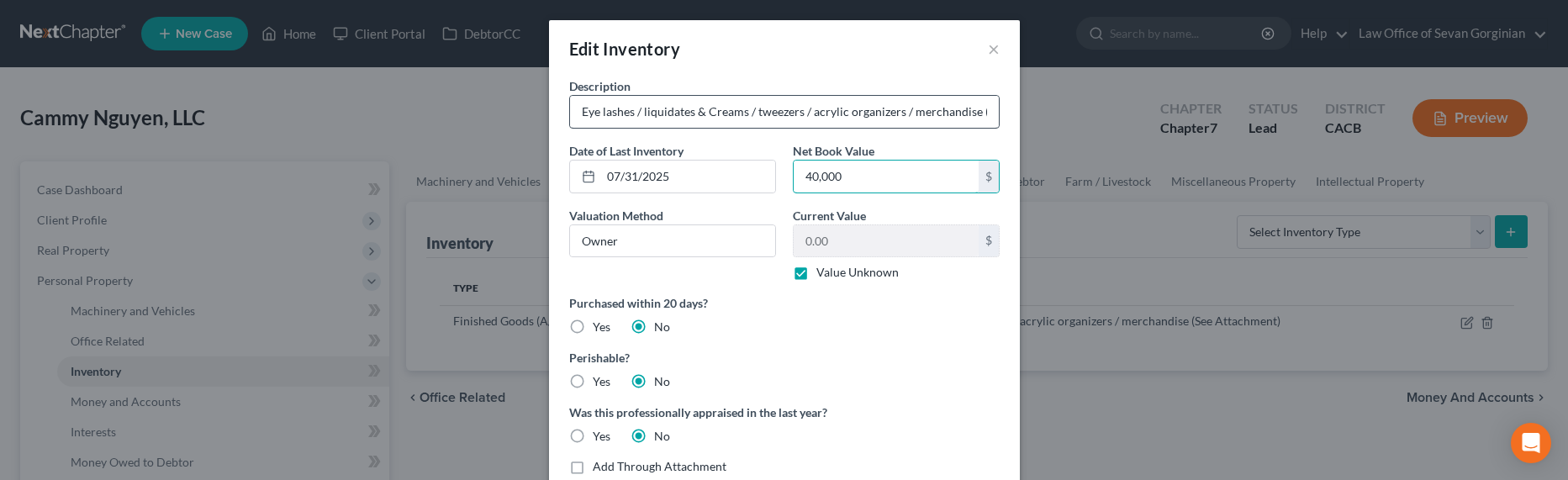 type on "40,000" 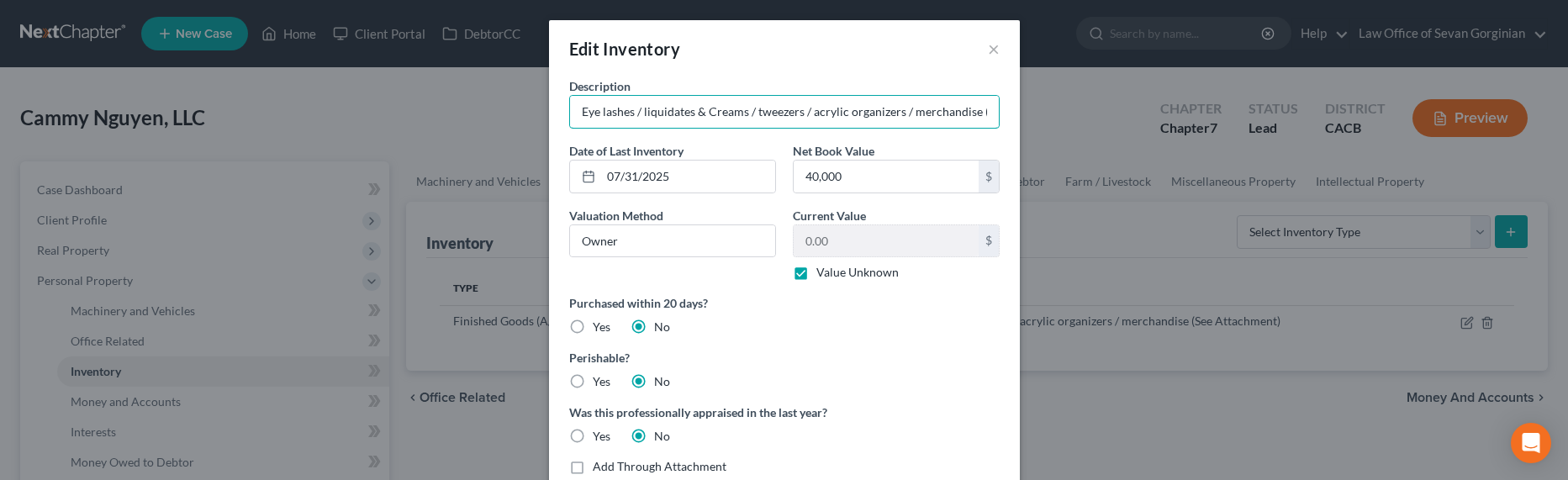 scroll, scrollTop: 0, scrollLeft: 82, axis: horizontal 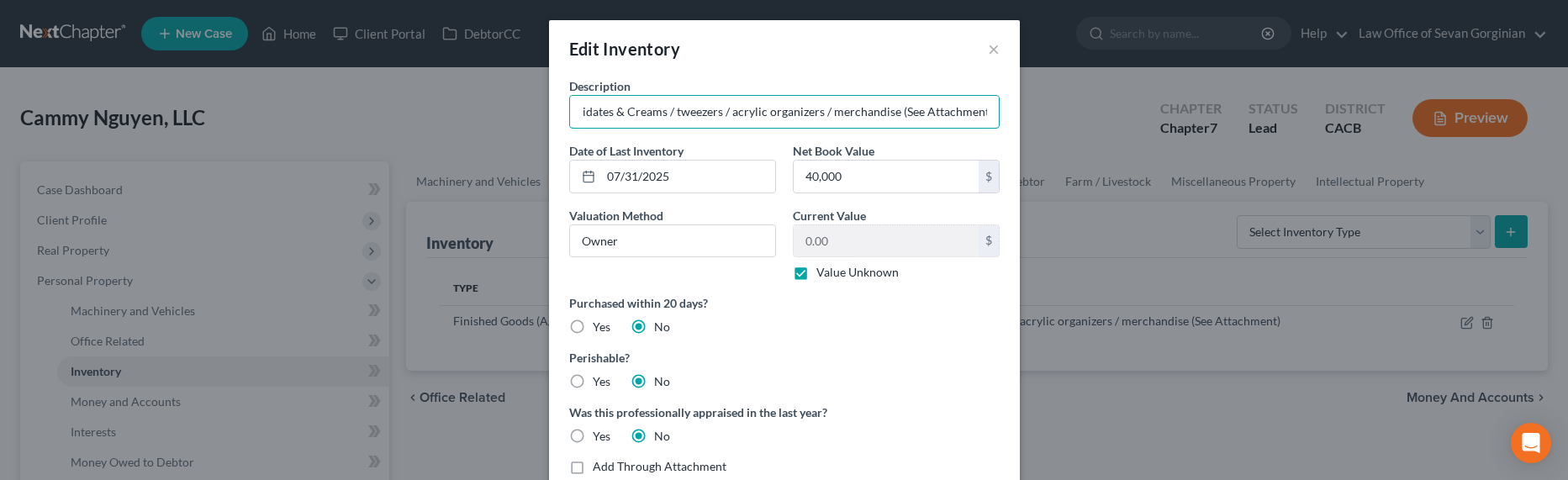 drag, startPoint x: 800, startPoint y: 113, endPoint x: 1044, endPoint y: 102, distance: 244.24782 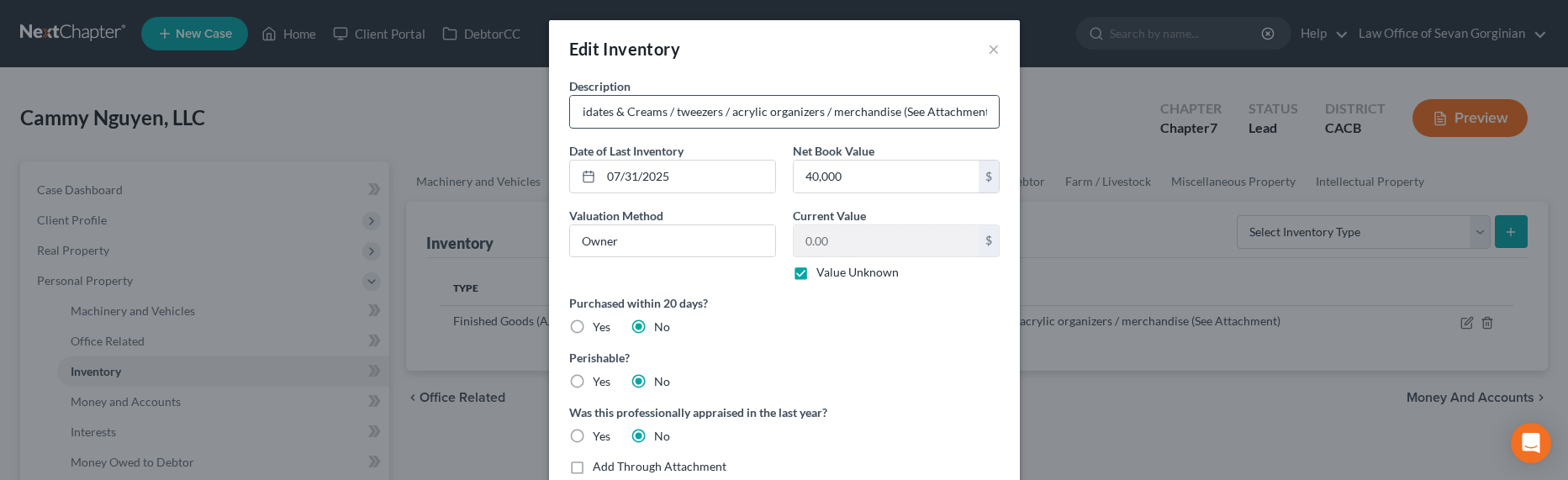 click on "Eye lashes / liquidates & Creams / tweezers / acrylic organizers / merchandise (See Attachment)" at bounding box center [784, 112] 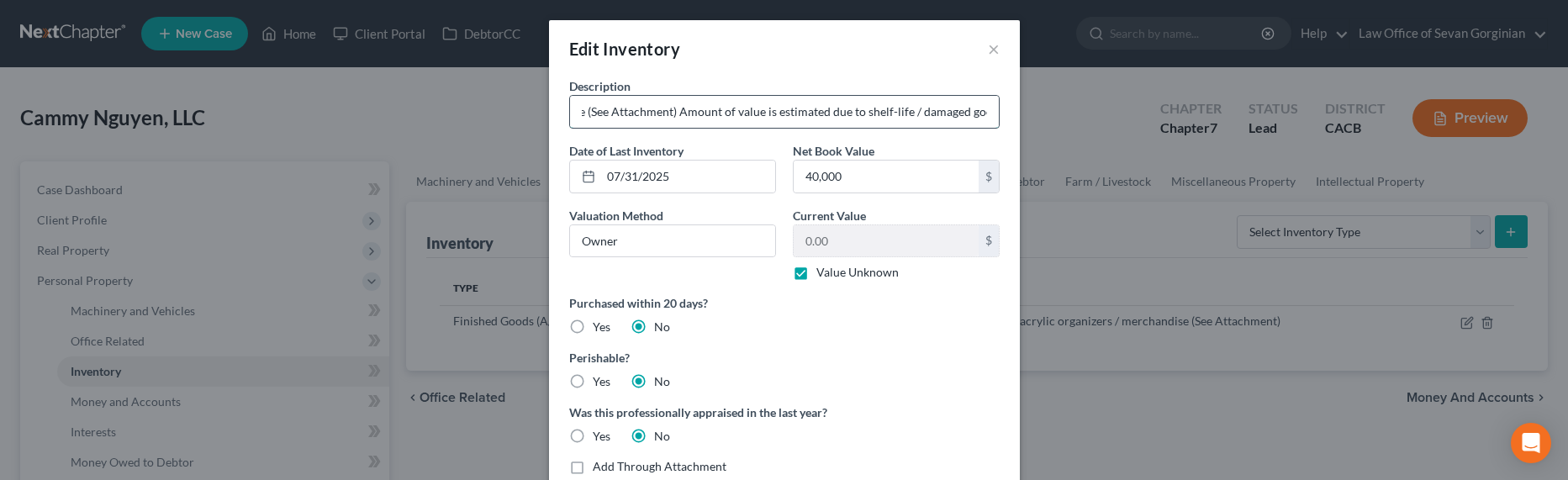scroll, scrollTop: 0, scrollLeft: 408, axis: horizontal 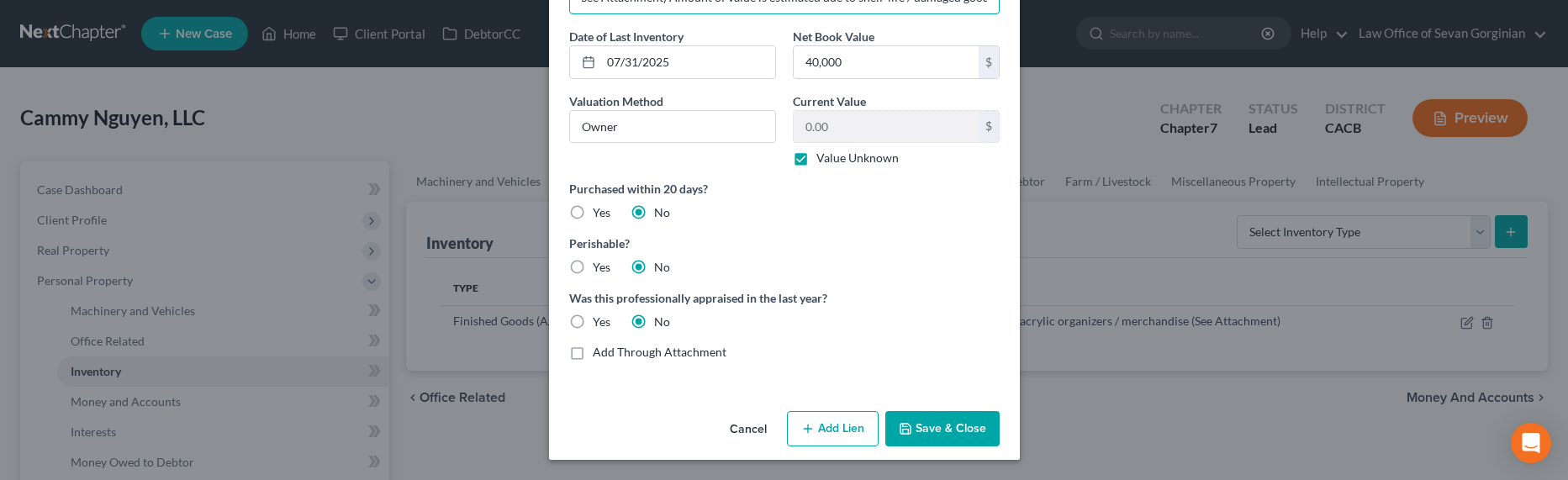 type on "Eye lashes / liquidates & Creams / tweezers / acrylic organizers / merchandise (See Attachment) Amount of value is estimated due to shelf-life / damaged goods." 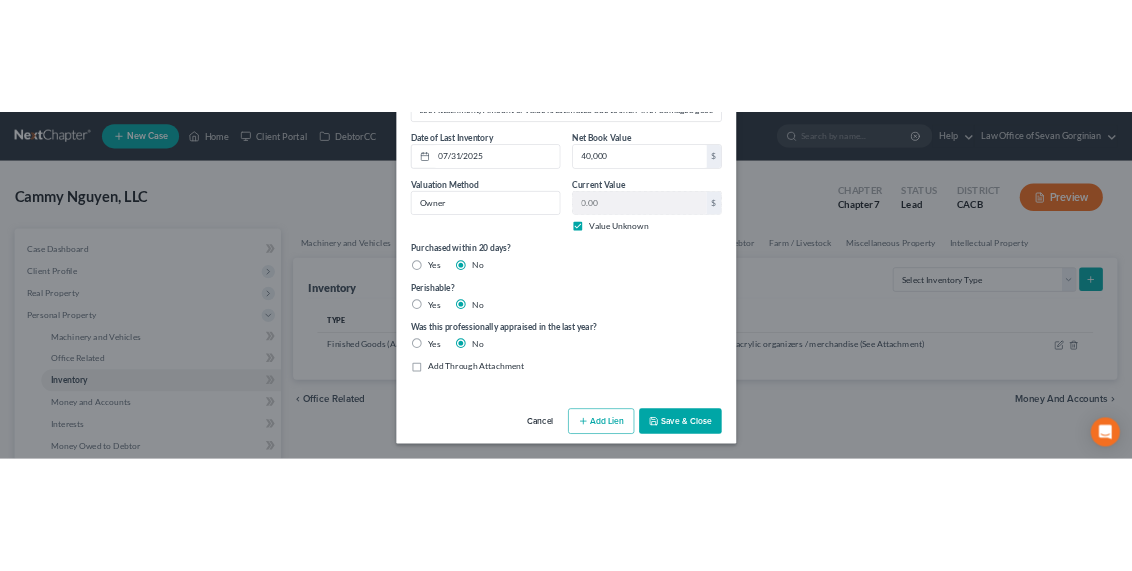 scroll, scrollTop: 0, scrollLeft: 0, axis: both 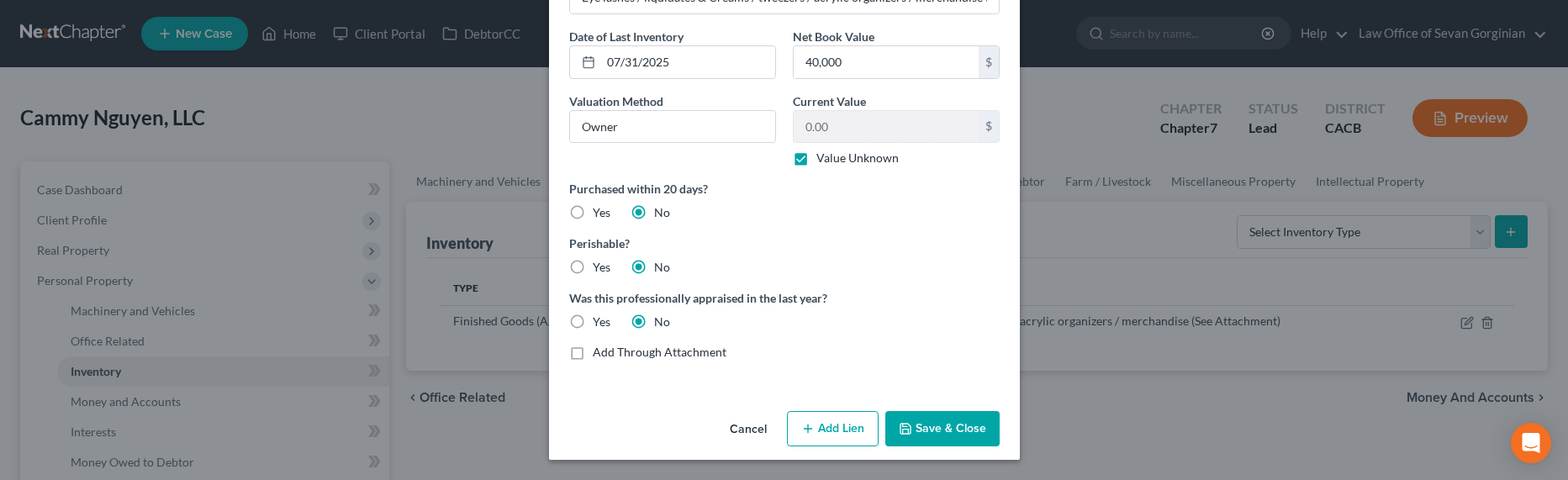 click on "Save & Close" at bounding box center (942, 429) 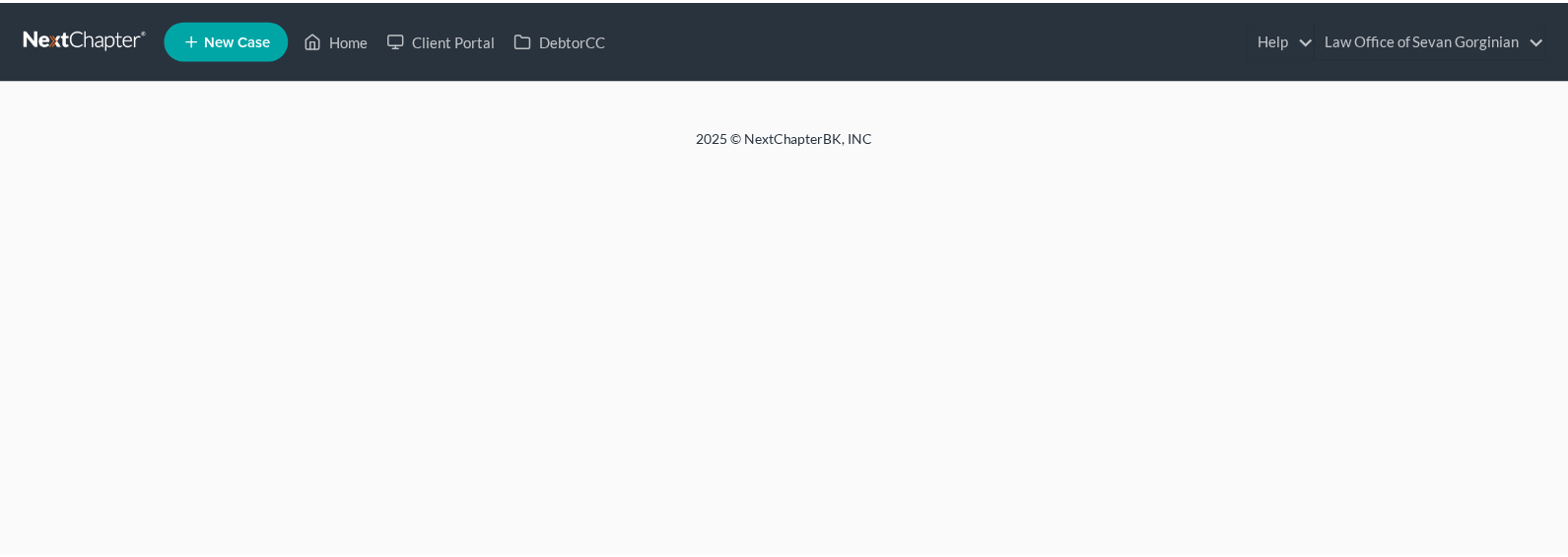 scroll, scrollTop: 0, scrollLeft: 0, axis: both 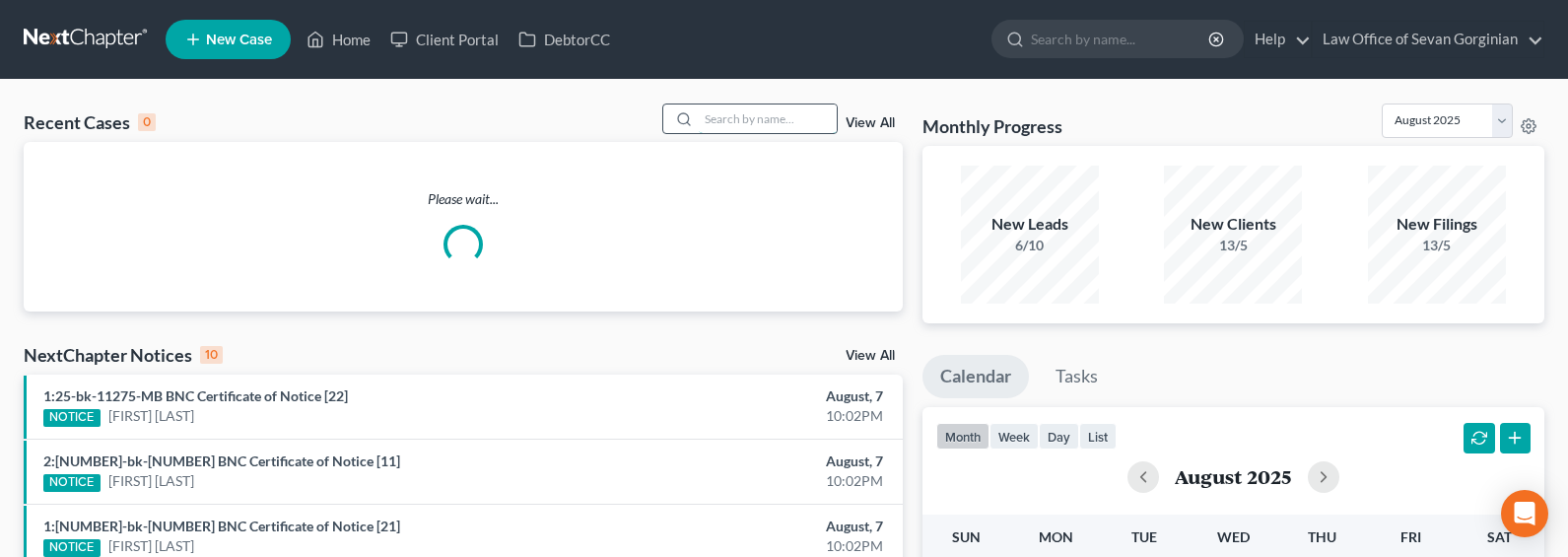click at bounding box center (768, 118) 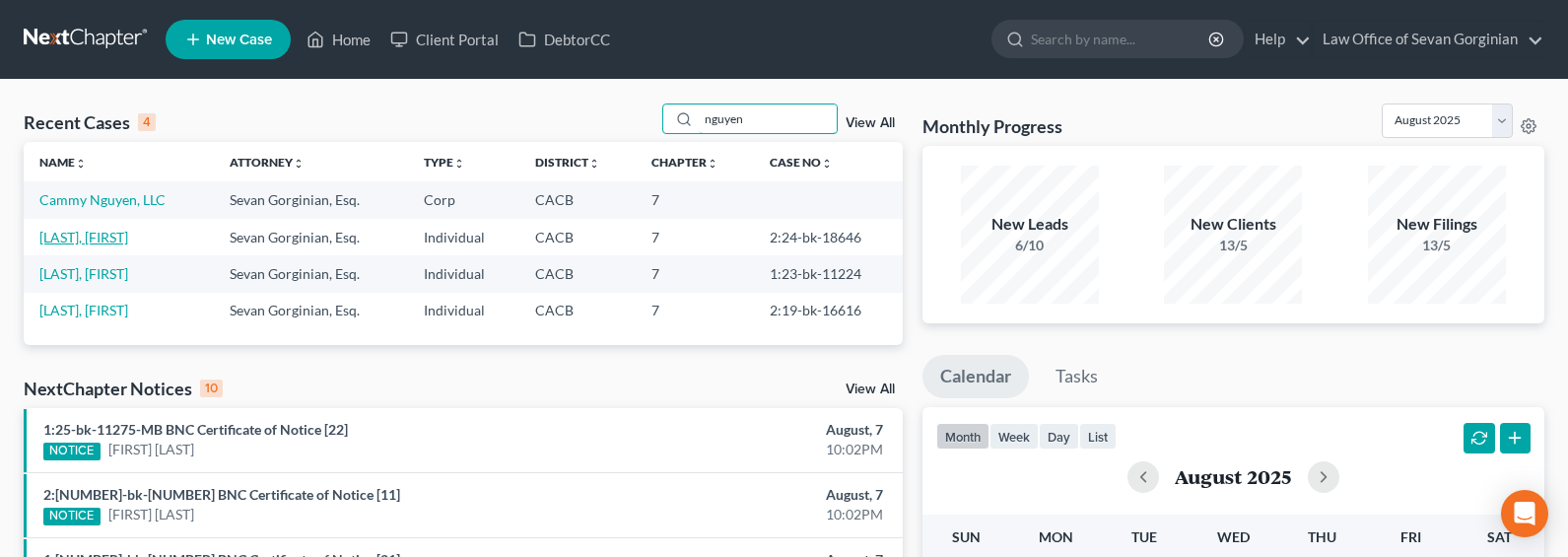 type on "nguyen" 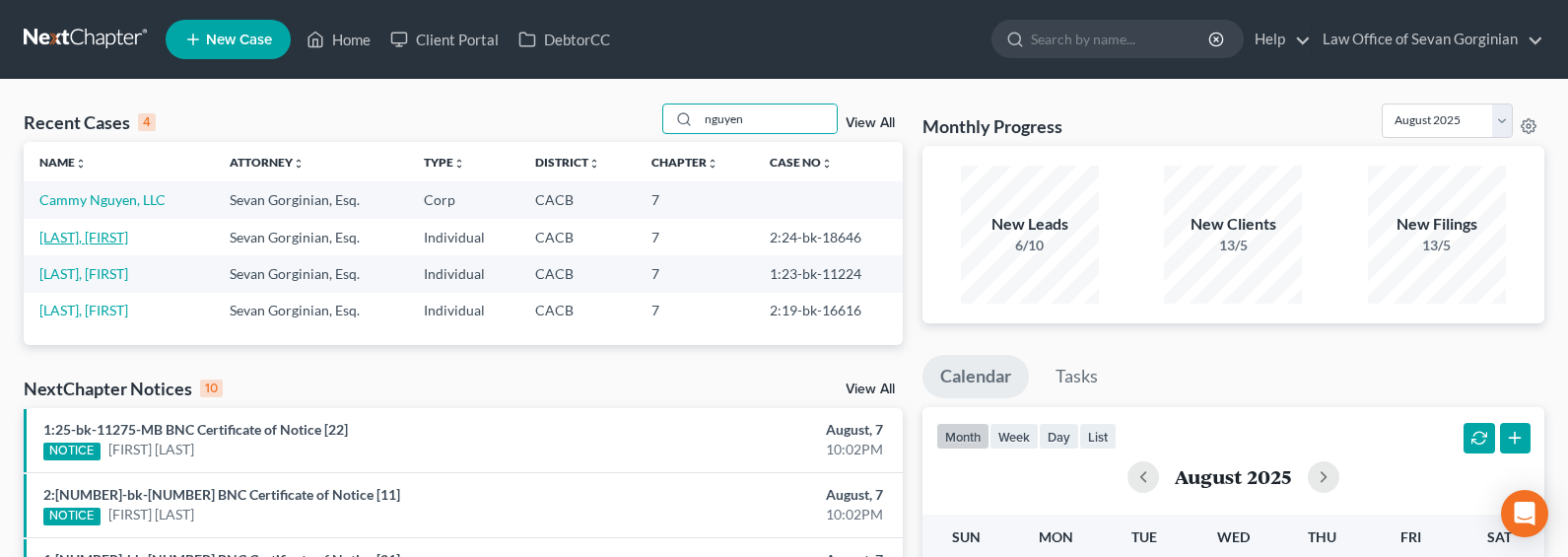 click on "Nguyen, Camtu" at bounding box center (84, 237) 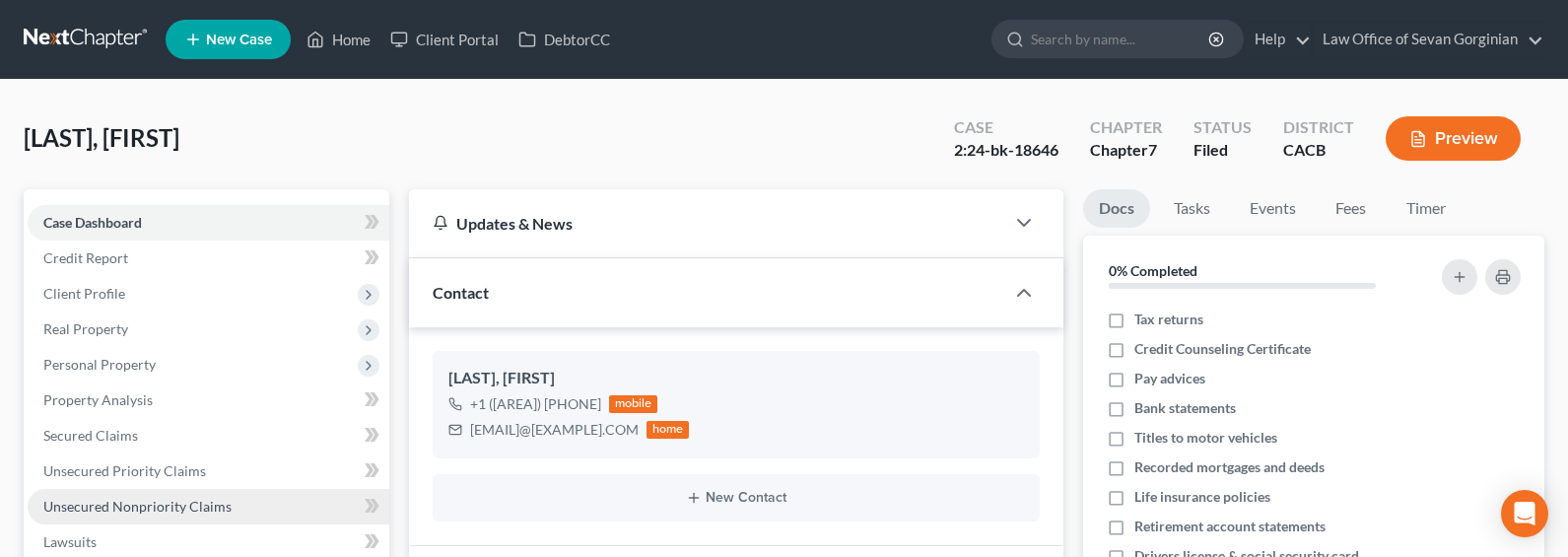 click on "Unsecured Nonpriority Claims" at bounding box center [137, 506] 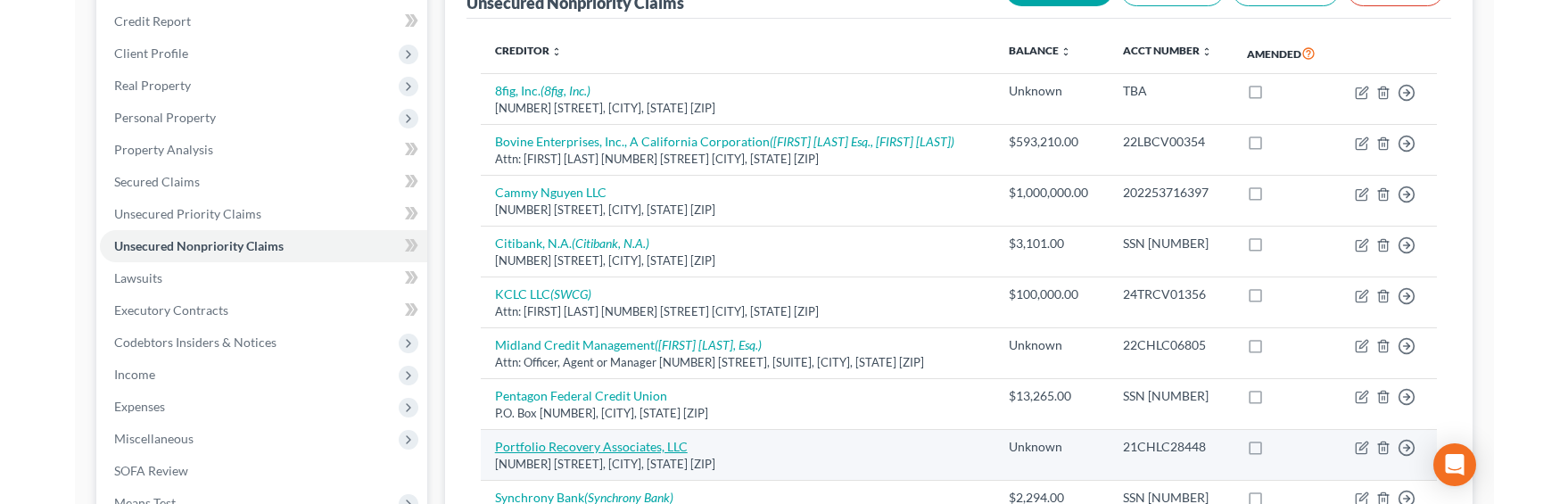 scroll, scrollTop: 179, scrollLeft: 0, axis: vertical 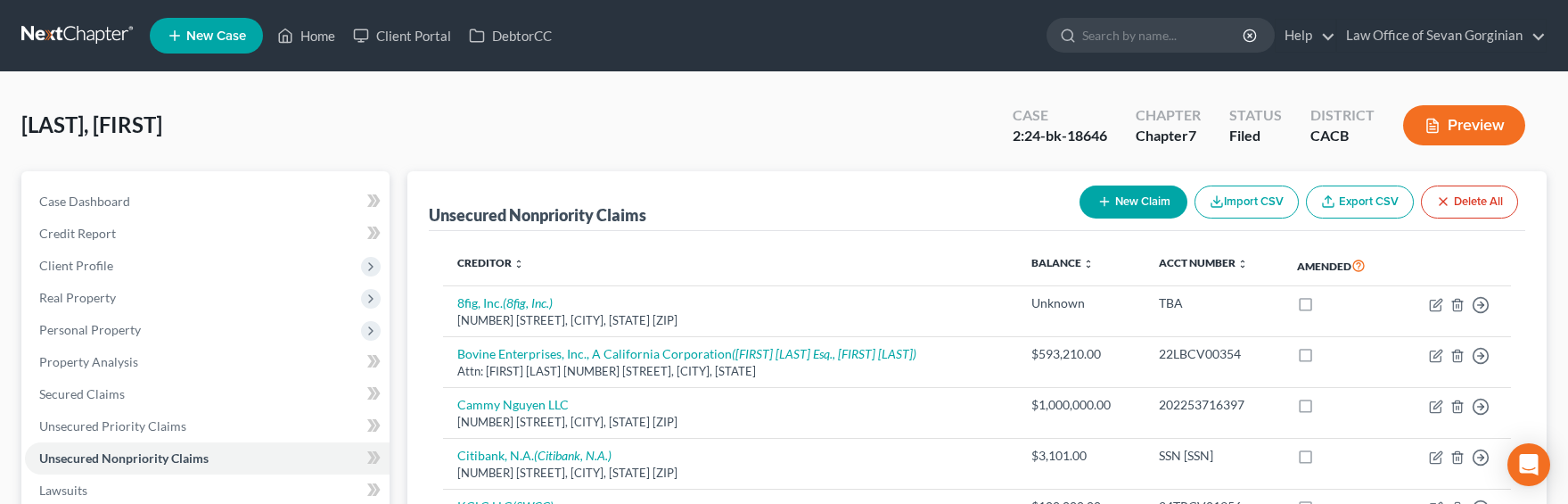 click at bounding box center [78, 36] 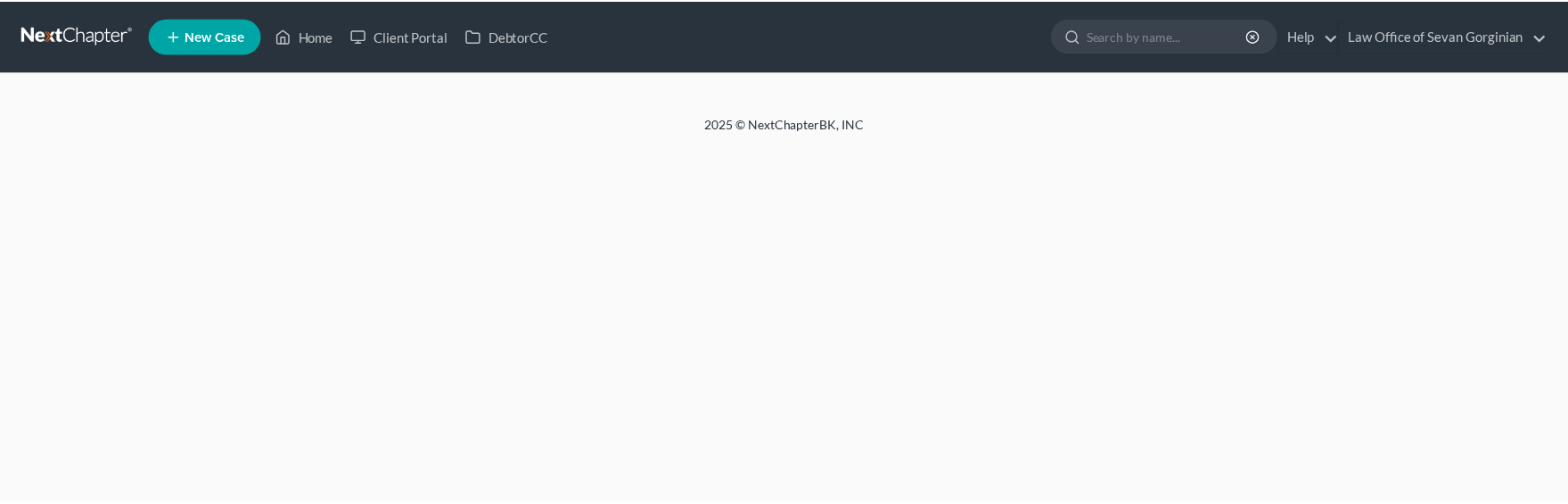 scroll, scrollTop: 0, scrollLeft: 0, axis: both 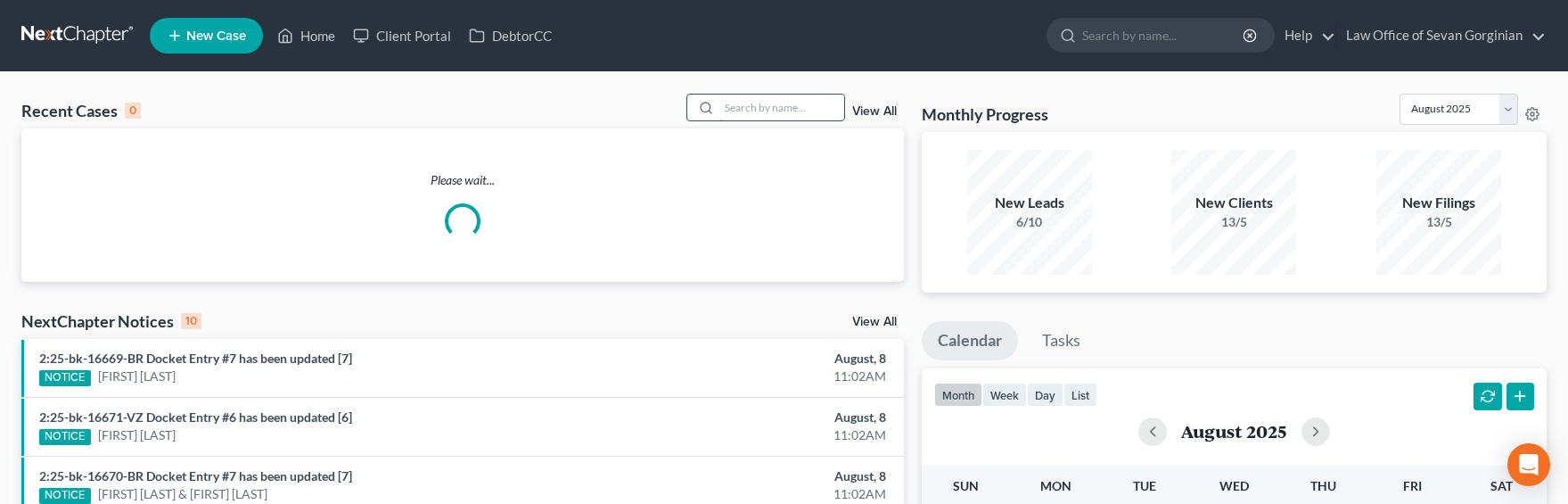 click at bounding box center [782, 107] 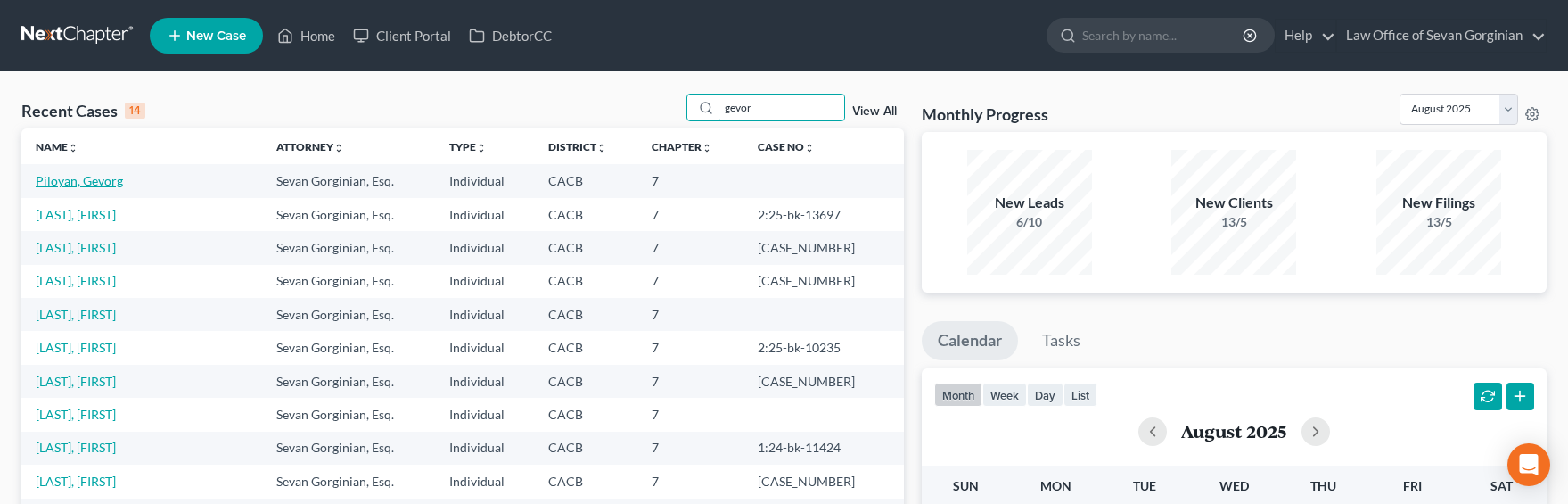 type on "gevor" 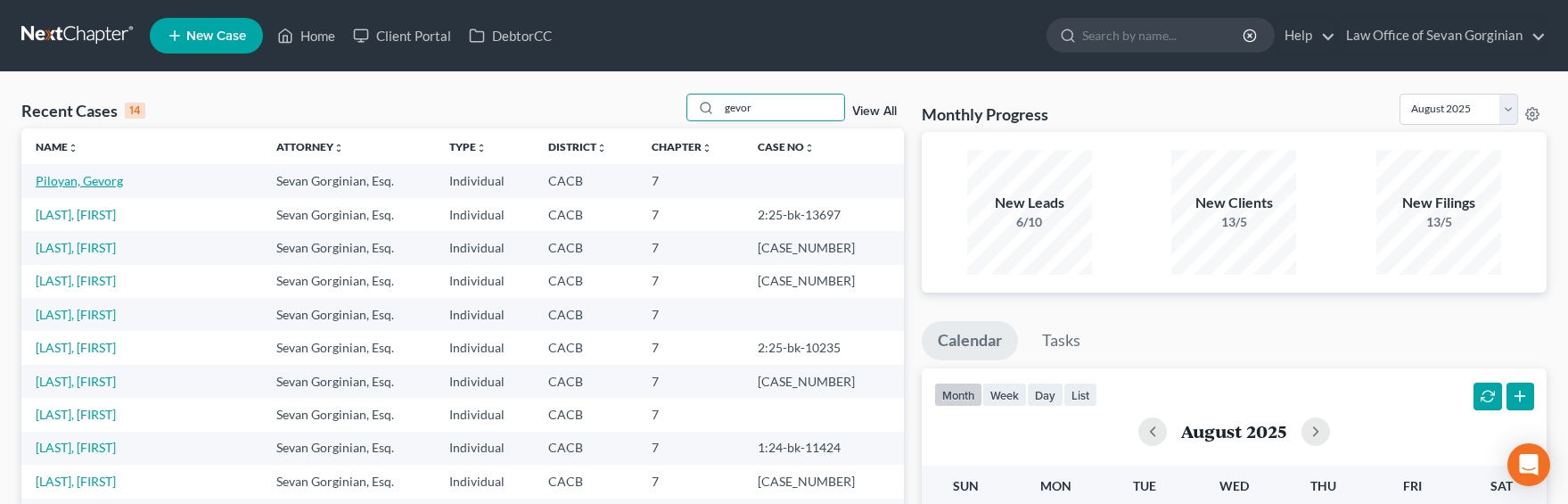 click on "Piloyan, Gevorg" at bounding box center (79, 180) 